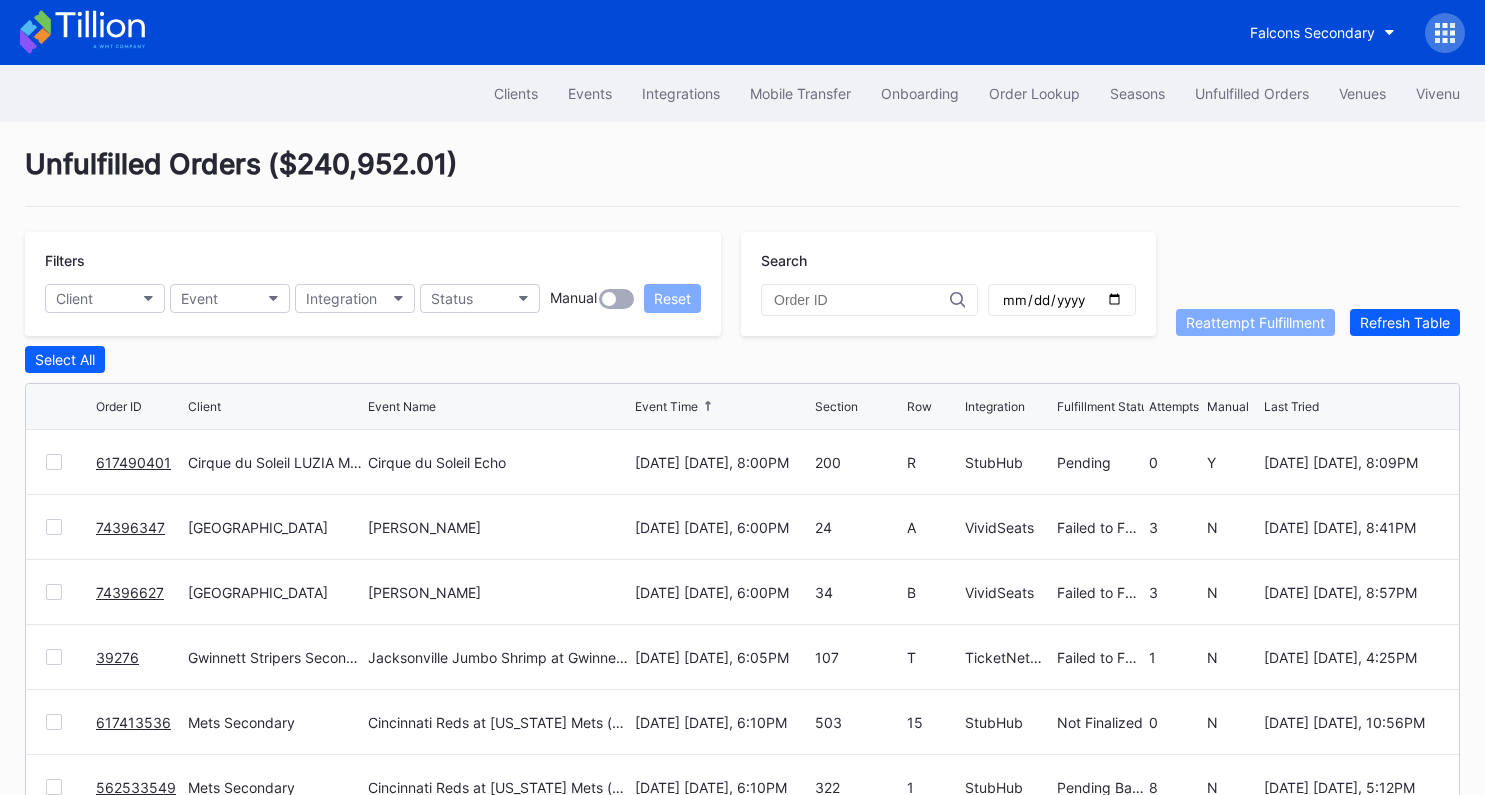 scroll, scrollTop: 0, scrollLeft: 0, axis: both 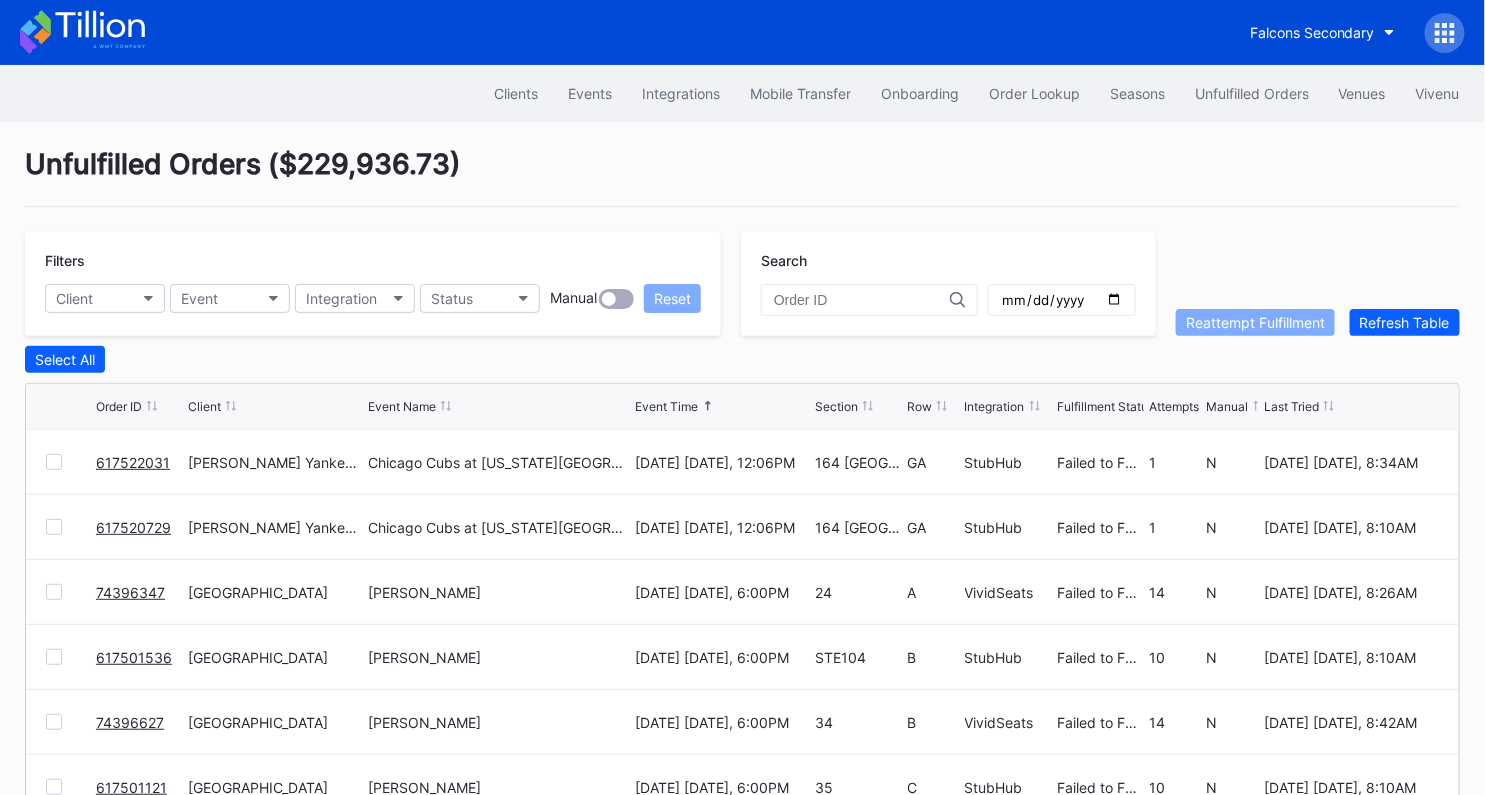 click on "Unfulfilled Orders ( $229,936.73 )" at bounding box center (742, 177) 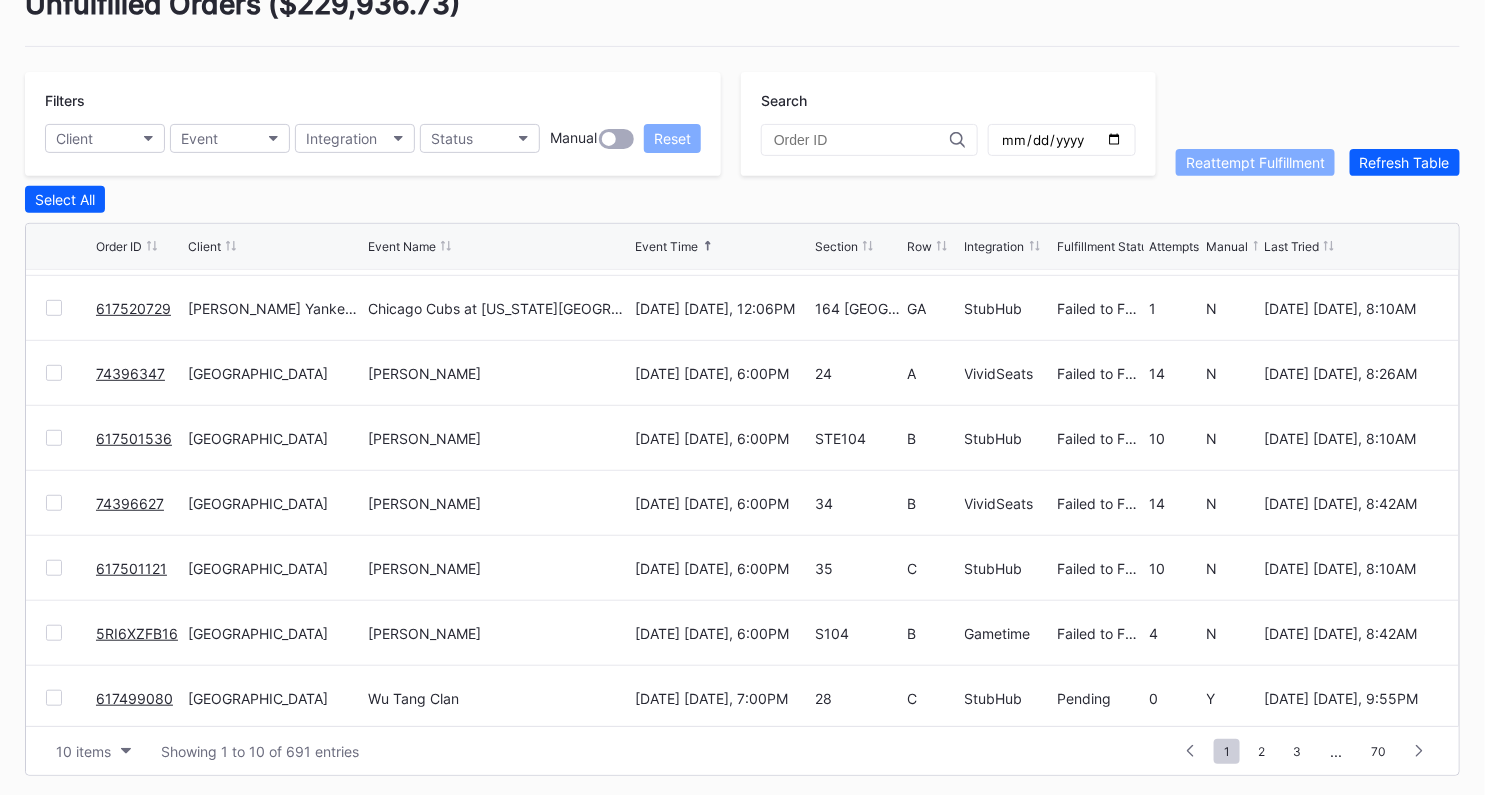 scroll, scrollTop: 0, scrollLeft: 0, axis: both 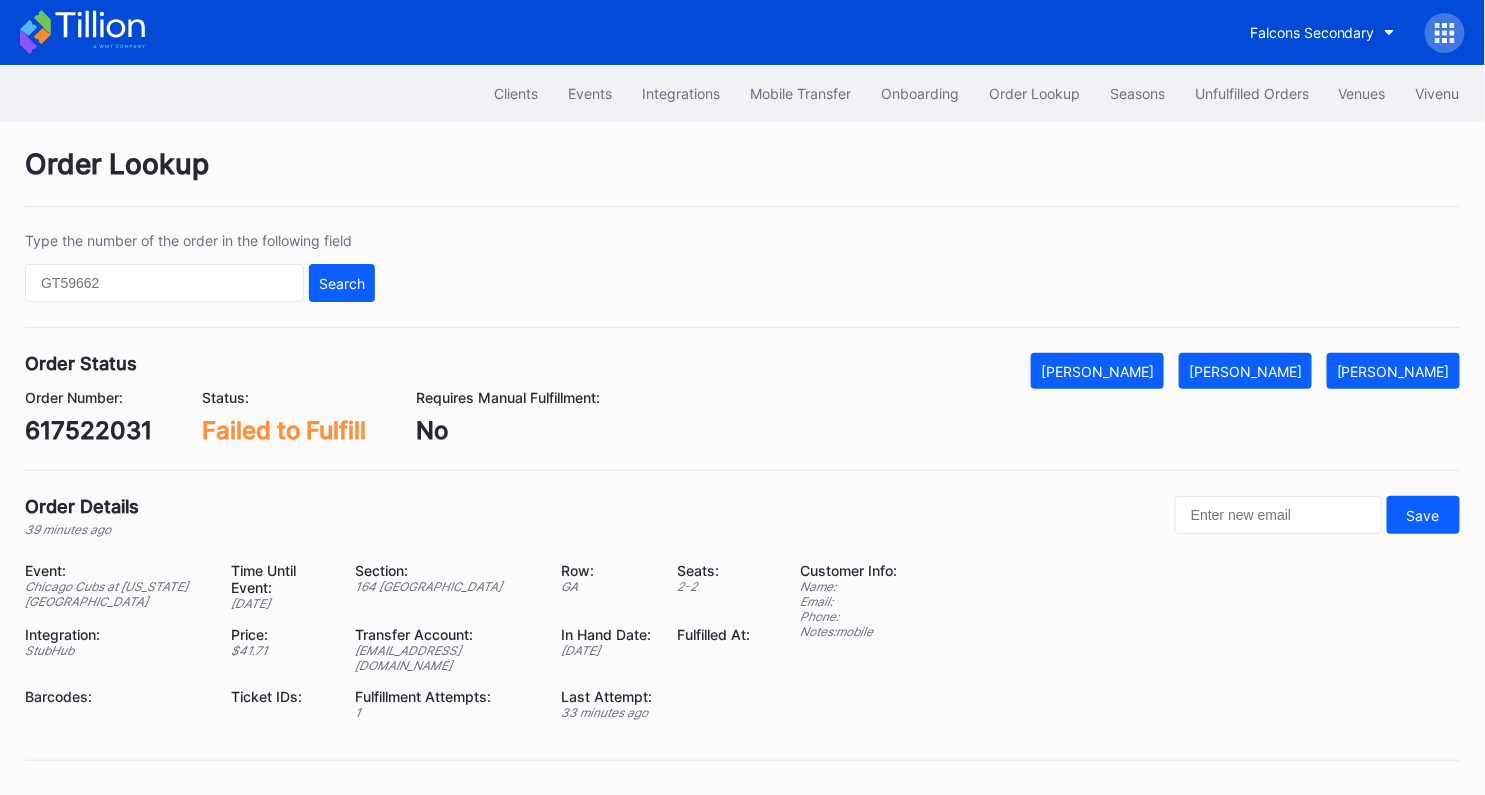 click on "617522031" at bounding box center (88, 430) 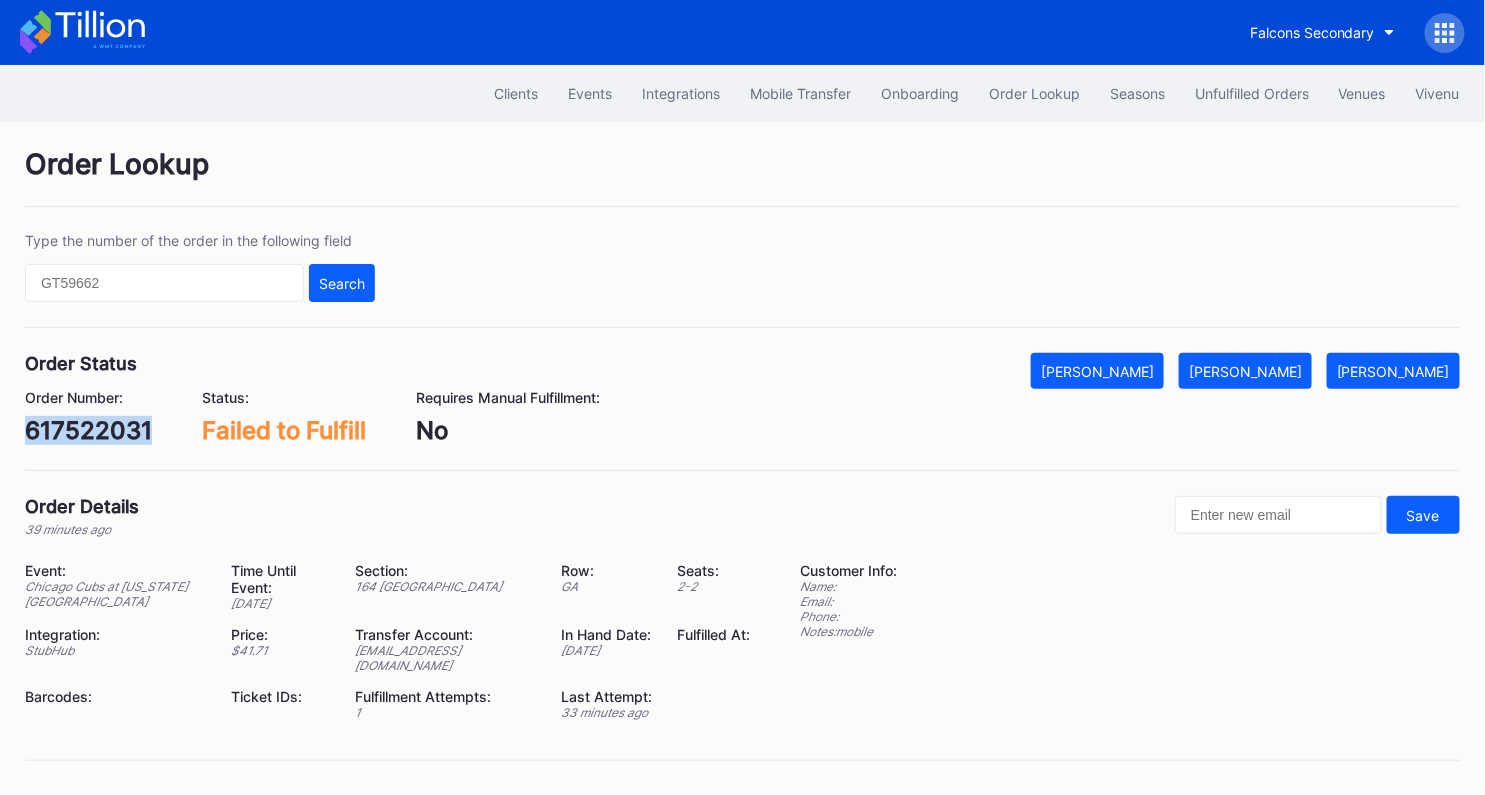 click on "617522031" at bounding box center [88, 430] 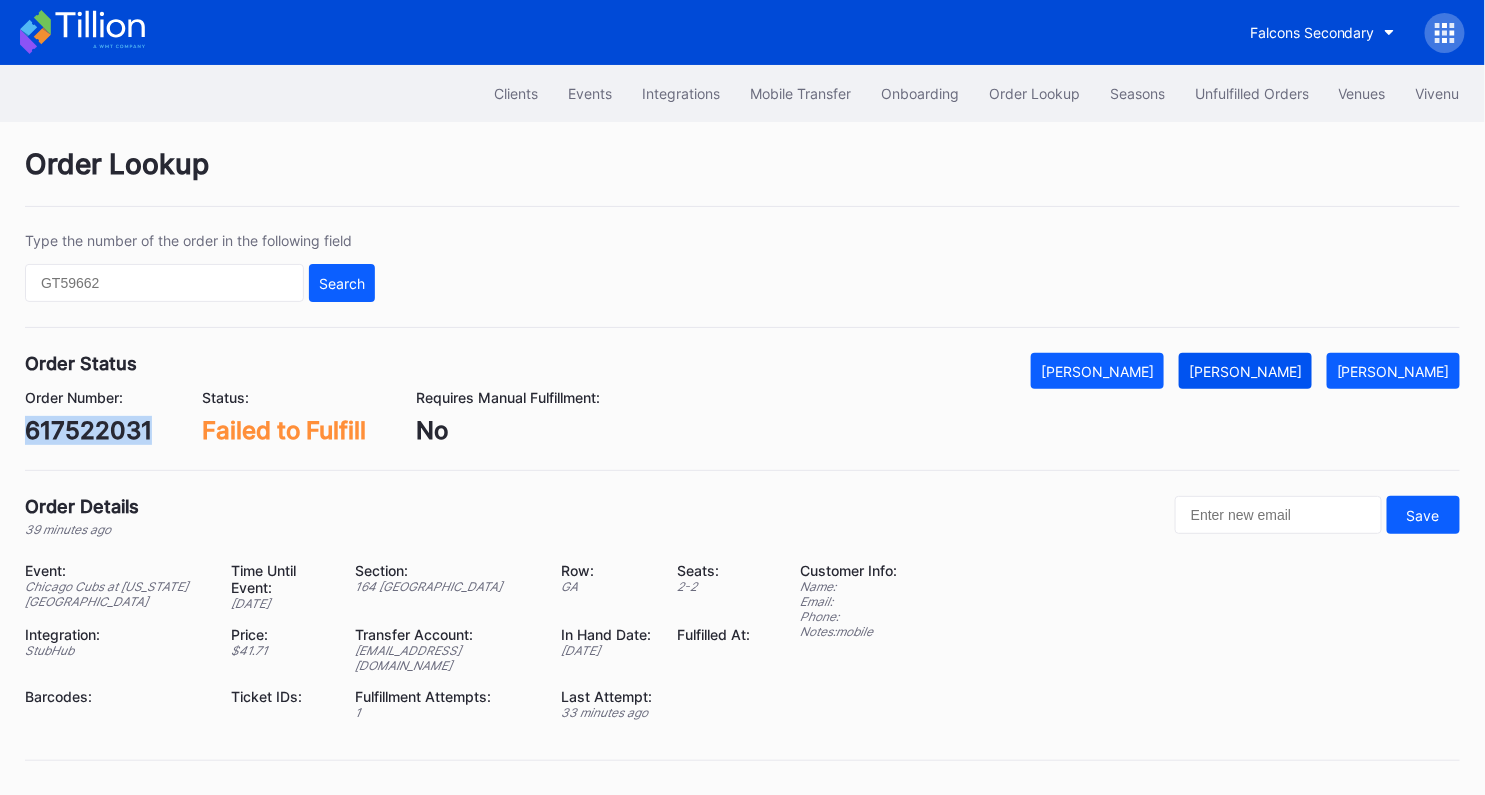 click on "[PERSON_NAME]" at bounding box center (1245, 371) 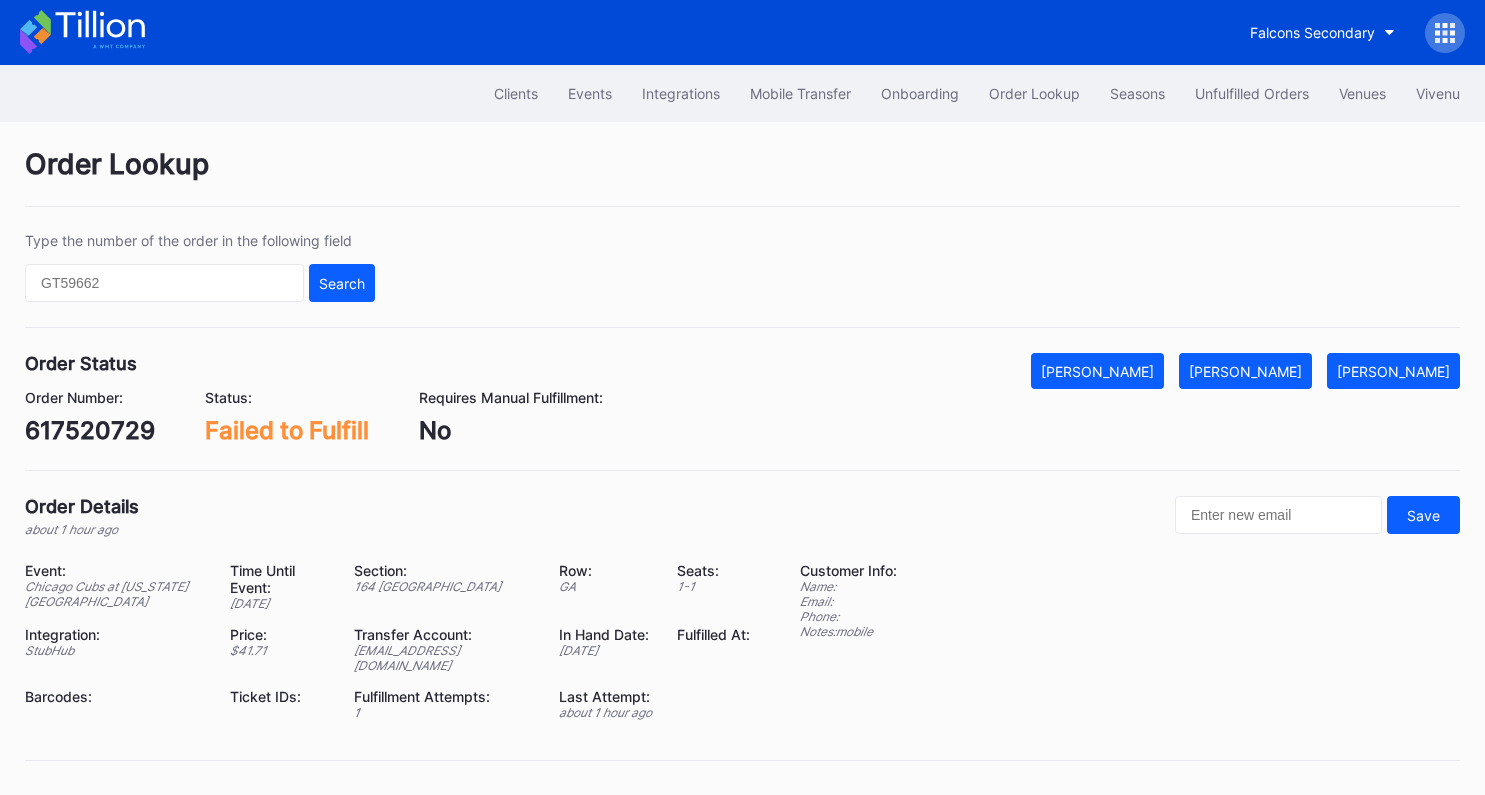 scroll, scrollTop: 0, scrollLeft: 0, axis: both 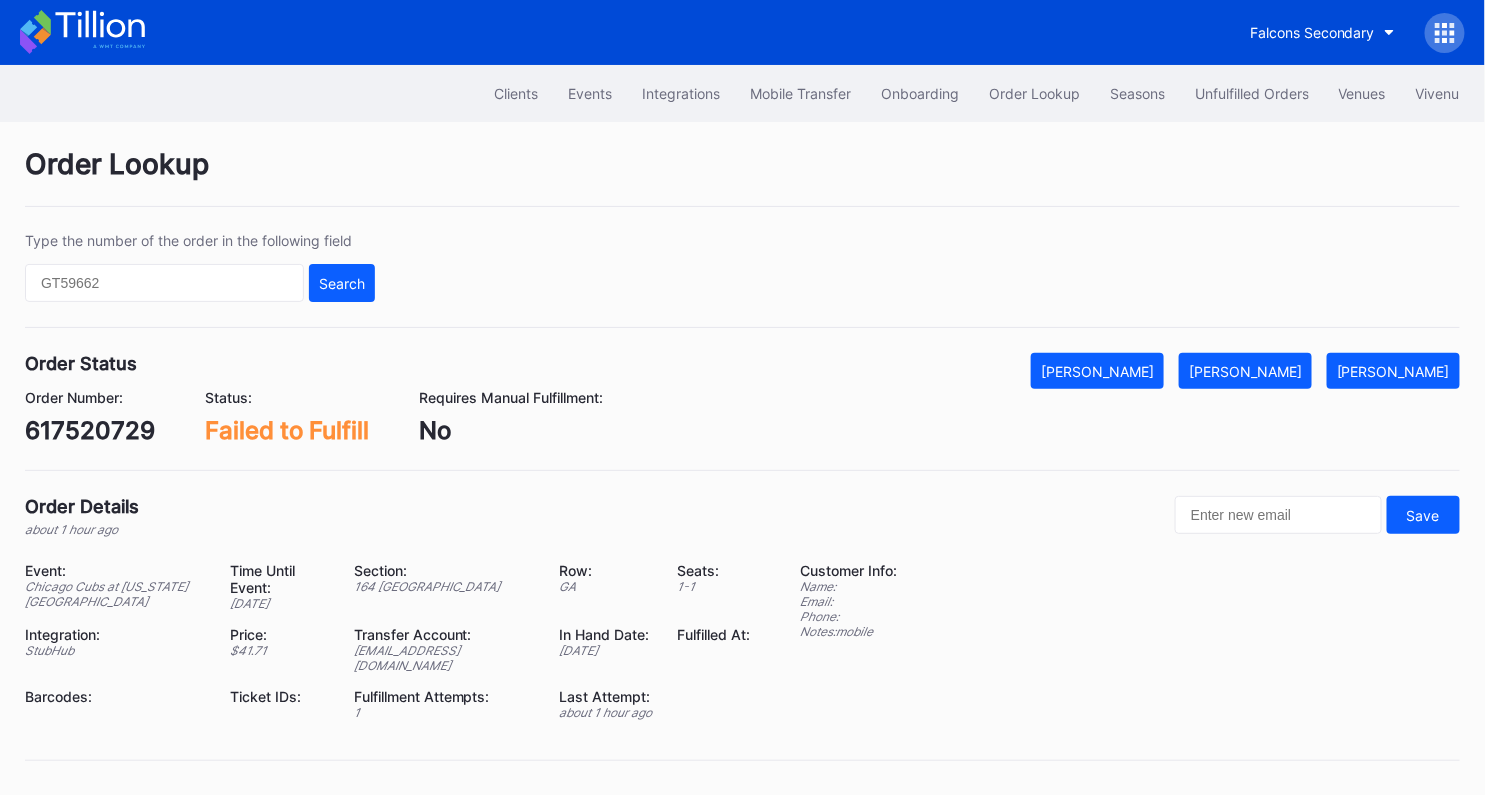 click on "617520729" at bounding box center [90, 430] 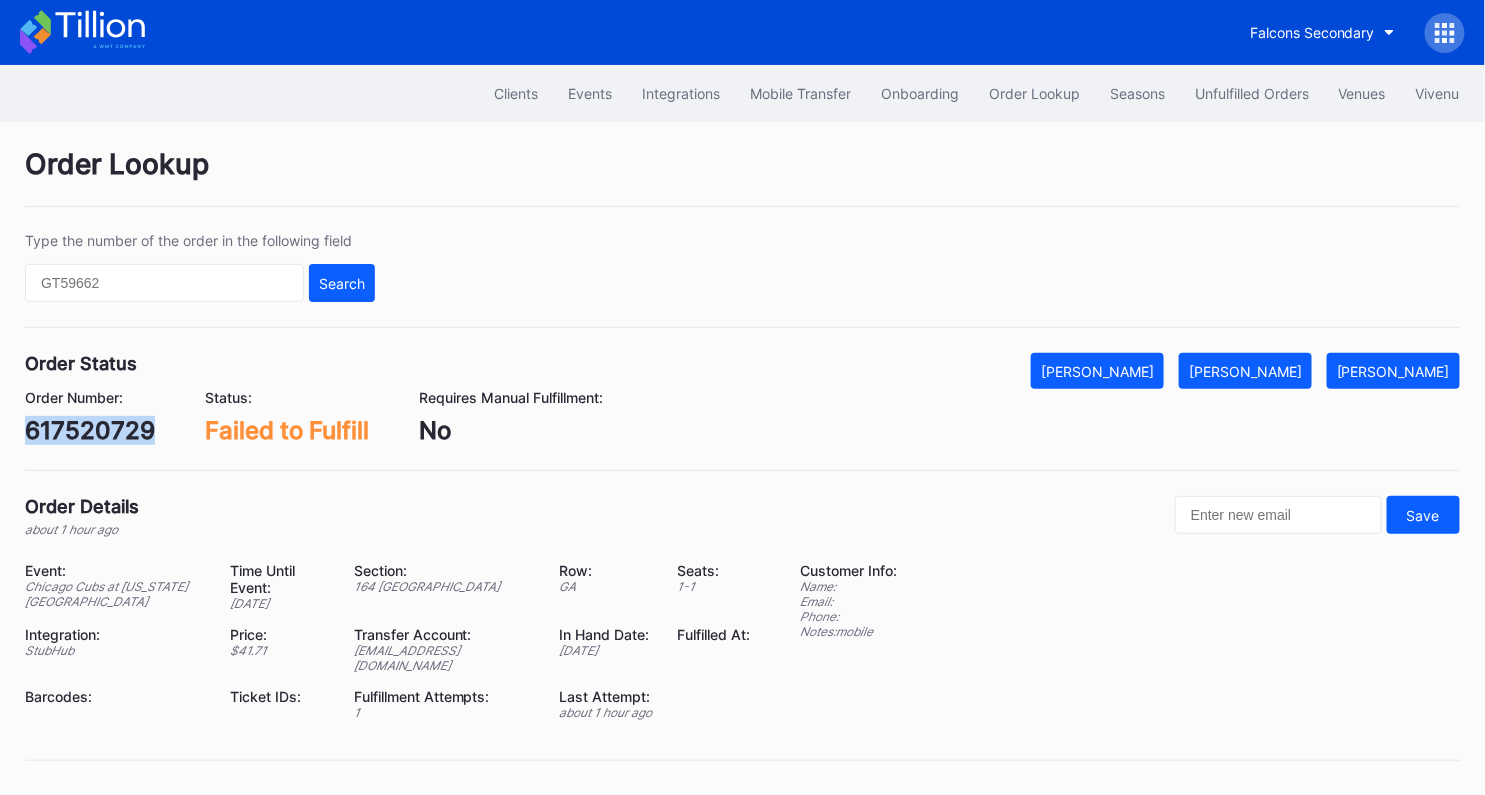 click on "617520729" at bounding box center (90, 430) 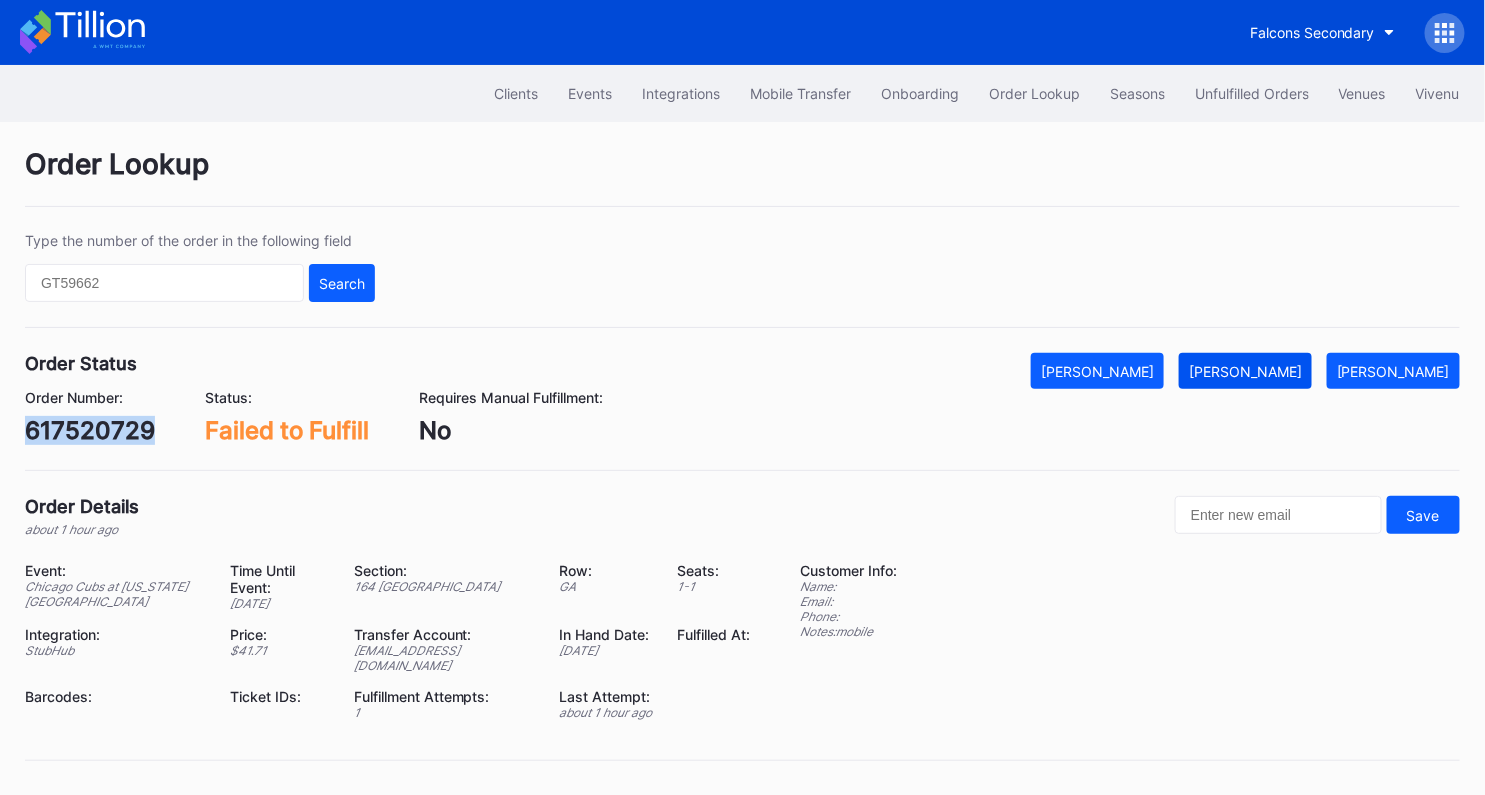click on "[PERSON_NAME]" at bounding box center [1245, 371] 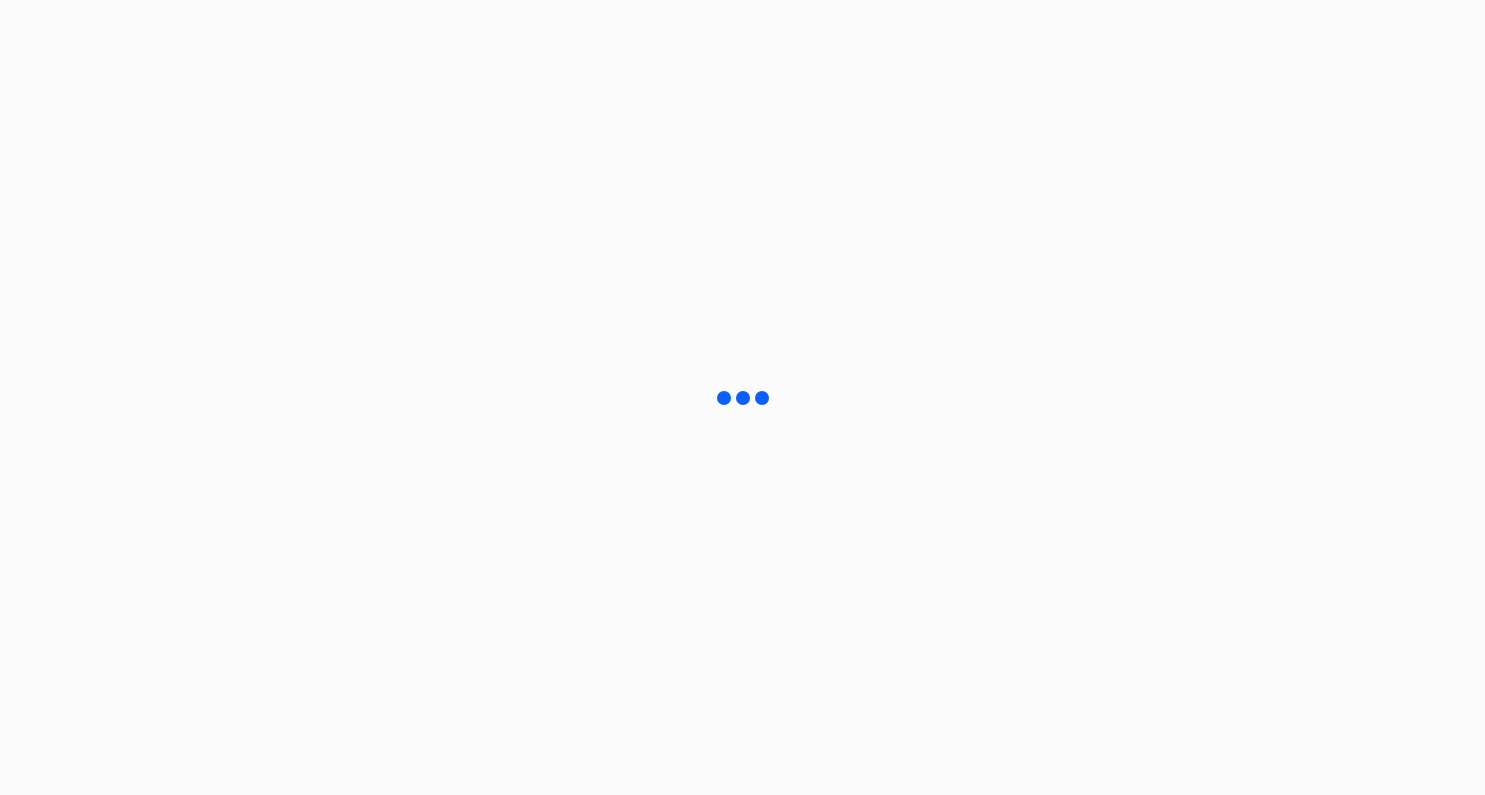scroll, scrollTop: 0, scrollLeft: 0, axis: both 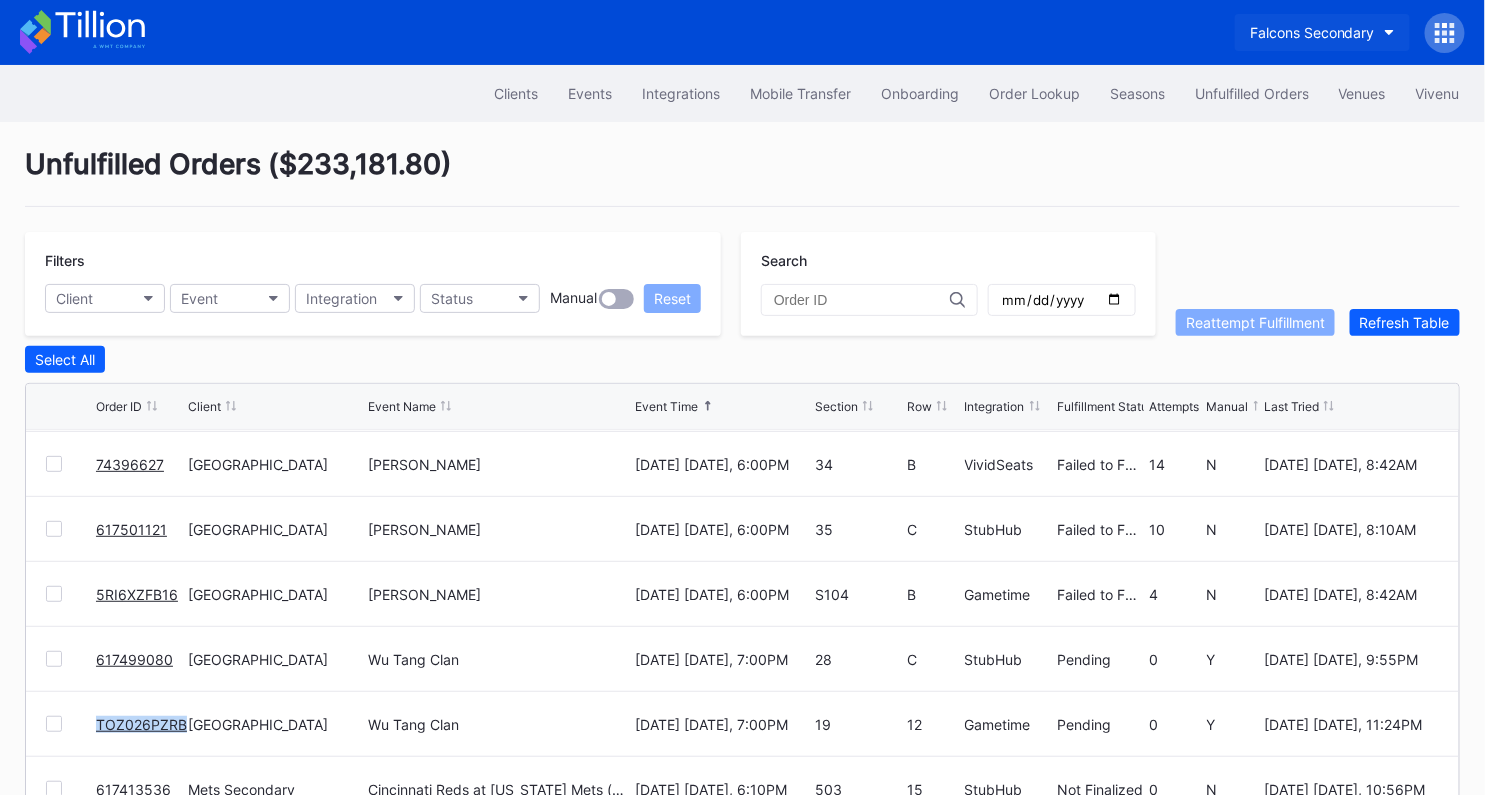 click on "Falcons Secondary" at bounding box center (1312, 32) 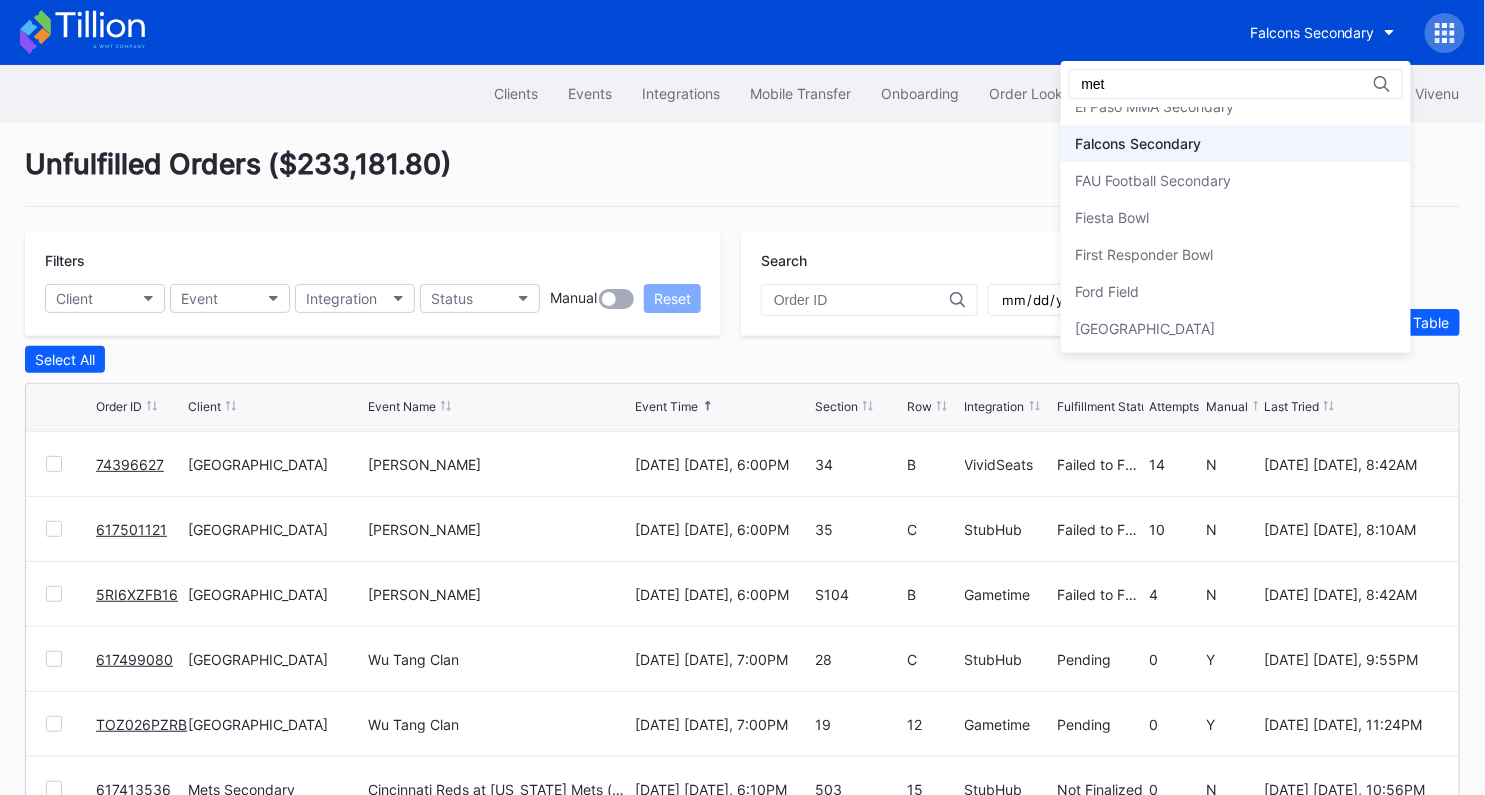 scroll, scrollTop: 0, scrollLeft: 0, axis: both 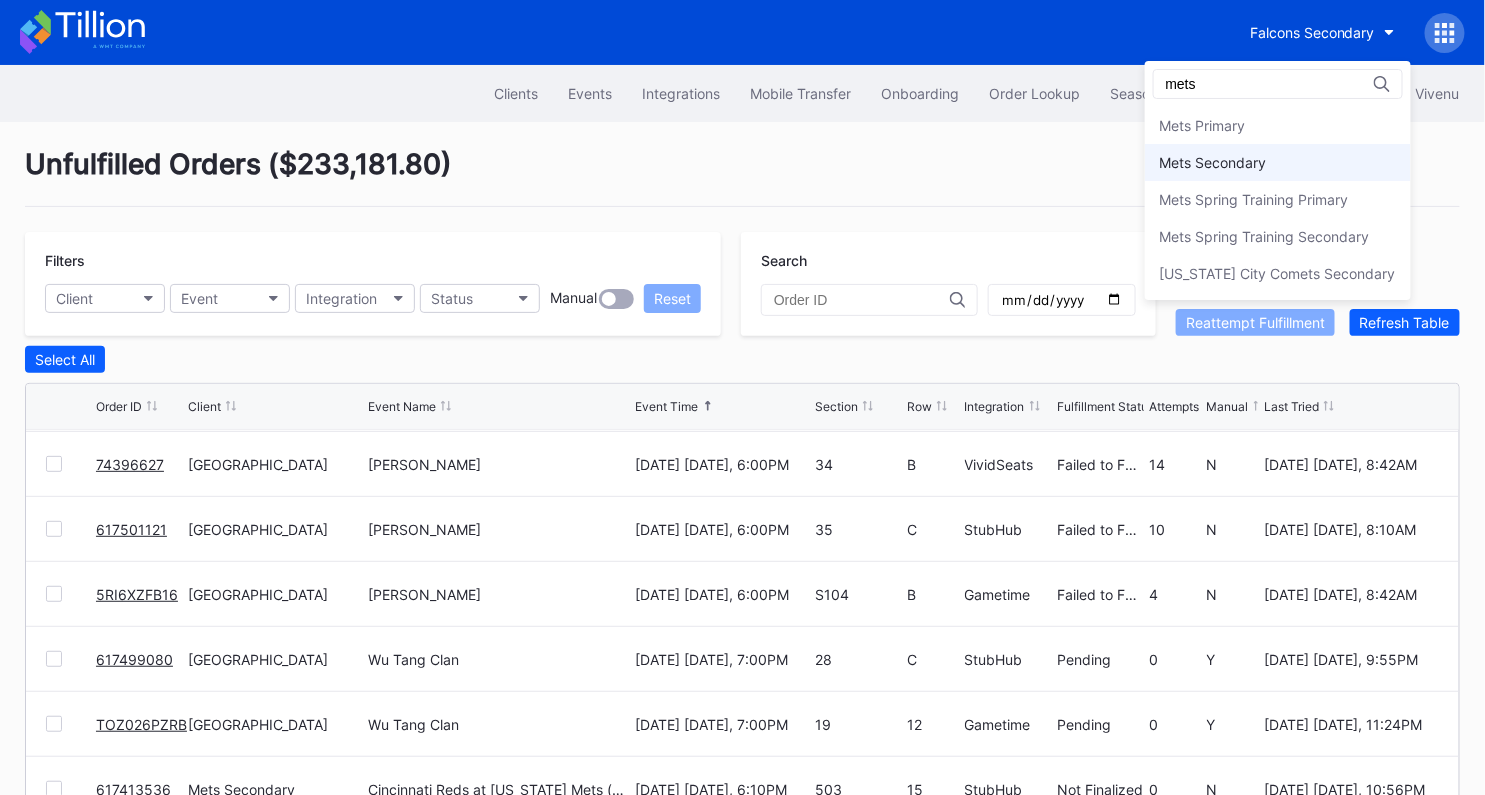 type on "mets" 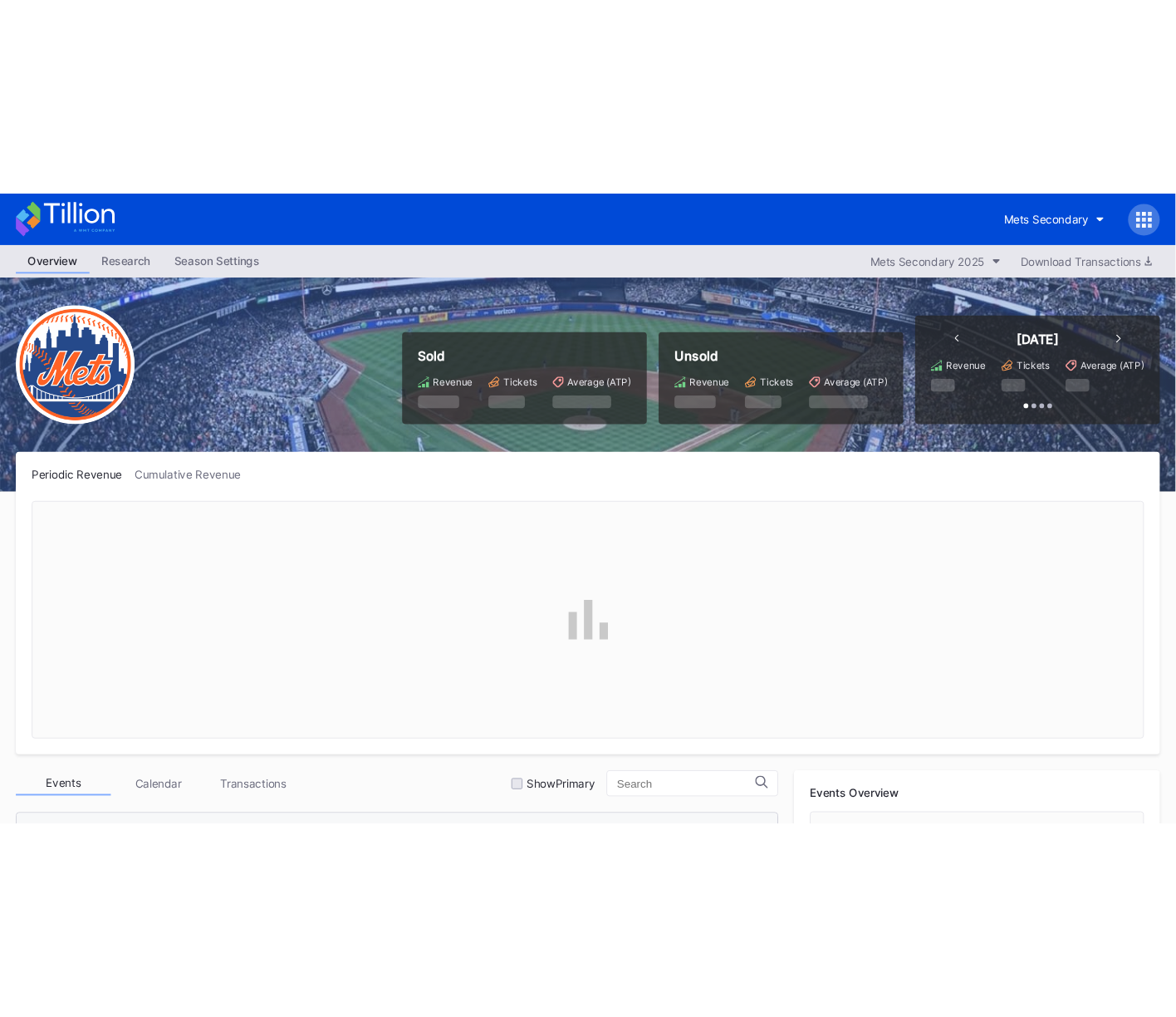 scroll, scrollTop: 2538, scrollLeft: 0, axis: vertical 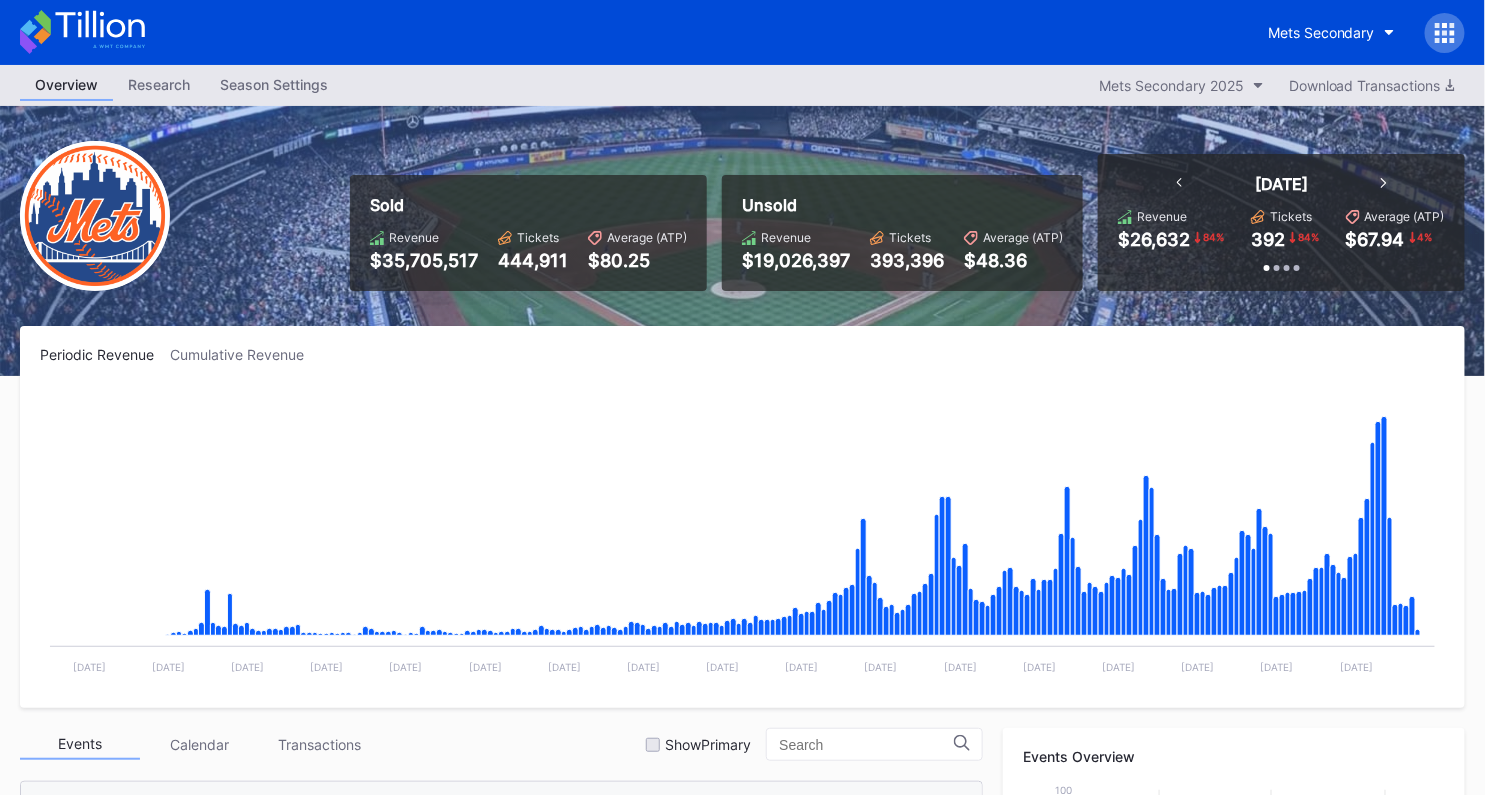 click 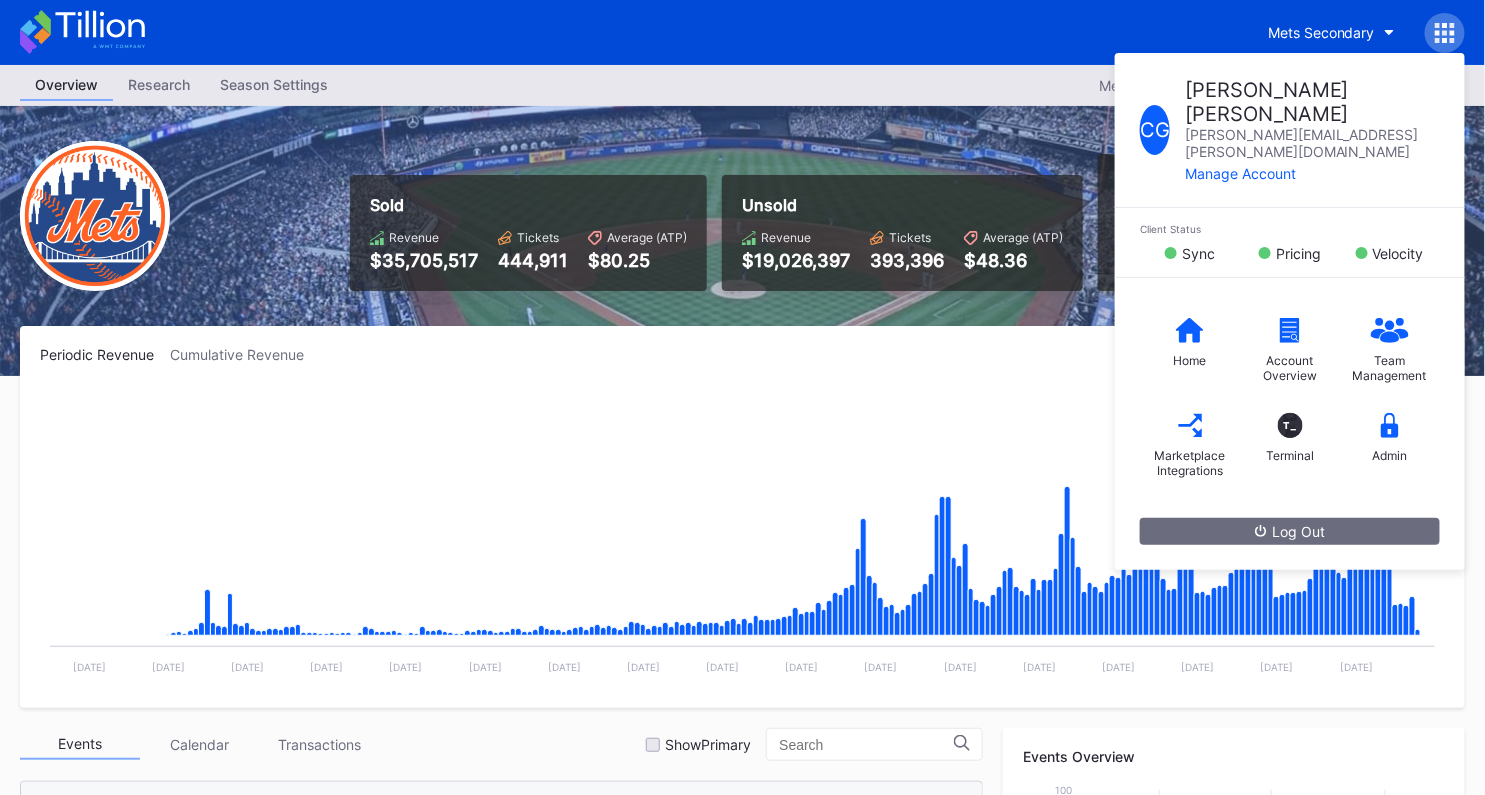 click 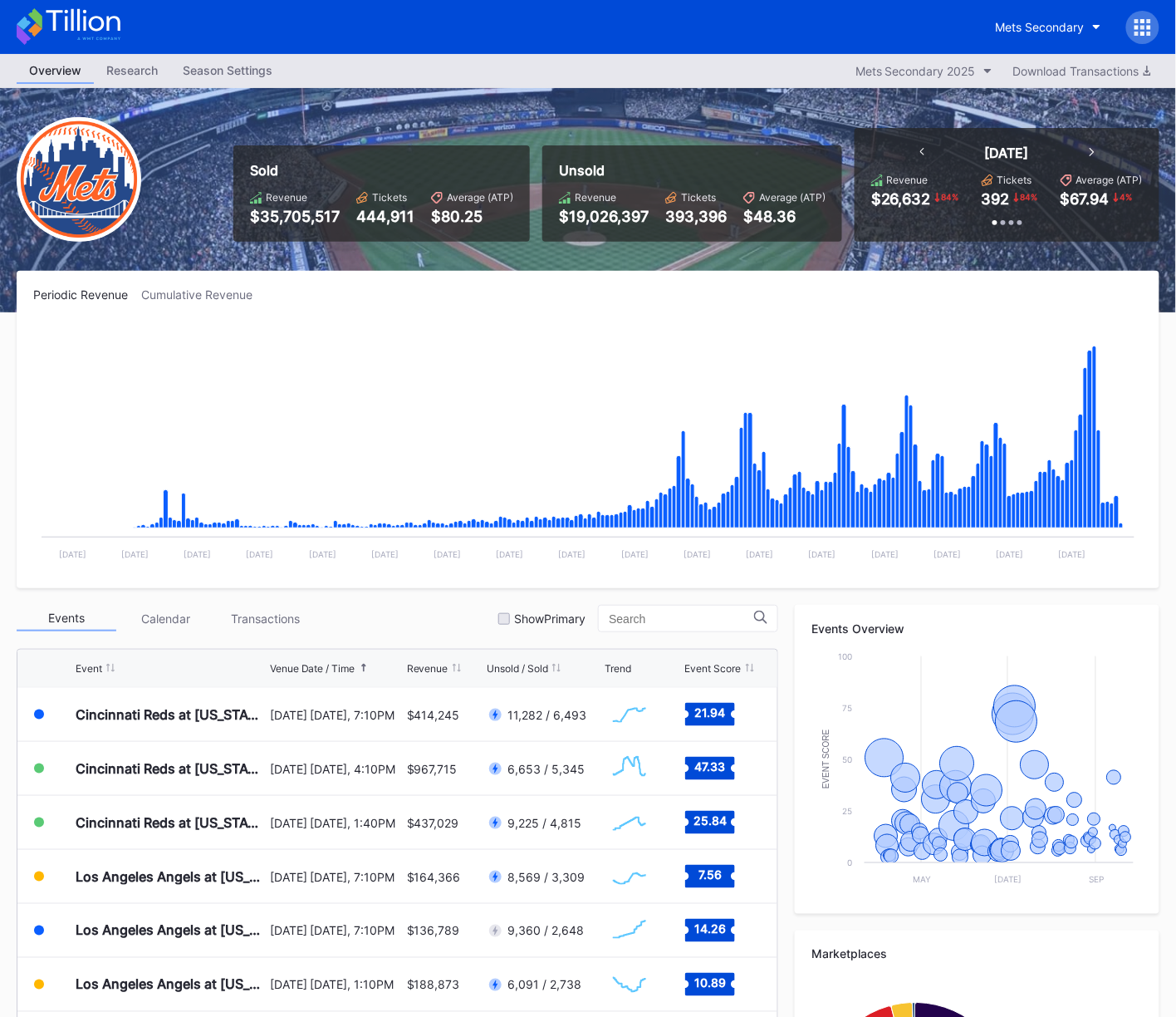 scroll, scrollTop: 2538, scrollLeft: 0, axis: vertical 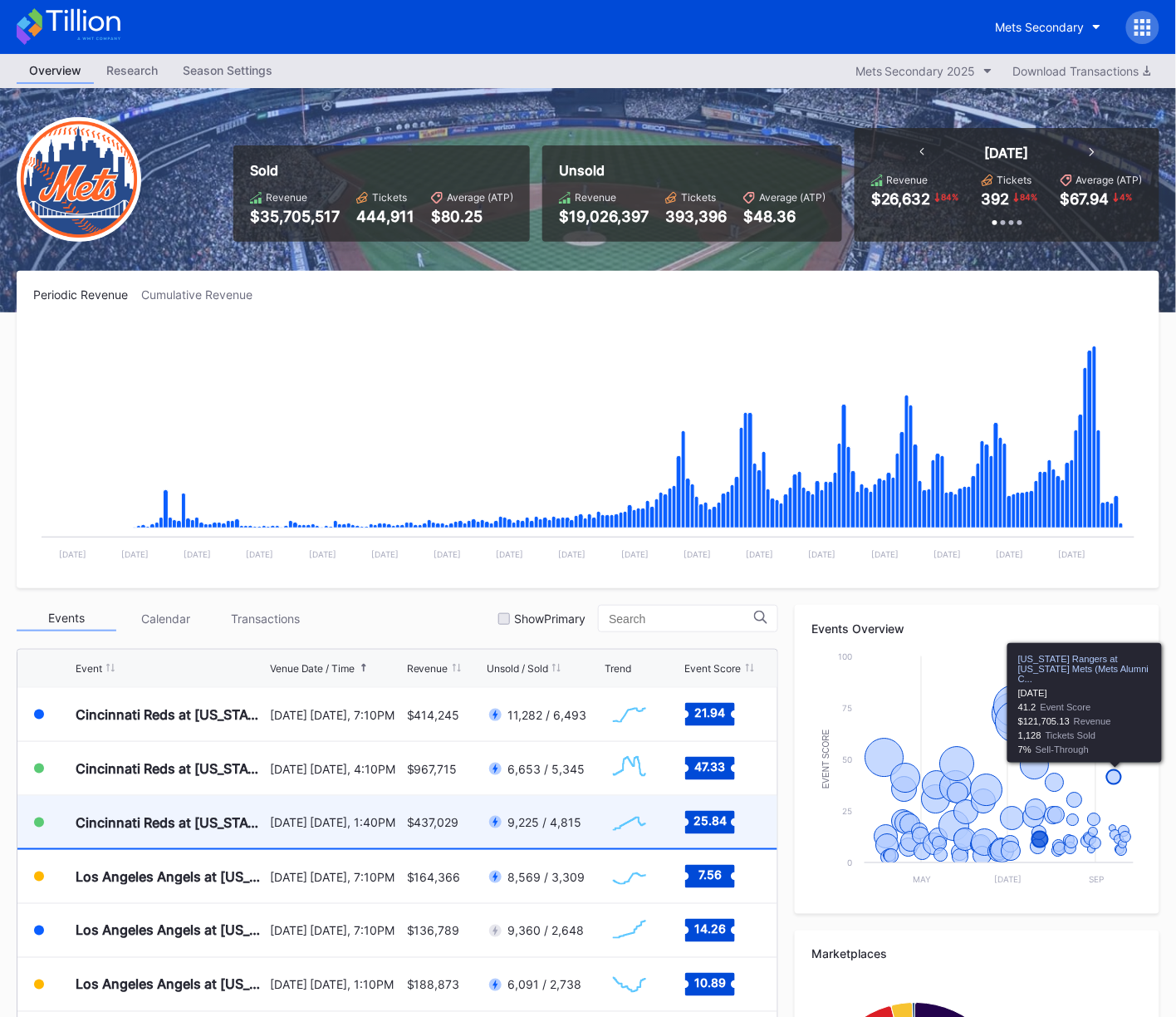 click on "July 20 Sunday, 1:40PM" at bounding box center (336, 822) 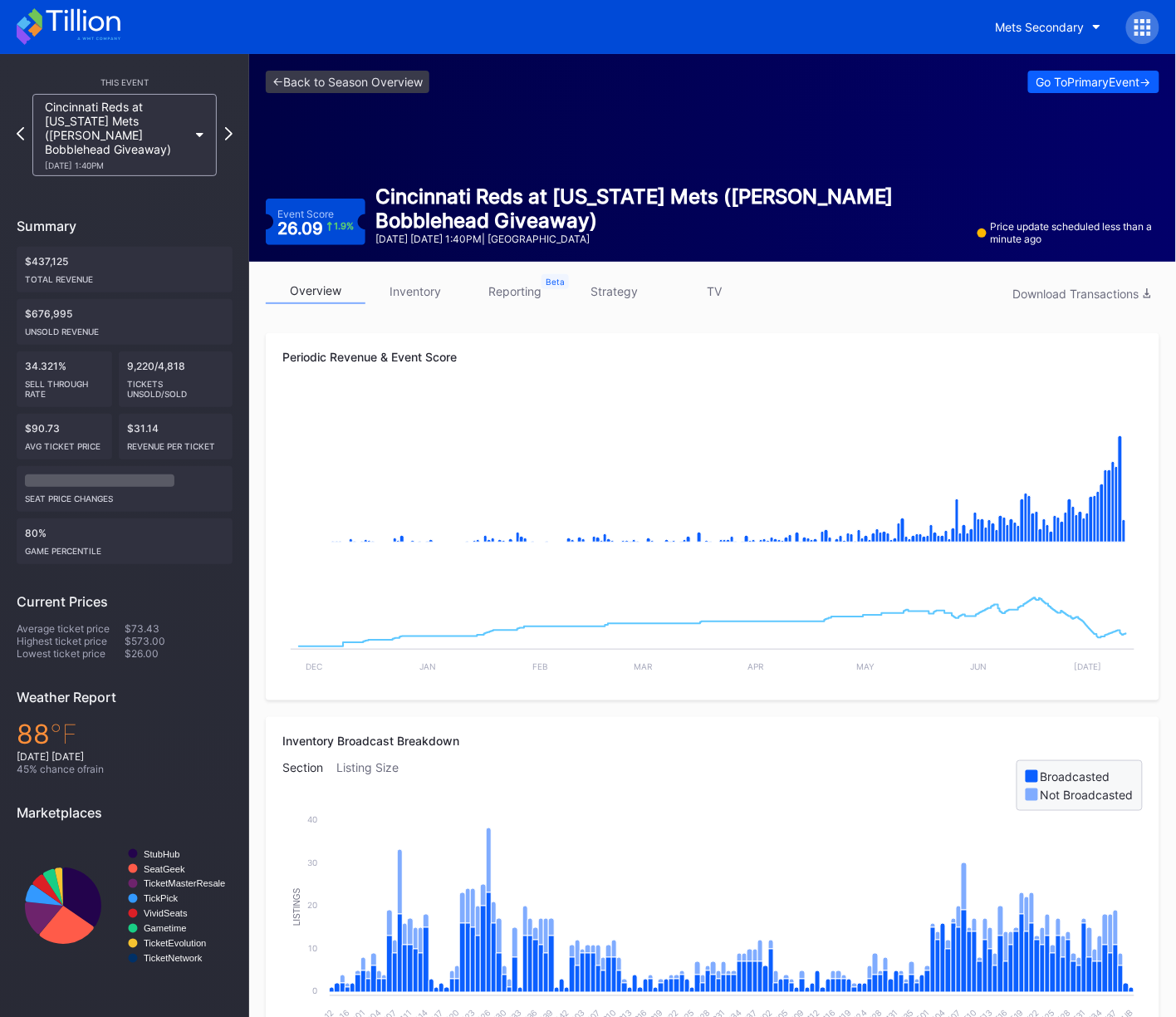 click on "inventory" at bounding box center (415, 291) 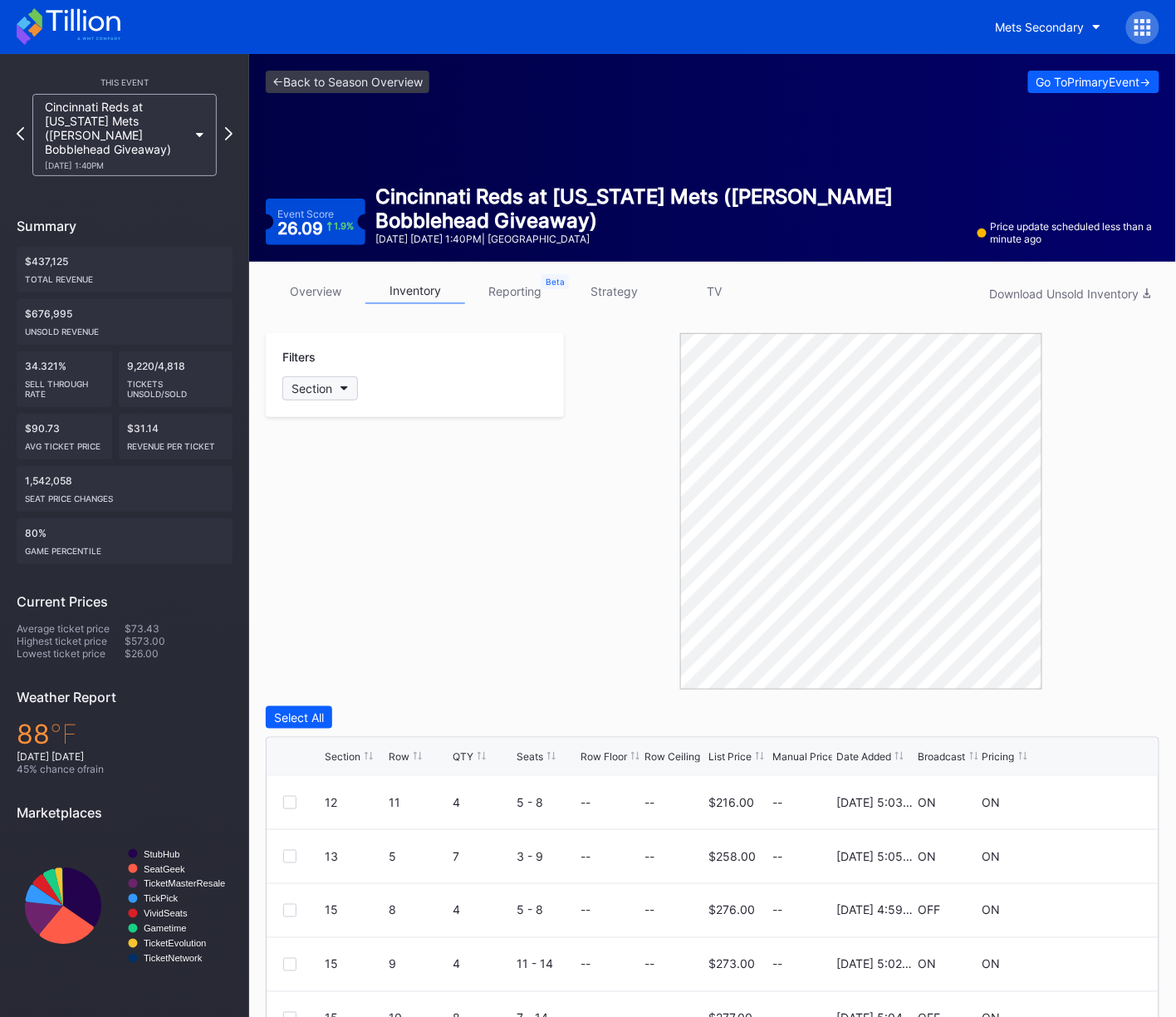 click on "Section" at bounding box center (311, 388) 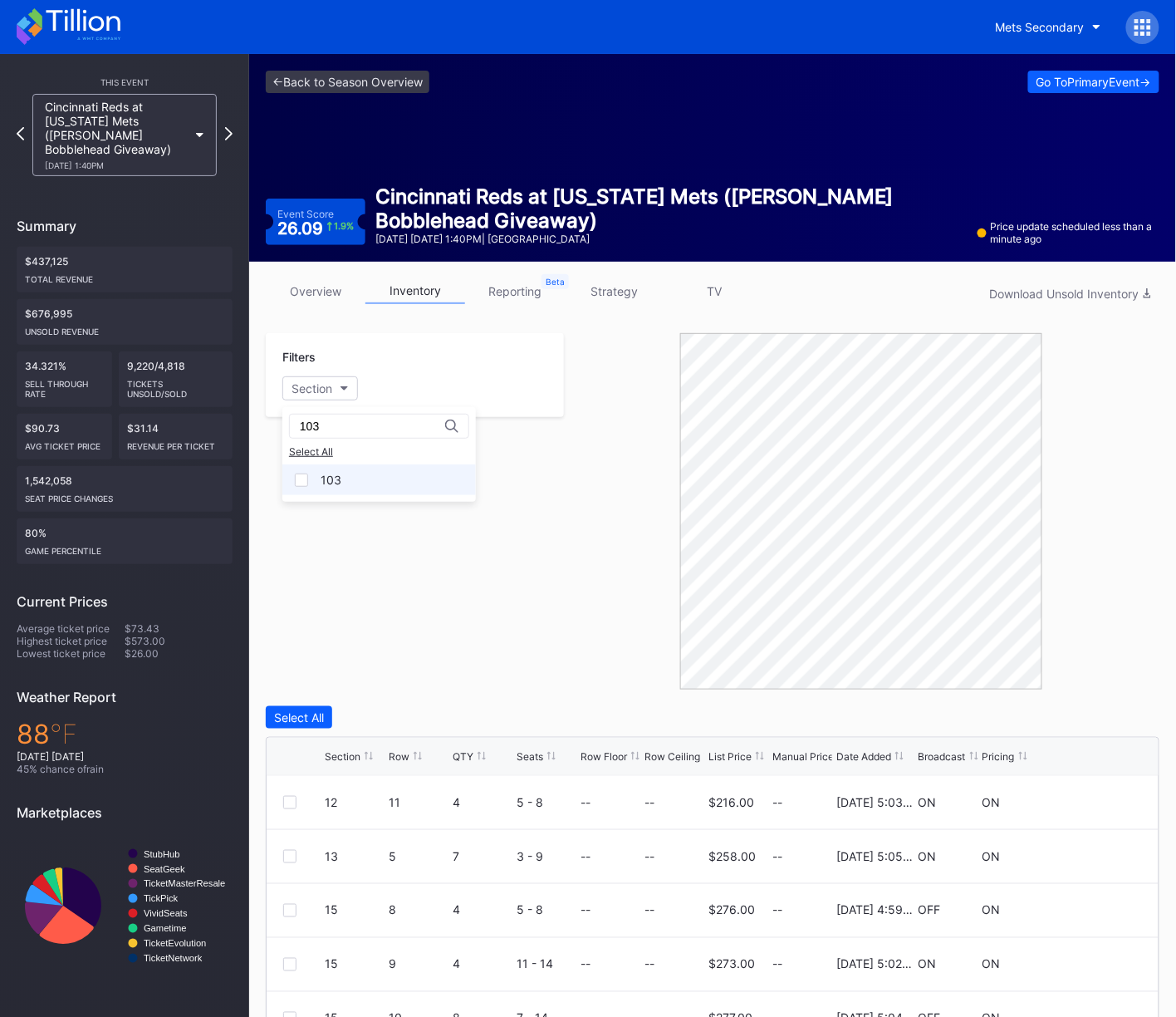 type on "103" 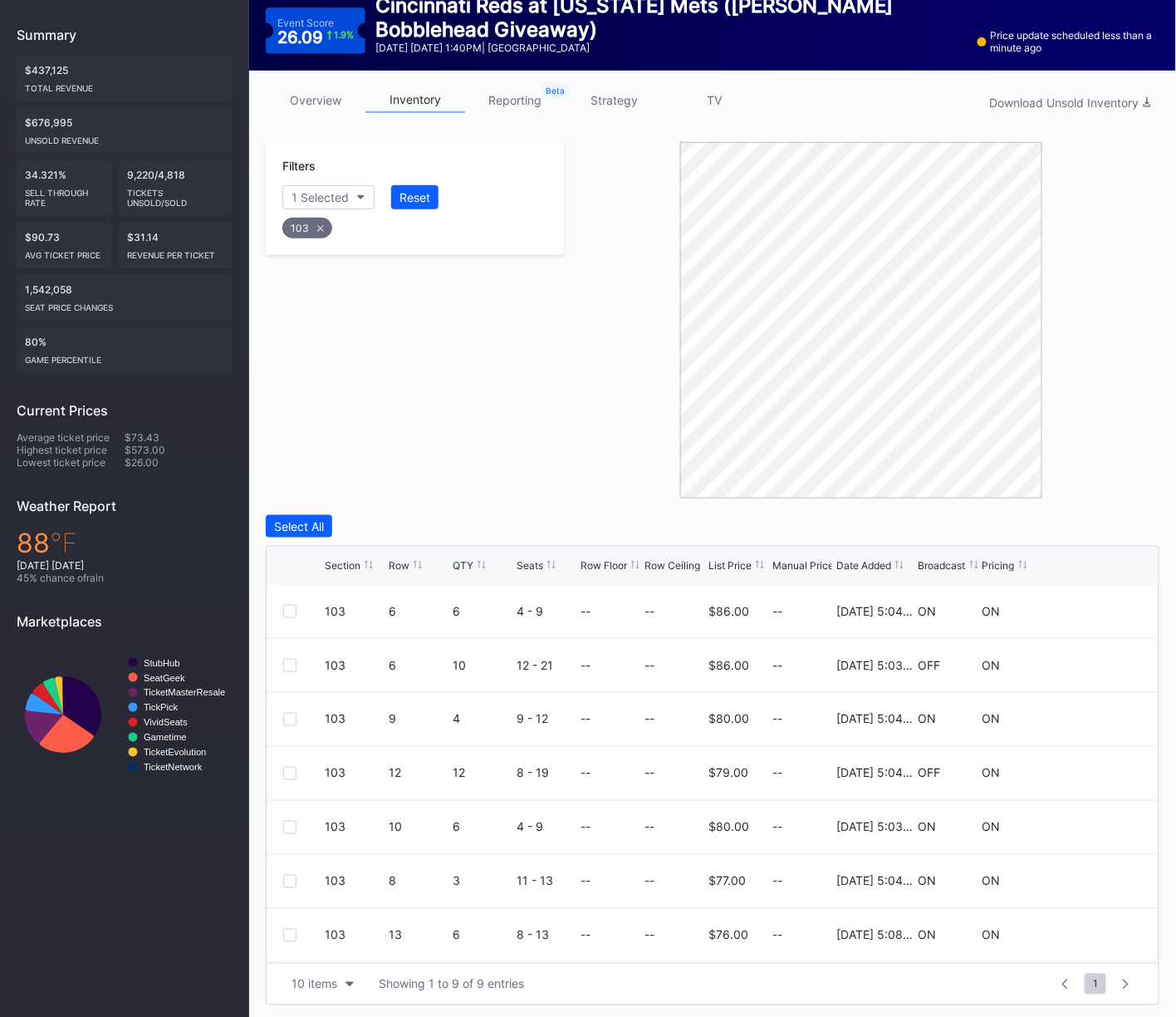 scroll, scrollTop: 194, scrollLeft: 0, axis: vertical 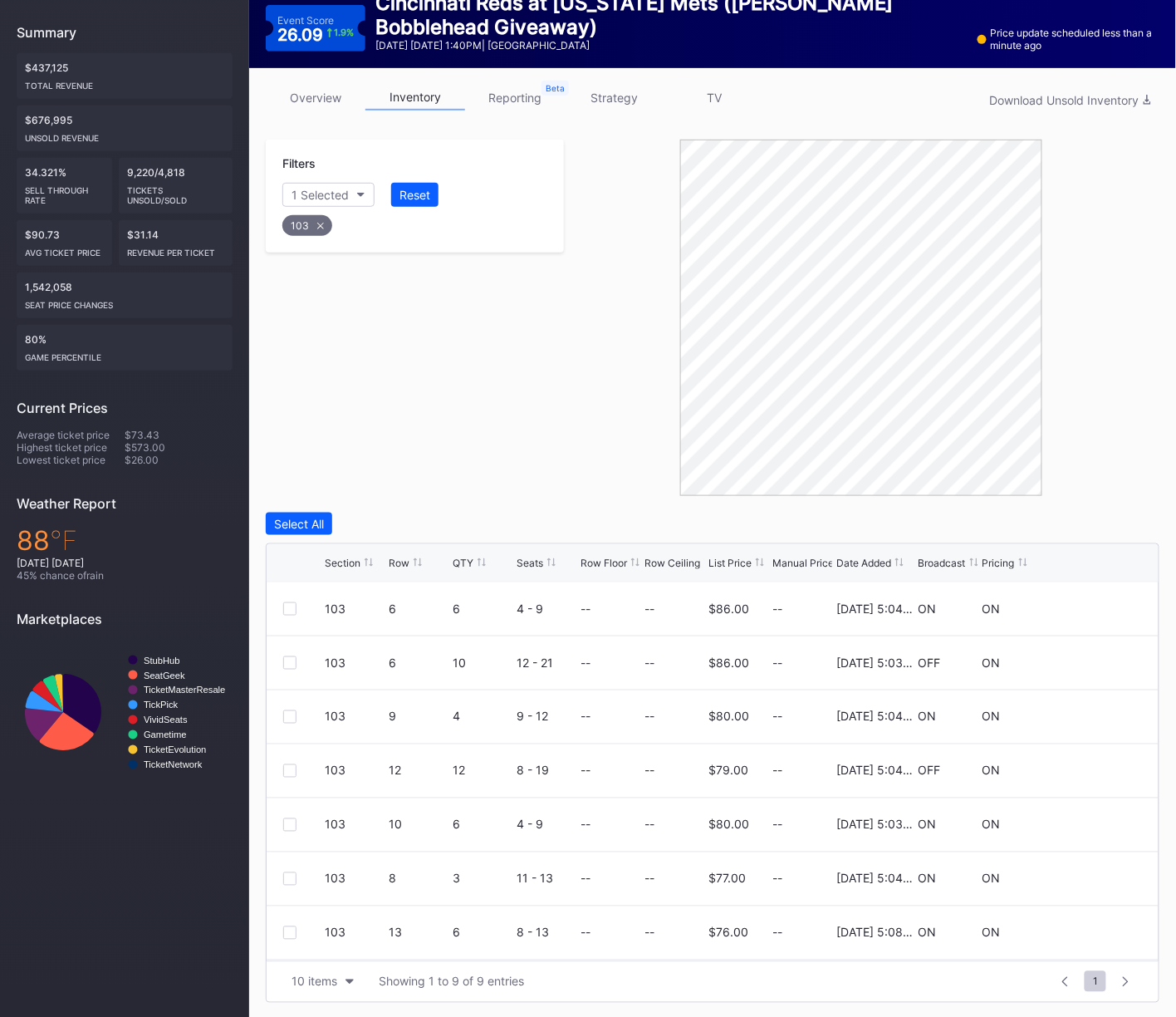 click on "Row" at bounding box center [399, 563] 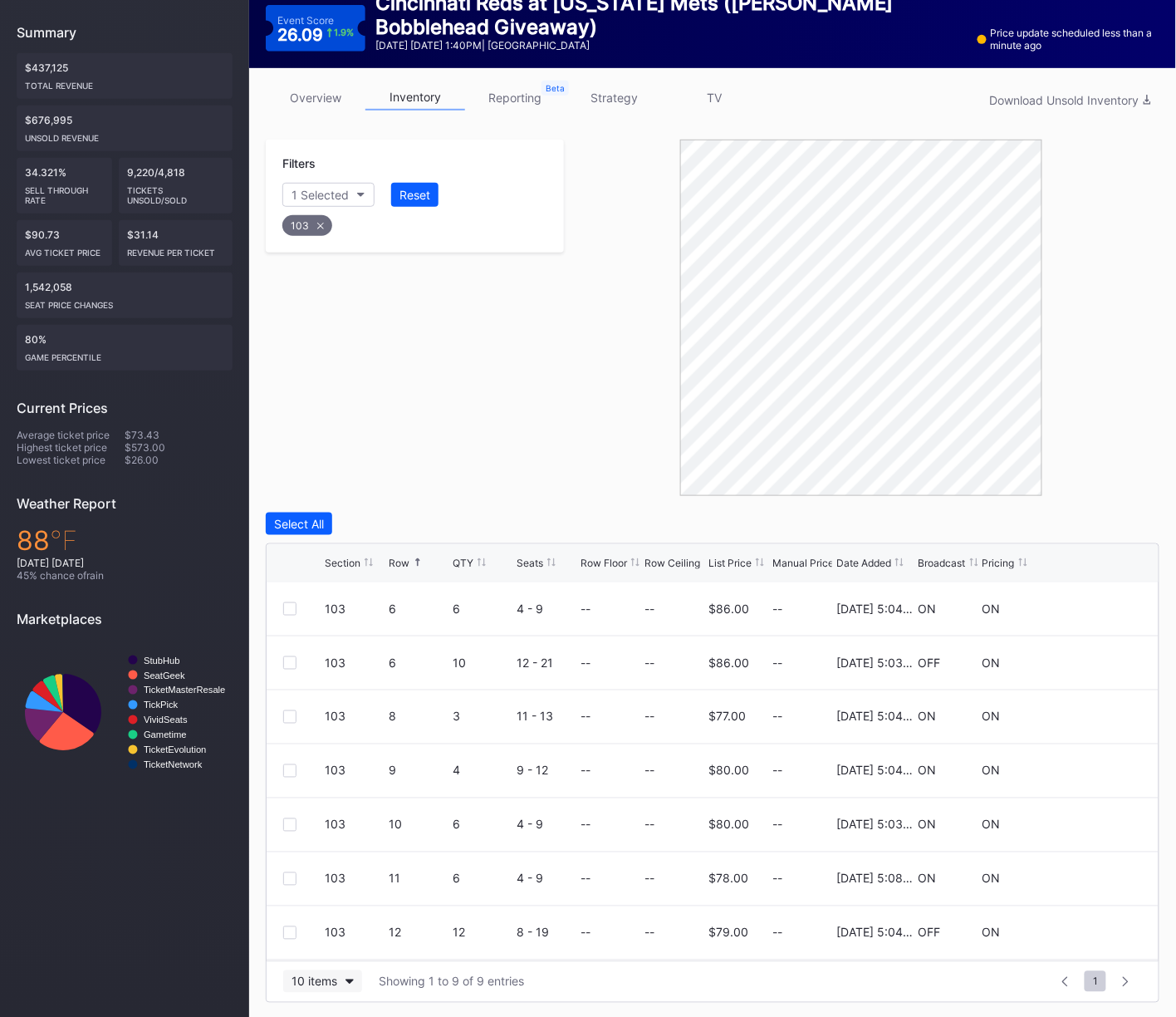 click on "10 items" at bounding box center (322, 981) 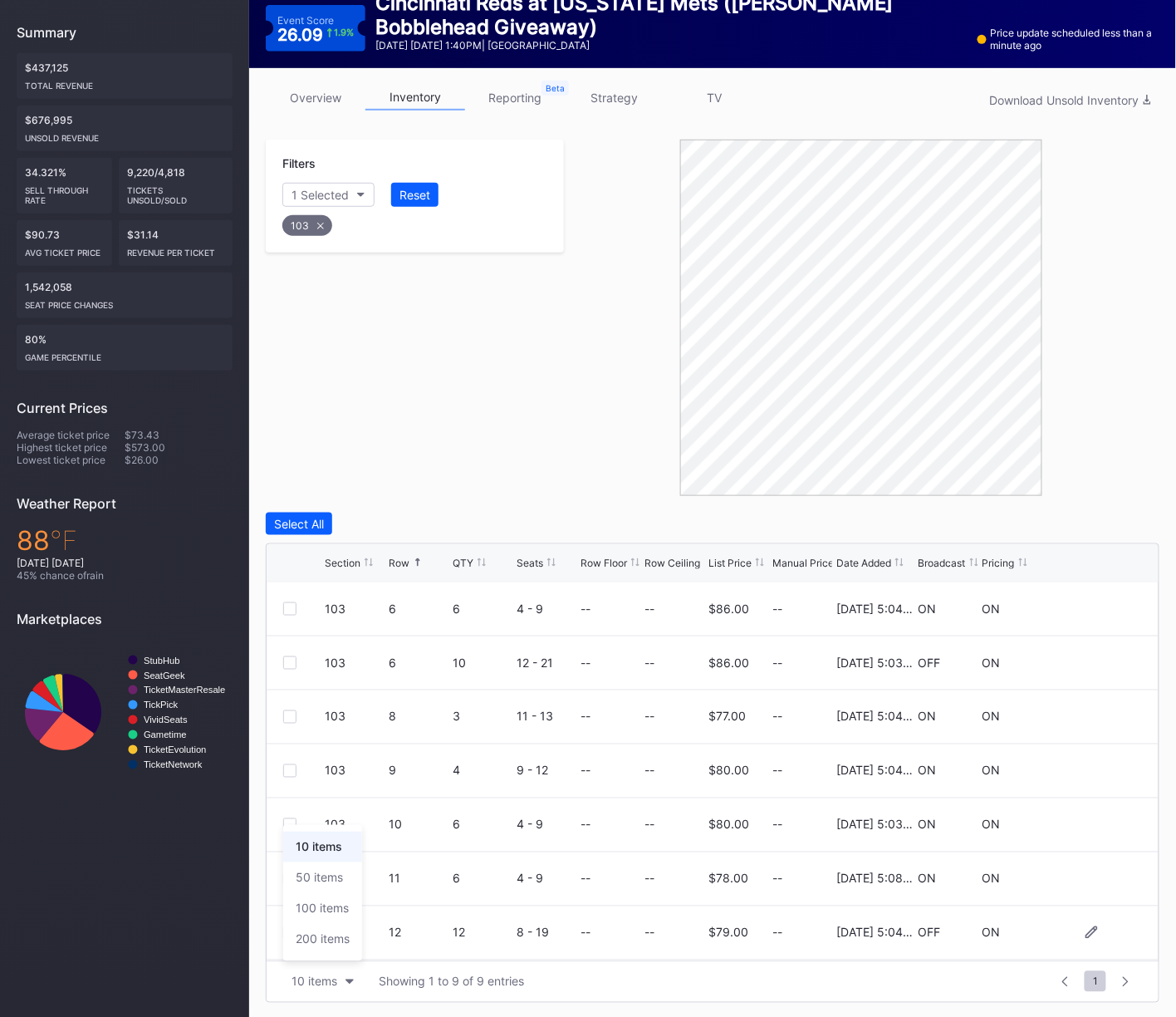 click on "100 items" at bounding box center (322, 908) 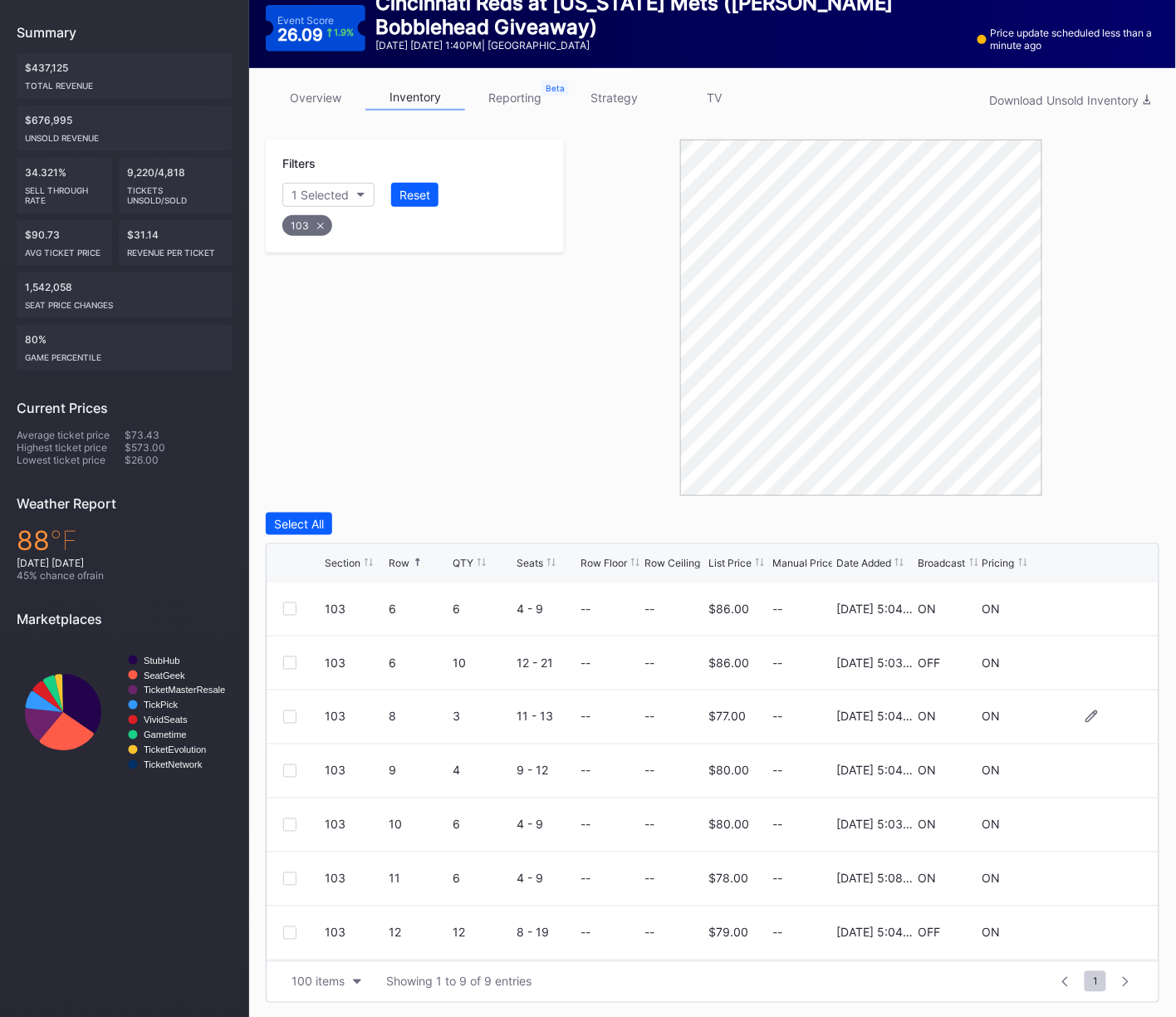 scroll, scrollTop: 106, scrollLeft: 0, axis: vertical 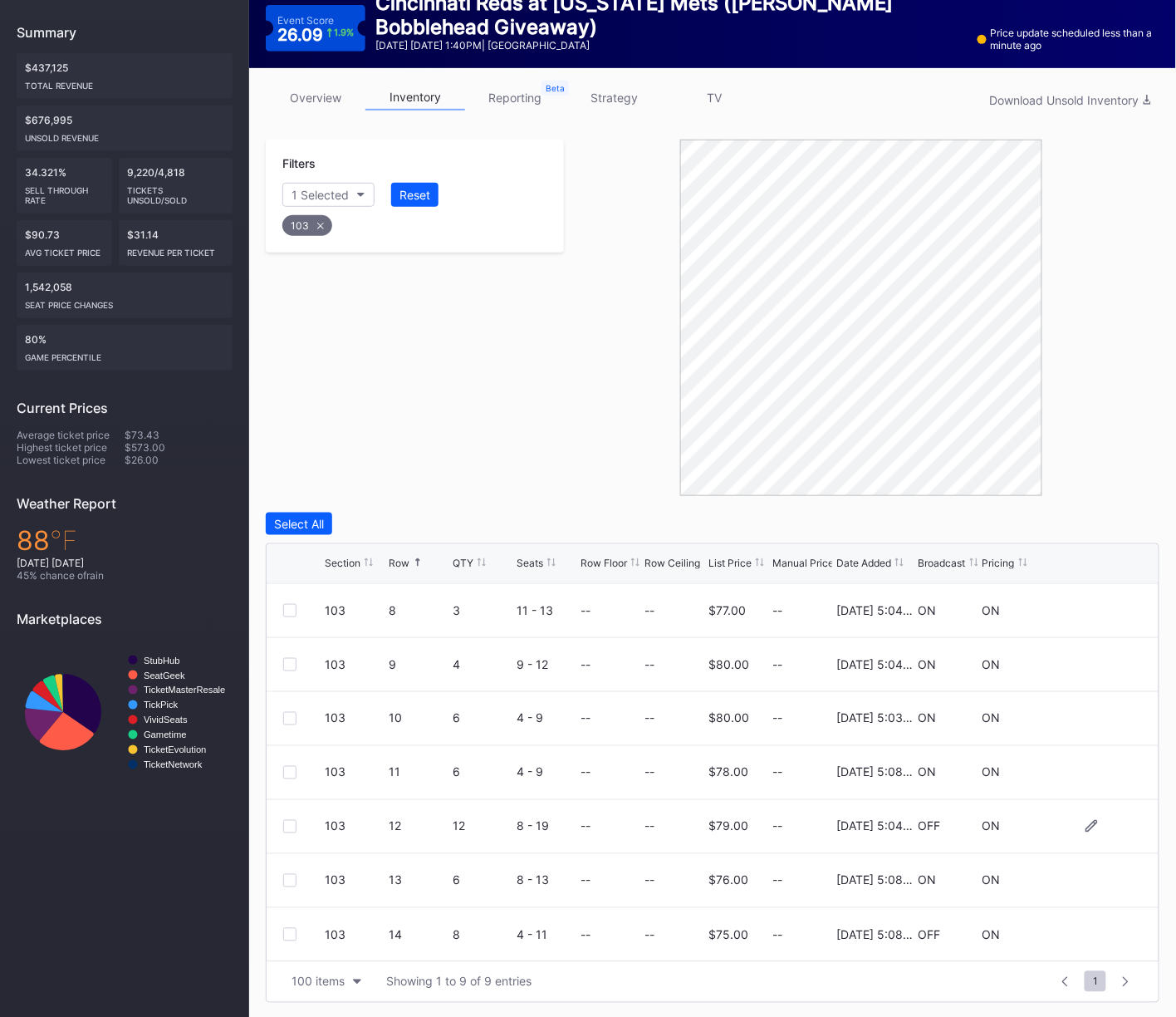 click at bounding box center [290, 827] 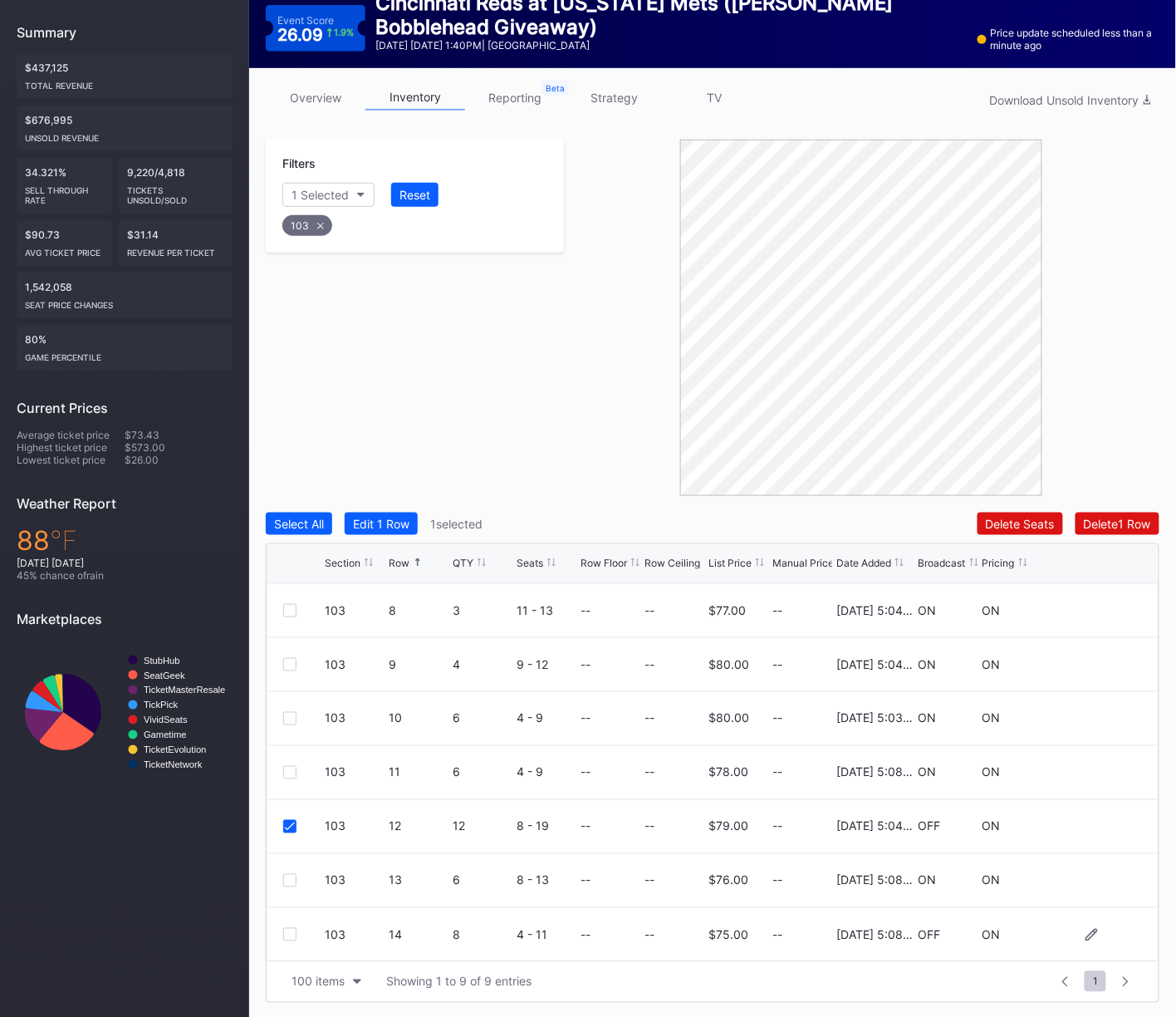 click on "103 14 8 4 - 11 -- -- $75.00 -- 2/14/2025 5:08PM OFF ON" at bounding box center (713, 935) 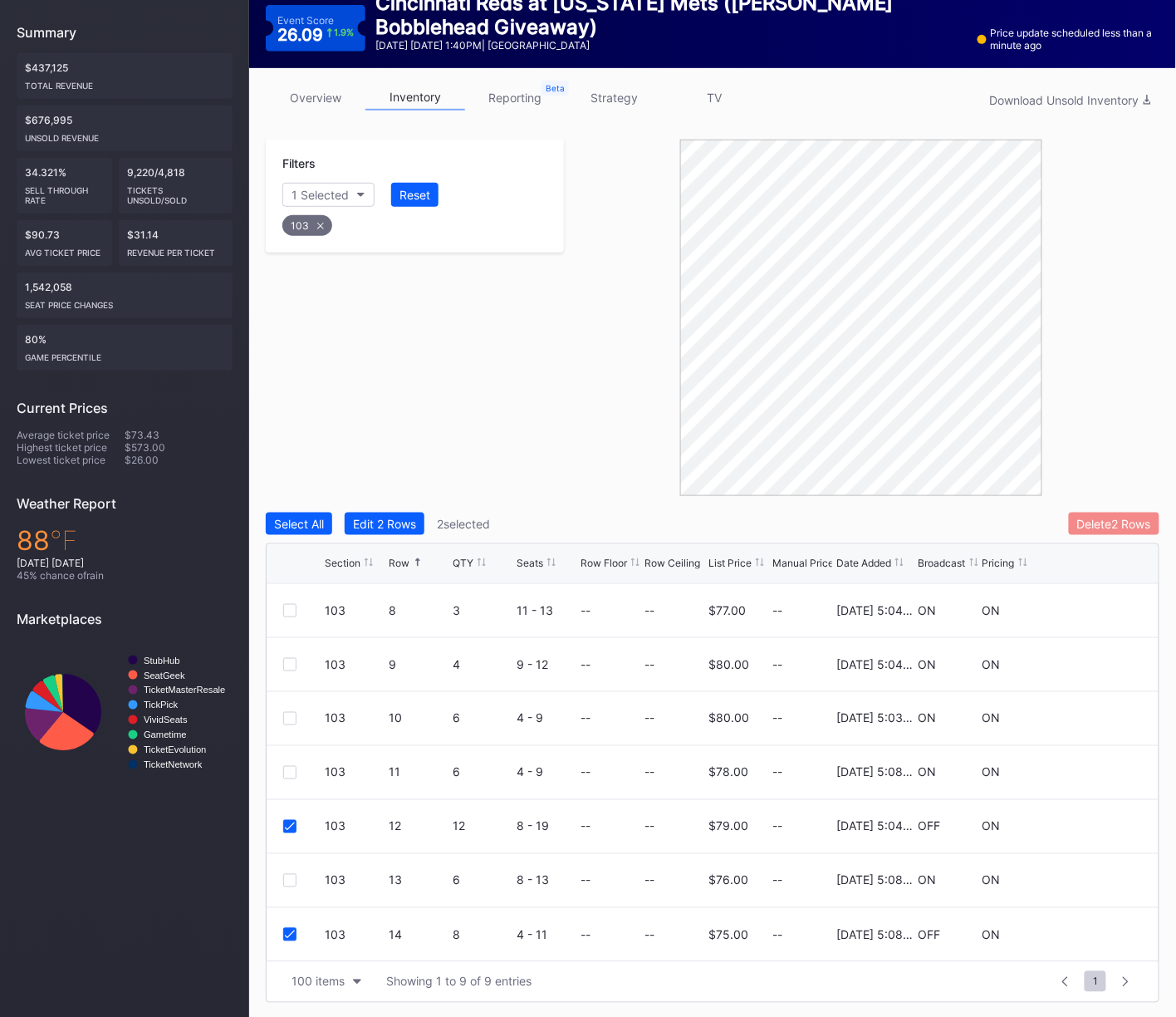 click on "Delete  2   Rows" at bounding box center (1114, 523) 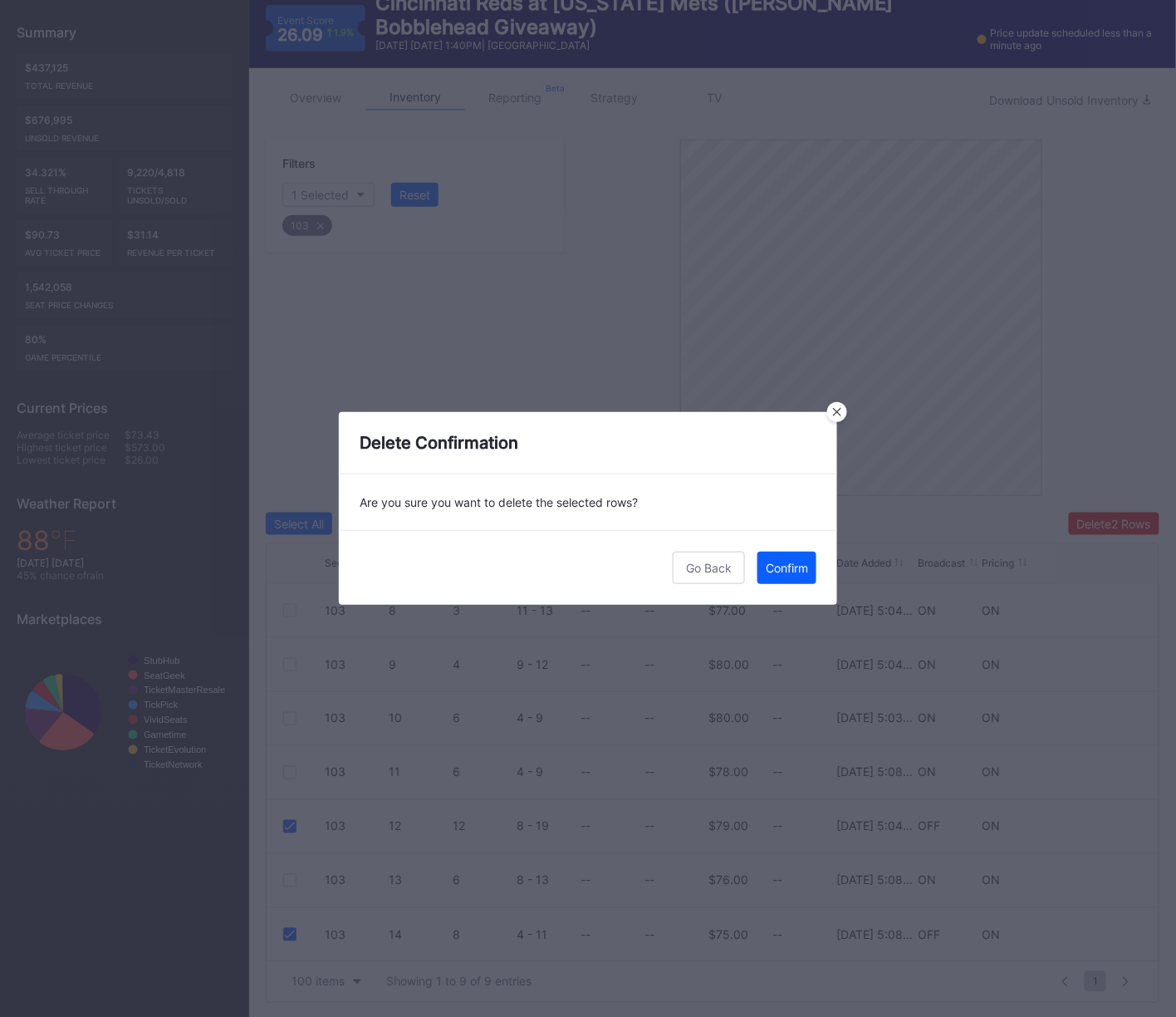 click on "Confirm" at bounding box center [786, 567] 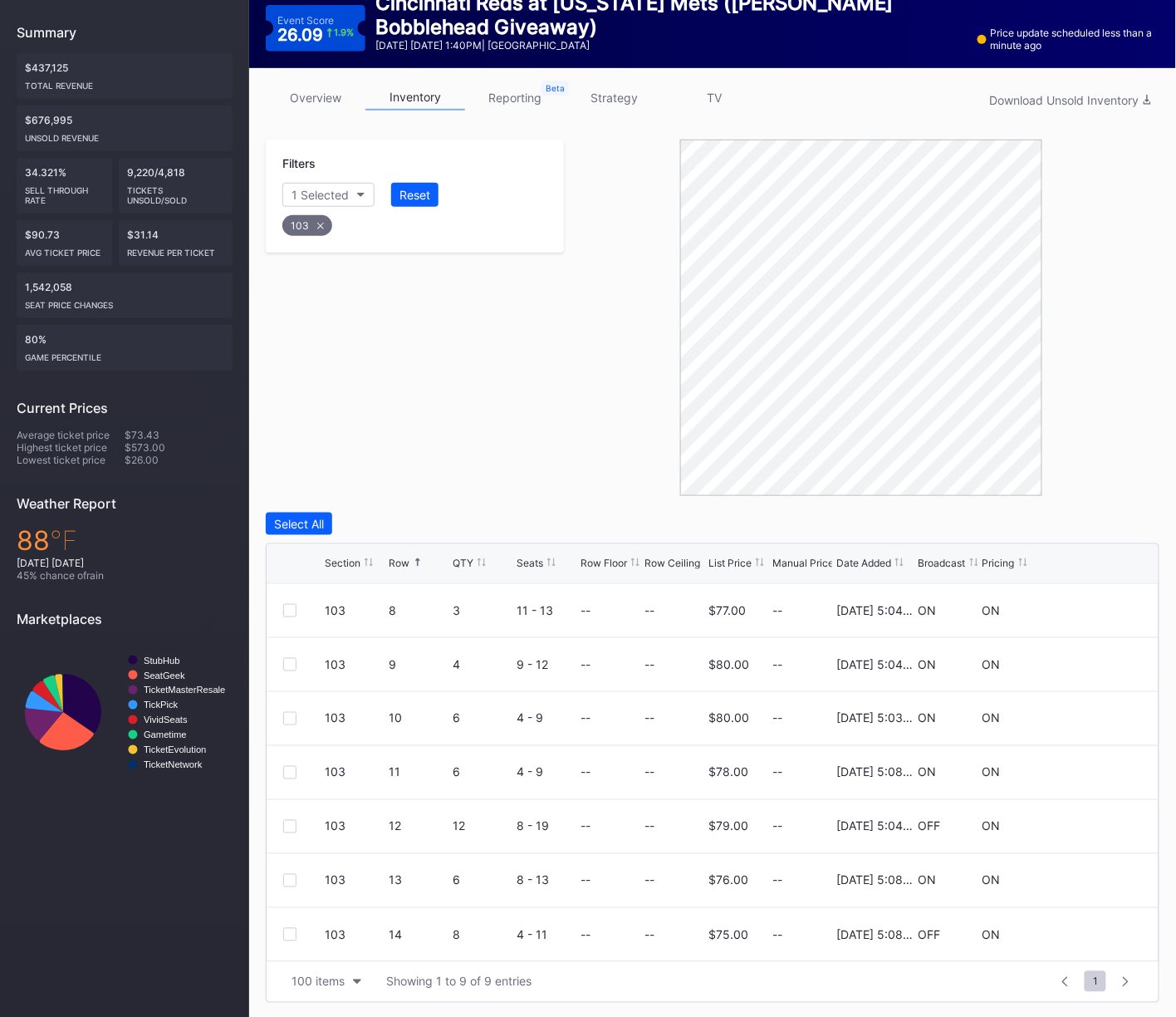click 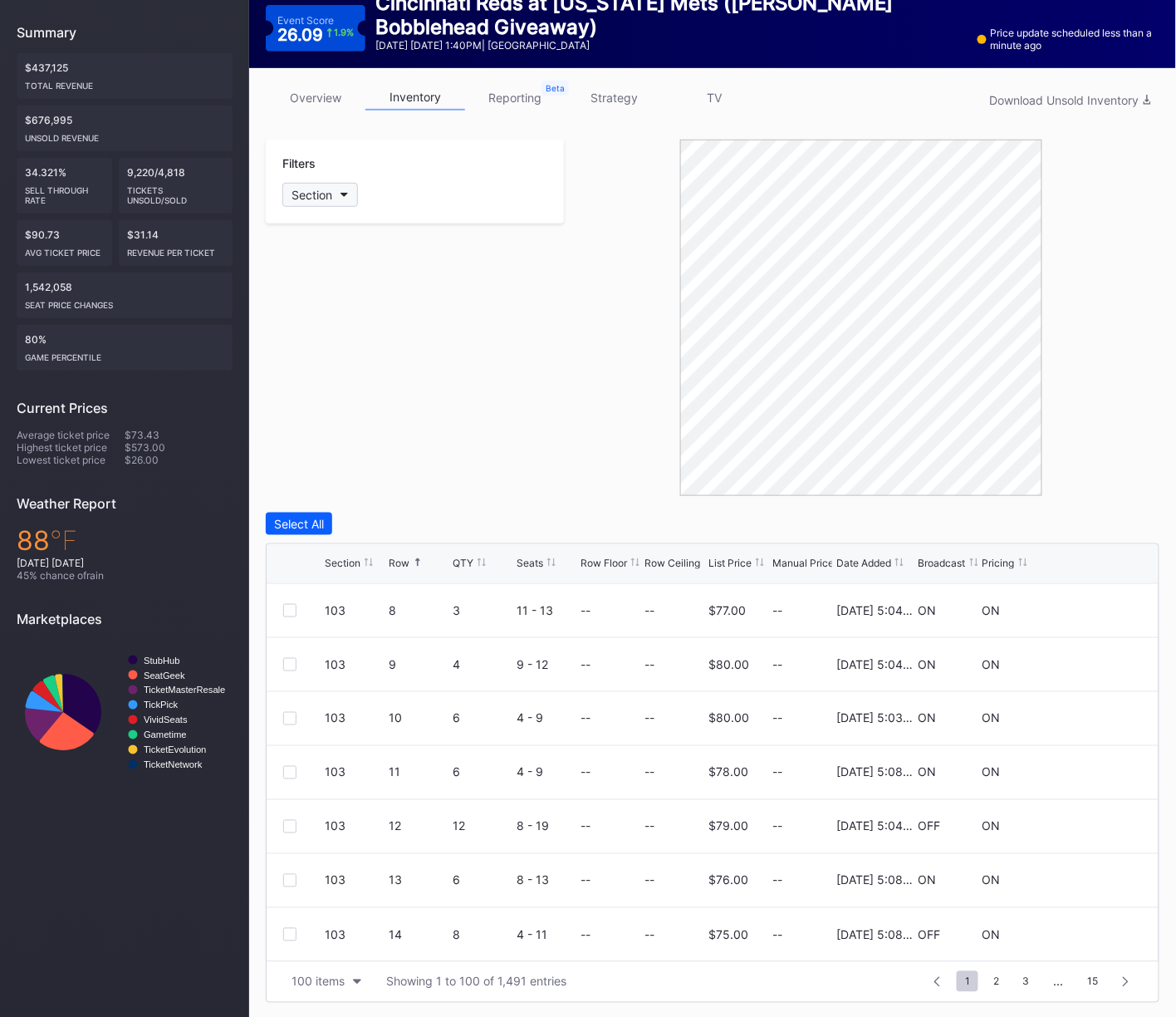click on "Section" at bounding box center (311, 194) 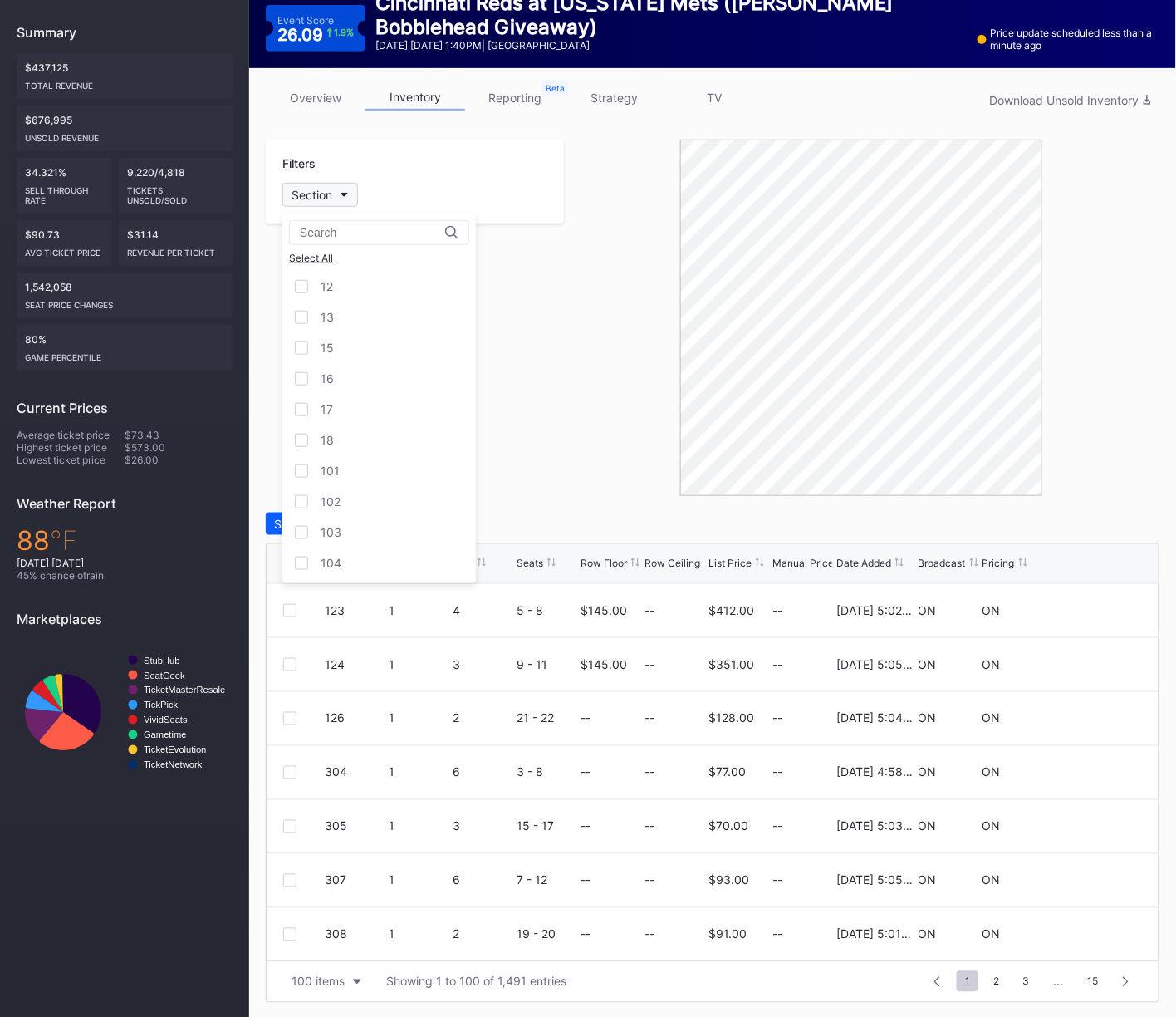 scroll, scrollTop: 0, scrollLeft: 0, axis: both 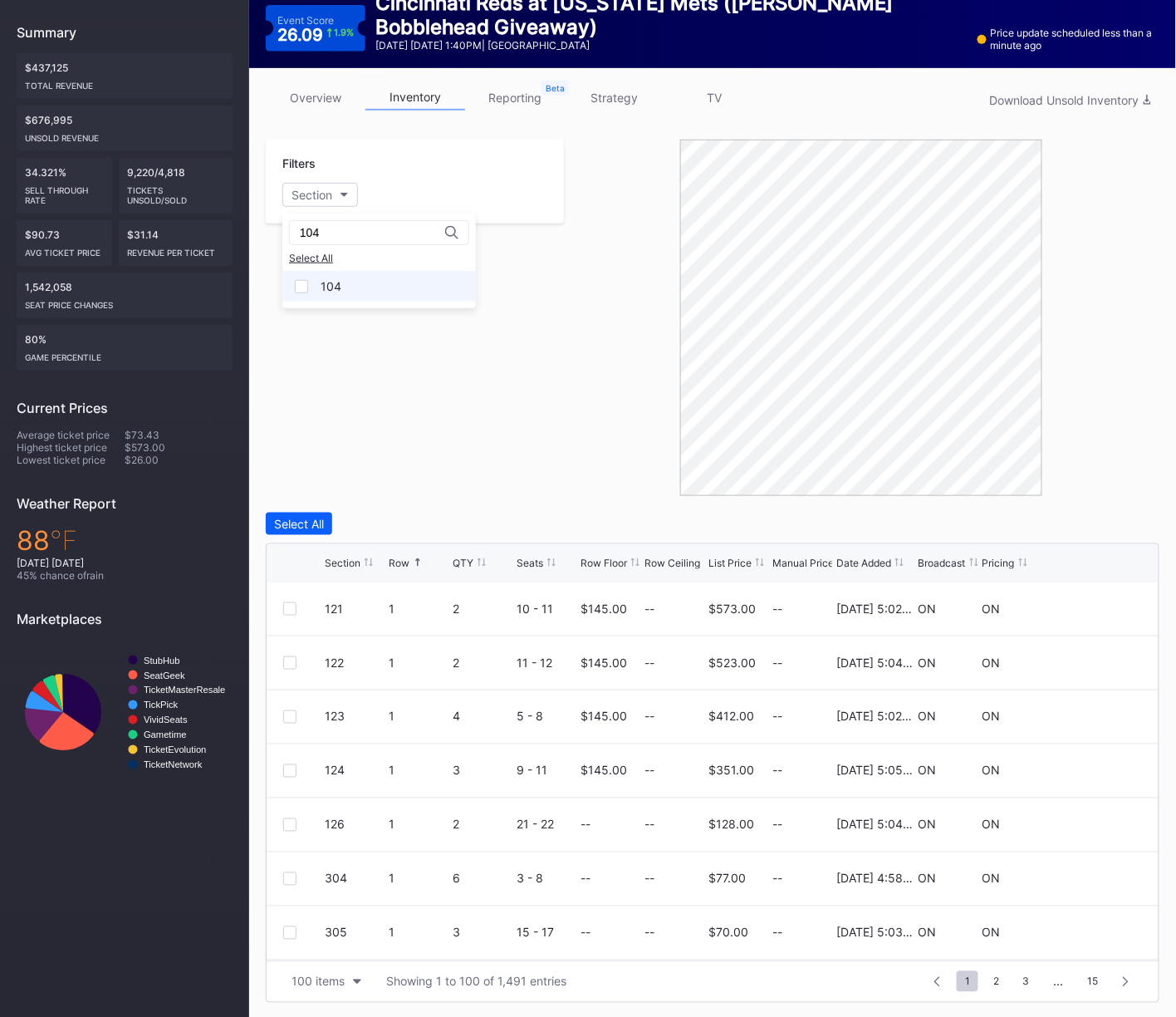 type on "104" 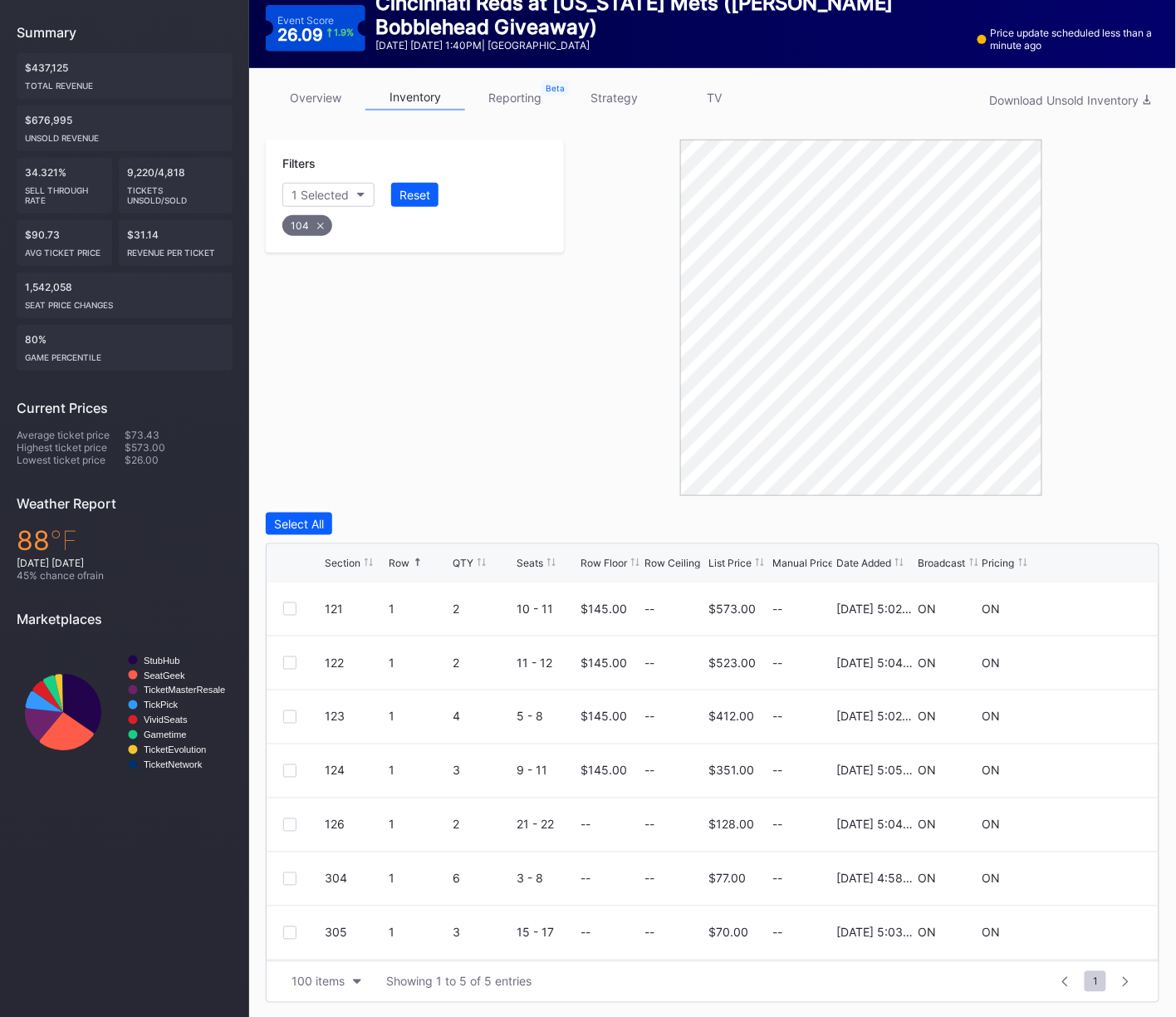 scroll, scrollTop: 86, scrollLeft: 0, axis: vertical 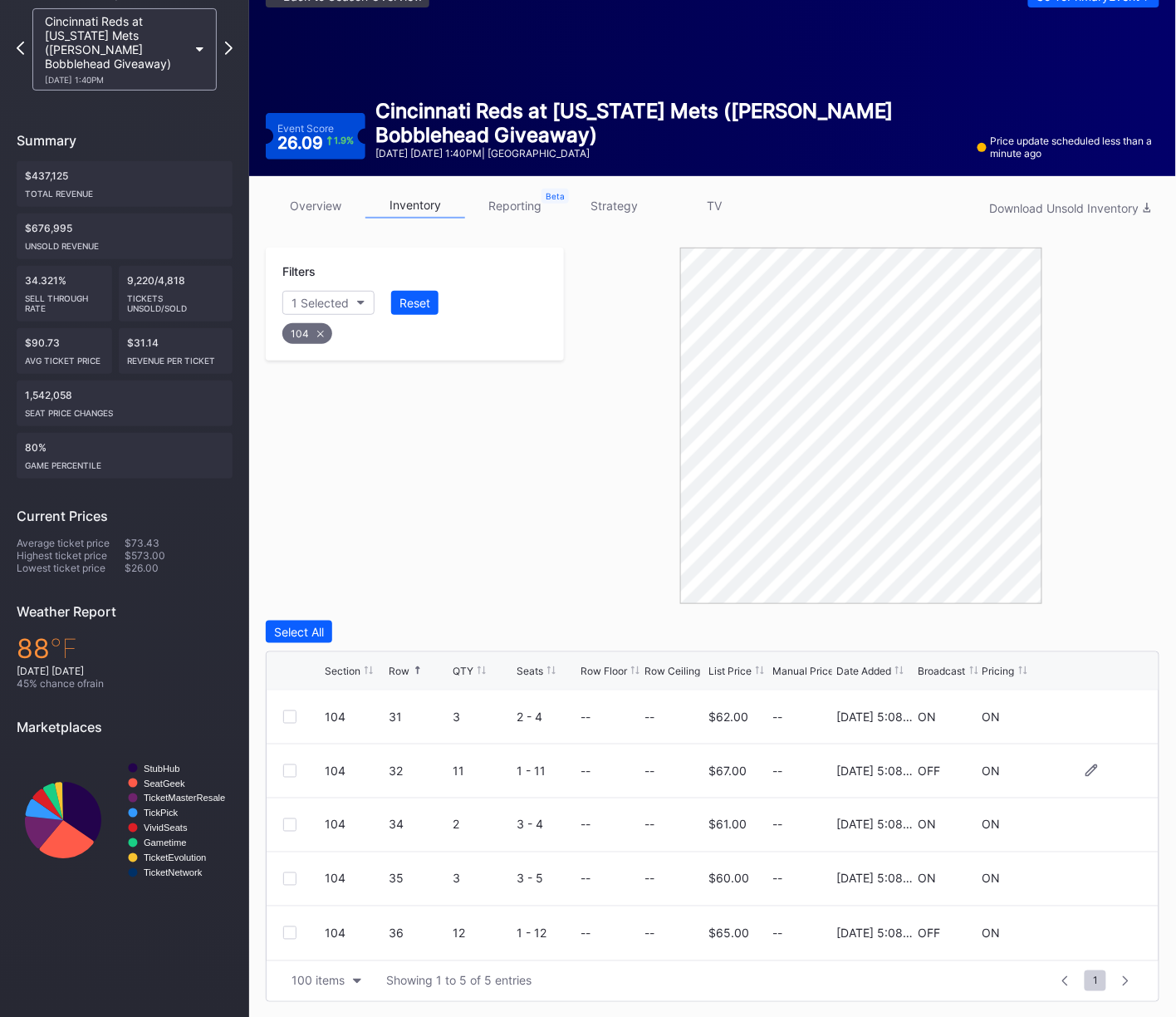 click at bounding box center (290, 771) 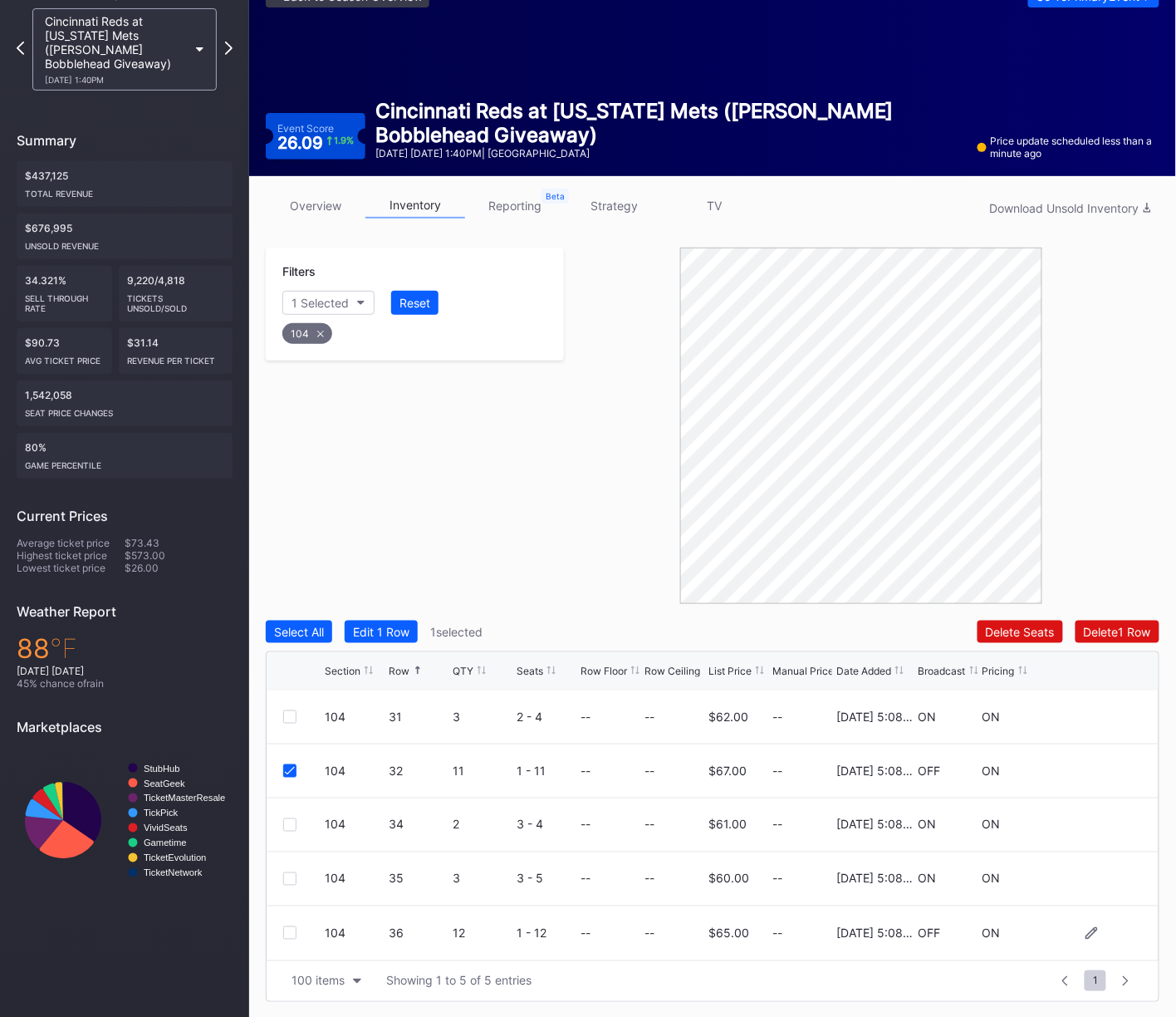 click on "104 36 12 1 - 12 -- -- $65.00 -- 2/14/2025 5:08PM OFF ON" at bounding box center (713, 933) 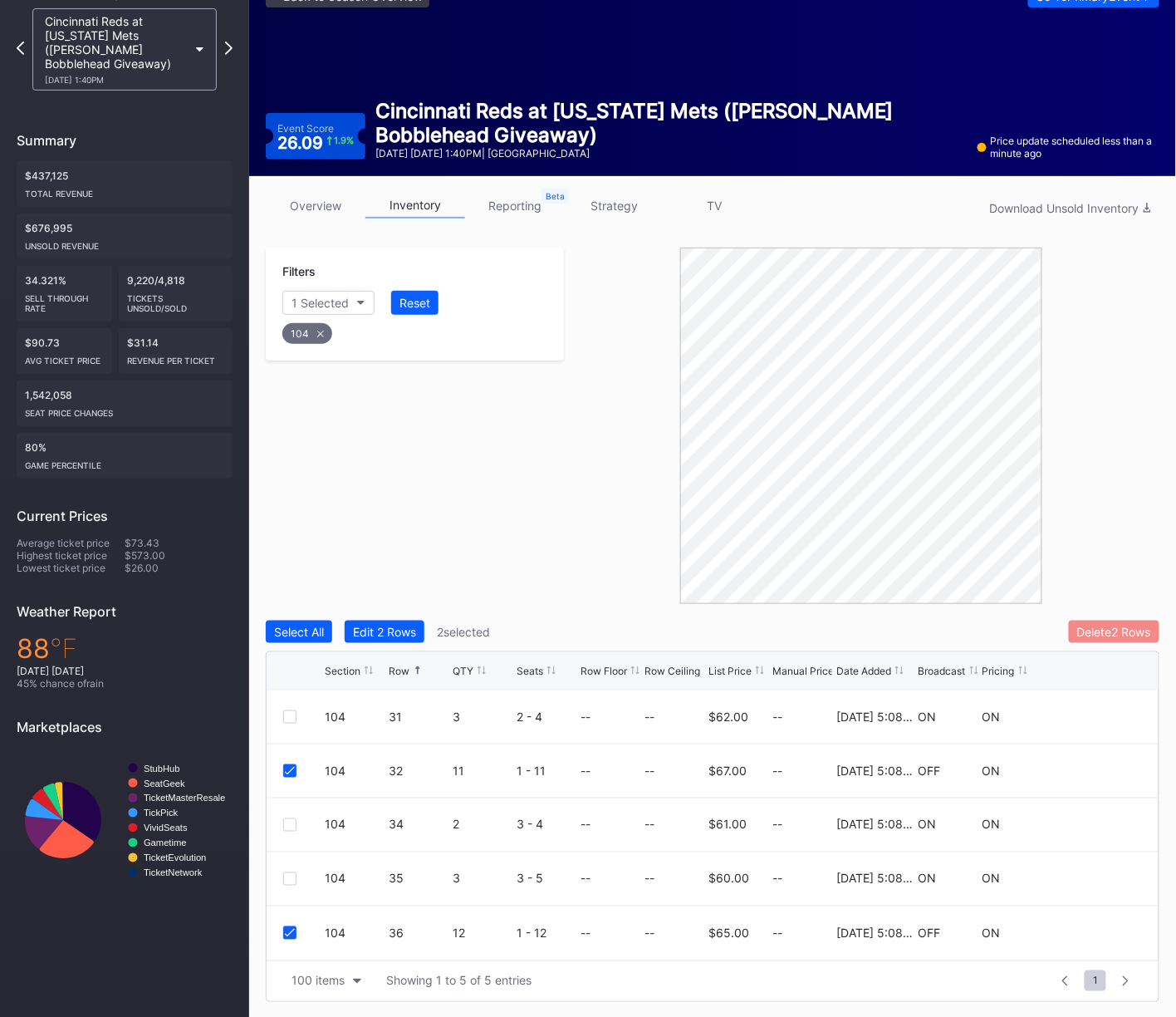 click on "Delete  2   Rows" at bounding box center (1114, 631) 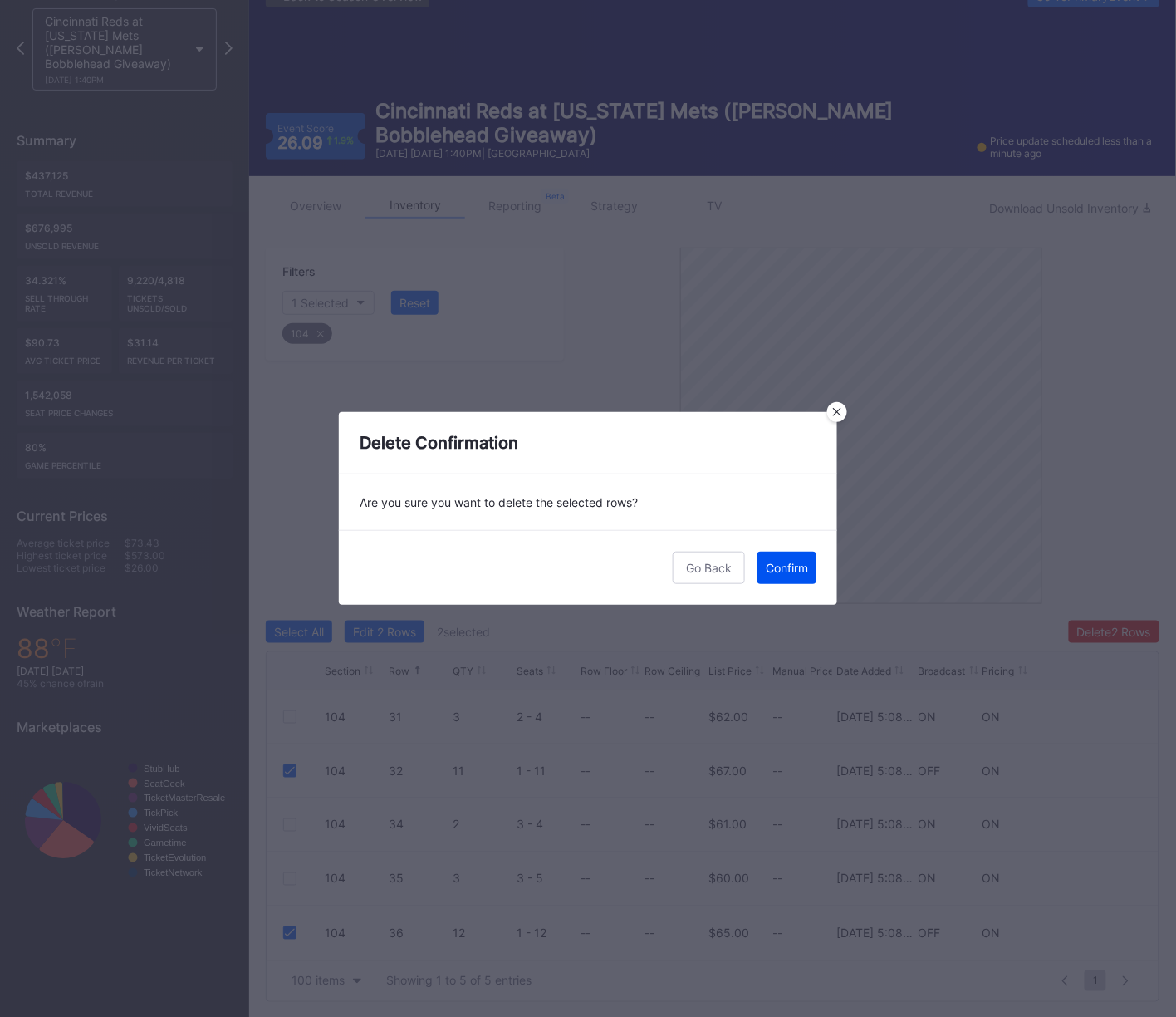 click on "Confirm" at bounding box center [786, 567] 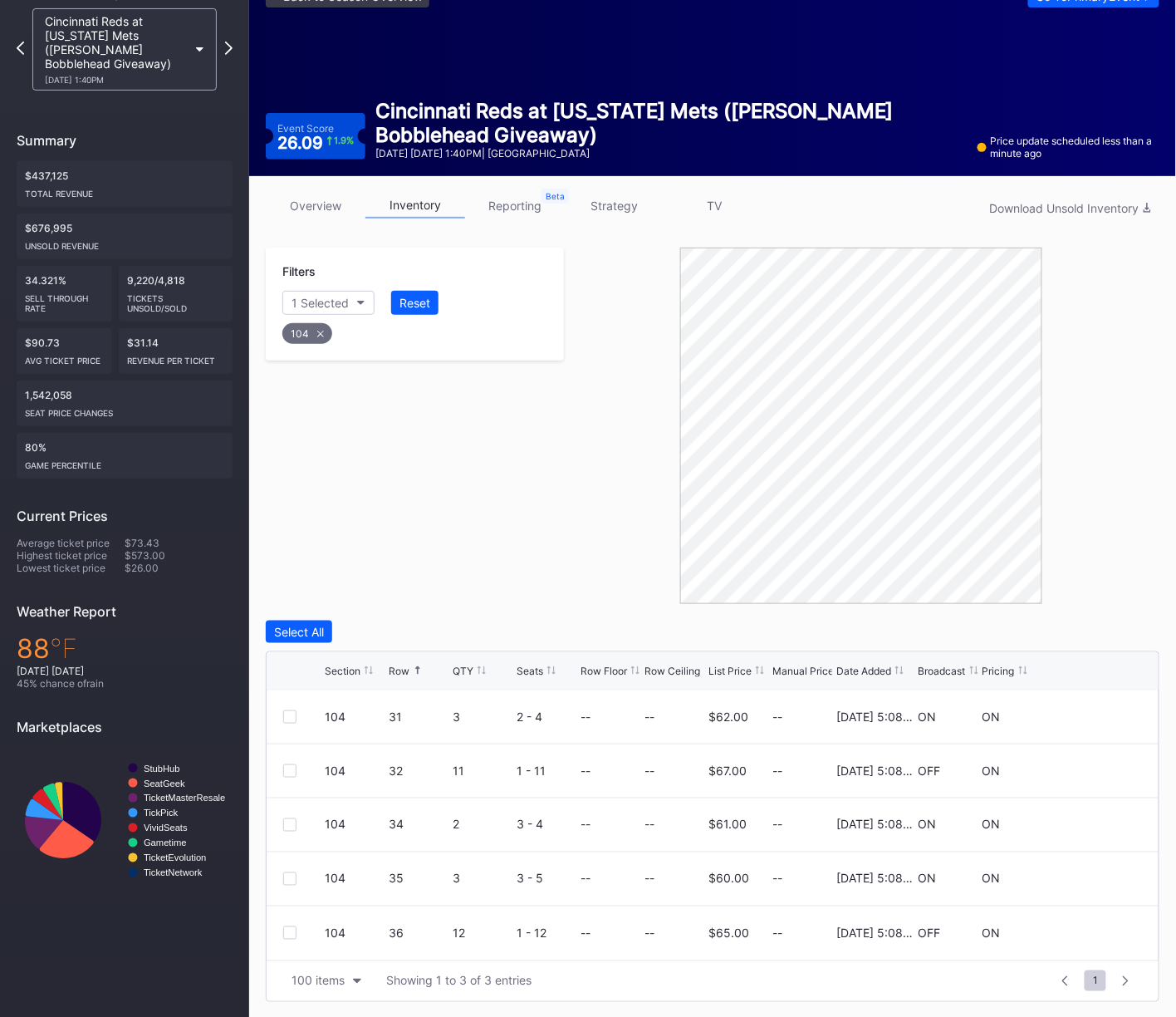 scroll, scrollTop: 0, scrollLeft: 0, axis: both 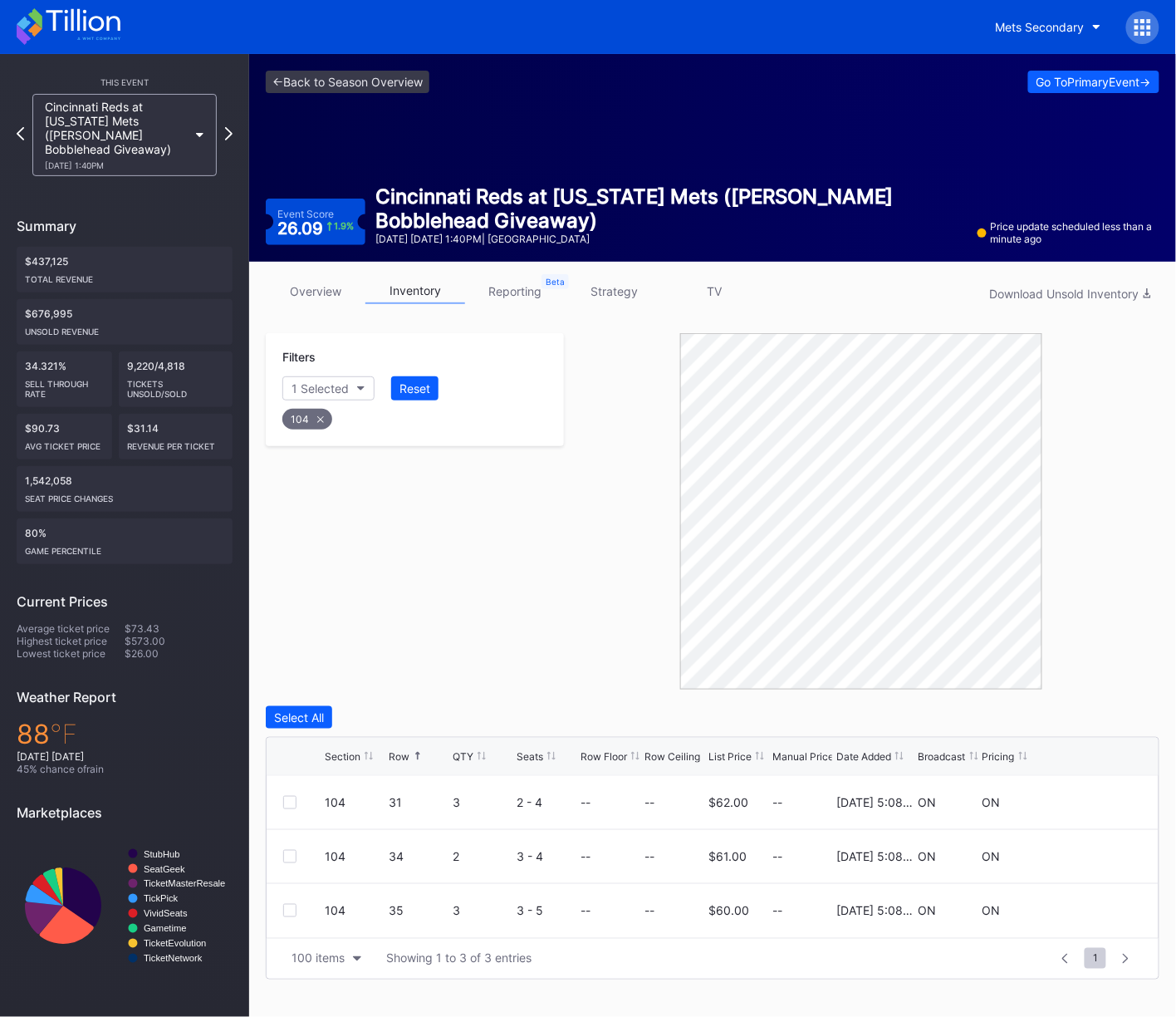 click on "104" at bounding box center [307, 419] 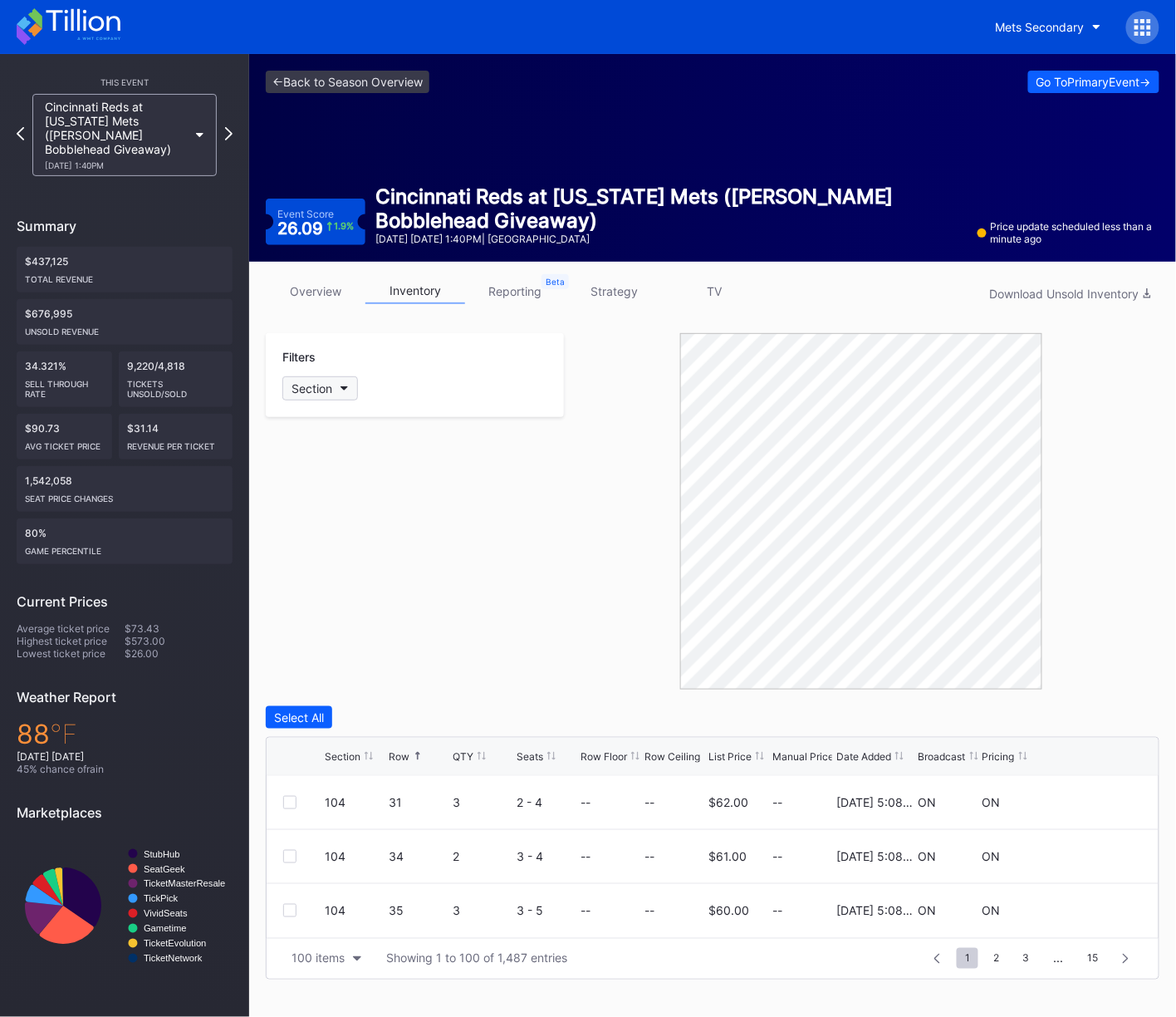 click on "Section" at bounding box center [311, 388] 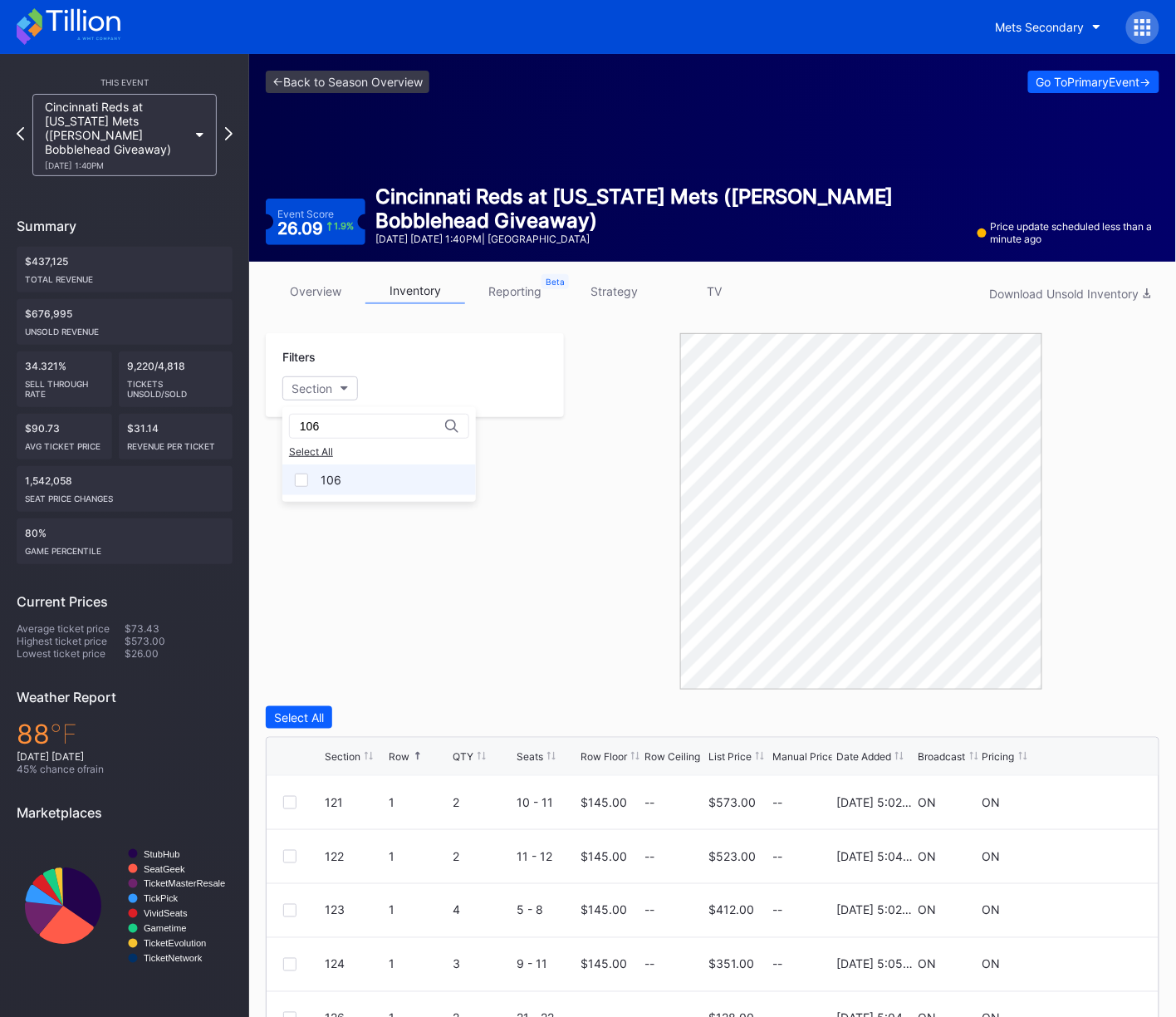 type on "106" 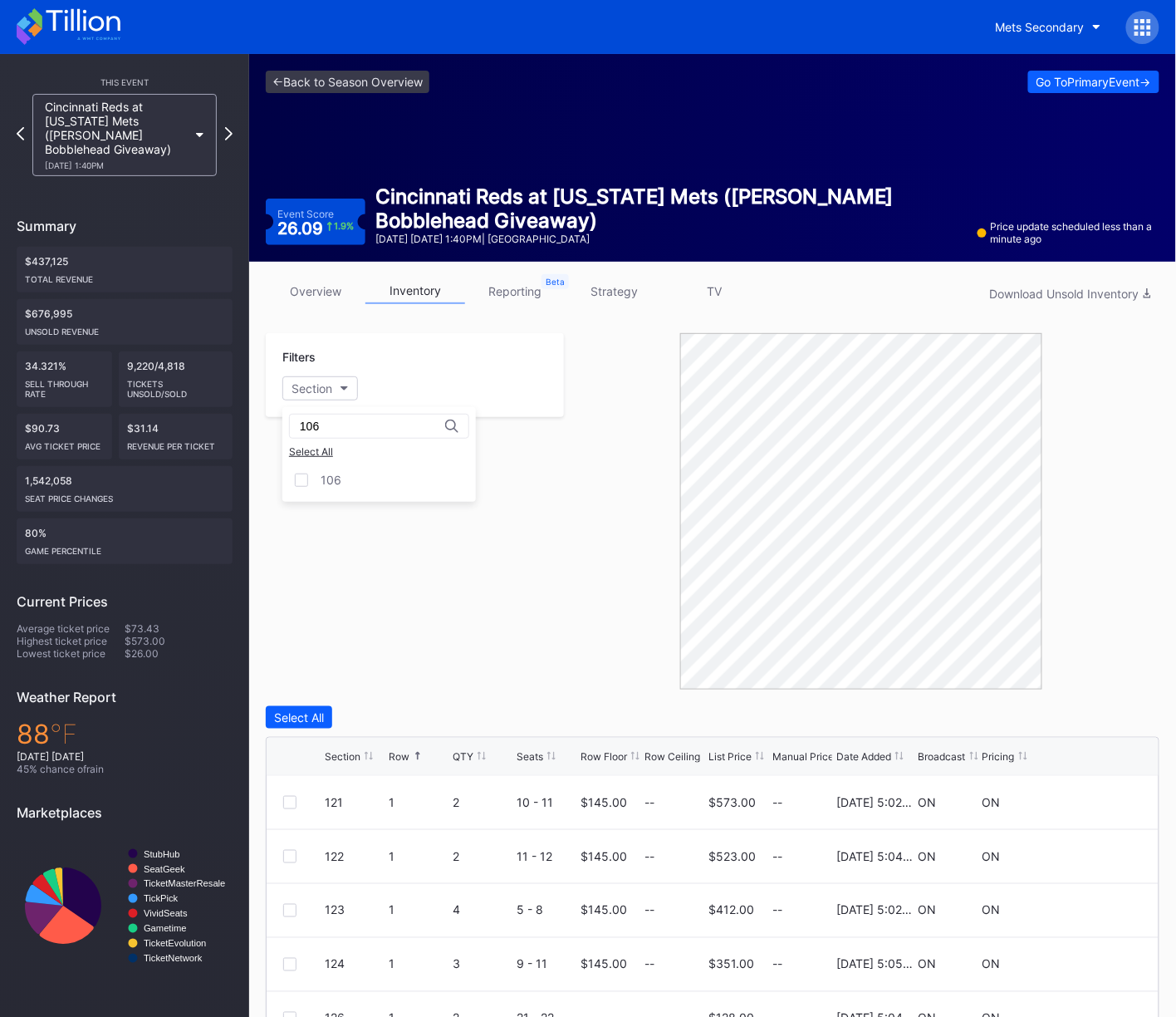 drag, startPoint x: 320, startPoint y: 482, endPoint x: 394, endPoint y: 592, distance: 132.57451 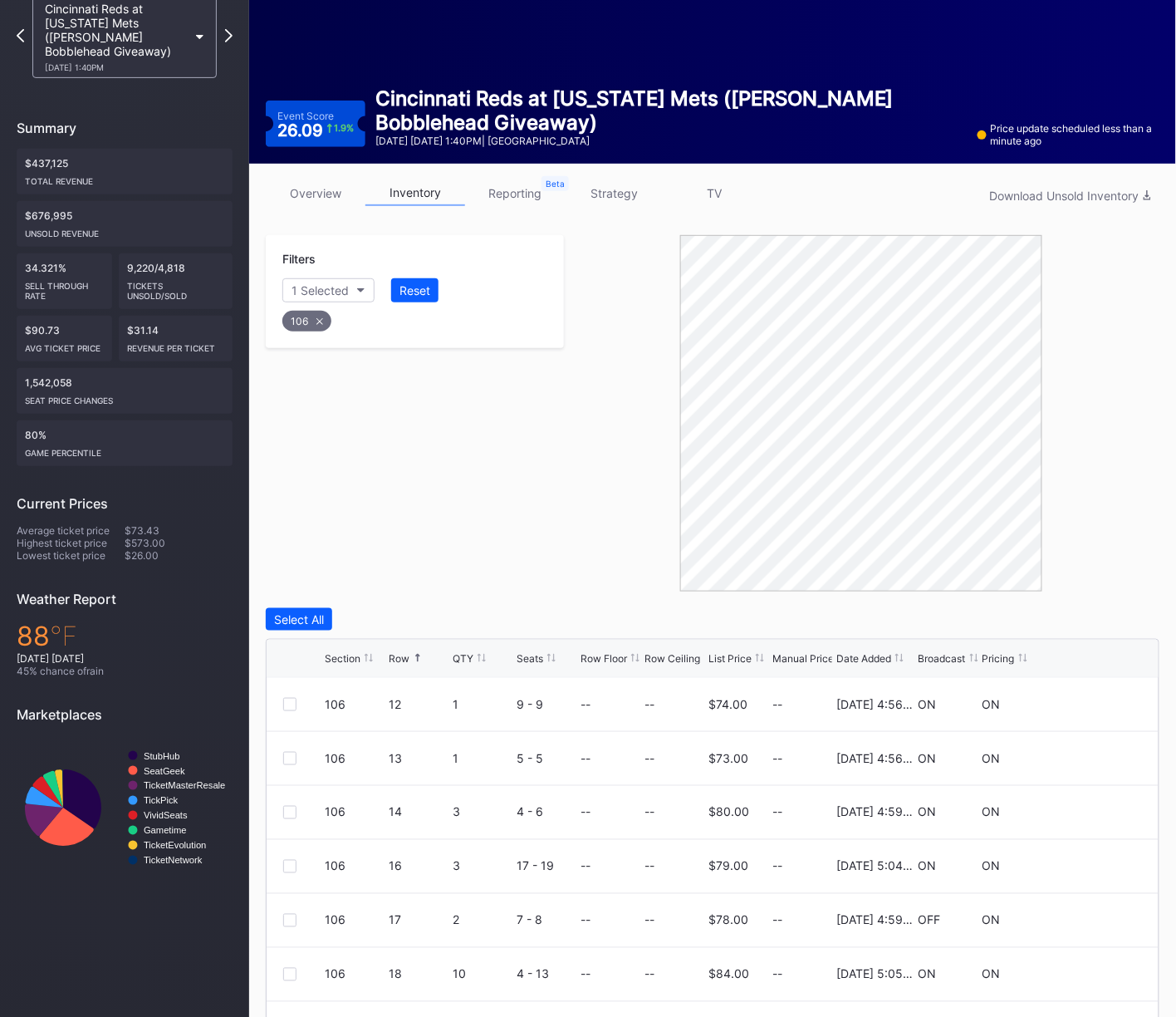 scroll, scrollTop: 194, scrollLeft: 0, axis: vertical 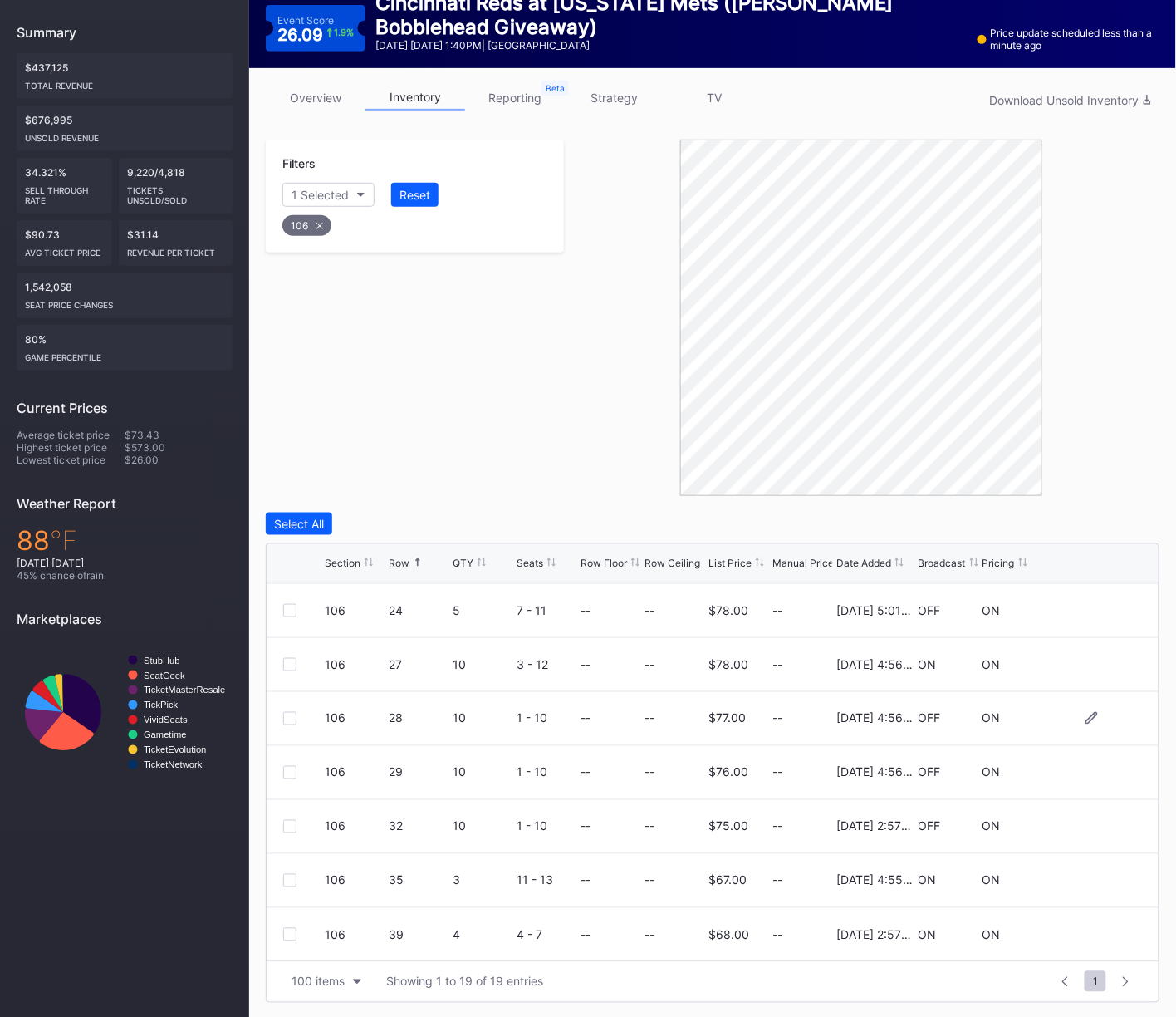 click at bounding box center [290, 719] 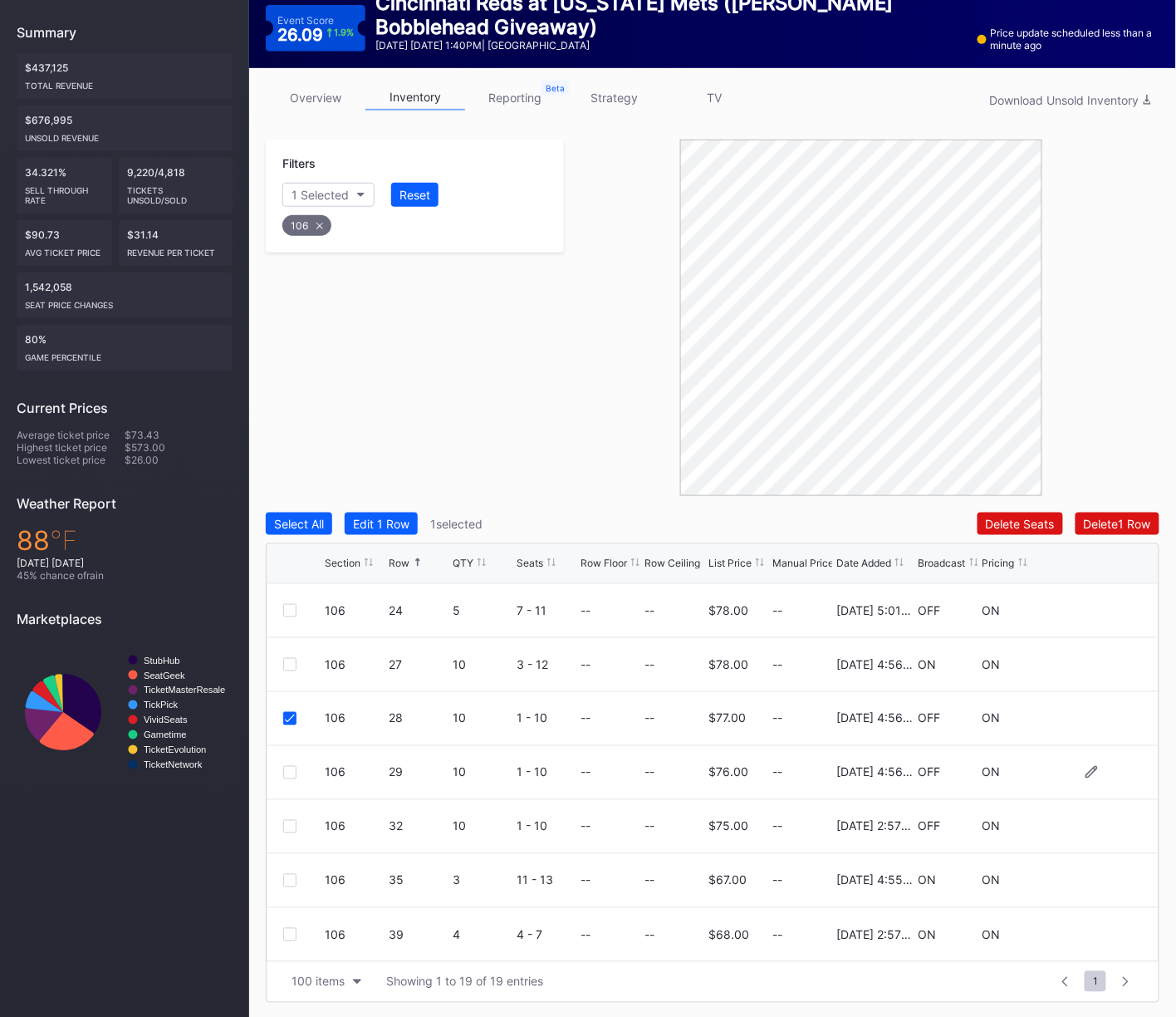 click at bounding box center (290, 773) 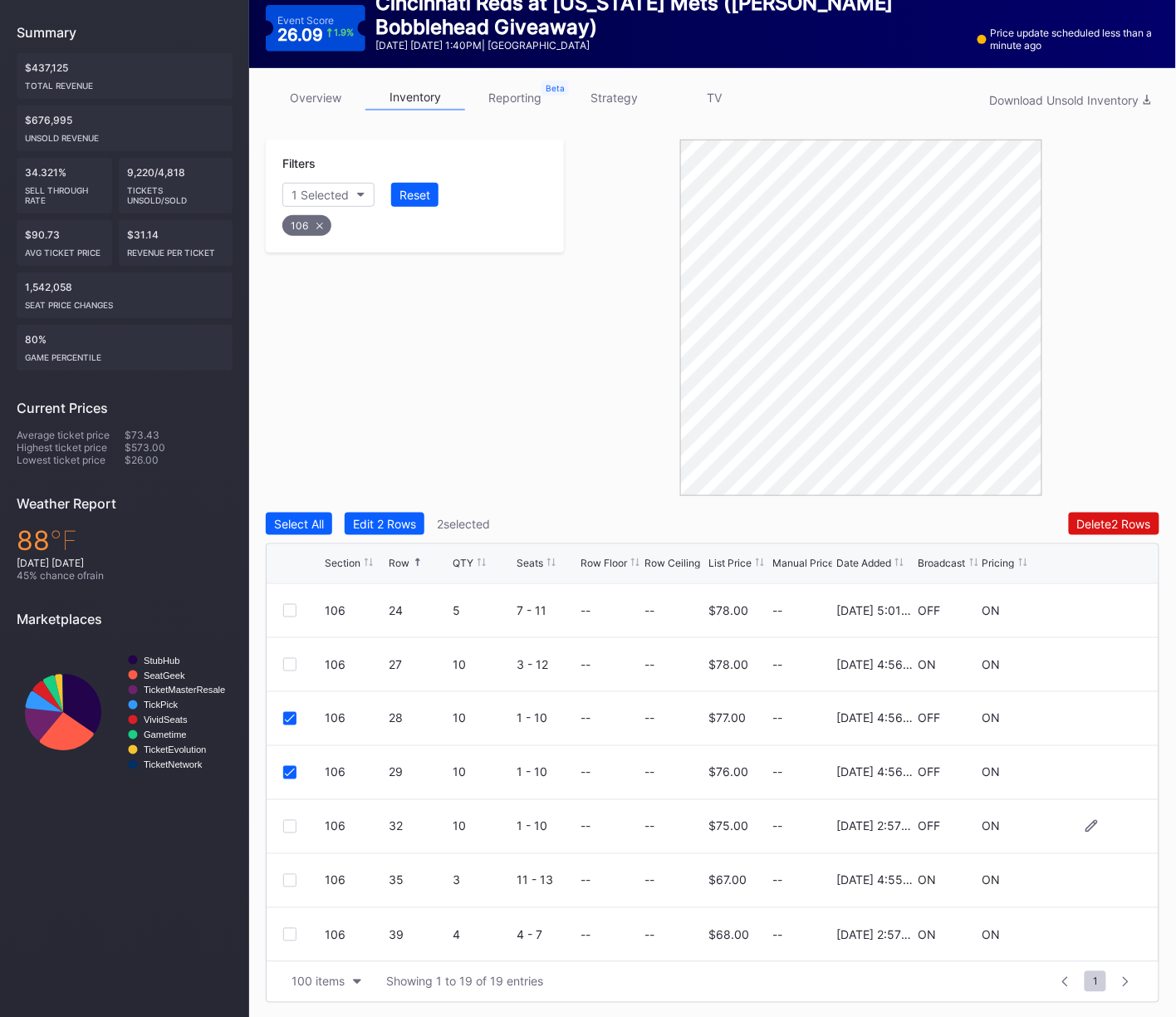 click at bounding box center [290, 827] 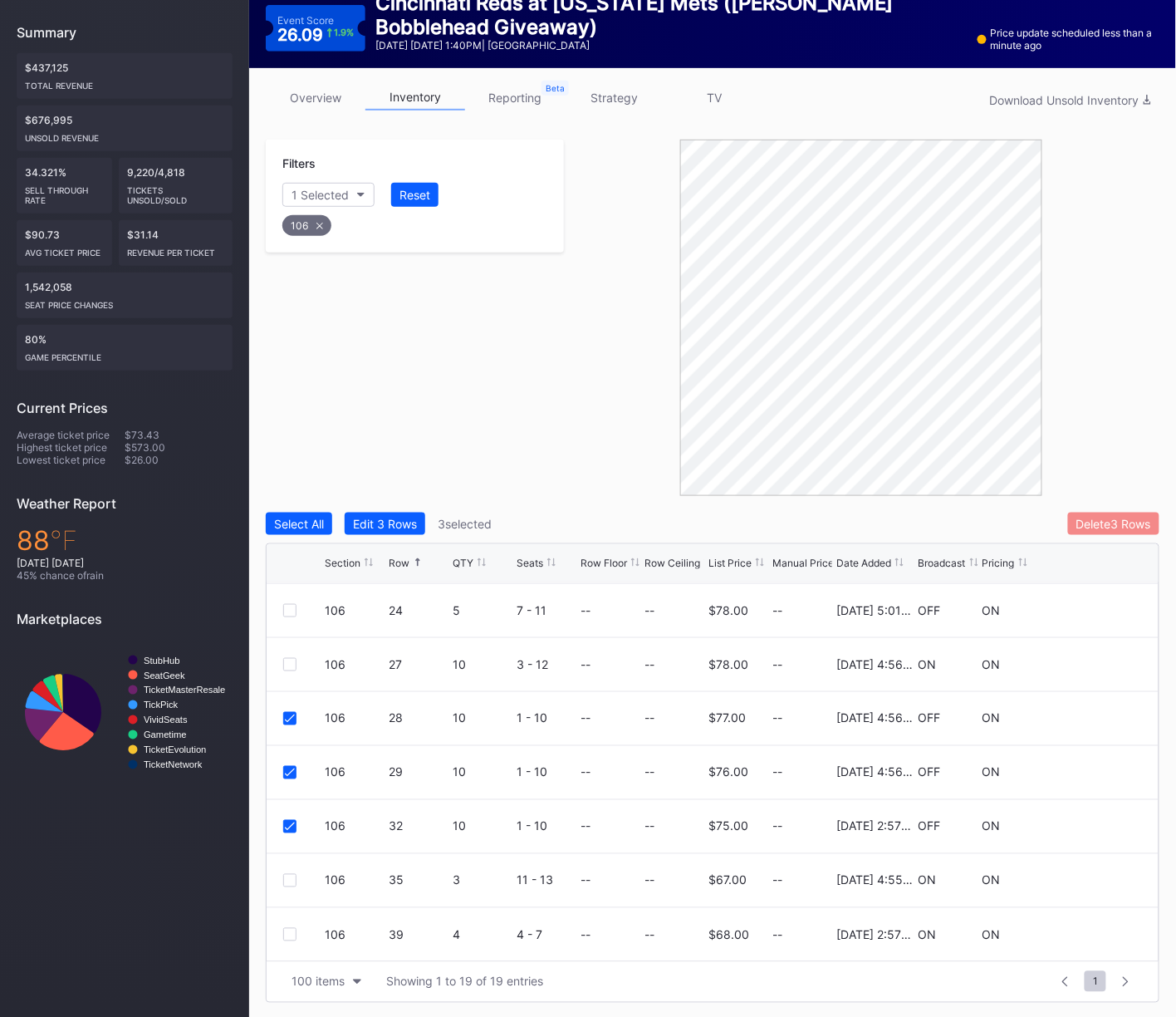 click on "Delete  3   Rows" at bounding box center [1114, 523] 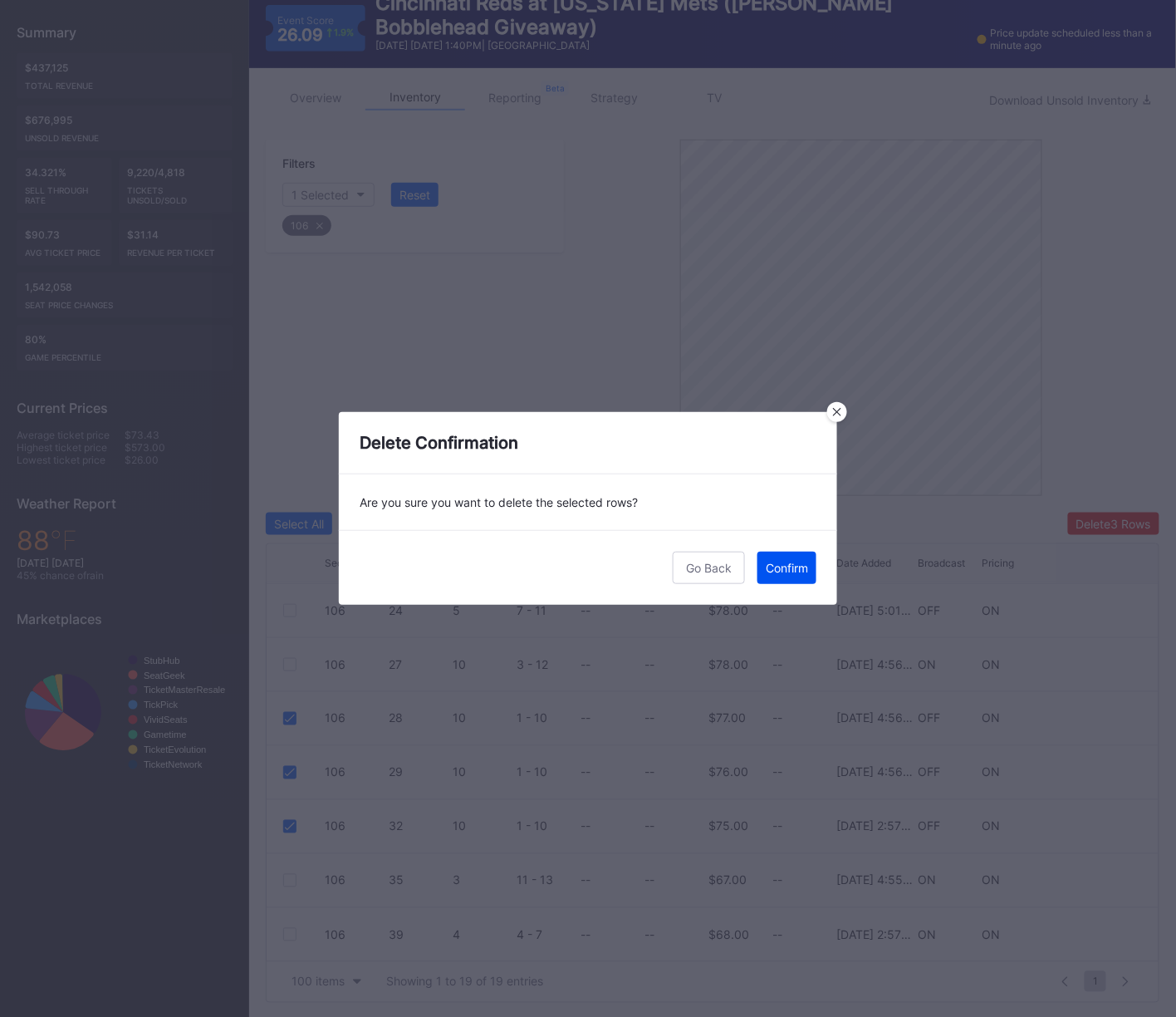click on "Confirm" at bounding box center (786, 567) 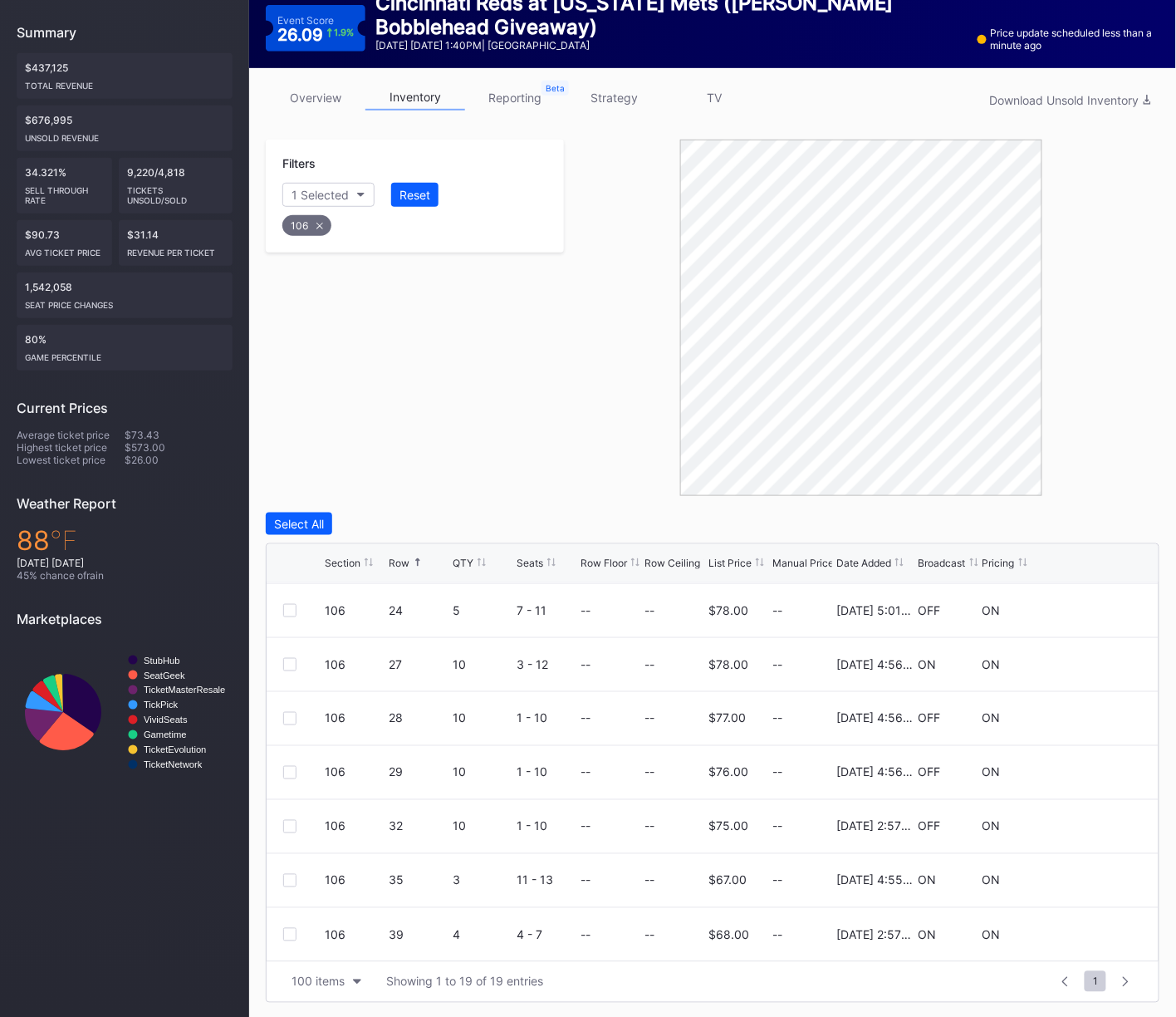 click 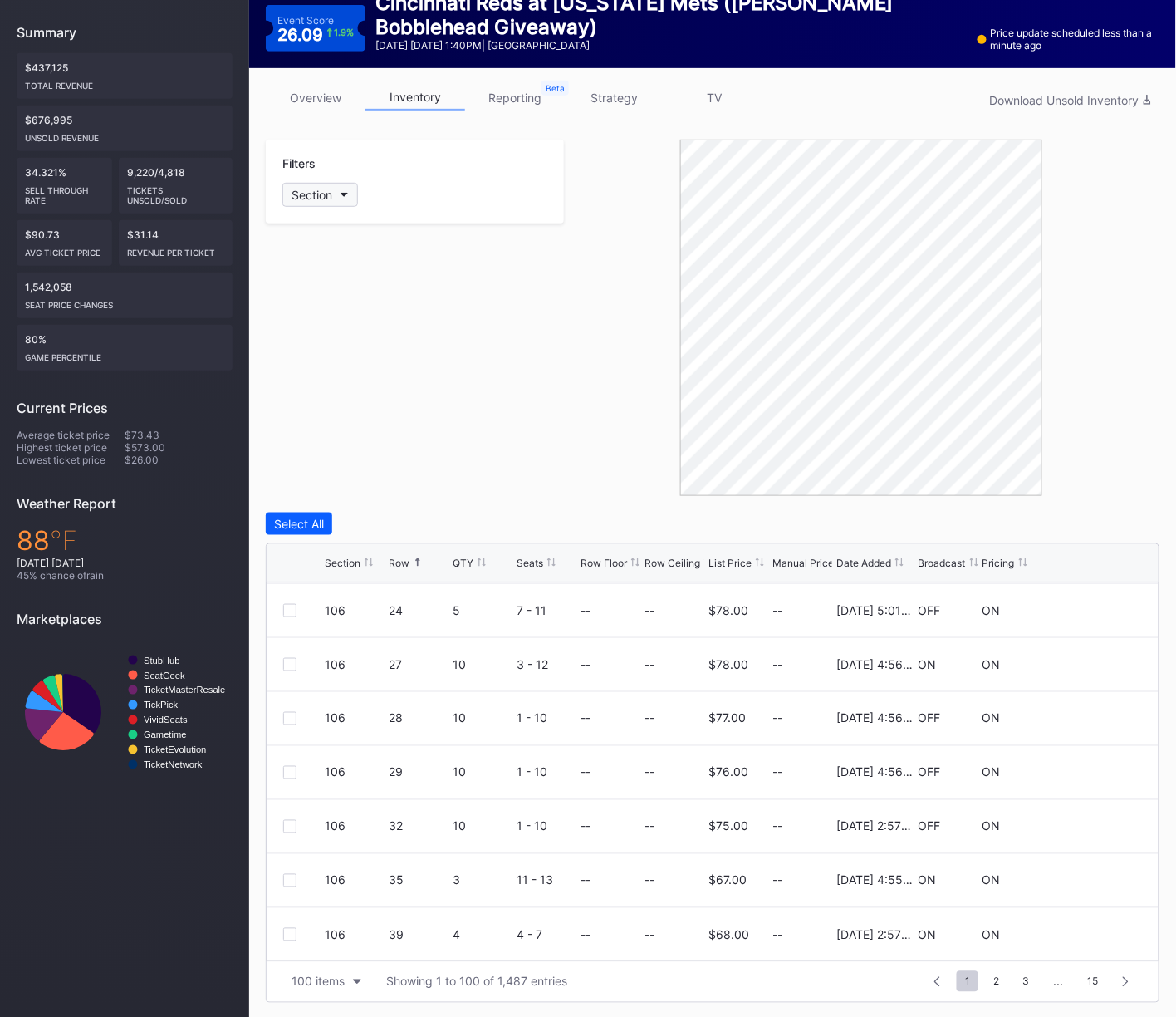 click on "Section" at bounding box center (311, 194) 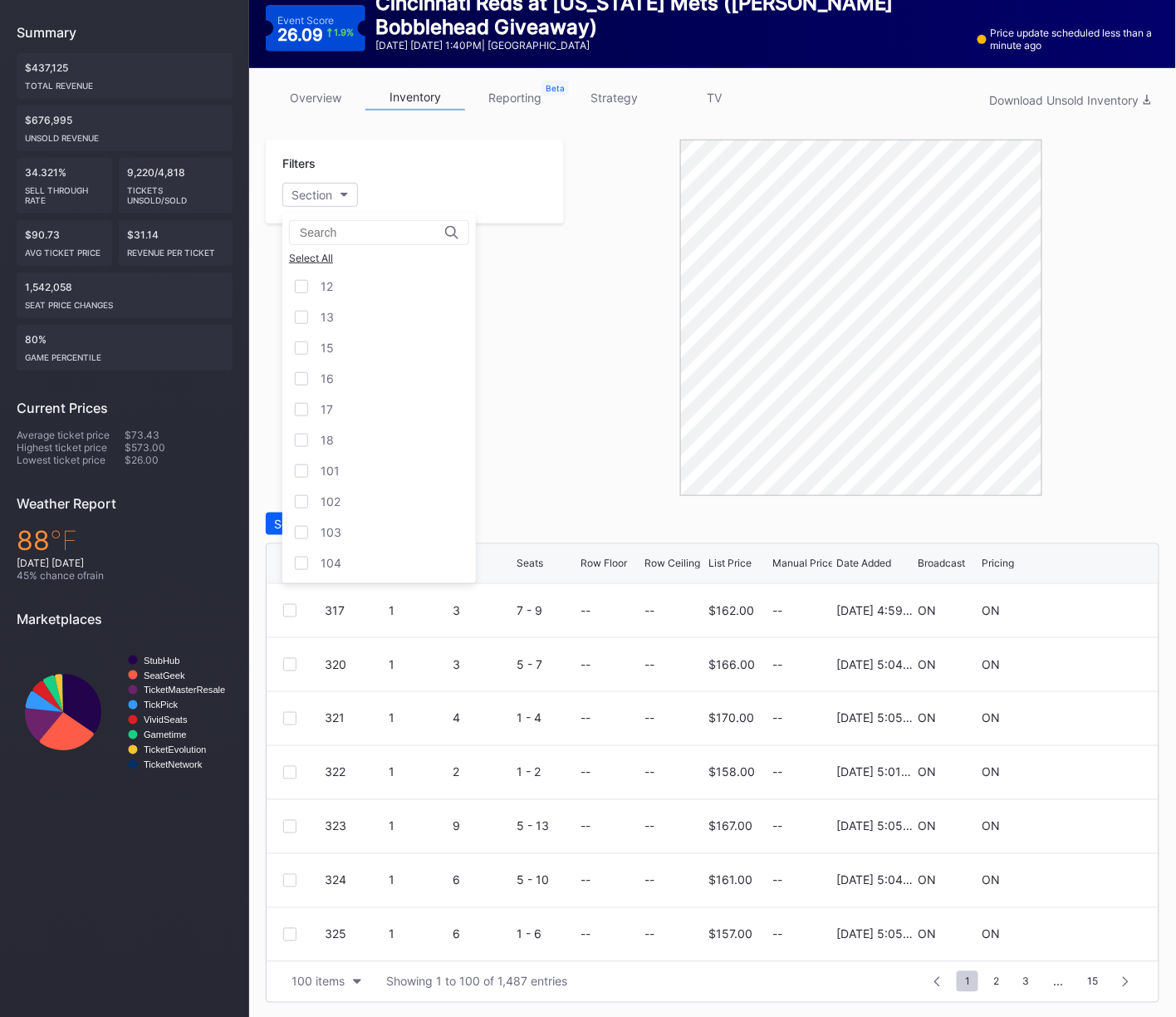 scroll, scrollTop: 0, scrollLeft: 0, axis: both 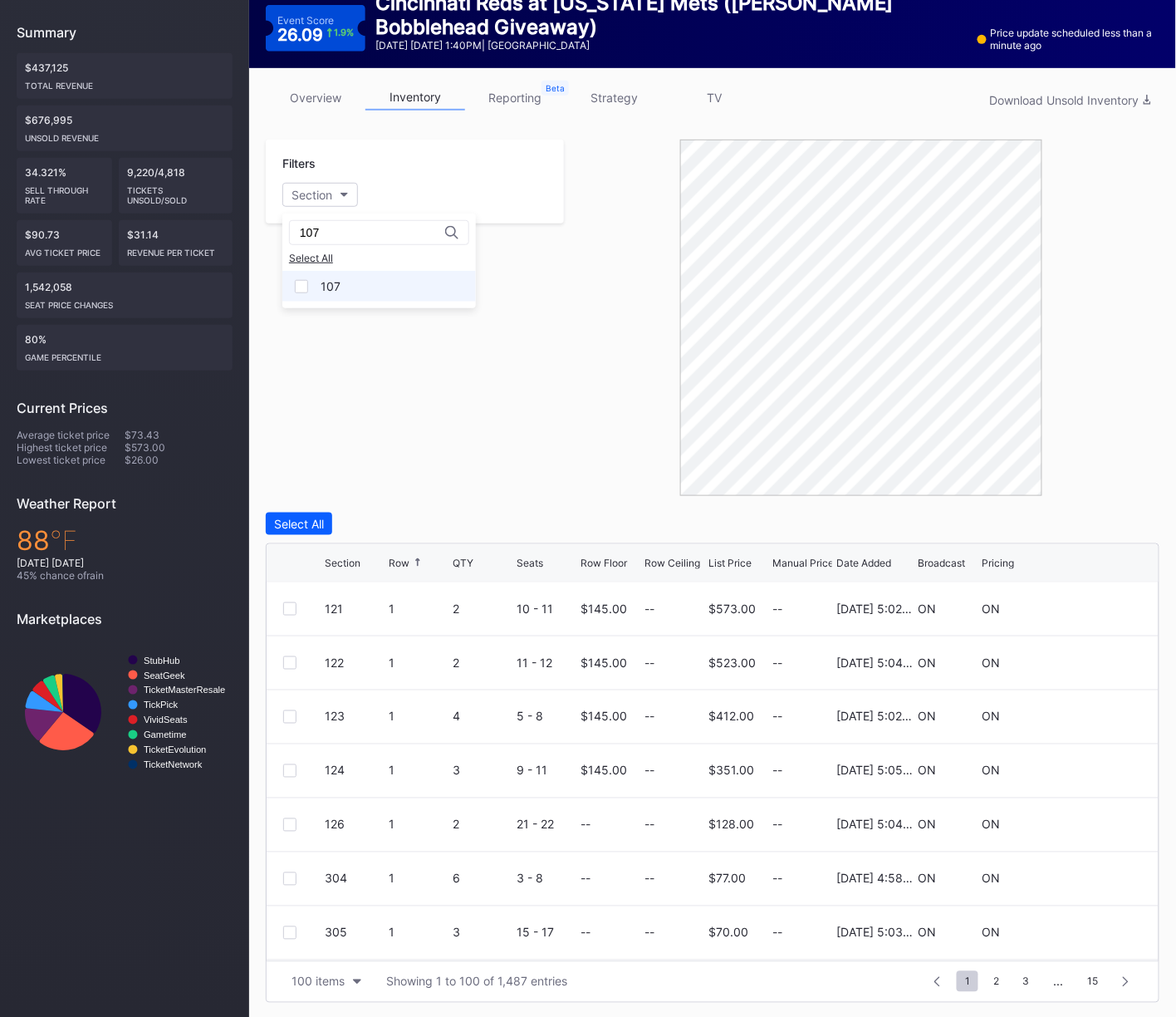 type on "107" 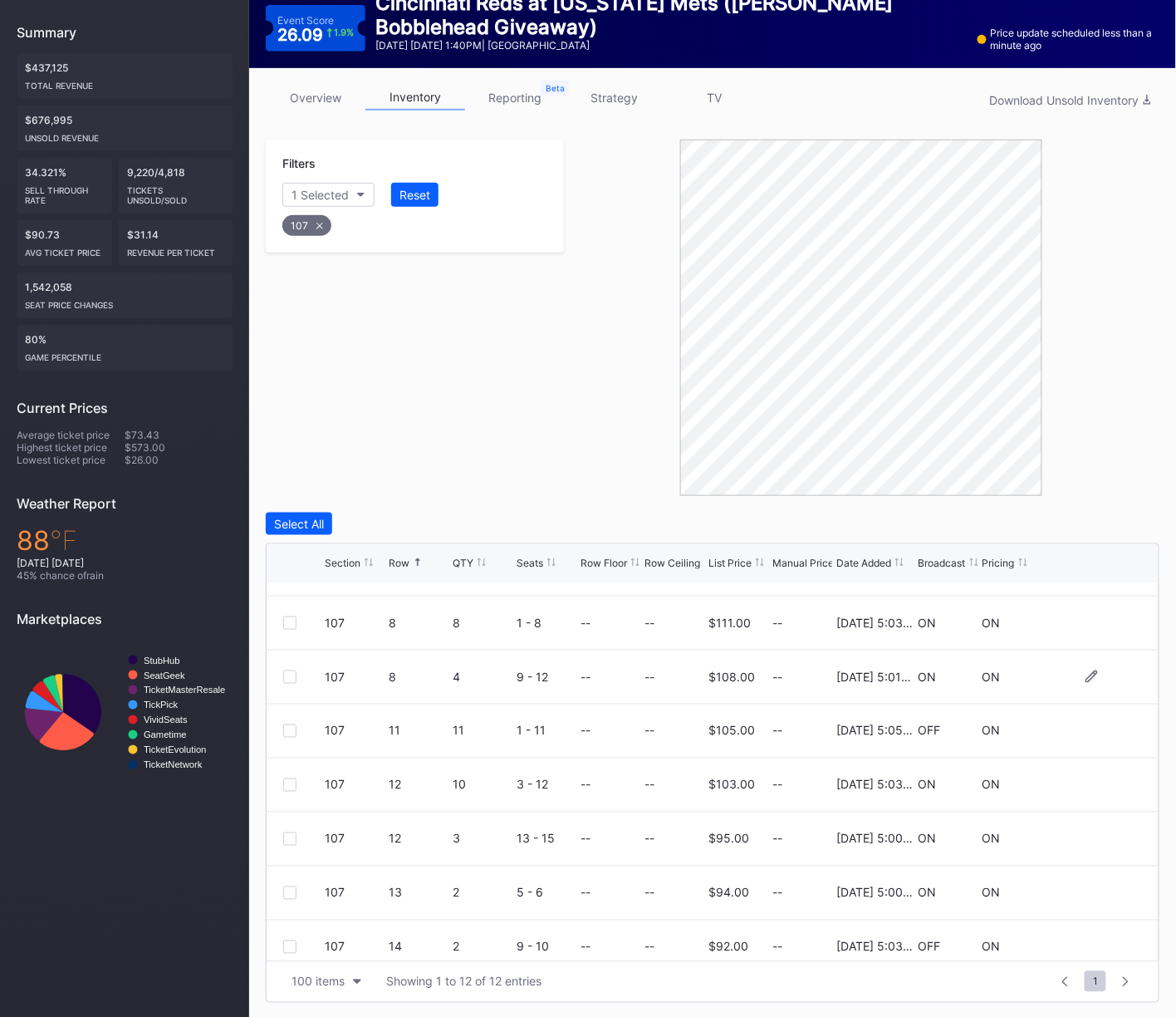 scroll, scrollTop: 33, scrollLeft: 0, axis: vertical 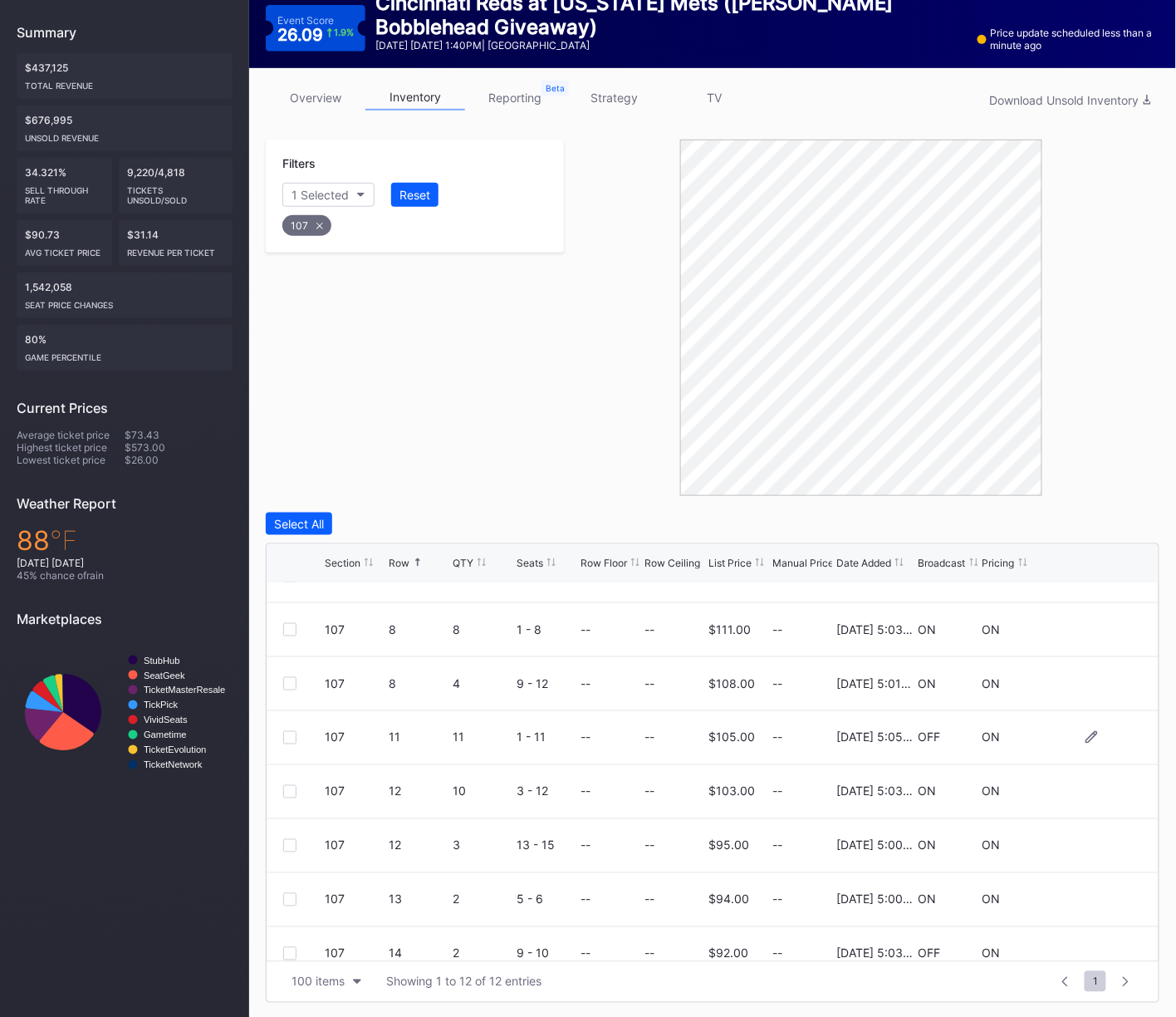 click at bounding box center [290, 738] 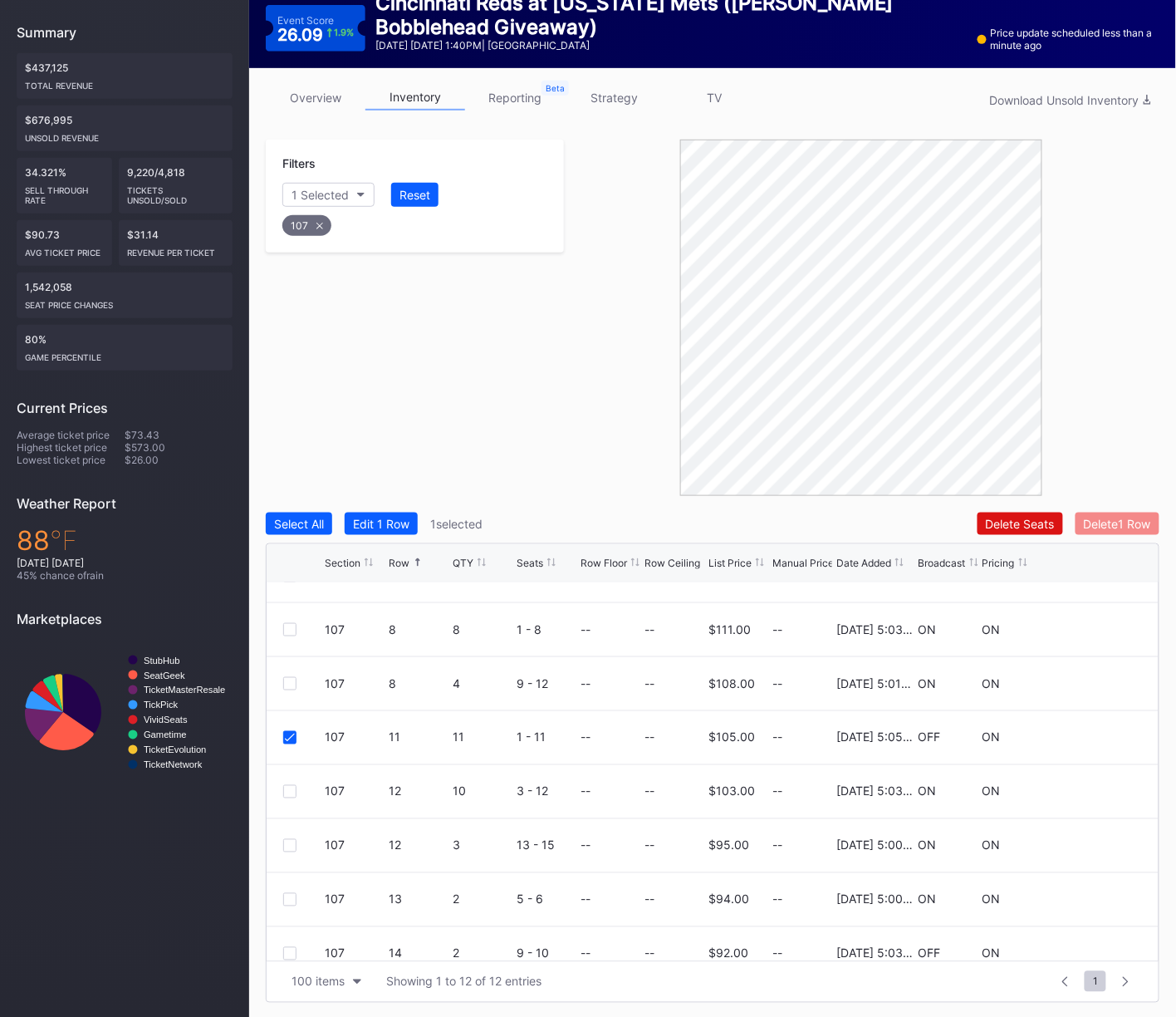click on "Delete  1   Row" at bounding box center [1117, 523] 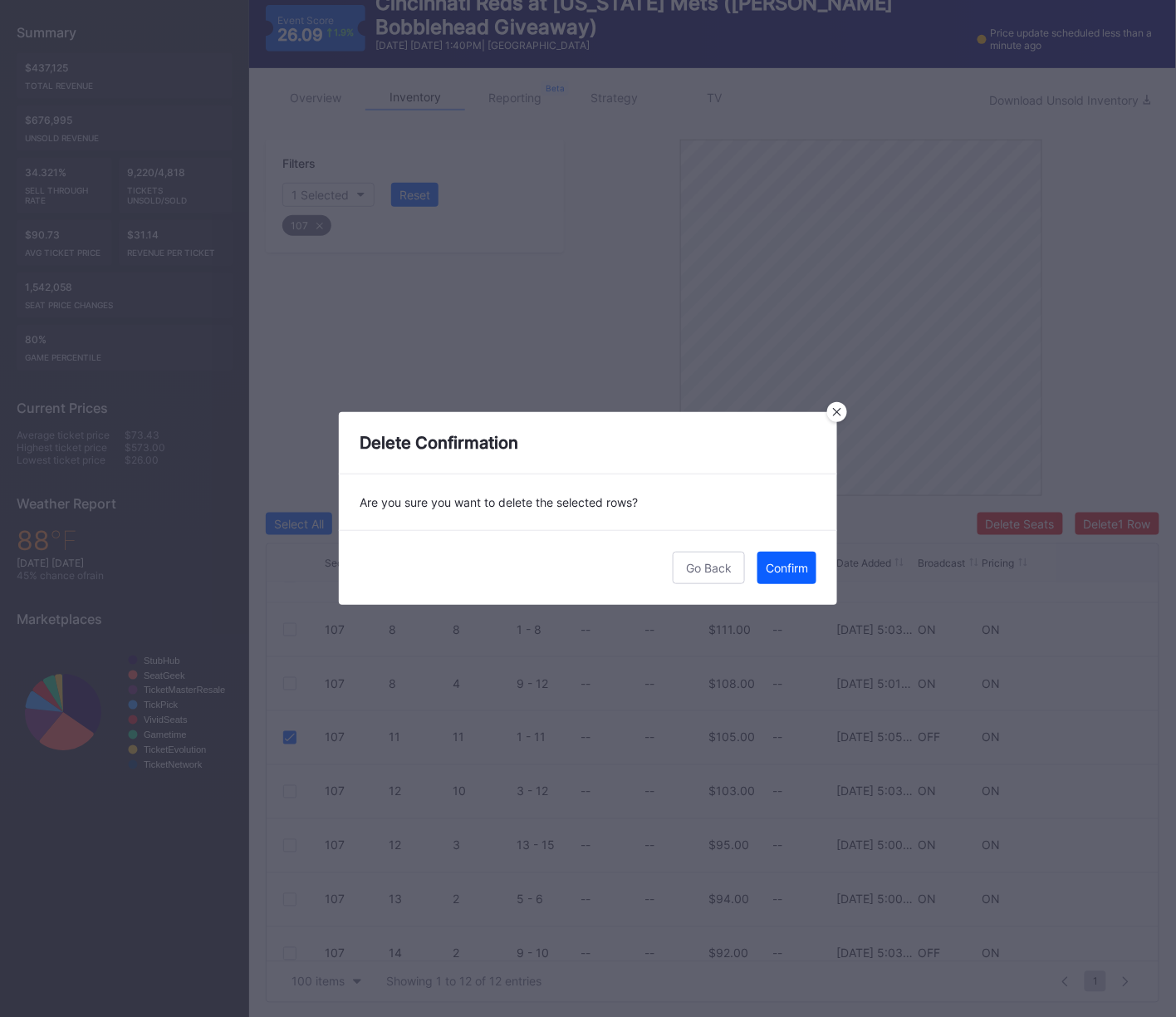 click on "Confirm" at bounding box center [786, 567] 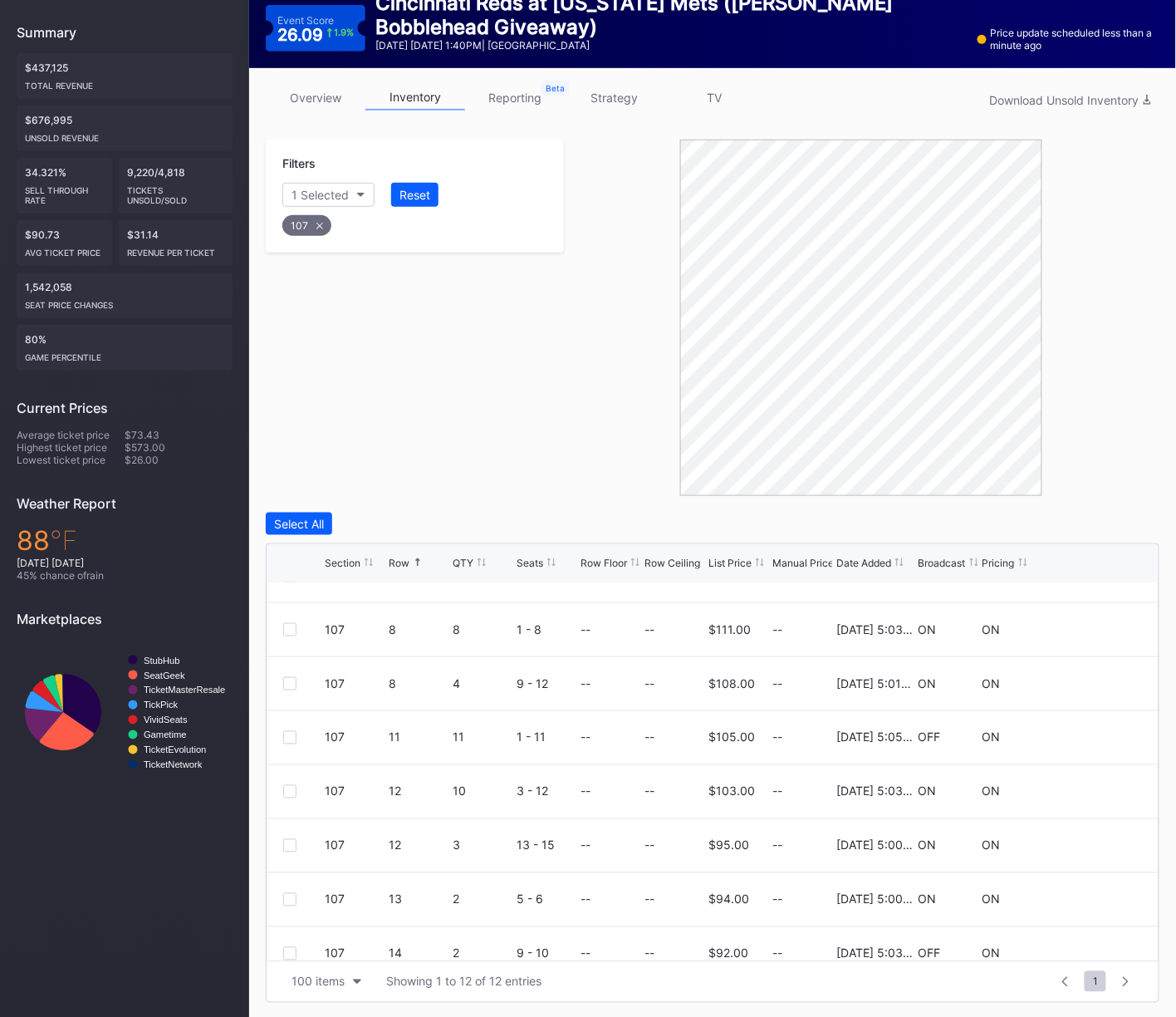 click 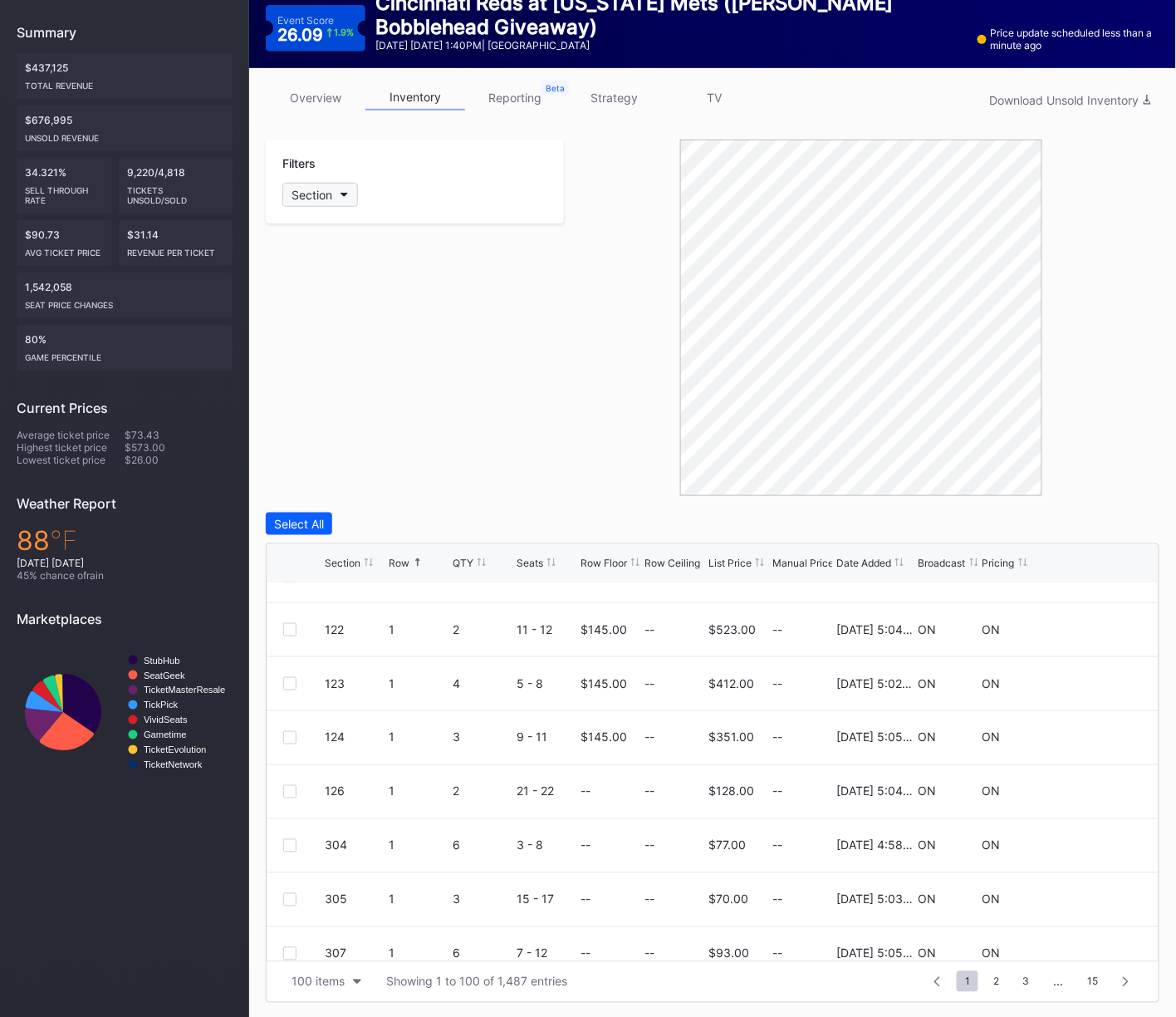click on "Section" at bounding box center (311, 194) 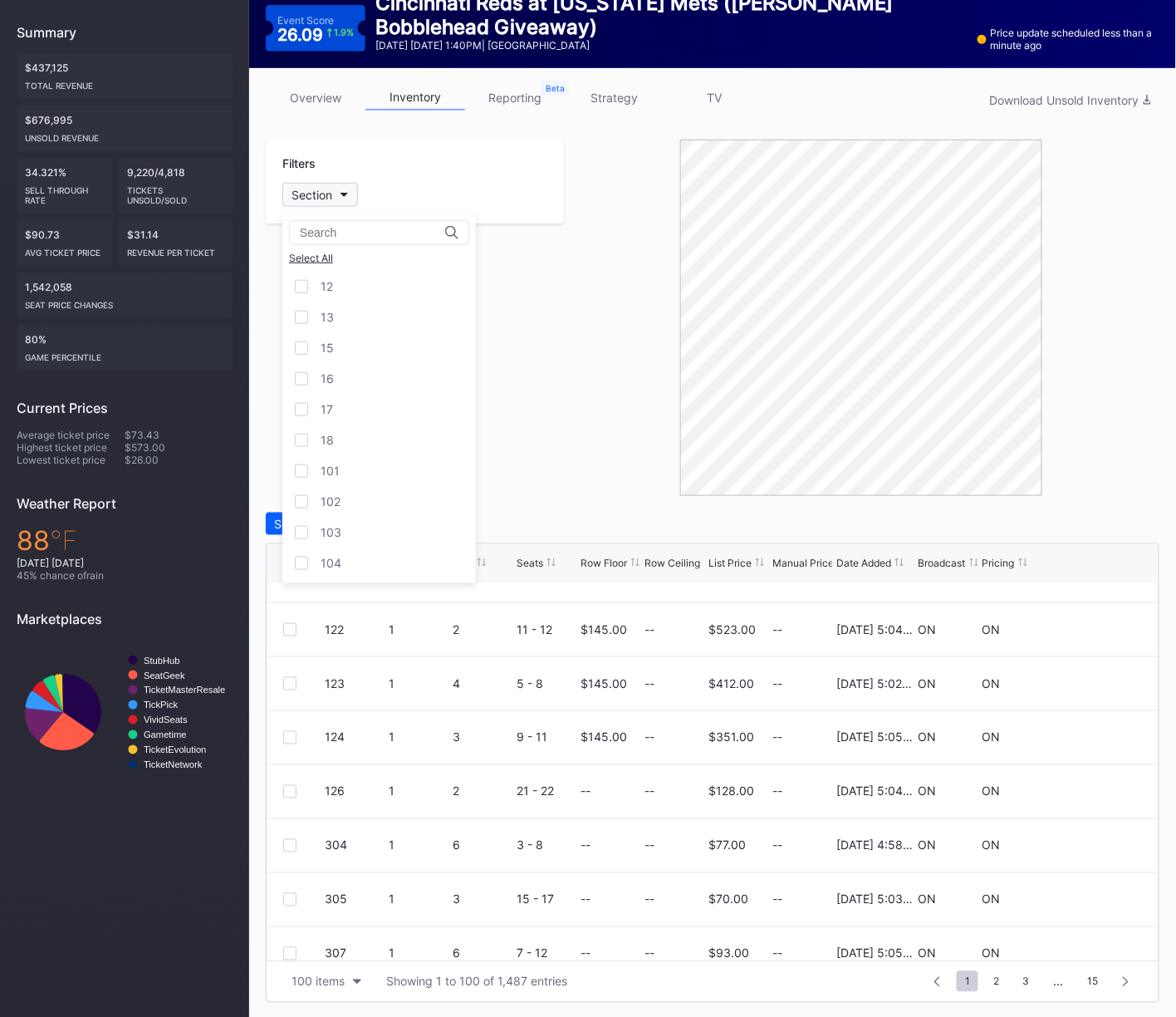 scroll, scrollTop: 0, scrollLeft: 0, axis: both 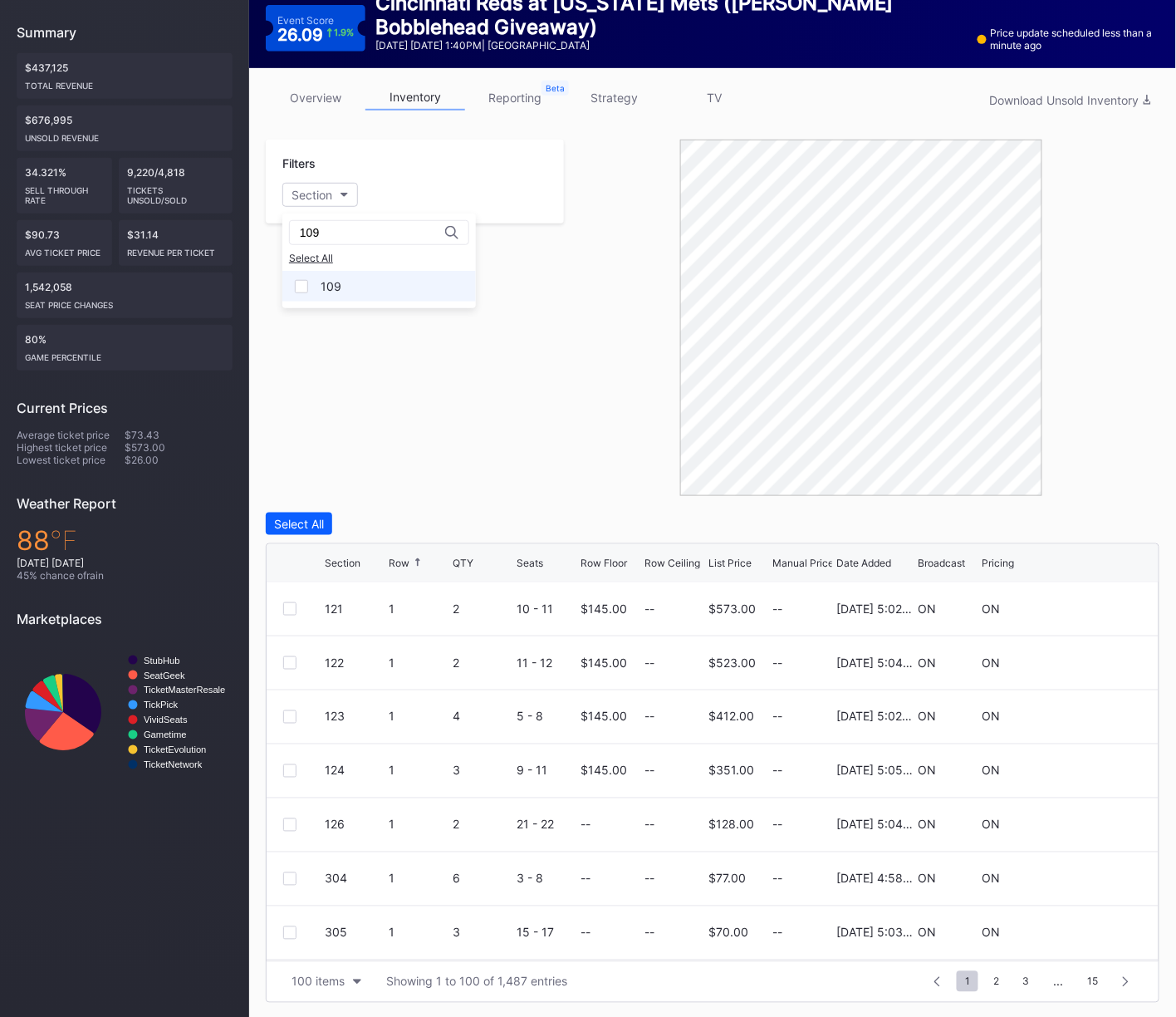 type on "109" 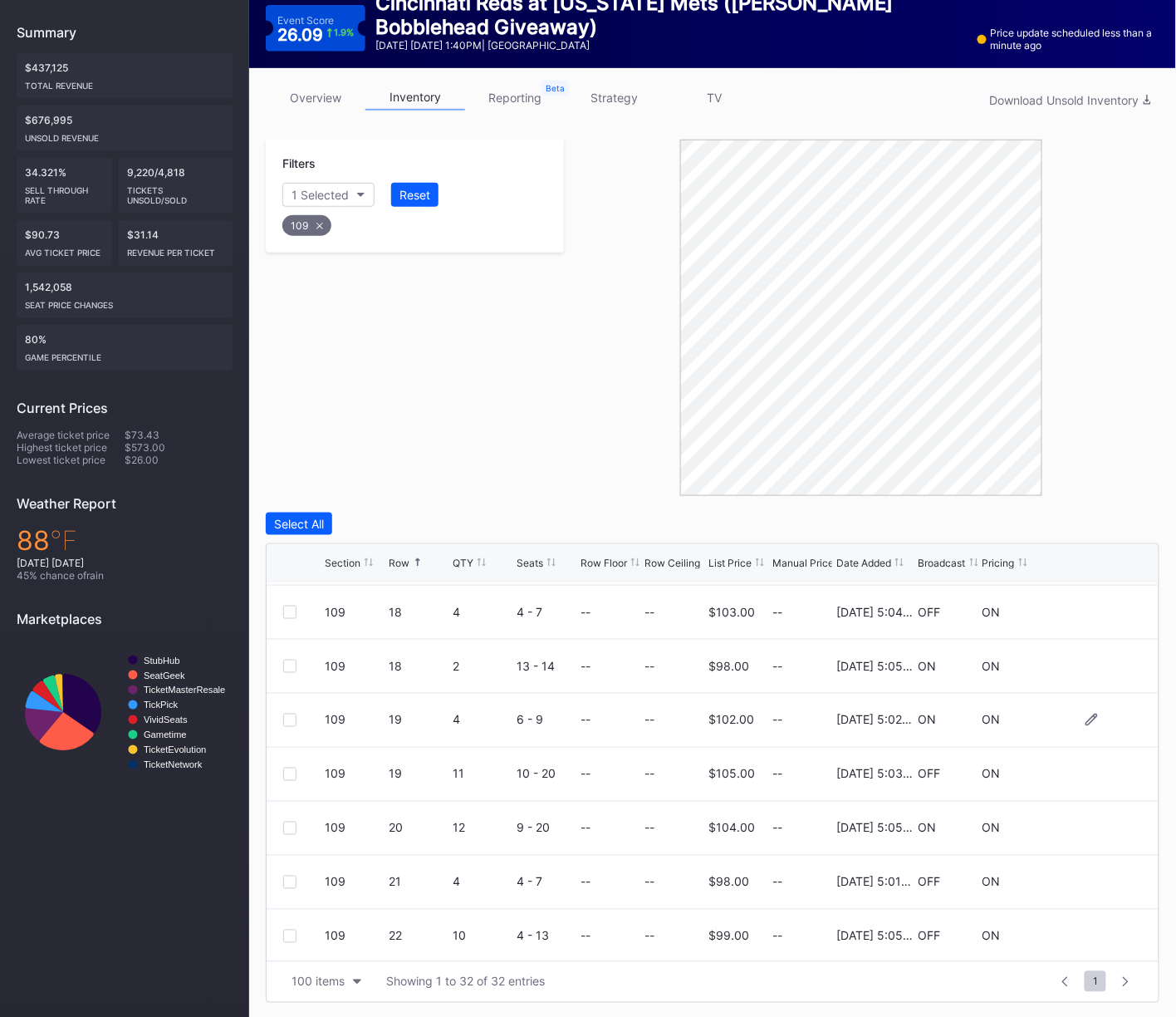 scroll, scrollTop: 1076, scrollLeft: 0, axis: vertical 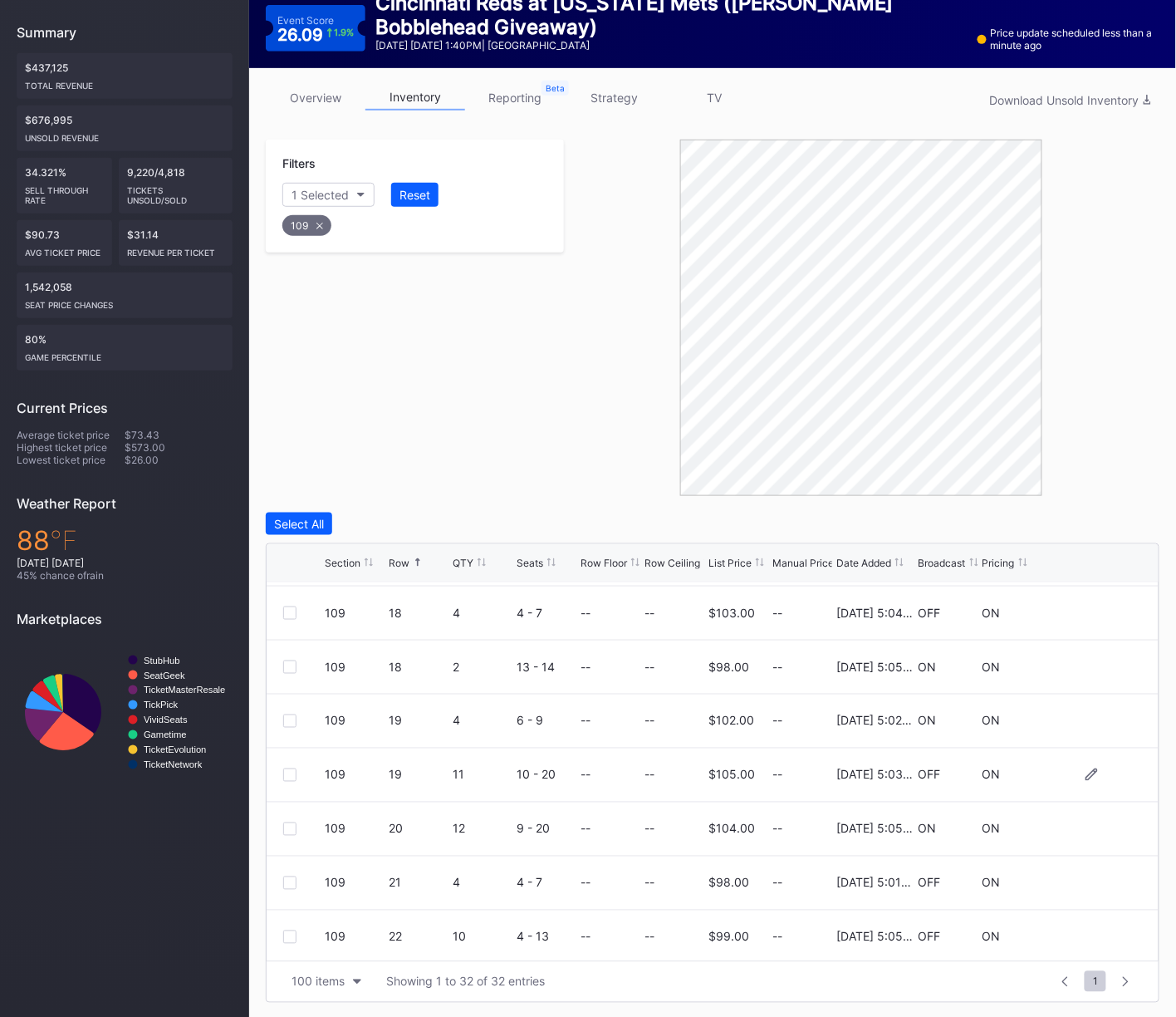 click at bounding box center (290, 775) 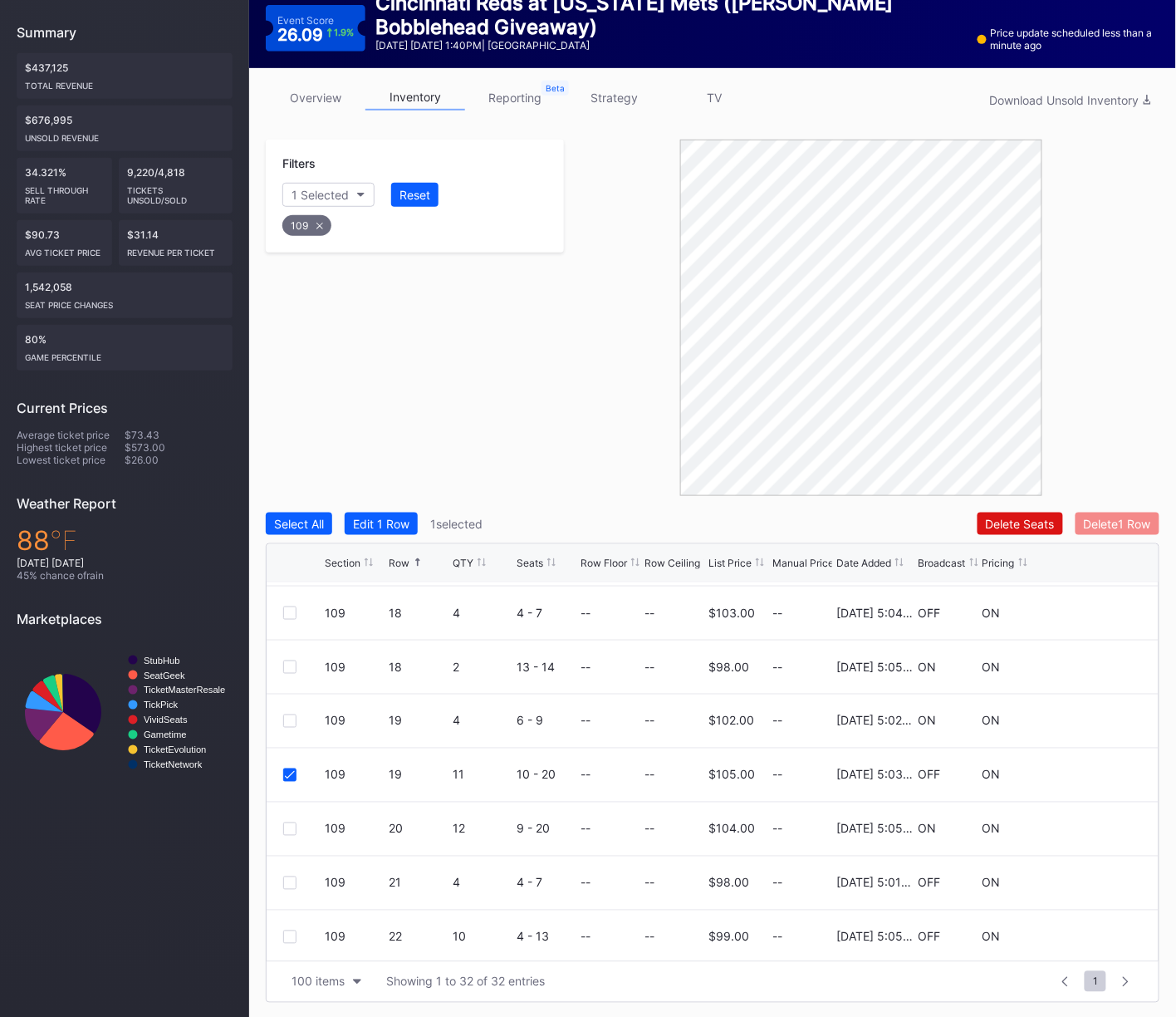 click on "Delete  1   Row" at bounding box center [1117, 523] 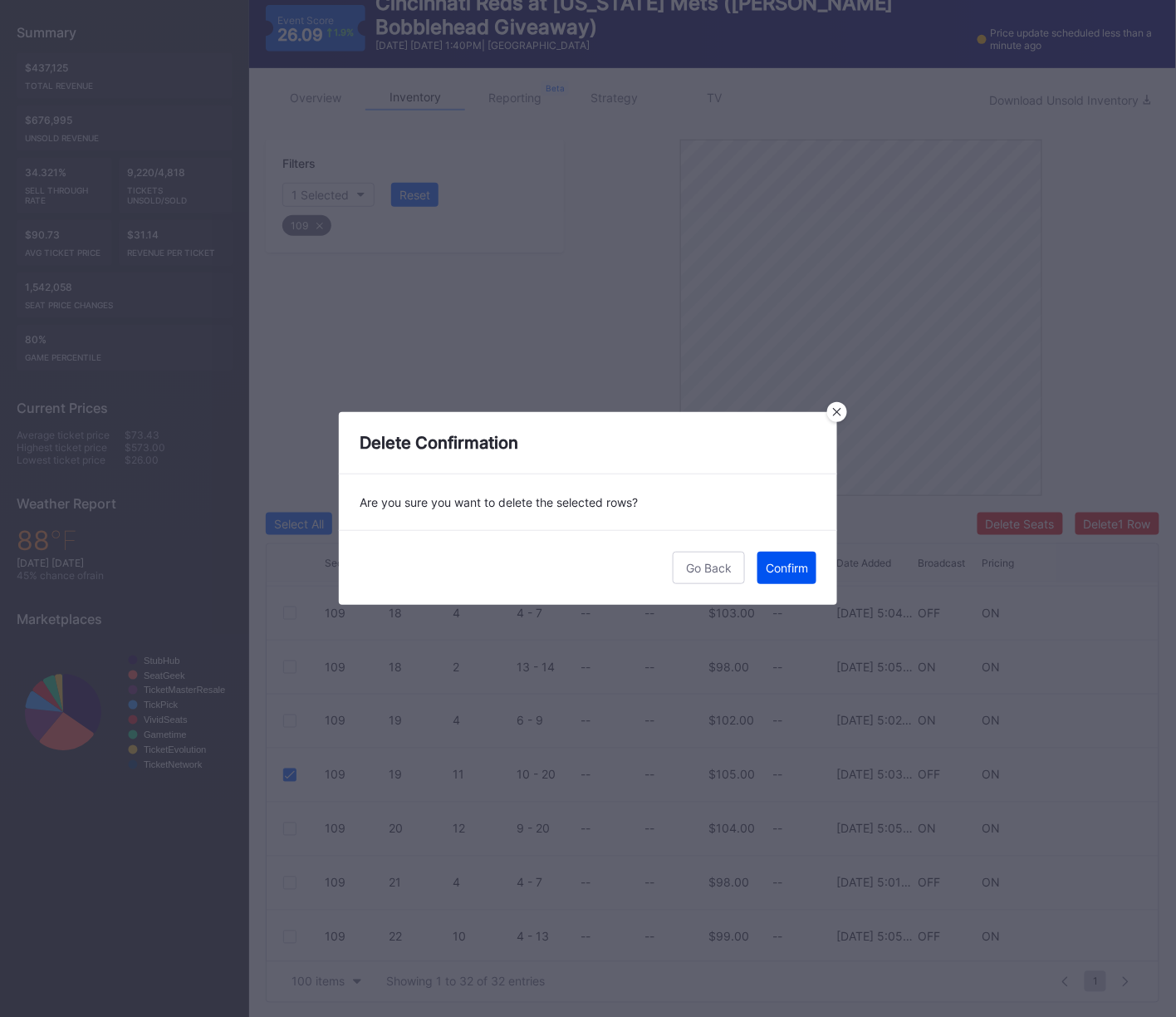 click on "Confirm" at bounding box center (786, 567) 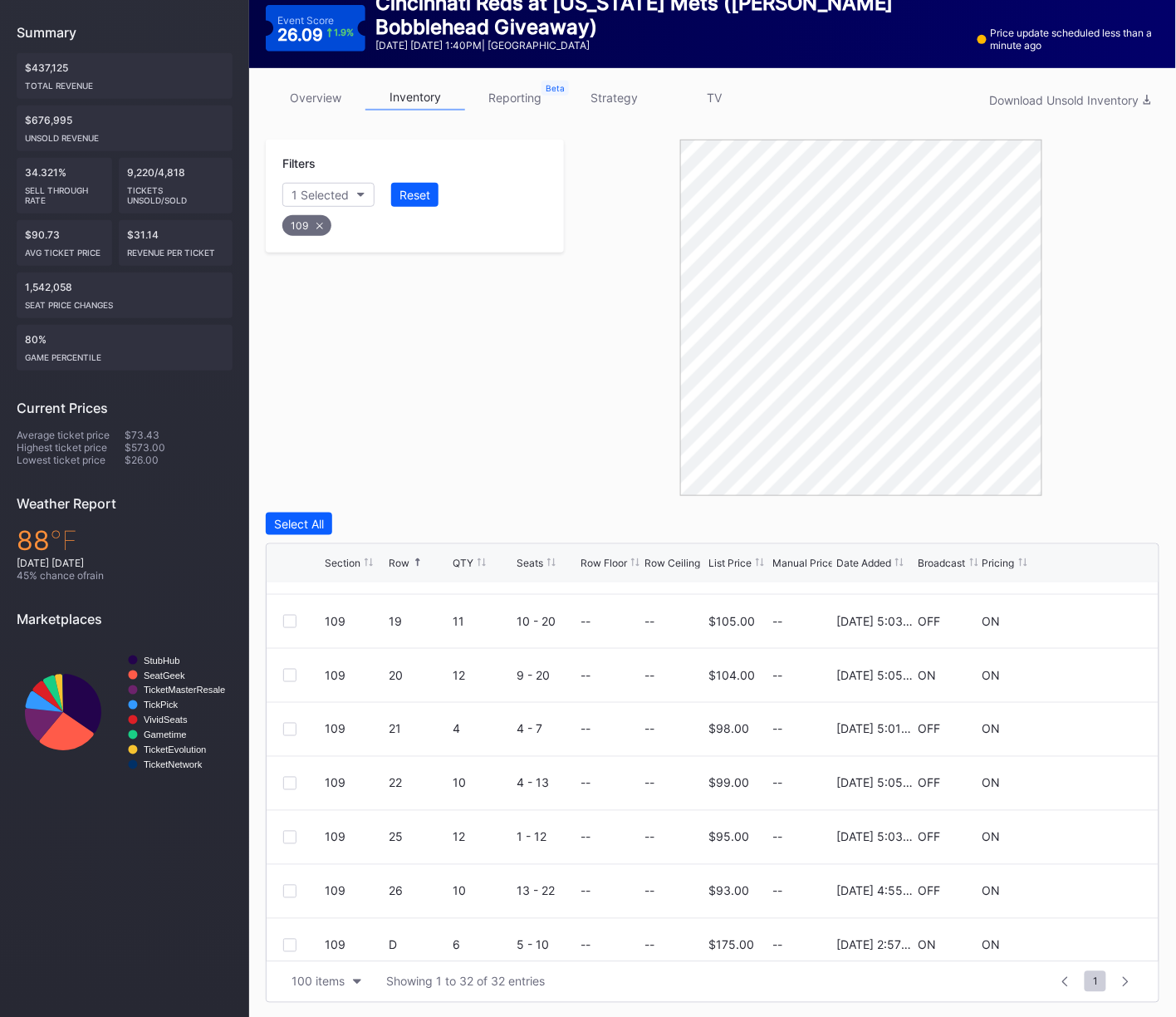 scroll, scrollTop: 1252, scrollLeft: 0, axis: vertical 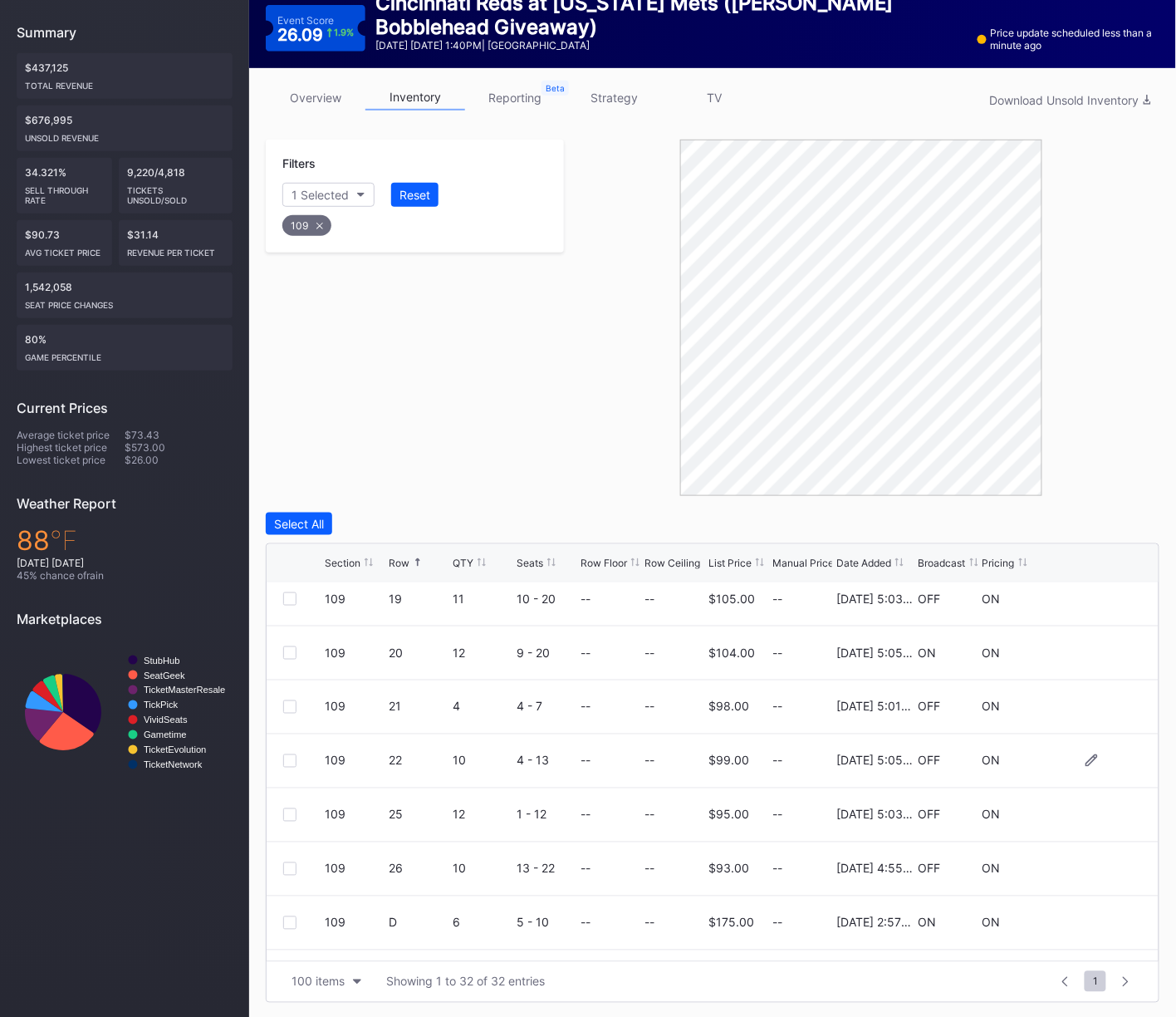 click at bounding box center (290, 761) 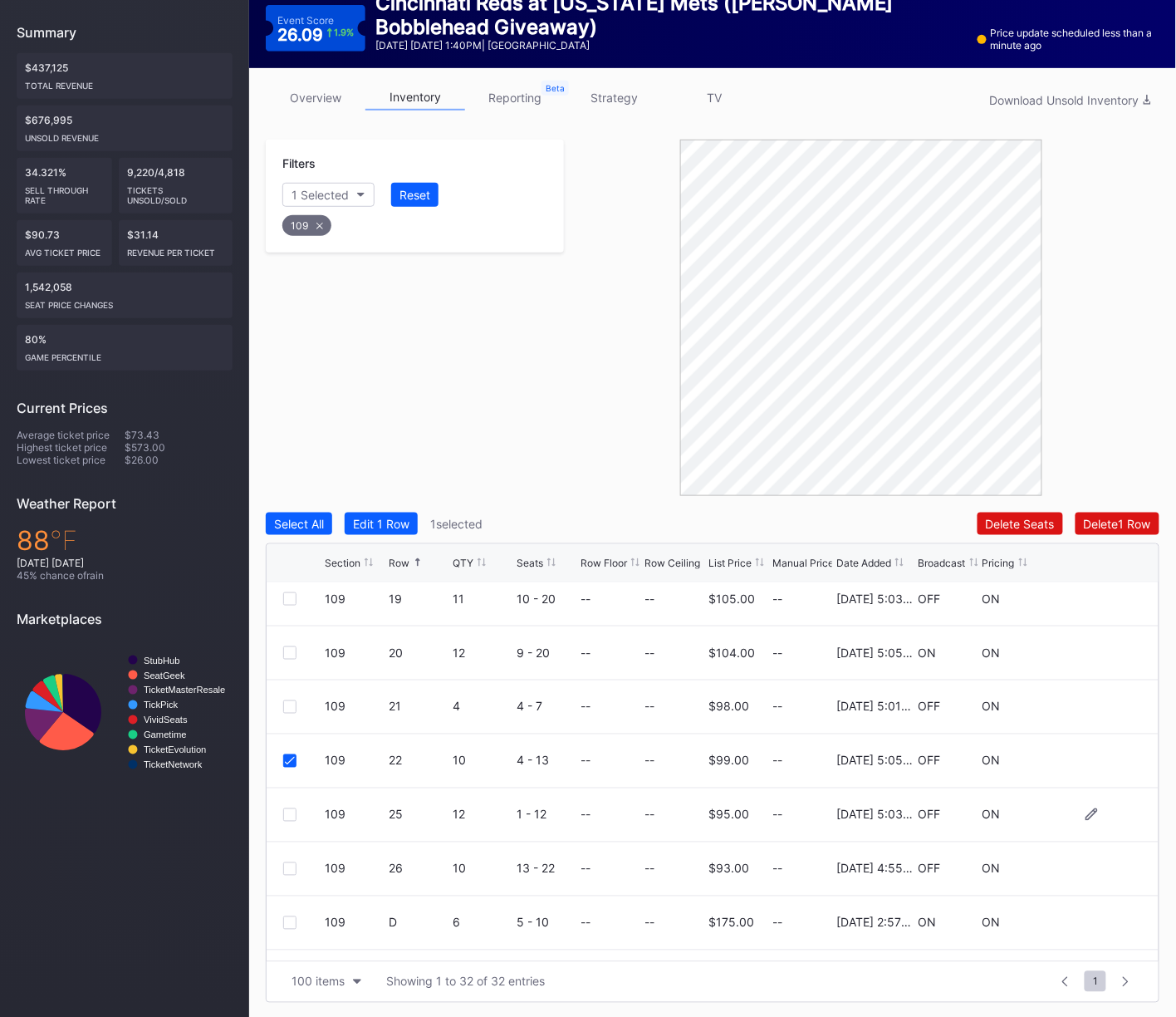 click at bounding box center (290, 815) 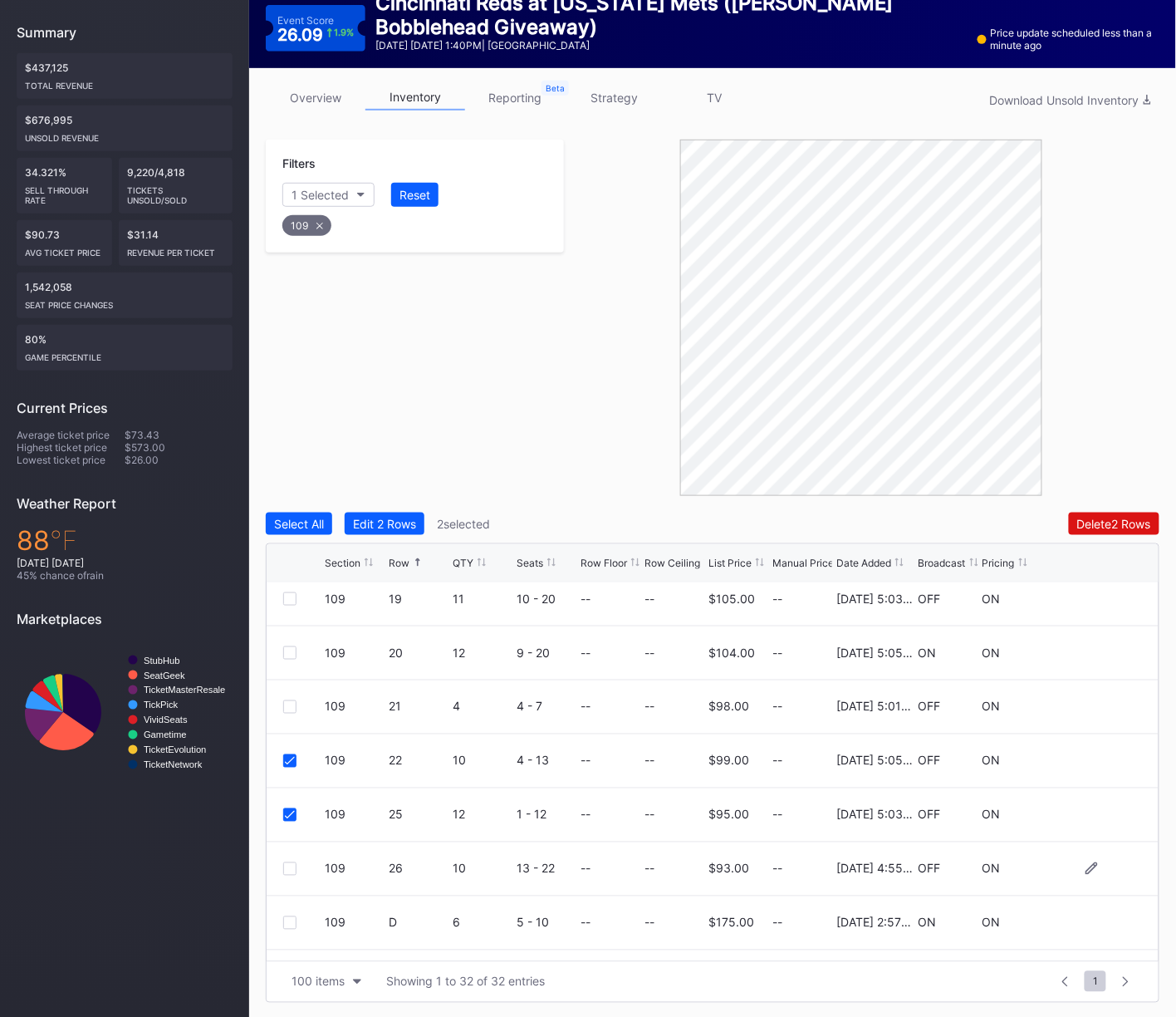 click at bounding box center (290, 869) 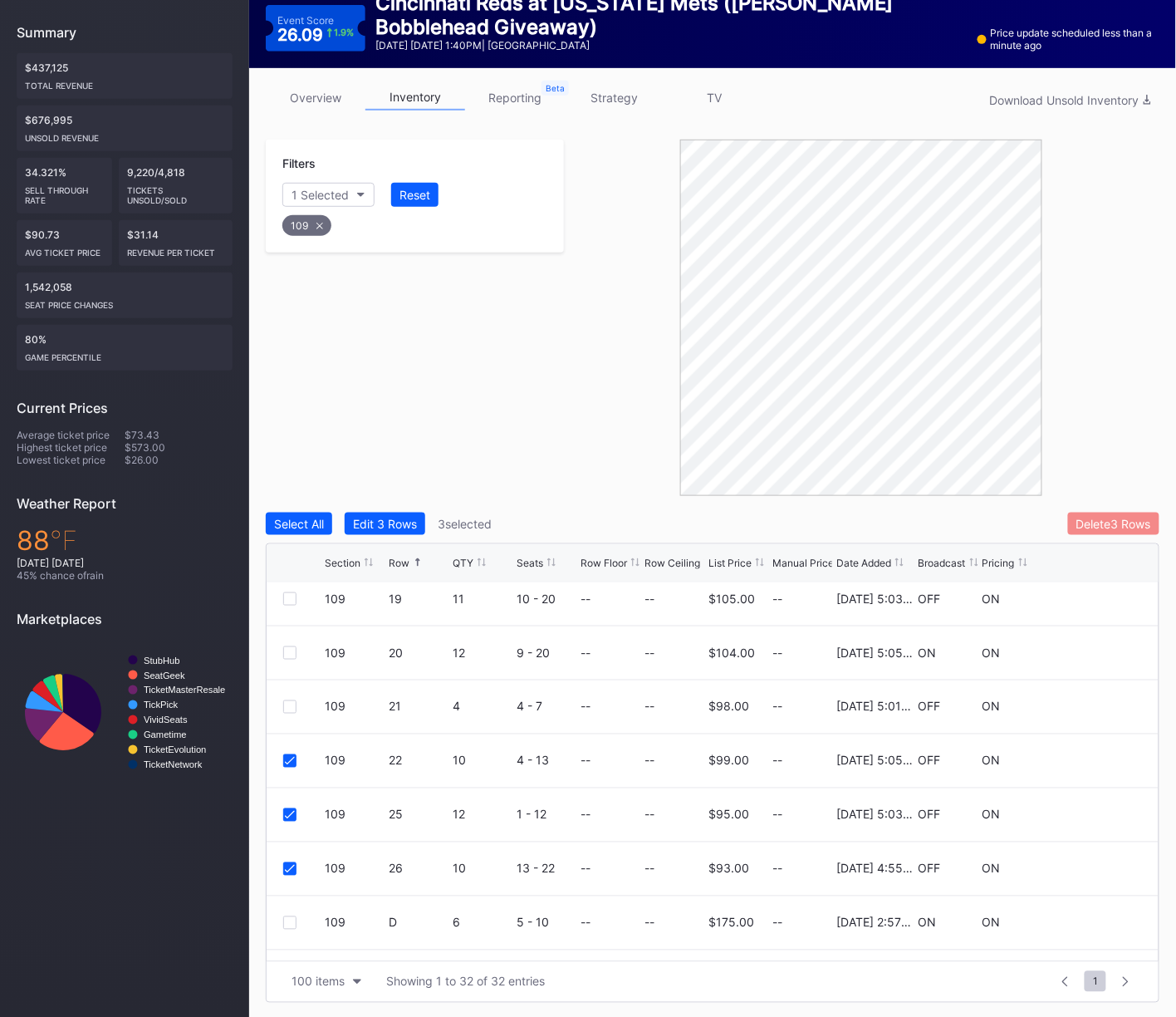 click on "Delete  3   Rows" at bounding box center (1114, 523) 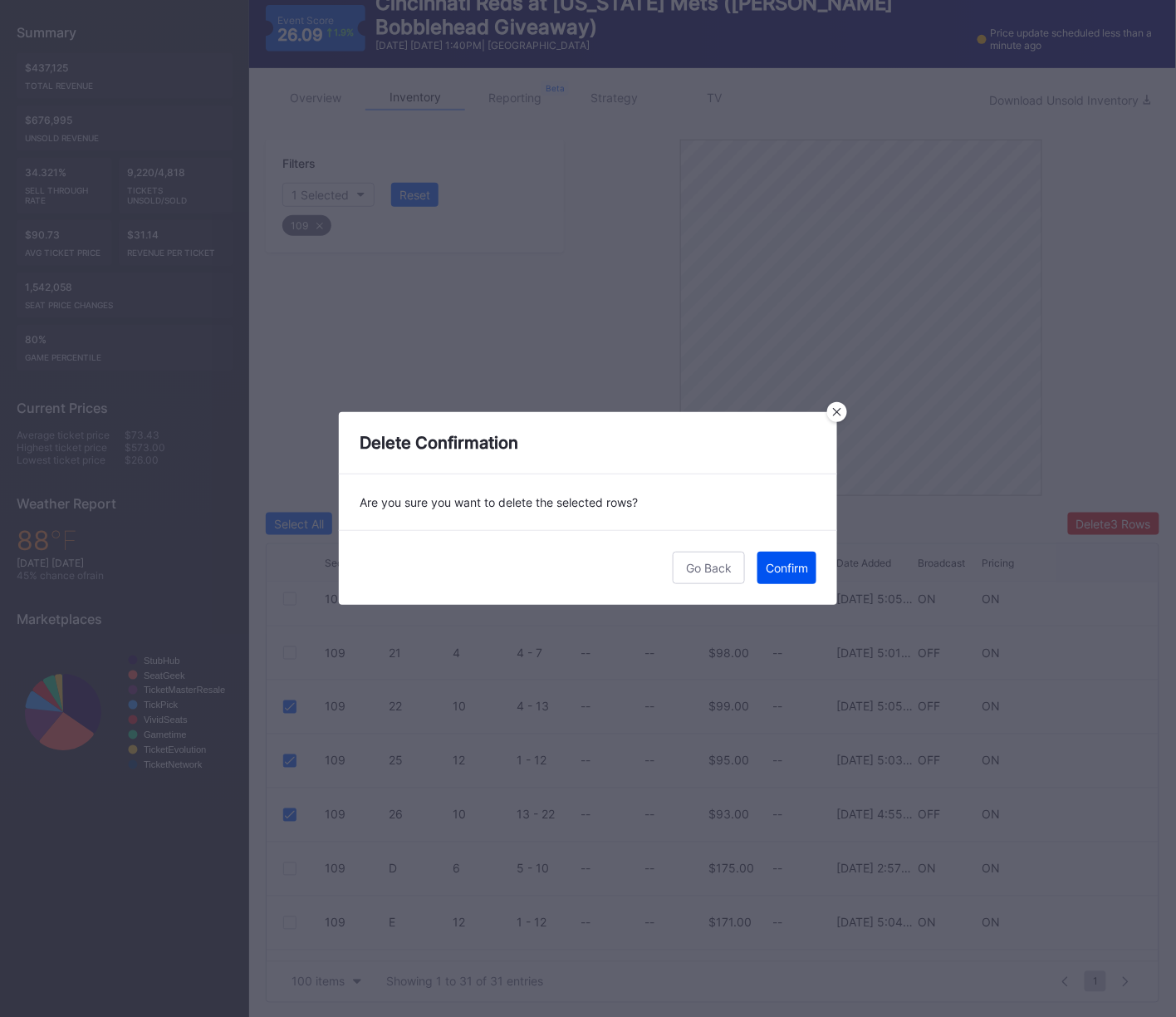 scroll, scrollTop: 0, scrollLeft: 0, axis: both 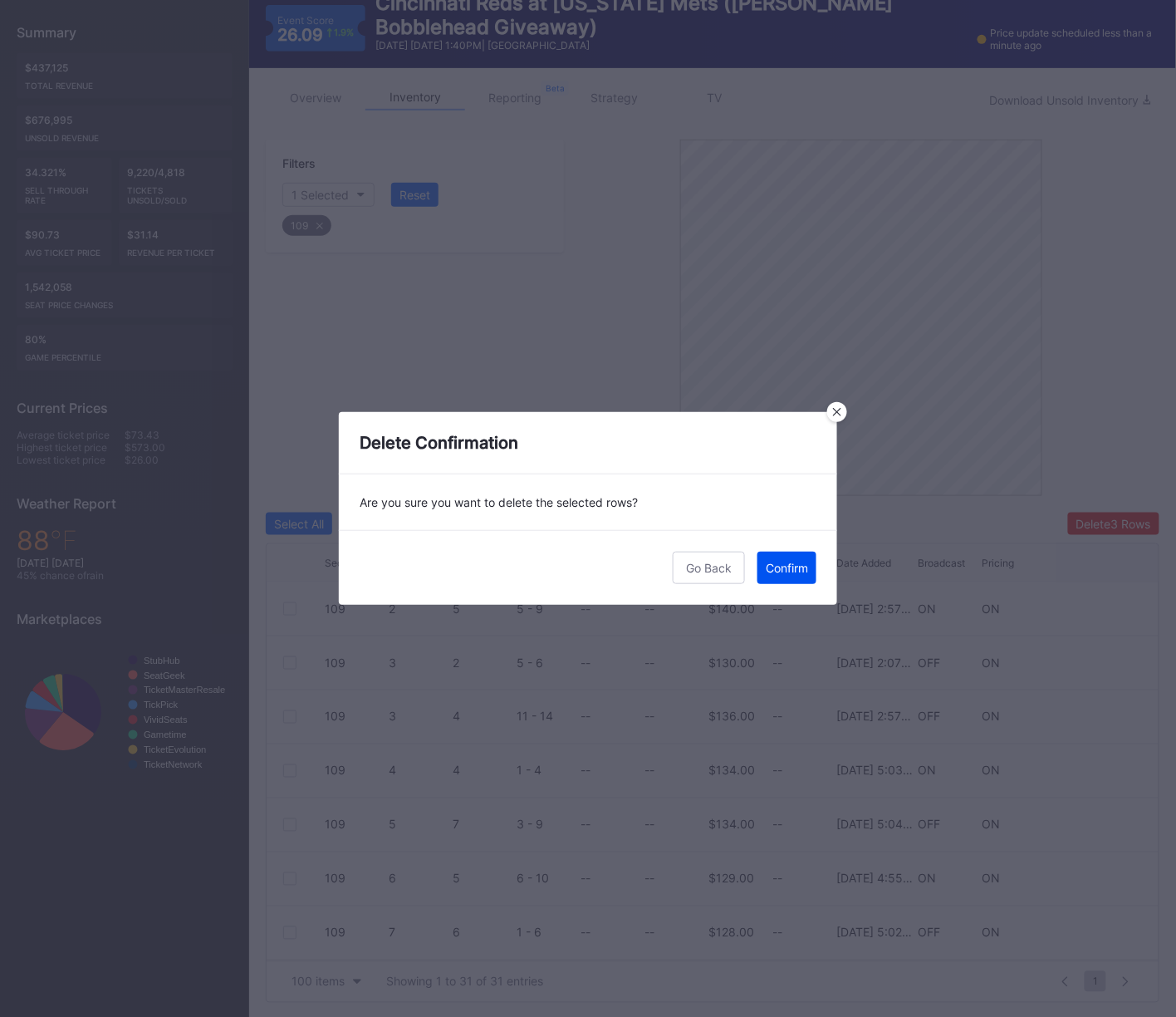 click on "Confirm" at bounding box center (786, 567) 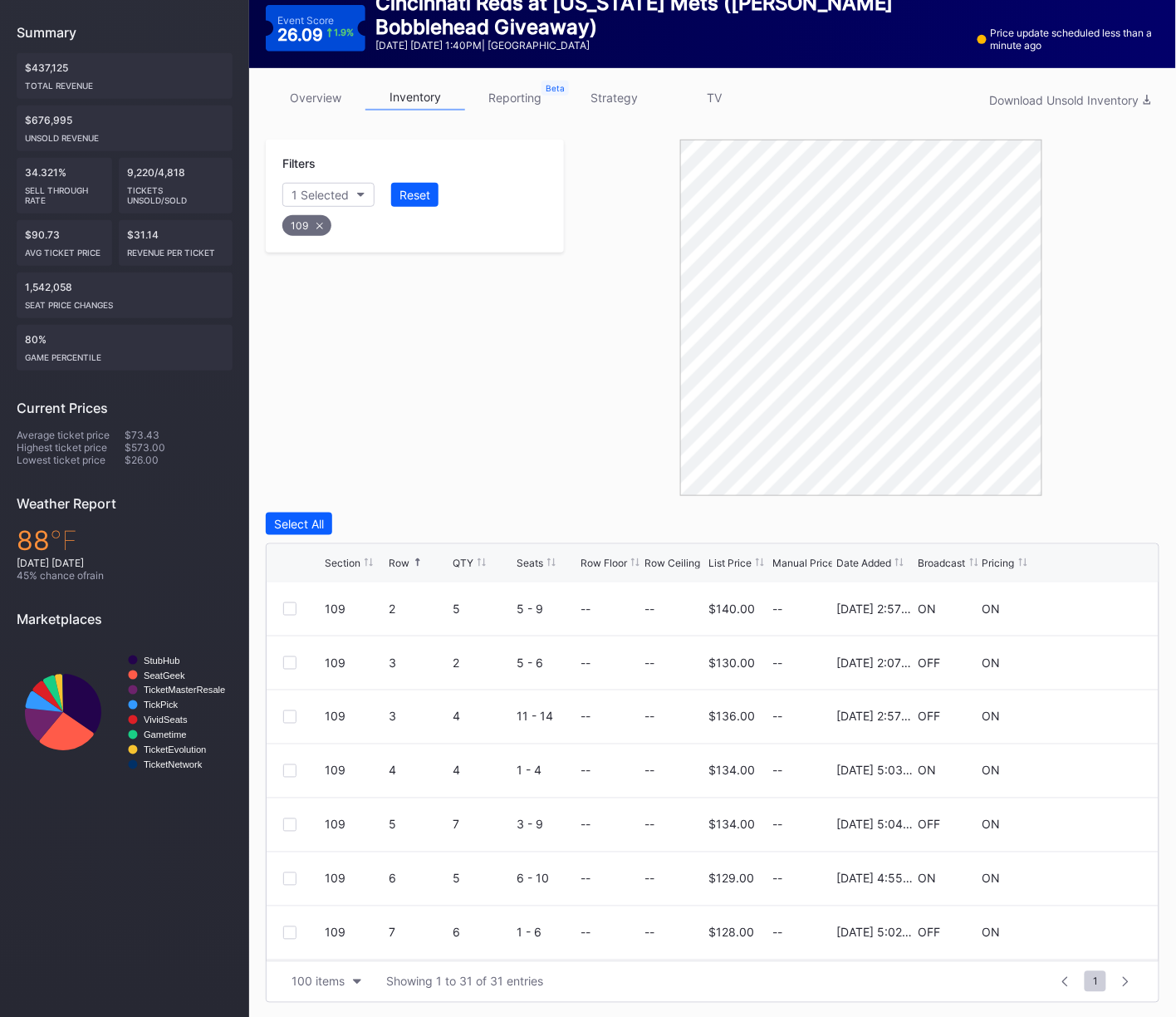 click 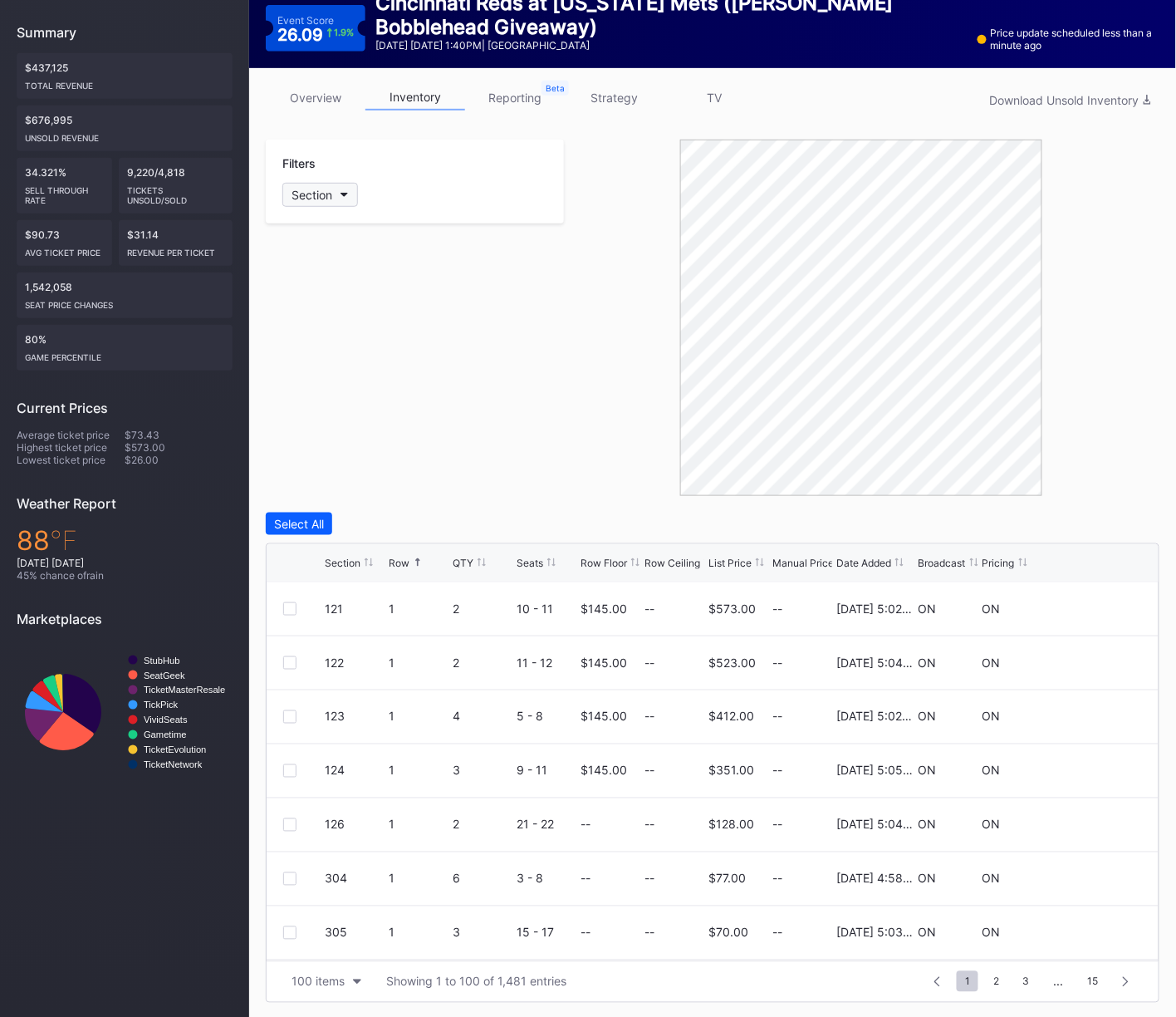 click on "Section" at bounding box center [311, 194] 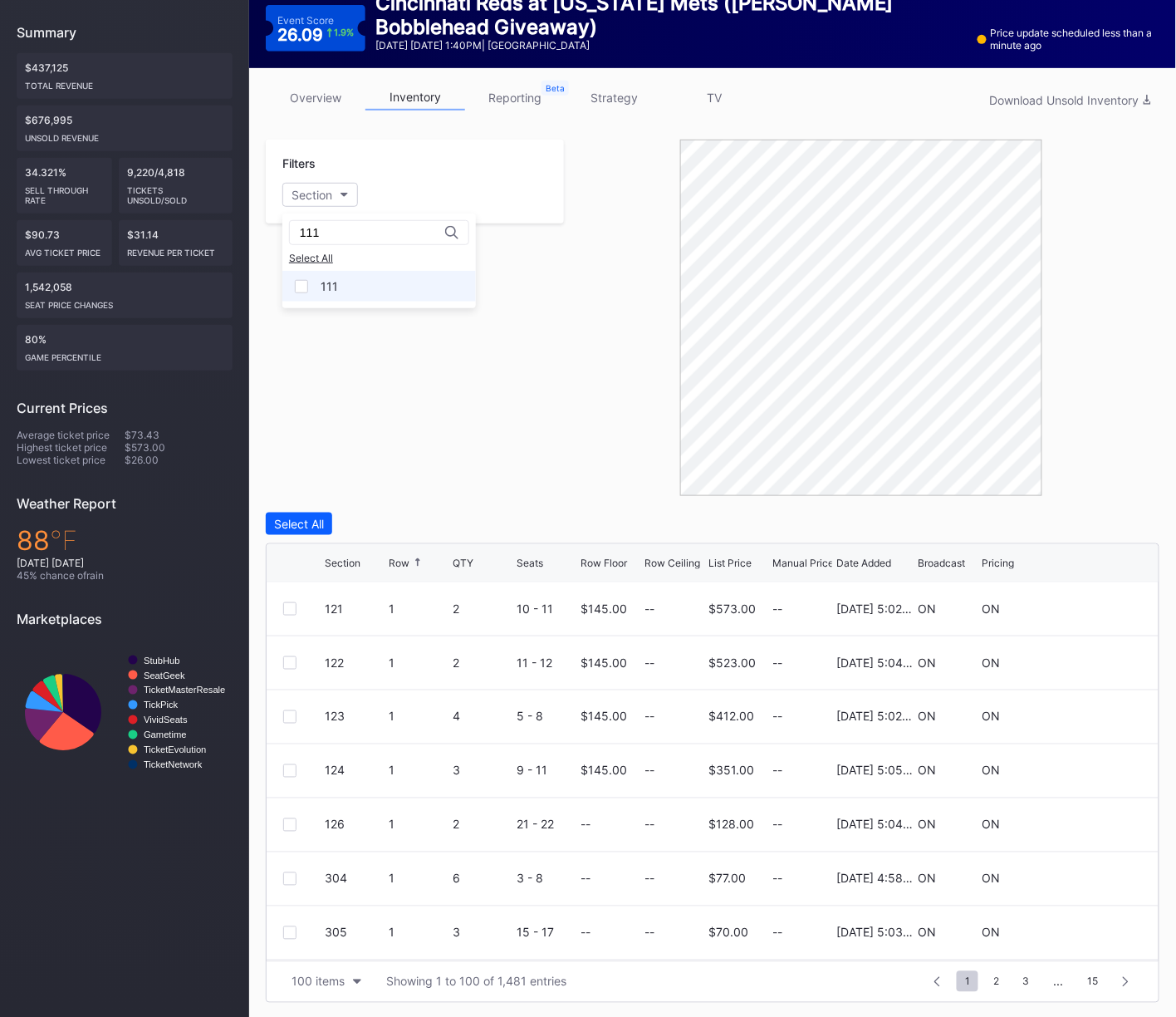 type on "111" 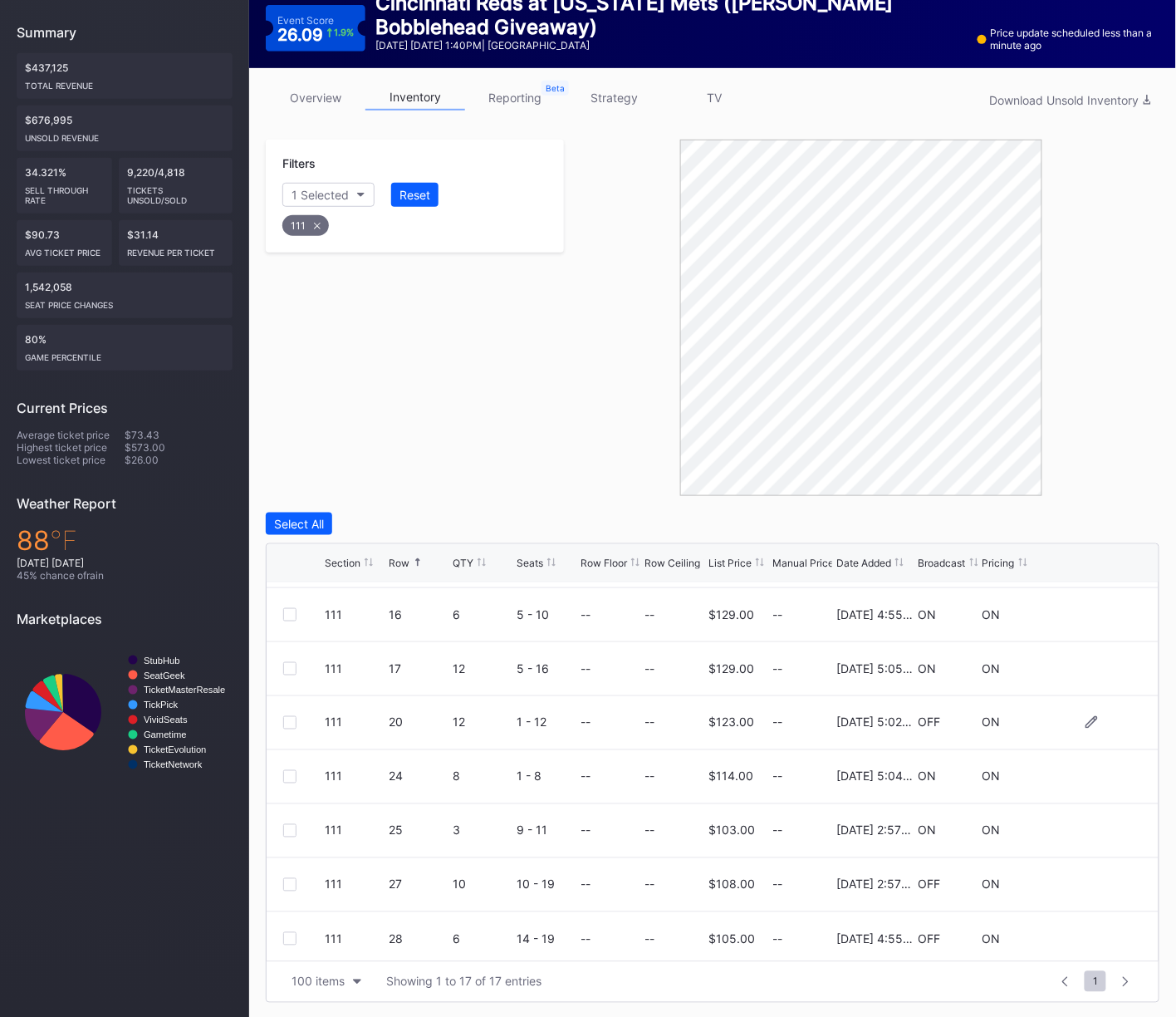 scroll, scrollTop: 538, scrollLeft: 0, axis: vertical 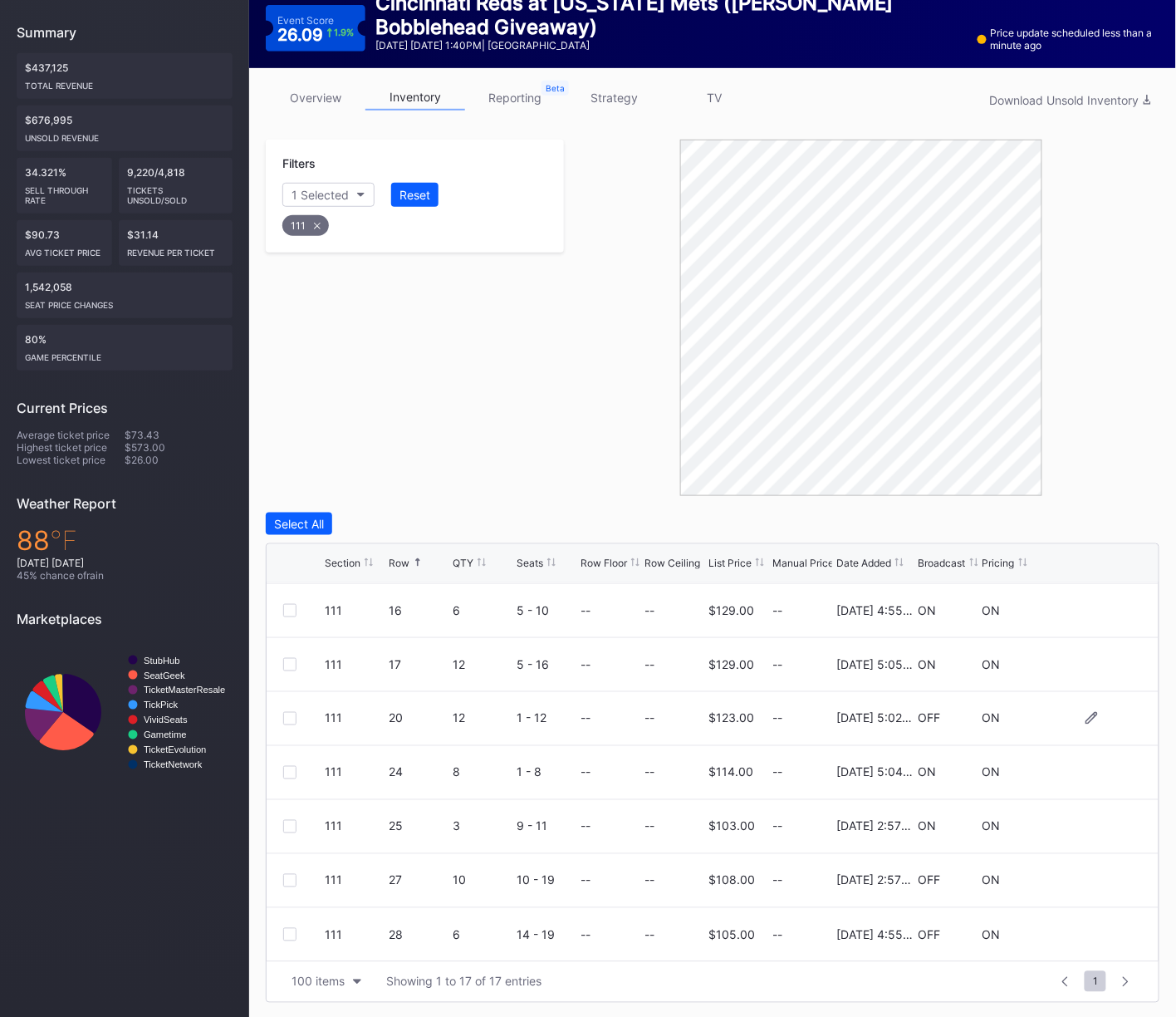 click at bounding box center (290, 719) 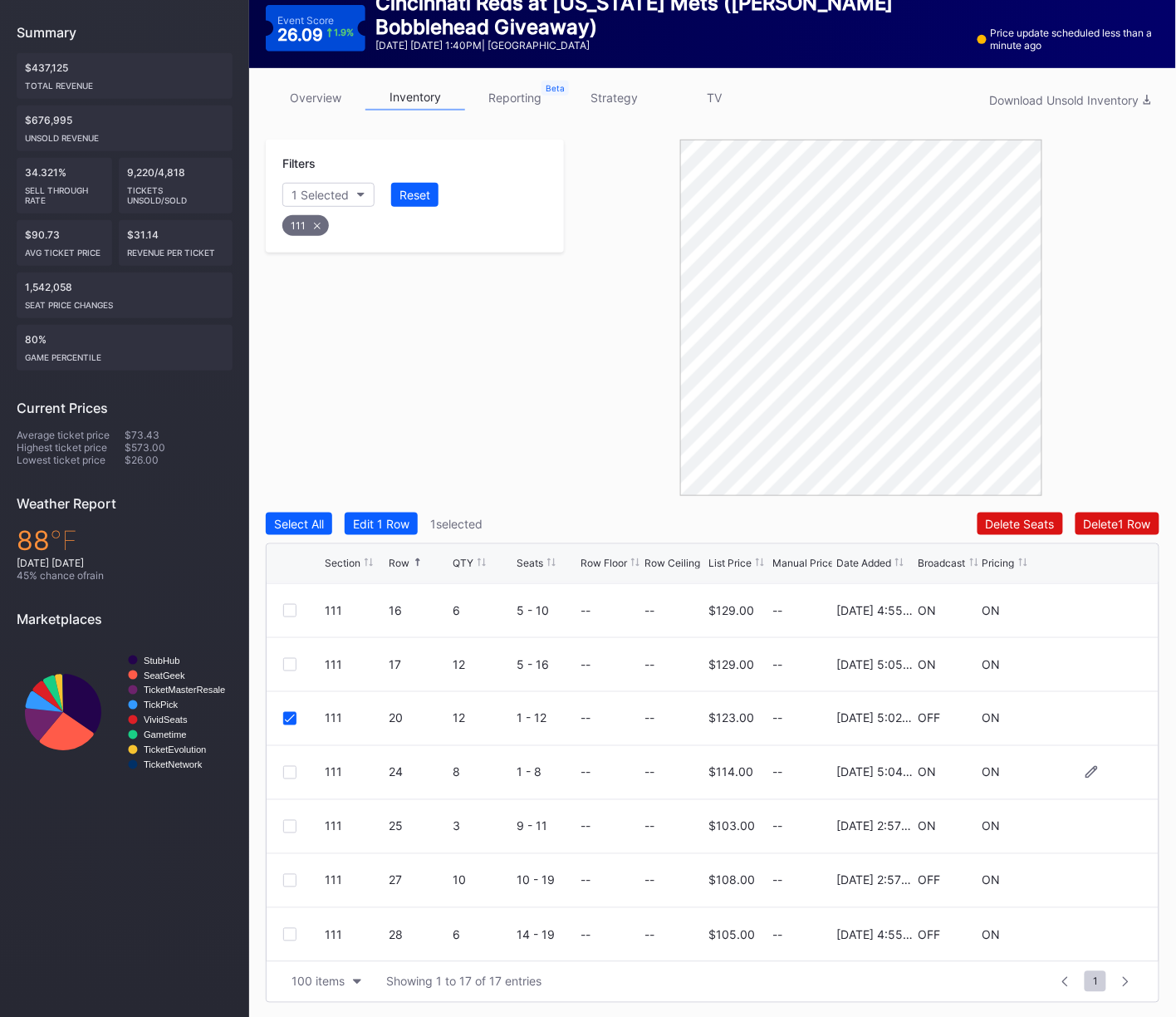 click at bounding box center [290, 773] 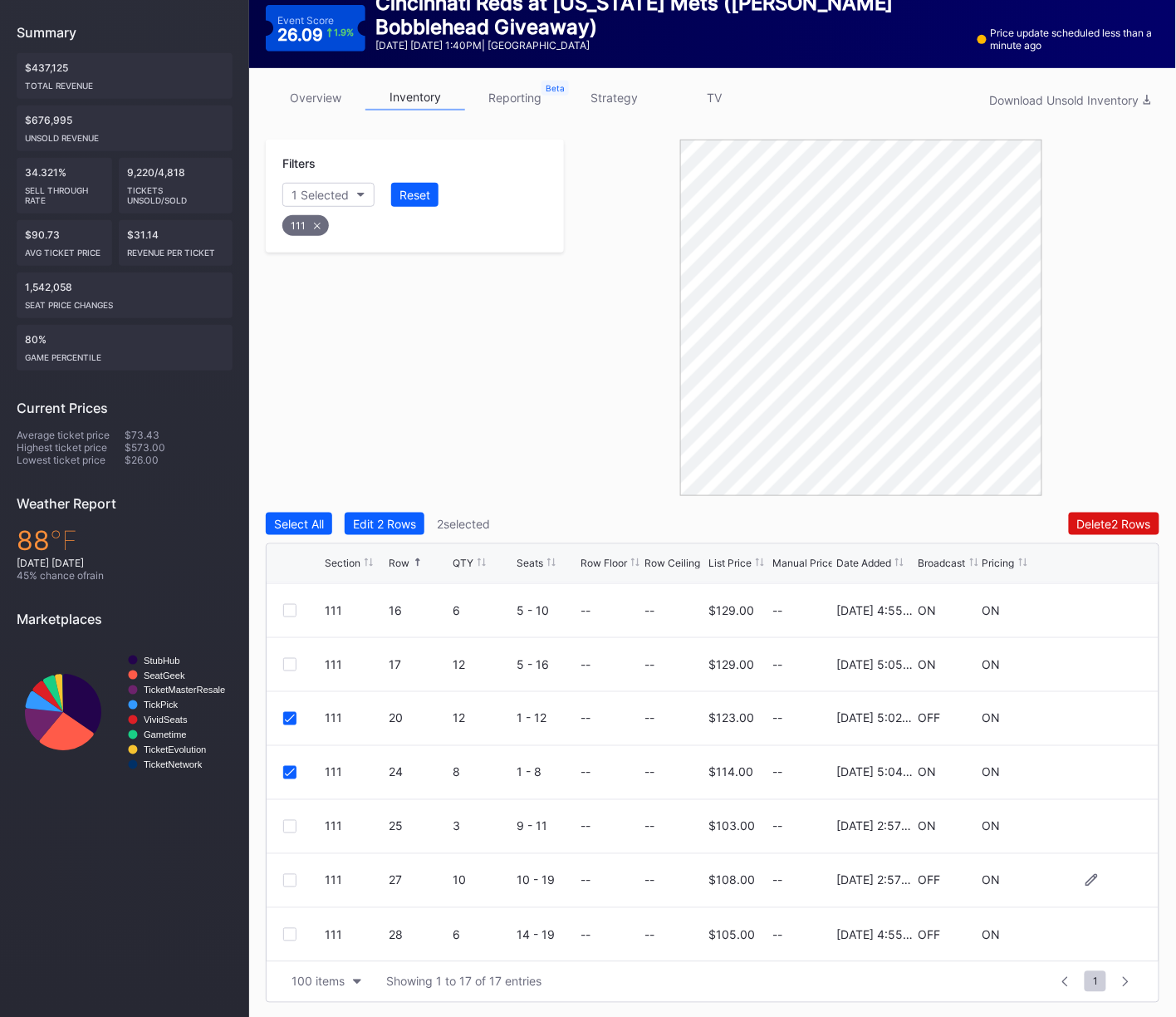 click at bounding box center [290, 881] 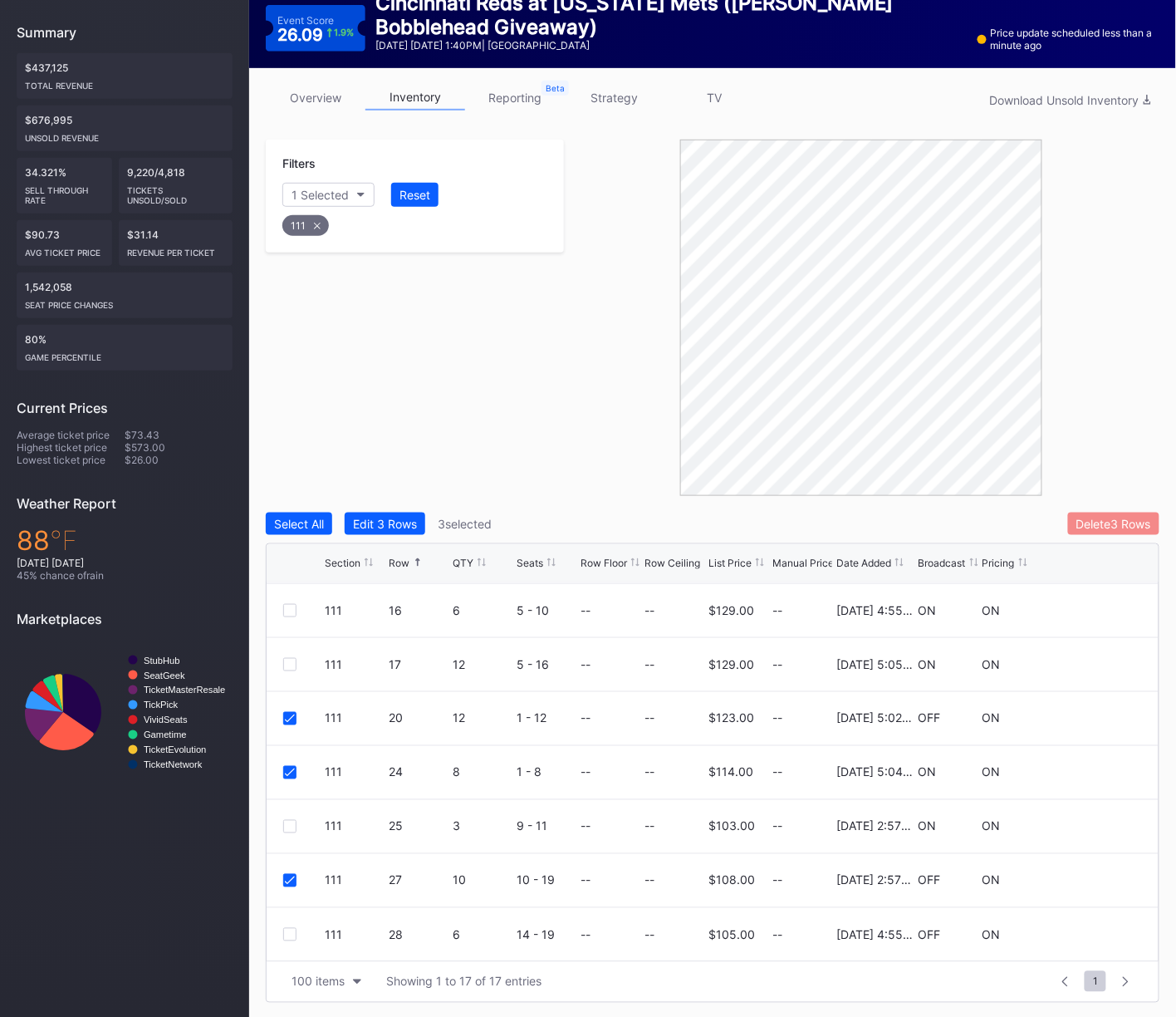 click on "Delete  3   Rows" at bounding box center (1114, 523) 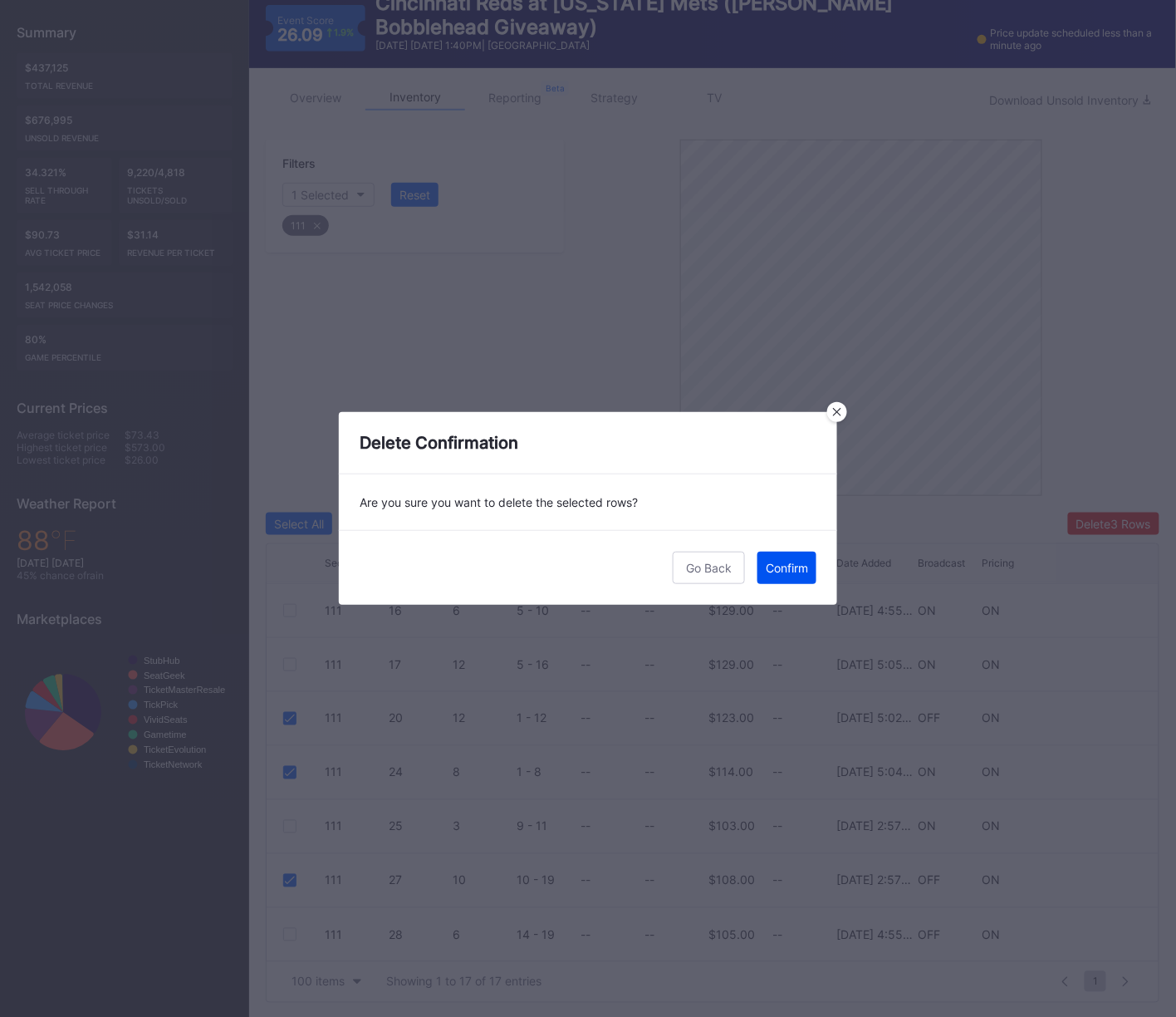 click on "Confirm" at bounding box center (786, 567) 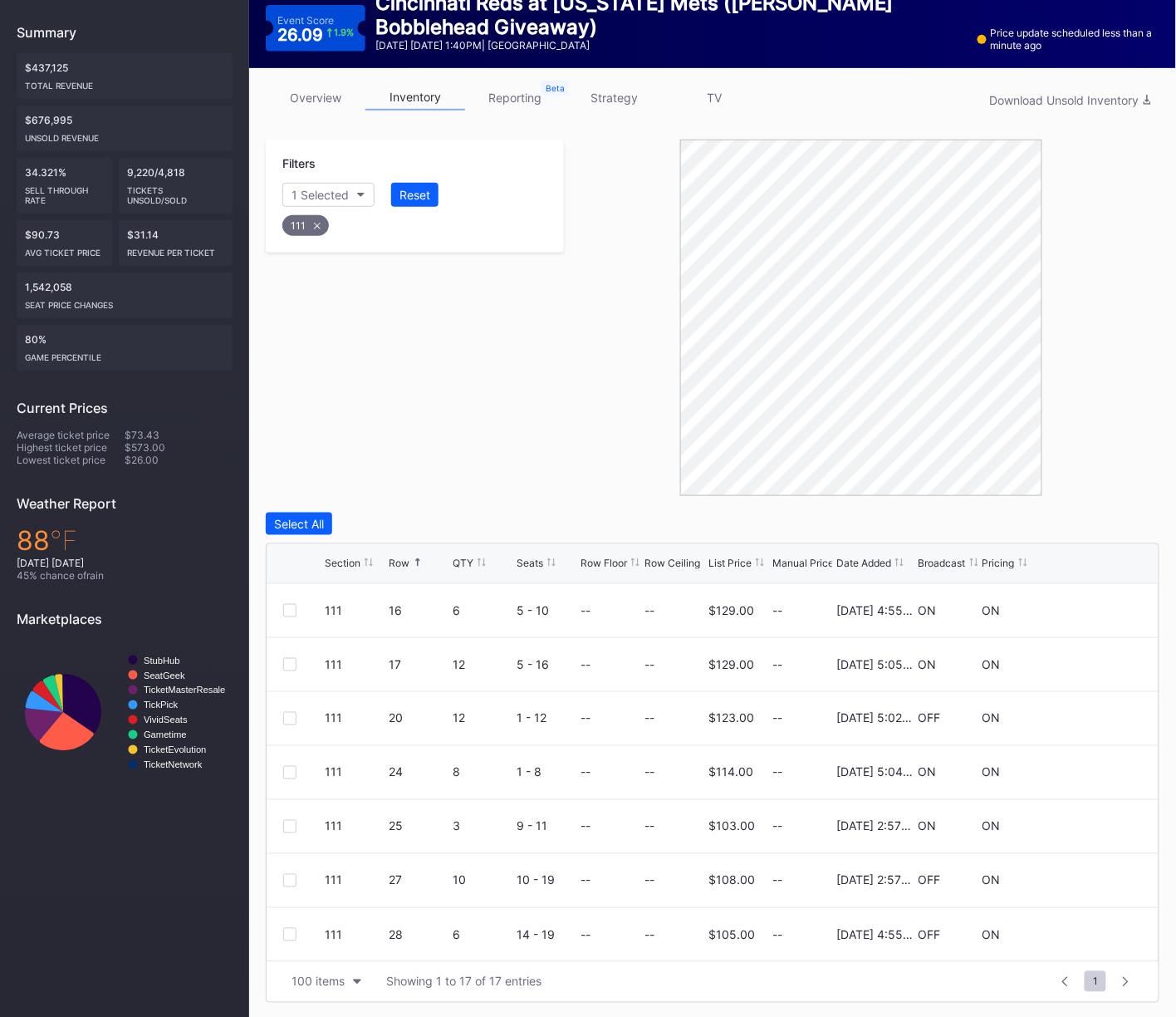 click on "111" at bounding box center [306, 225] 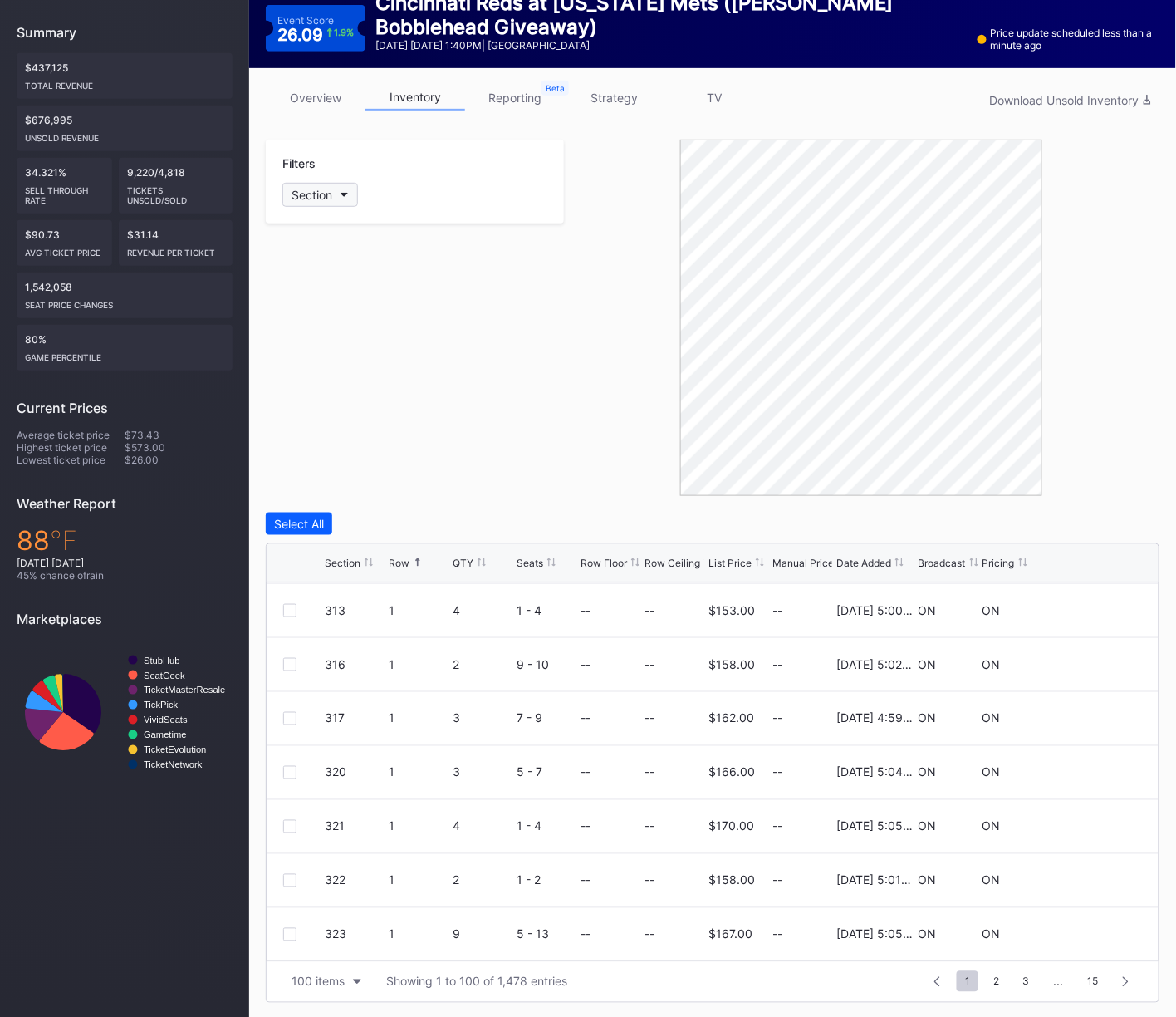 scroll, scrollTop: 0, scrollLeft: 0, axis: both 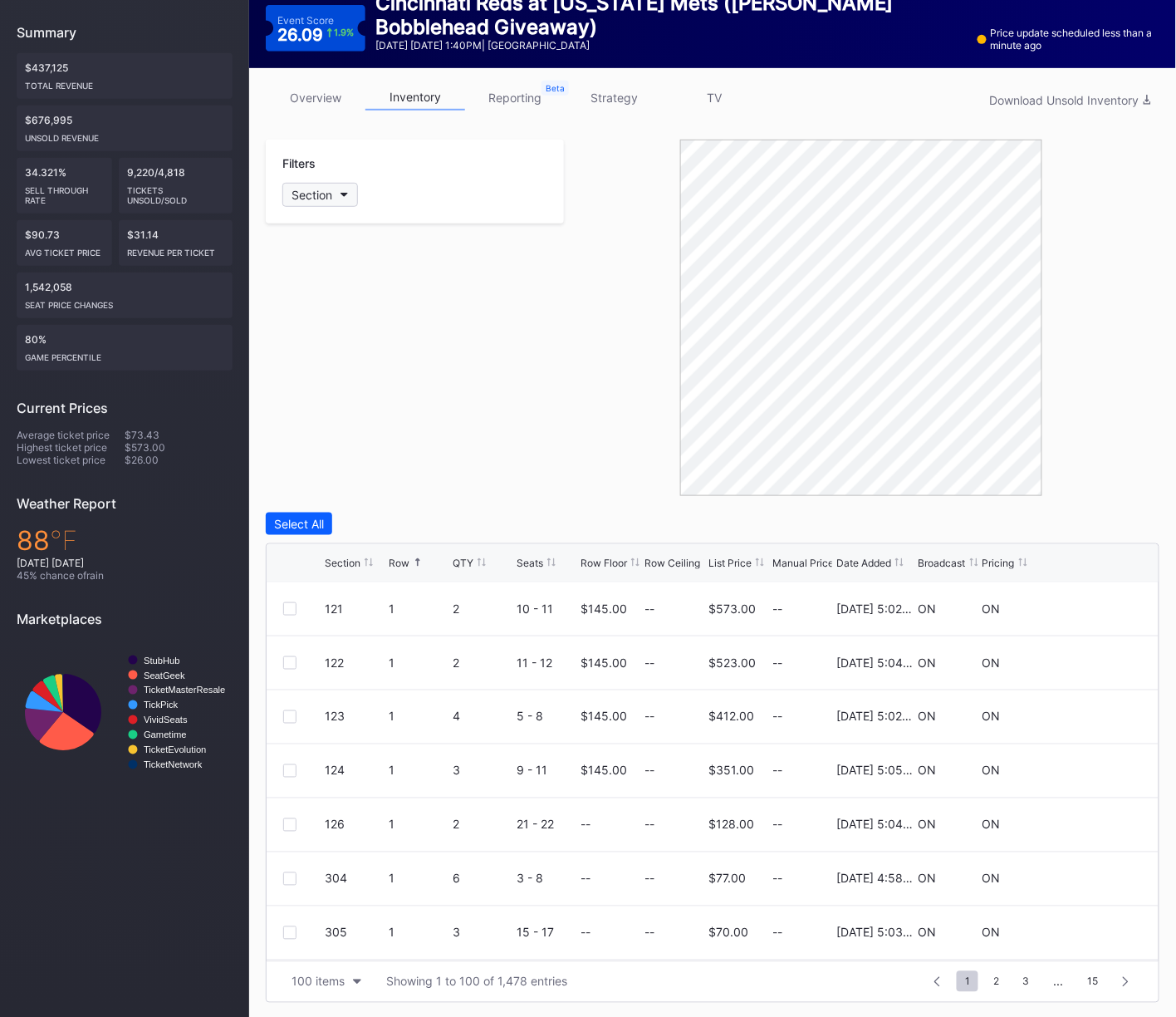 click on "Section" at bounding box center (311, 194) 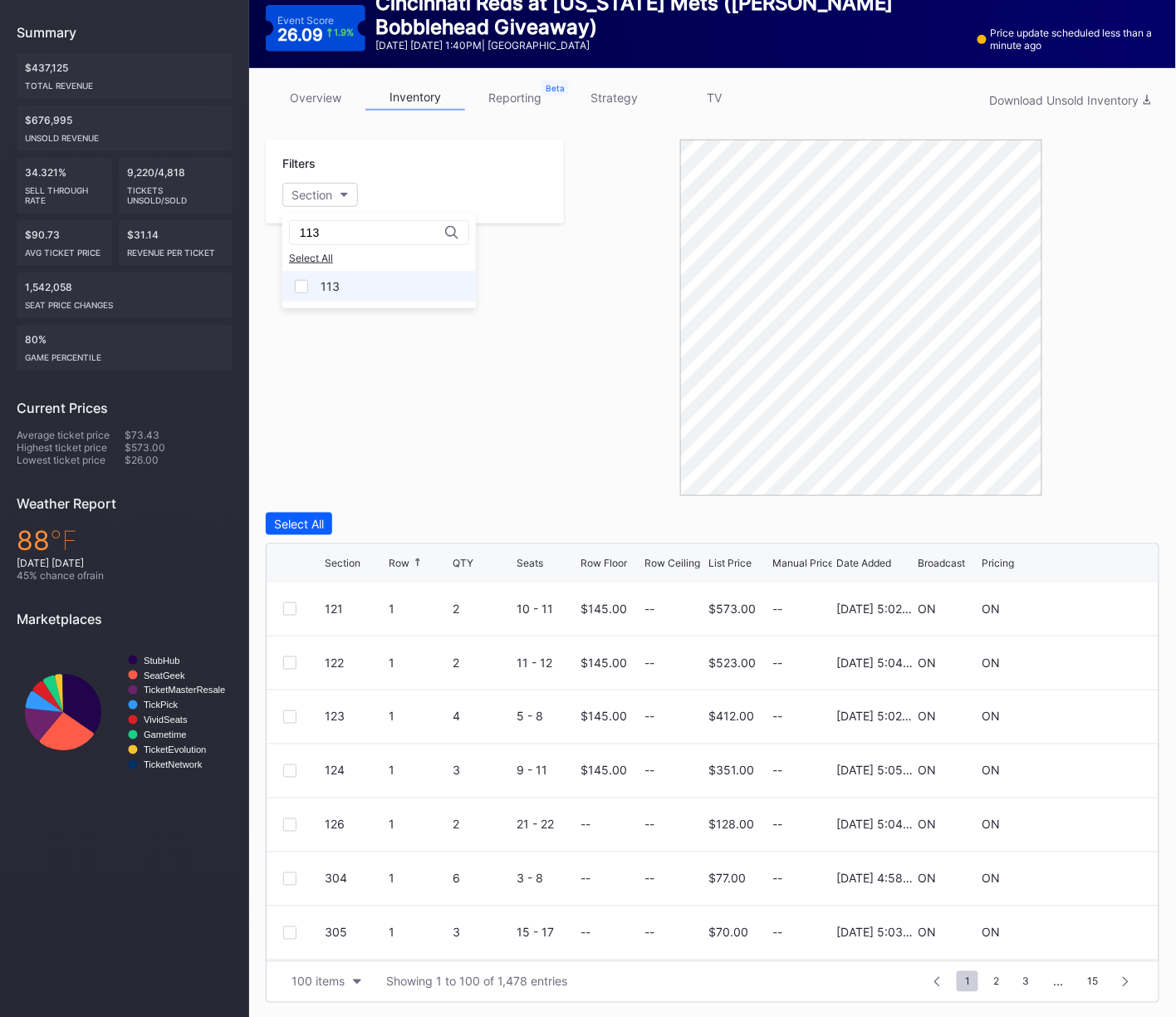 type on "113" 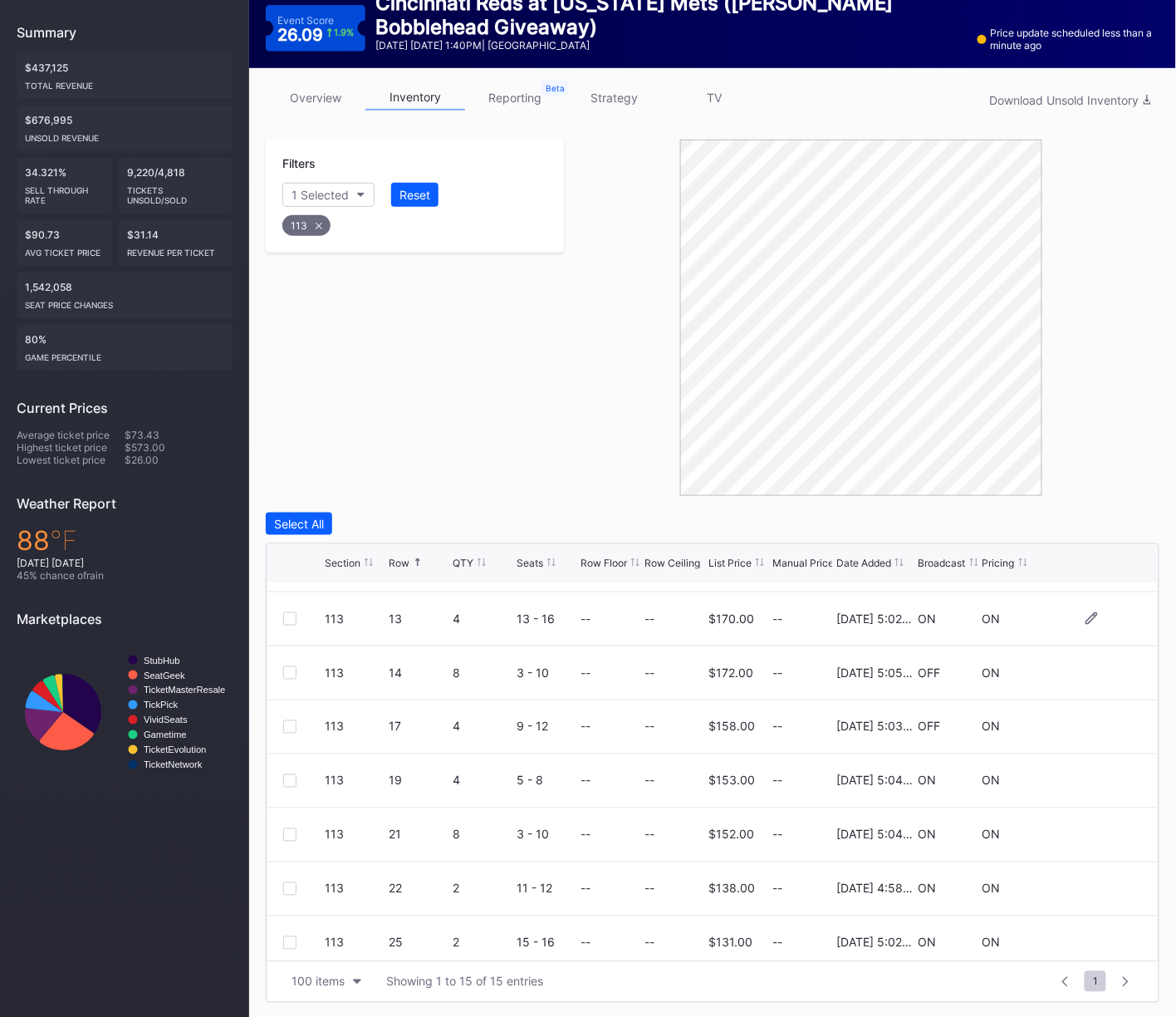 scroll, scrollTop: 430, scrollLeft: 0, axis: vertical 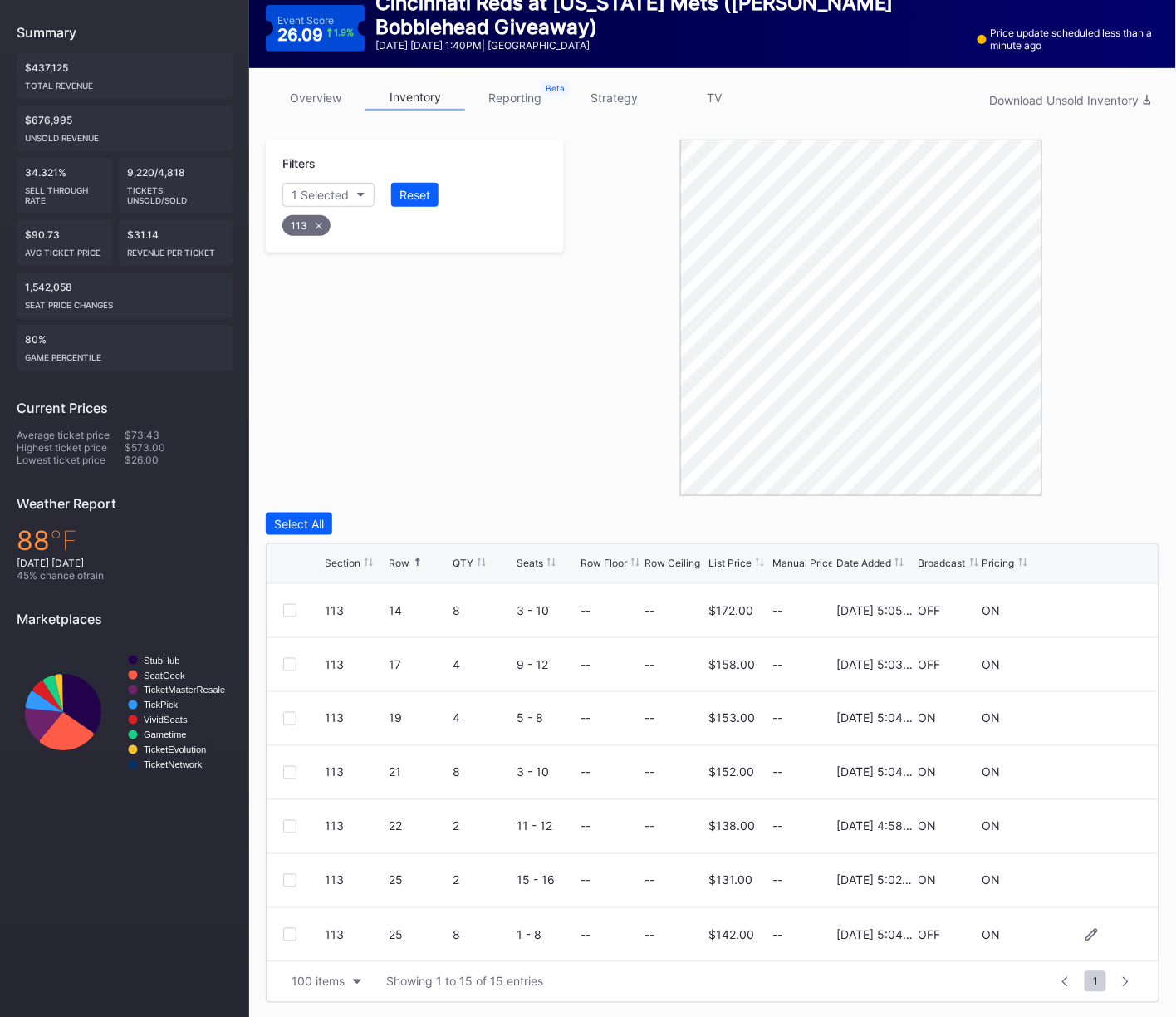 click at bounding box center [290, 935] 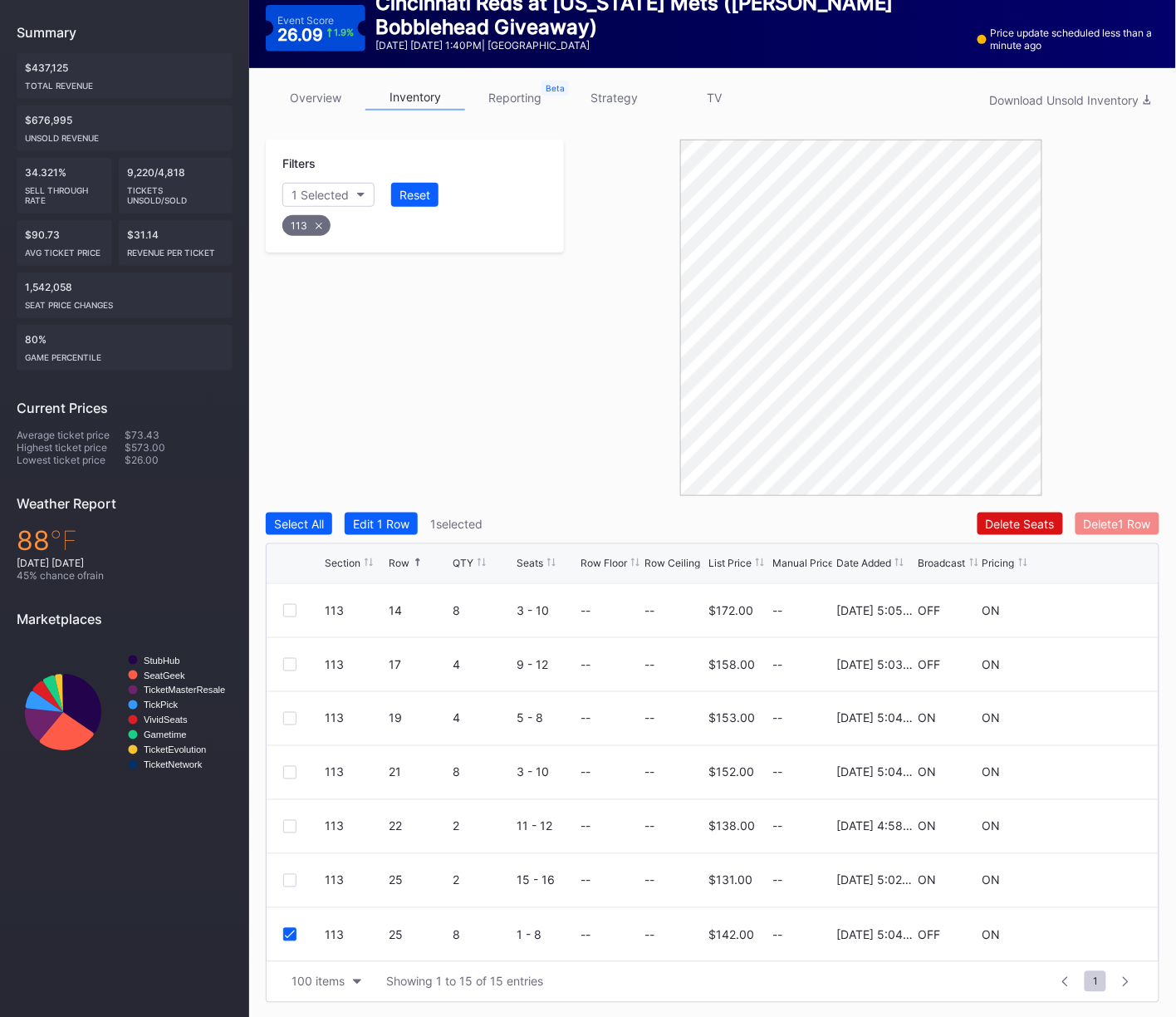 click on "Delete  1   Row" at bounding box center [1117, 523] 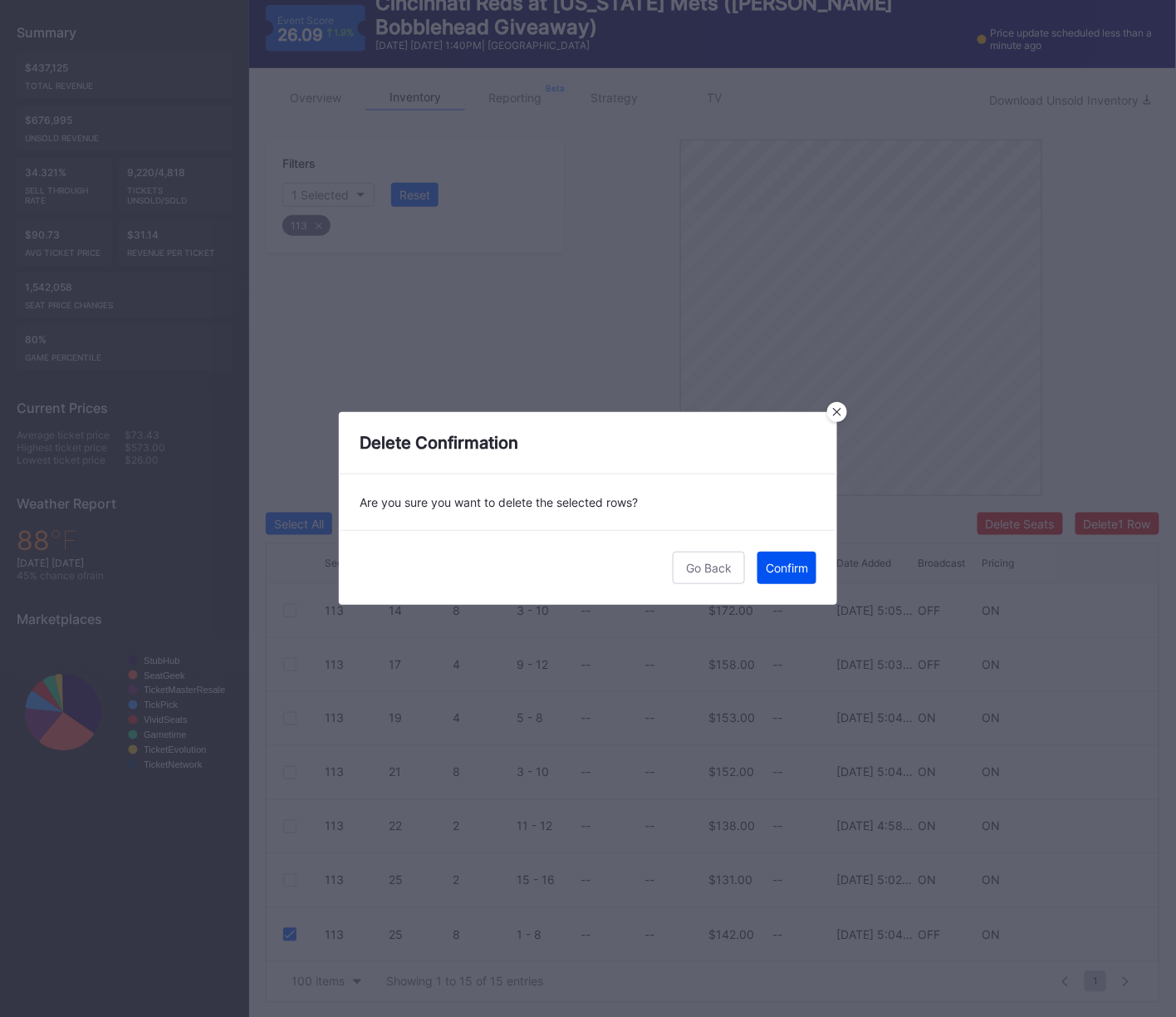 click on "Confirm" at bounding box center [786, 567] 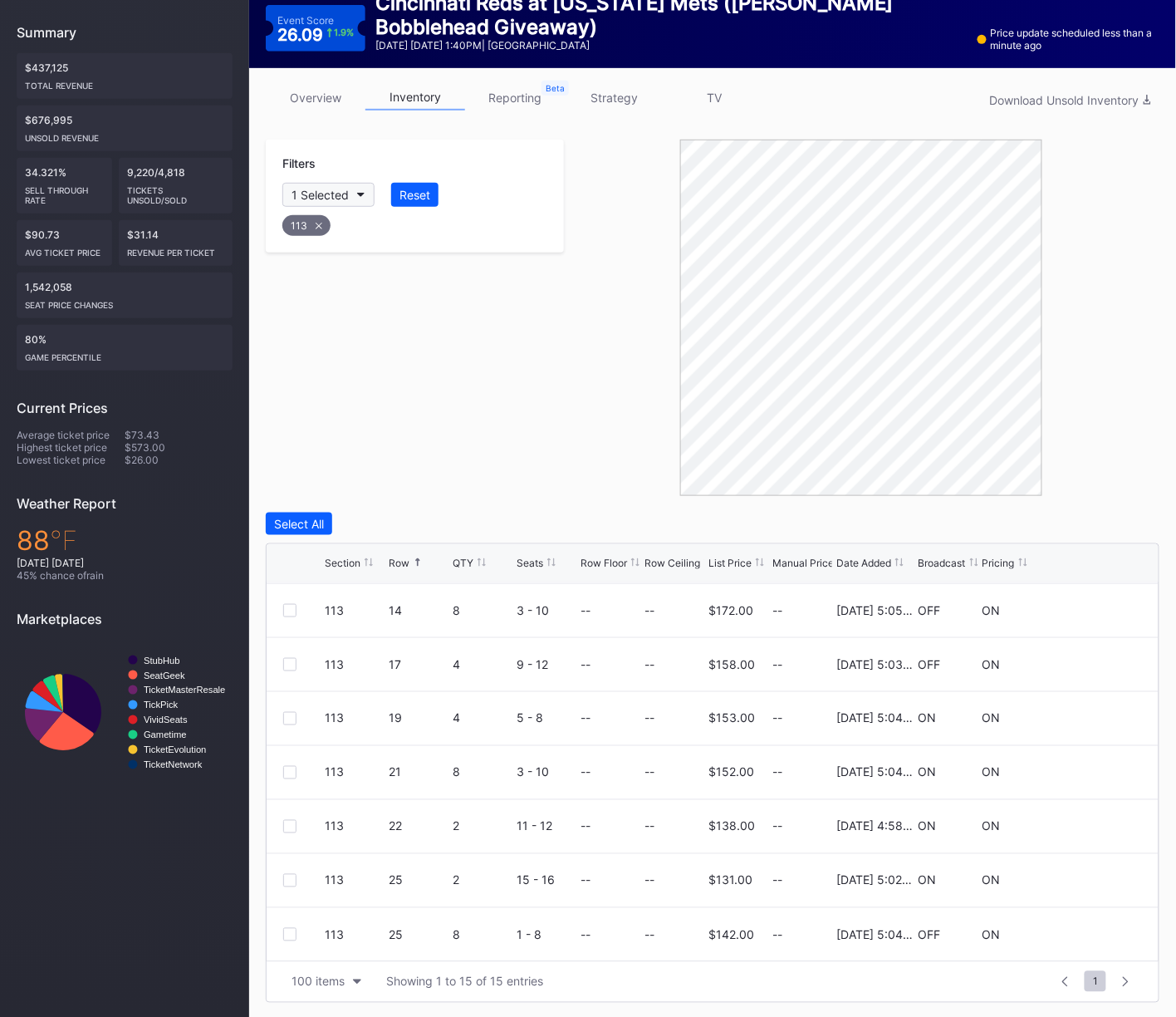 click 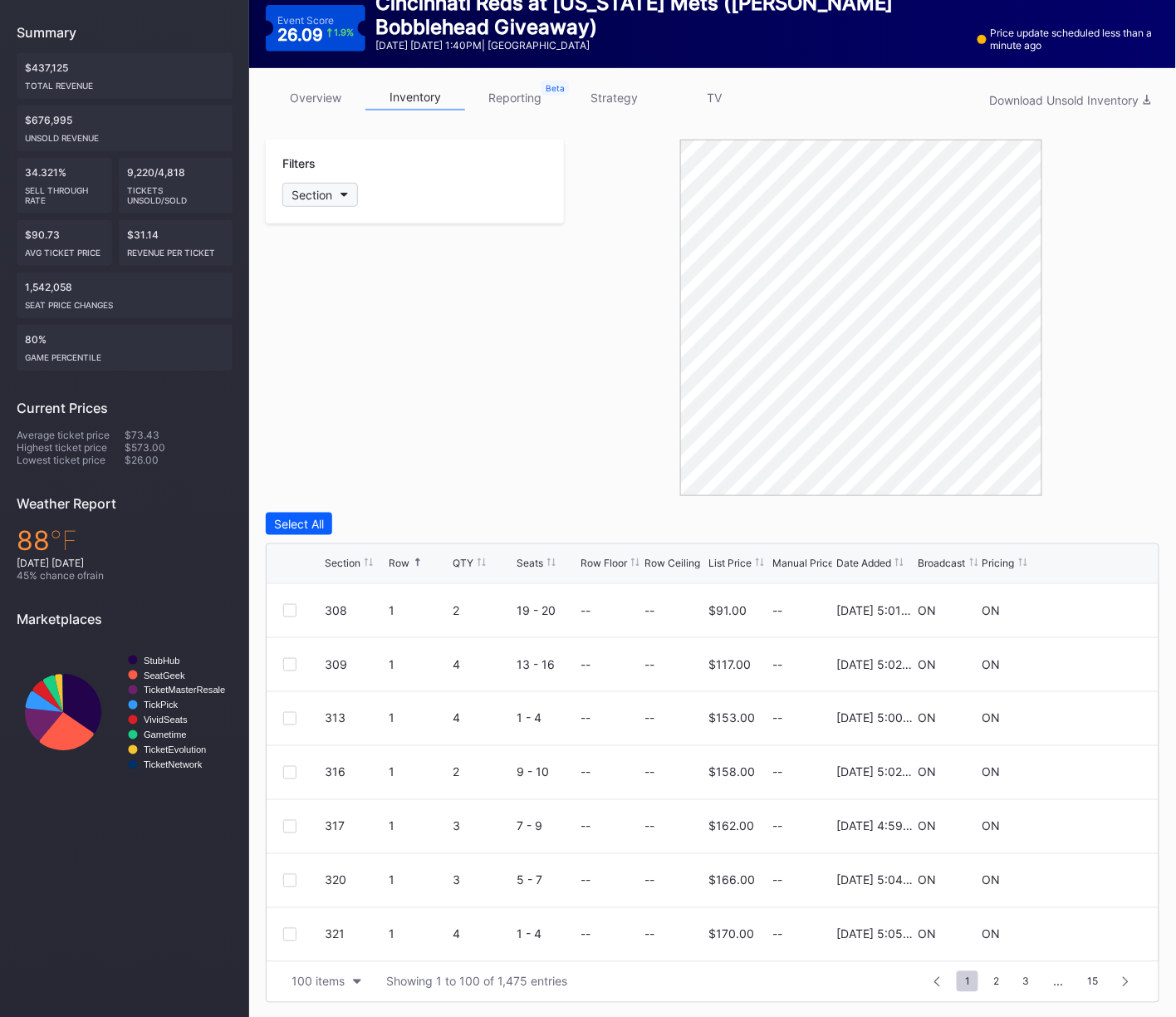 scroll, scrollTop: 0, scrollLeft: 0, axis: both 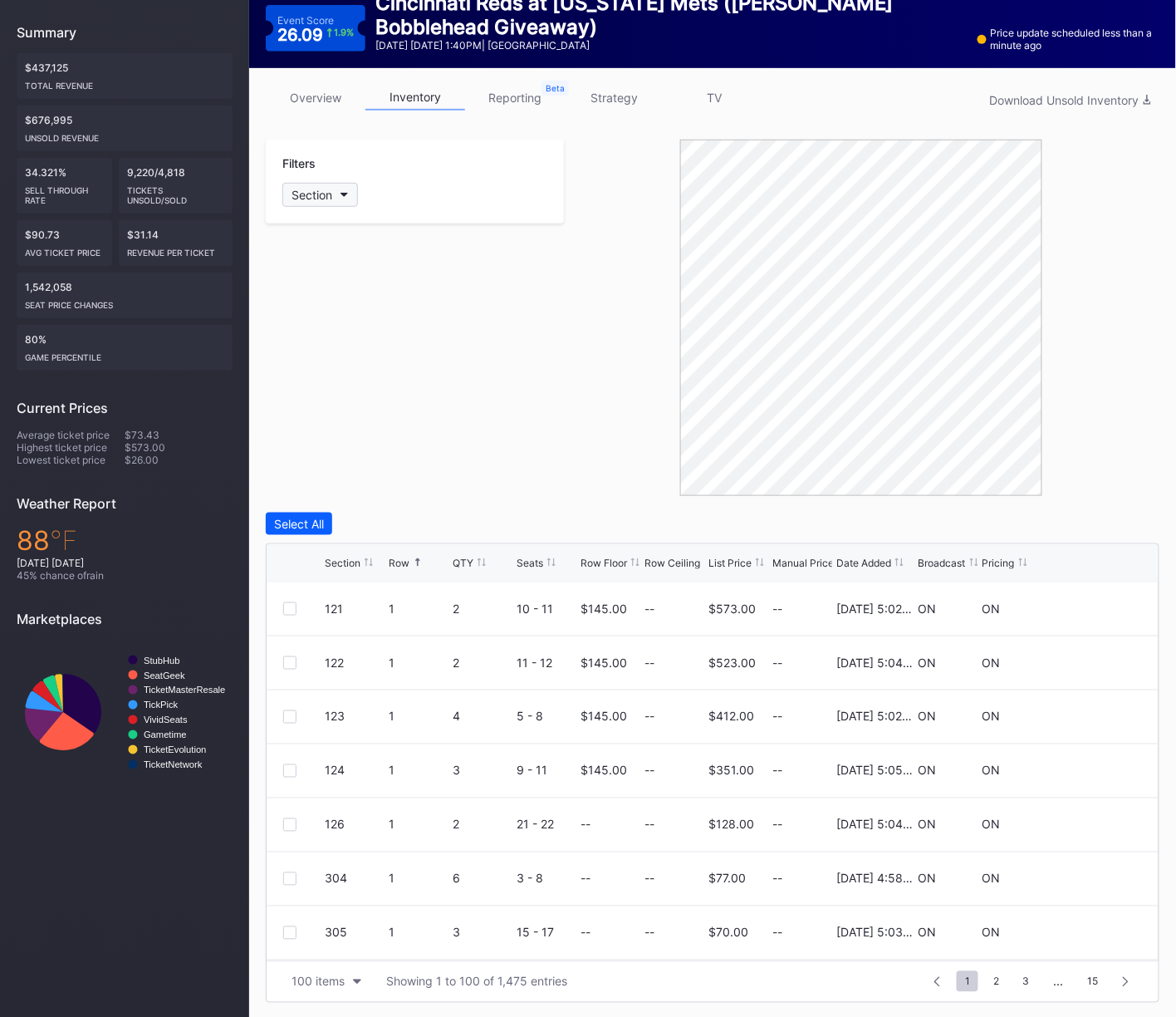 click on "Section" at bounding box center (311, 194) 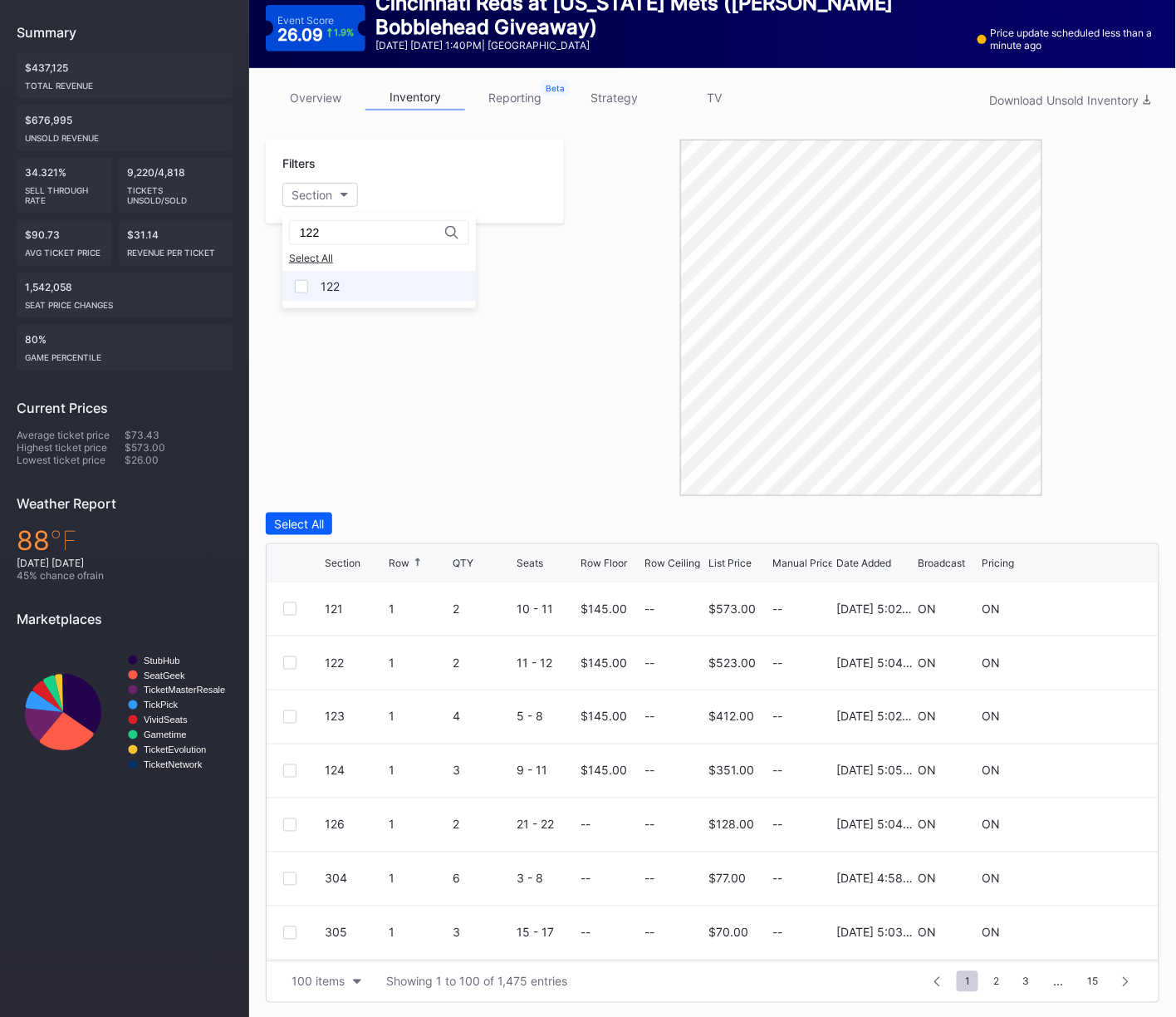 type on "122" 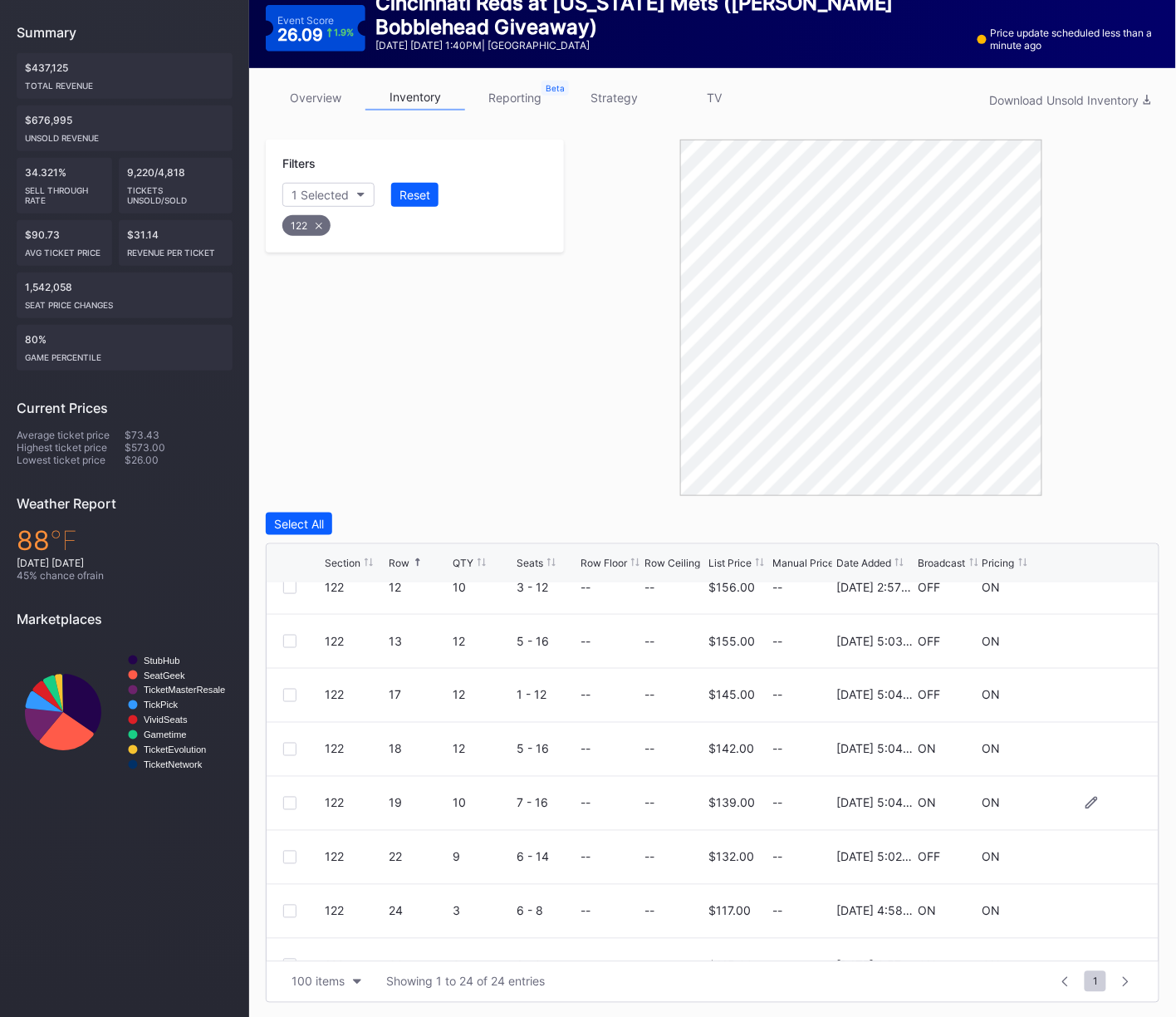 scroll, scrollTop: 917, scrollLeft: 0, axis: vertical 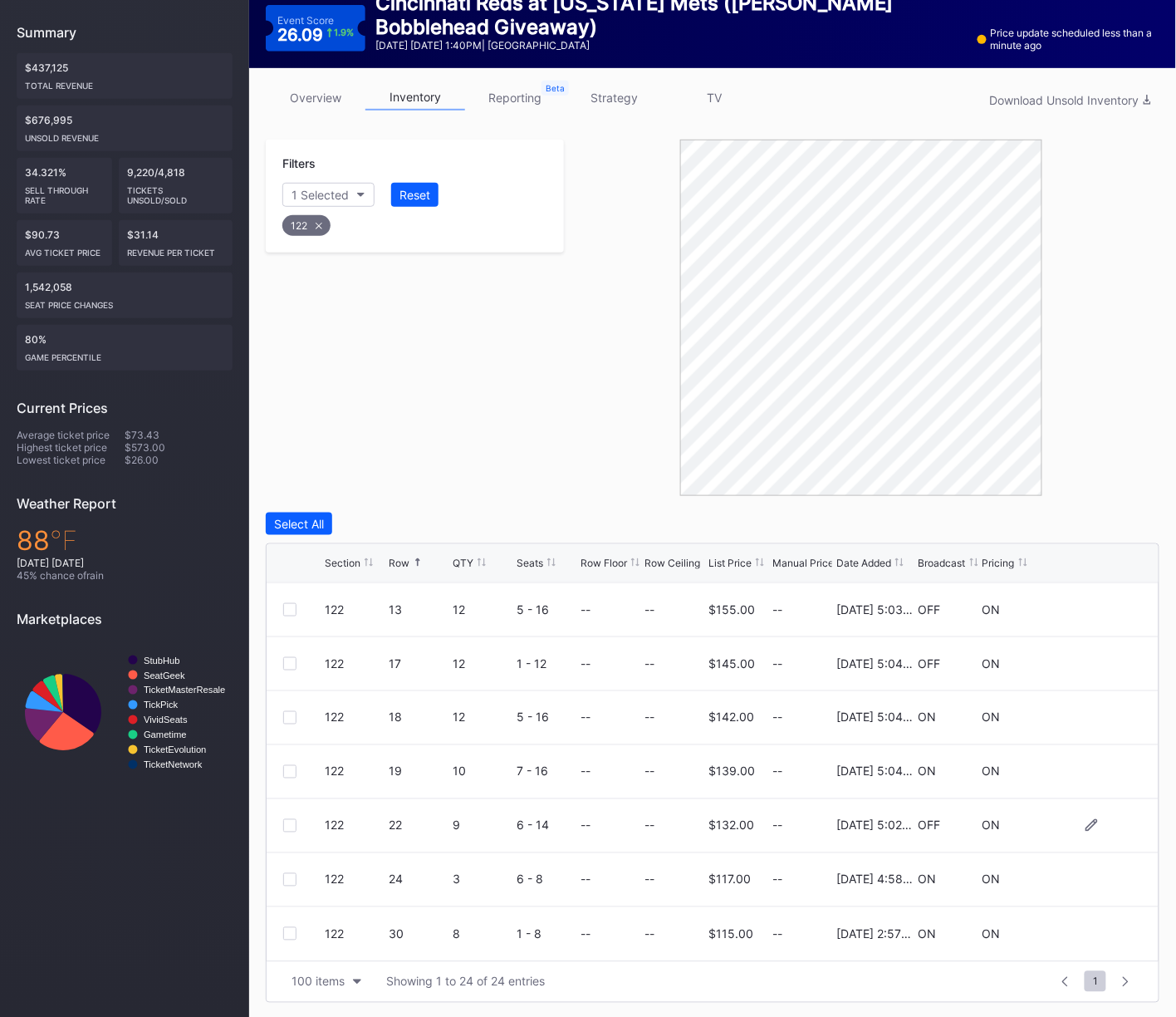 click at bounding box center (290, 826) 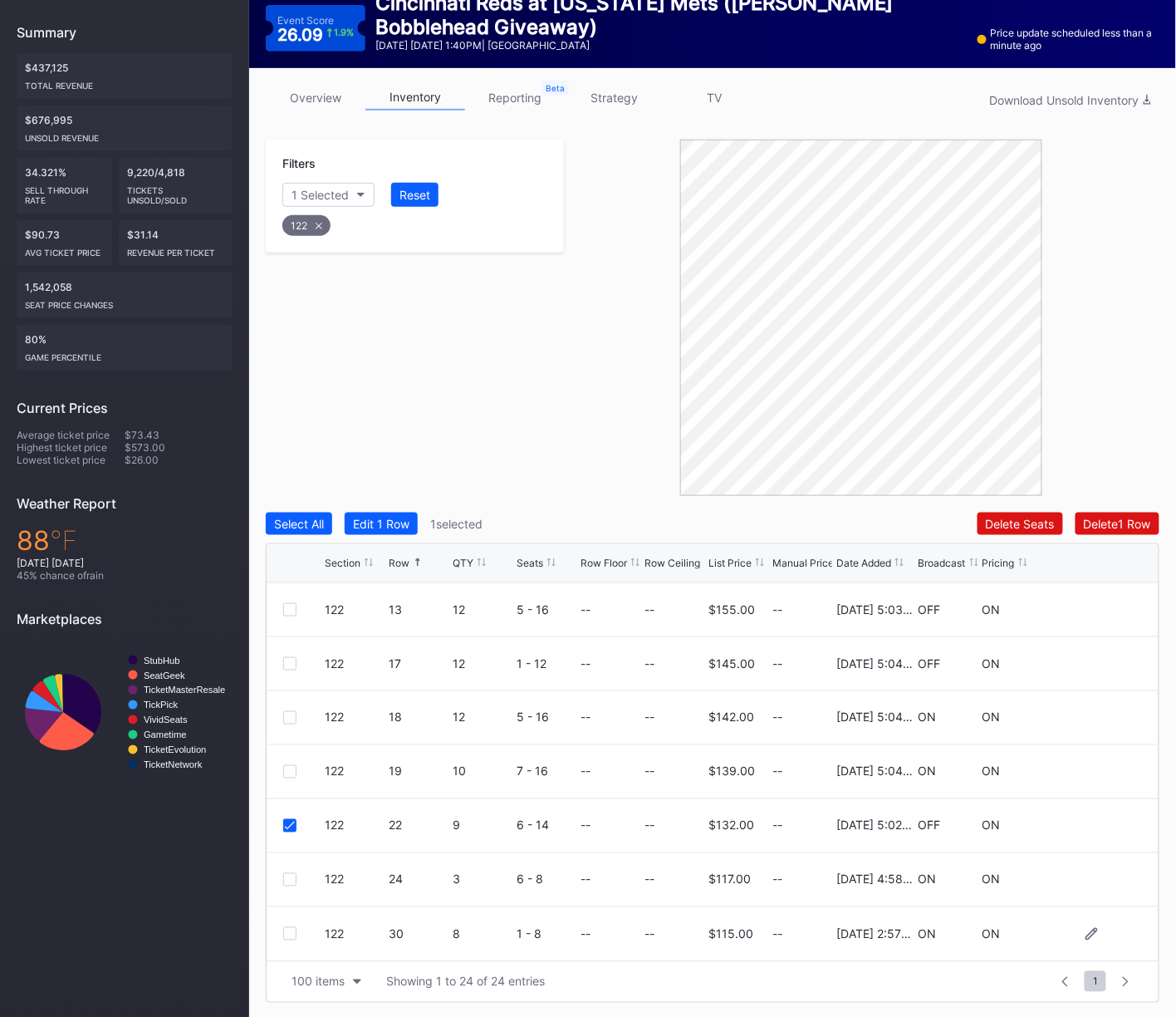 click at bounding box center [290, 934] 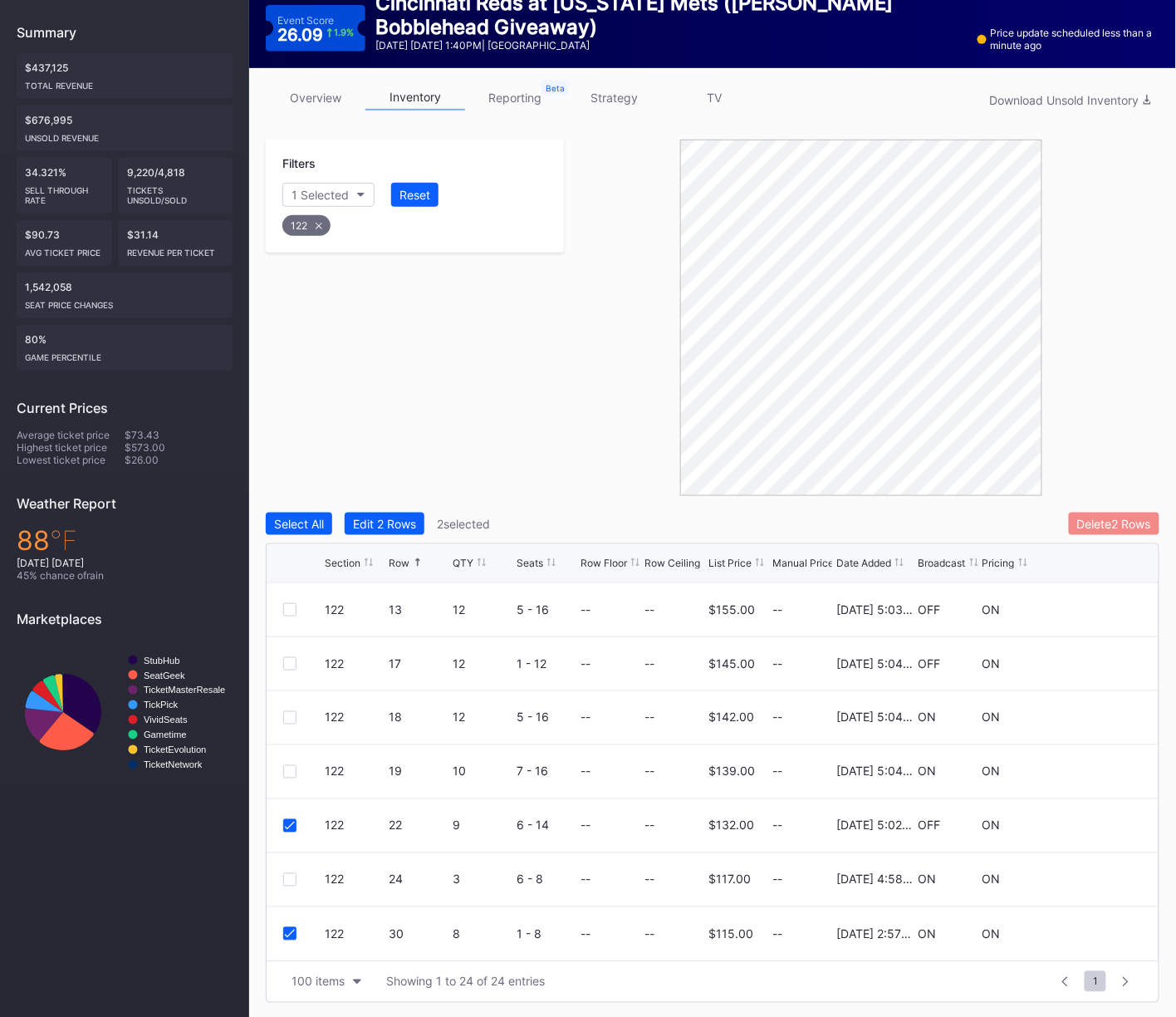click on "Delete  2   Rows" at bounding box center (1114, 523) 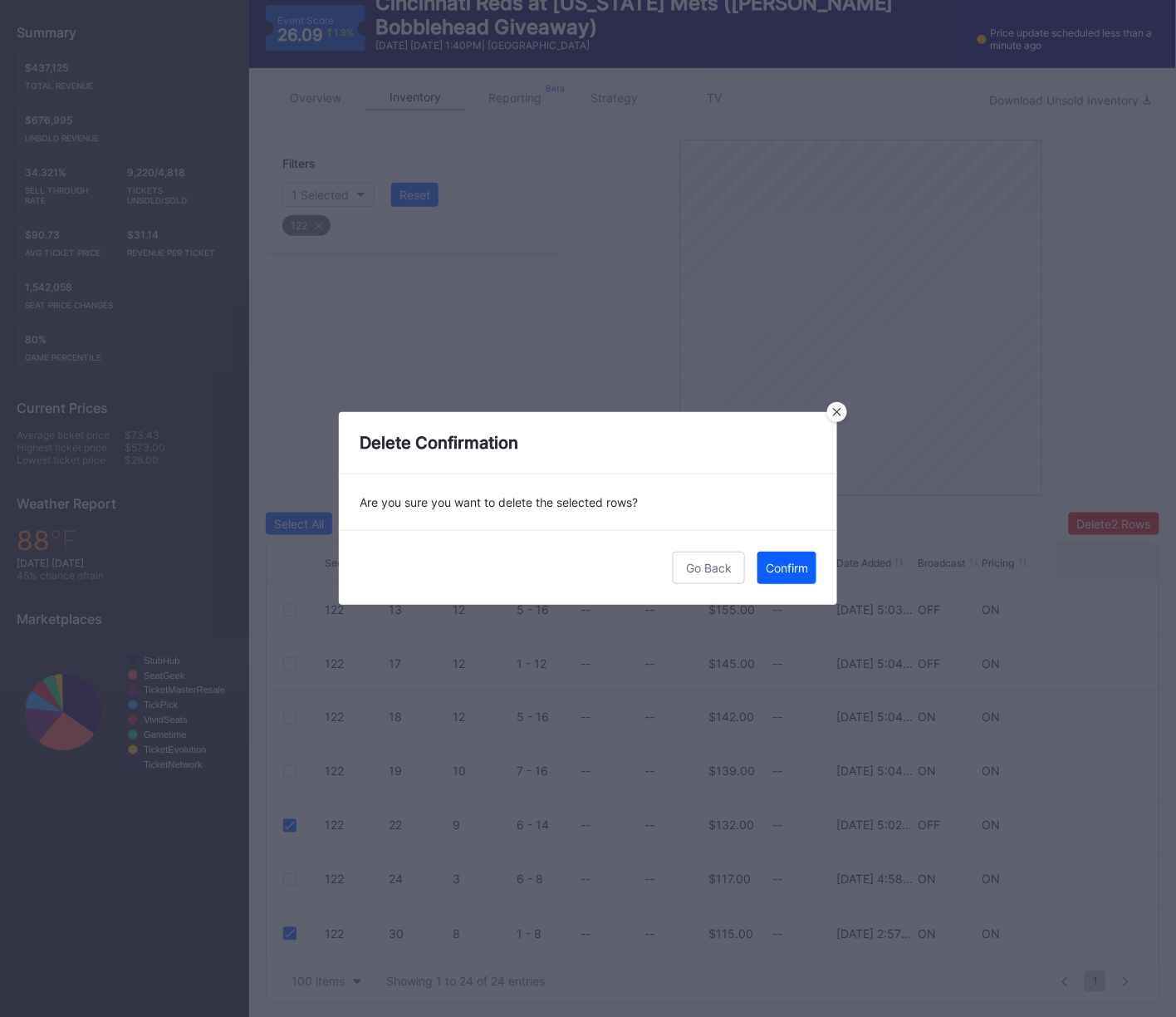 click on "Confirm" at bounding box center [786, 567] 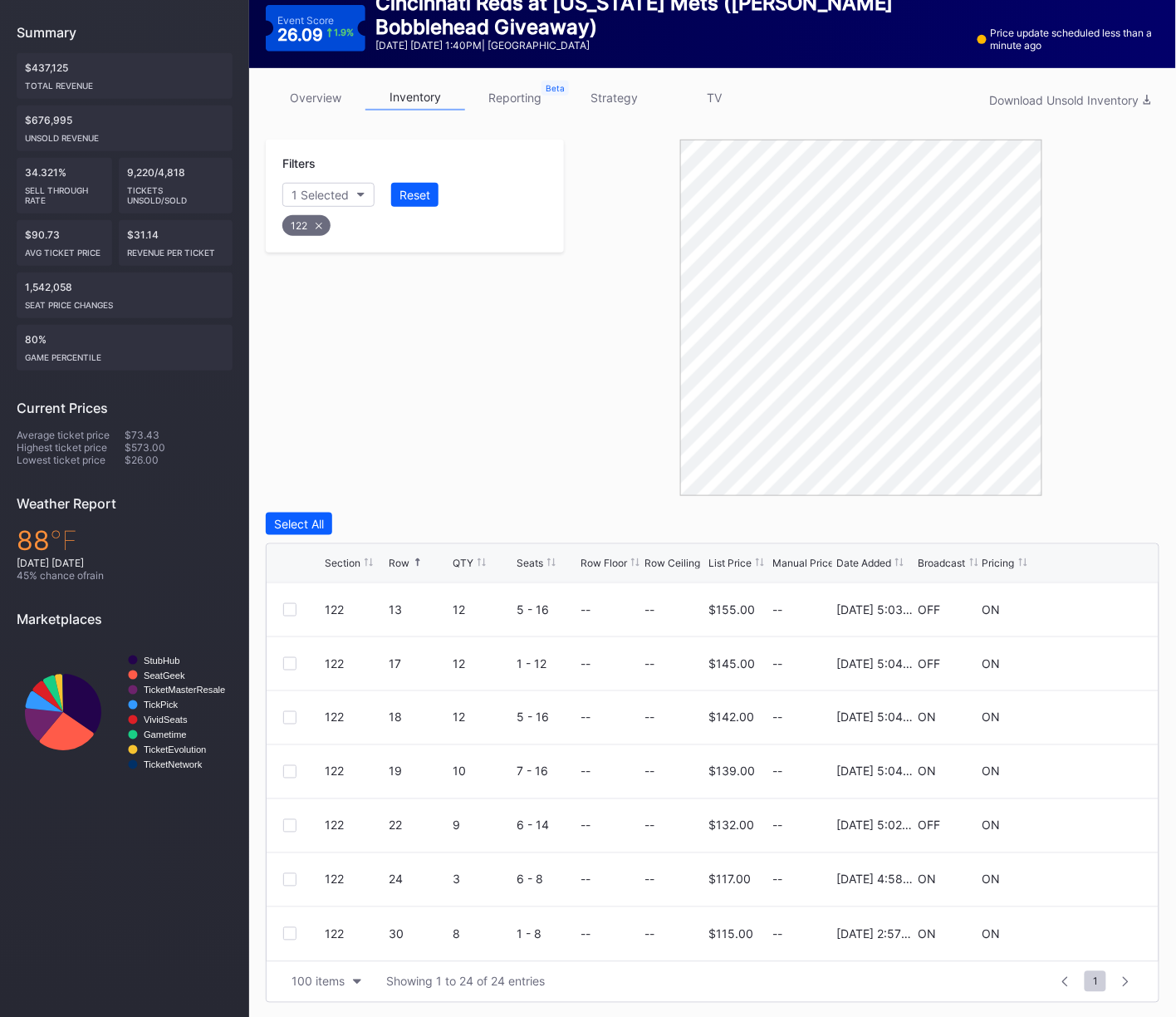 click 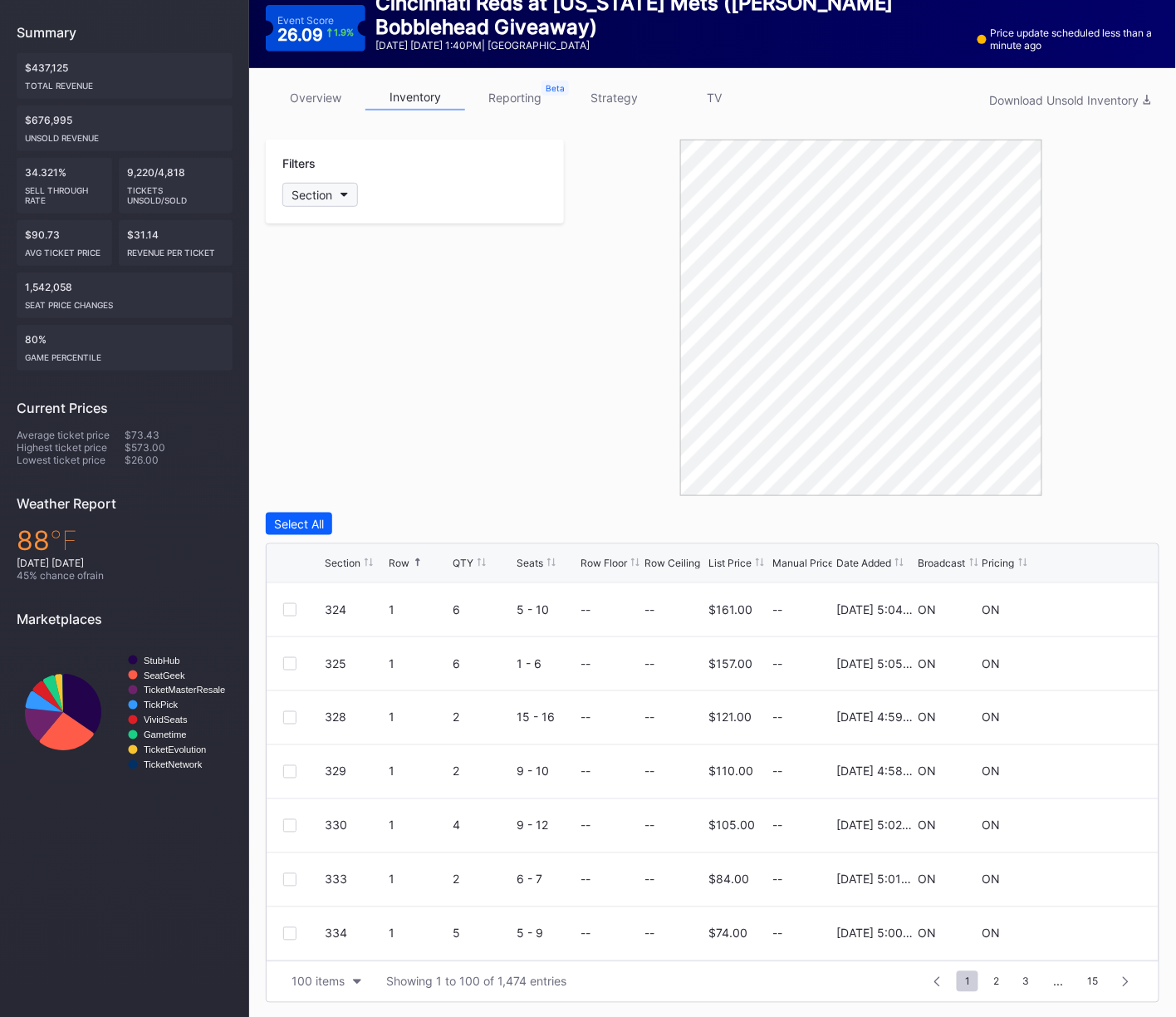 click on "Section" at bounding box center [311, 194] 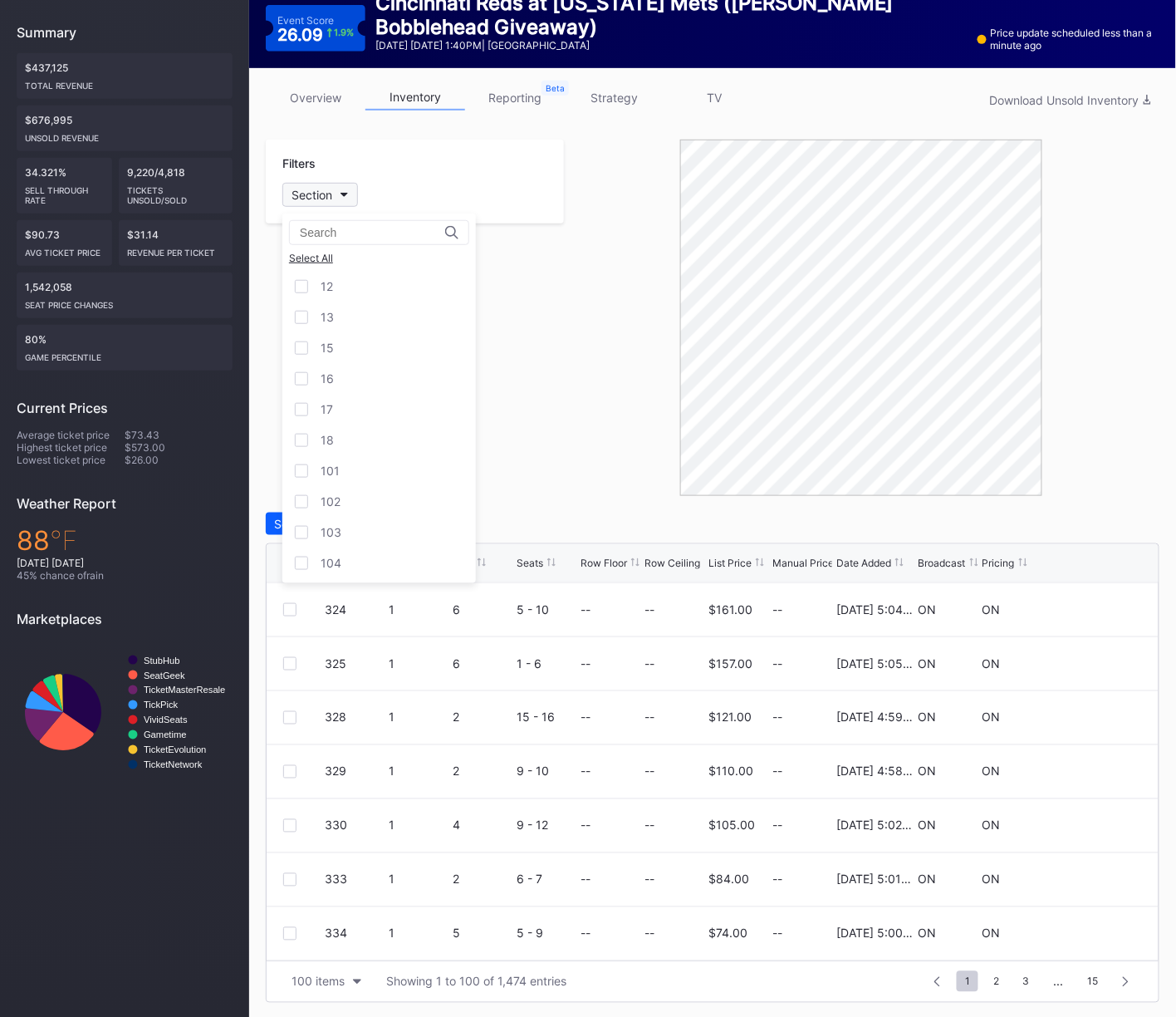 scroll, scrollTop: 0, scrollLeft: 0, axis: both 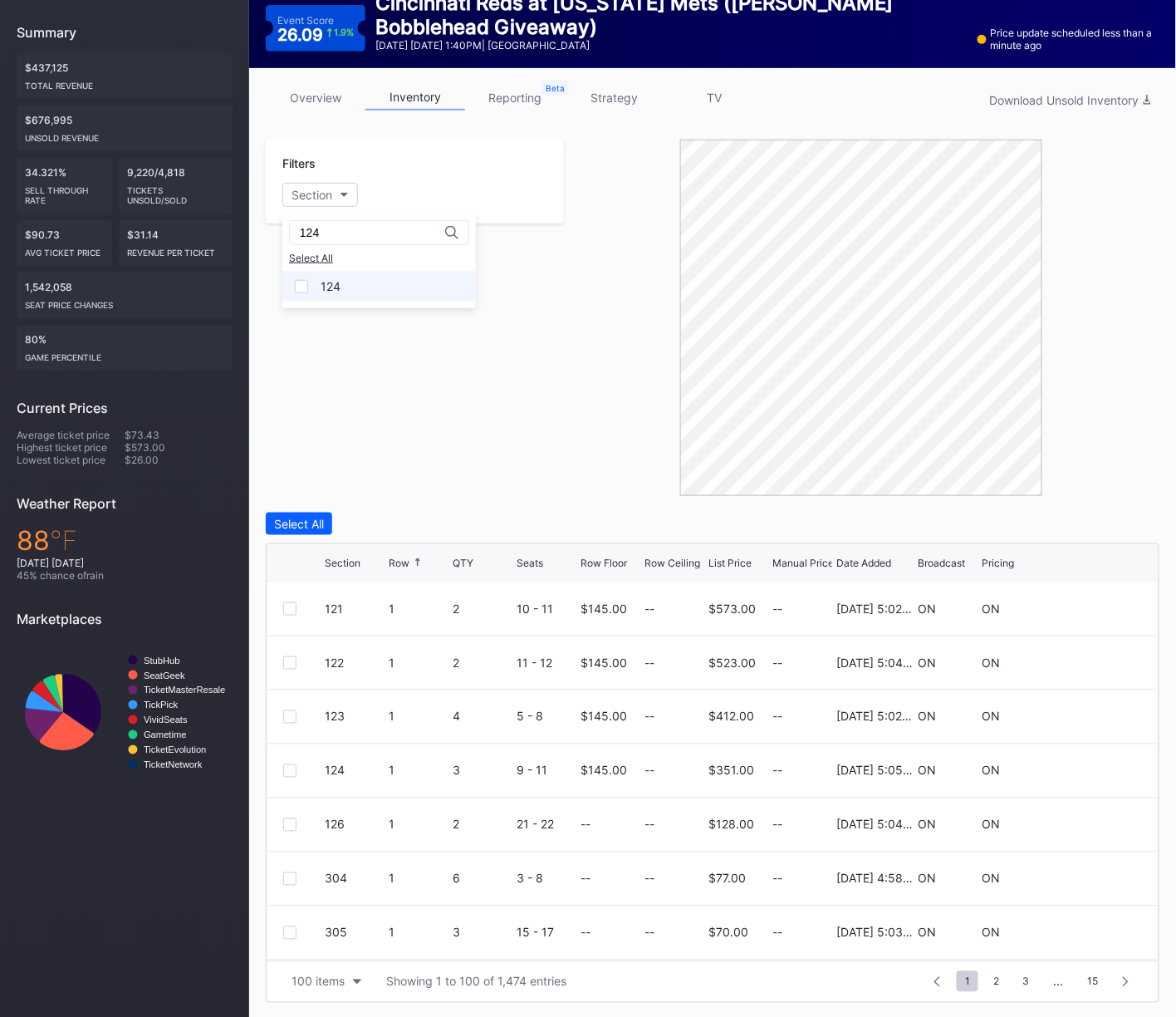 type on "124" 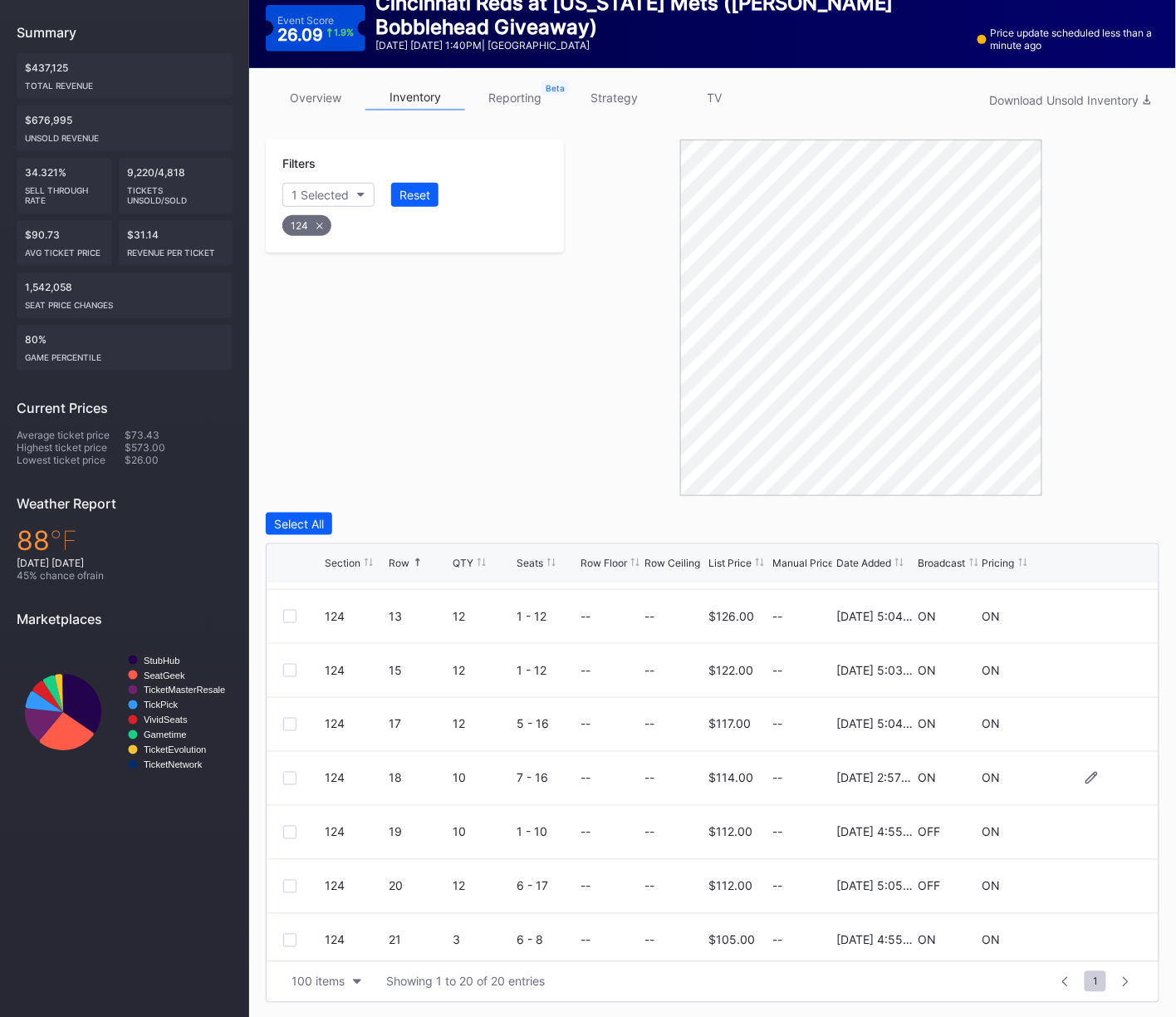 scroll, scrollTop: 701, scrollLeft: 0, axis: vertical 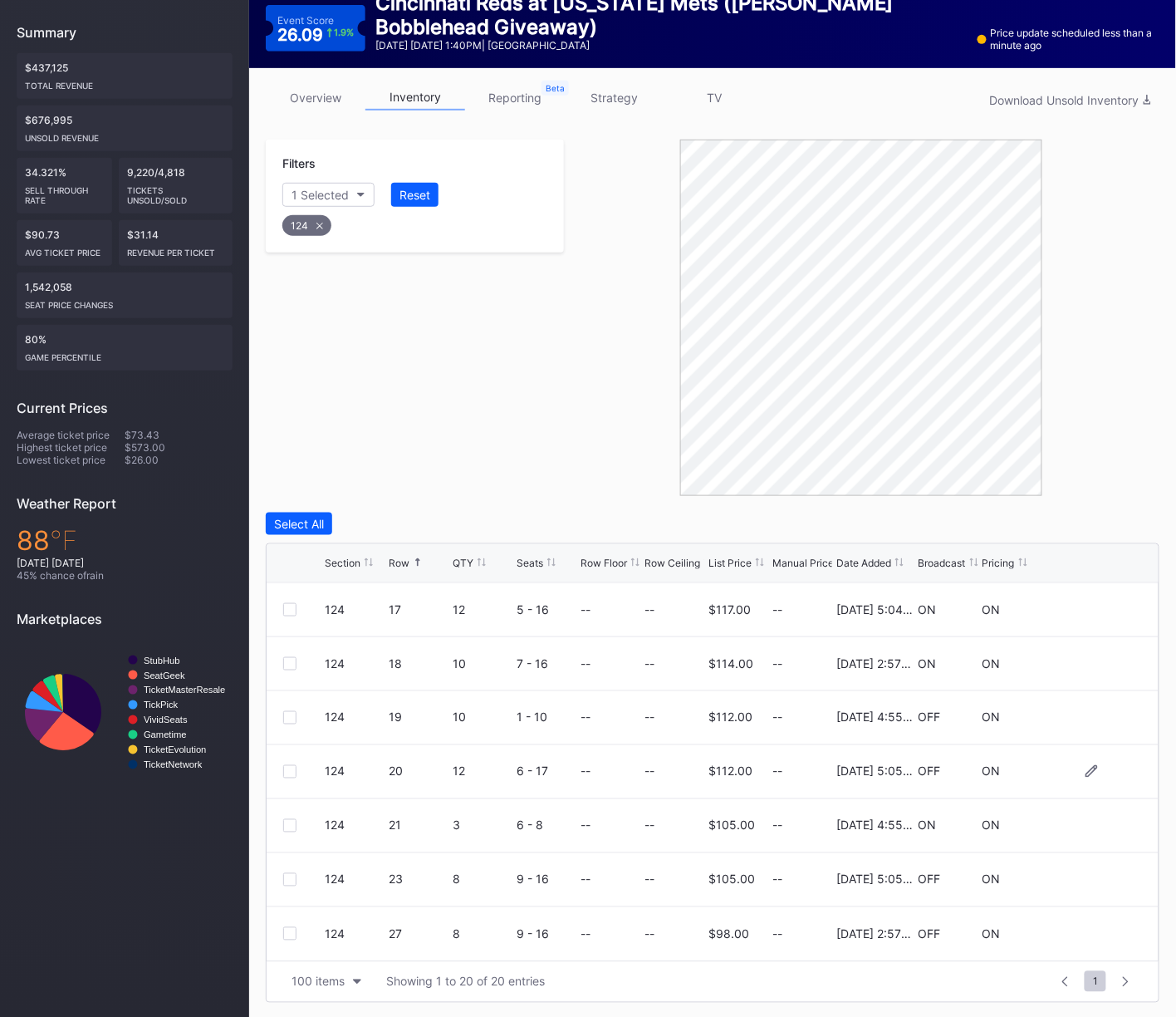 click at bounding box center (290, 772) 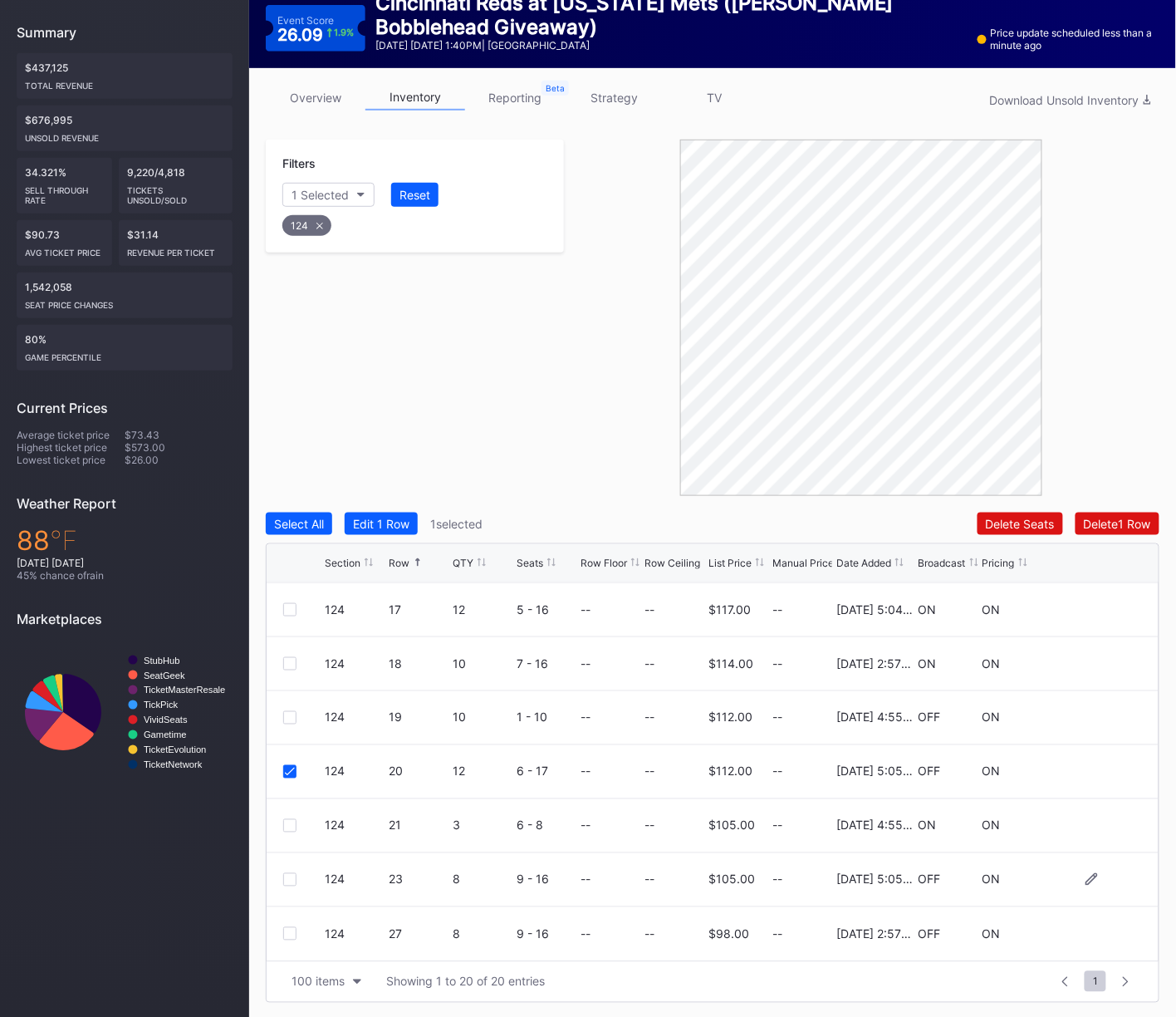 click at bounding box center [290, 880] 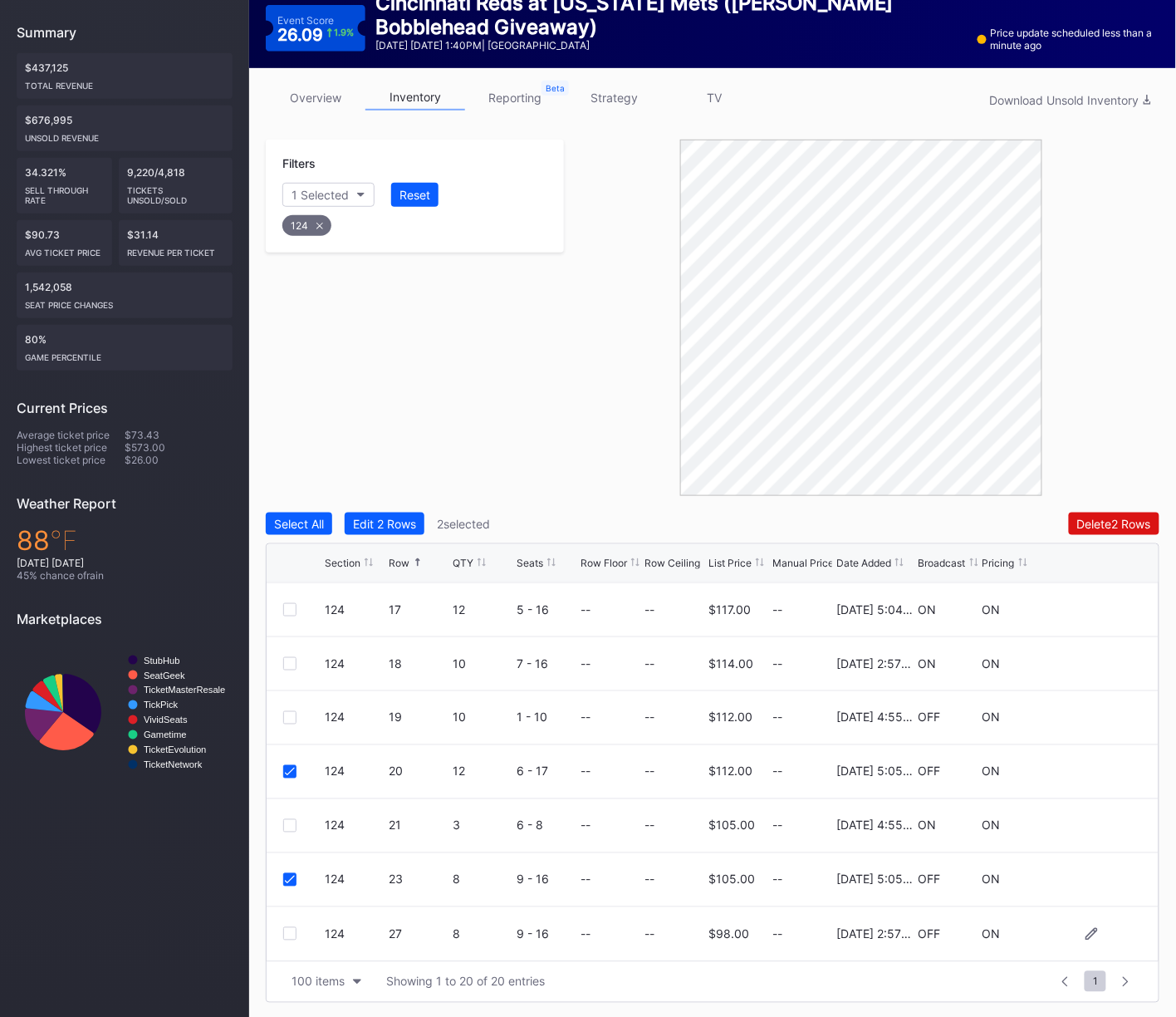 click at bounding box center (290, 934) 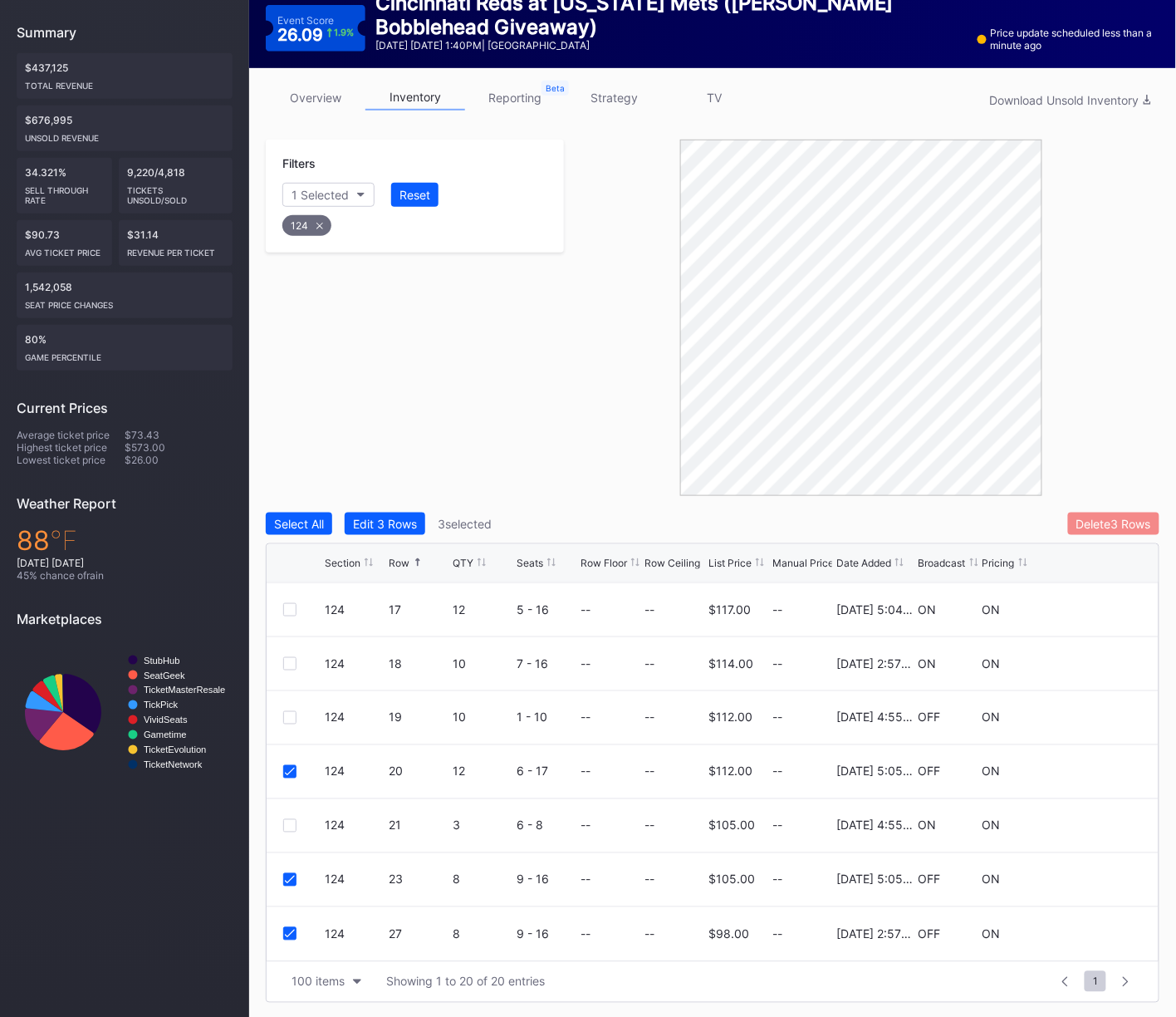 click on "Delete  3   Rows" at bounding box center (1114, 523) 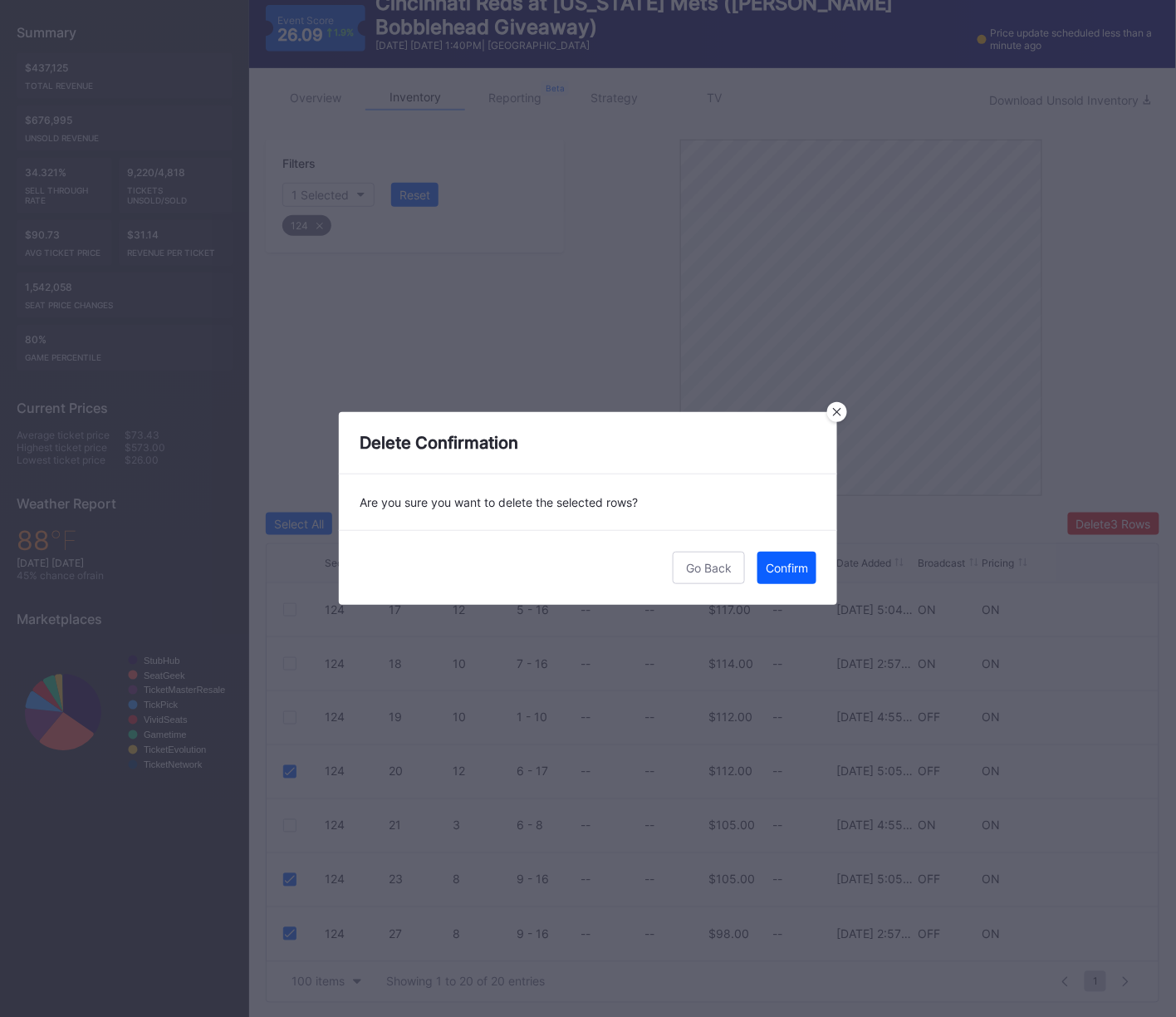 click on "Confirm" at bounding box center [786, 567] 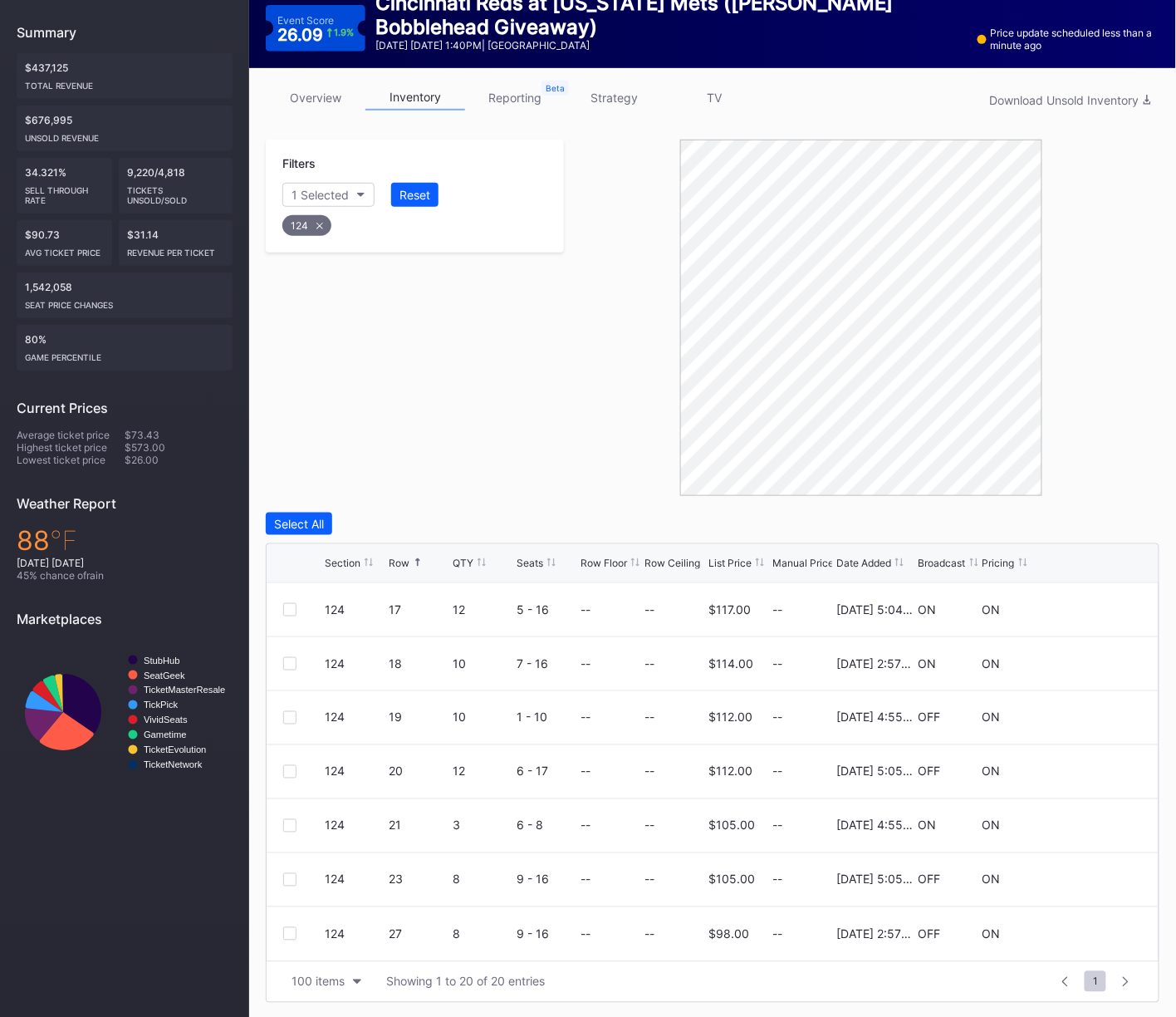 click on "124" at bounding box center (306, 225) 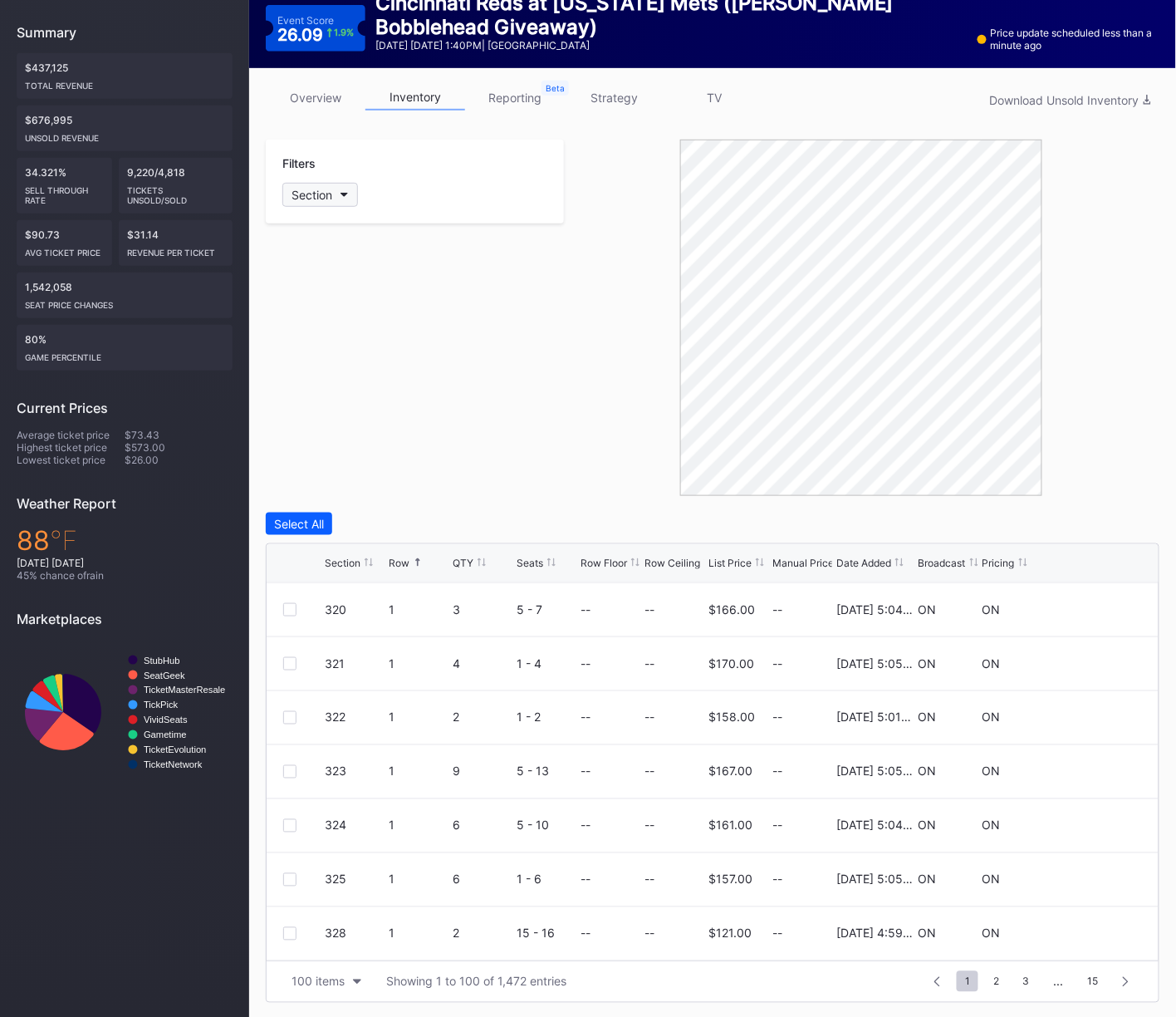 click on "Section" at bounding box center [311, 194] 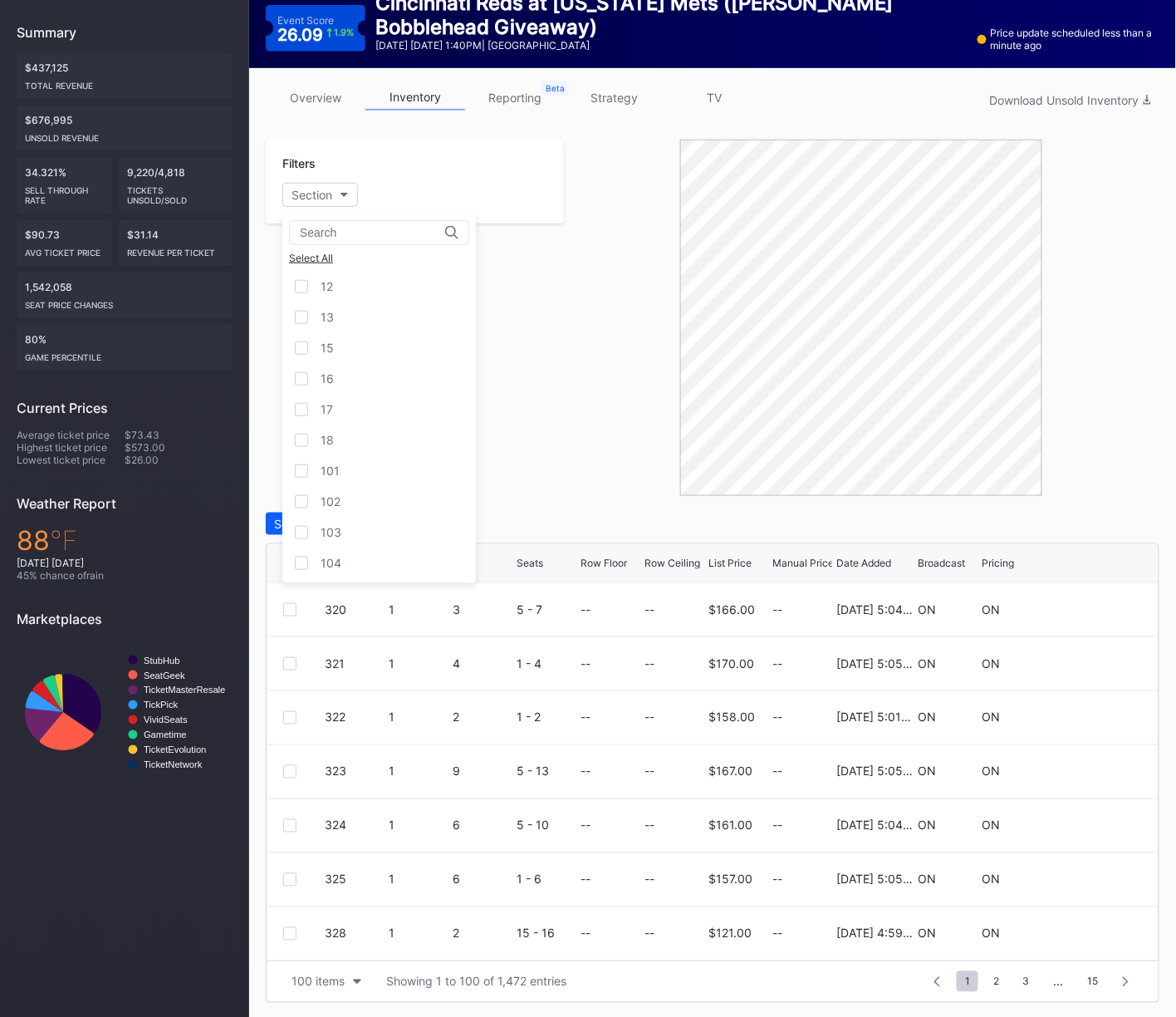 scroll, scrollTop: 0, scrollLeft: 0, axis: both 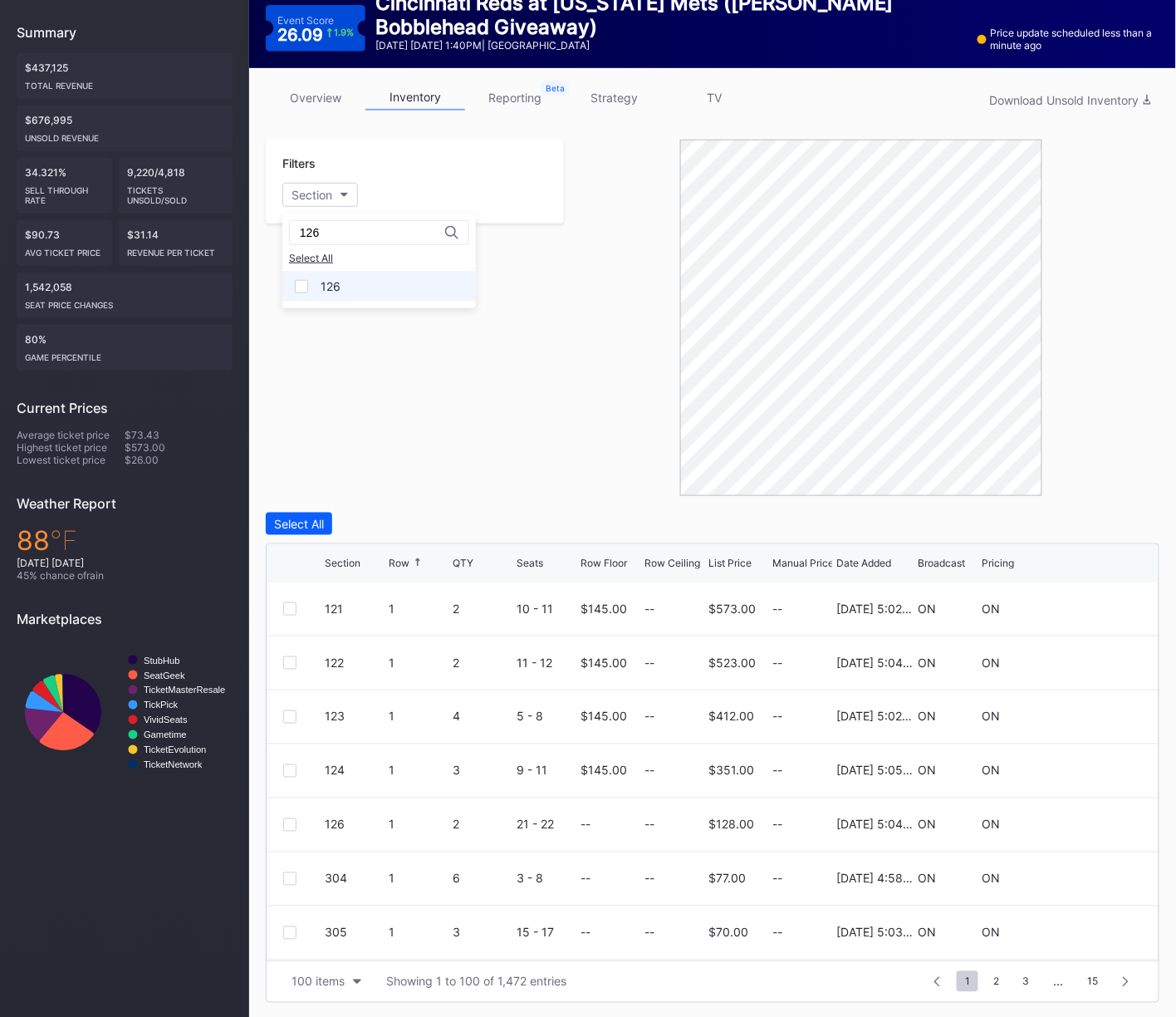 type on "126" 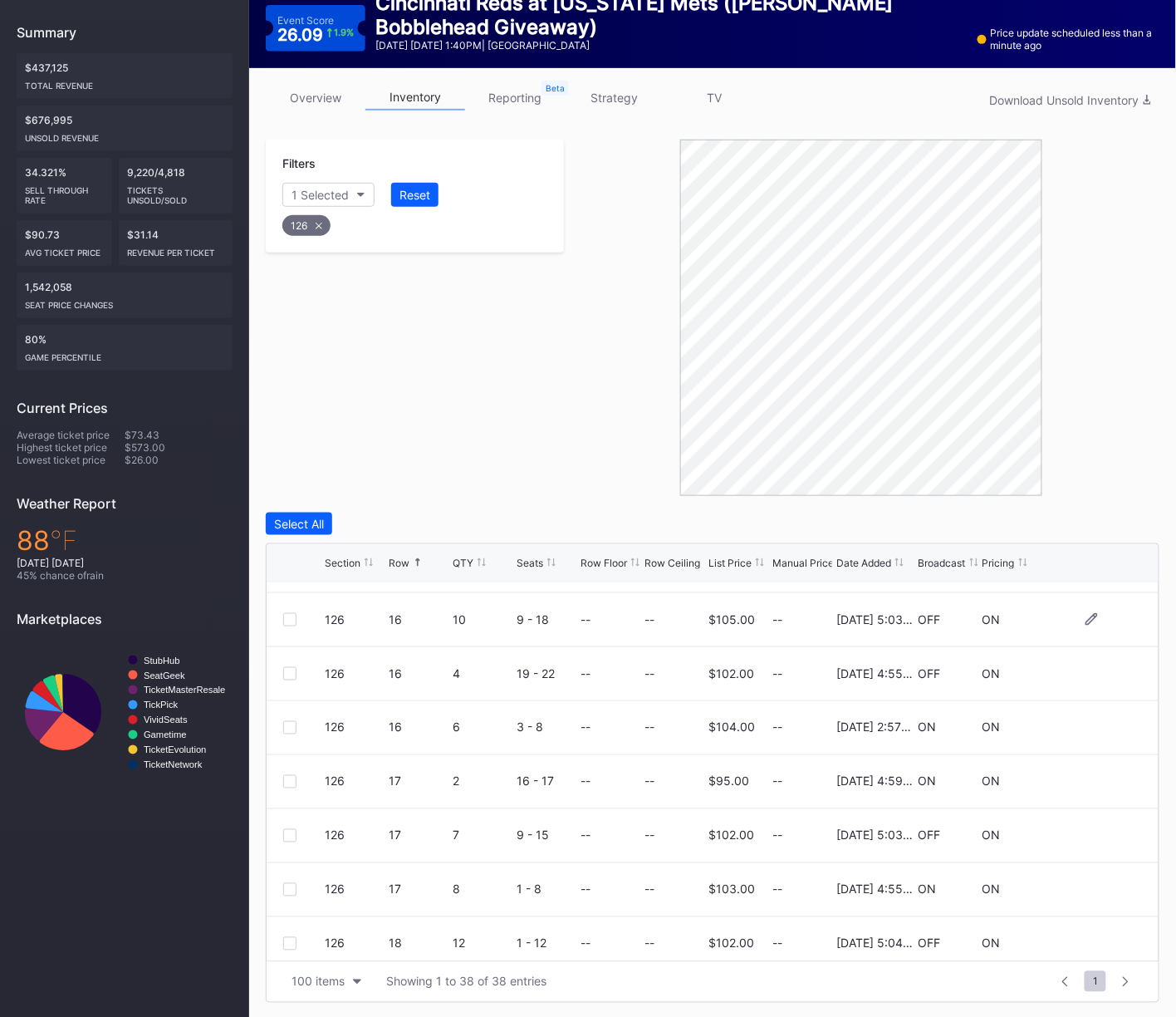 scroll, scrollTop: 967, scrollLeft: 0, axis: vertical 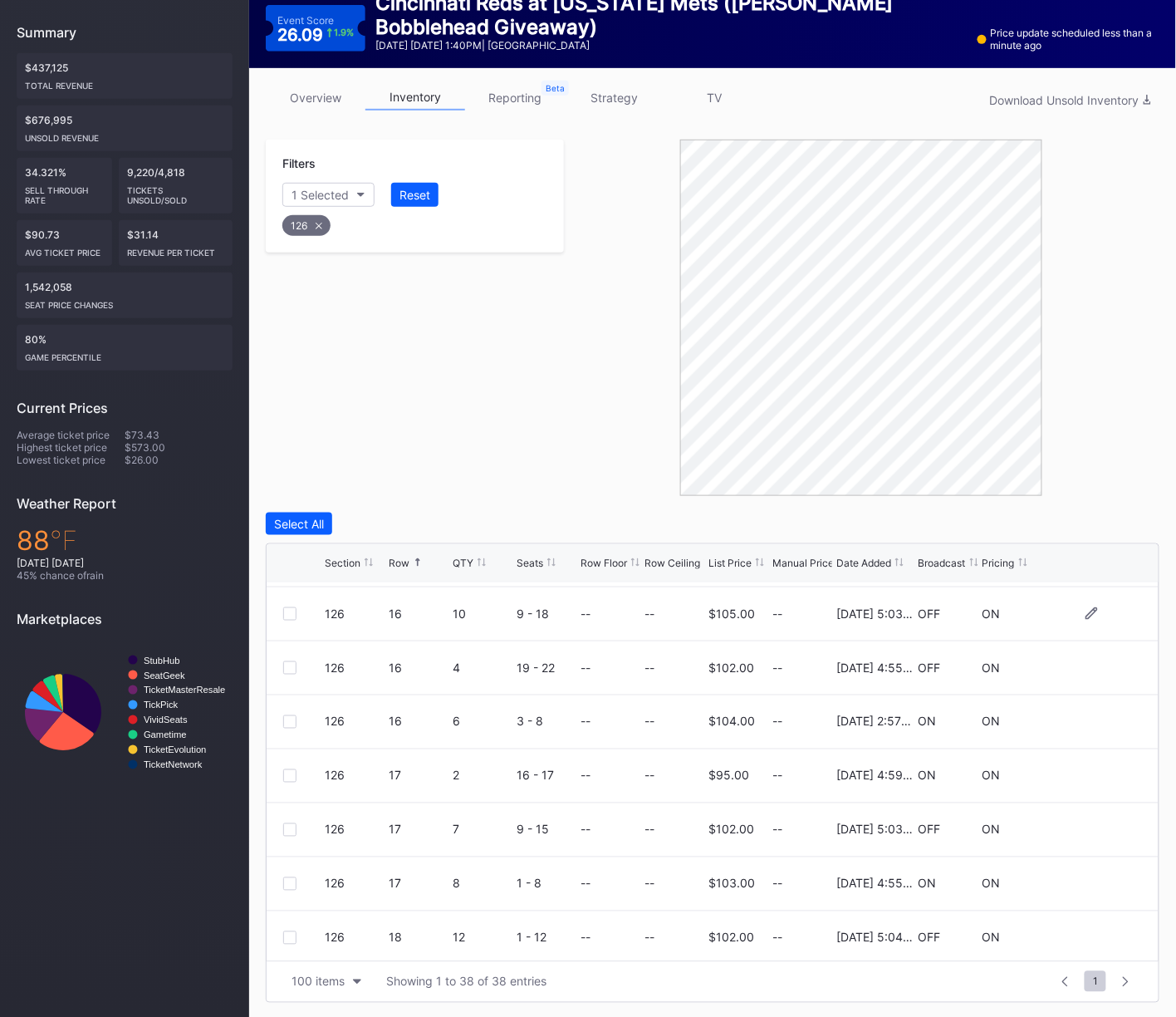 click at bounding box center [290, 614] 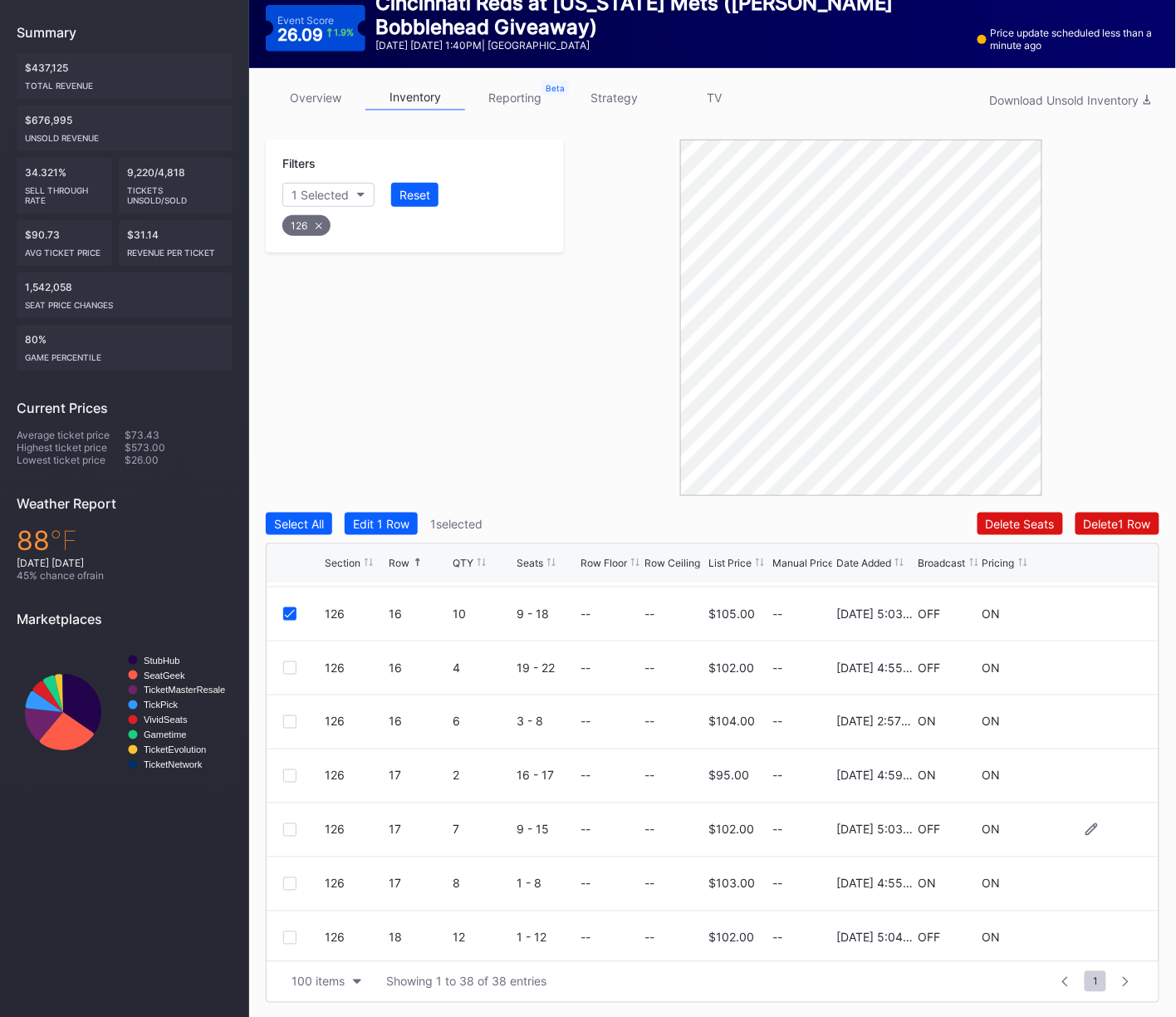 click at bounding box center [290, 830] 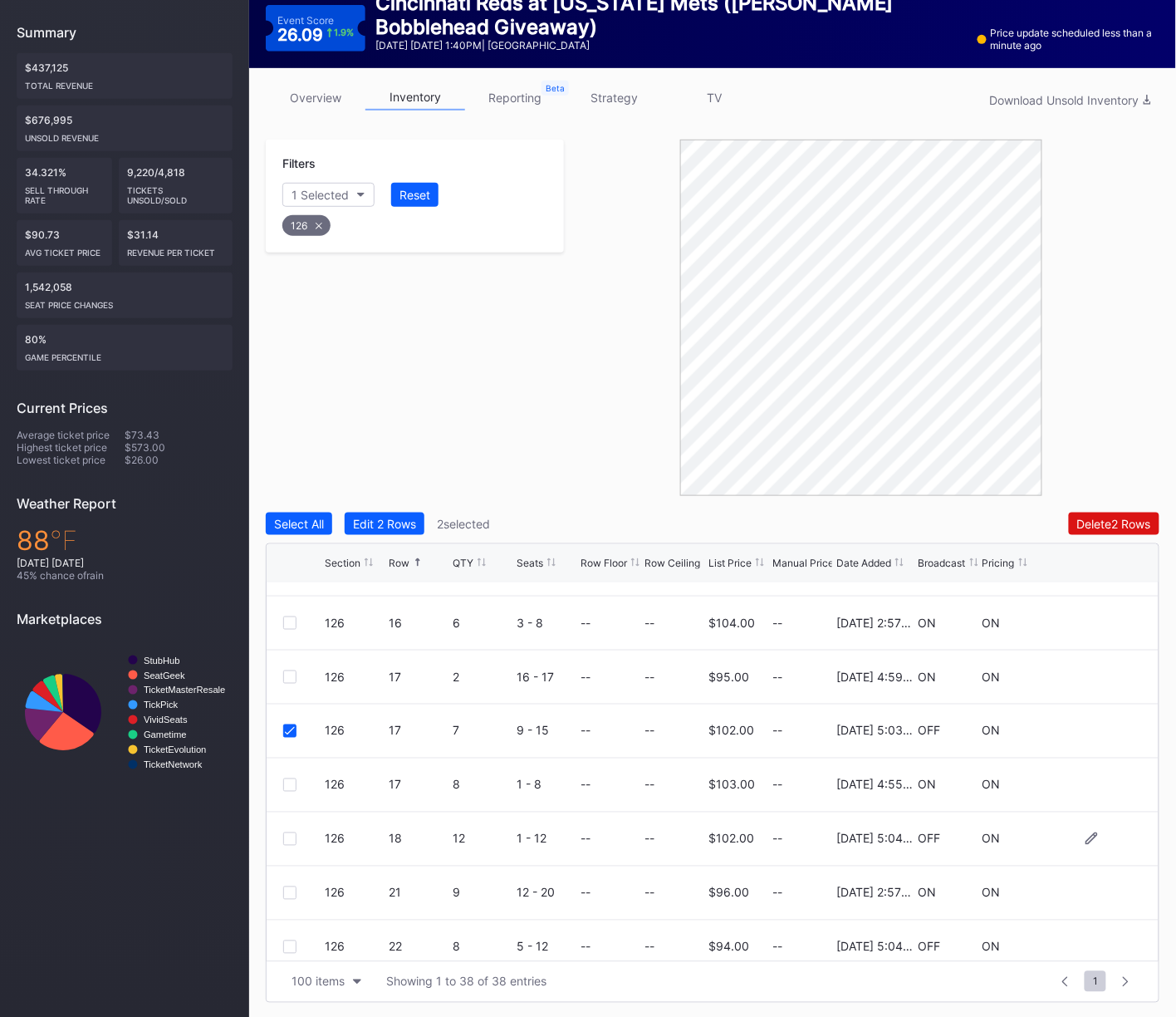 scroll, scrollTop: 1103, scrollLeft: 0, axis: vertical 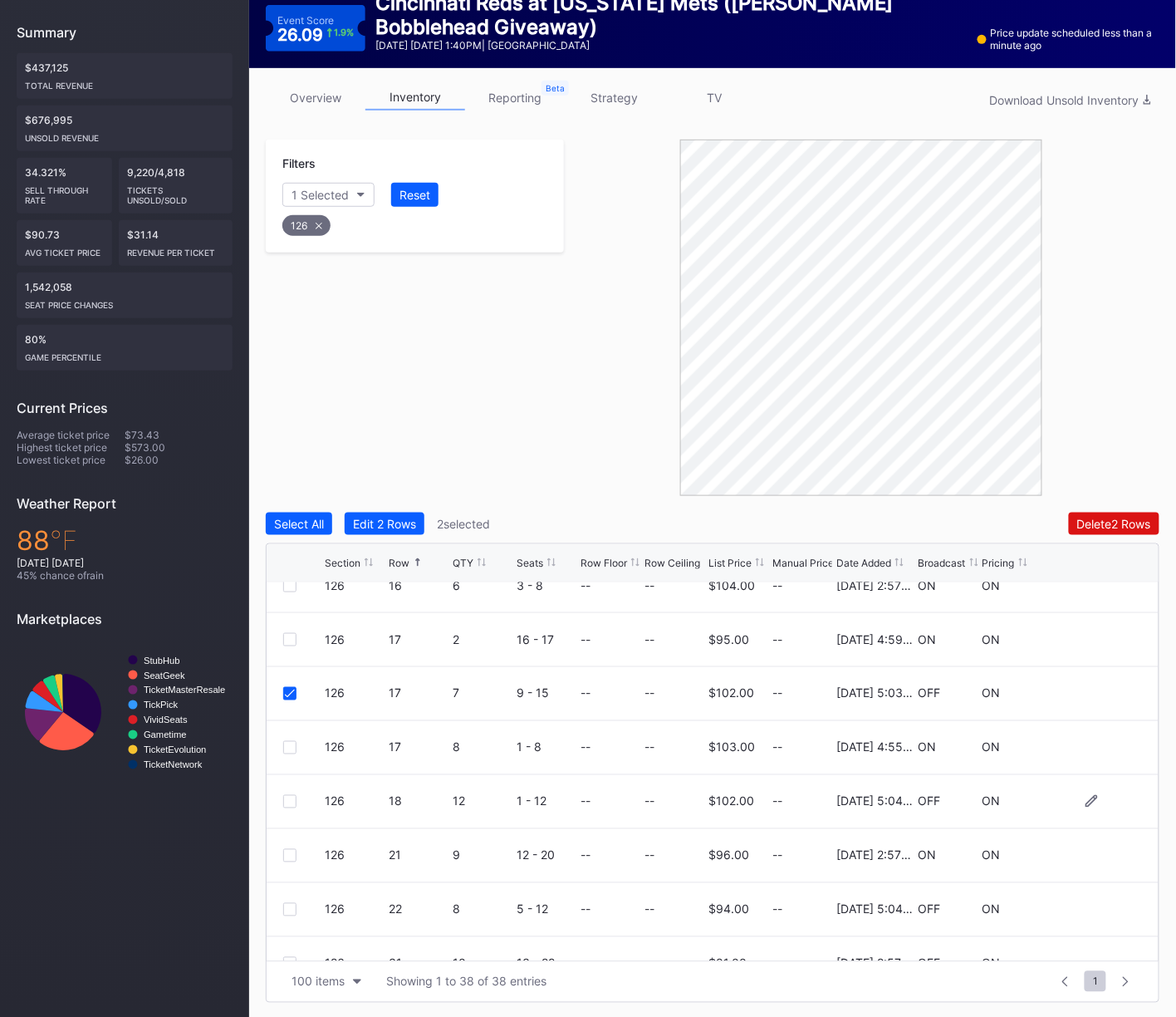 click at bounding box center (290, 802) 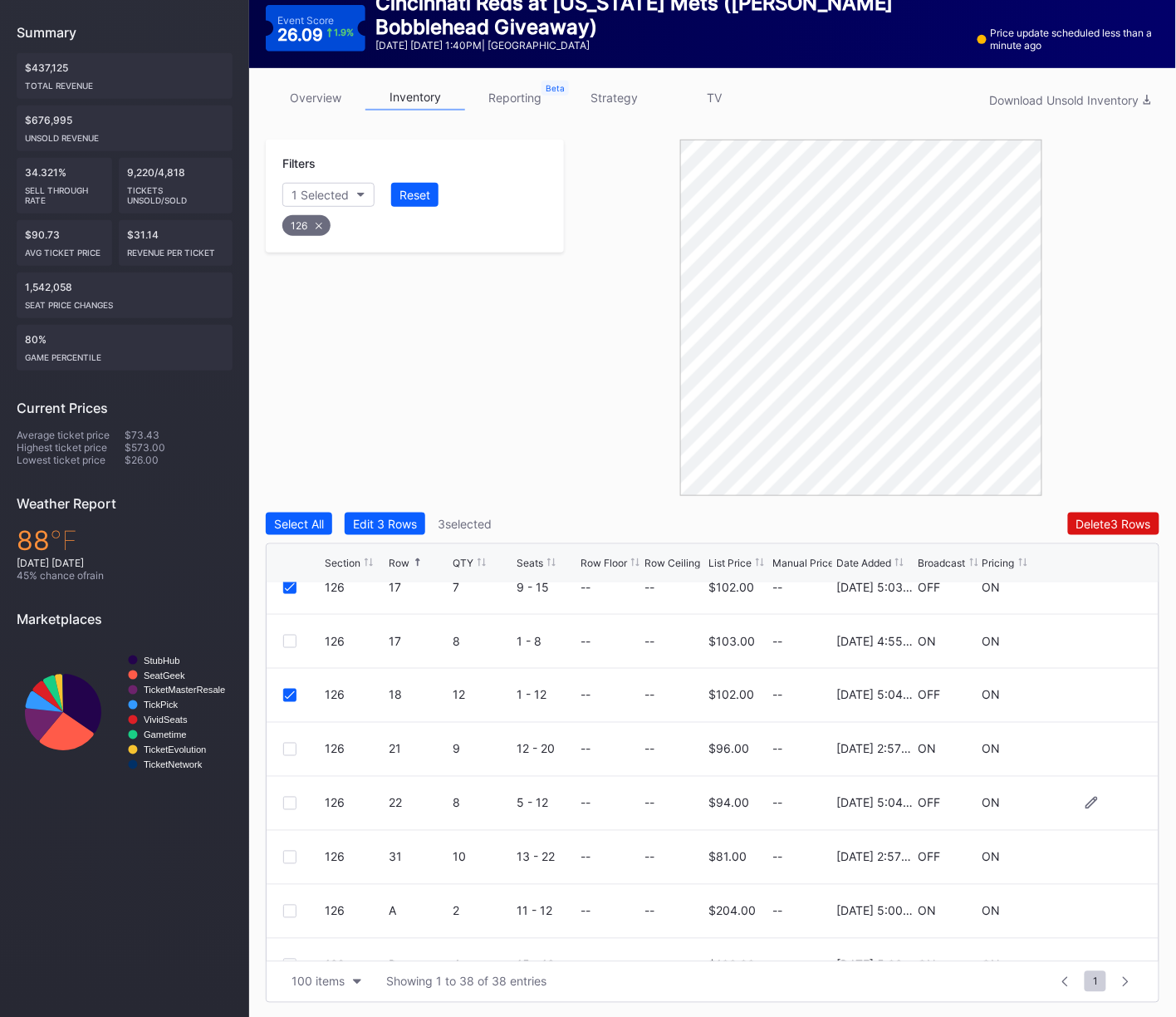 scroll, scrollTop: 1214, scrollLeft: 0, axis: vertical 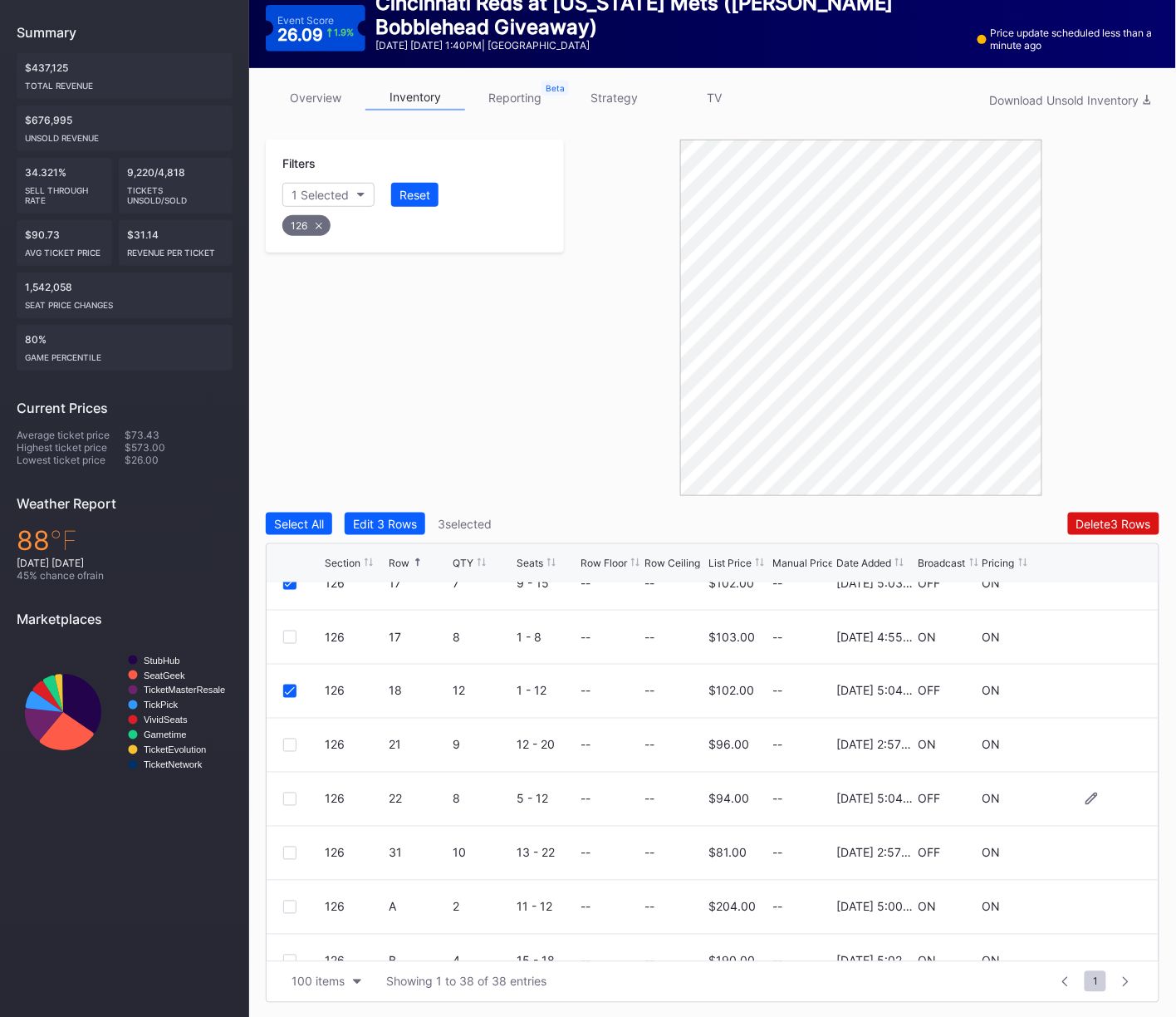 click at bounding box center [290, 799] 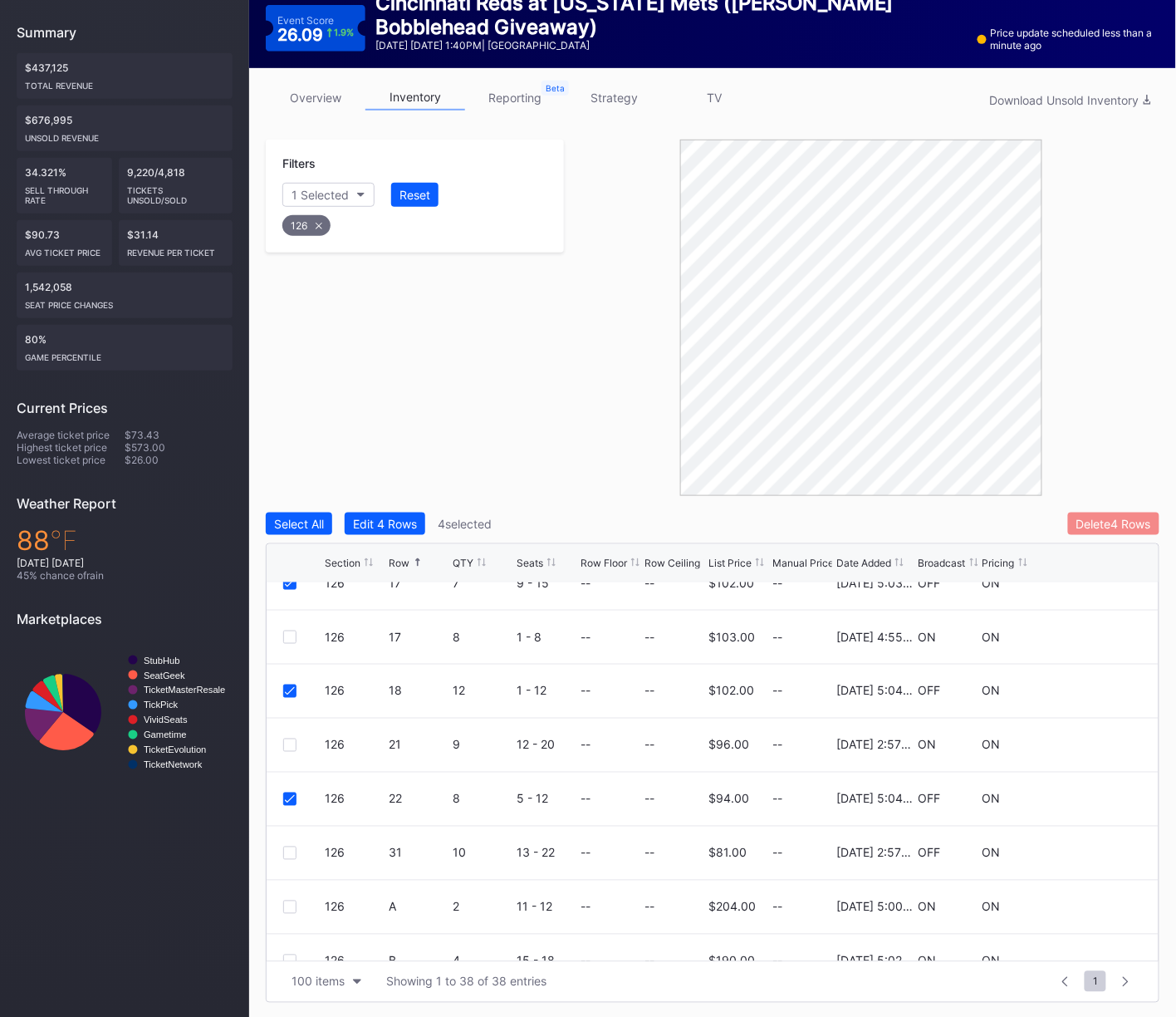 click on "Delete  4   Rows" at bounding box center [1114, 523] 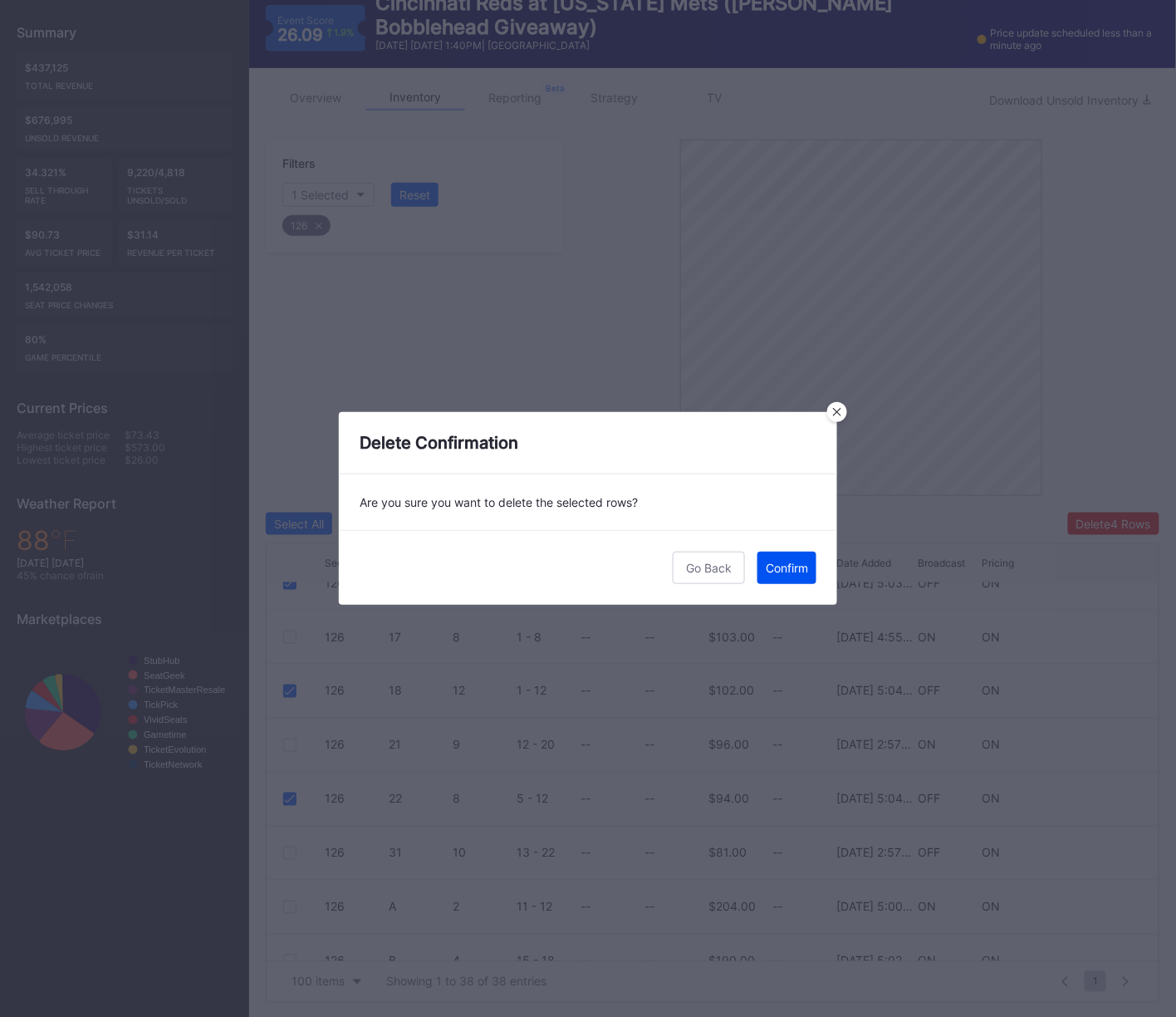 click on "Confirm" at bounding box center (786, 567) 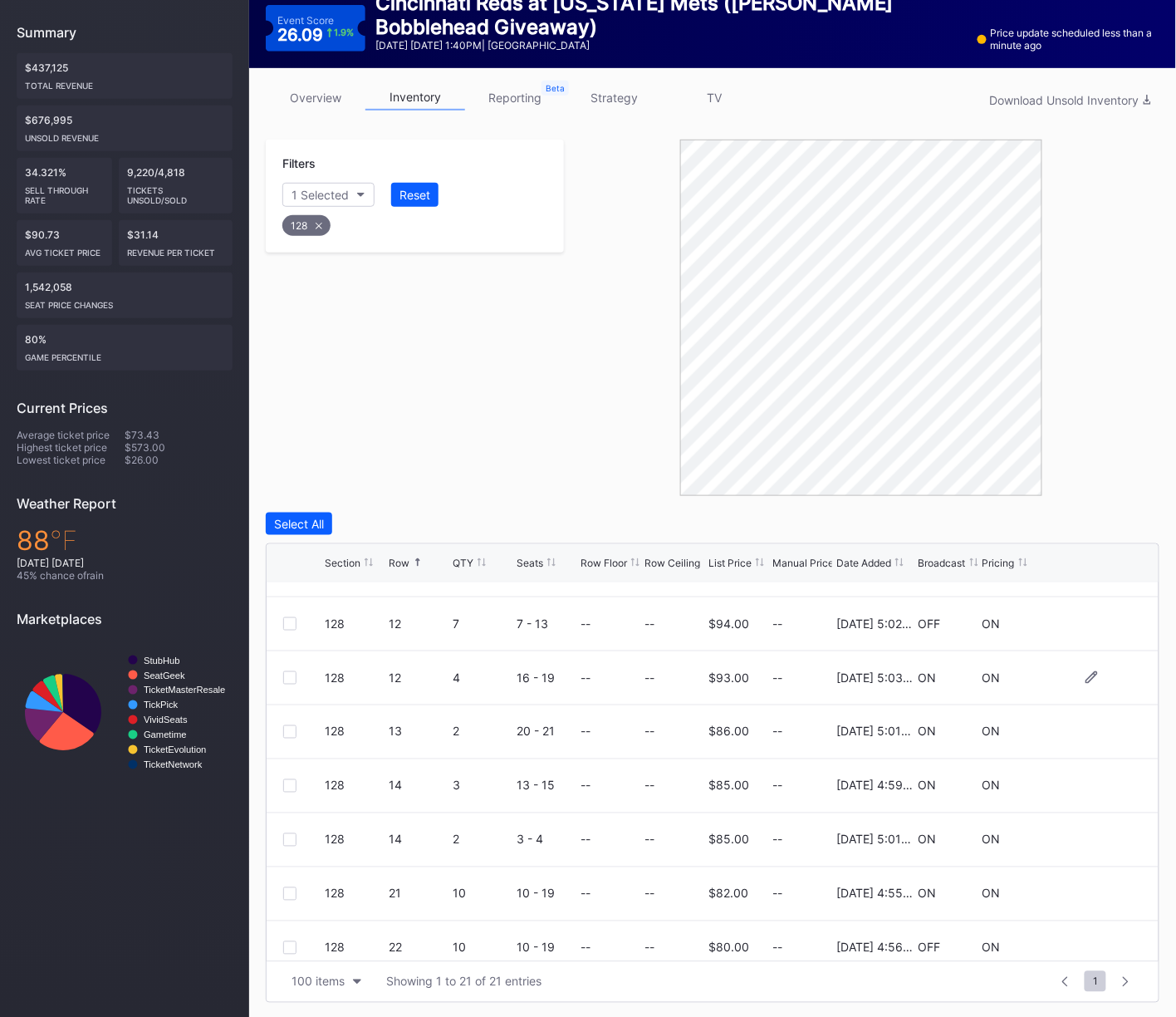 scroll, scrollTop: 754, scrollLeft: 0, axis: vertical 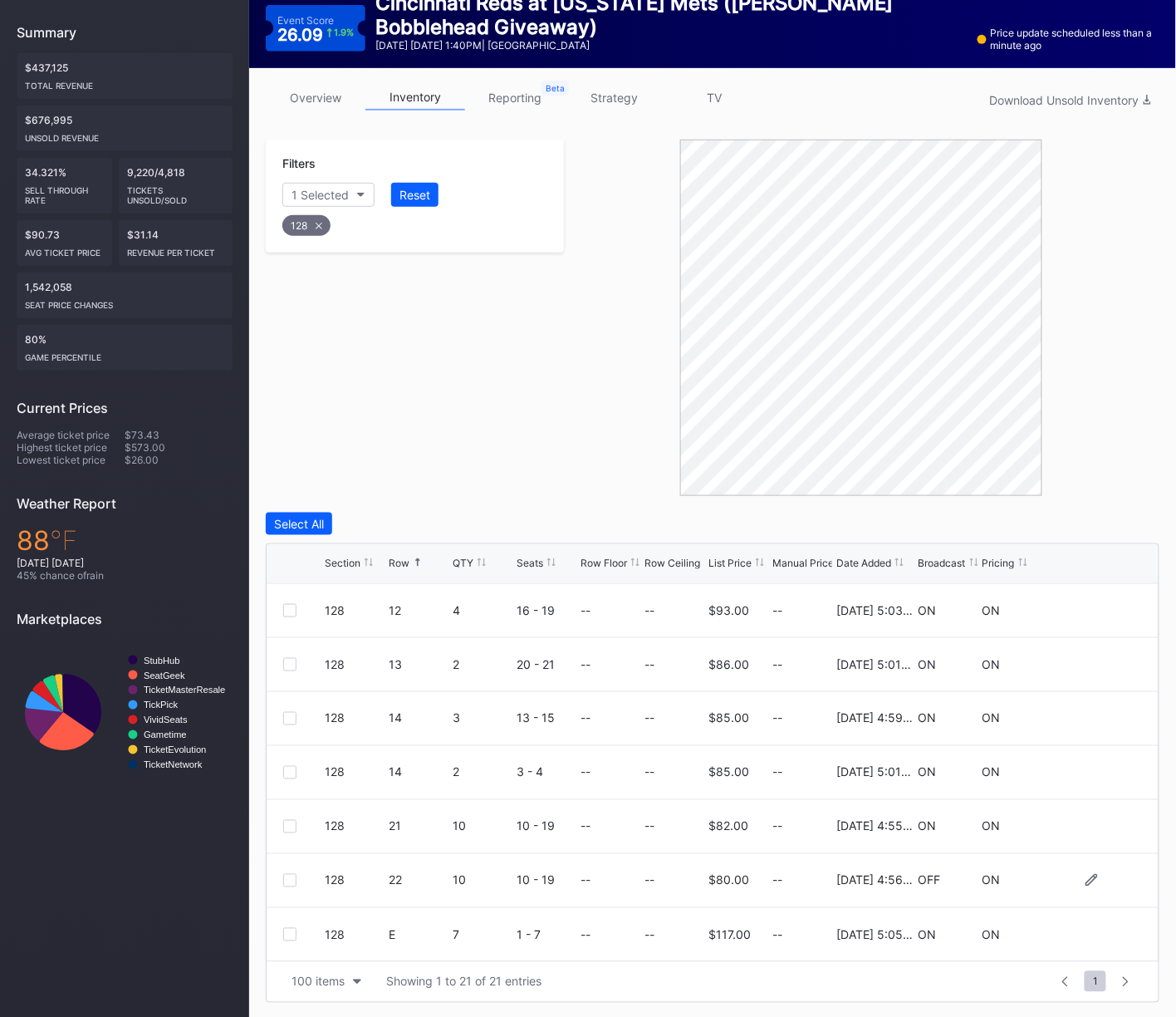 drag, startPoint x: 289, startPoint y: 825, endPoint x: 290, endPoint y: 882, distance: 57.00877 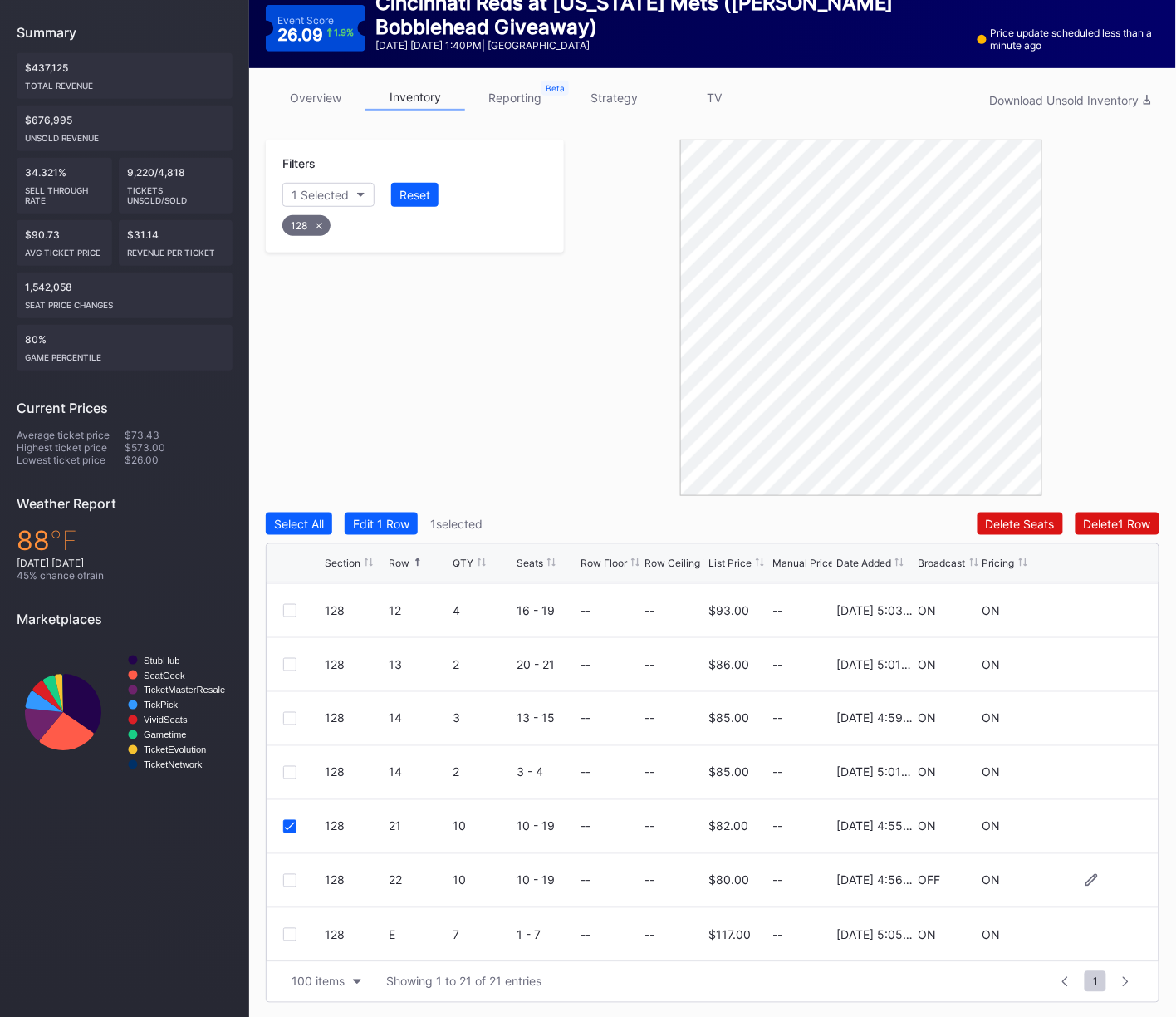 click at bounding box center (290, 881) 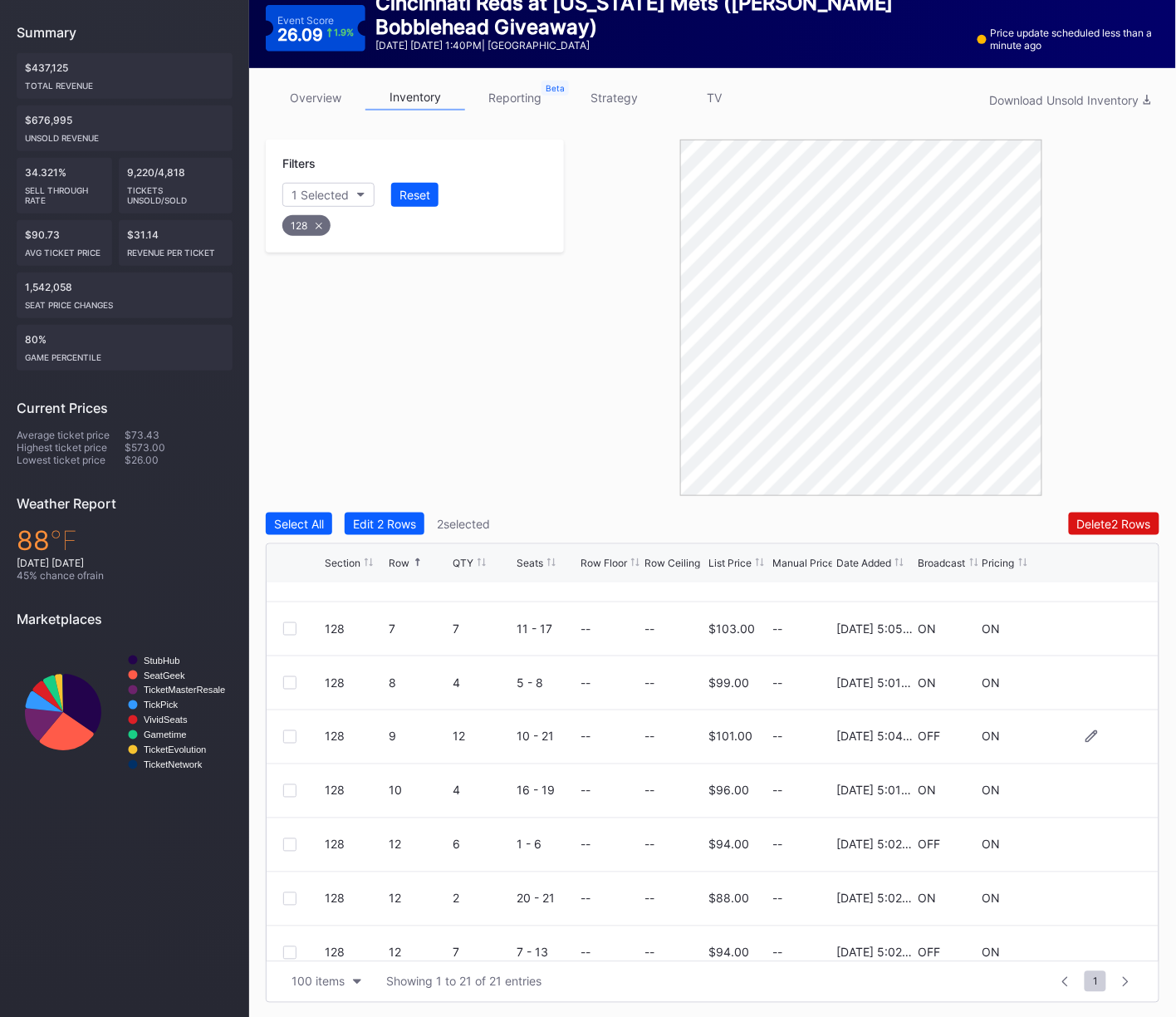 scroll, scrollTop: 337, scrollLeft: 0, axis: vertical 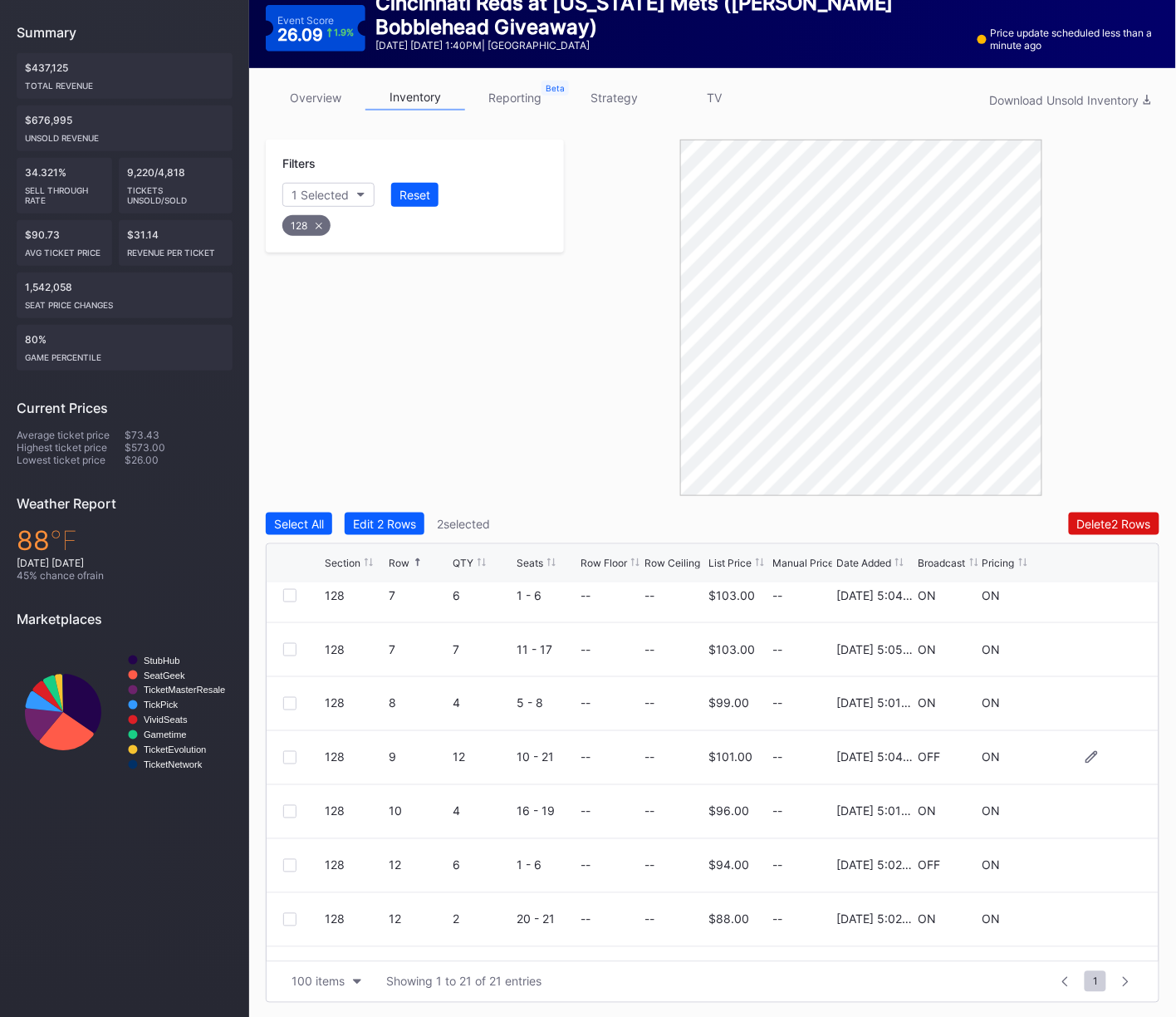 click at bounding box center (290, 758) 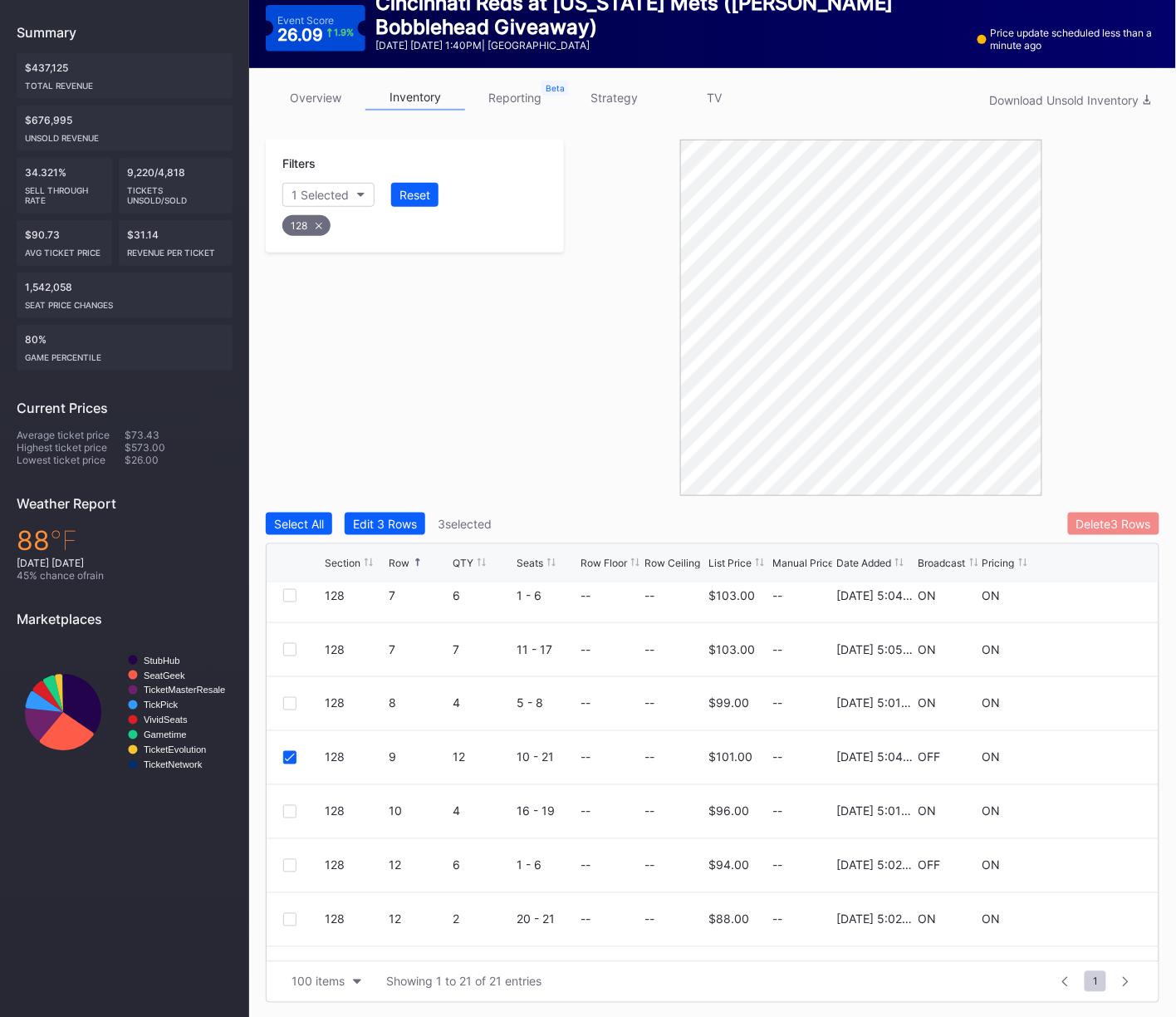 click on "Delete  3   Rows" at bounding box center (1114, 523) 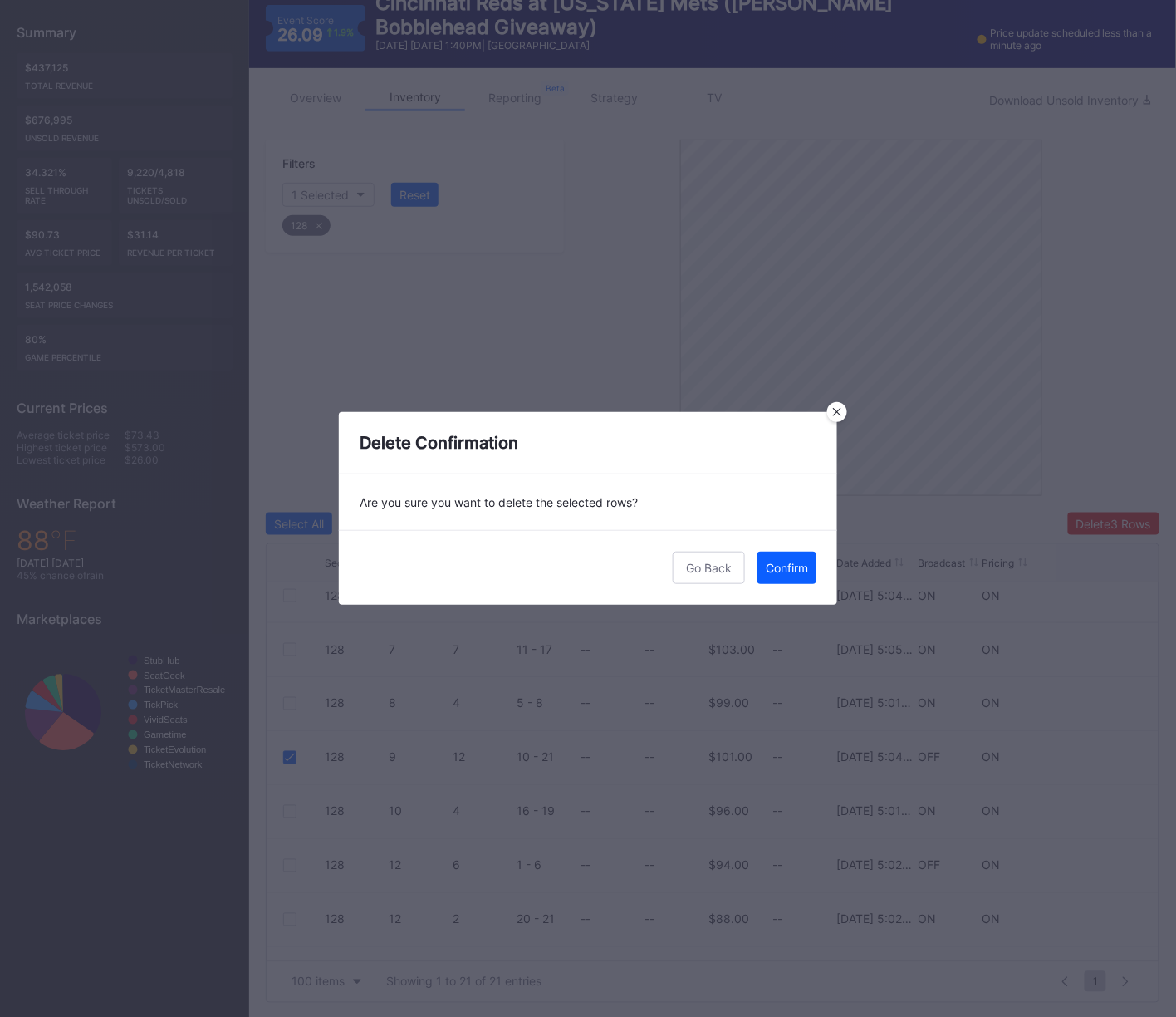 click on "Confirm" at bounding box center (786, 567) 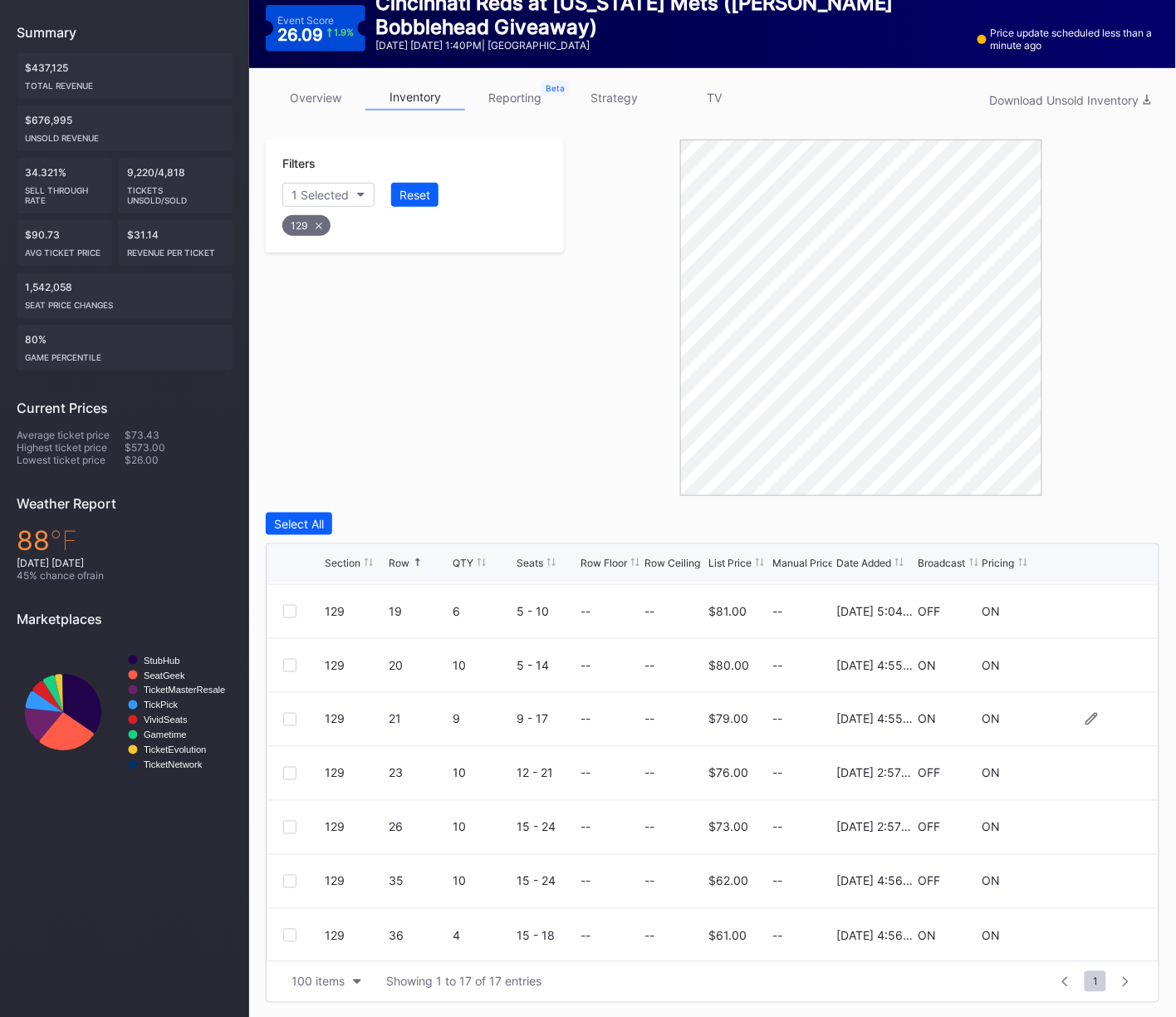 scroll, scrollTop: 538, scrollLeft: 0, axis: vertical 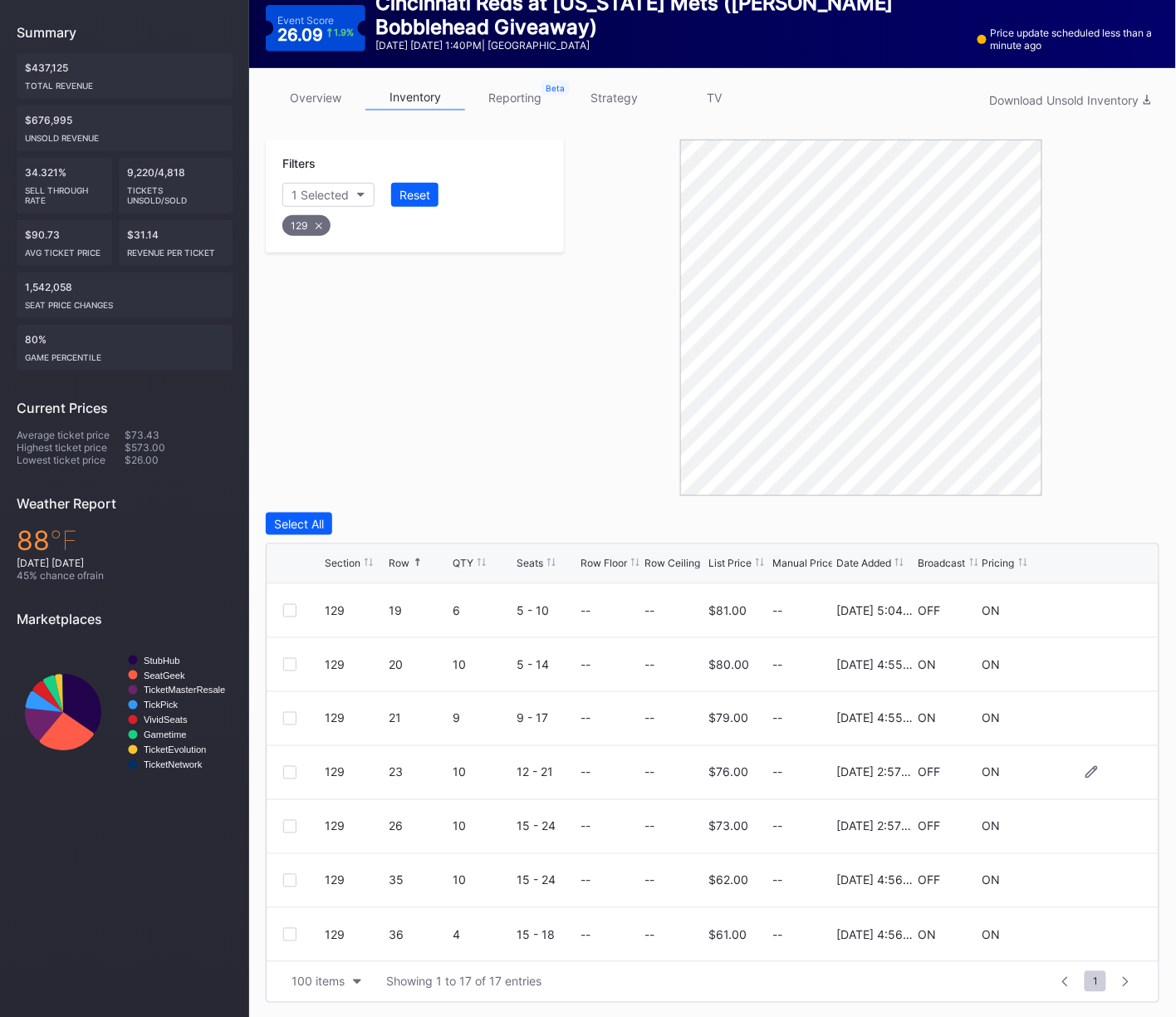 click at bounding box center [290, 773] 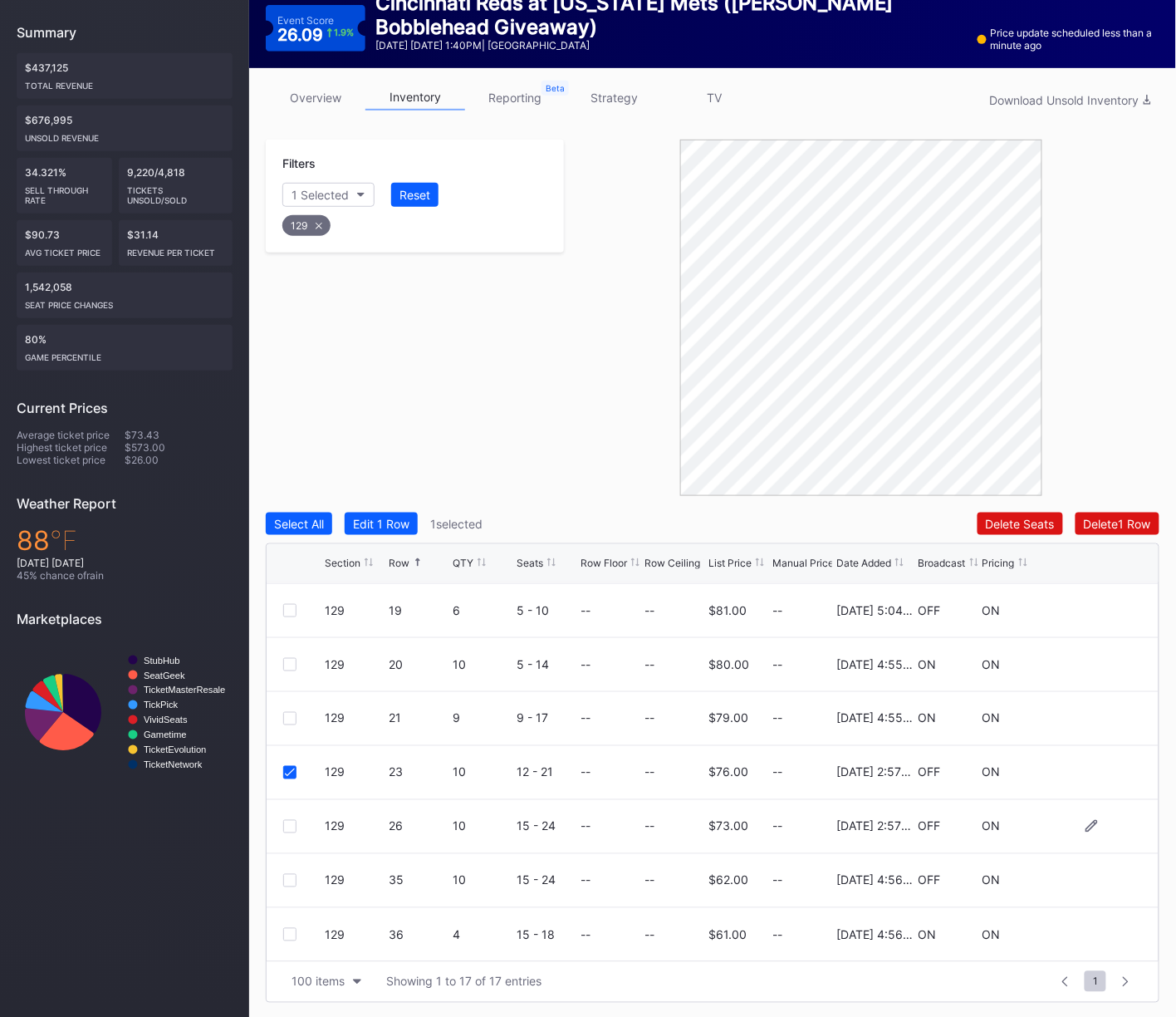 click at bounding box center (290, 827) 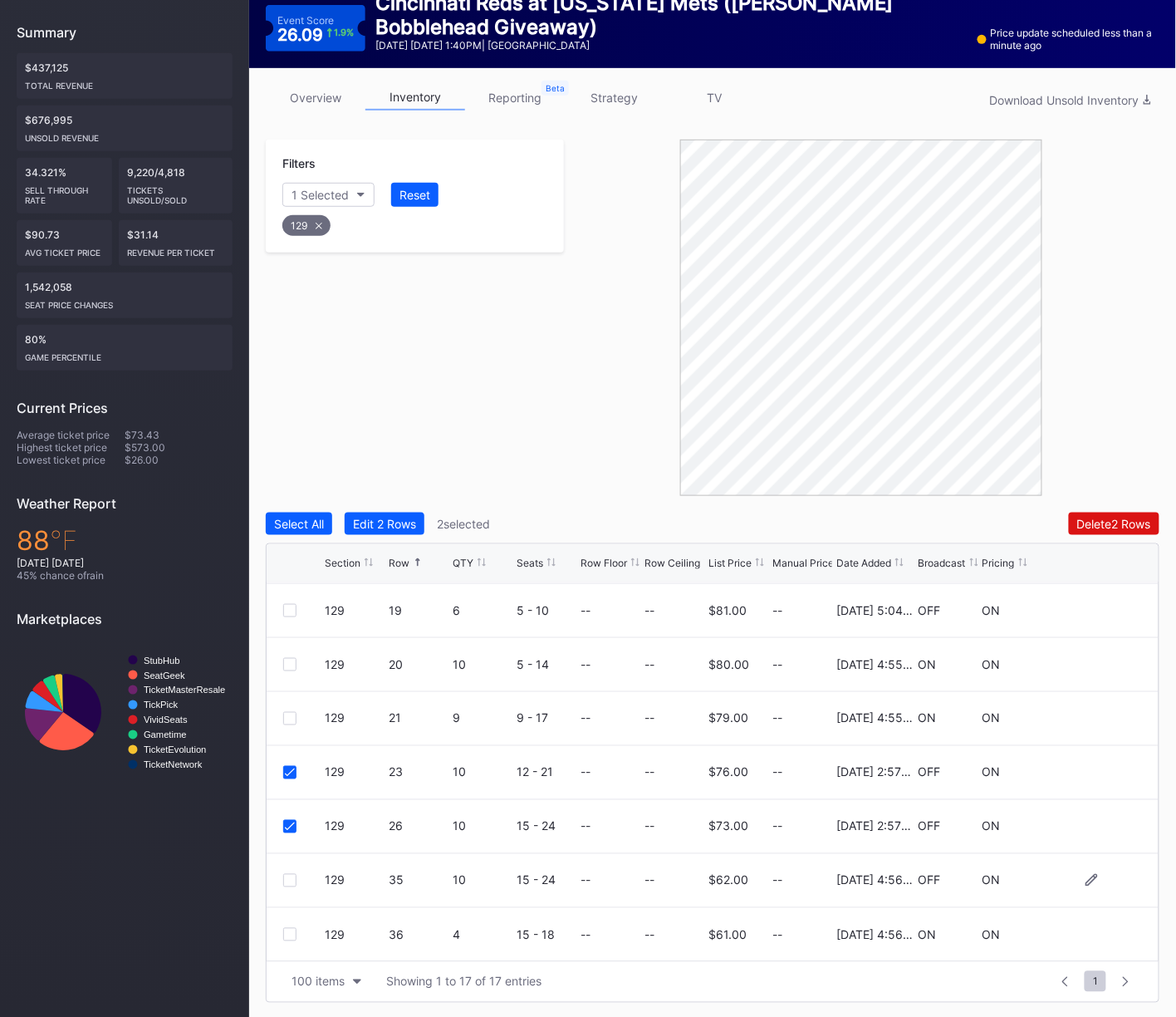 click at bounding box center (290, 881) 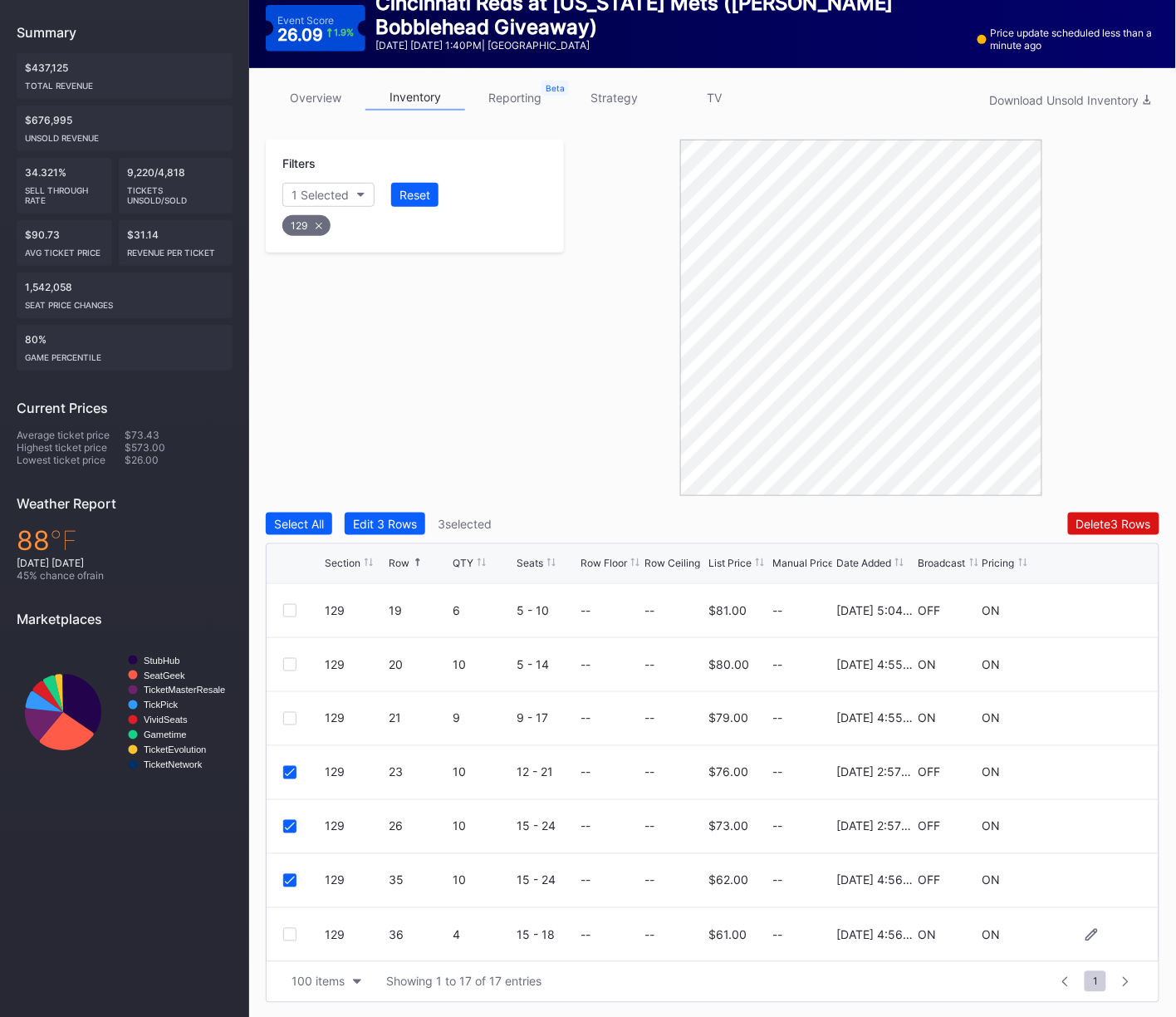 click at bounding box center [290, 935] 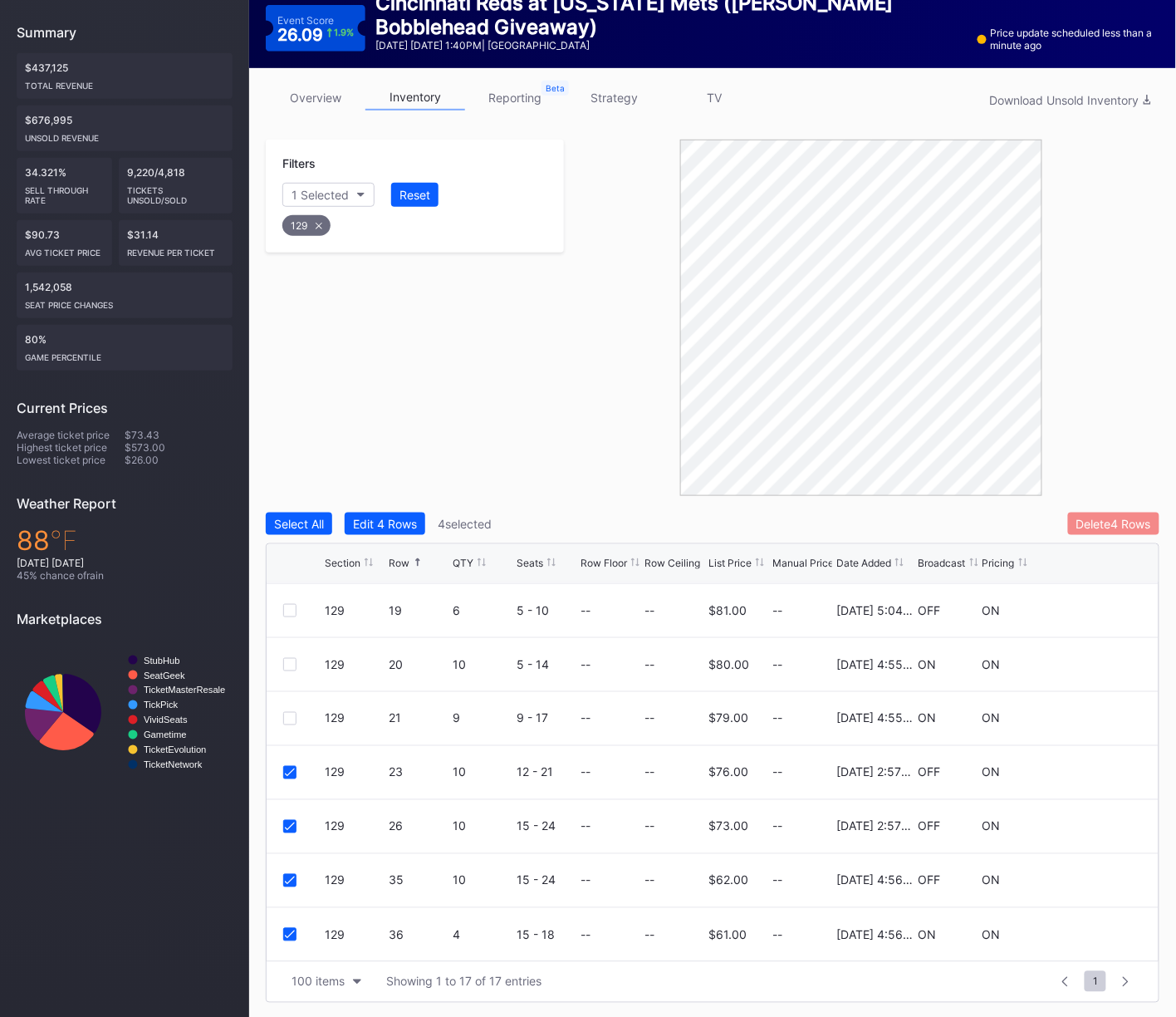click on "Delete  4   Rows" at bounding box center (1114, 523) 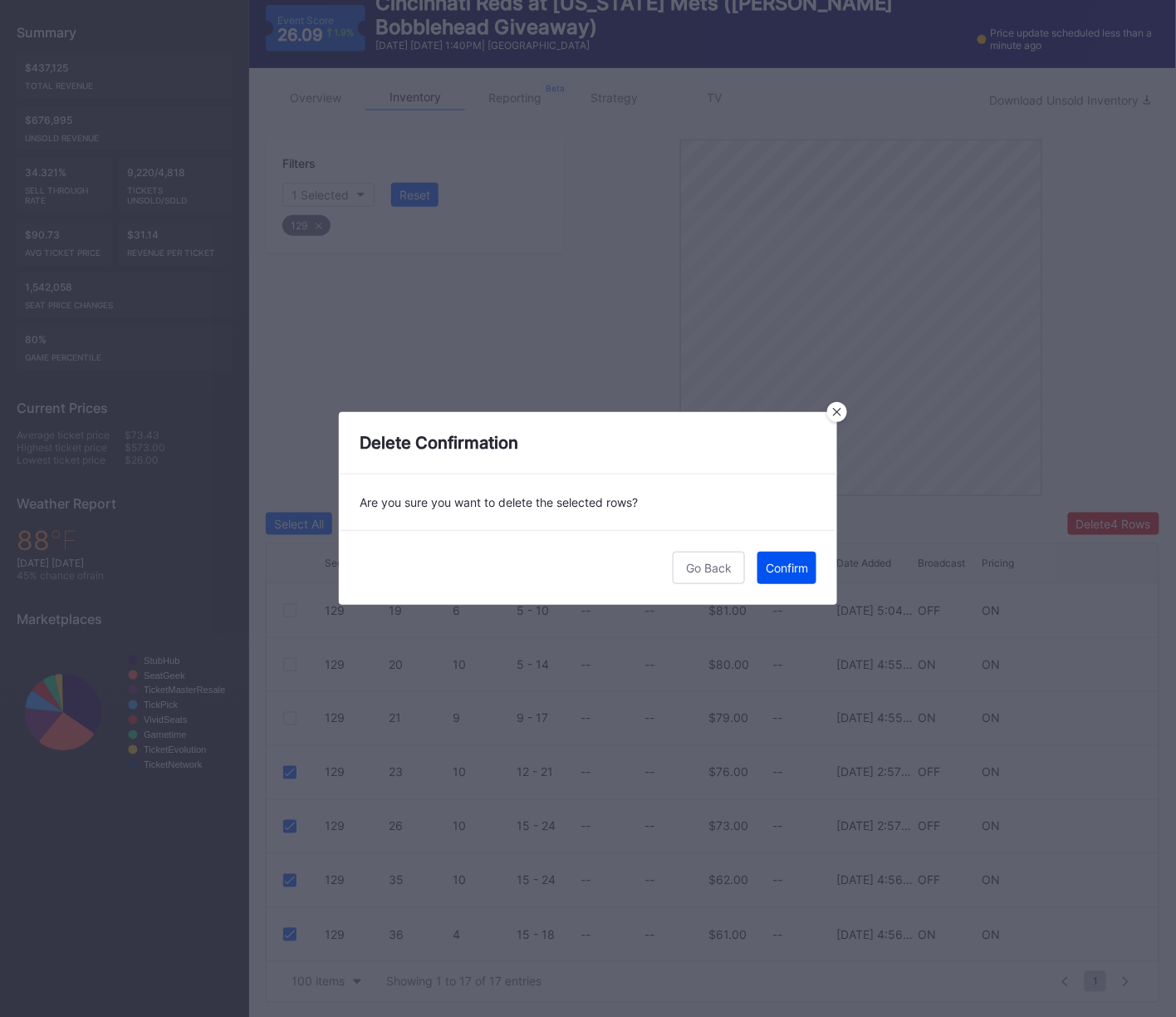 click on "Confirm" at bounding box center (786, 567) 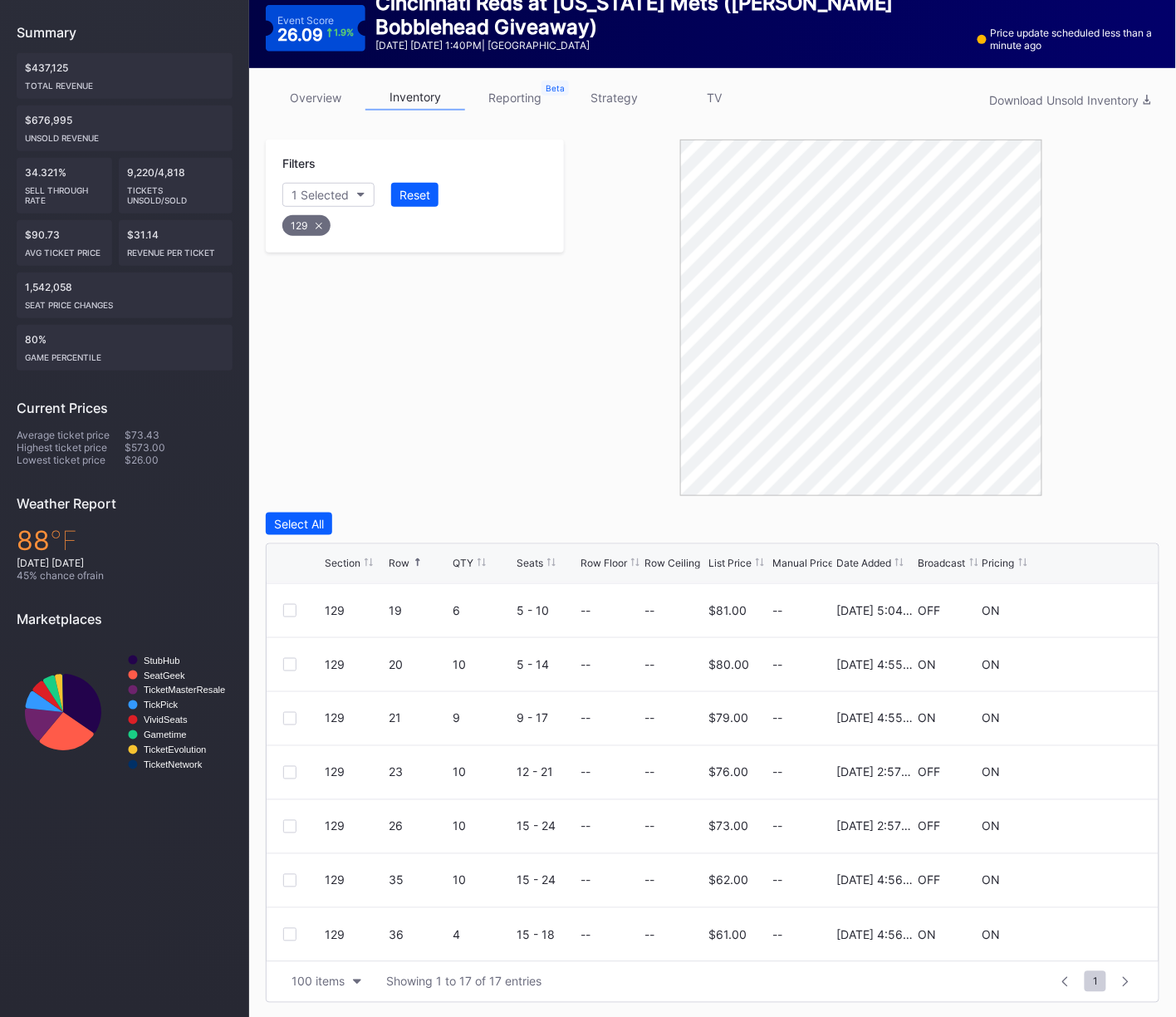 click on "129" at bounding box center [306, 225] 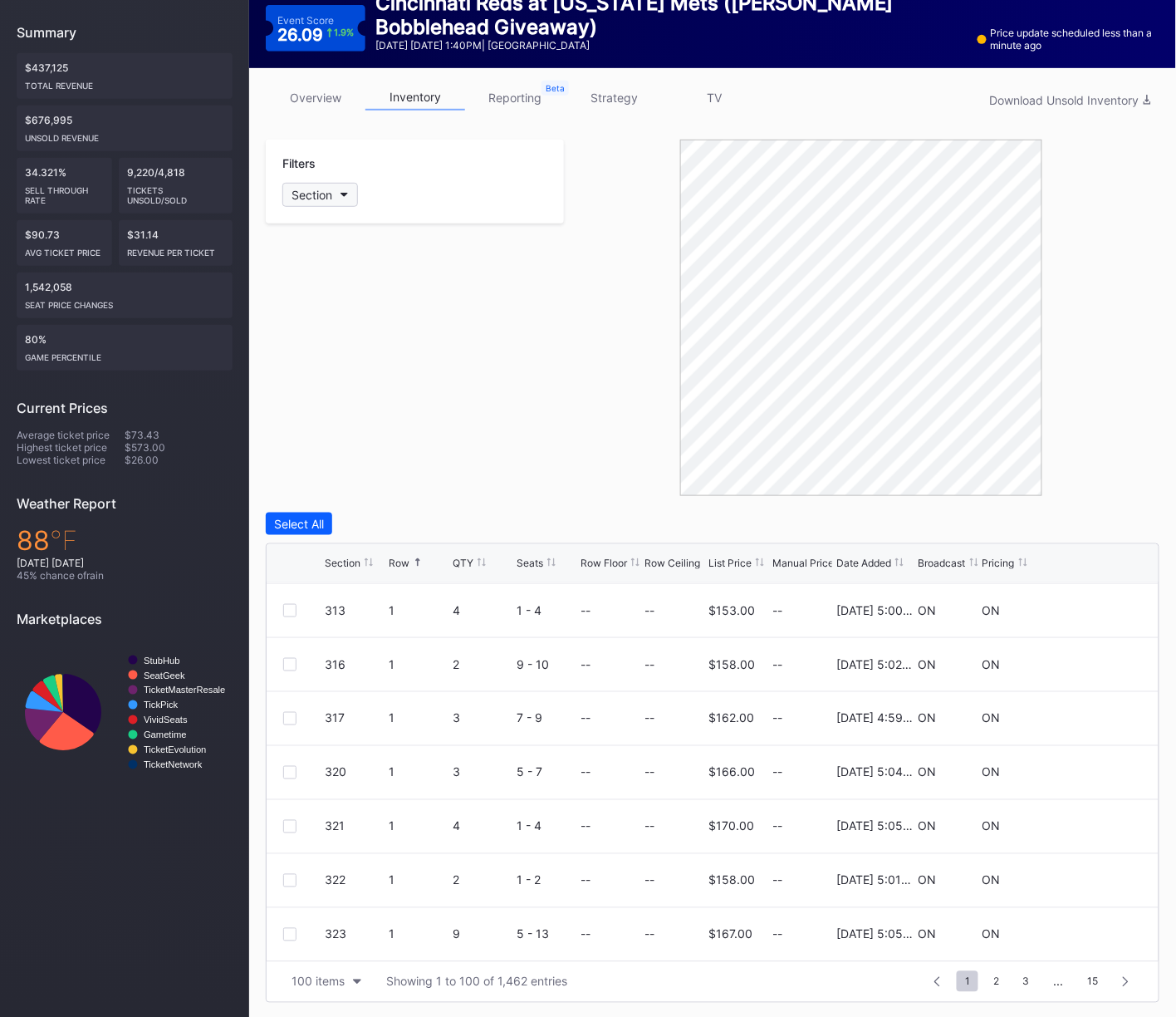 scroll, scrollTop: 0, scrollLeft: 0, axis: both 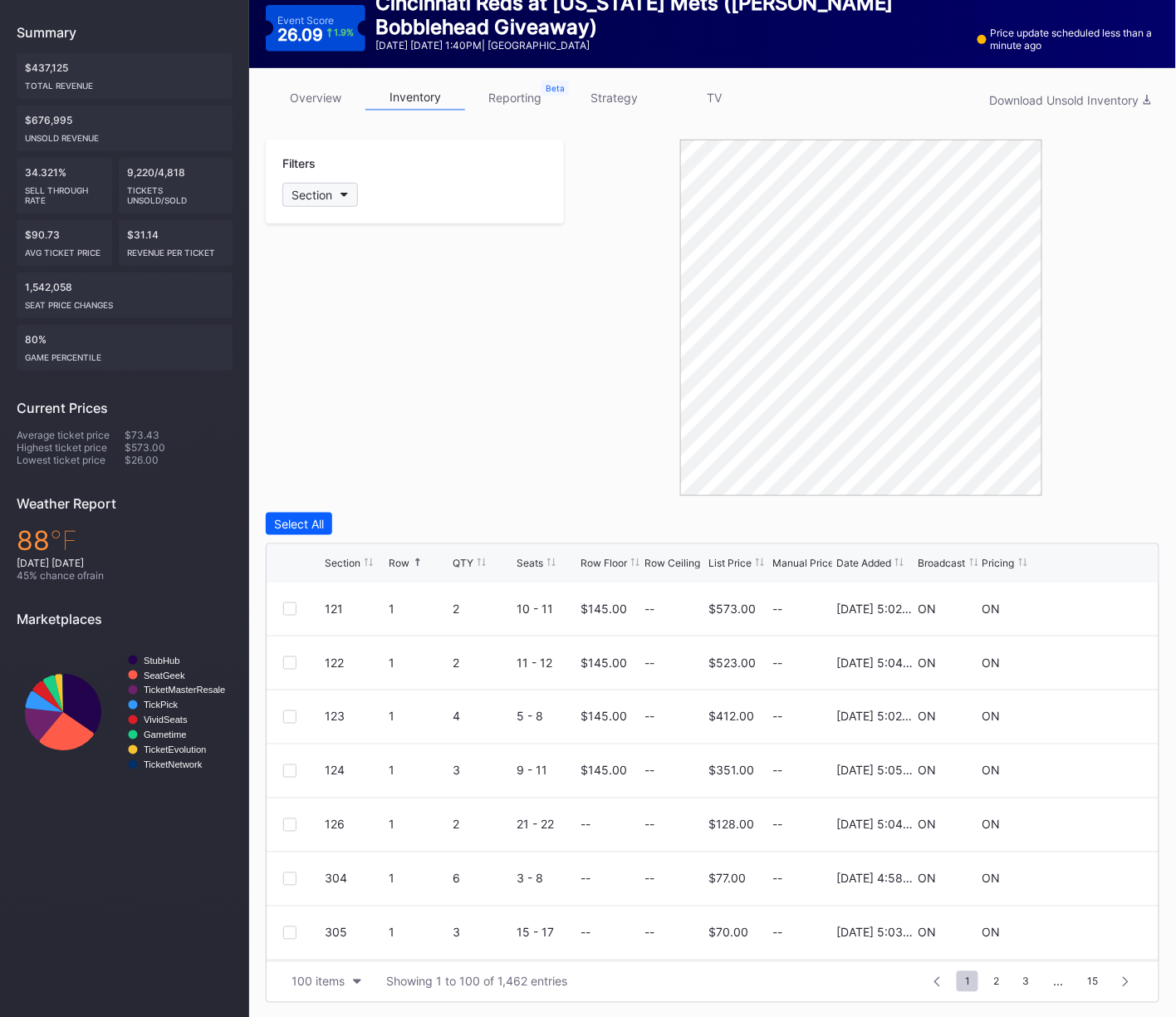 click on "Section" at bounding box center [311, 194] 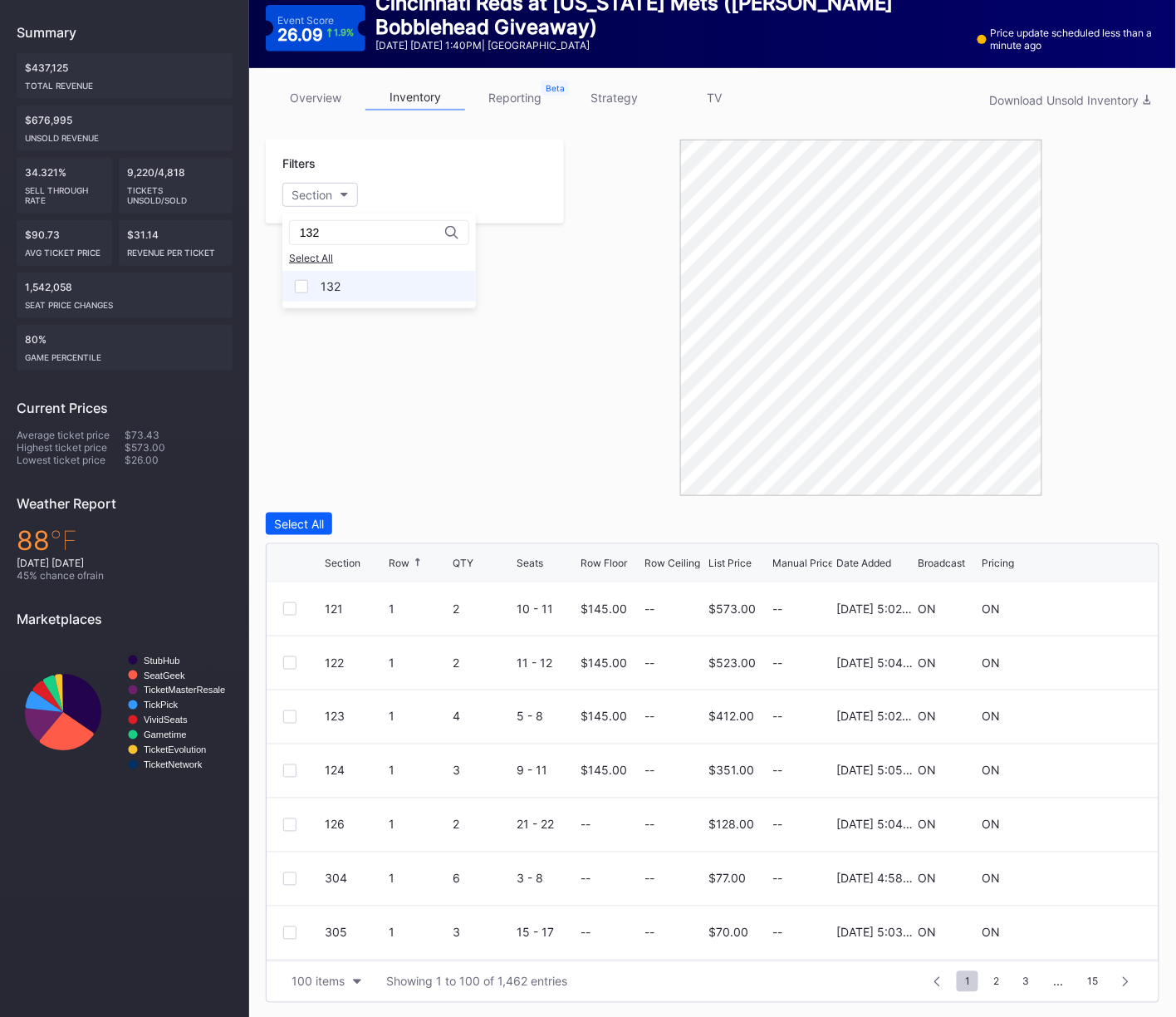 type on "132" 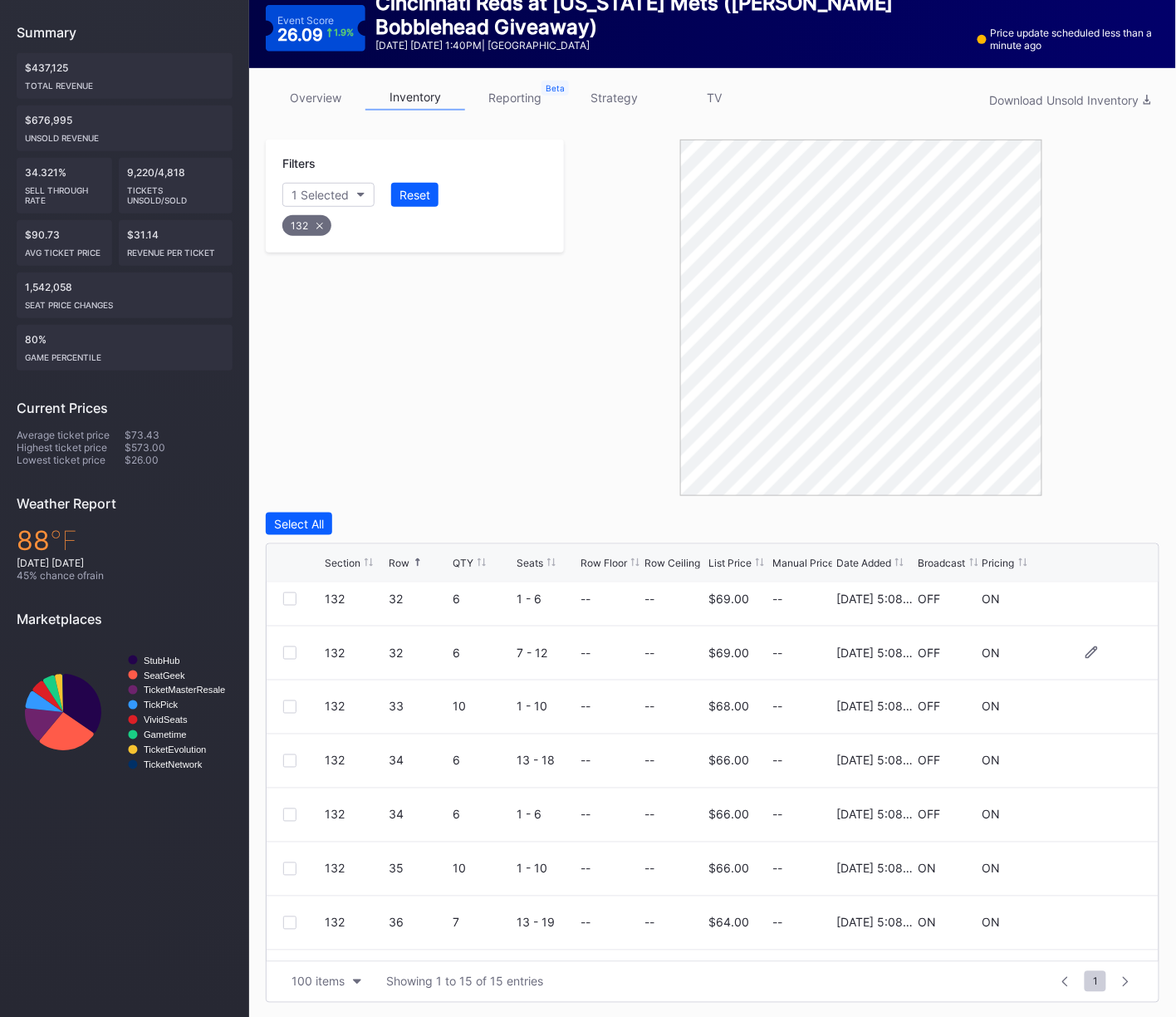 scroll, scrollTop: 310, scrollLeft: 0, axis: vertical 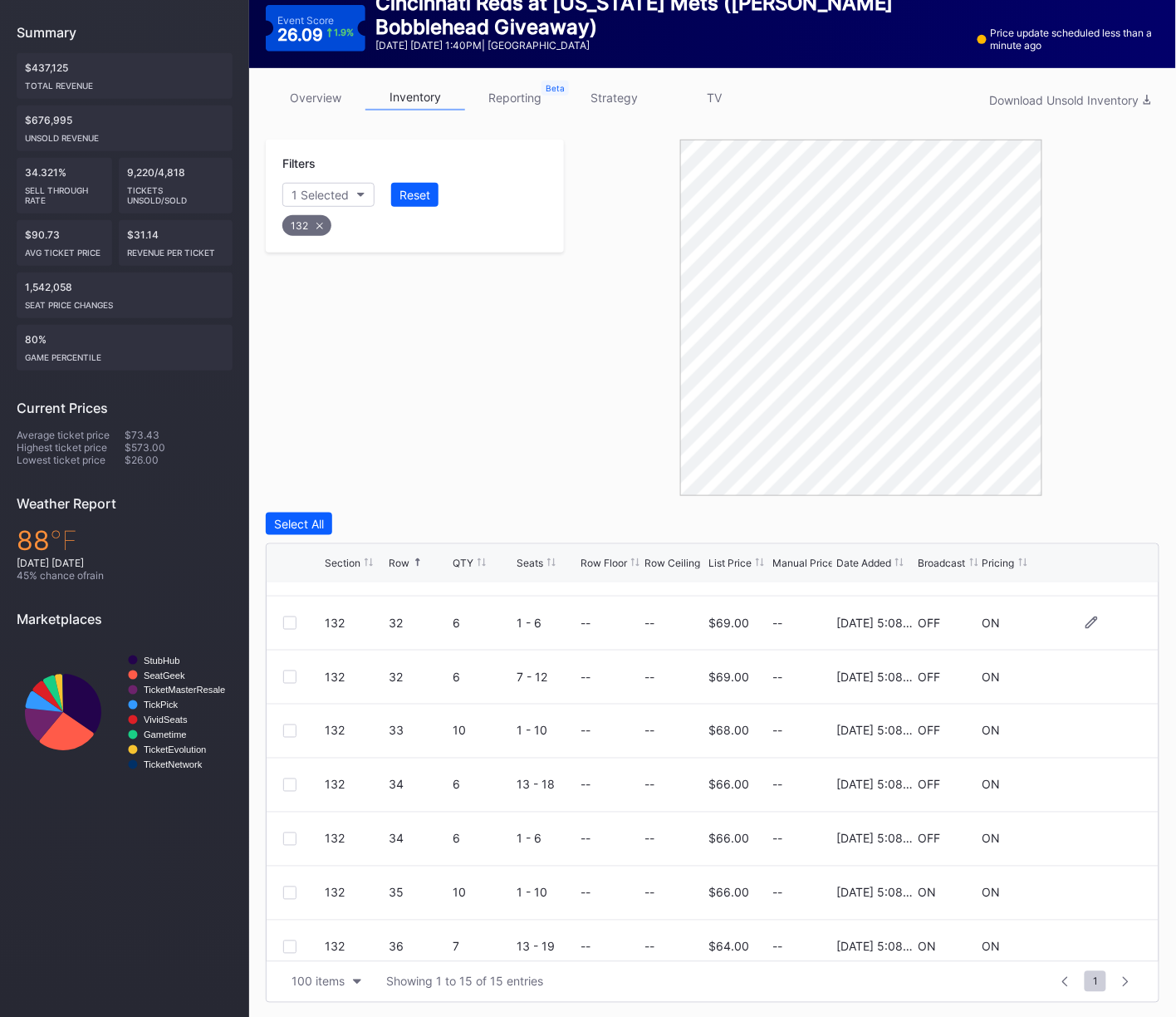 click at bounding box center [290, 623] 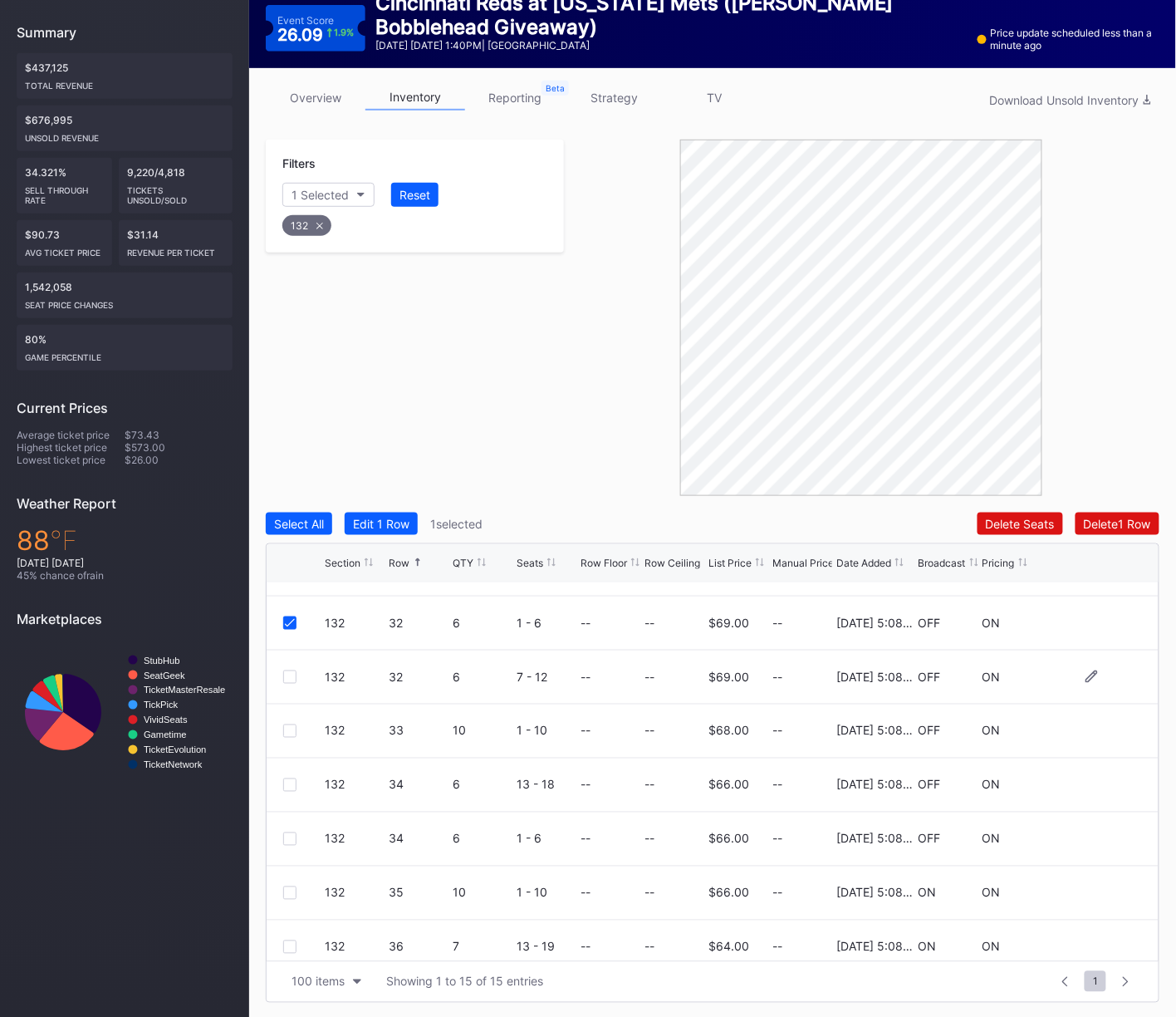 click at bounding box center (290, 677) 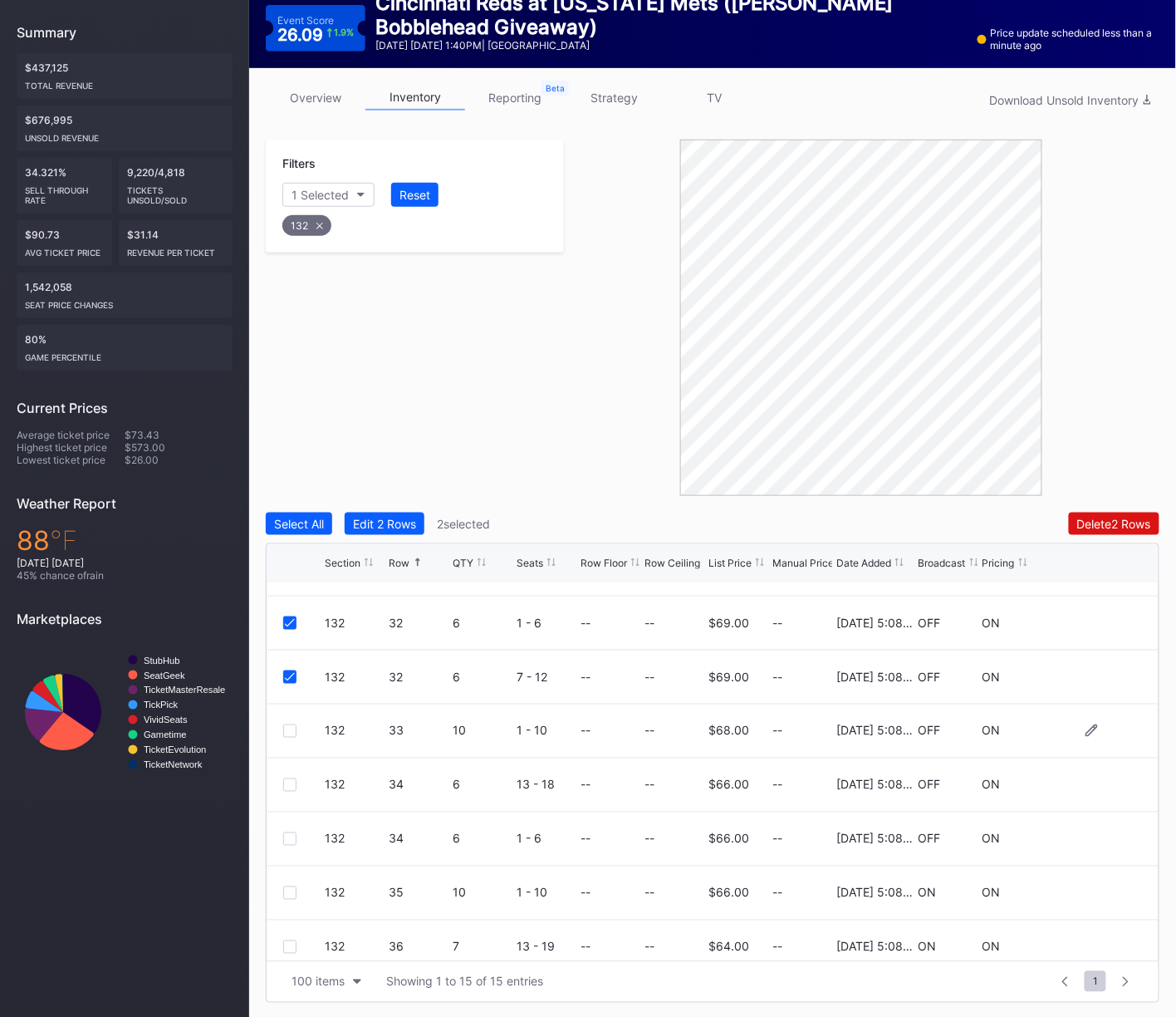 click at bounding box center (290, 731) 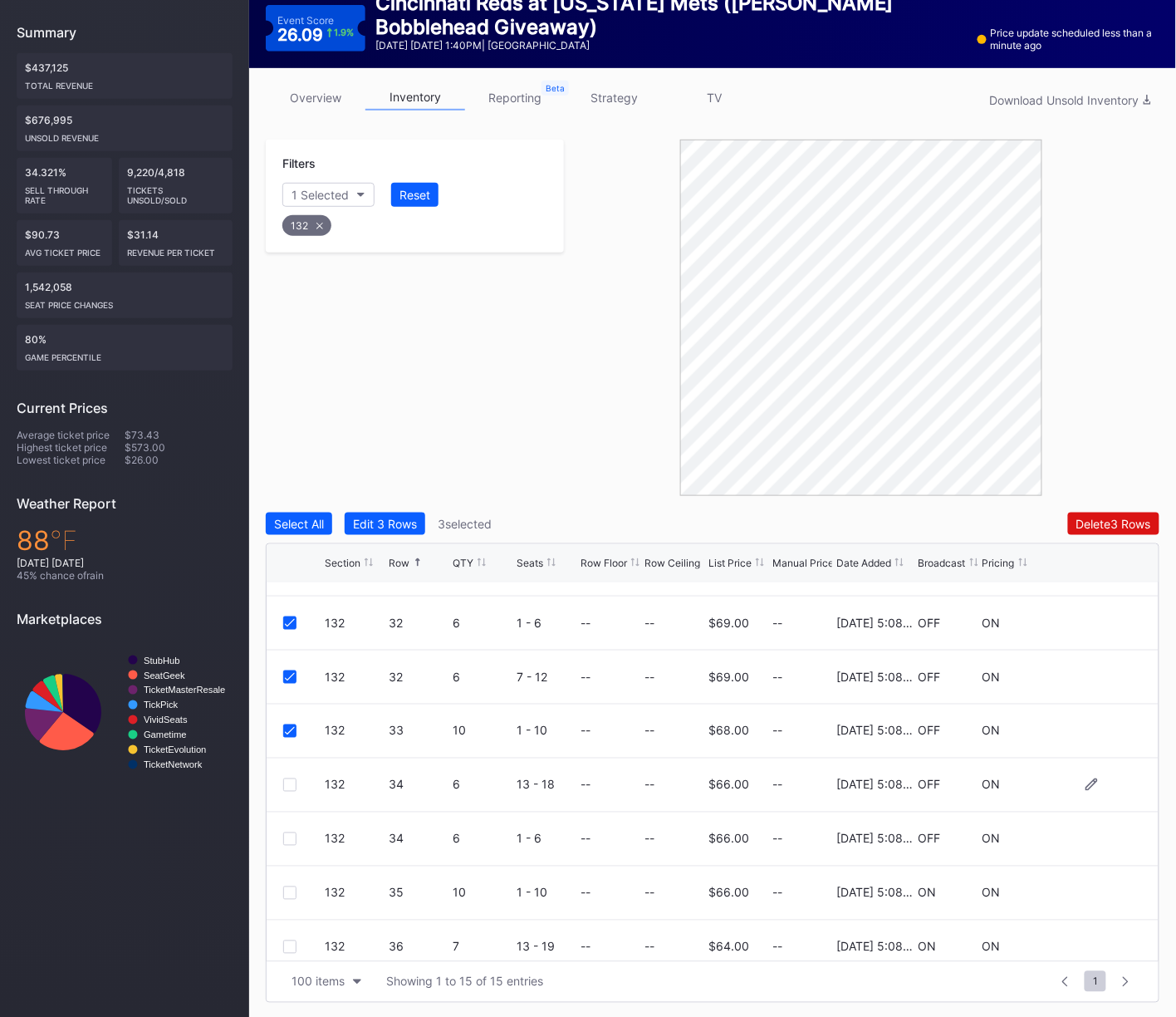 click at bounding box center (290, 785) 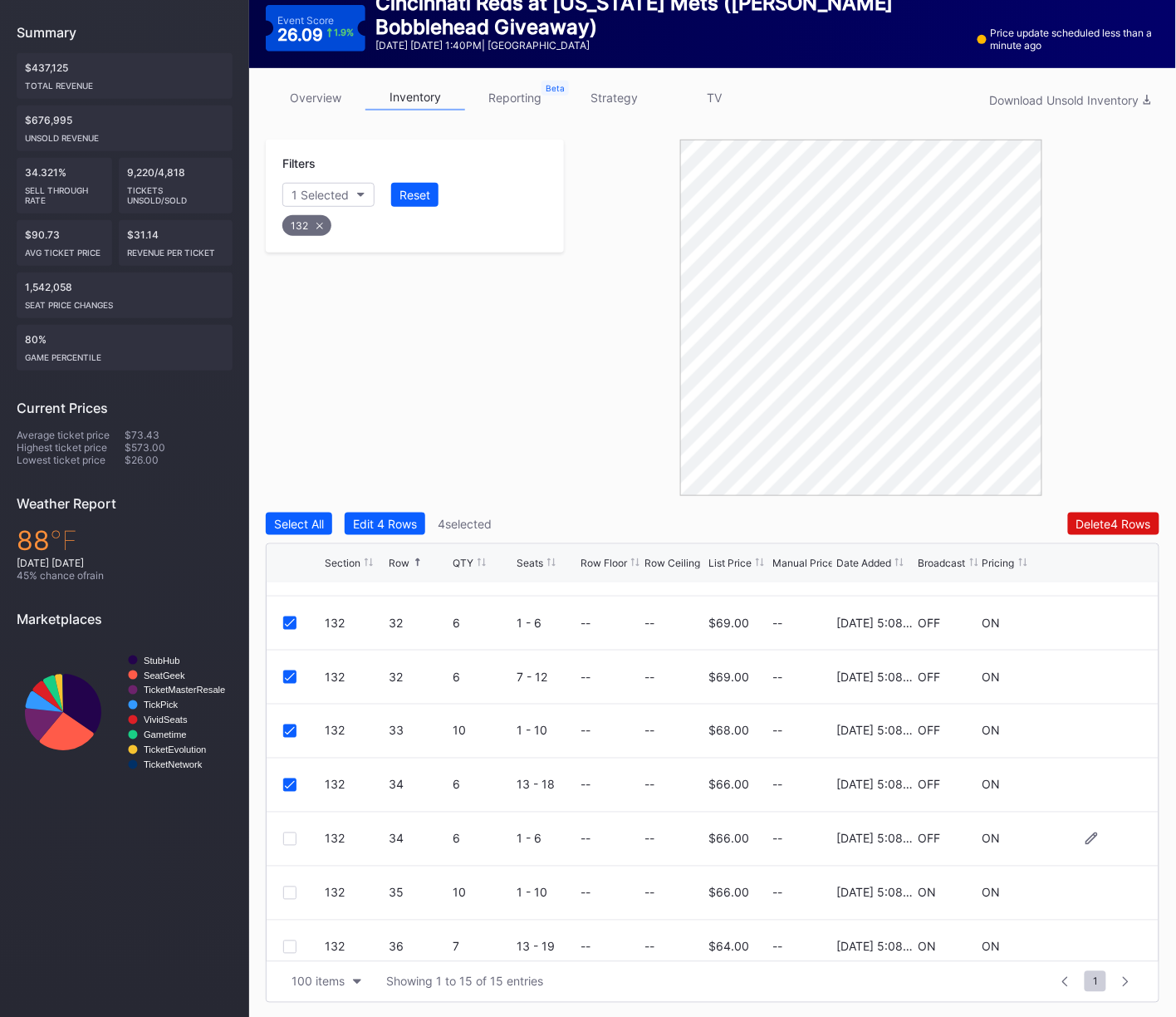 click at bounding box center (290, 839) 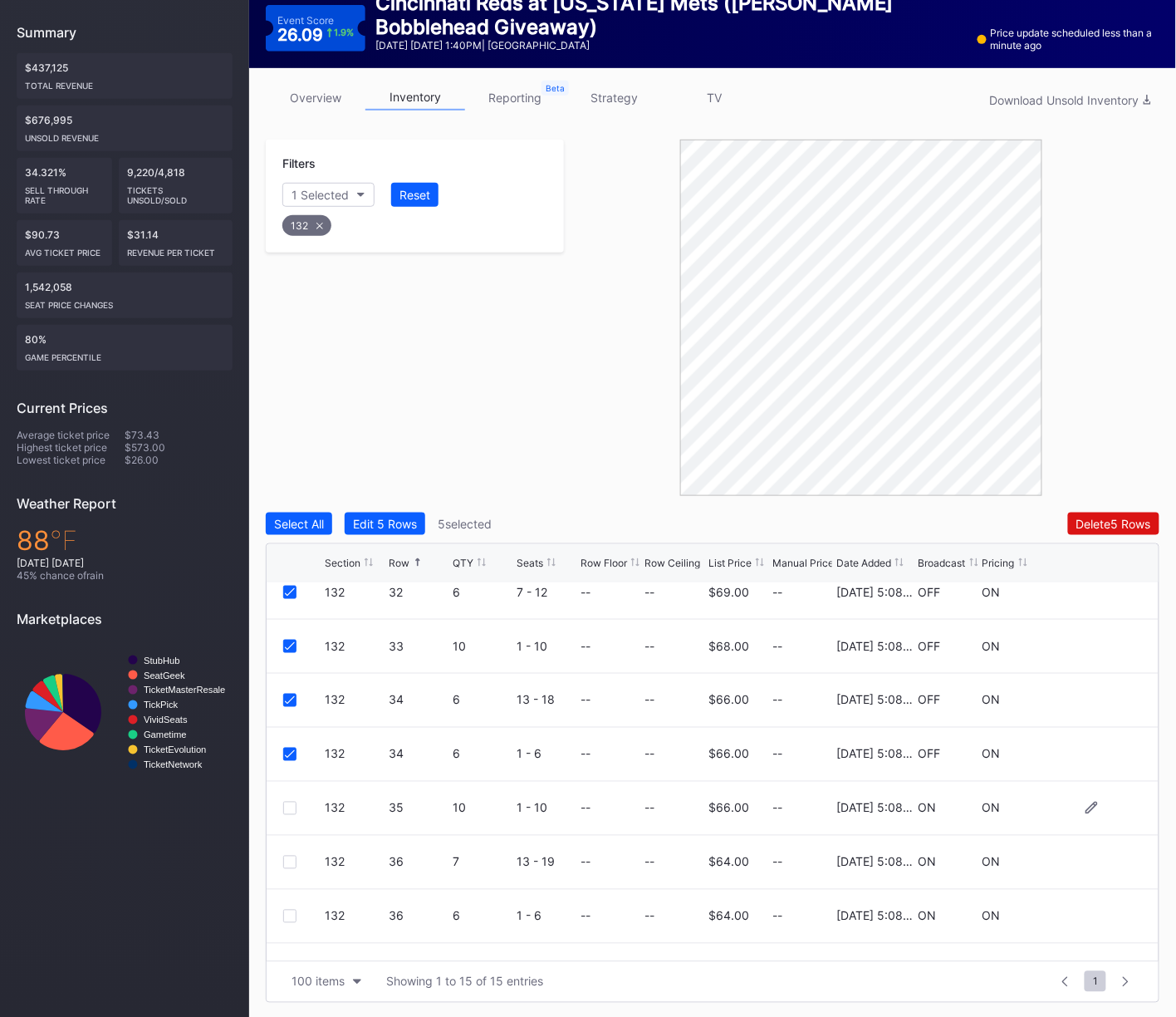 scroll, scrollTop: 430, scrollLeft: 0, axis: vertical 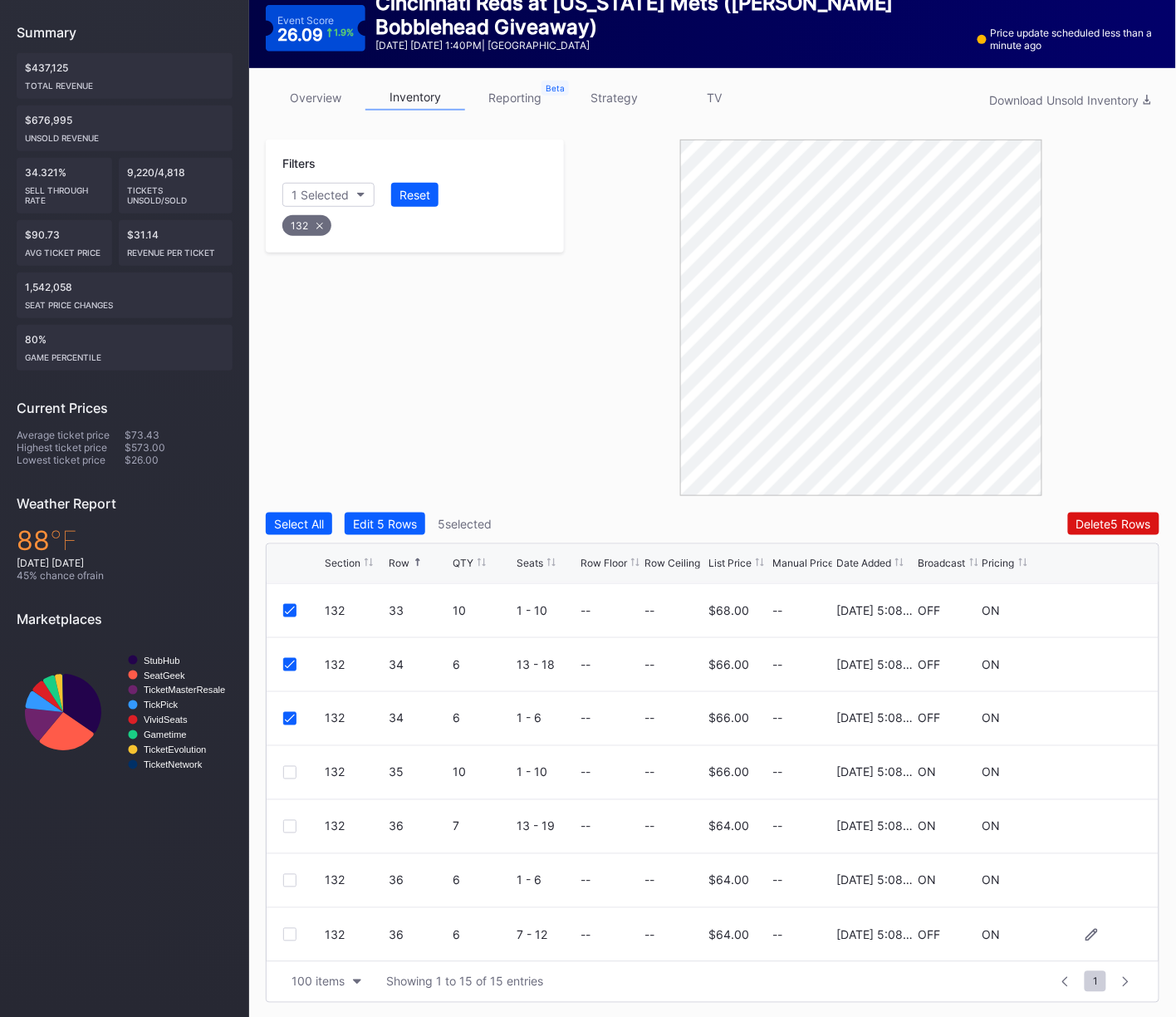 click at bounding box center (290, 935) 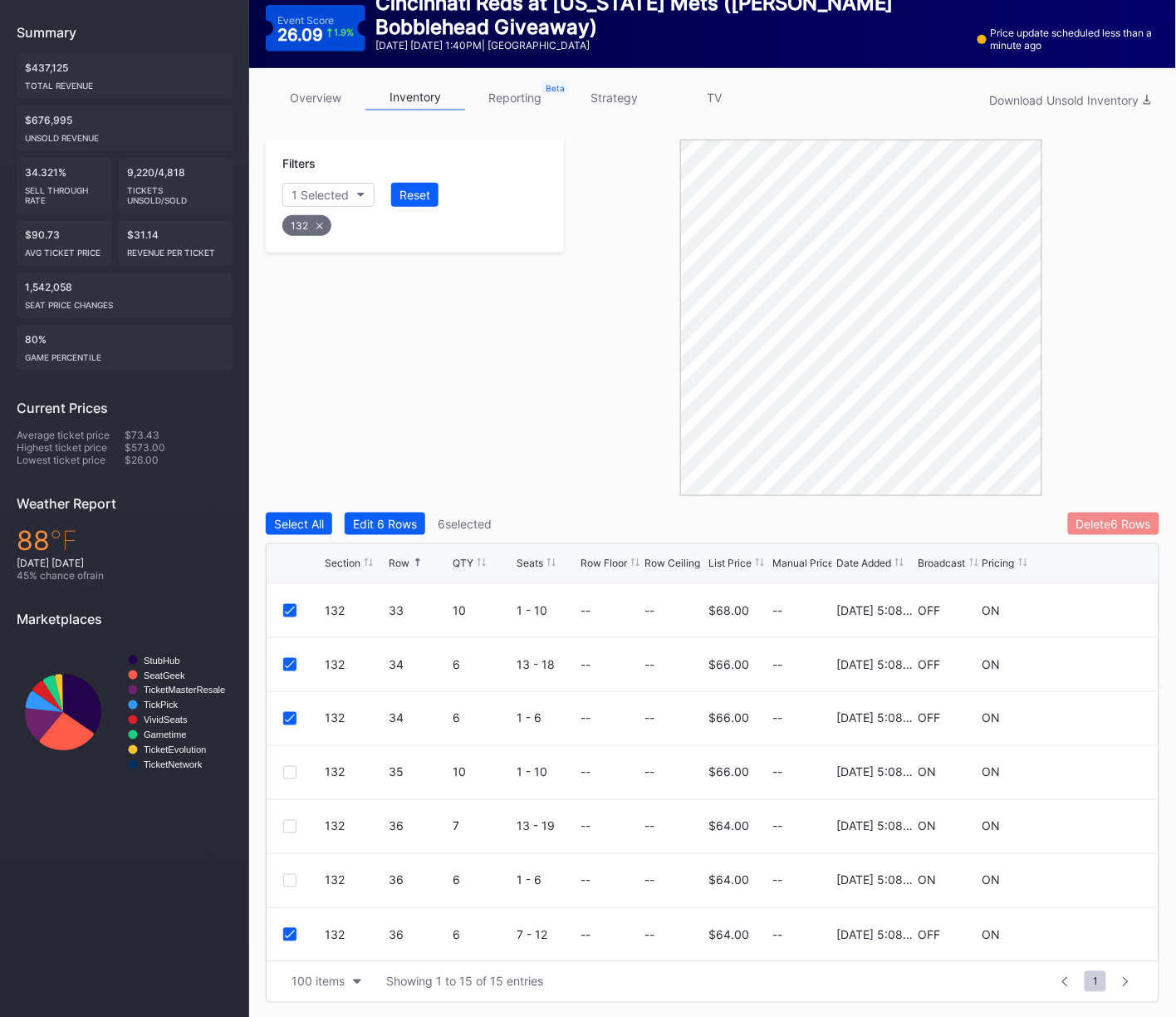 click on "Delete  6   Rows" at bounding box center (1114, 523) 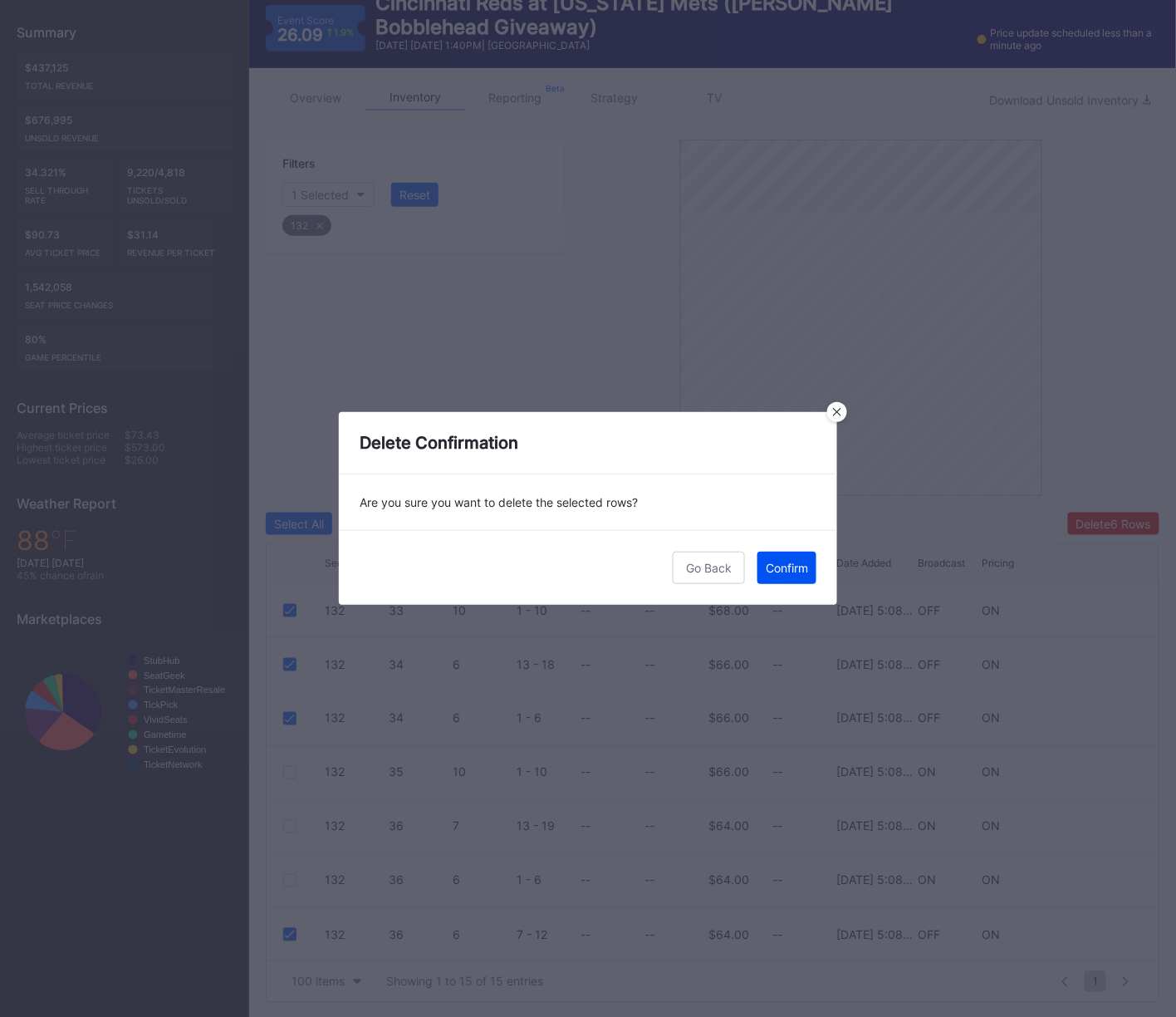 click on "Confirm" at bounding box center (786, 567) 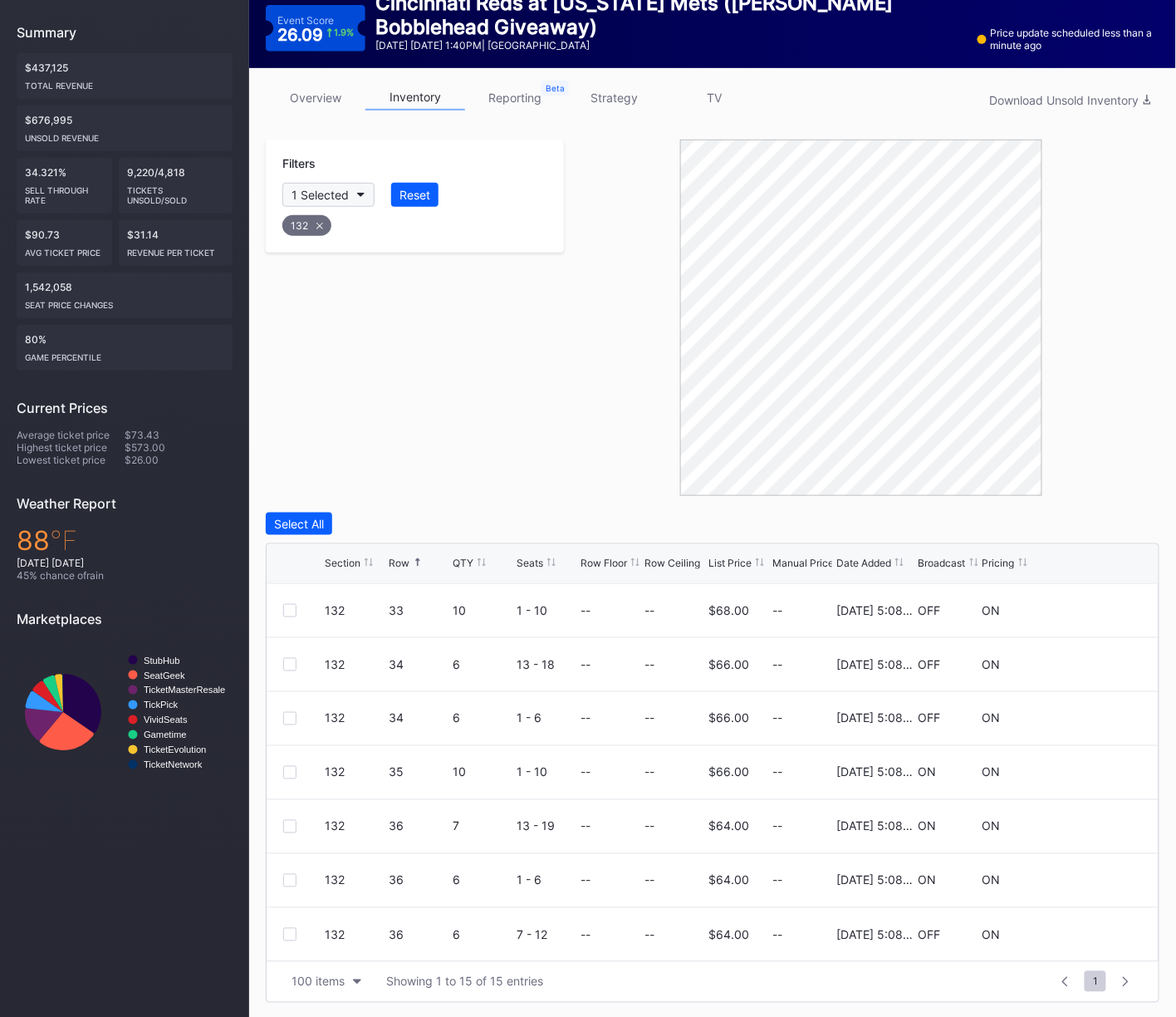 drag, startPoint x: 317, startPoint y: 224, endPoint x: 324, endPoint y: 187, distance: 37.65634 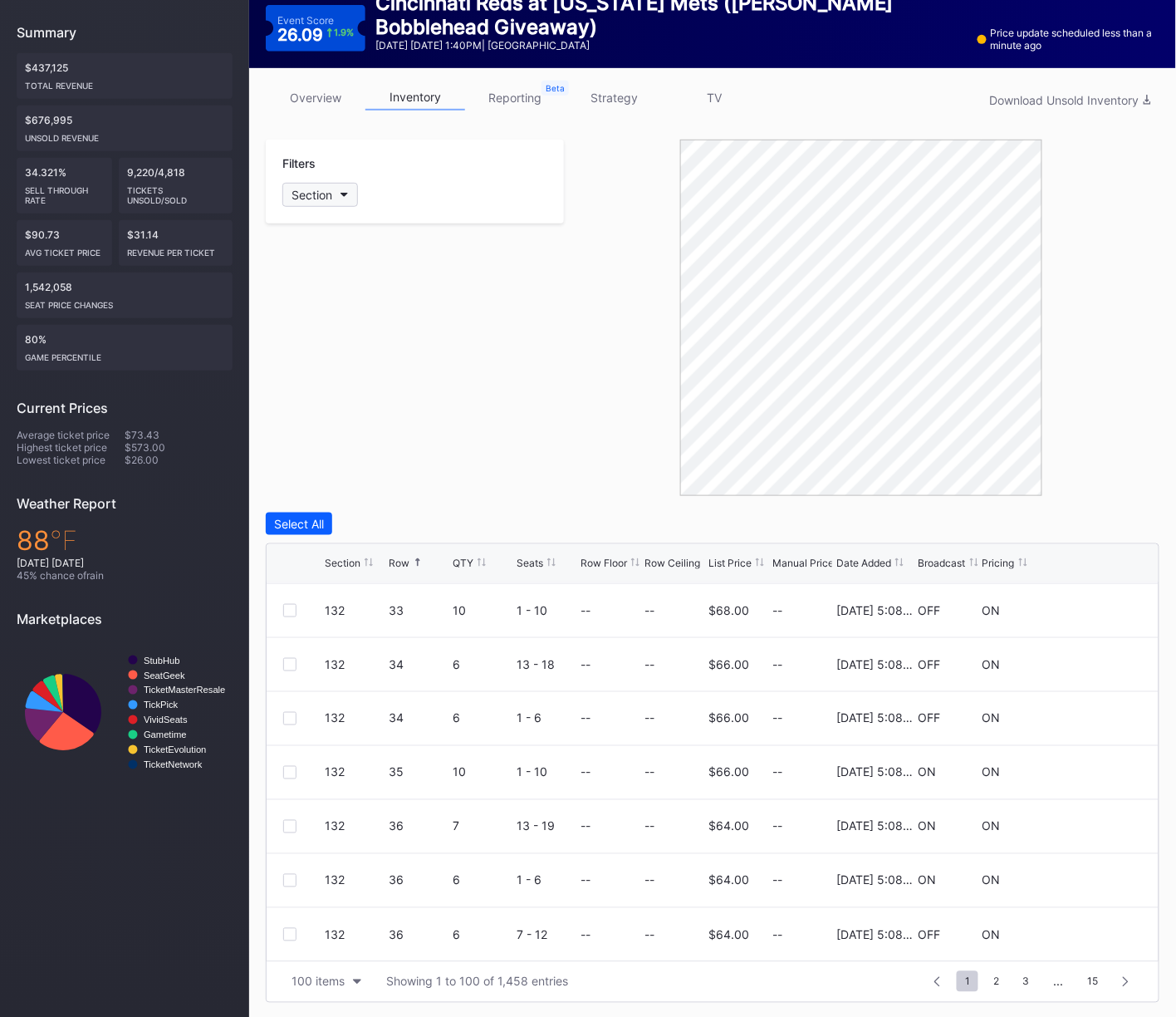 click on "Section" at bounding box center [311, 194] 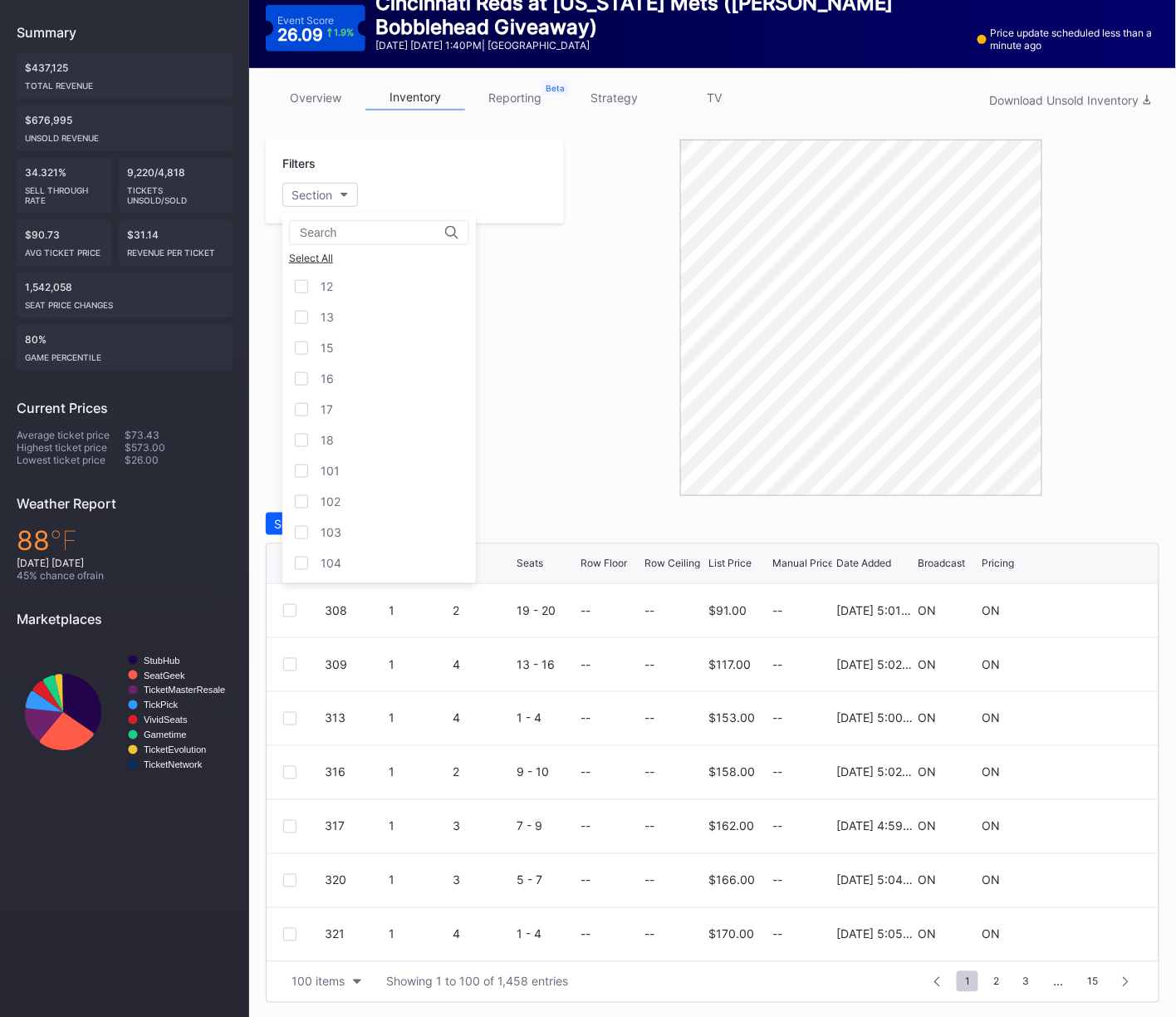 scroll, scrollTop: 0, scrollLeft: 0, axis: both 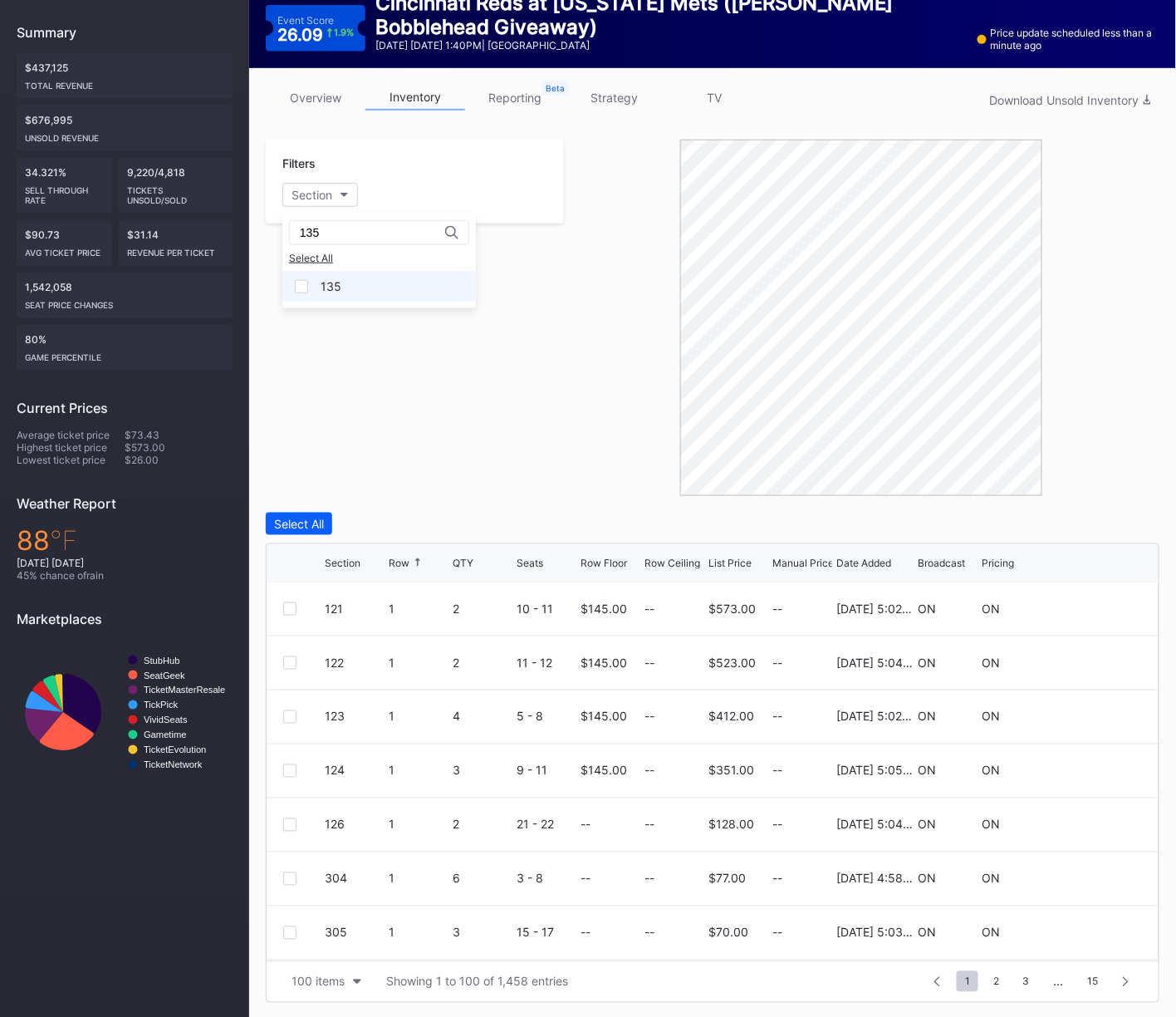 type on "135" 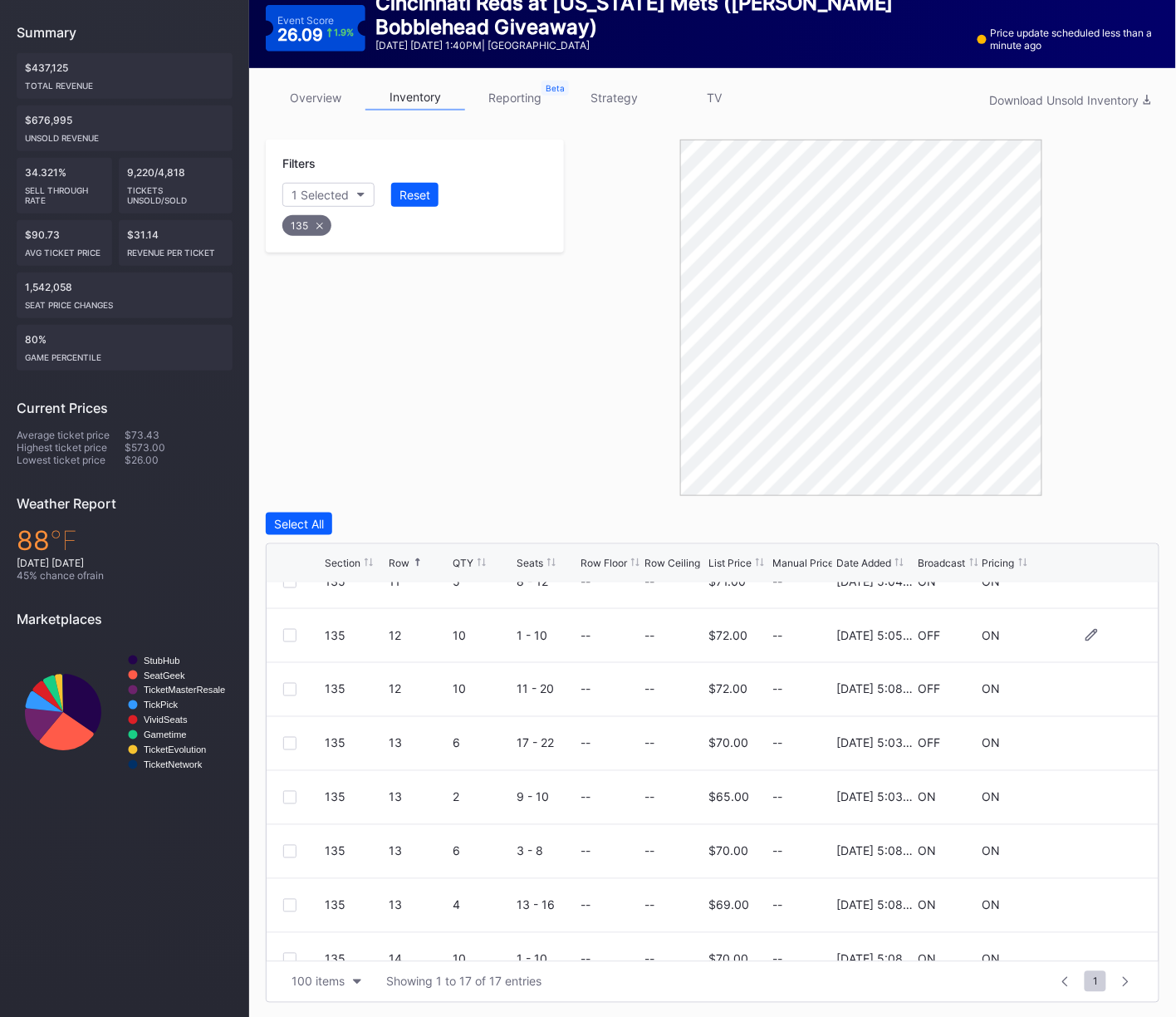scroll, scrollTop: 467, scrollLeft: 0, axis: vertical 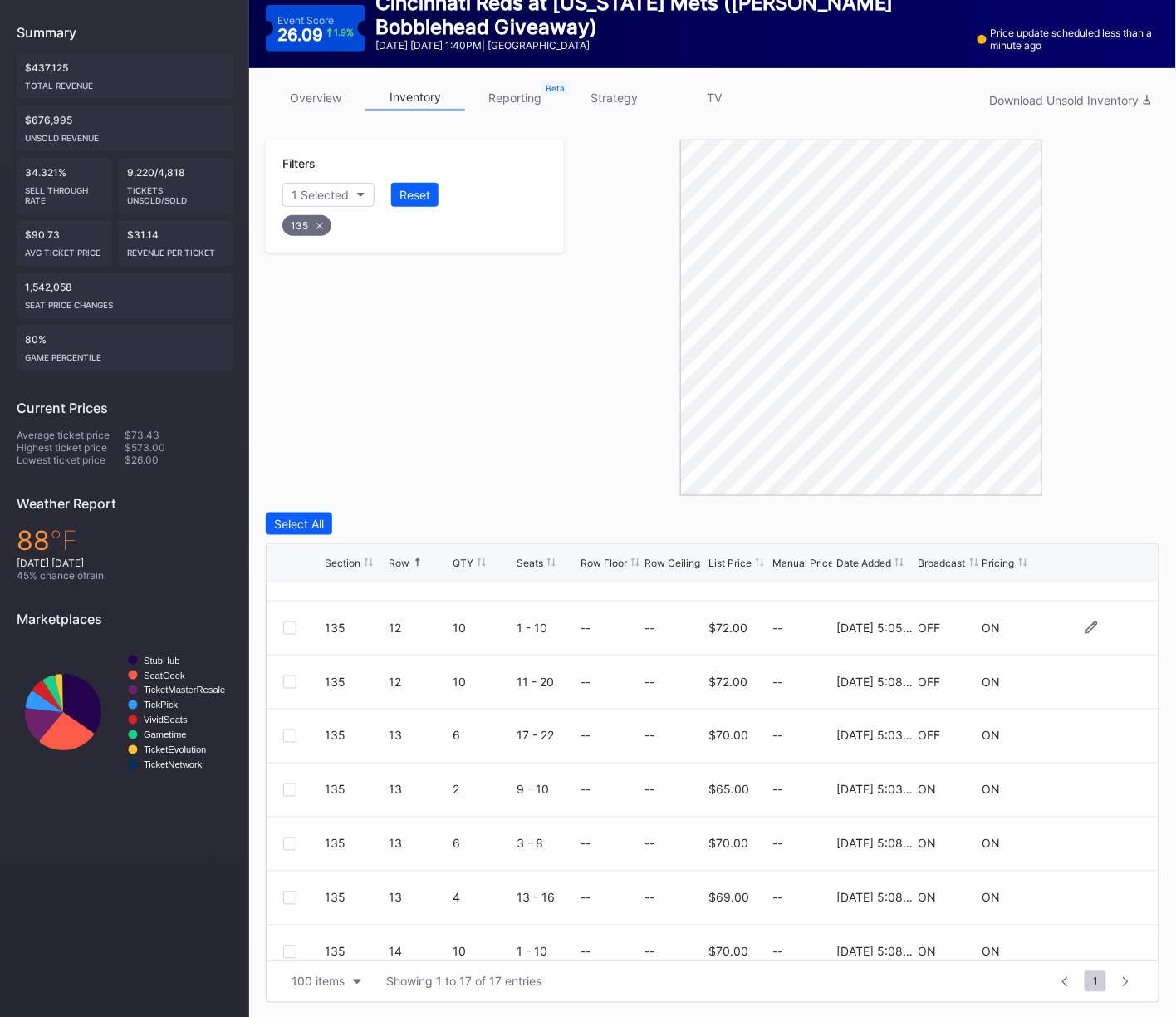 click at bounding box center [290, 628] 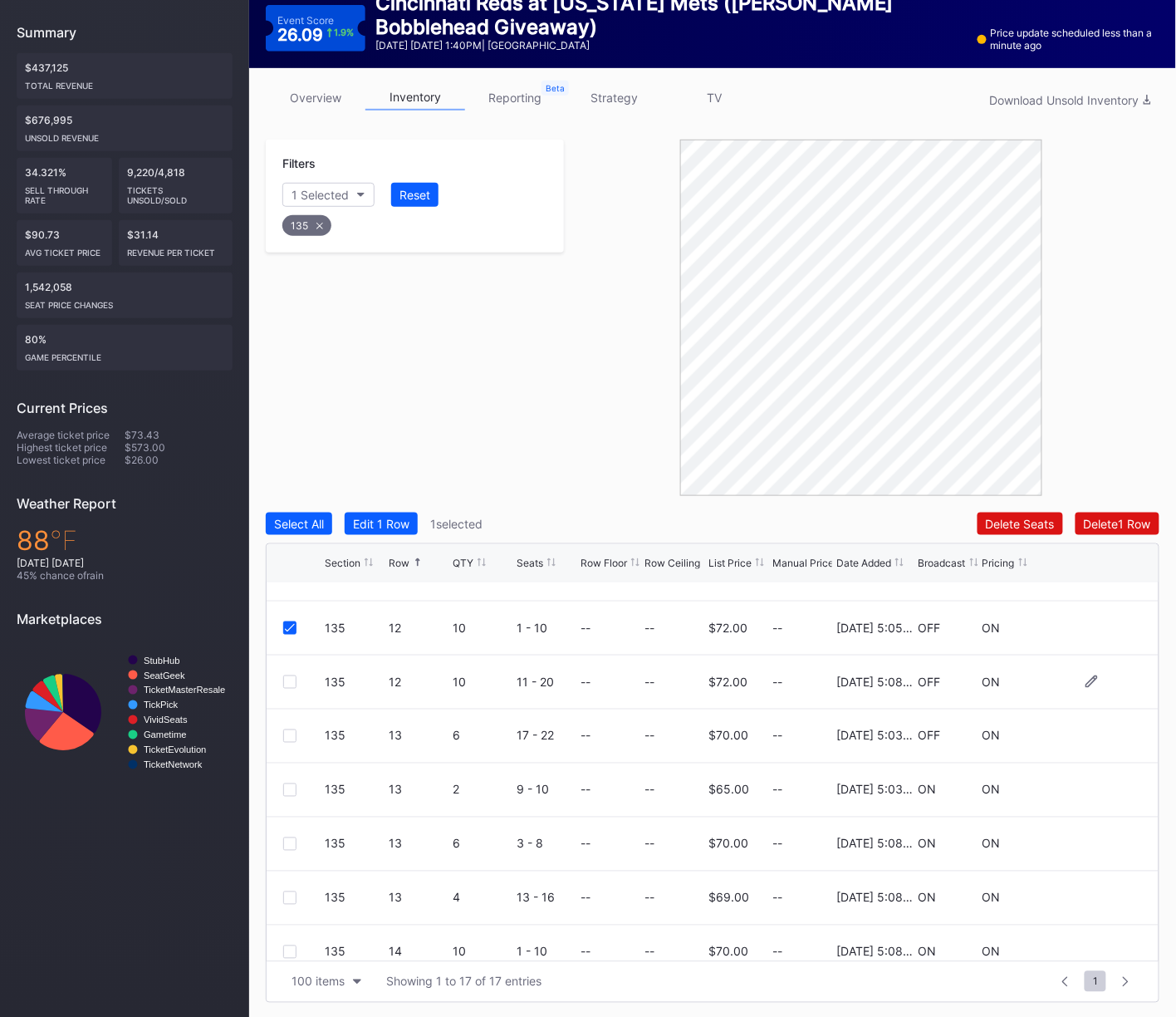 click at bounding box center (290, 682) 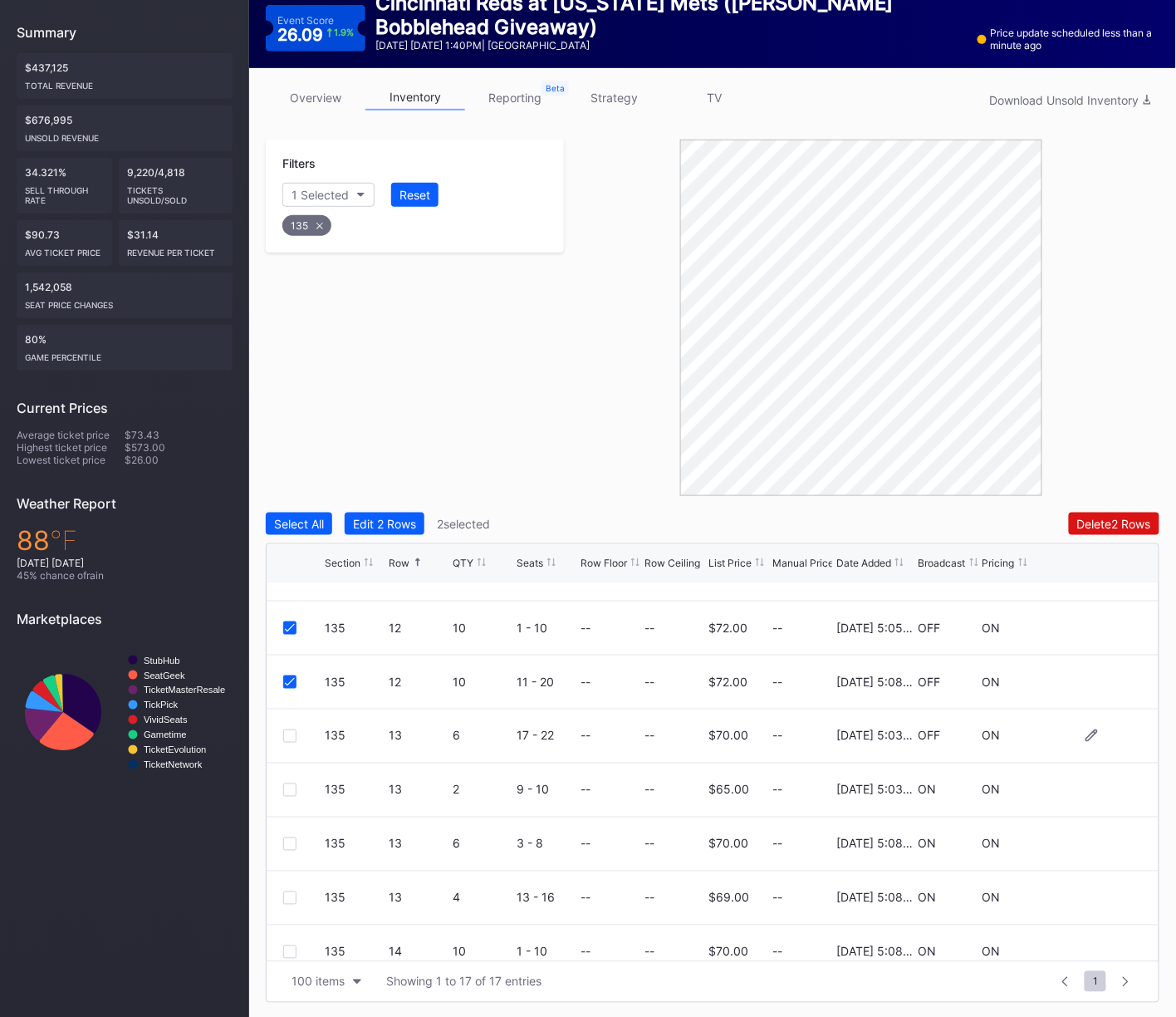 click at bounding box center (304, 736) 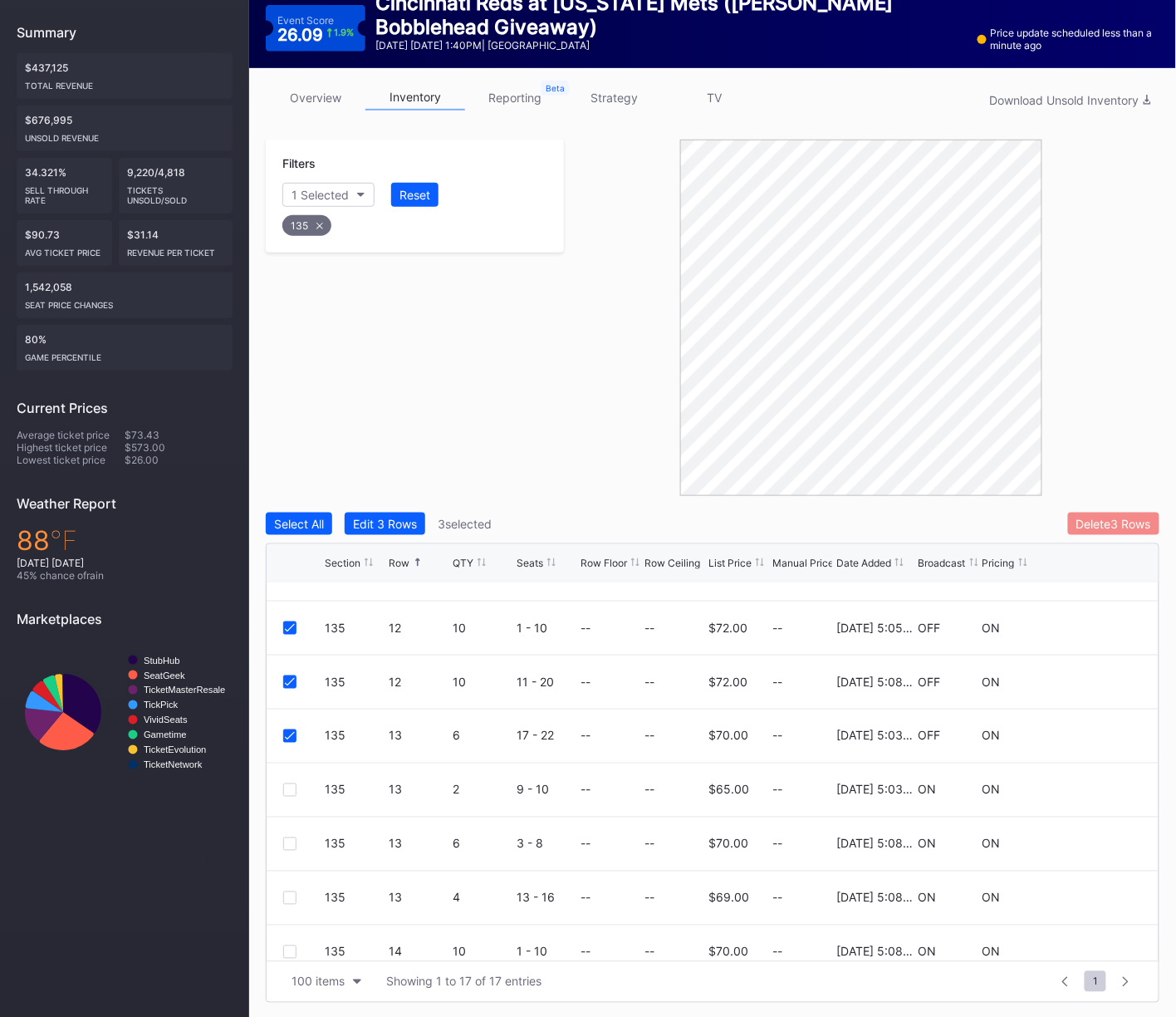 click on "Delete  3   Rows" at bounding box center [1114, 523] 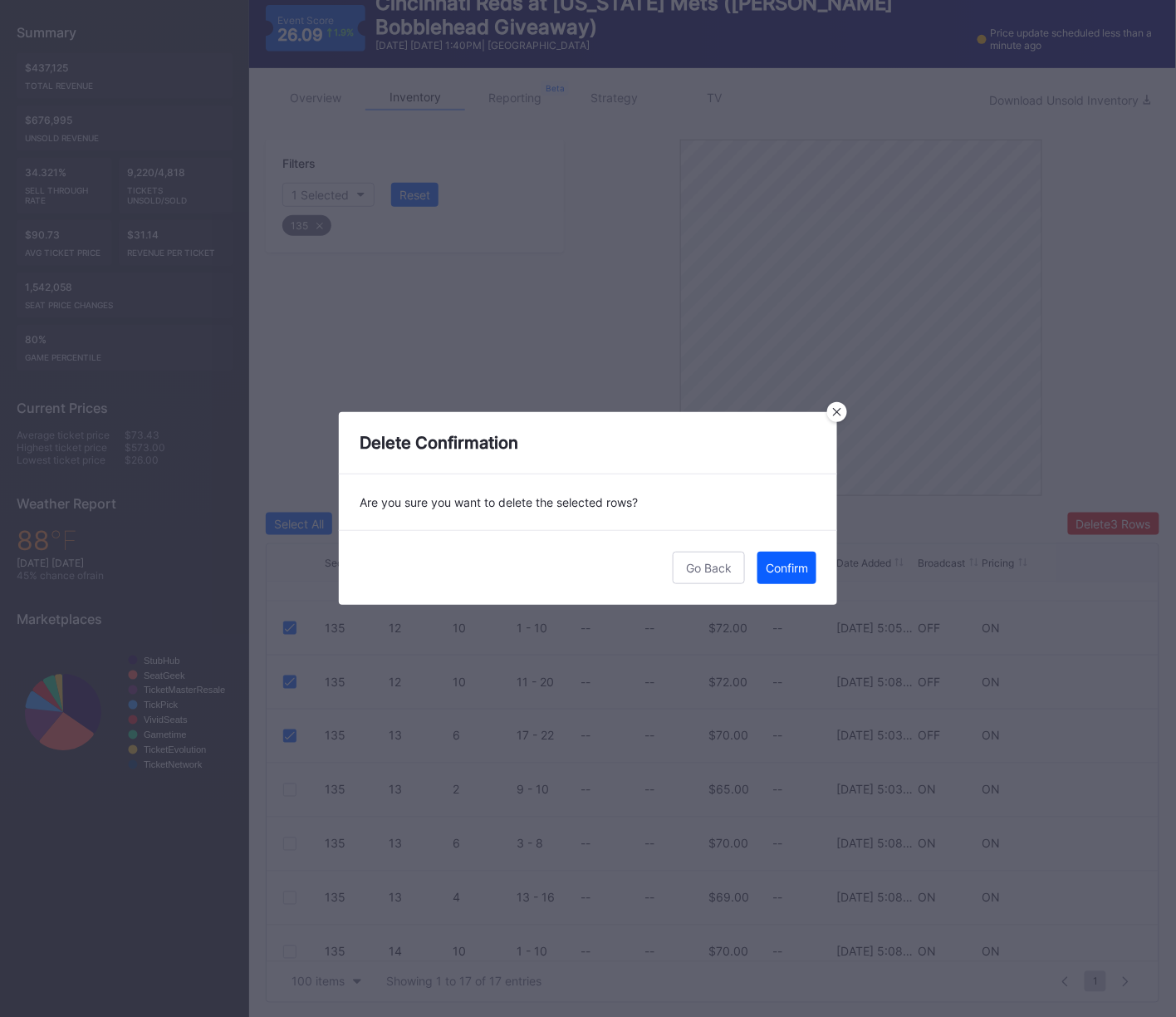 click on "Confirm" at bounding box center [786, 567] 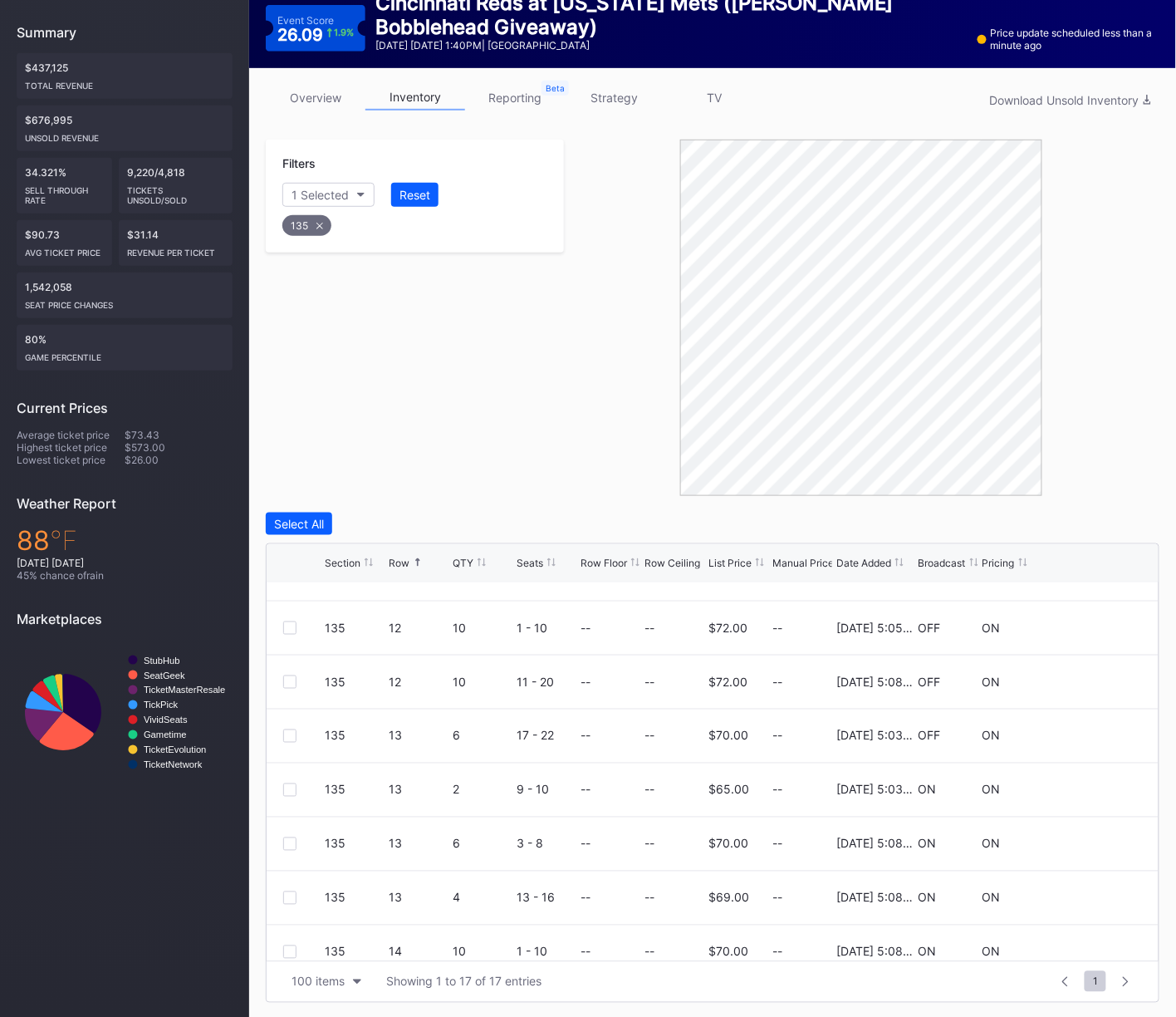click 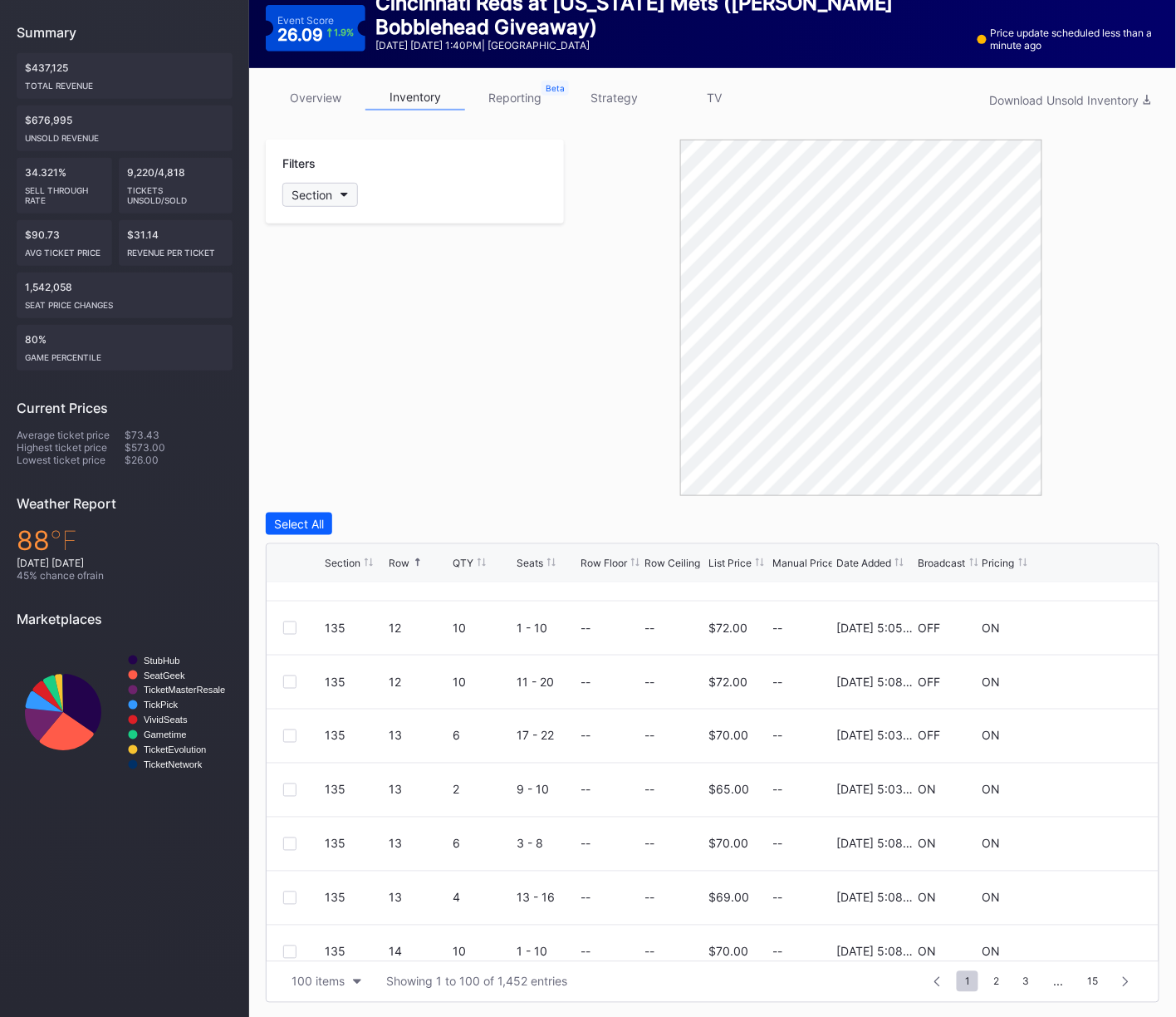 click on "Section" at bounding box center [311, 194] 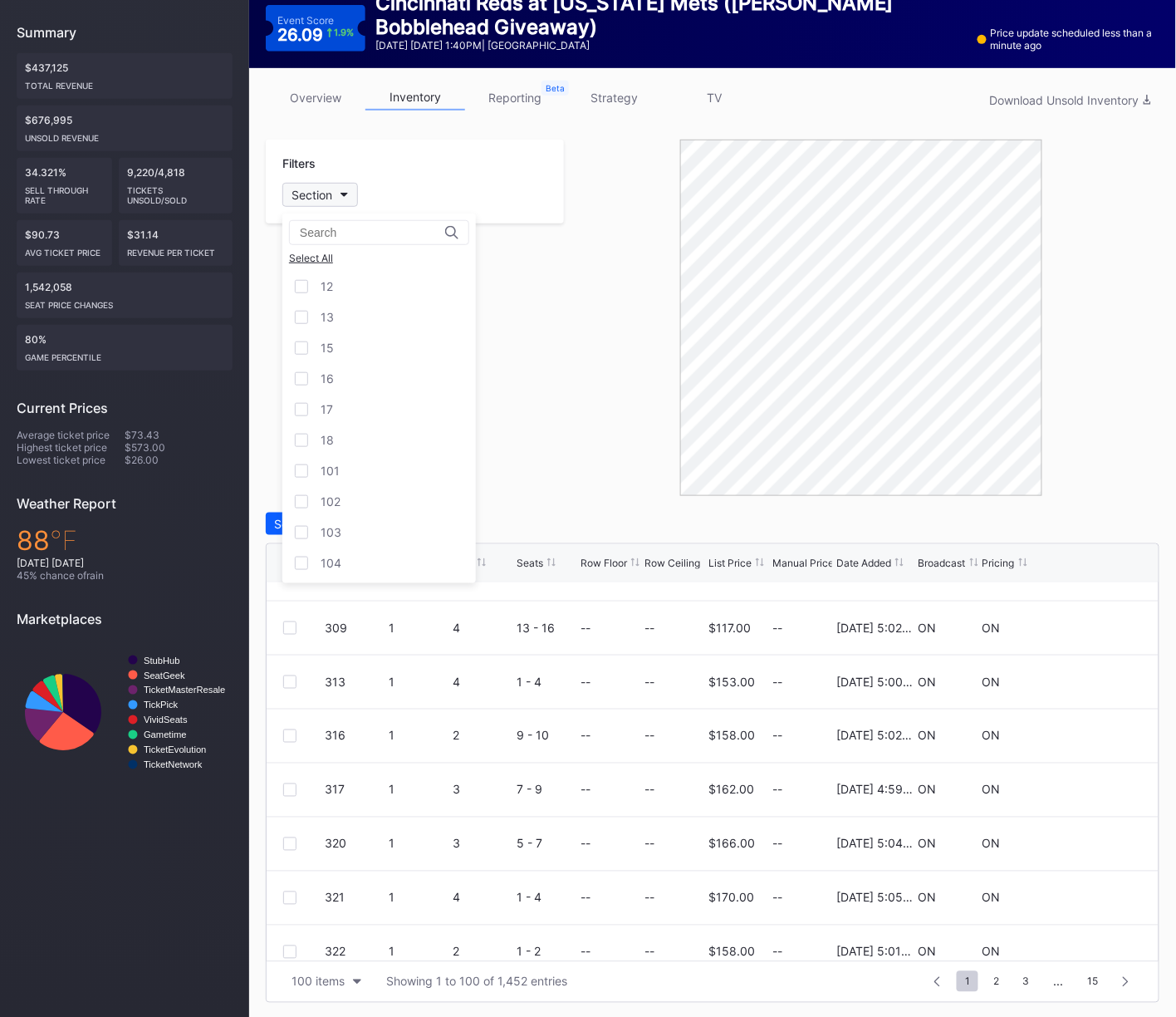 scroll, scrollTop: 0, scrollLeft: 0, axis: both 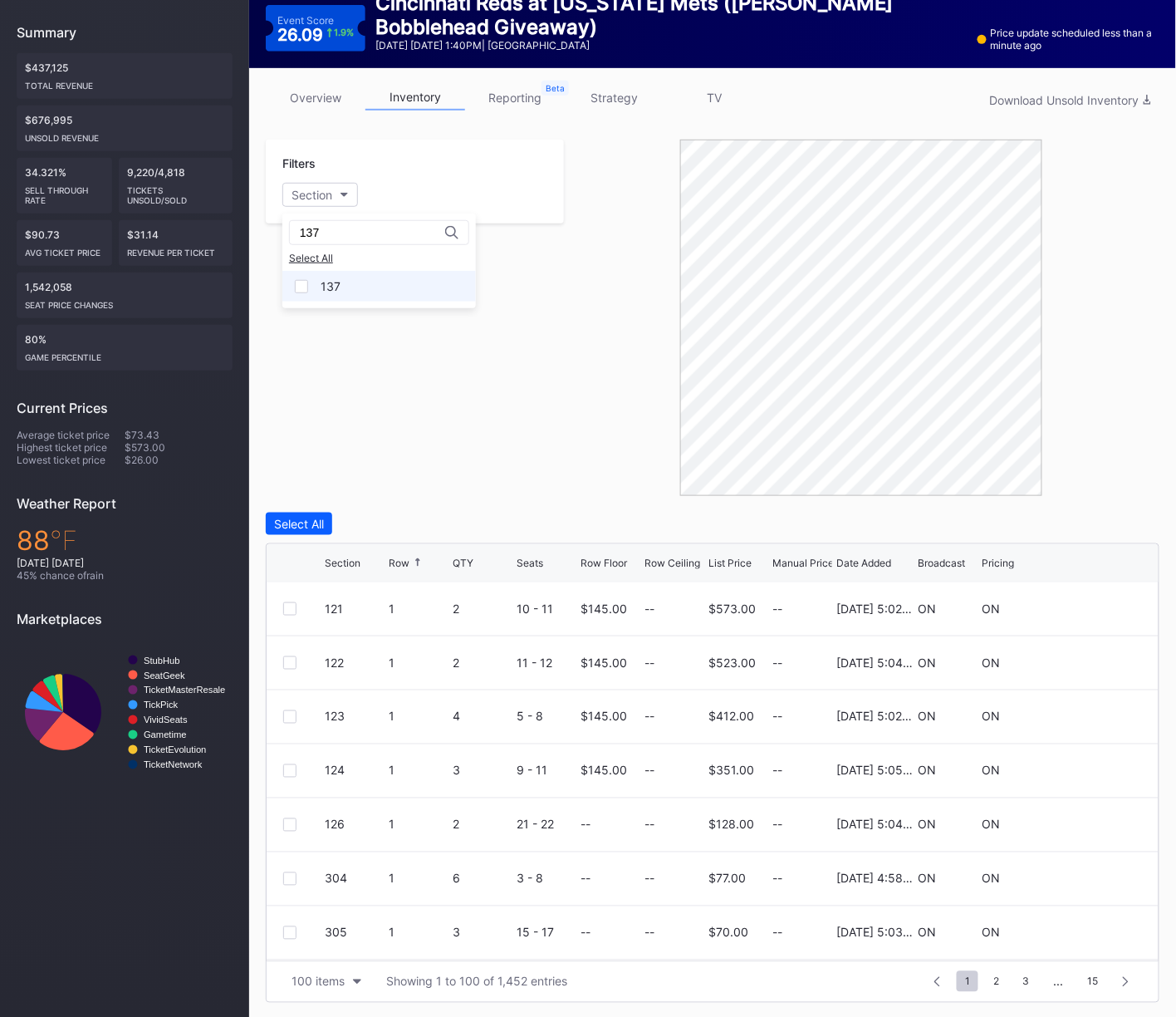 type on "137" 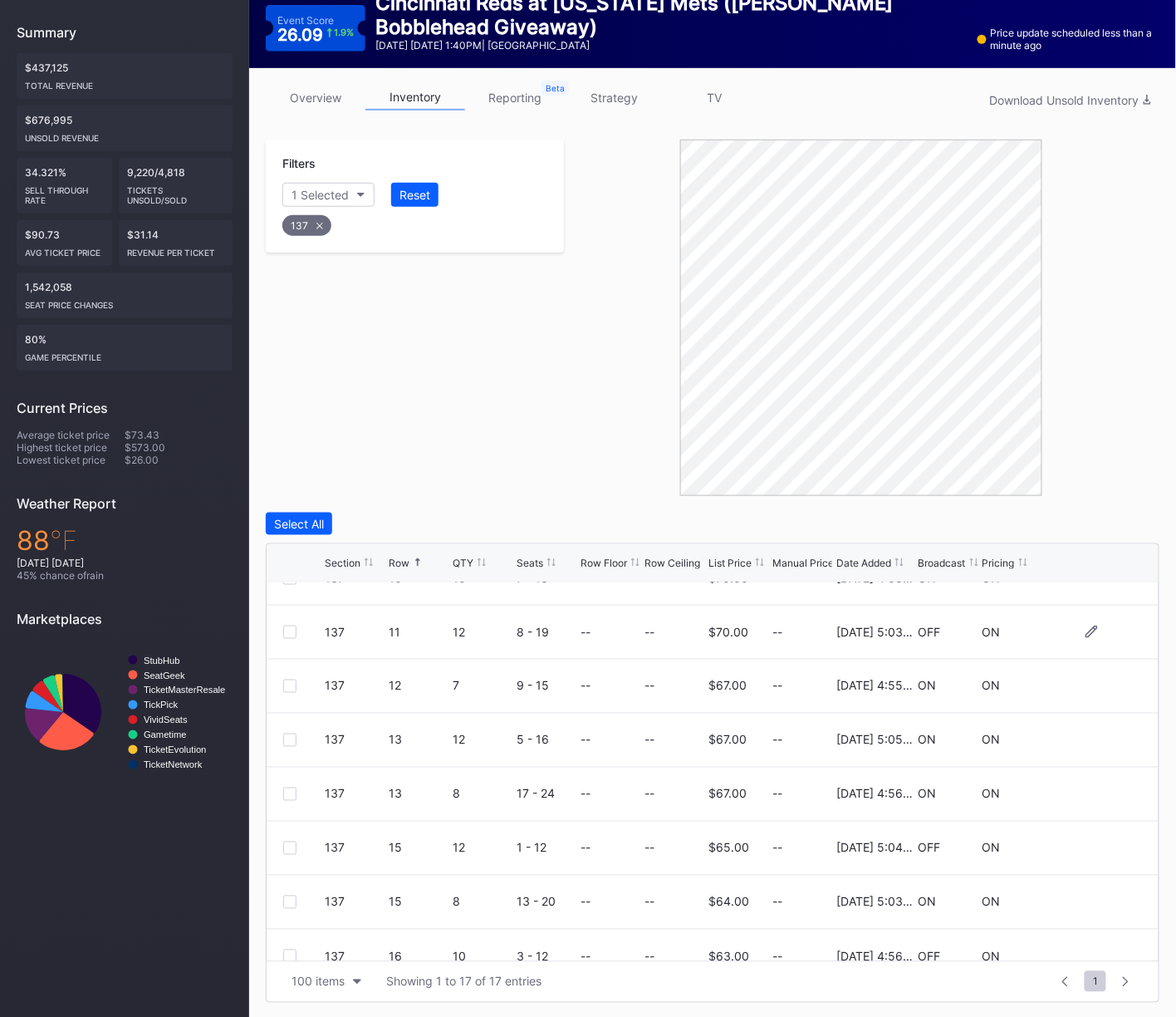 scroll, scrollTop: 518, scrollLeft: 0, axis: vertical 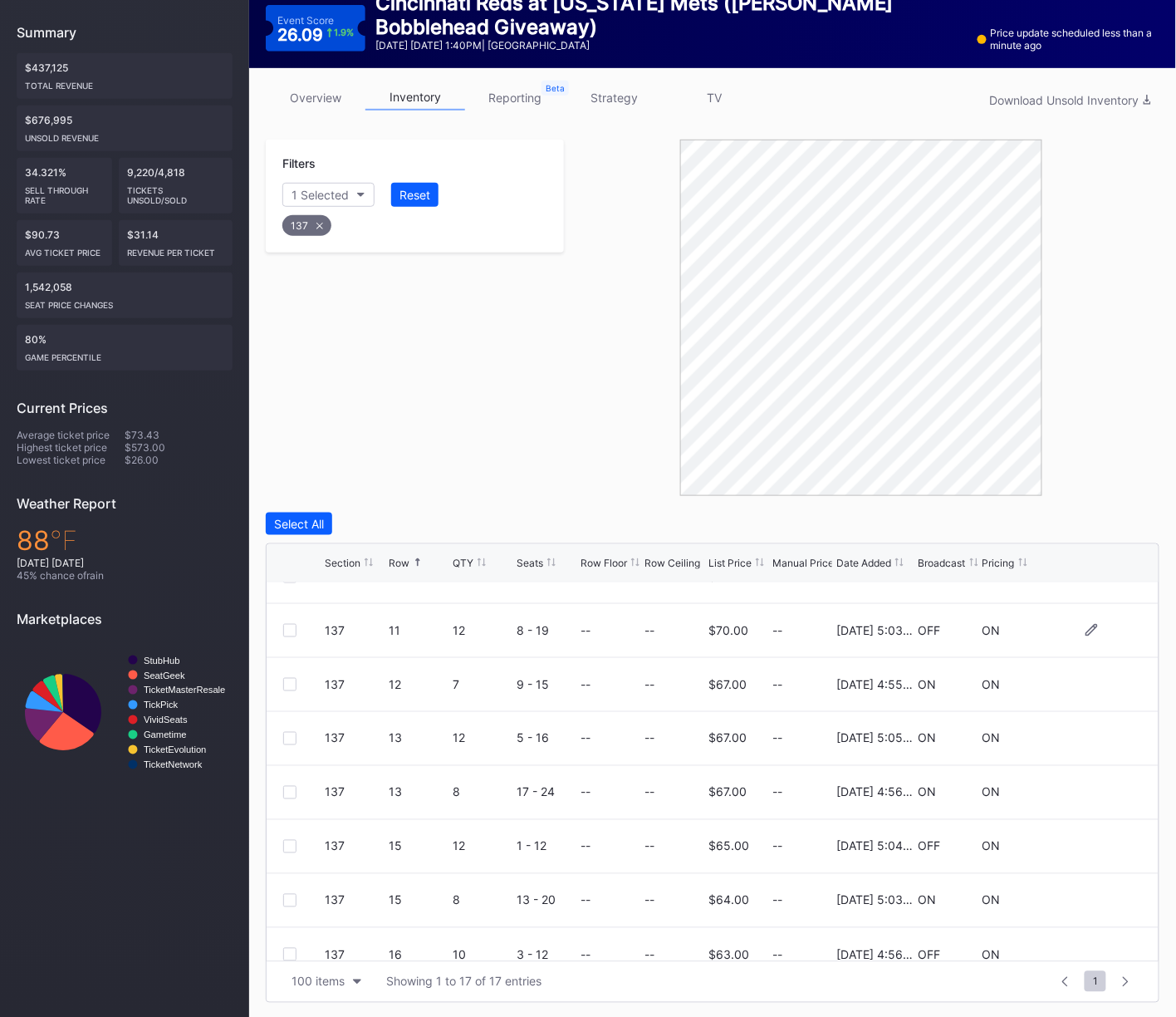 click at bounding box center (290, 631) 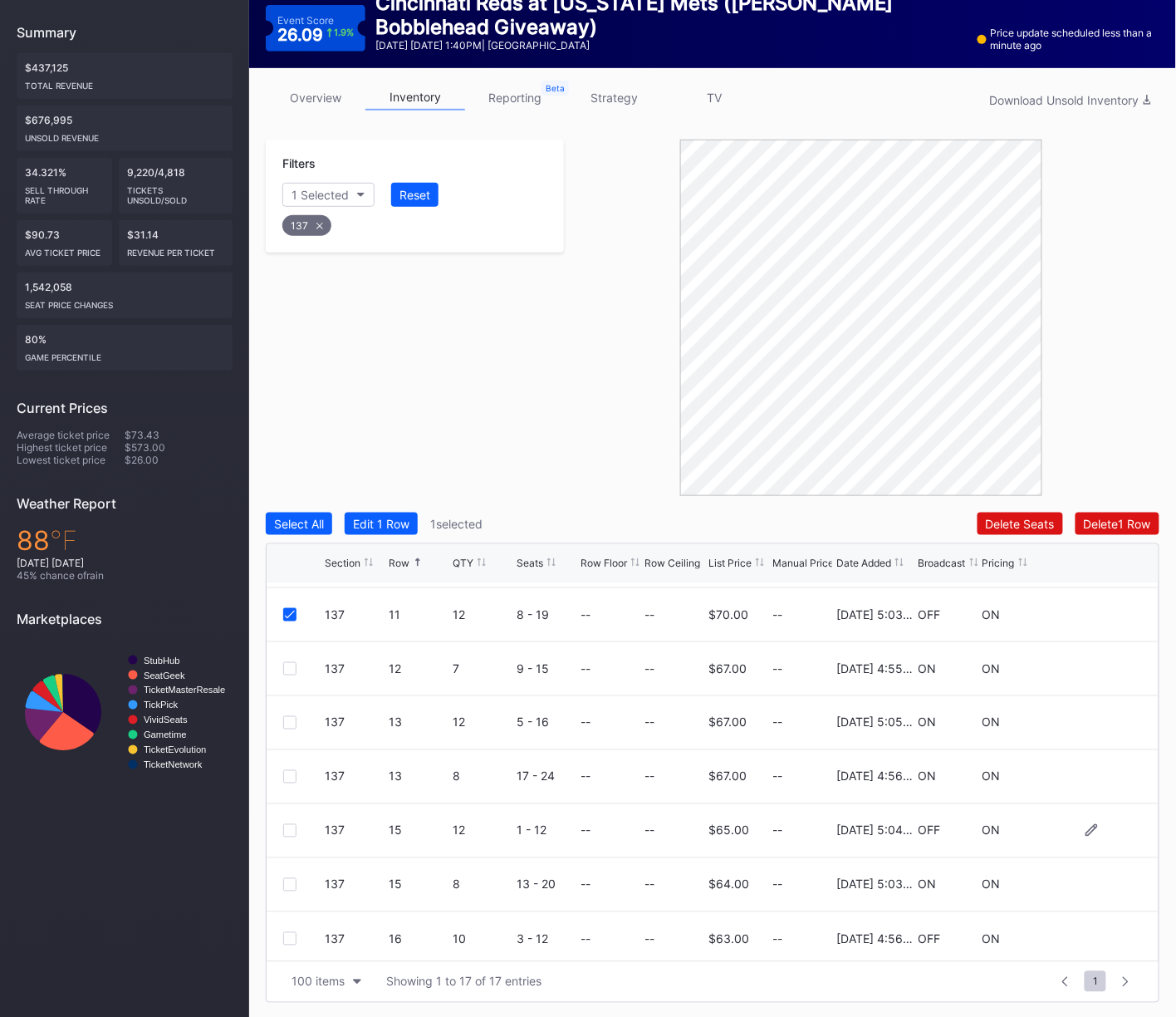 click on "137 15 12 1 - 12 -- -- $65.00 -- 11/25/2024 5:04PM OFF ON" at bounding box center [713, 831] 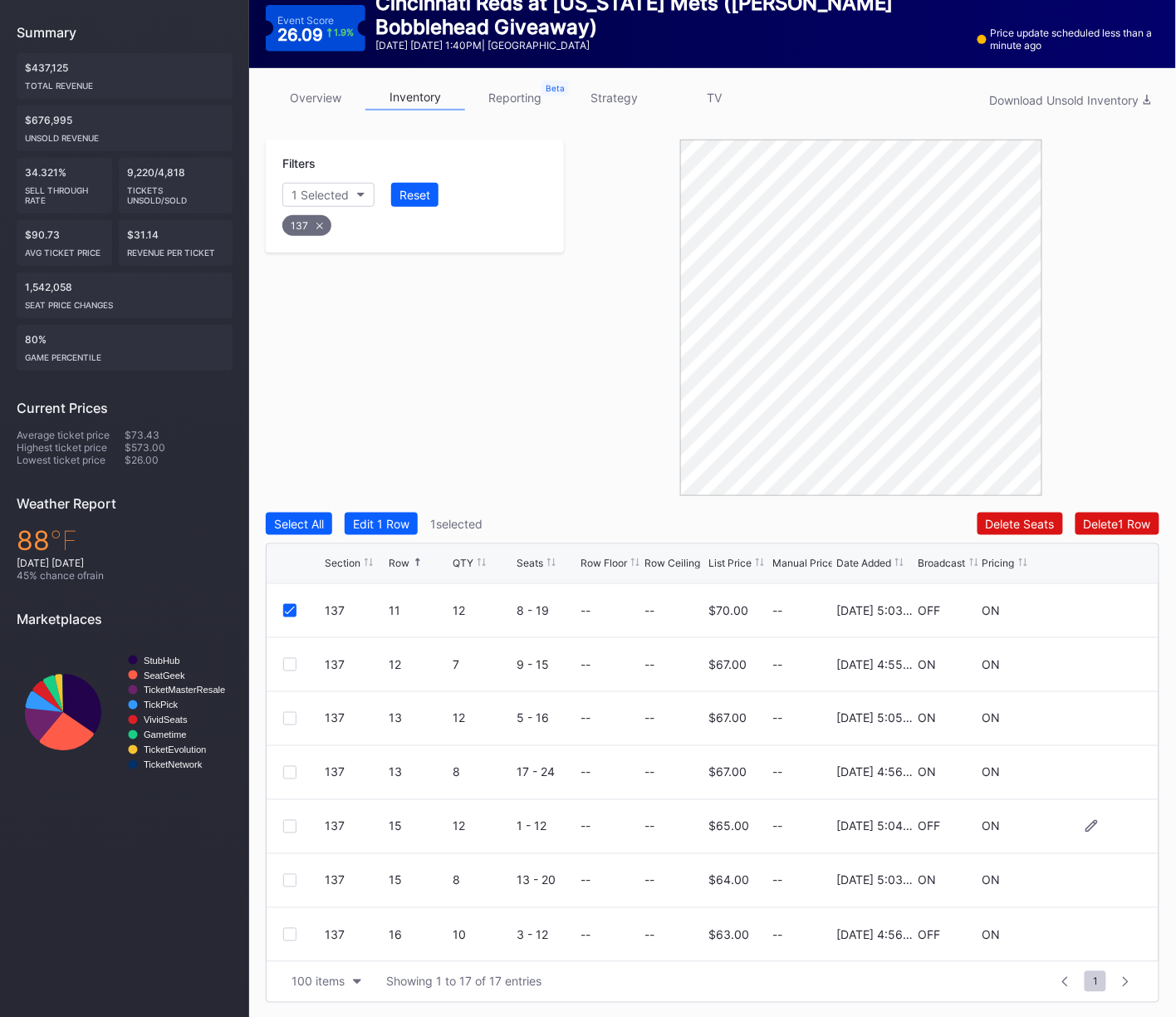 click at bounding box center (290, 827) 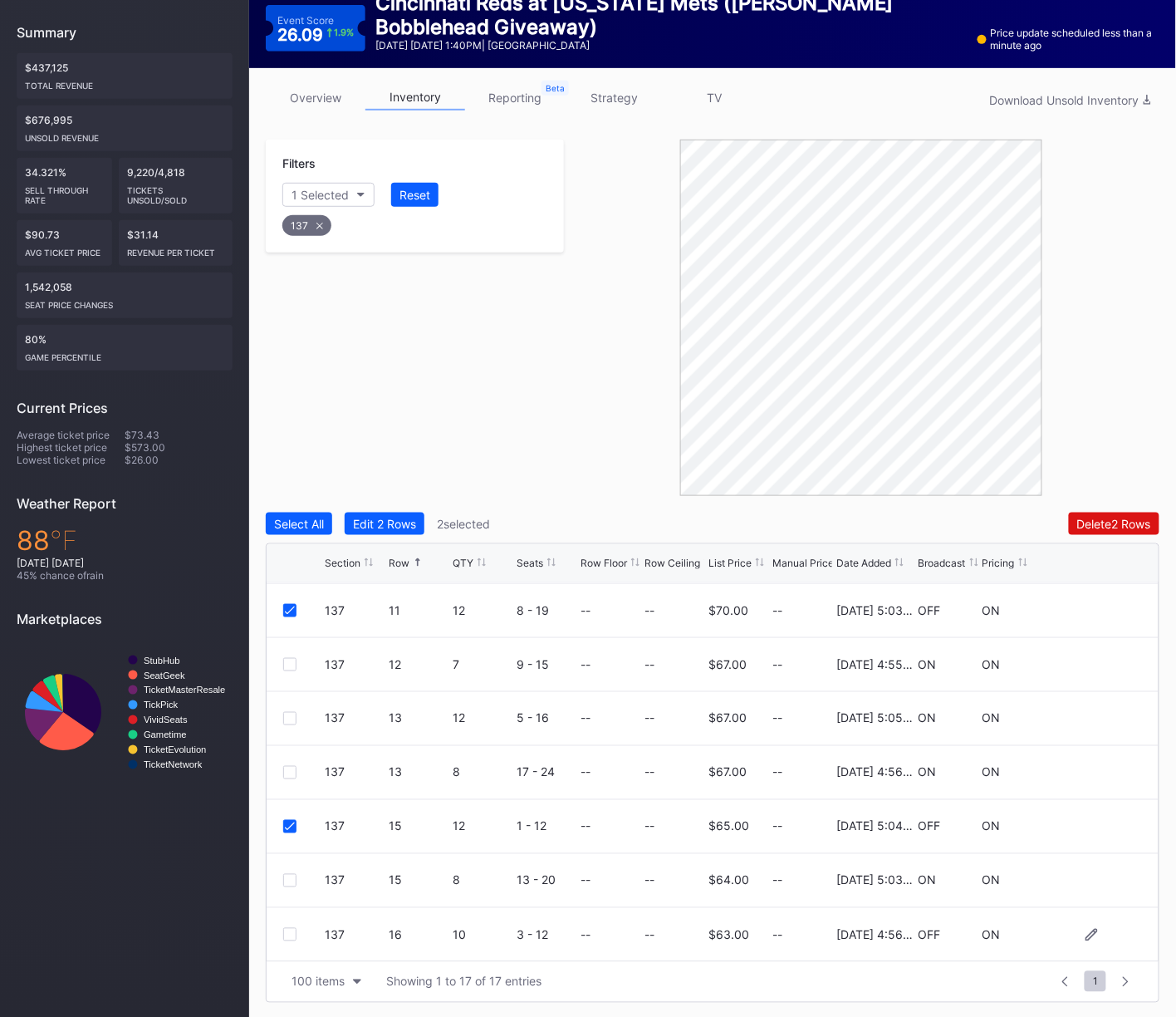 click at bounding box center [290, 935] 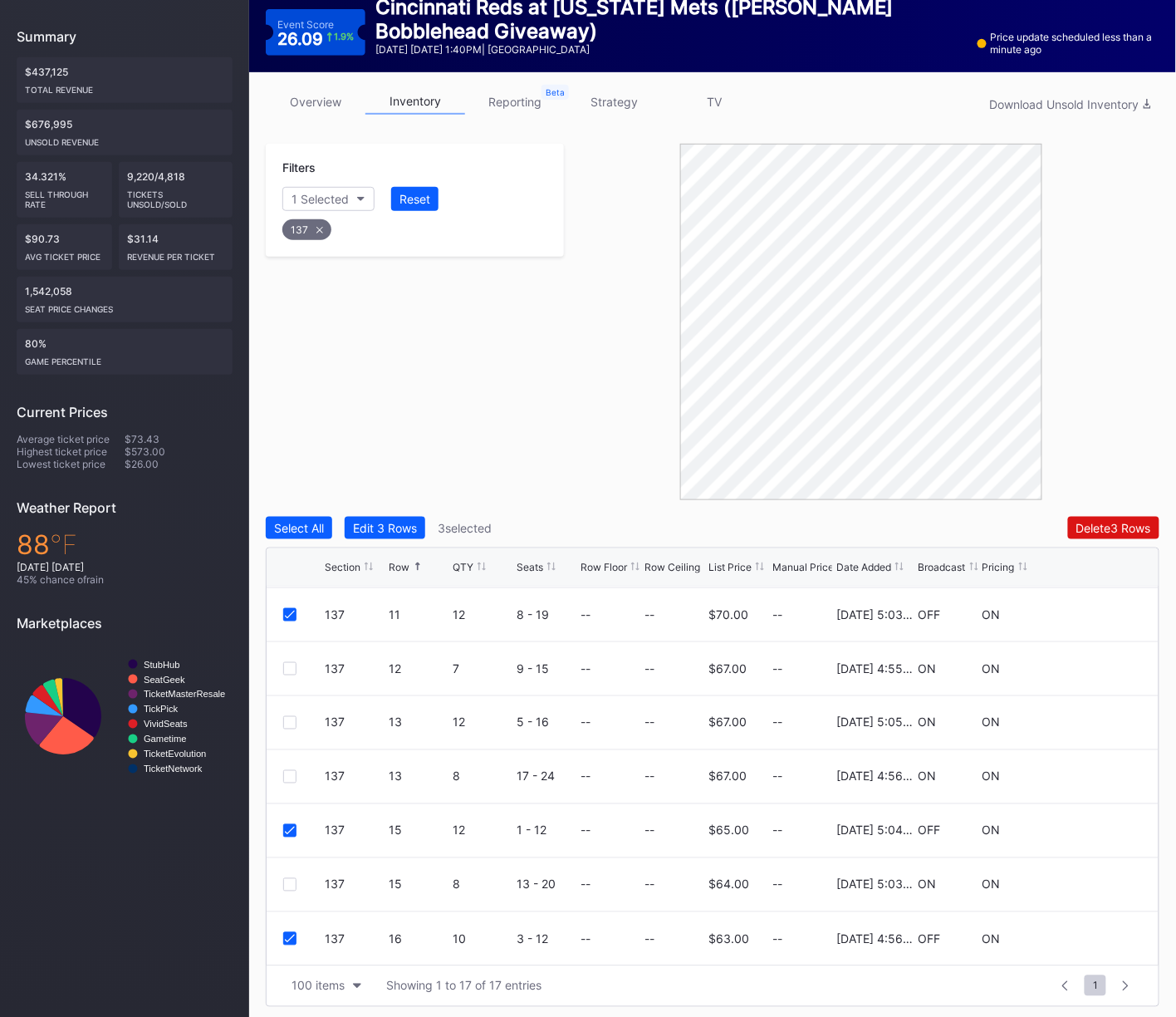 click on "Filters 1 Selected Reset 137 Select All Edit   3   Rows 3  selected Delete  3   Rows Section Row QTY Seats Row Floor Row Ceiling List Price Manual Price Date Added Broadcast Pricing 137 3 7 10 - 16 -- -- $80.00 -- 11/25/2024 5:05PM OFF ON 137 3 5 5 - 9 -- -- $79.00 -- 11/25/2024 5:00PM ON ON 137 4 10 3 - 12 -- -- $78.00 -- 11/25/2024 5:05PM OFF ON 137 5 6 17 - 22 -- -- $76.00 -- 11/25/2024 5:04PM ON ON 137 7 4 13 - 16 -- -- $72.00 -- 11/25/2024 5:00PM ON ON 137 8 2 13 - 14 -- -- $67.00 -- 11/25/2024 5:04PM ON ON 137 8 4 9 - 12 -- -- $70.00 -- 2/18/2025 4:55PM ON ON 137 8 6 15 - 20 -- -- $72.00 -- 2/18/2025 4:55PM ON ON 137 9 12 5 - 16 -- -- $72.00 -- 11/25/2024 5:05PM OFF ON 137 10 10 7 - 16 -- -- $70.00 -- 2/18/2025 4:56PM ON ON 137 11 12 8 - 19 -- -- $70.00 -- 11/25/2024 5:03PM OFF ON 137 12 7 9 - 15 -- -- $67.00 -- 2/18/2025 4:55PM ON ON 137 13 12 5 - 16 -- -- $67.00 -- 11/25/2024 5:05PM ON ON 137 13 8 17 - 24 -- -- $67.00 -- 2/18/2025 4:56PM ON ON 137 15 12 1 - 12 -- -- $65.00 -- 11/25/2024 5:04PM OFF ON" at bounding box center (713, 575) 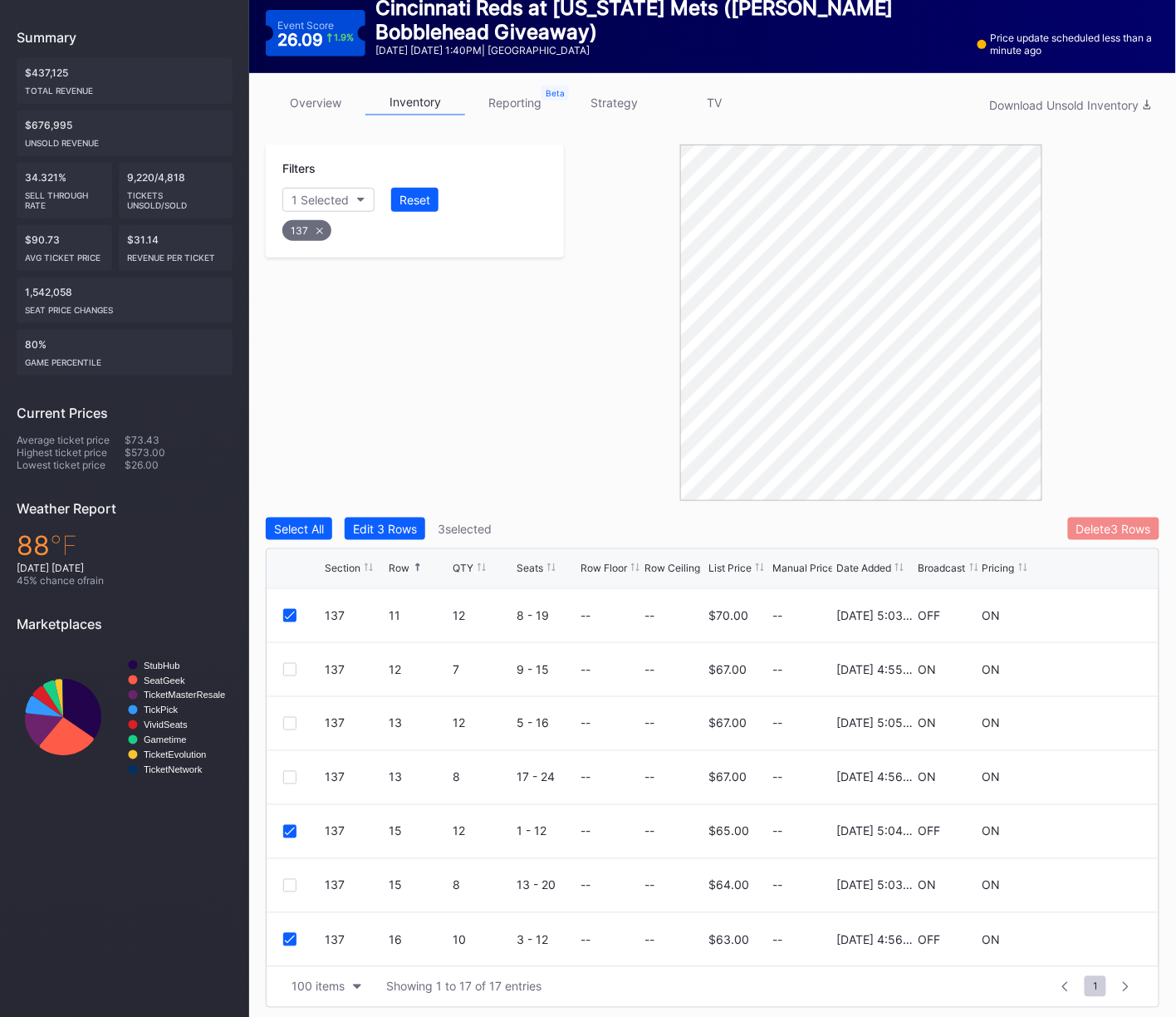click on "Delete  3   Rows" at bounding box center [1114, 528] 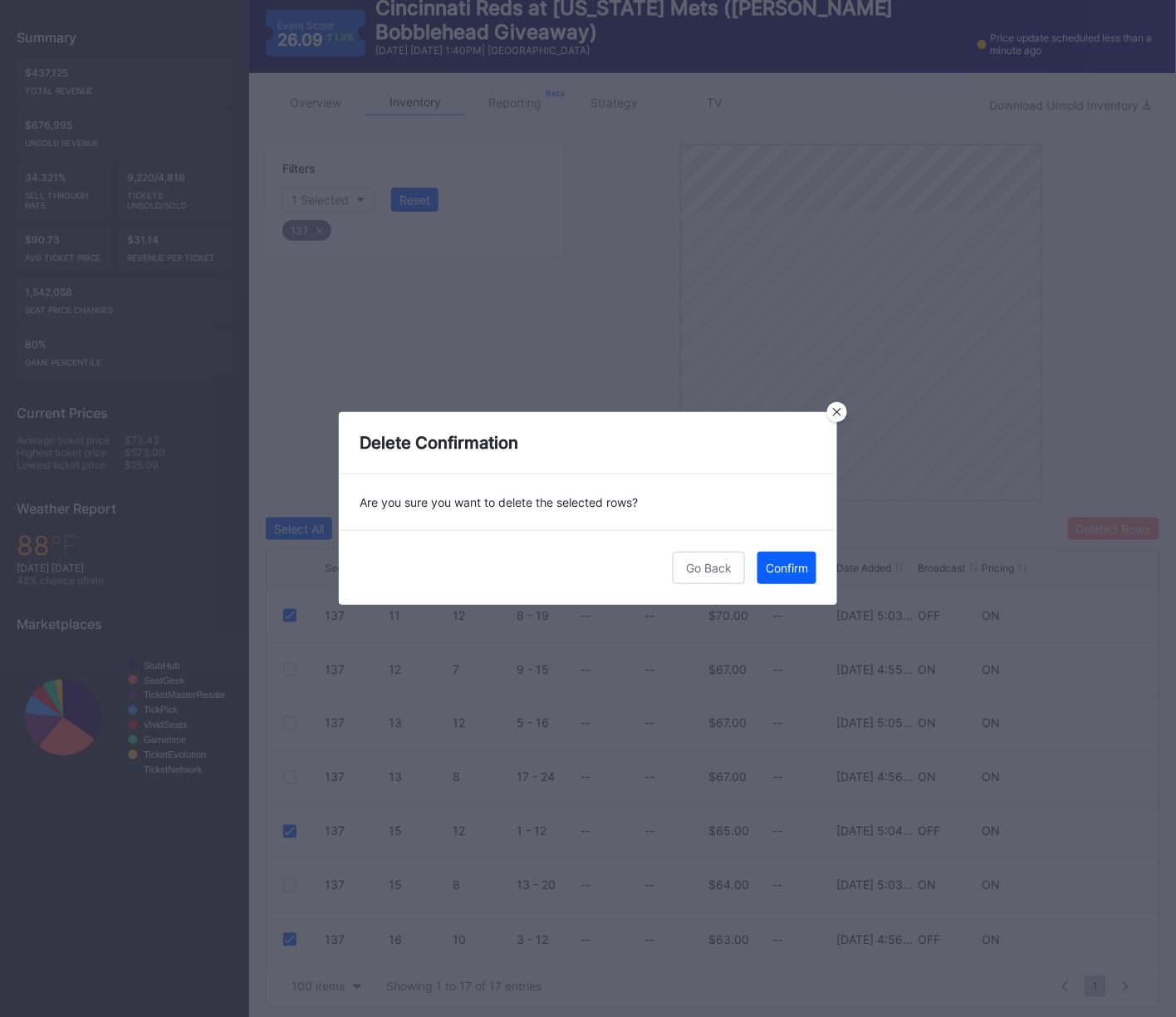 scroll, scrollTop: 193, scrollLeft: 0, axis: vertical 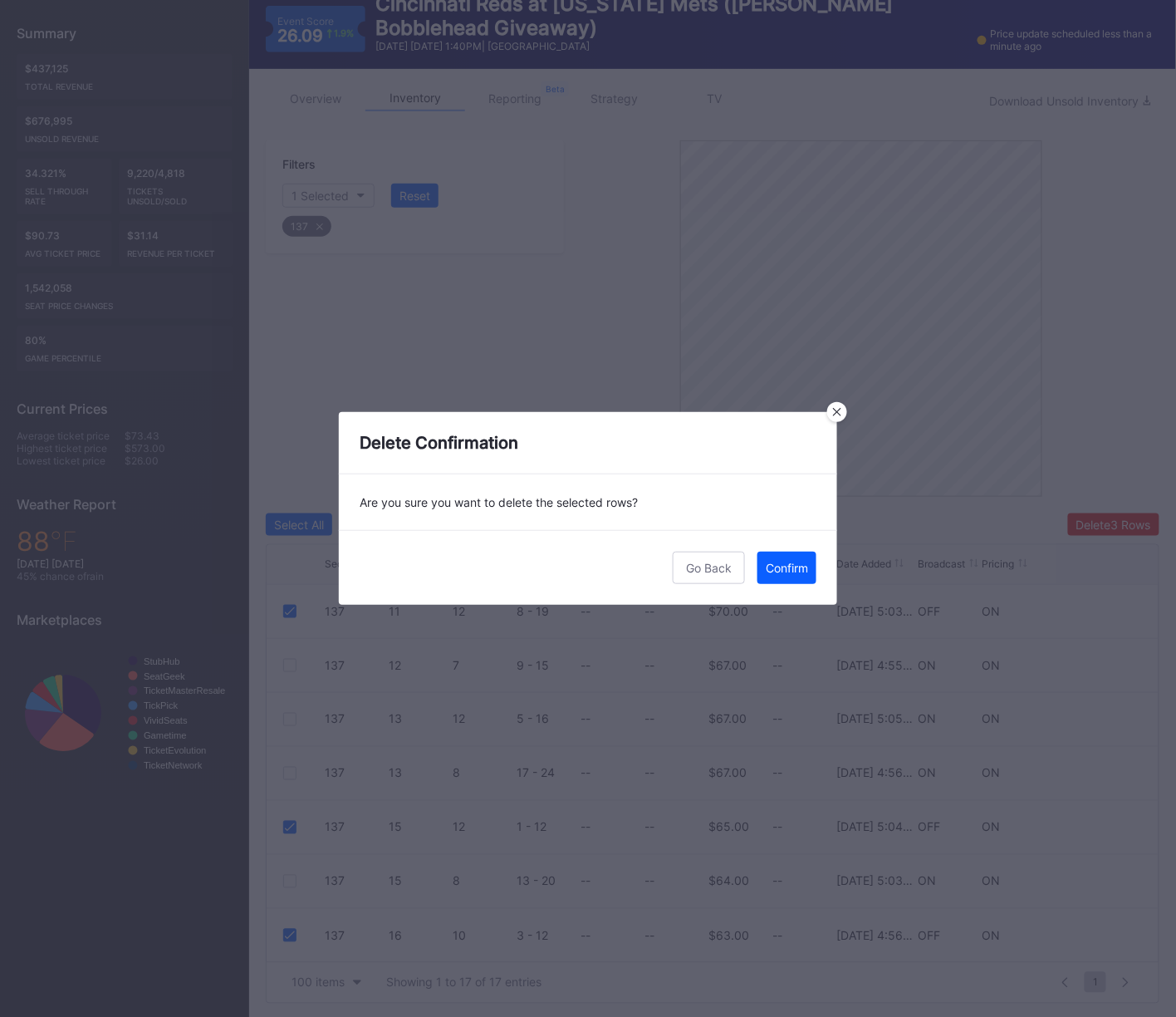 click on "Confirm" at bounding box center [786, 567] 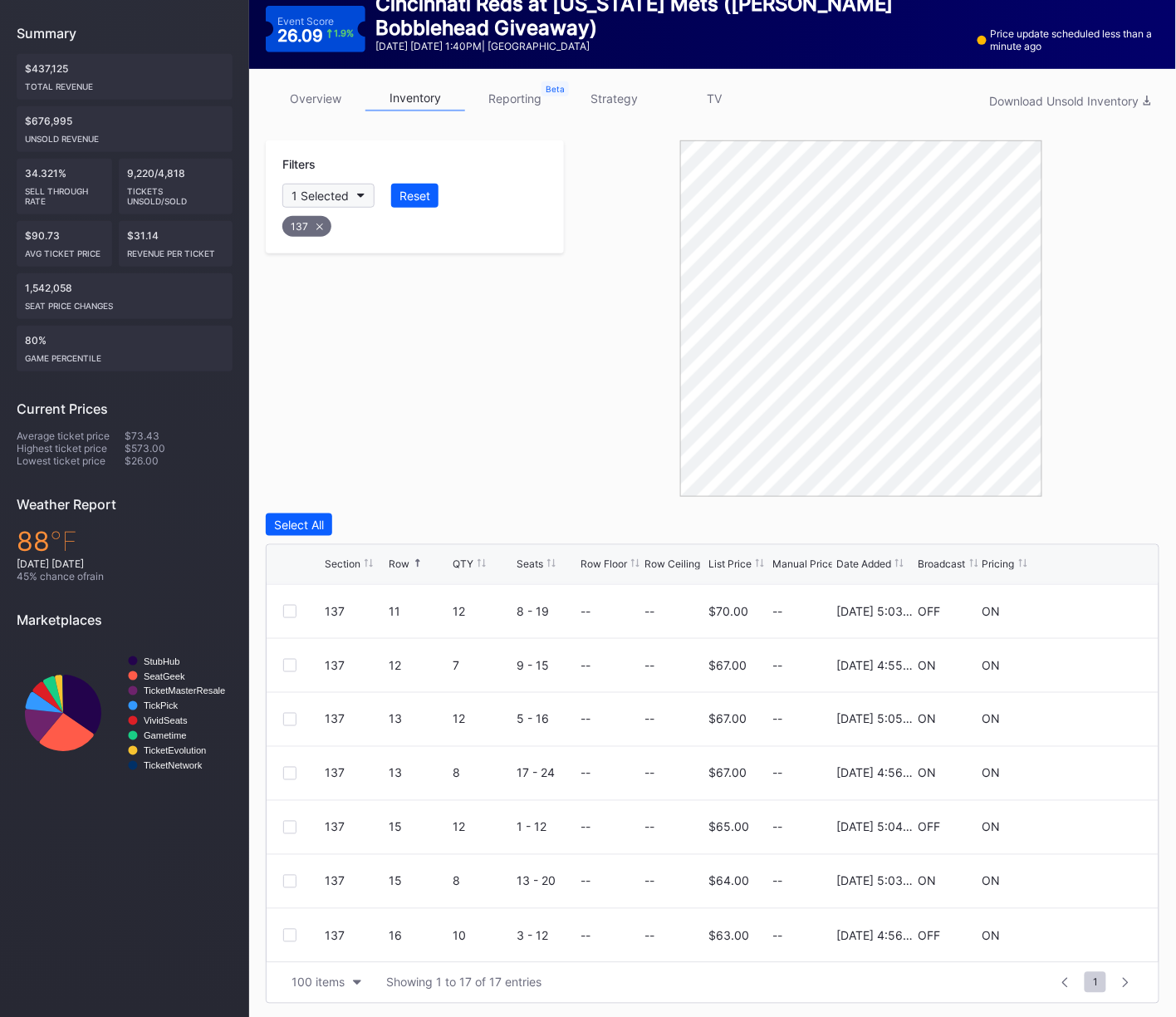 drag, startPoint x: 316, startPoint y: 226, endPoint x: 319, endPoint y: 204, distance: 22.203603 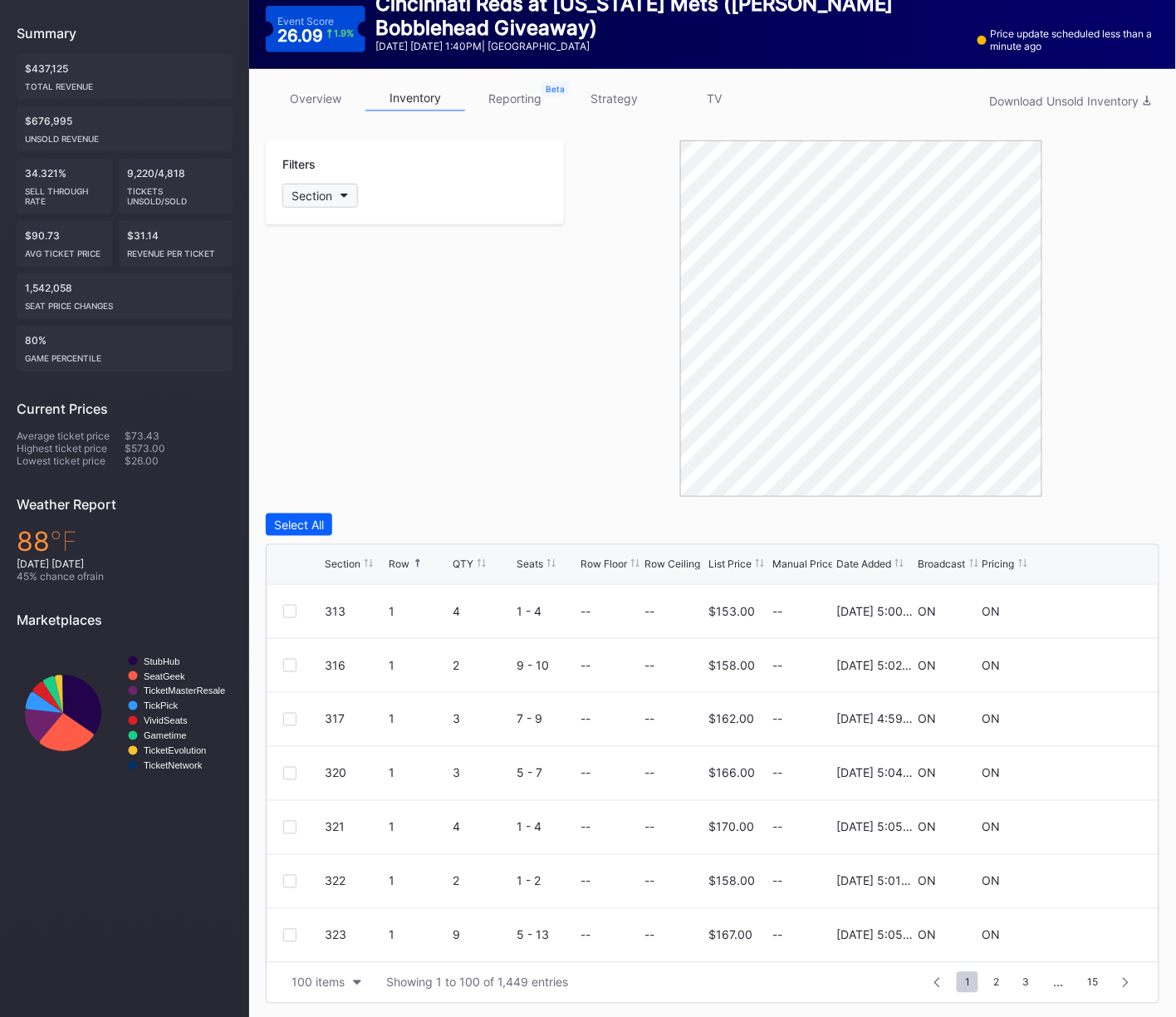 click on "Section" at bounding box center (311, 195) 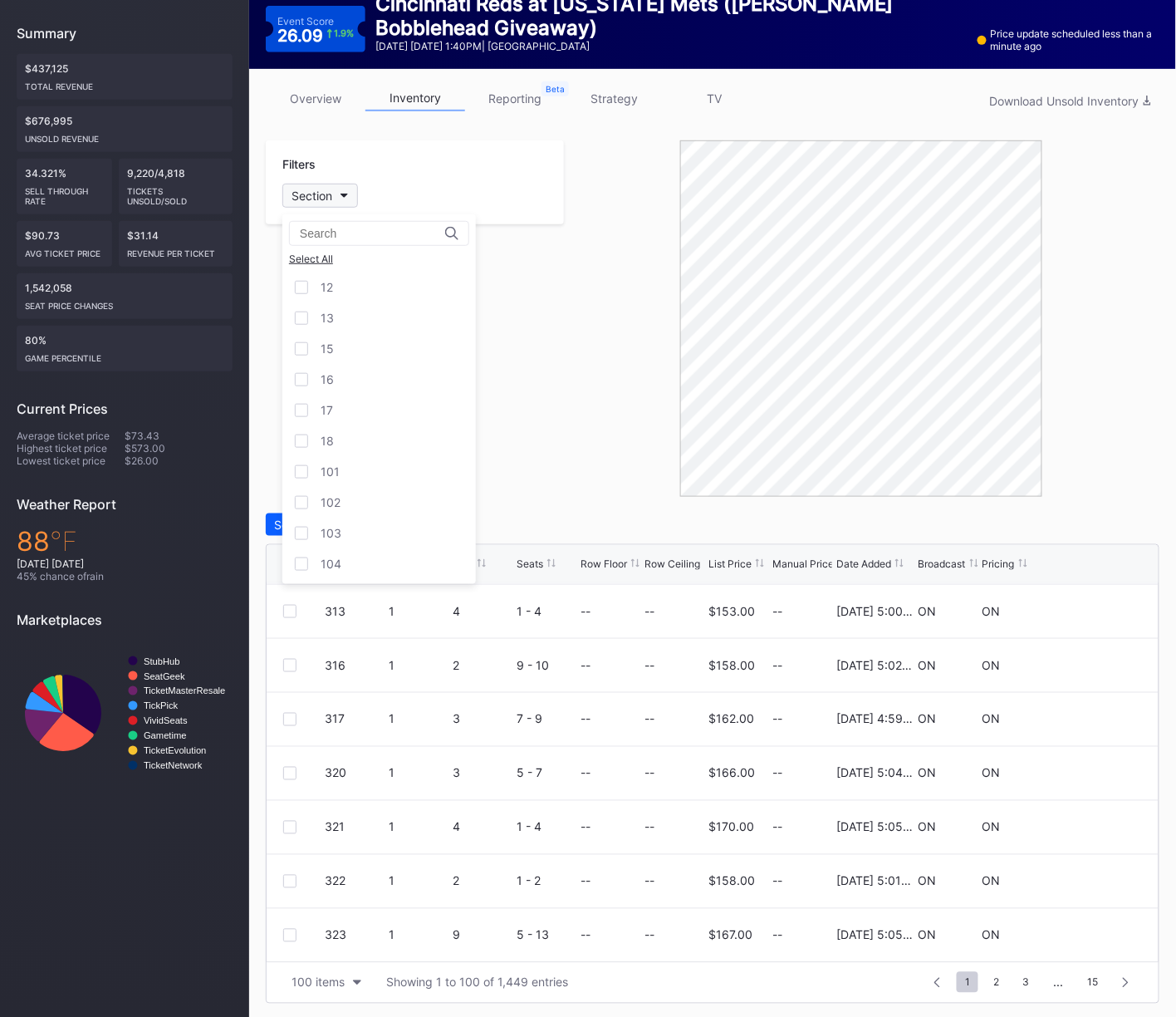 scroll, scrollTop: 0, scrollLeft: 0, axis: both 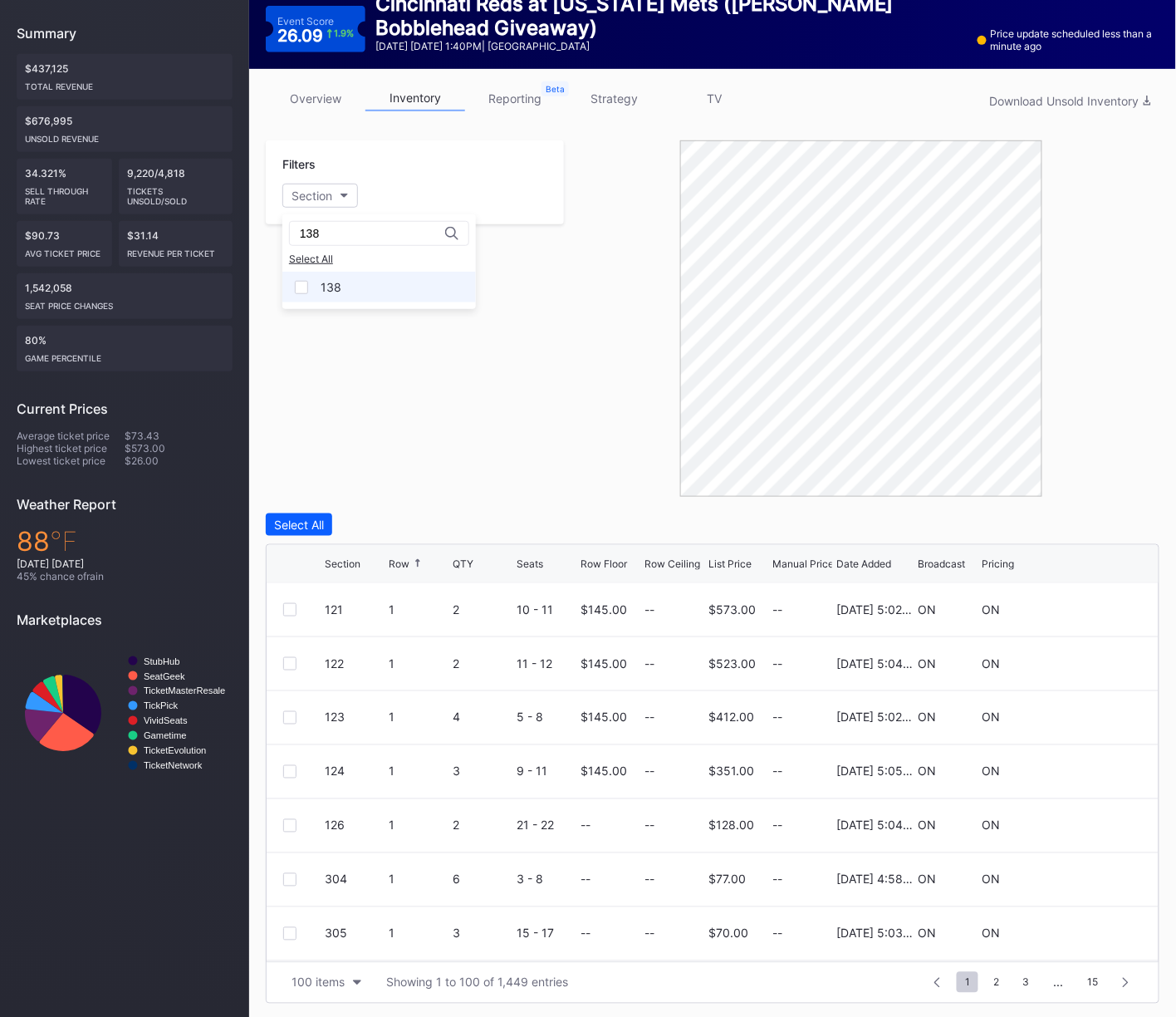 type on "138" 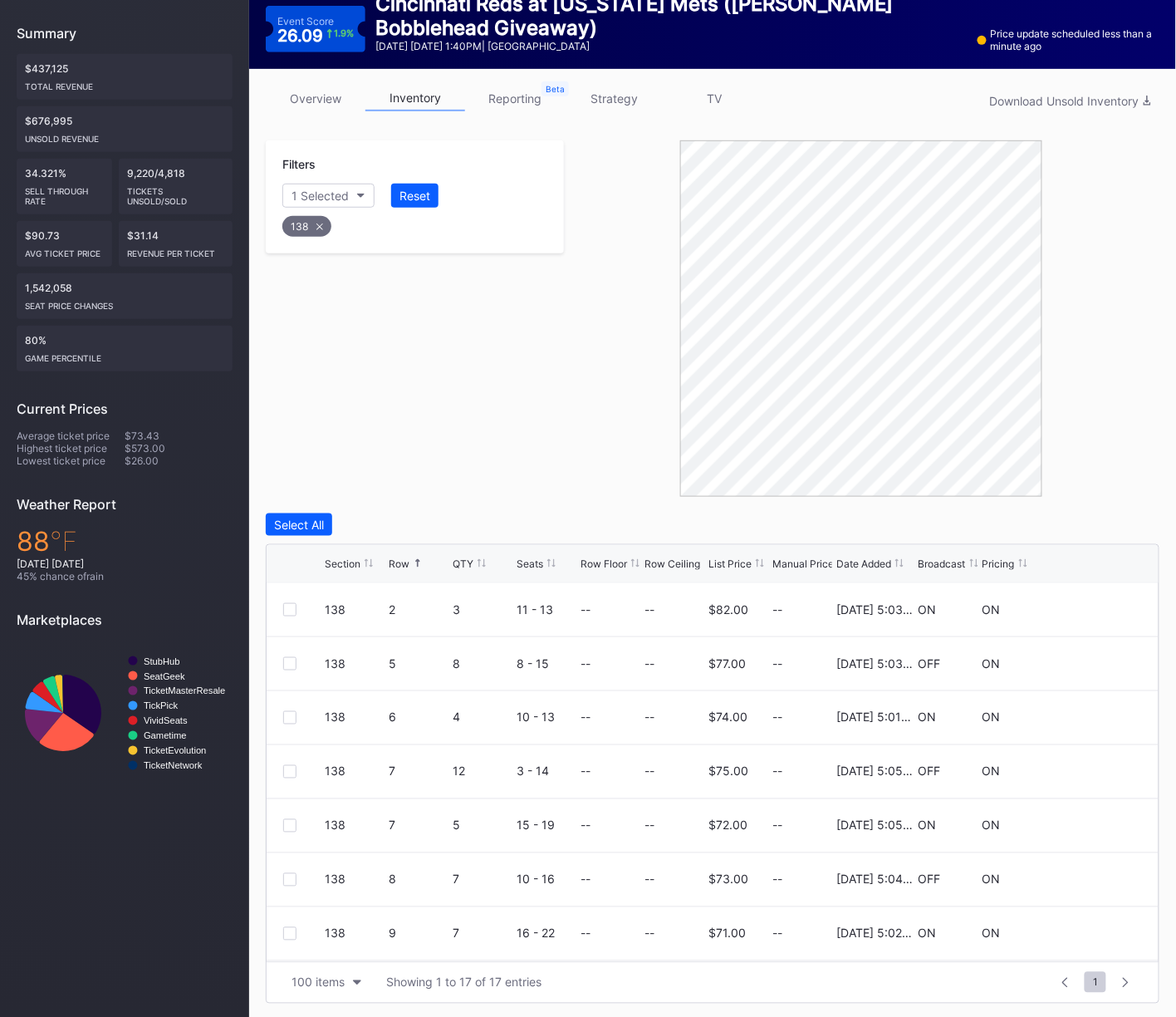 scroll, scrollTop: 194, scrollLeft: 0, axis: vertical 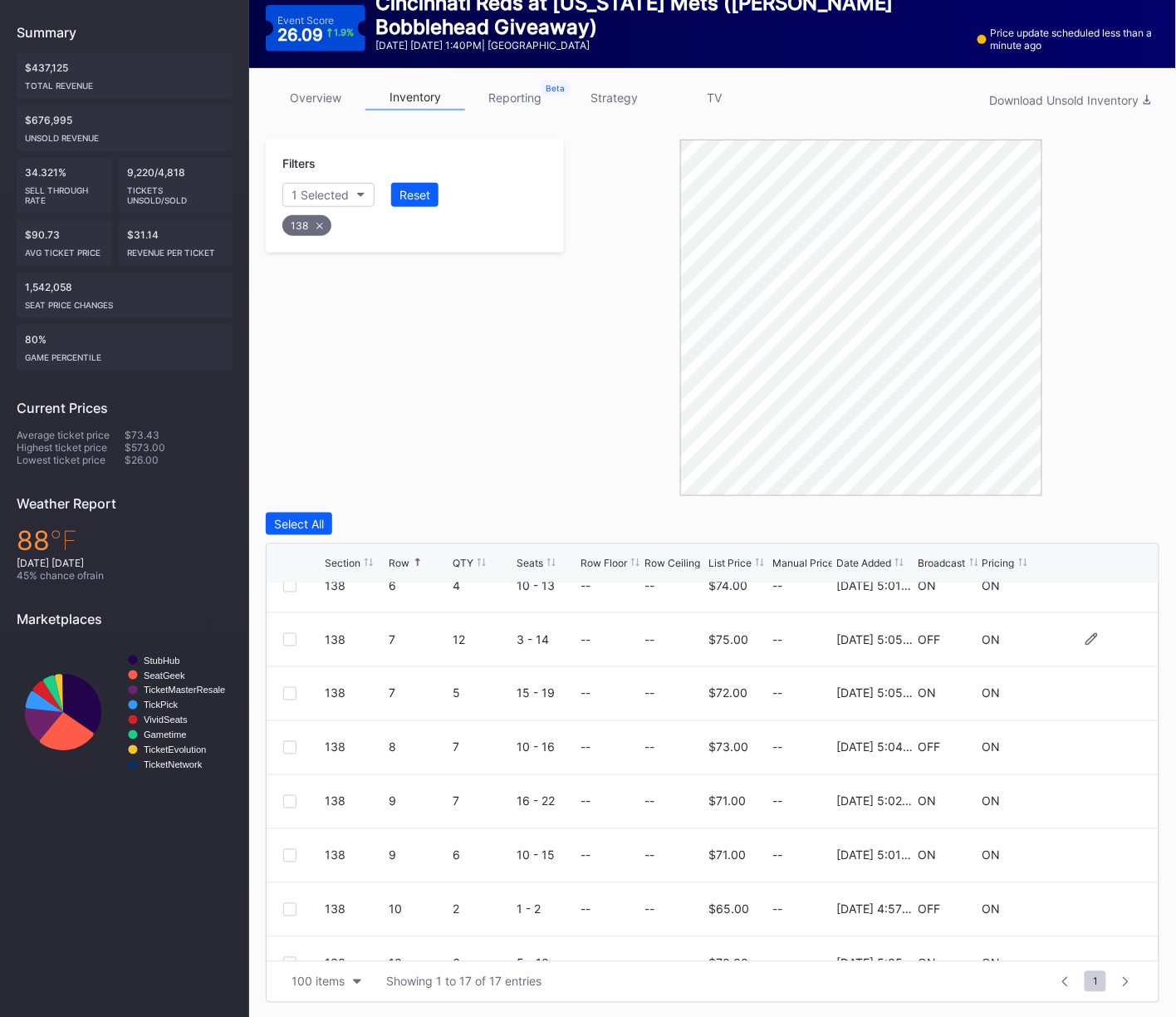click at bounding box center (290, 640) 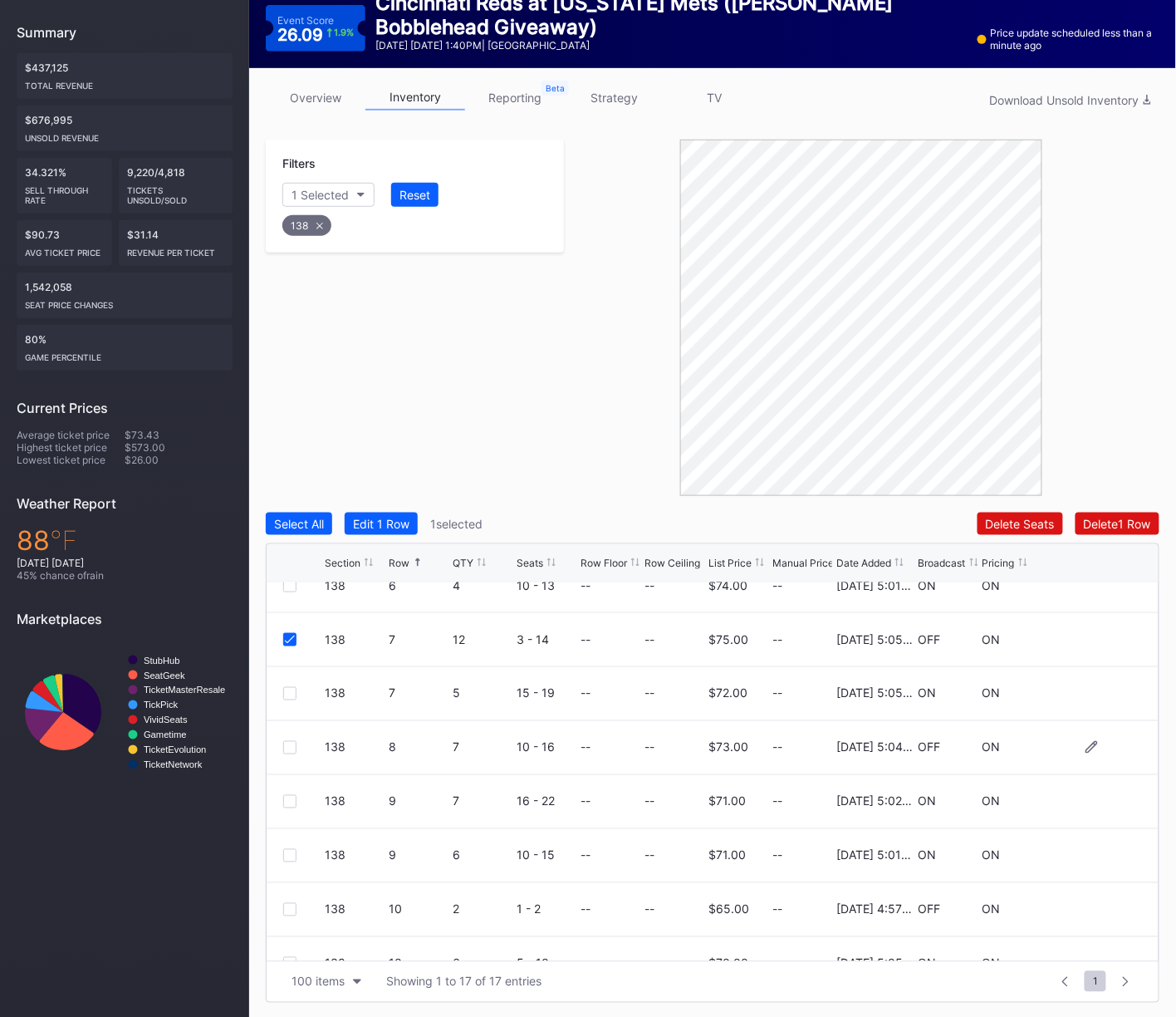 click at bounding box center (290, 748) 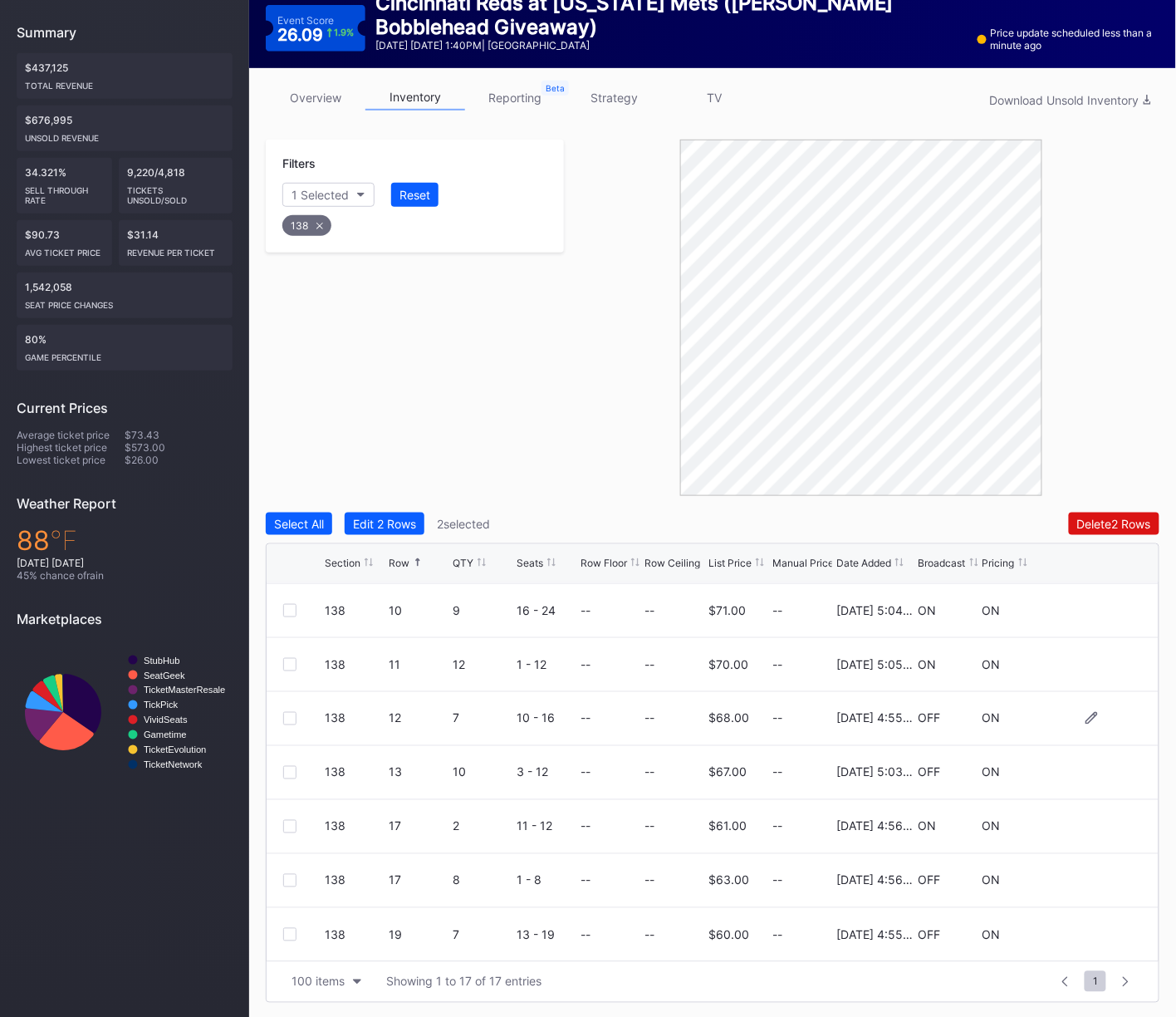 scroll, scrollTop: 536, scrollLeft: 0, axis: vertical 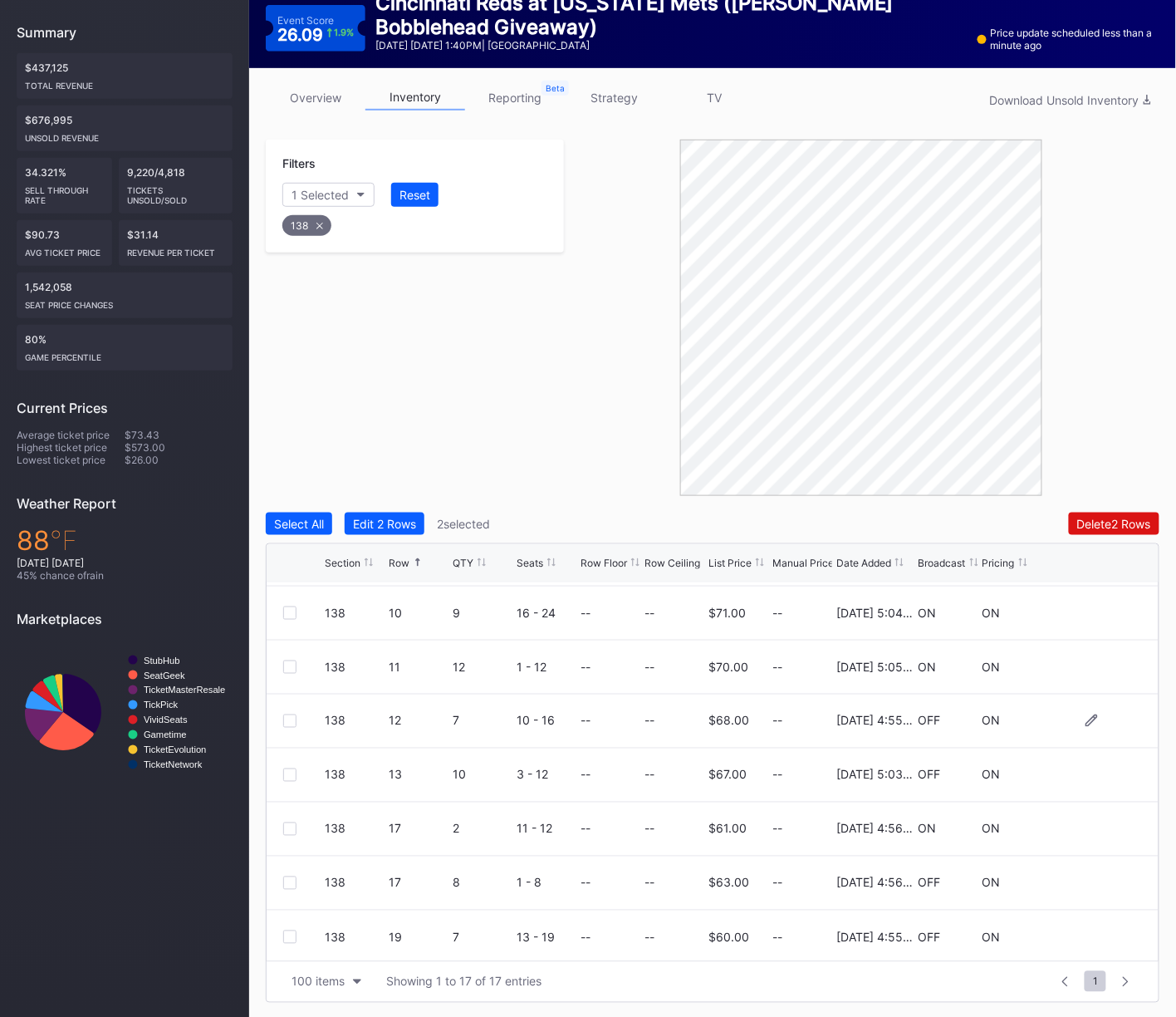 click at bounding box center (290, 721) 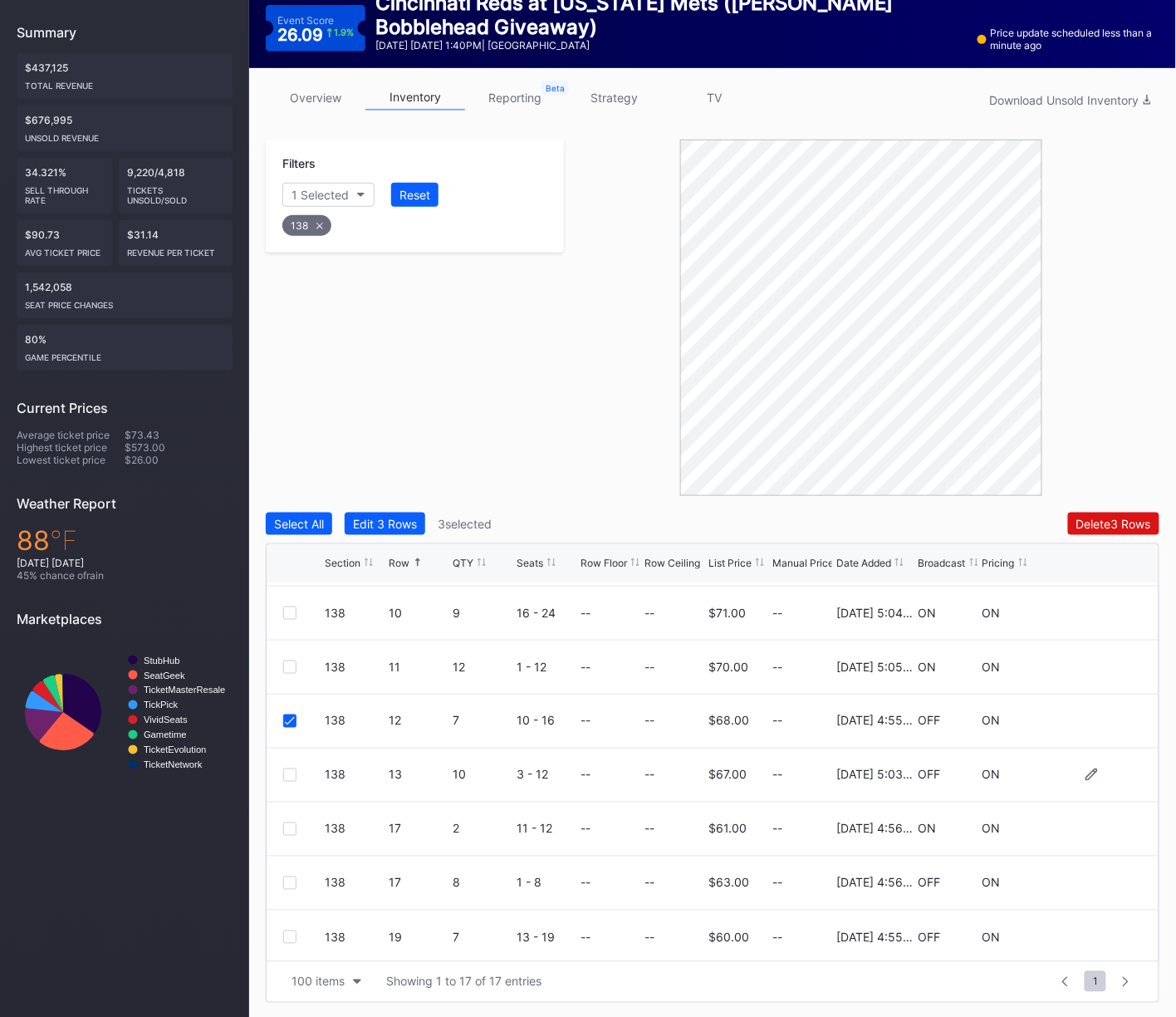 click at bounding box center [290, 775] 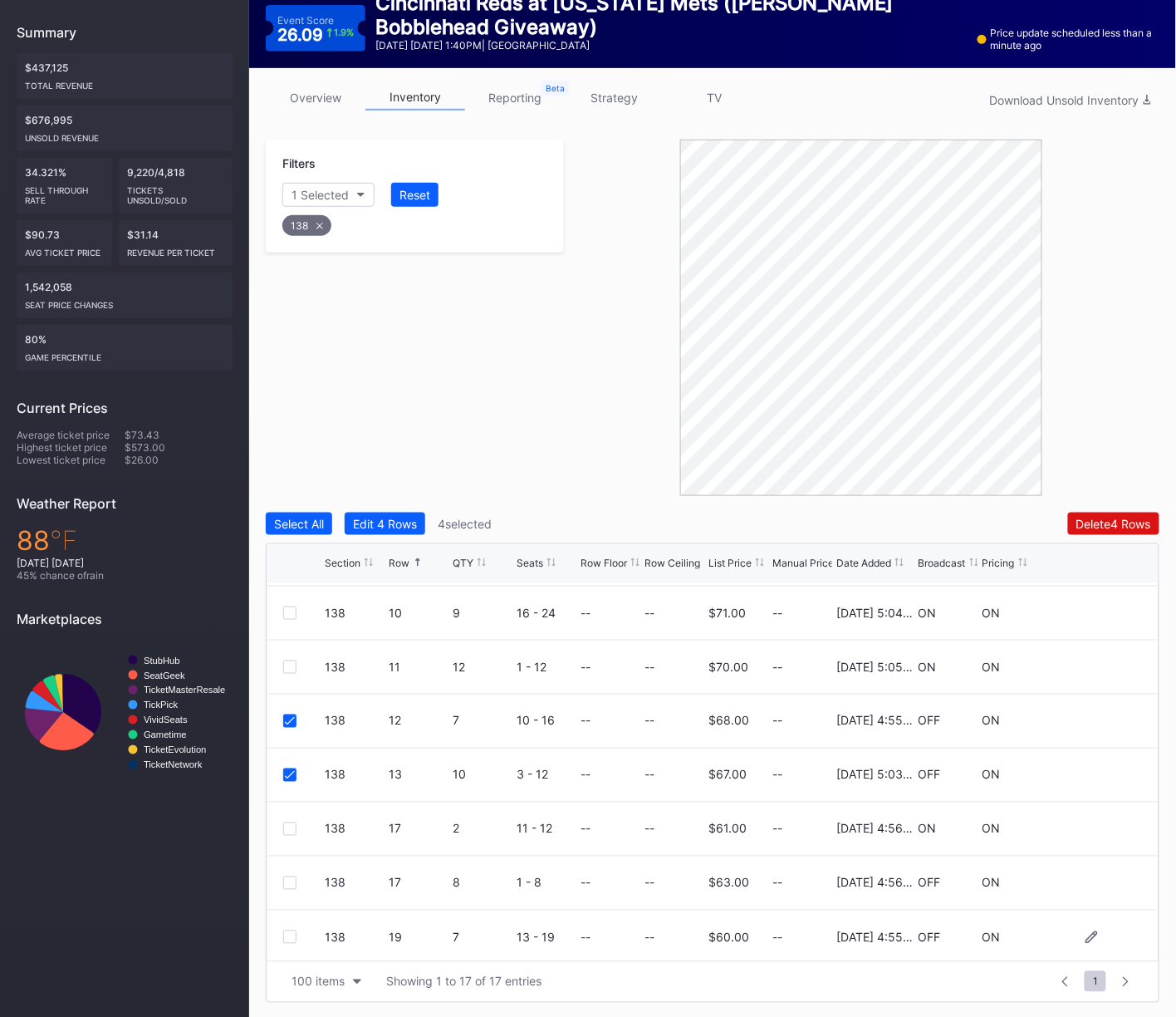 drag, startPoint x: 286, startPoint y: 880, endPoint x: 276, endPoint y: 942, distance: 62.80127 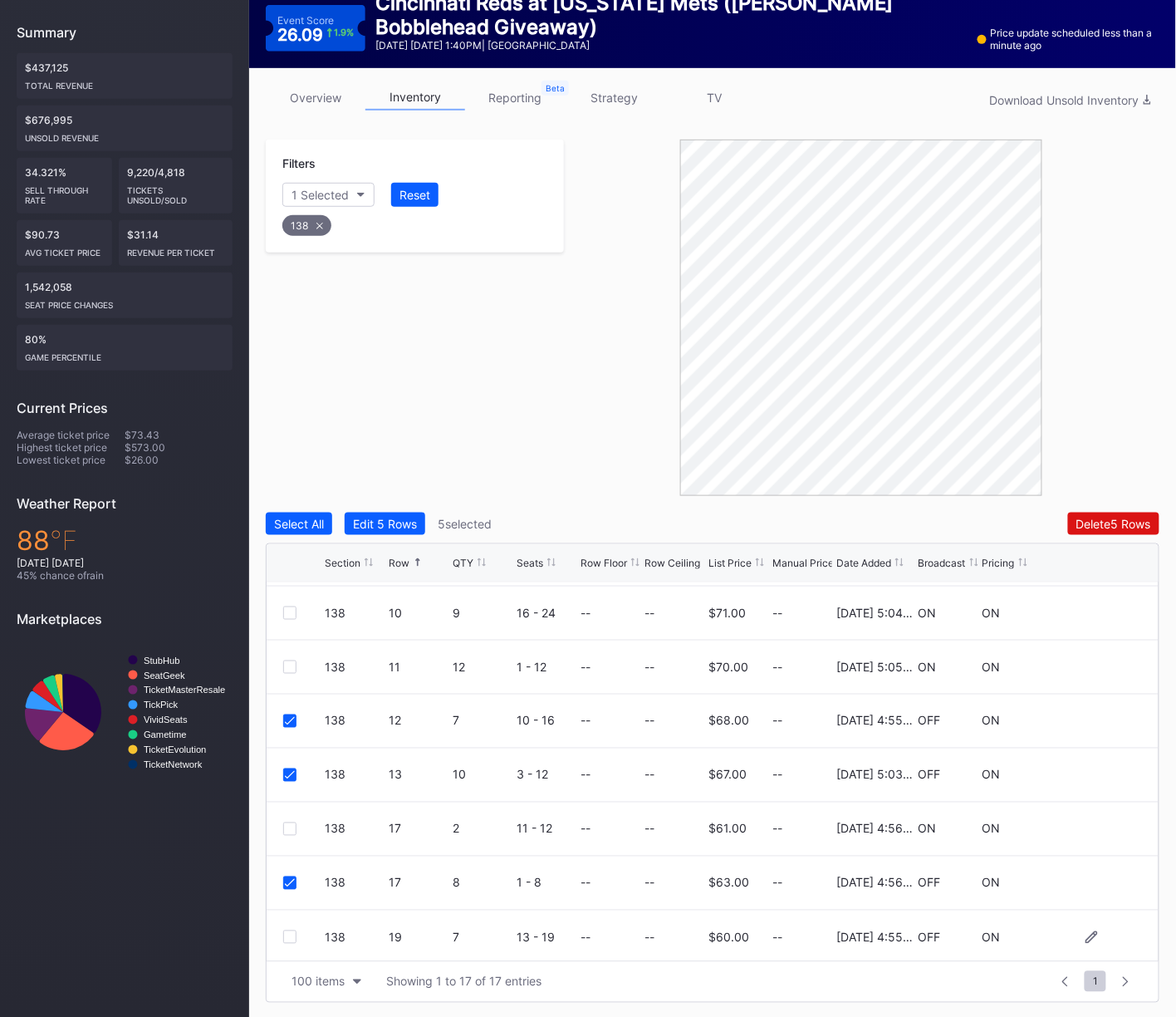 click at bounding box center (290, 937) 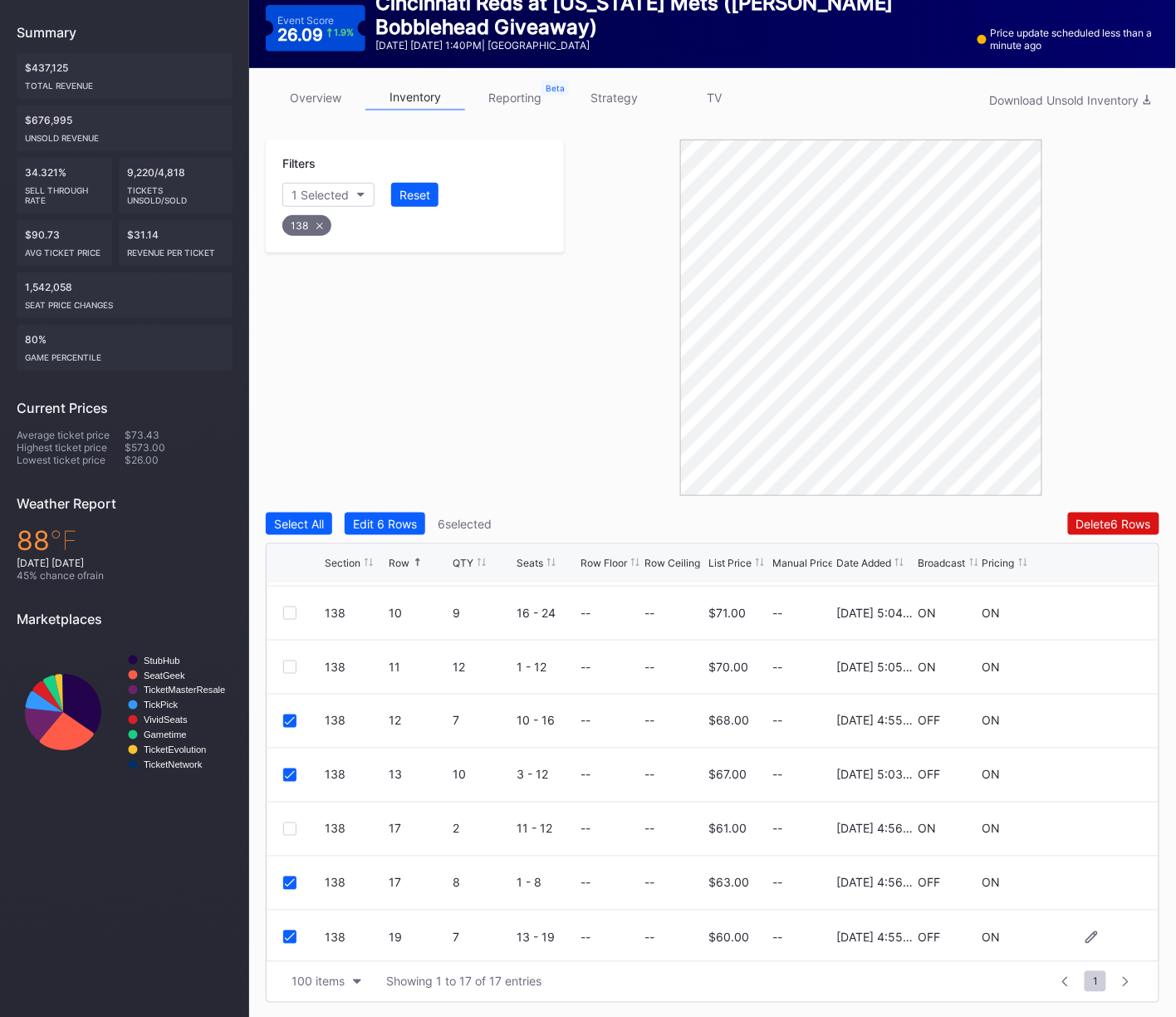 scroll, scrollTop: 538, scrollLeft: 0, axis: vertical 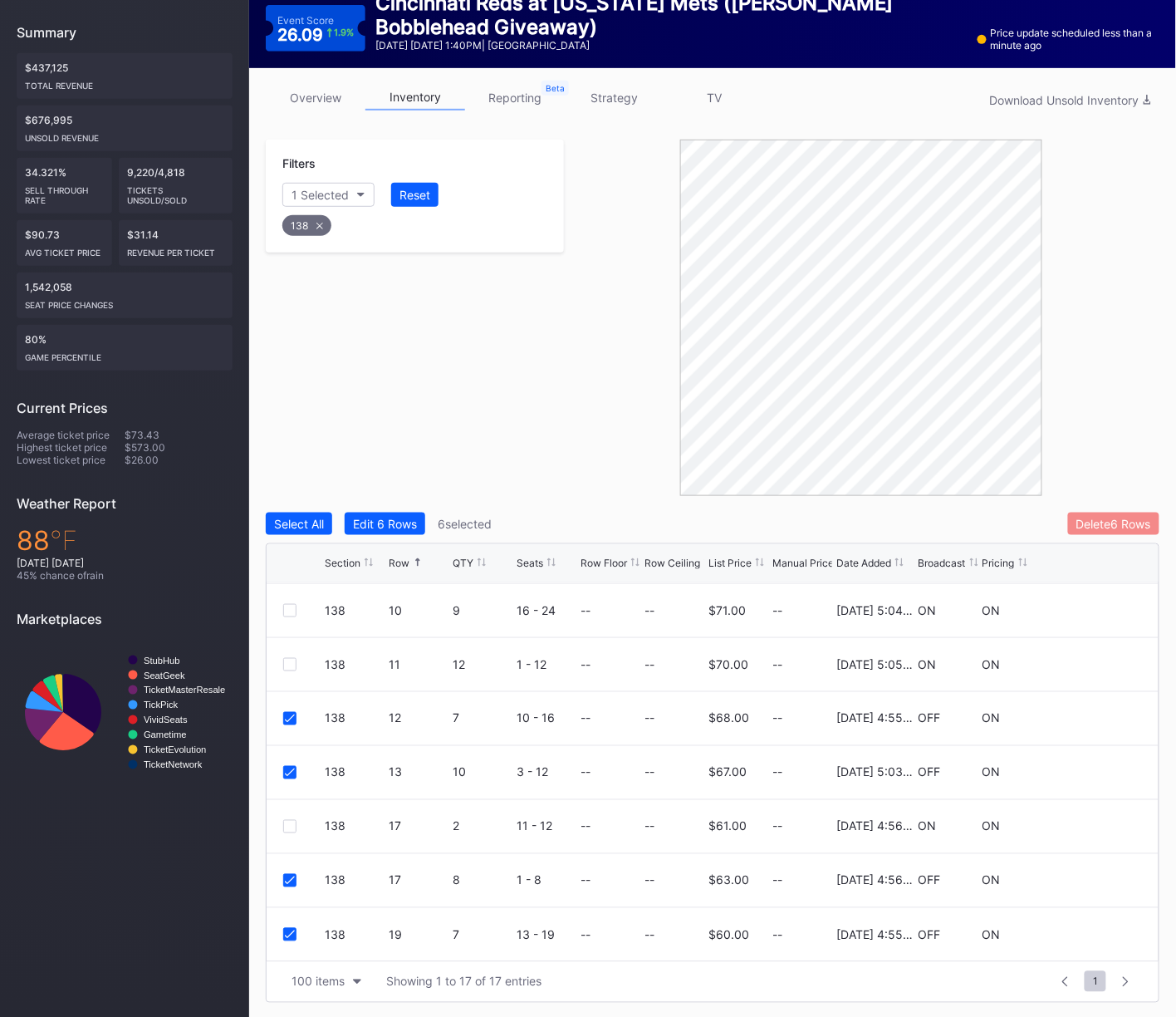 click on "Delete  6   Rows" at bounding box center [1114, 523] 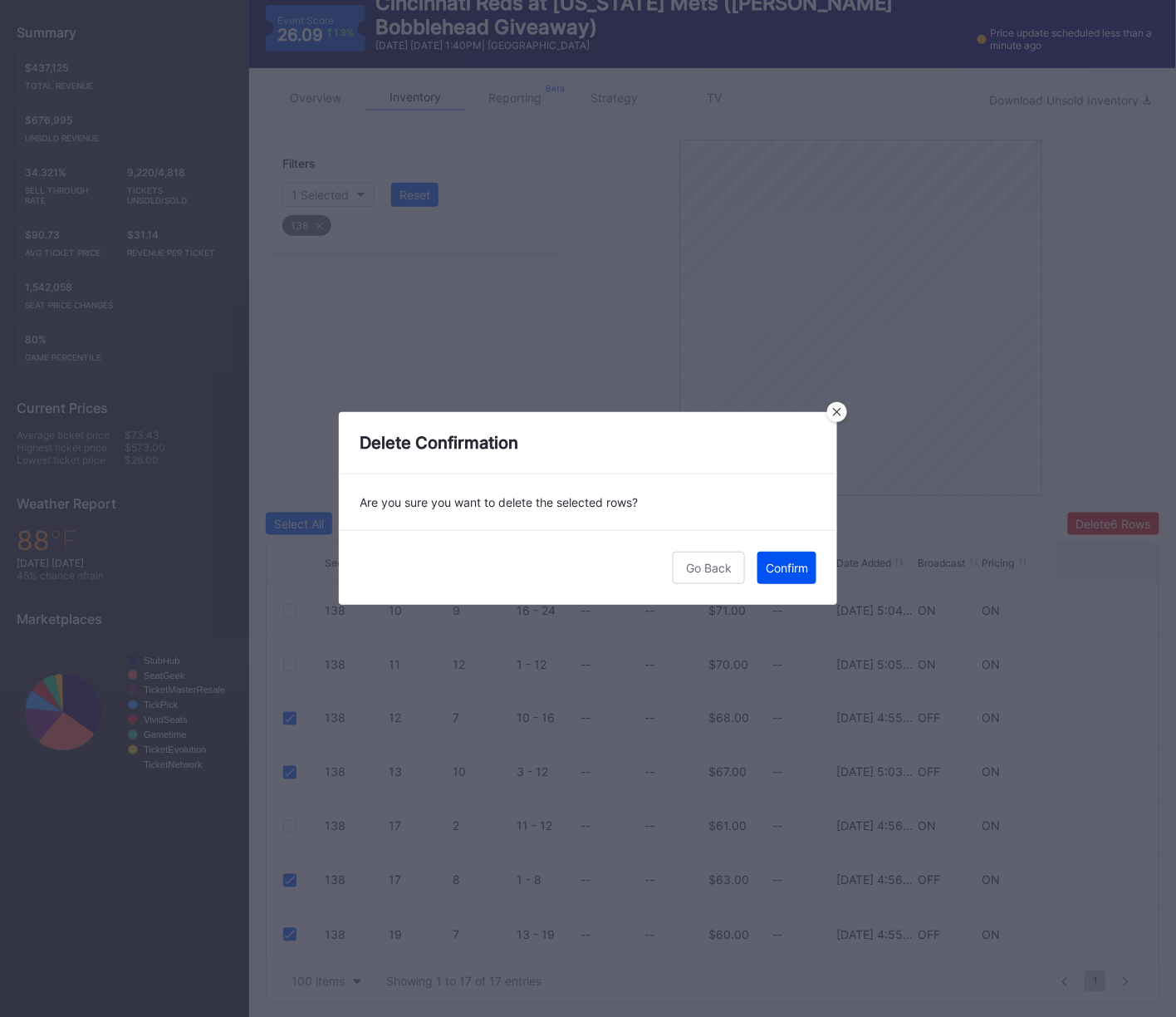 click on "Confirm" at bounding box center (786, 567) 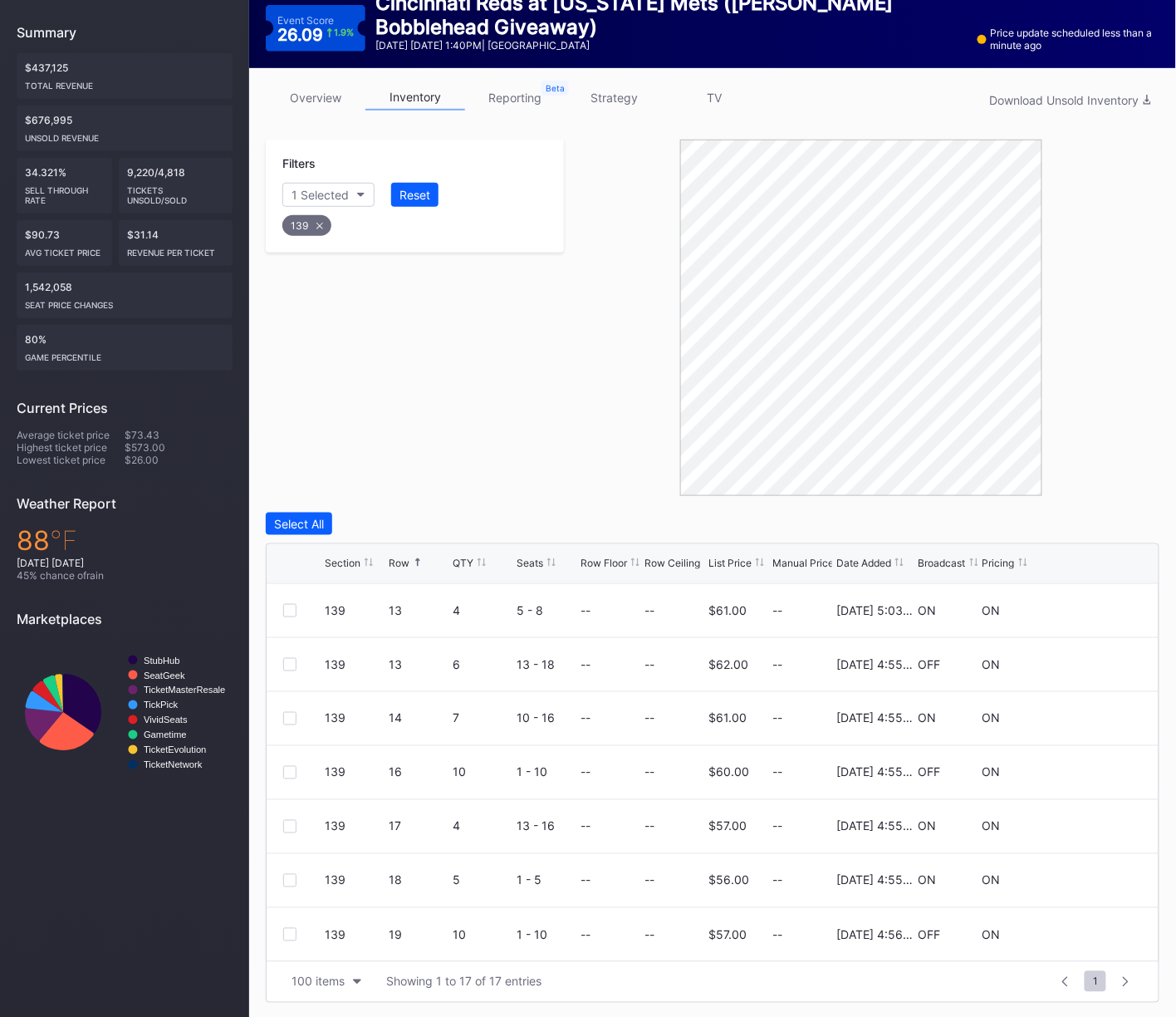 scroll, scrollTop: 0, scrollLeft: 0, axis: both 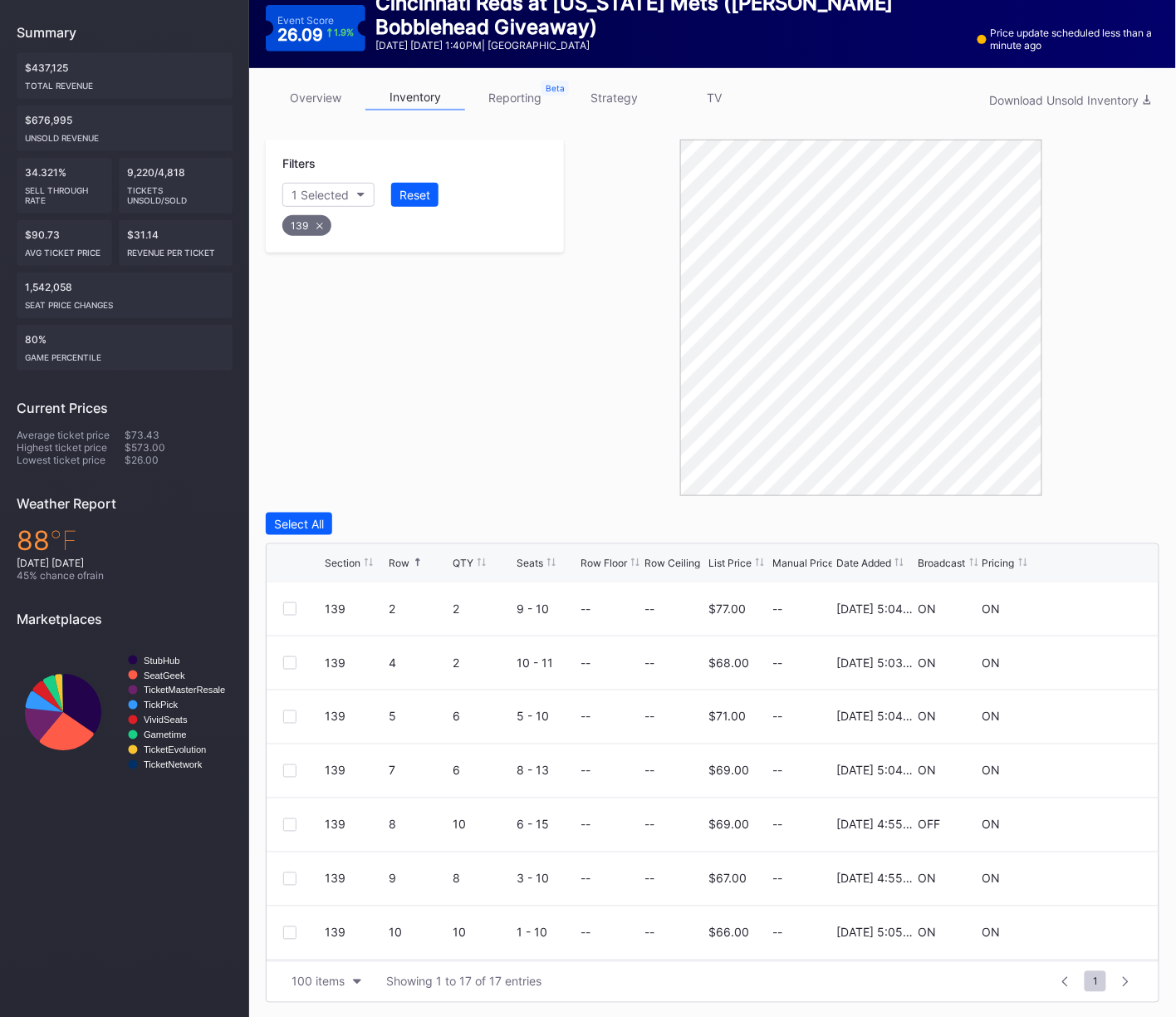 click on "Filters 1 Selected Reset 139" at bounding box center [414, 317] 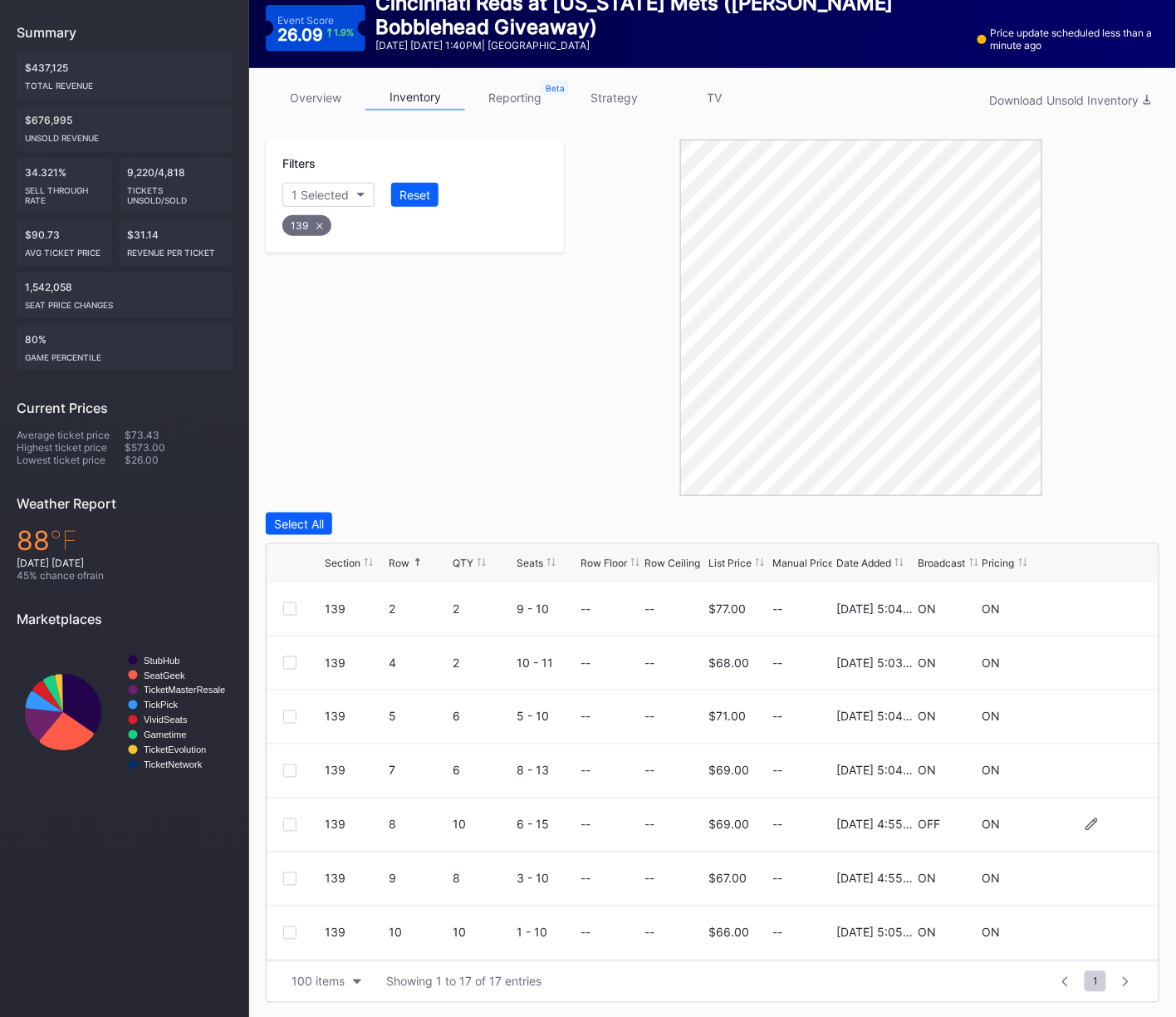click at bounding box center (290, 825) 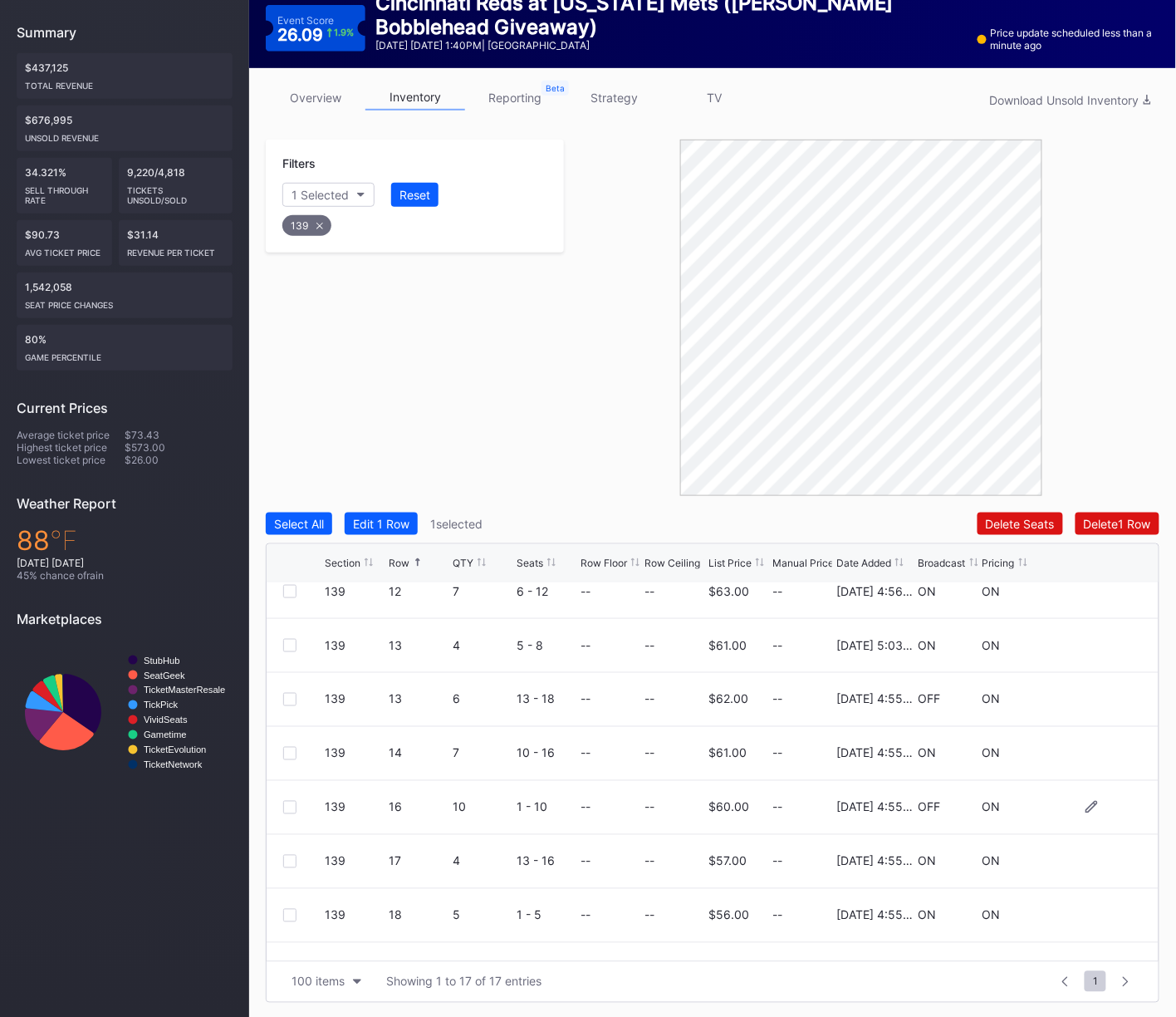 scroll, scrollTop: 538, scrollLeft: 0, axis: vertical 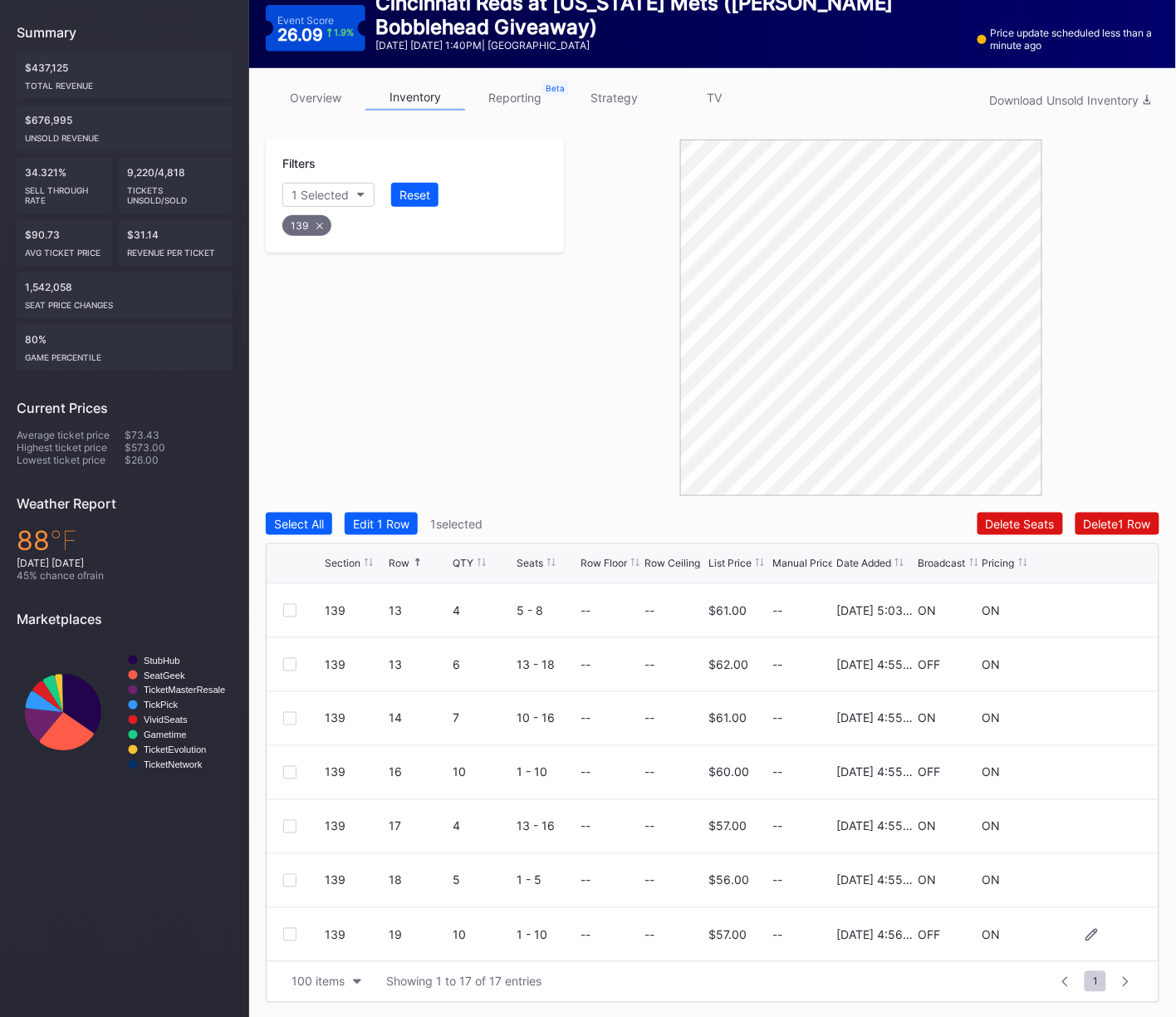 click at bounding box center (290, 935) 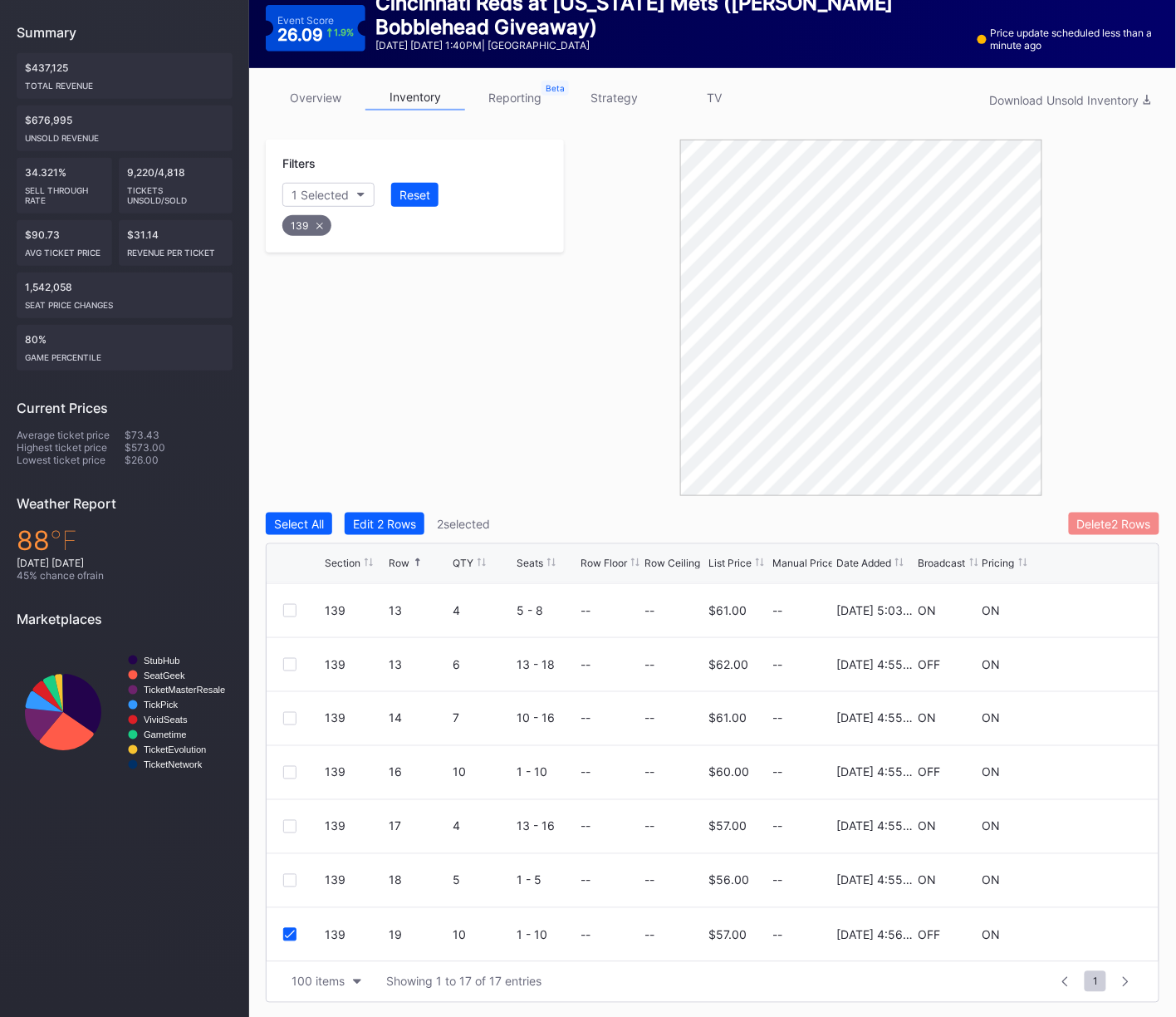 click on "Delete  2   Rows" at bounding box center [1114, 523] 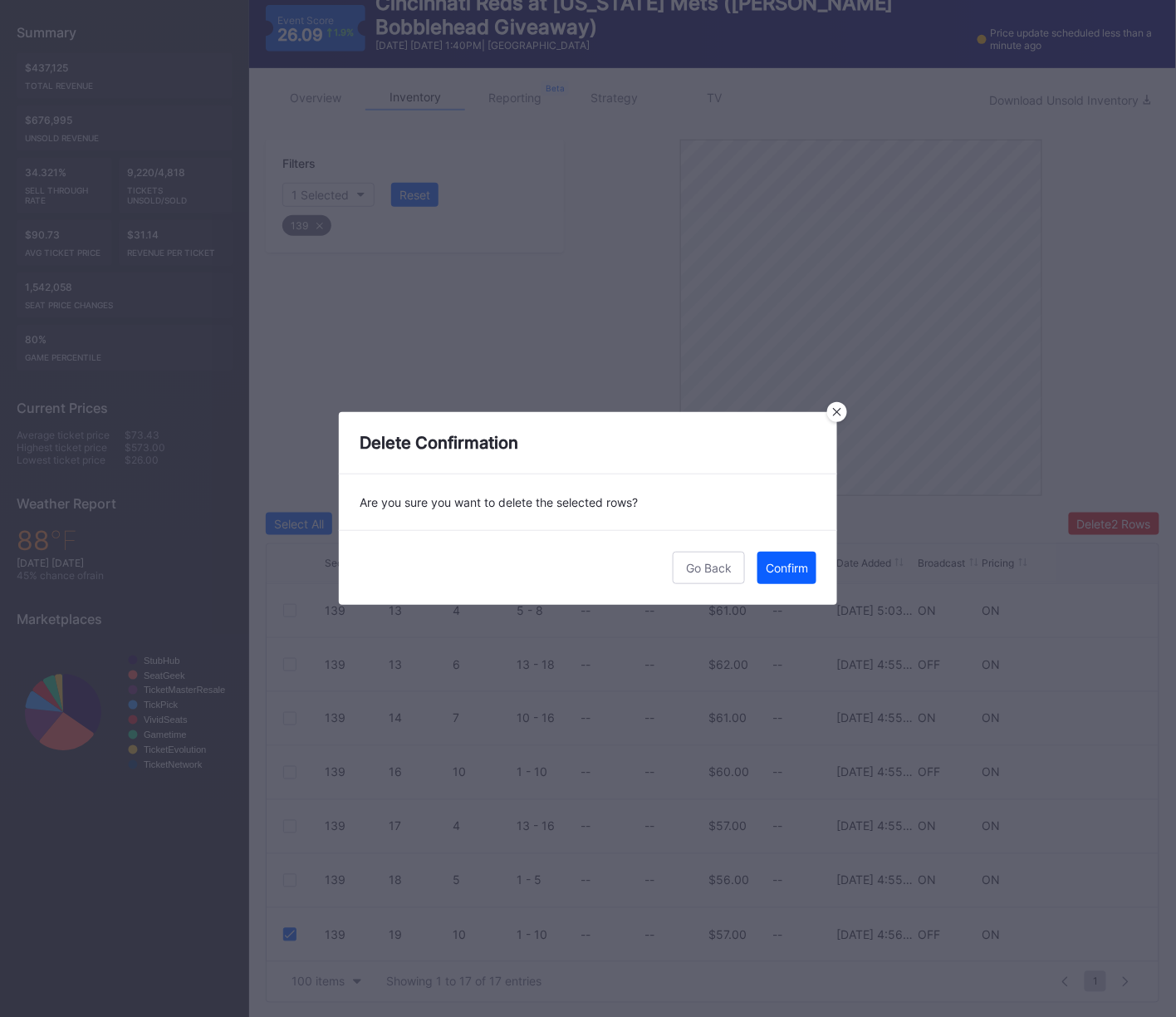 click on "Confirm" at bounding box center (786, 567) 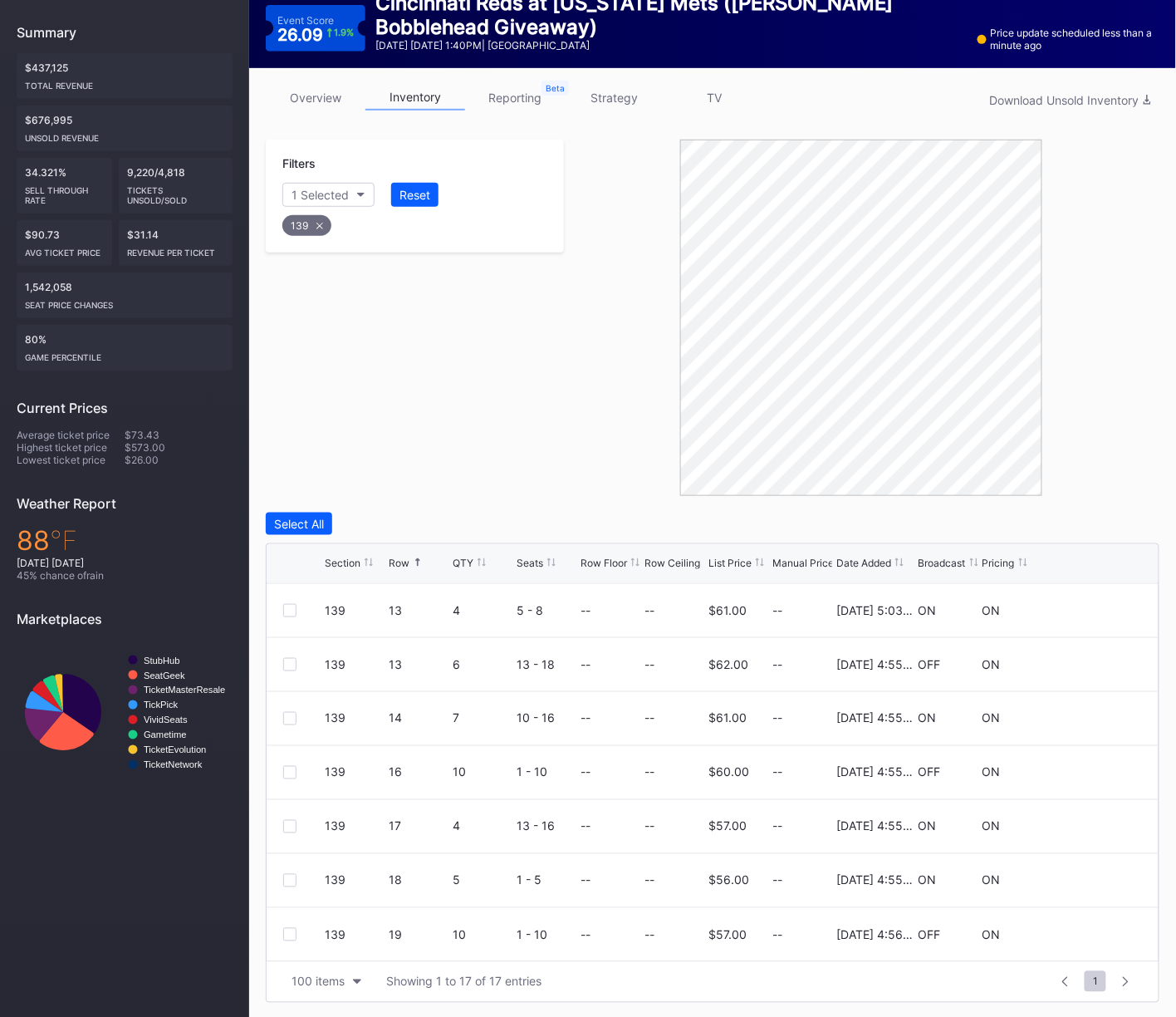 click on "139" at bounding box center [306, 225] 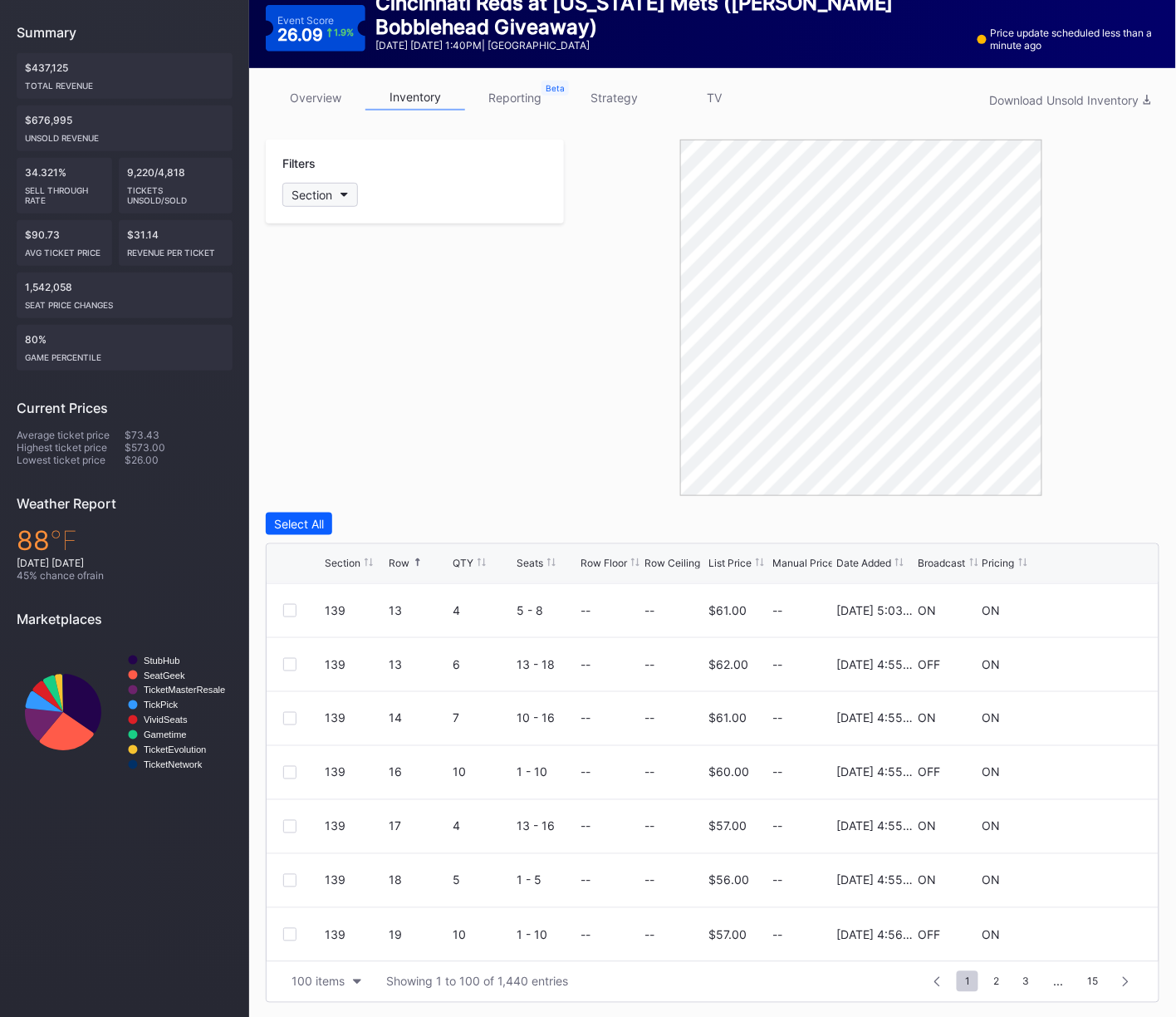 click on "Section" at bounding box center (311, 194) 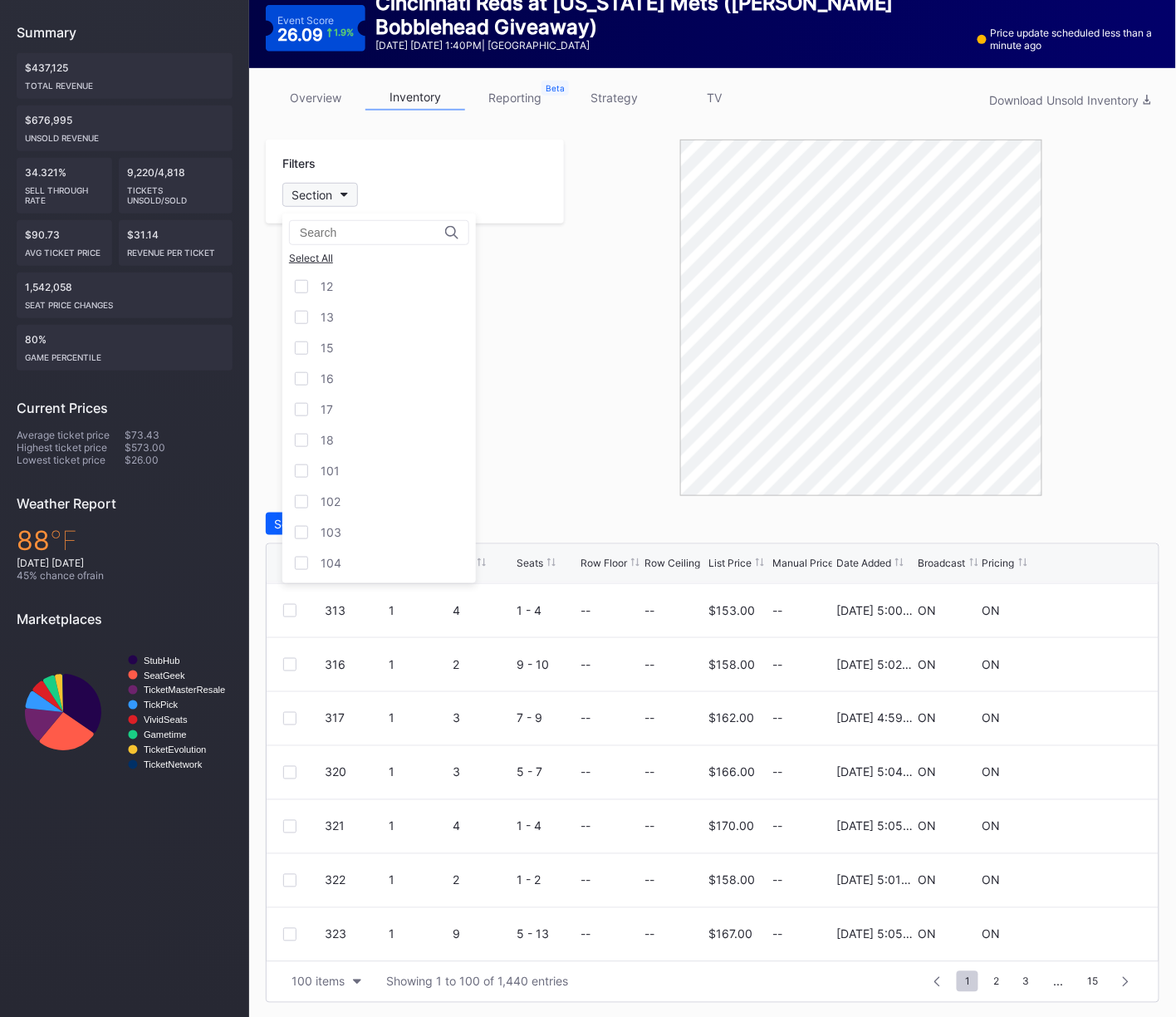 scroll, scrollTop: 0, scrollLeft: 0, axis: both 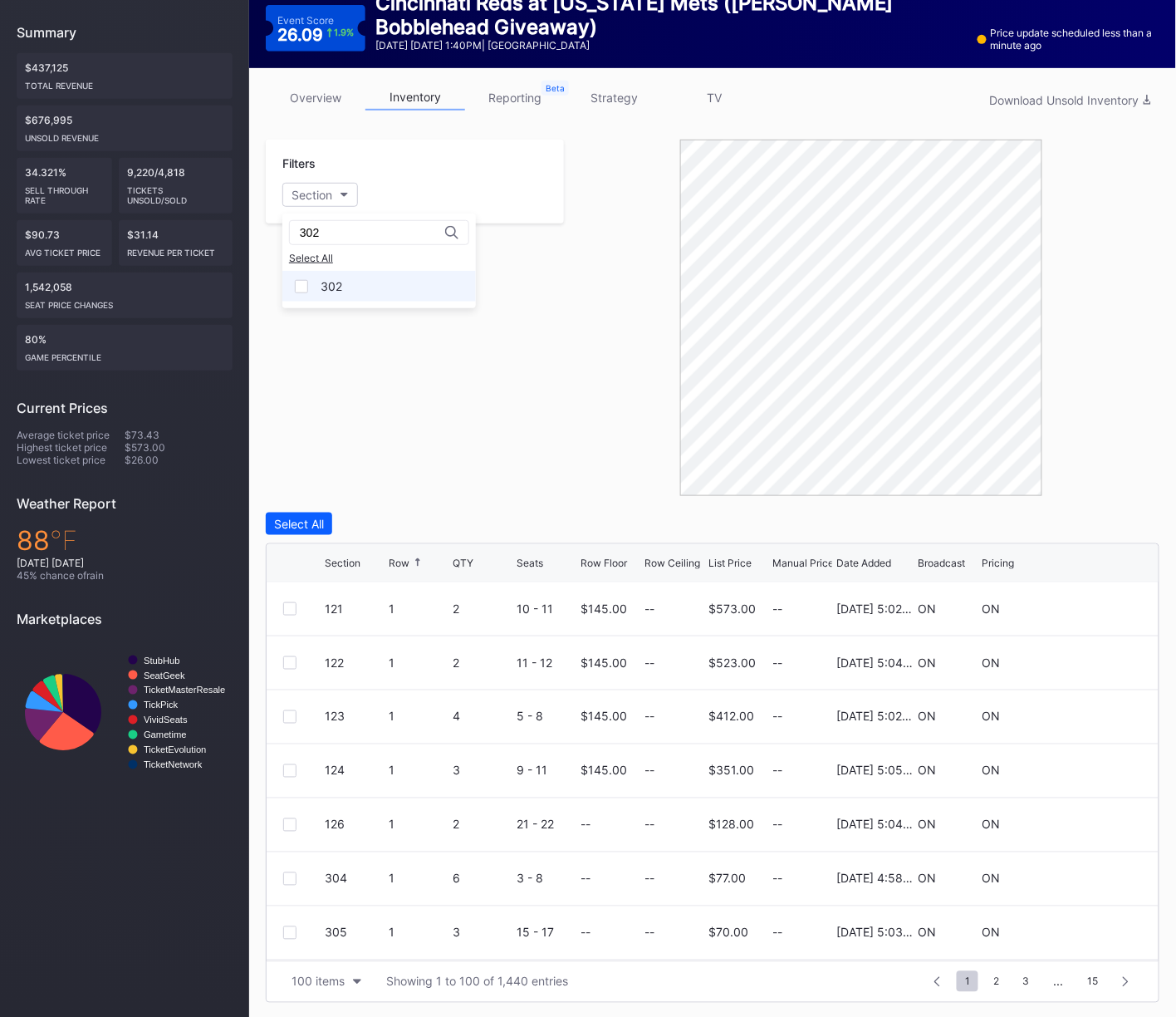 type on "302" 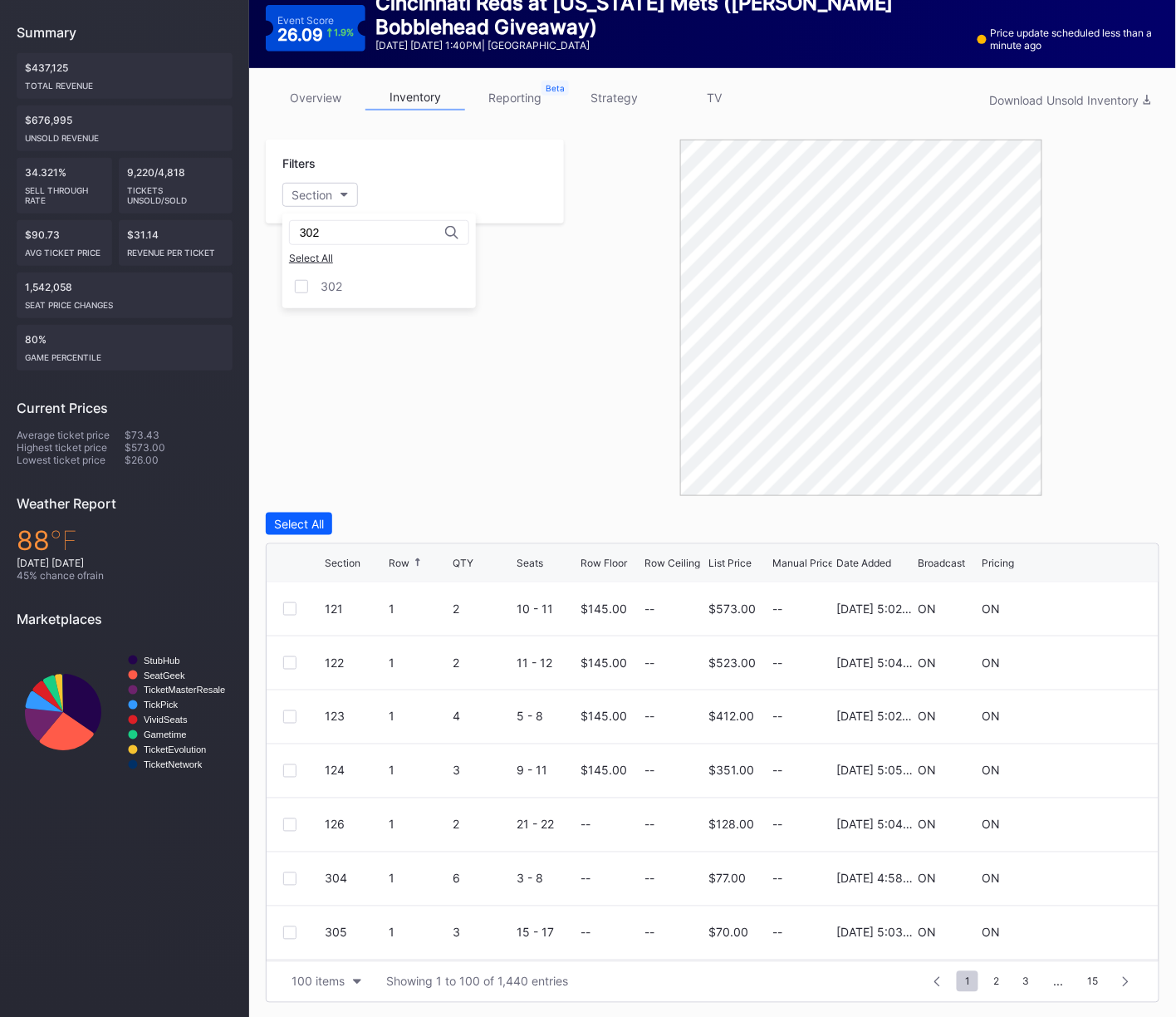 drag, startPoint x: 326, startPoint y: 286, endPoint x: 392, endPoint y: 365, distance: 102.94173 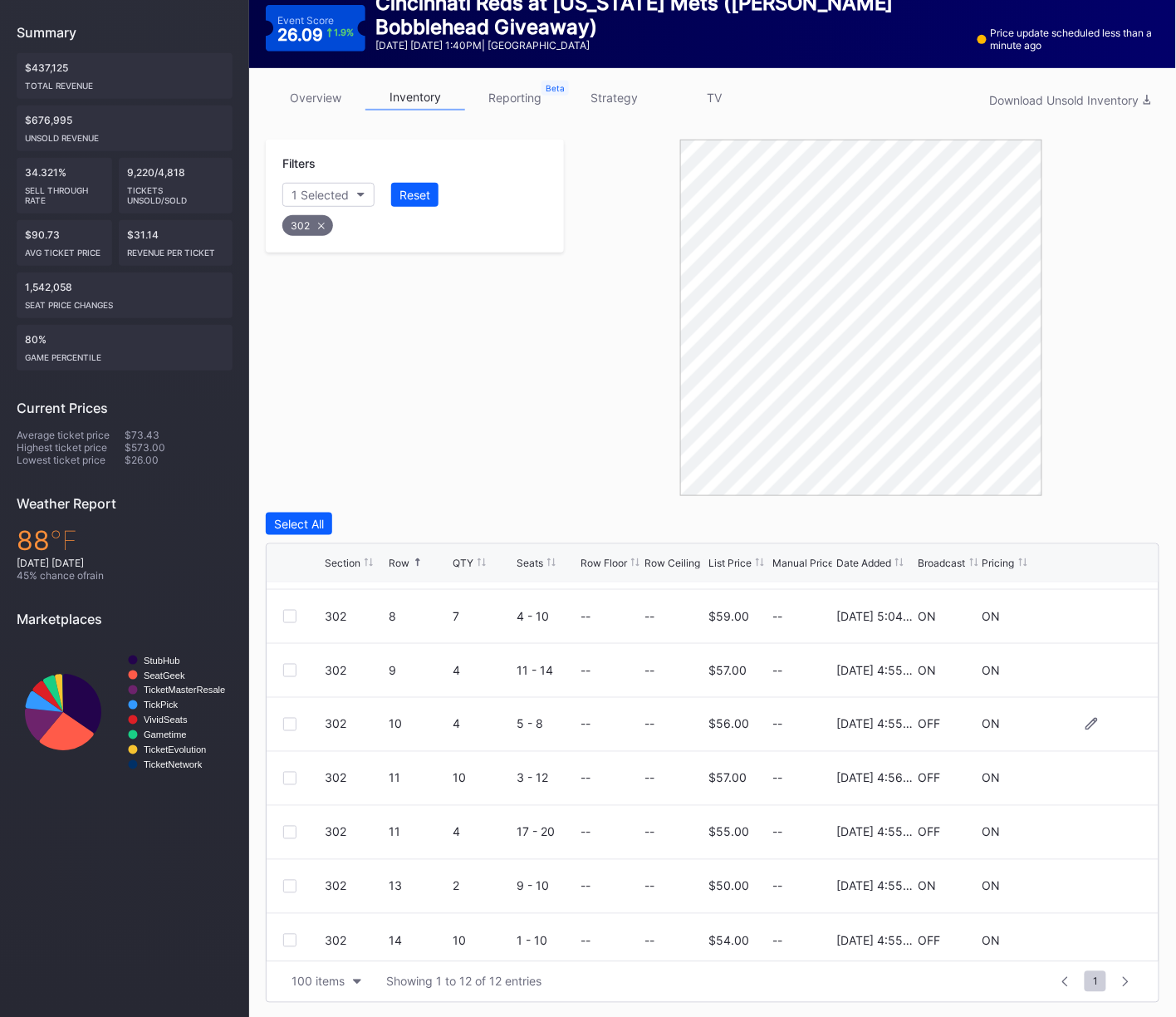 scroll, scrollTop: 269, scrollLeft: 0, axis: vertical 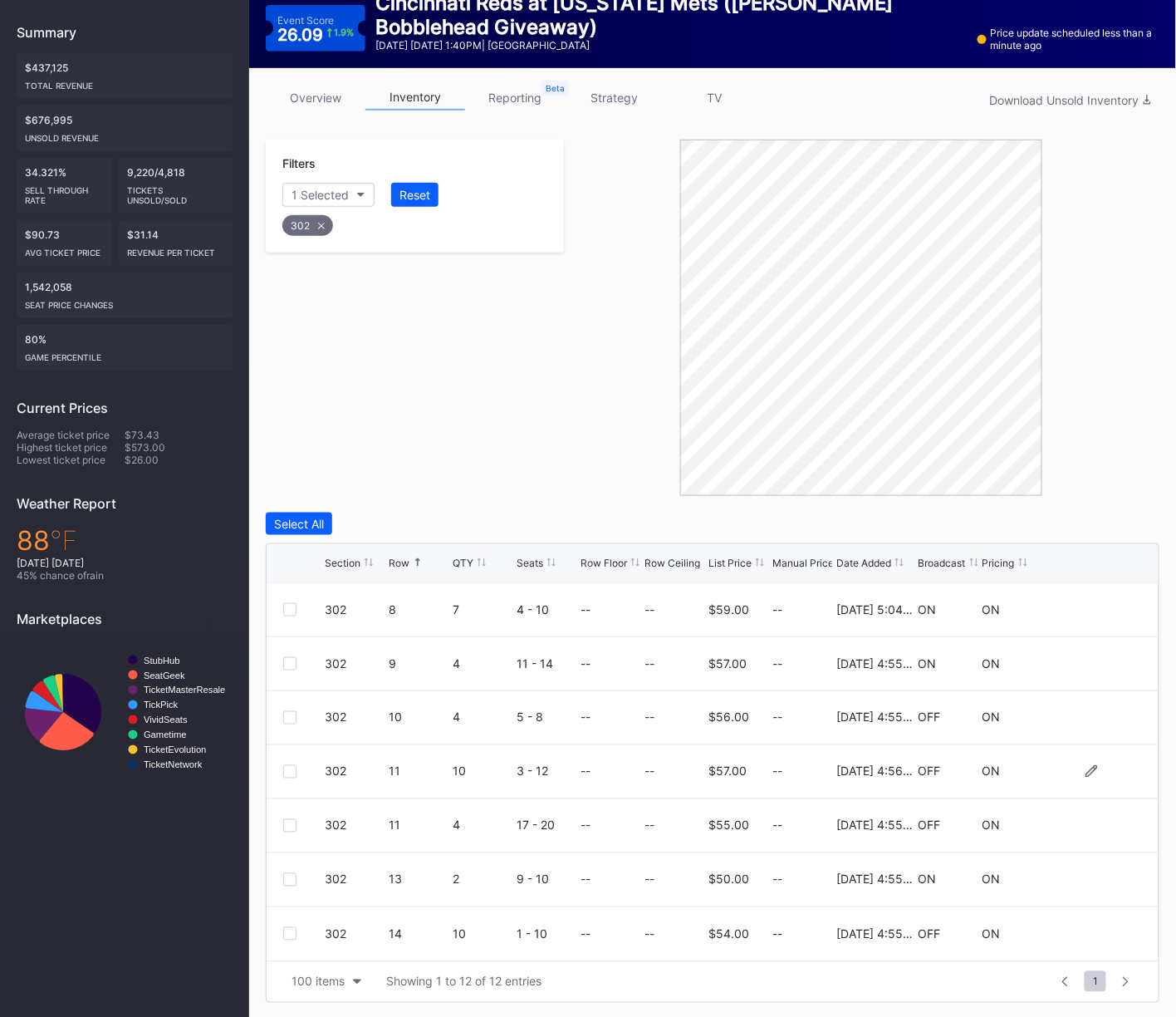 click at bounding box center [290, 772] 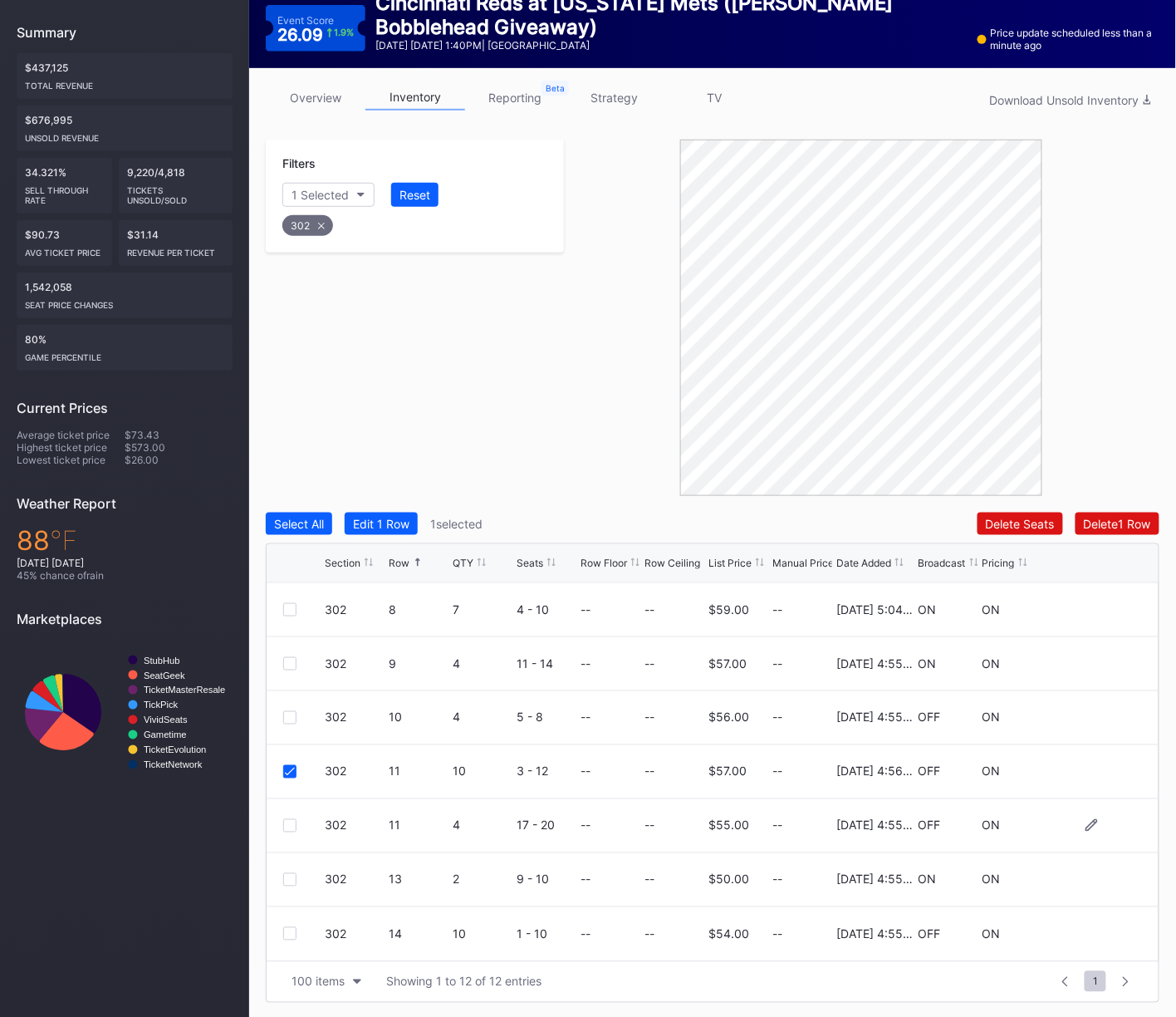 click at bounding box center [290, 826] 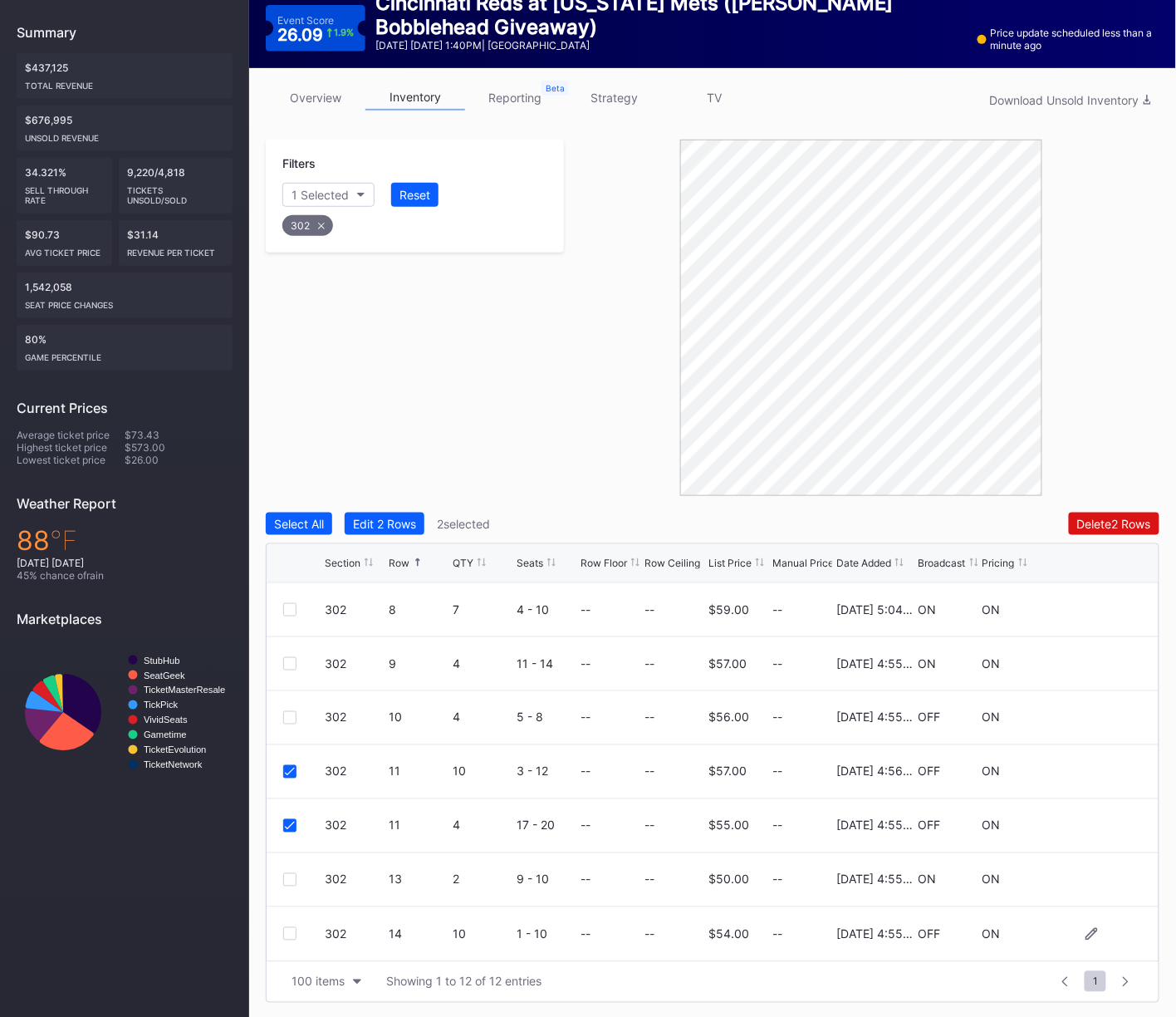 click at bounding box center [290, 934] 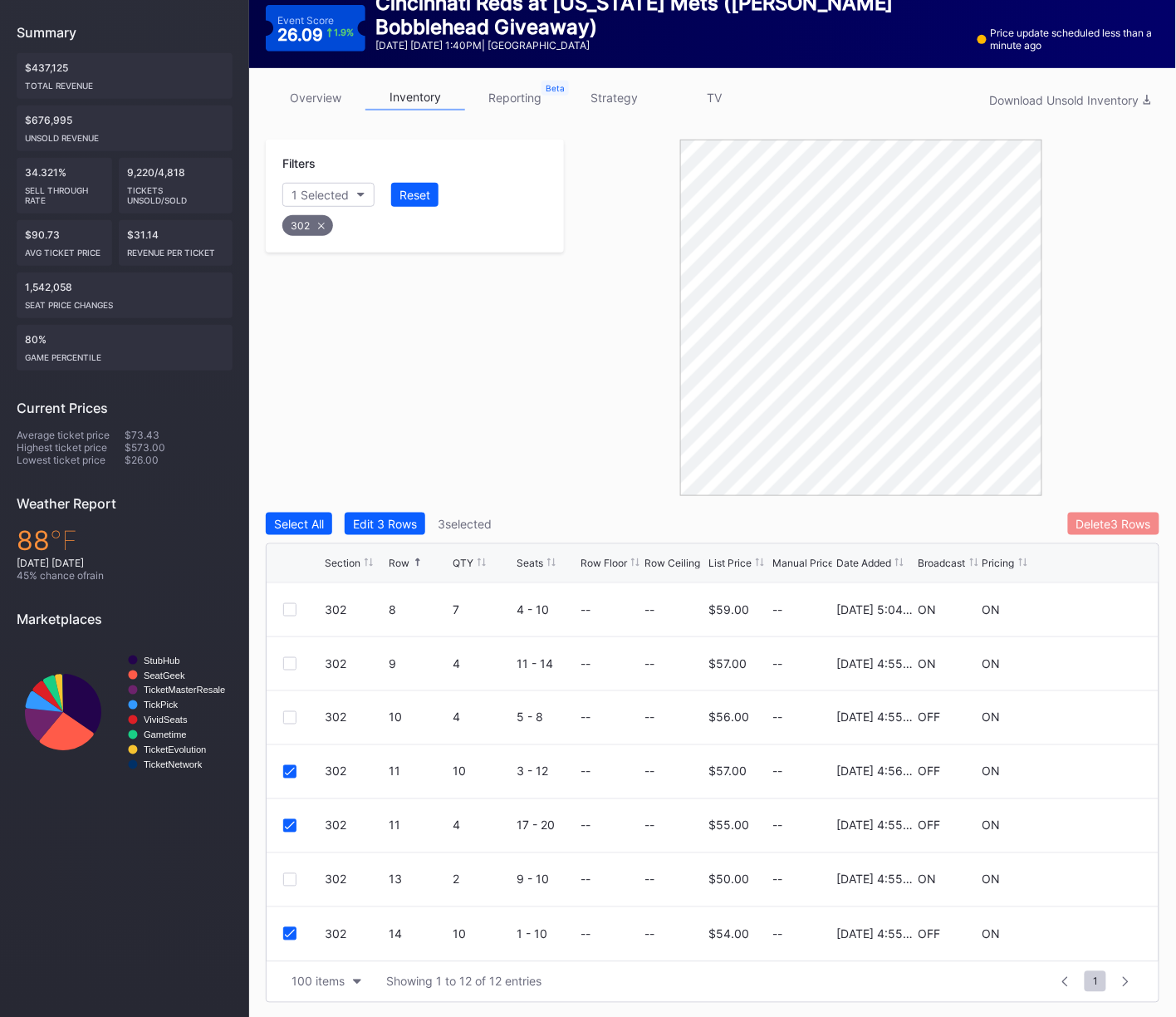 click on "Delete  3   Rows" at bounding box center [1114, 523] 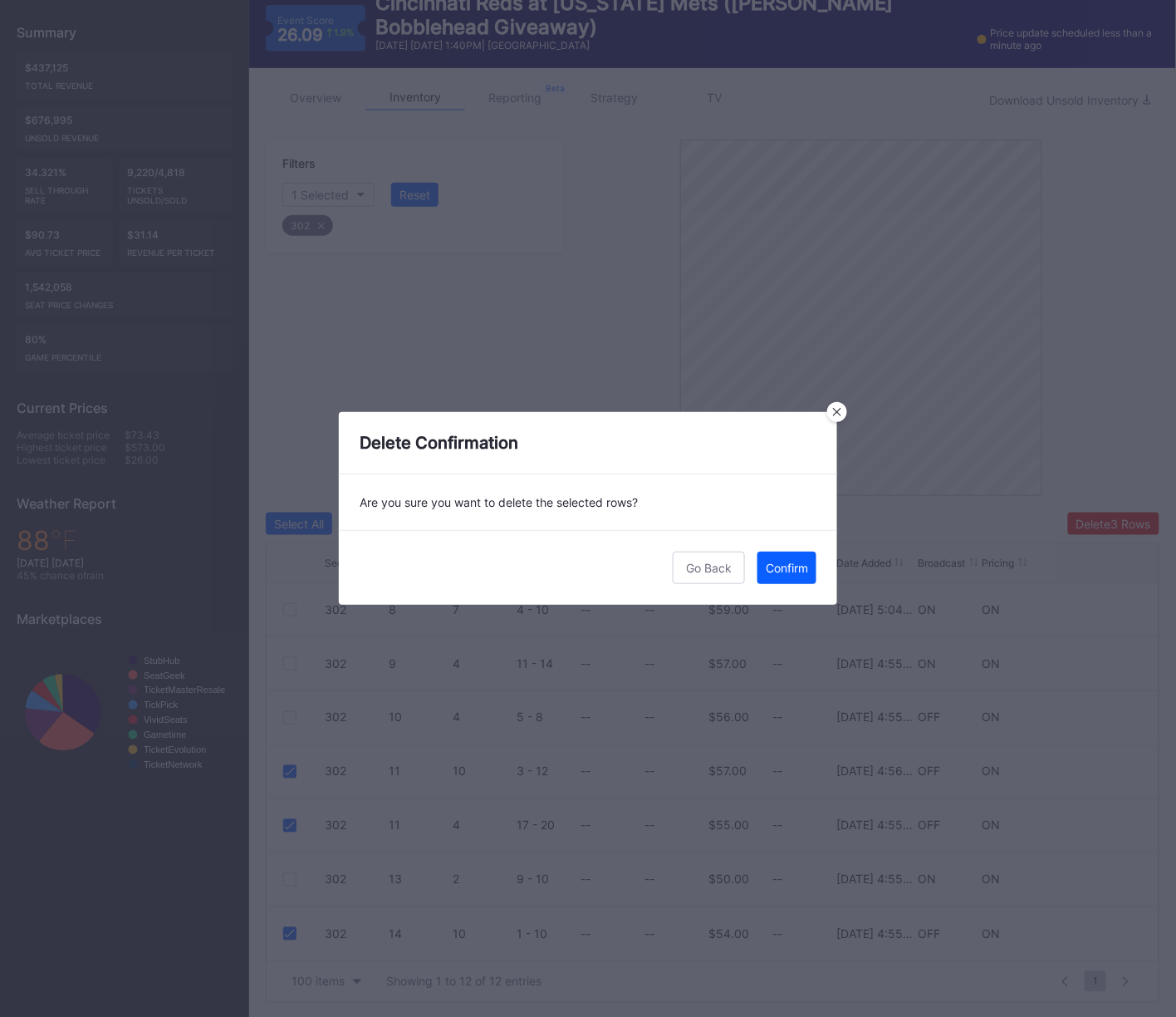 drag, startPoint x: 789, startPoint y: 572, endPoint x: 1105, endPoint y: 494, distance: 325.4843 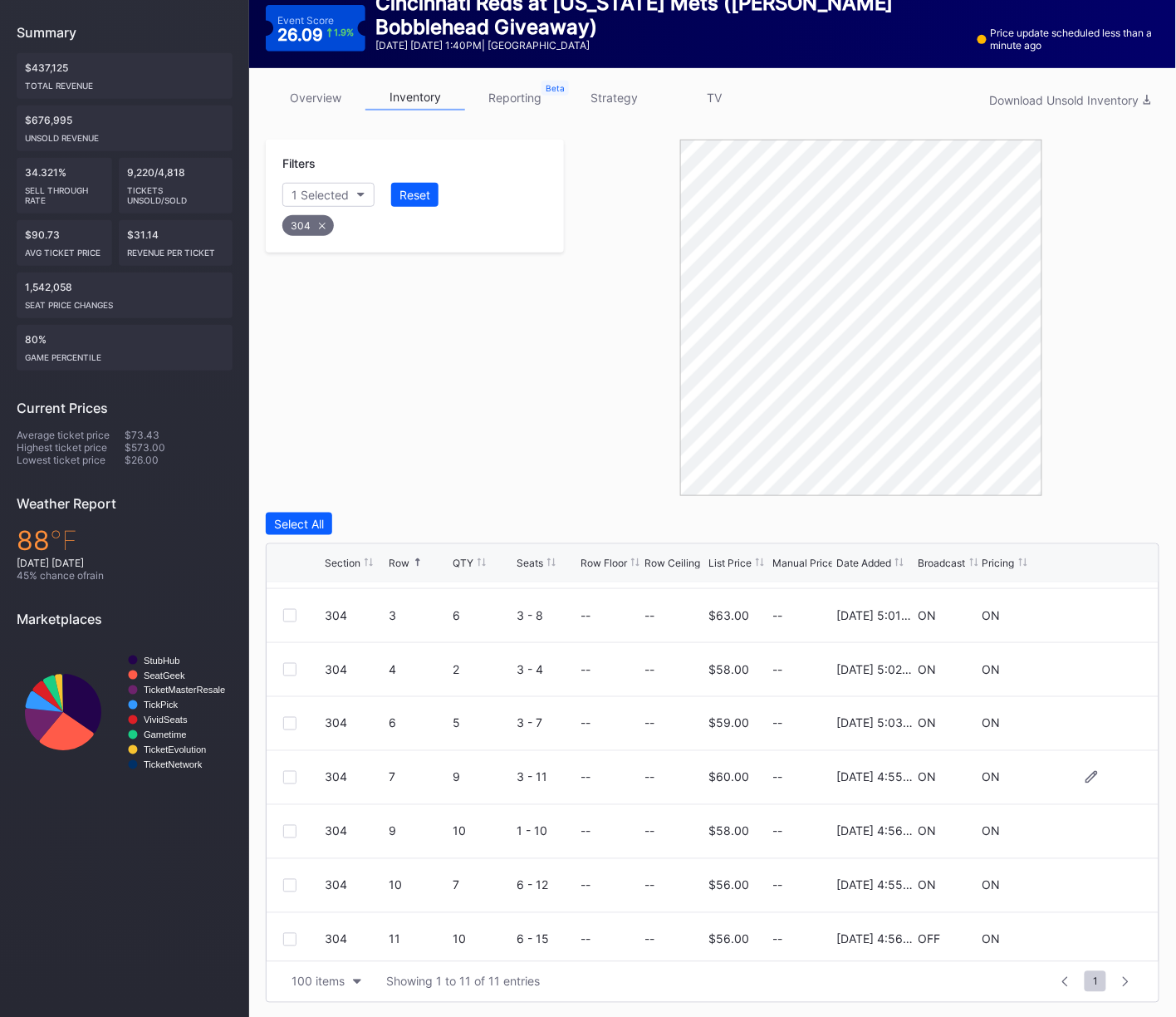 scroll, scrollTop: 214, scrollLeft: 0, axis: vertical 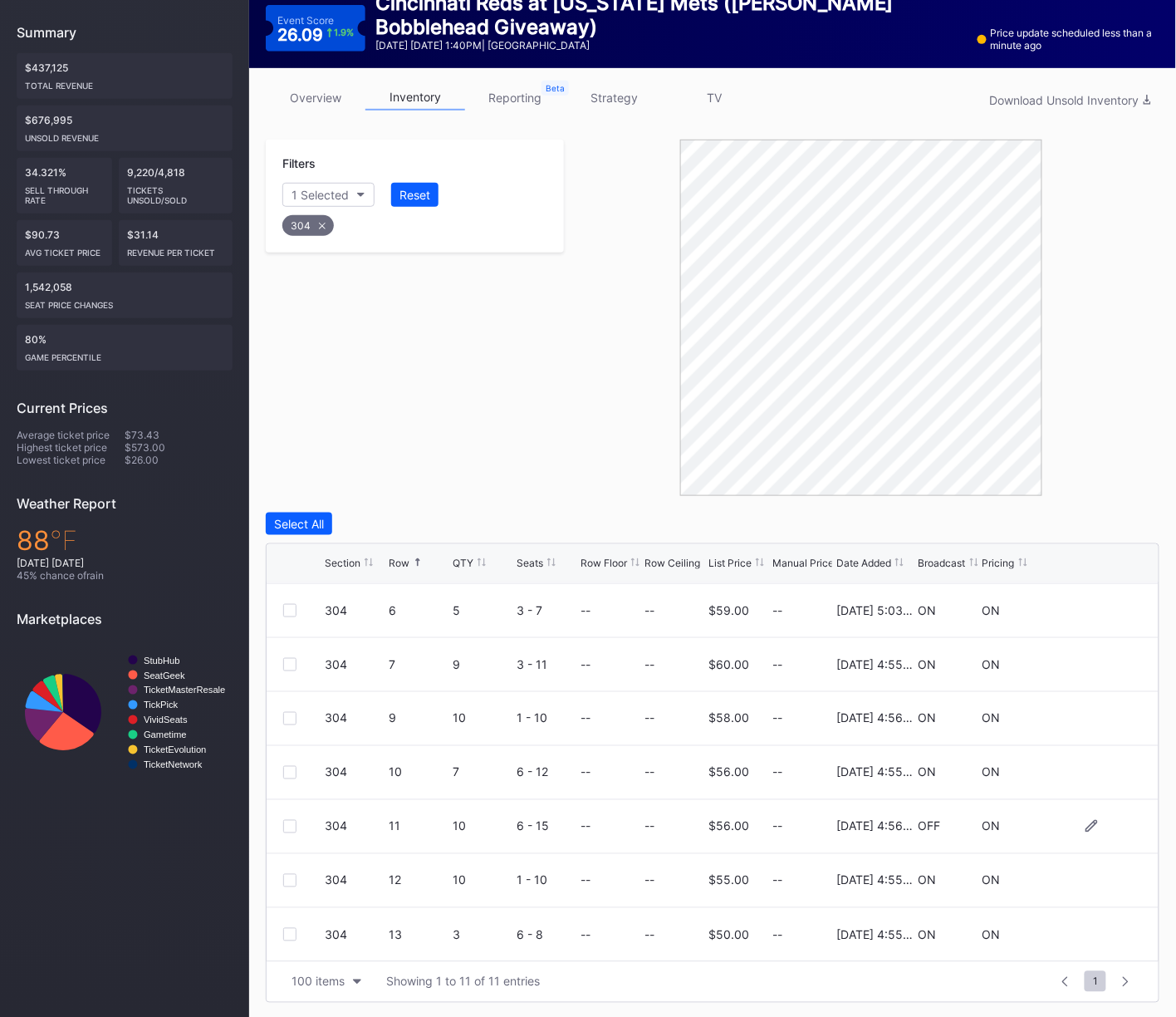 click at bounding box center (290, 827) 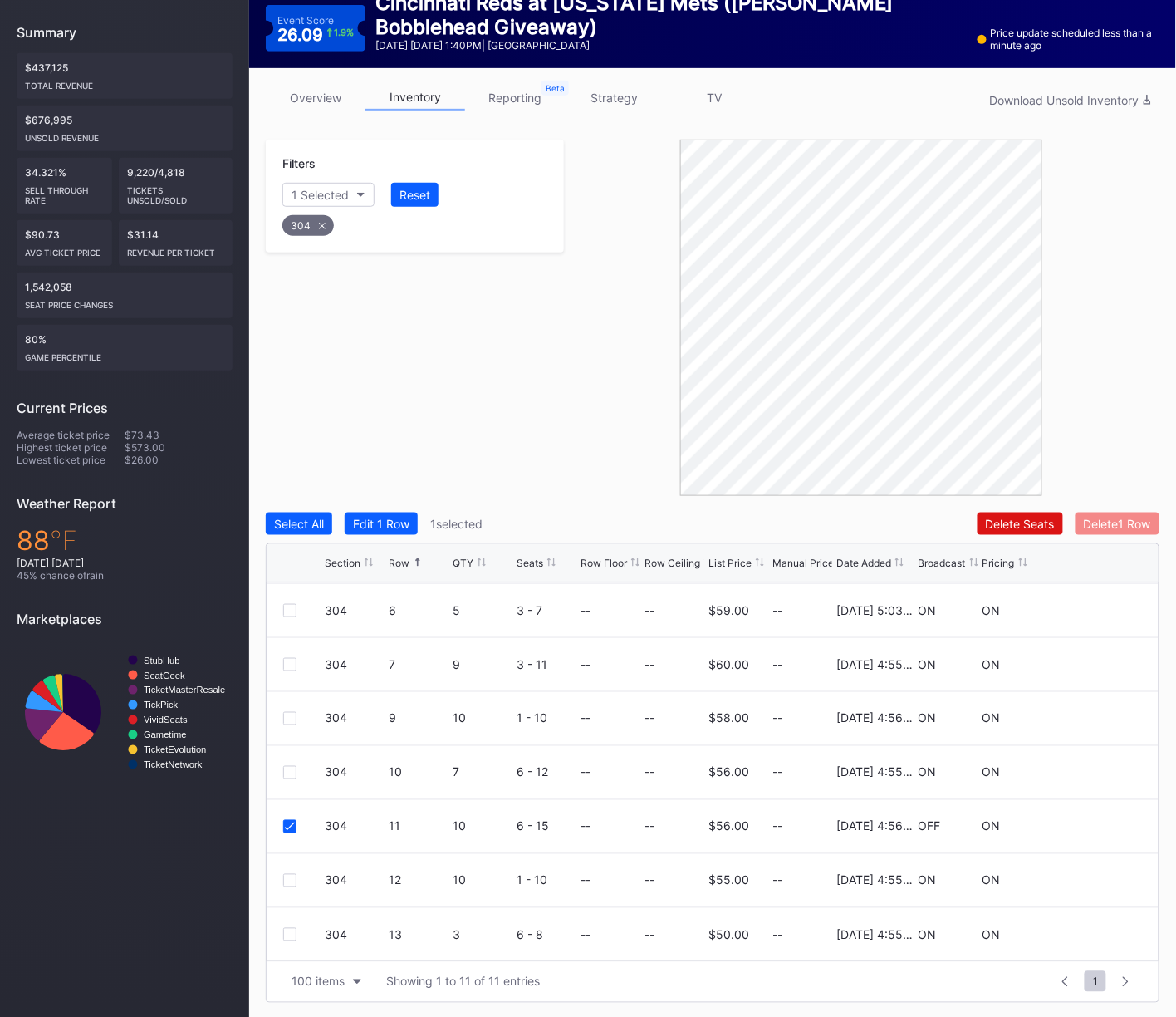click on "Delete  1   Row" at bounding box center [1117, 523] 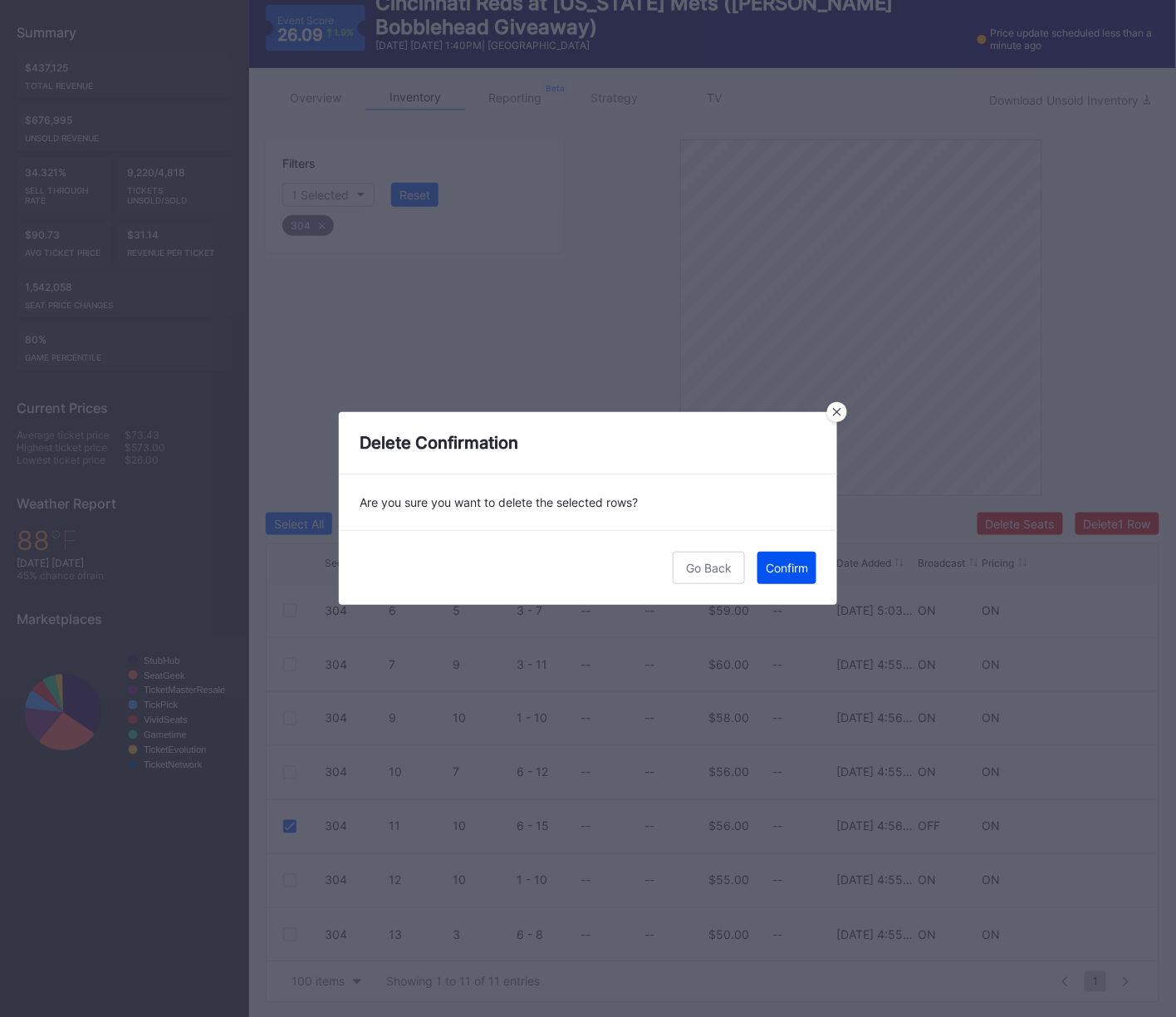 click on "Confirm" at bounding box center (786, 567) 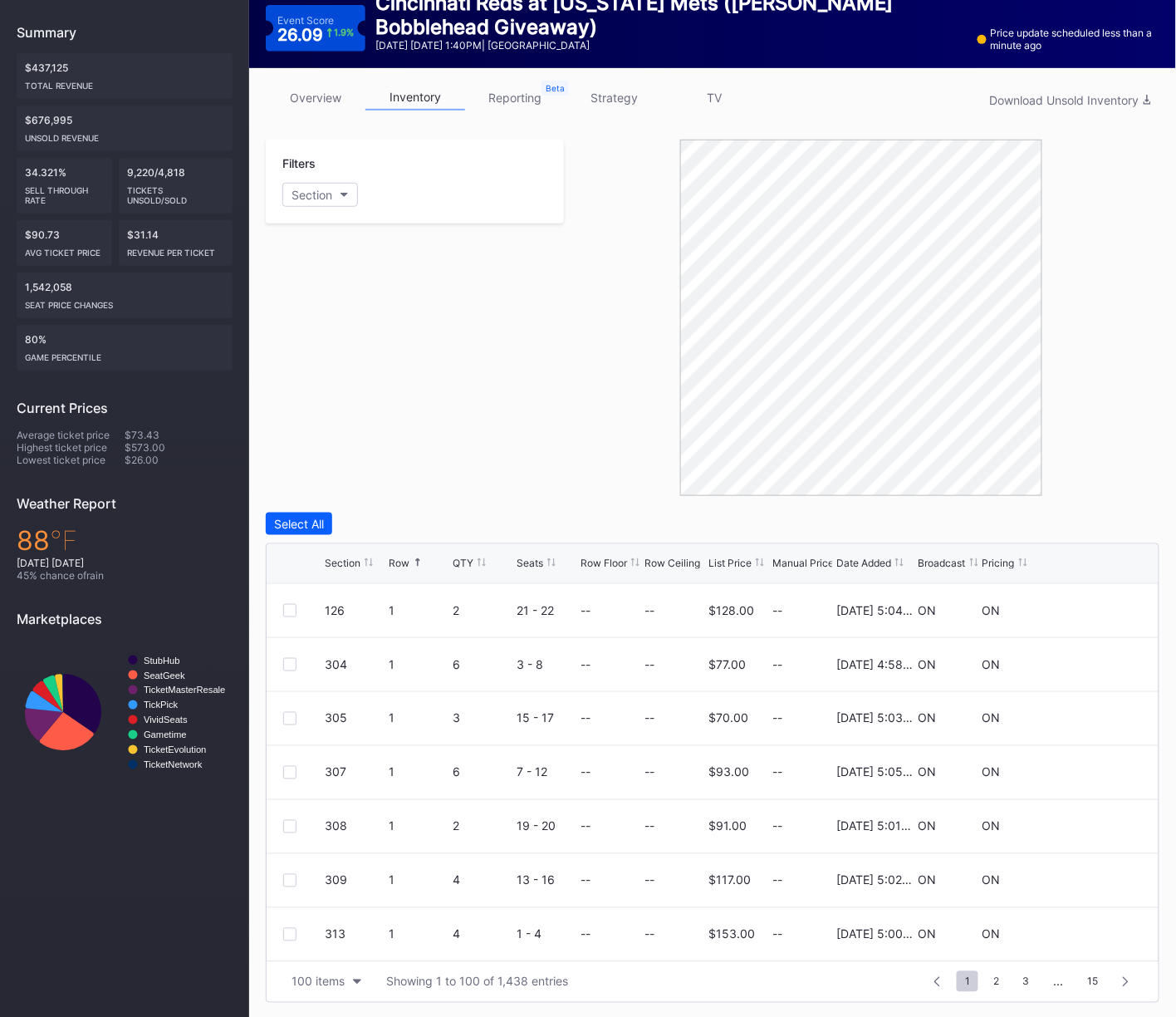 scroll, scrollTop: 0, scrollLeft: 0, axis: both 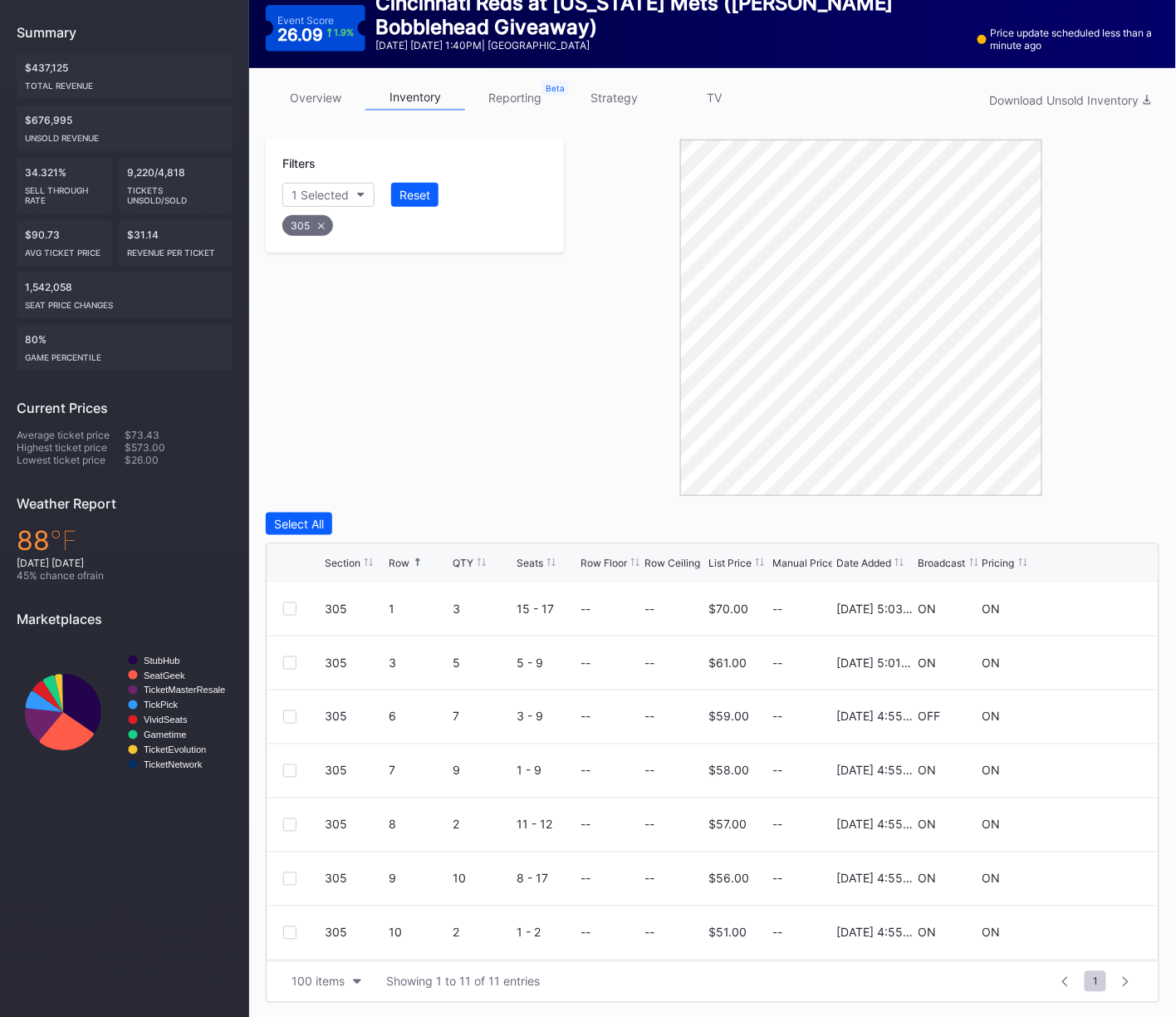 click on "Filters 1 Selected Reset 305" at bounding box center [414, 317] 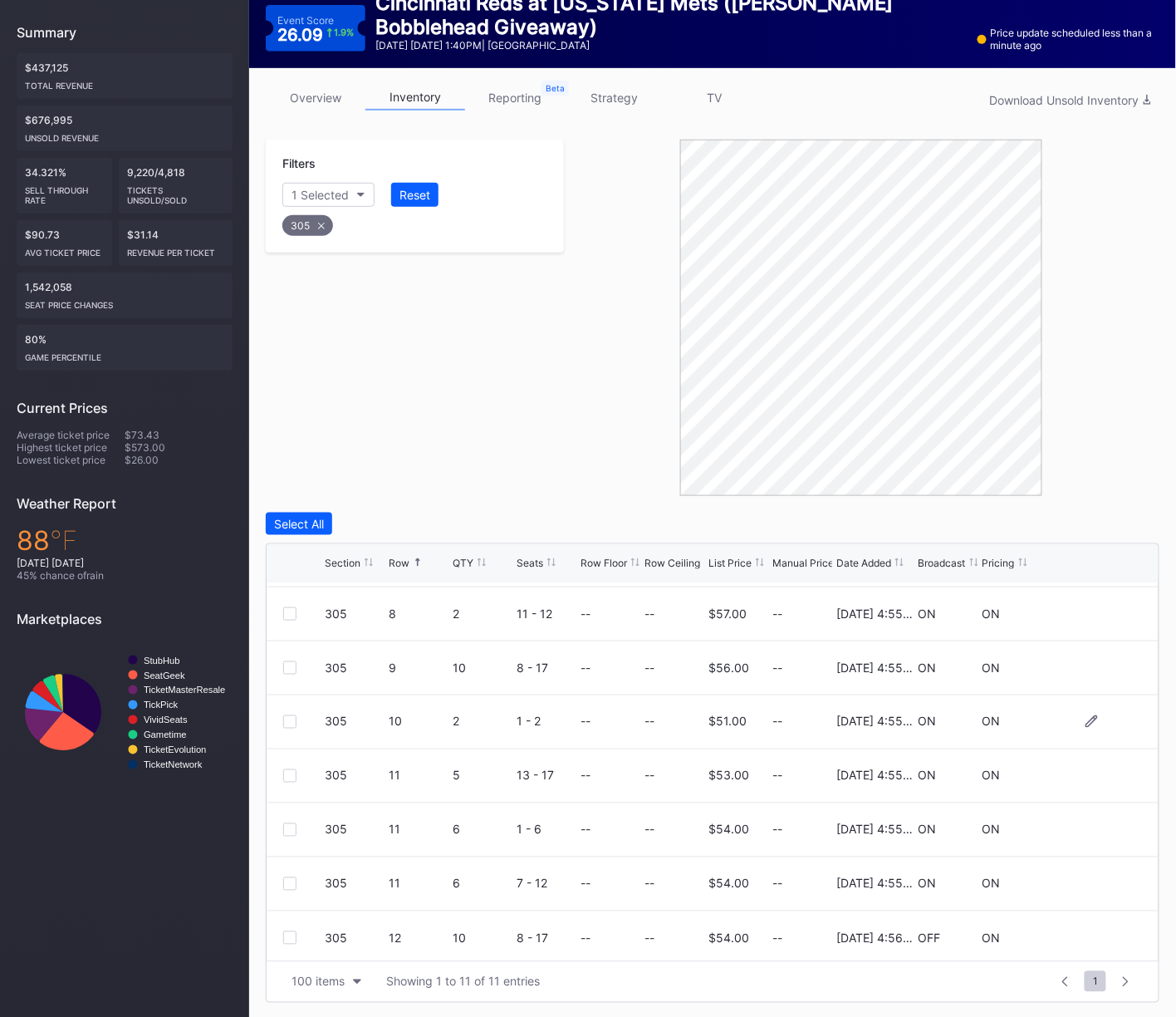scroll, scrollTop: 214, scrollLeft: 0, axis: vertical 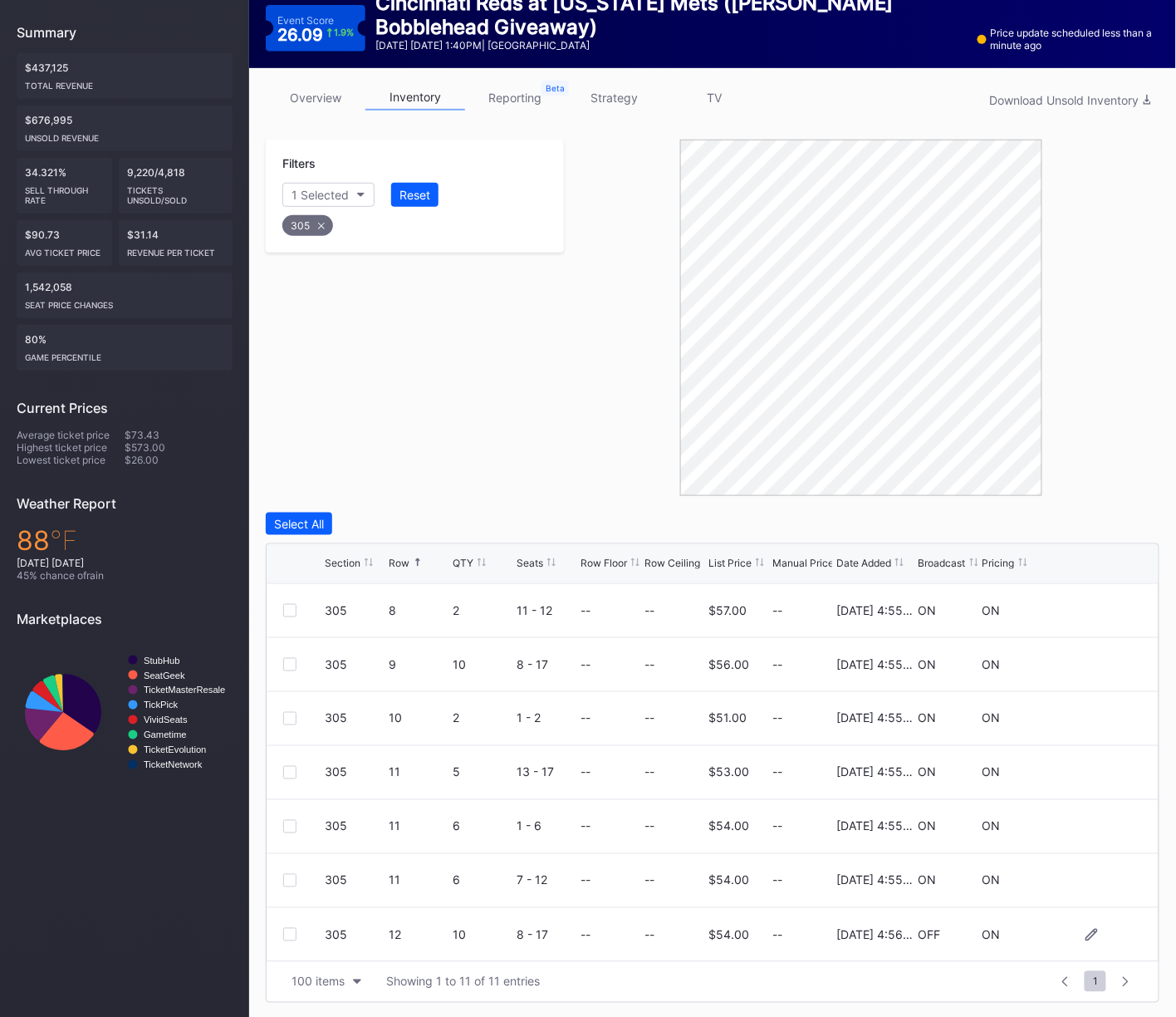 click at bounding box center (290, 935) 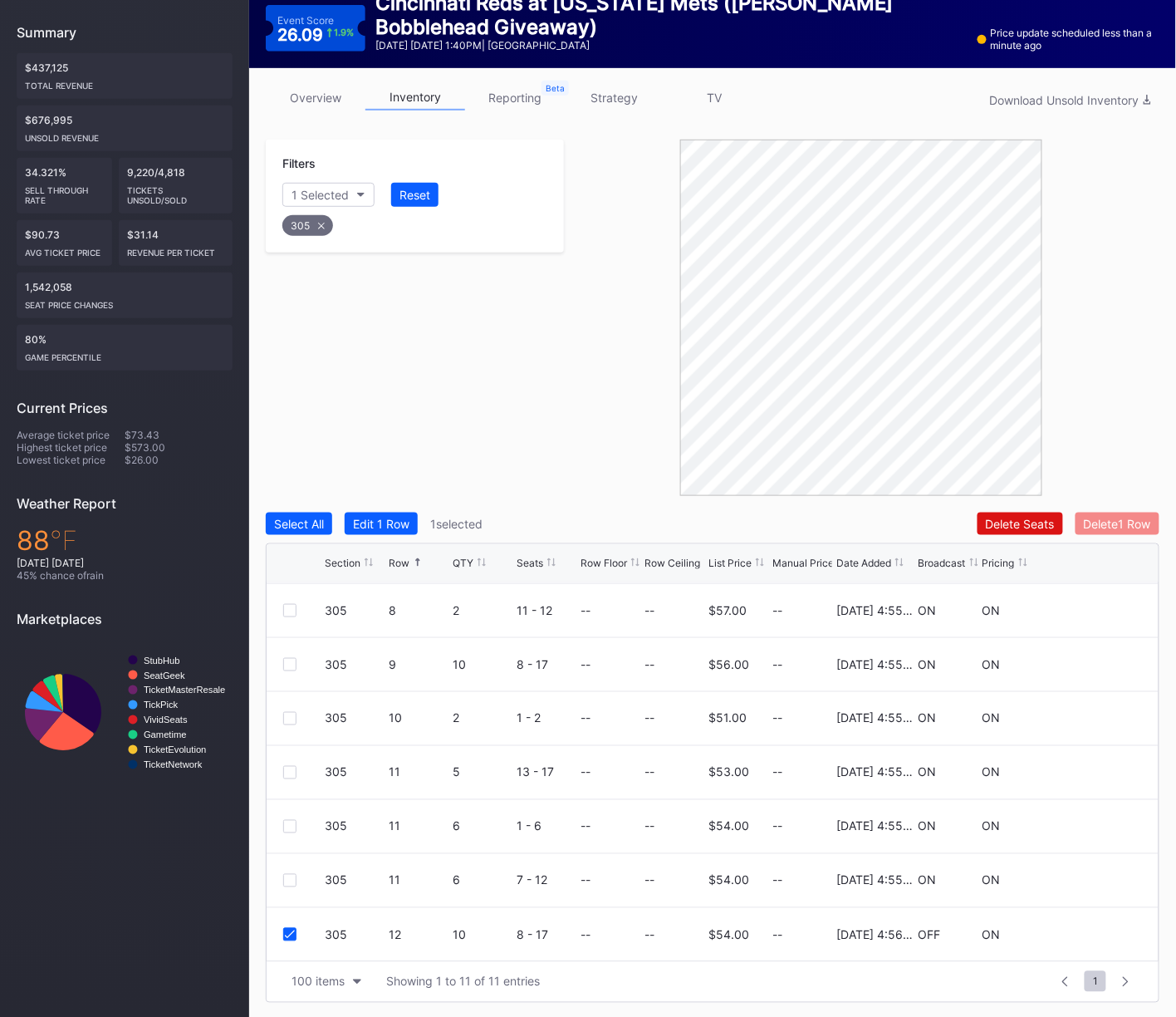 click on "Delete  1   Row" at bounding box center [1117, 523] 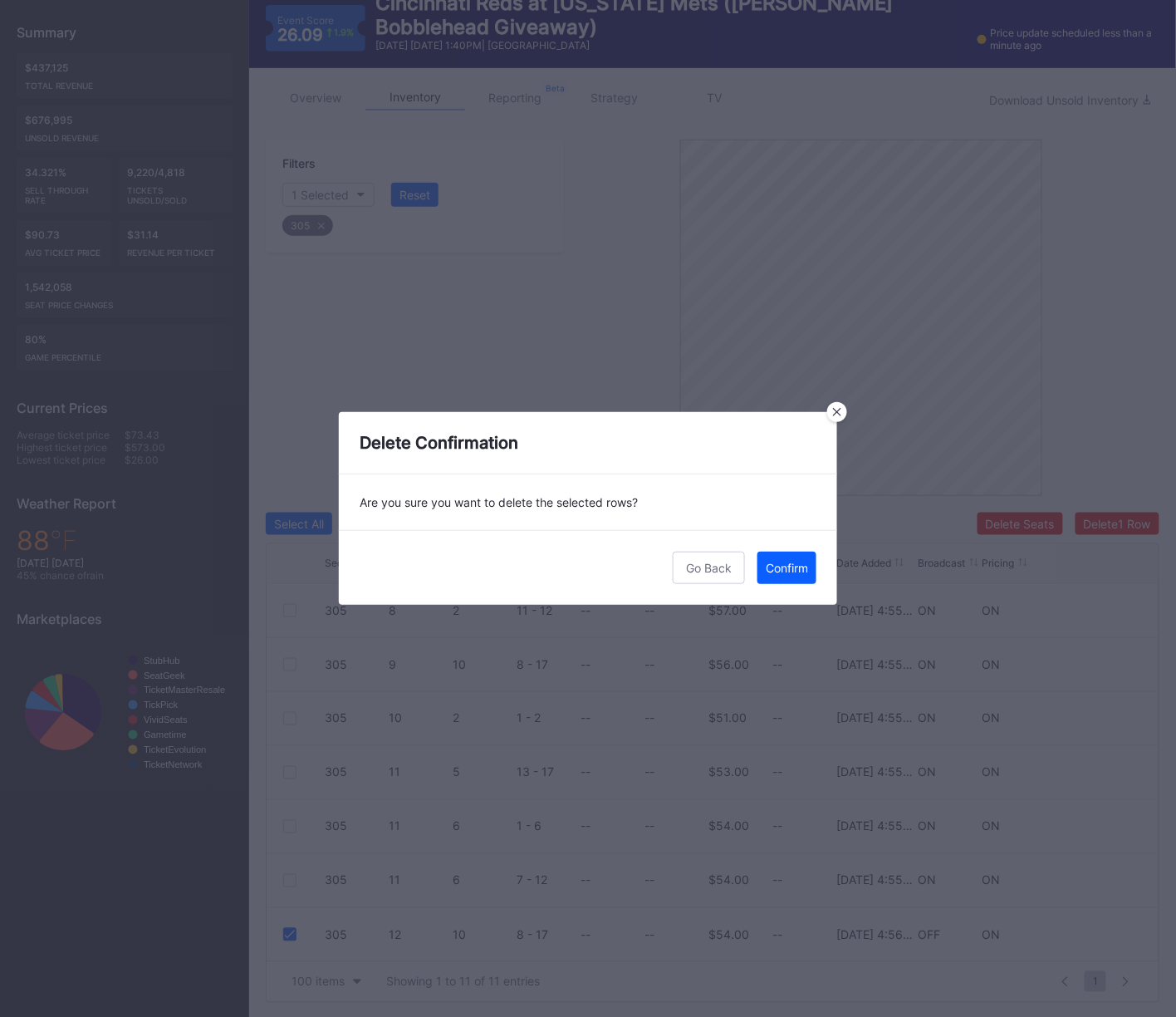 click on "Confirm" at bounding box center (786, 567) 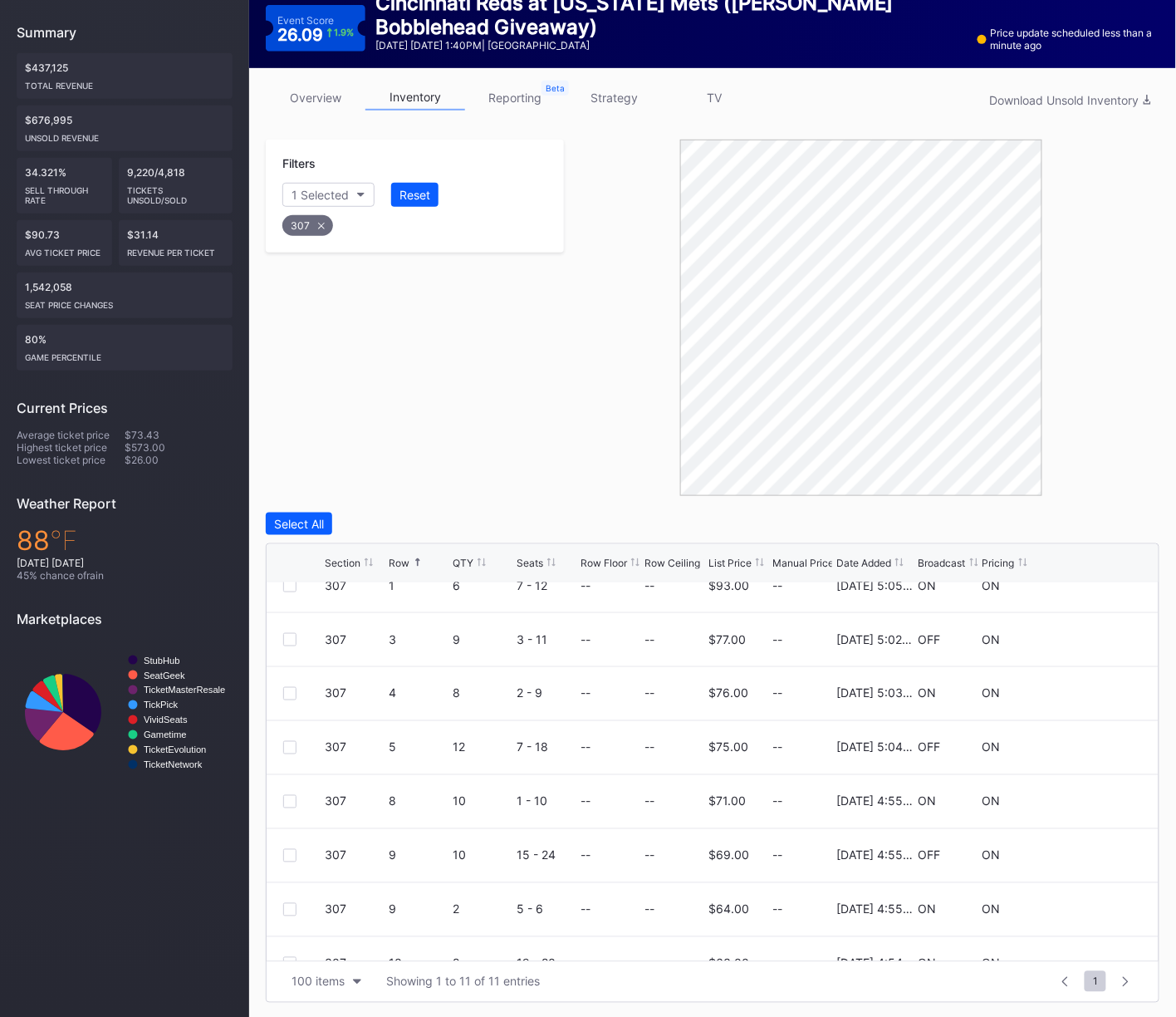 scroll, scrollTop: 0, scrollLeft: 0, axis: both 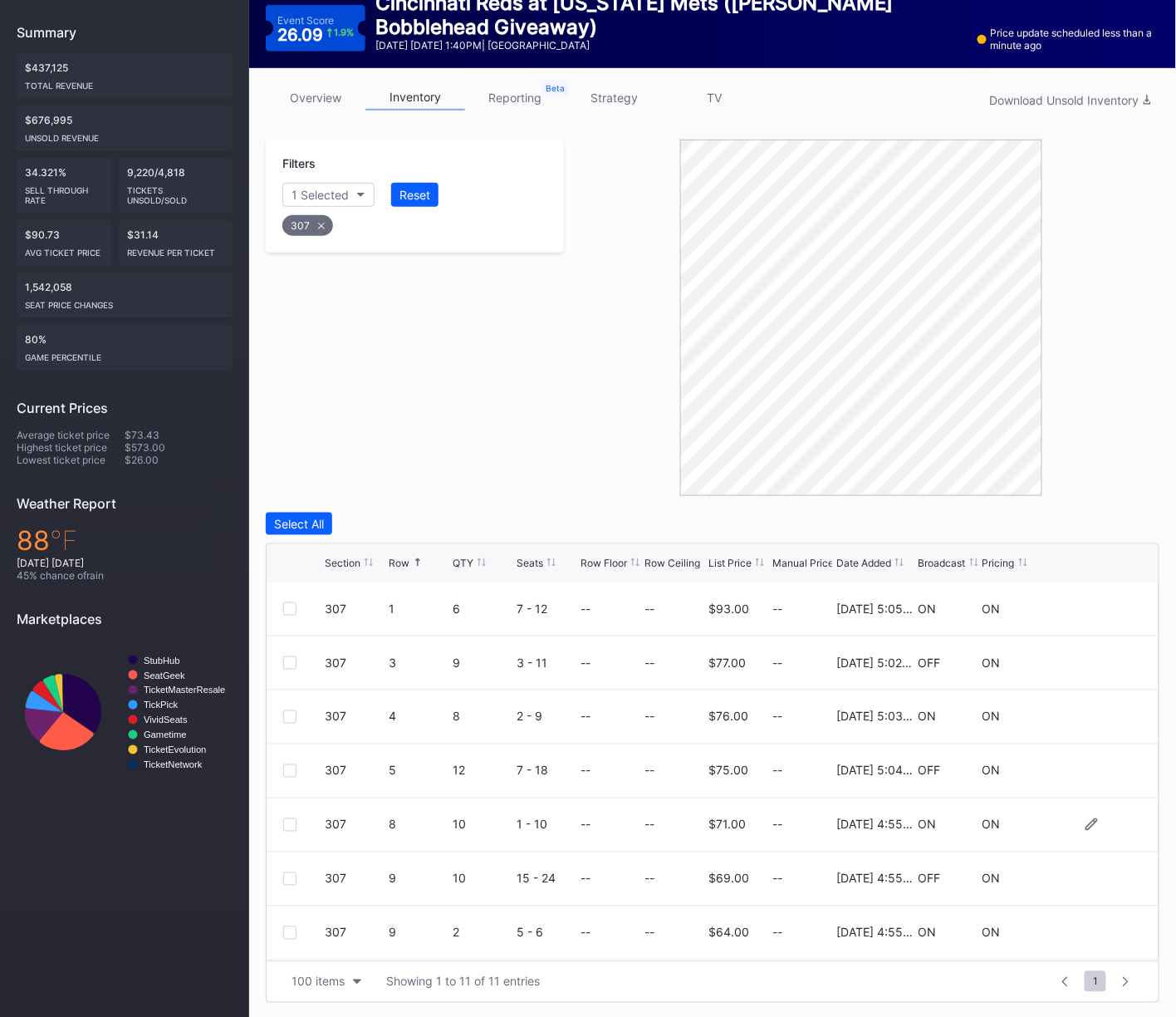 drag, startPoint x: 292, startPoint y: 768, endPoint x: 291, endPoint y: 829, distance: 61.0082 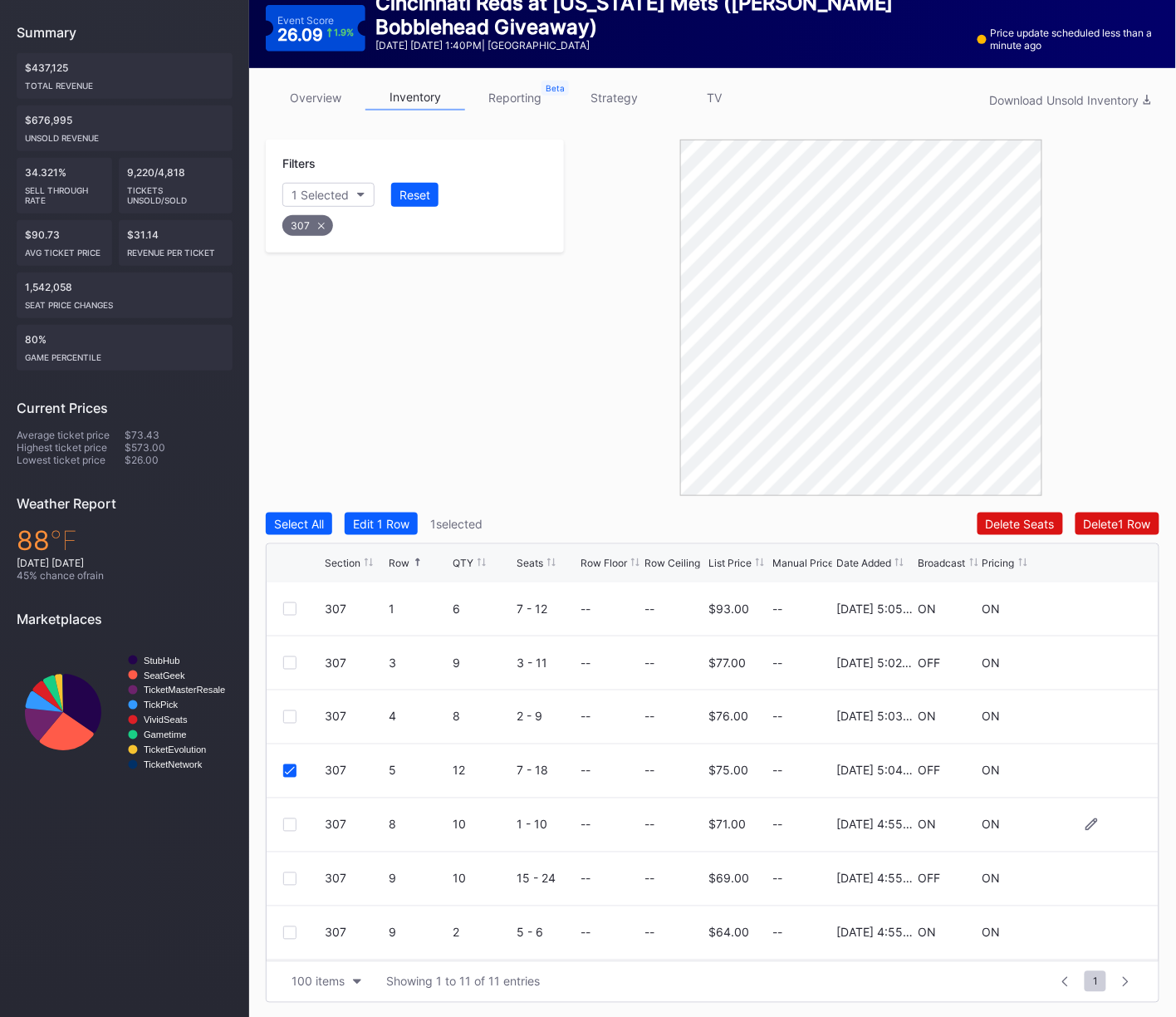 click at bounding box center [290, 825] 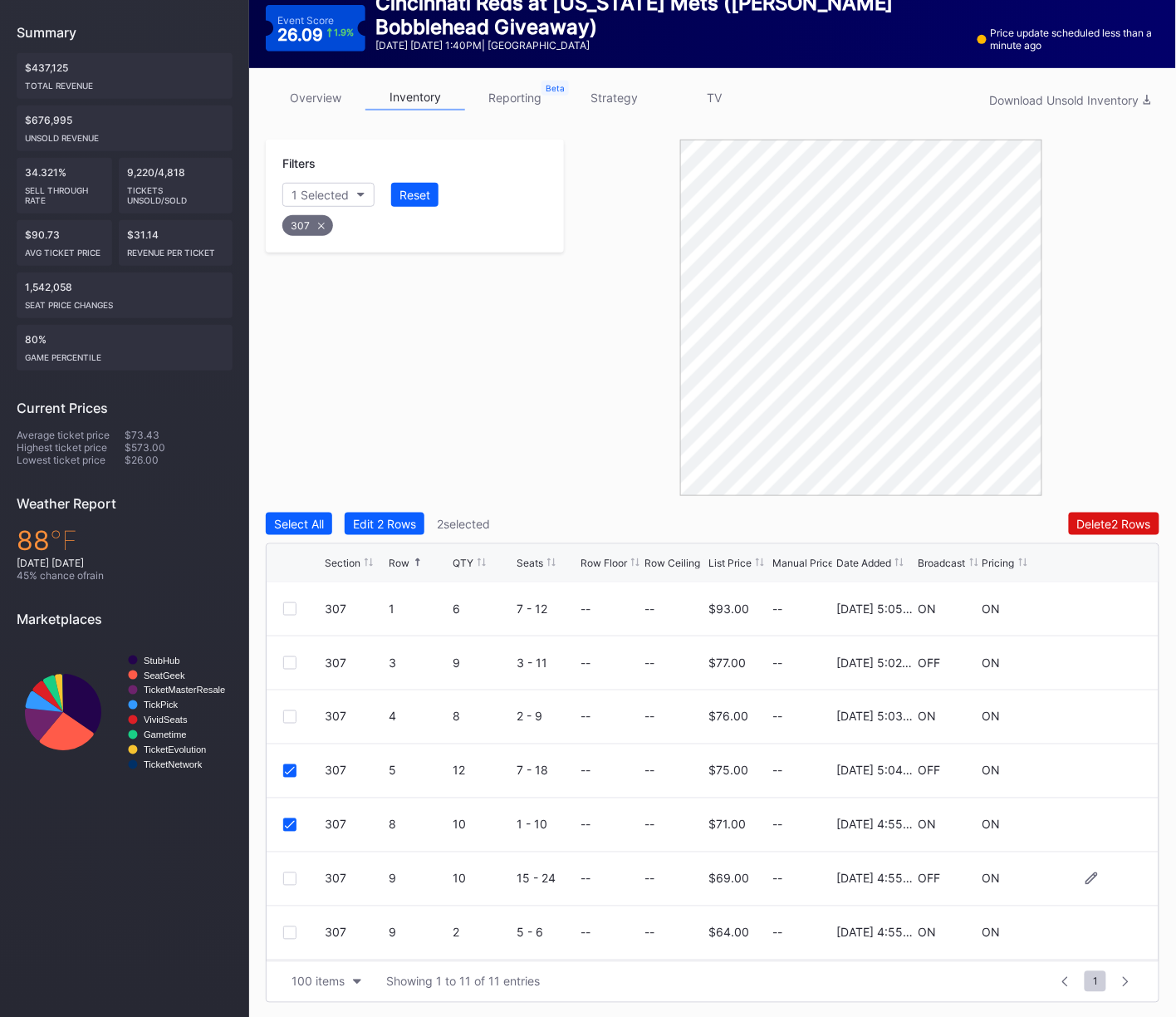 click on "307 9 10 15 - 24 -- -- $69.00 -- 2/18/2025 4:55PM OFF ON" at bounding box center [713, 879] 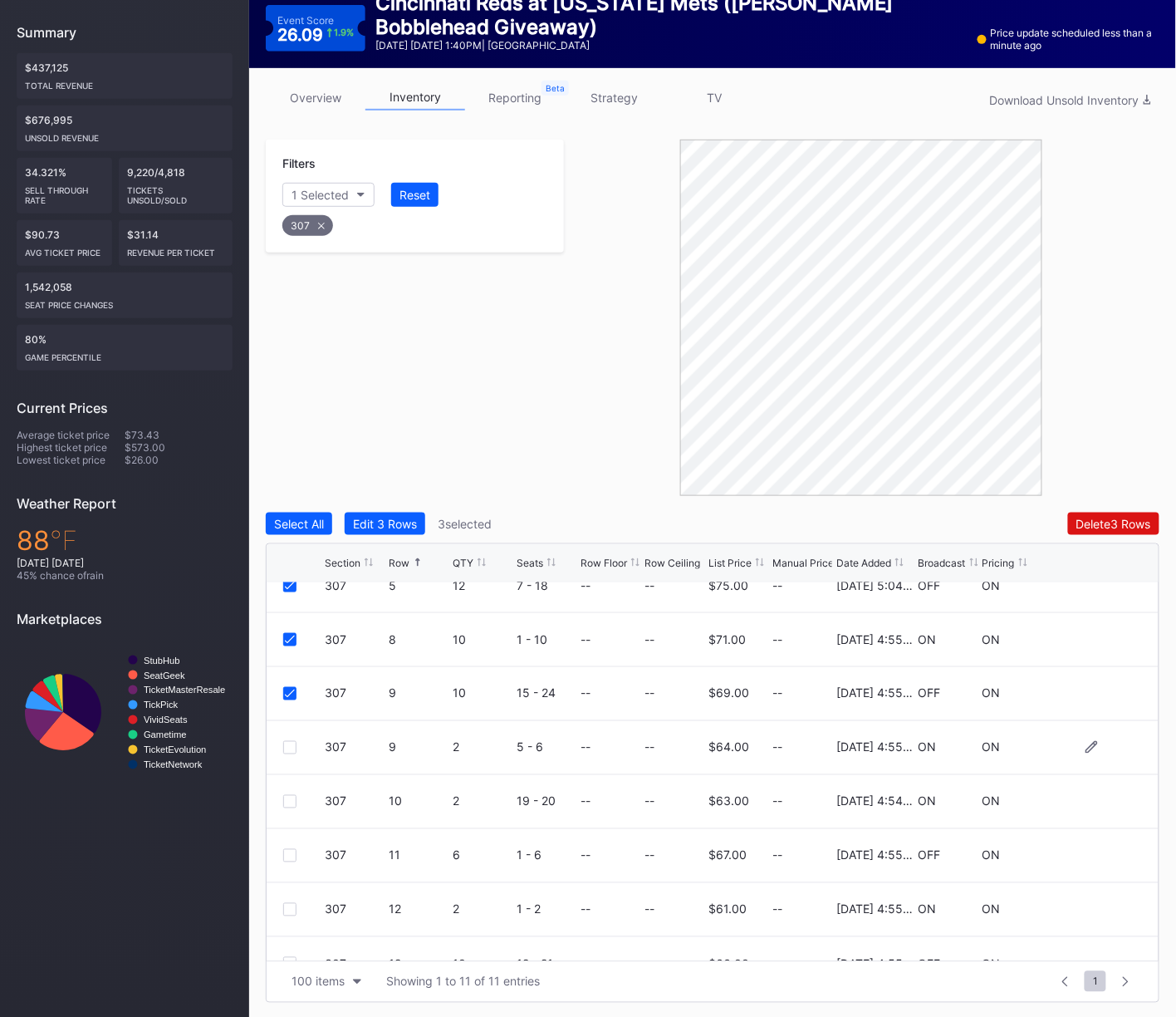 scroll, scrollTop: 214, scrollLeft: 0, axis: vertical 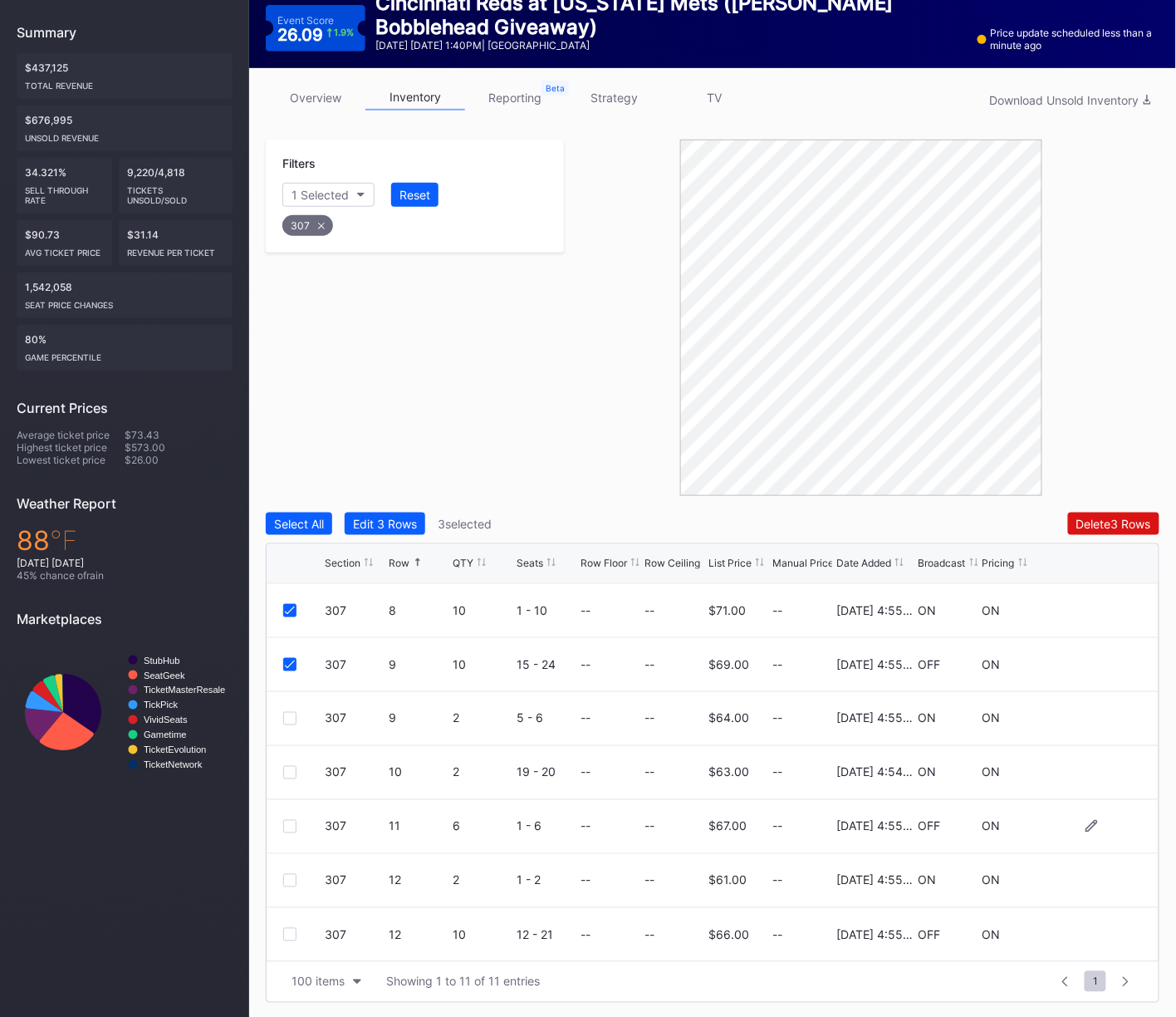 click at bounding box center [290, 827] 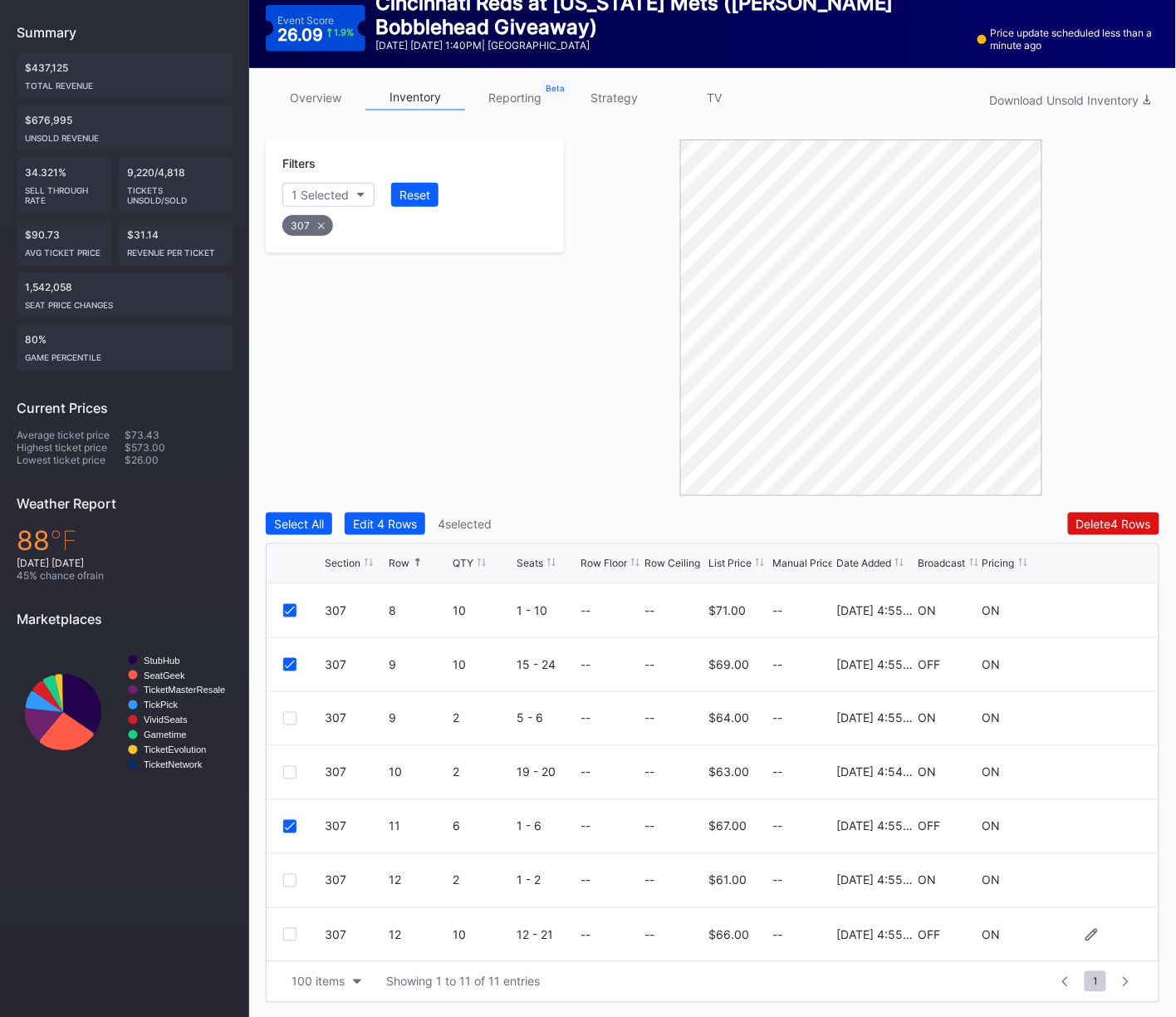 drag, startPoint x: 290, startPoint y: 929, endPoint x: 324, endPoint y: 910, distance: 38.948684 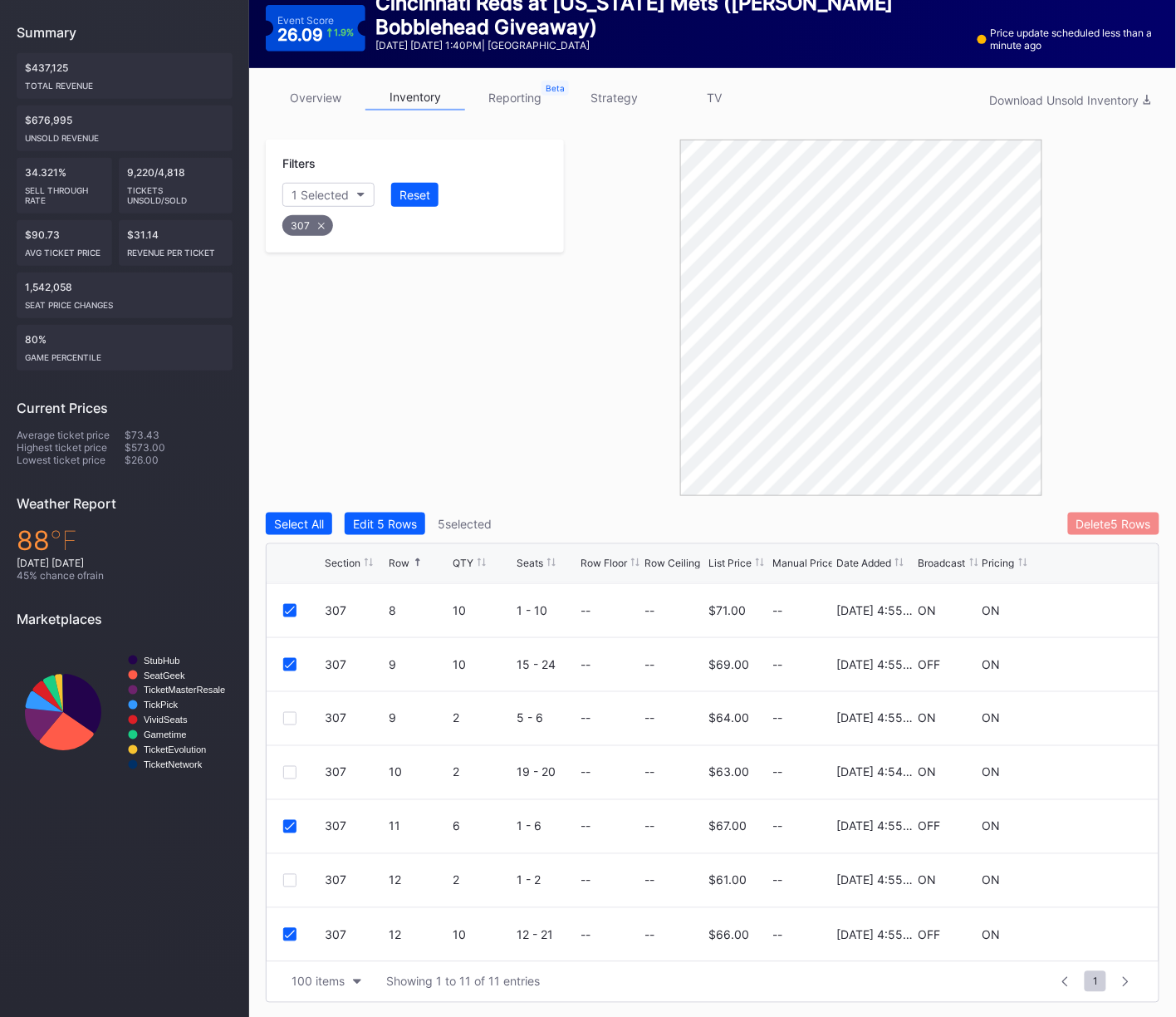 click on "Delete  5   Rows" at bounding box center (1114, 523) 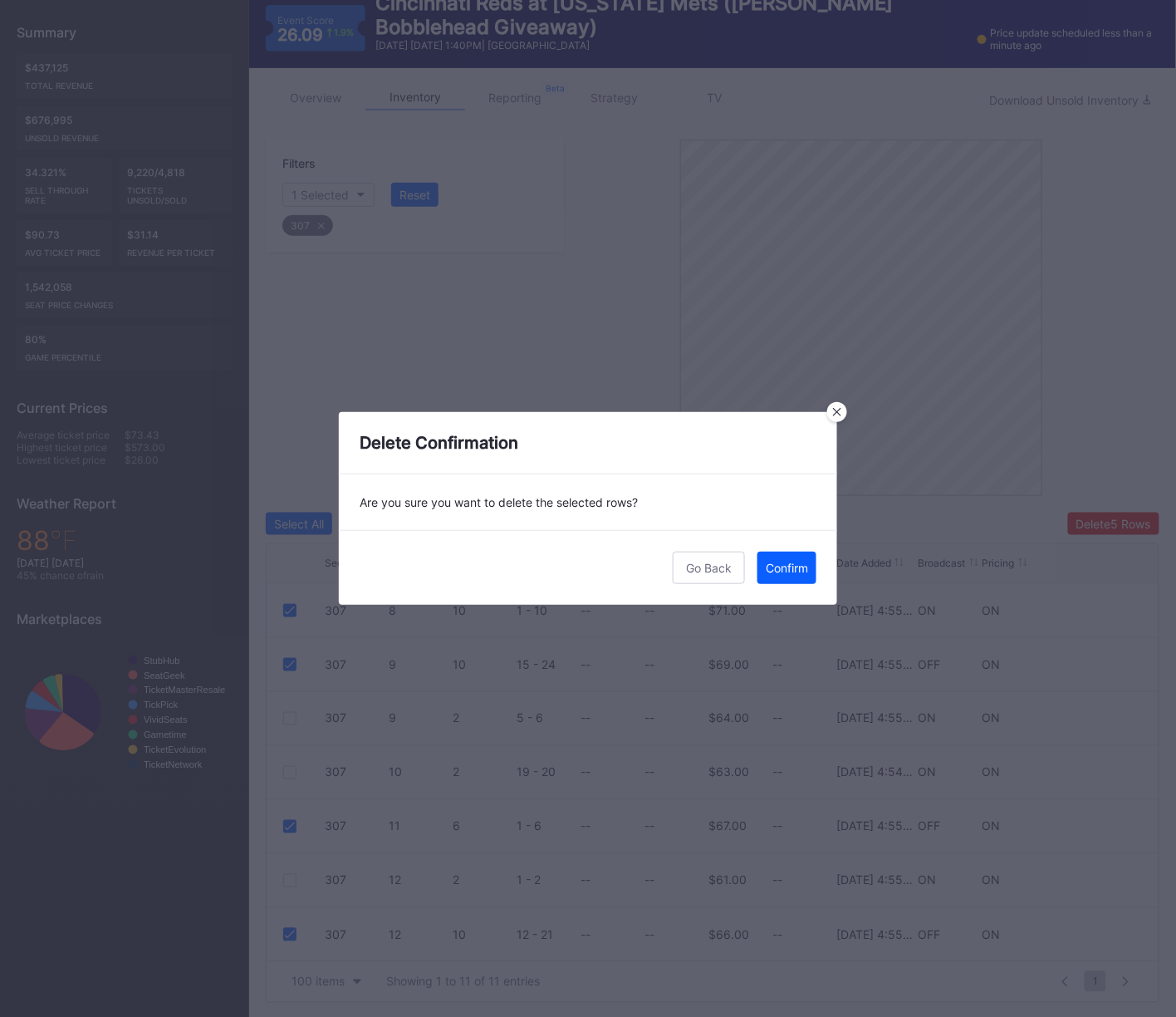 drag, startPoint x: 786, startPoint y: 567, endPoint x: 1126, endPoint y: 502, distance: 346.15748 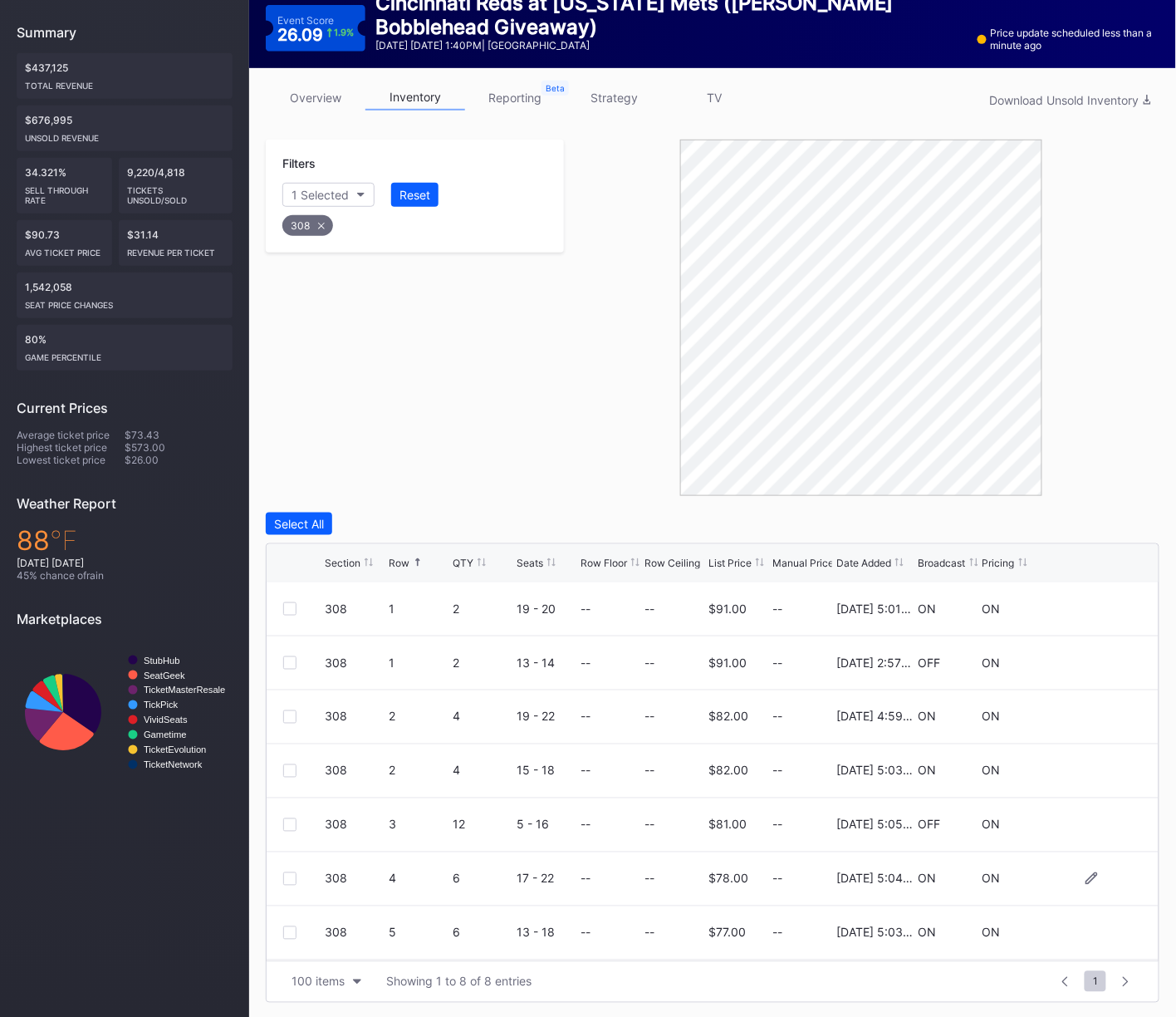 scroll, scrollTop: 53, scrollLeft: 0, axis: vertical 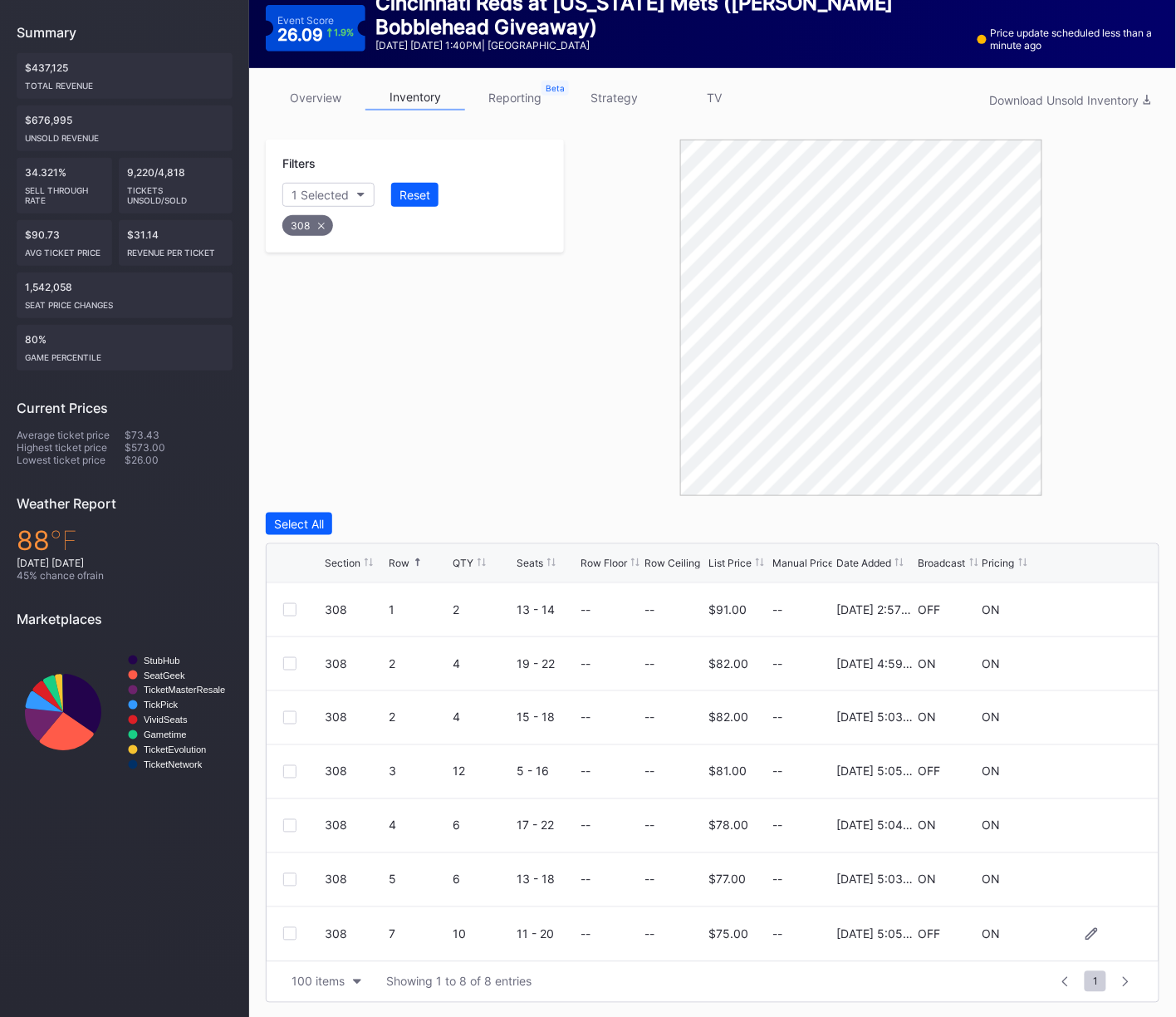 click at bounding box center (290, 934) 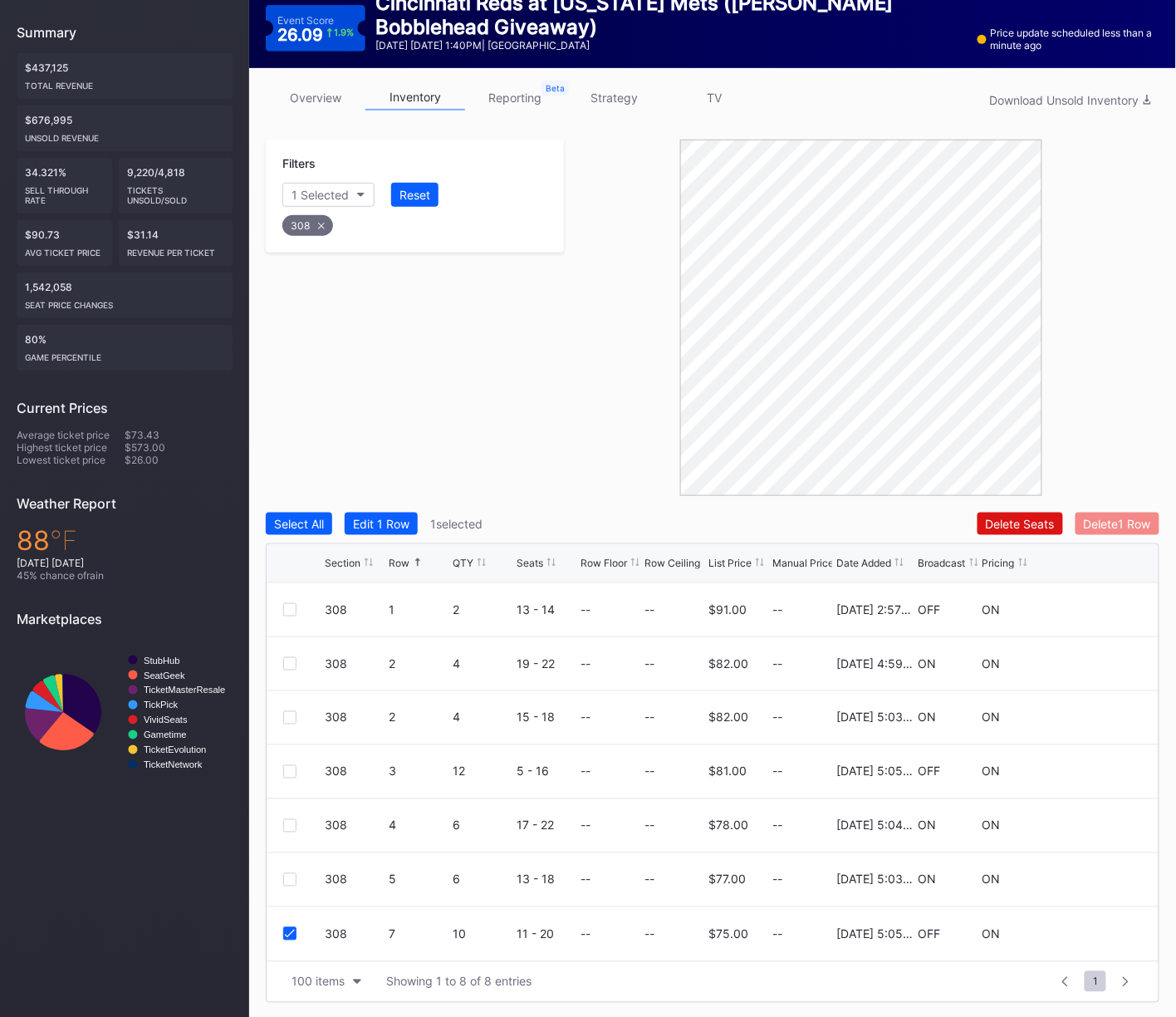 click on "Delete  1   Row" at bounding box center (1117, 523) 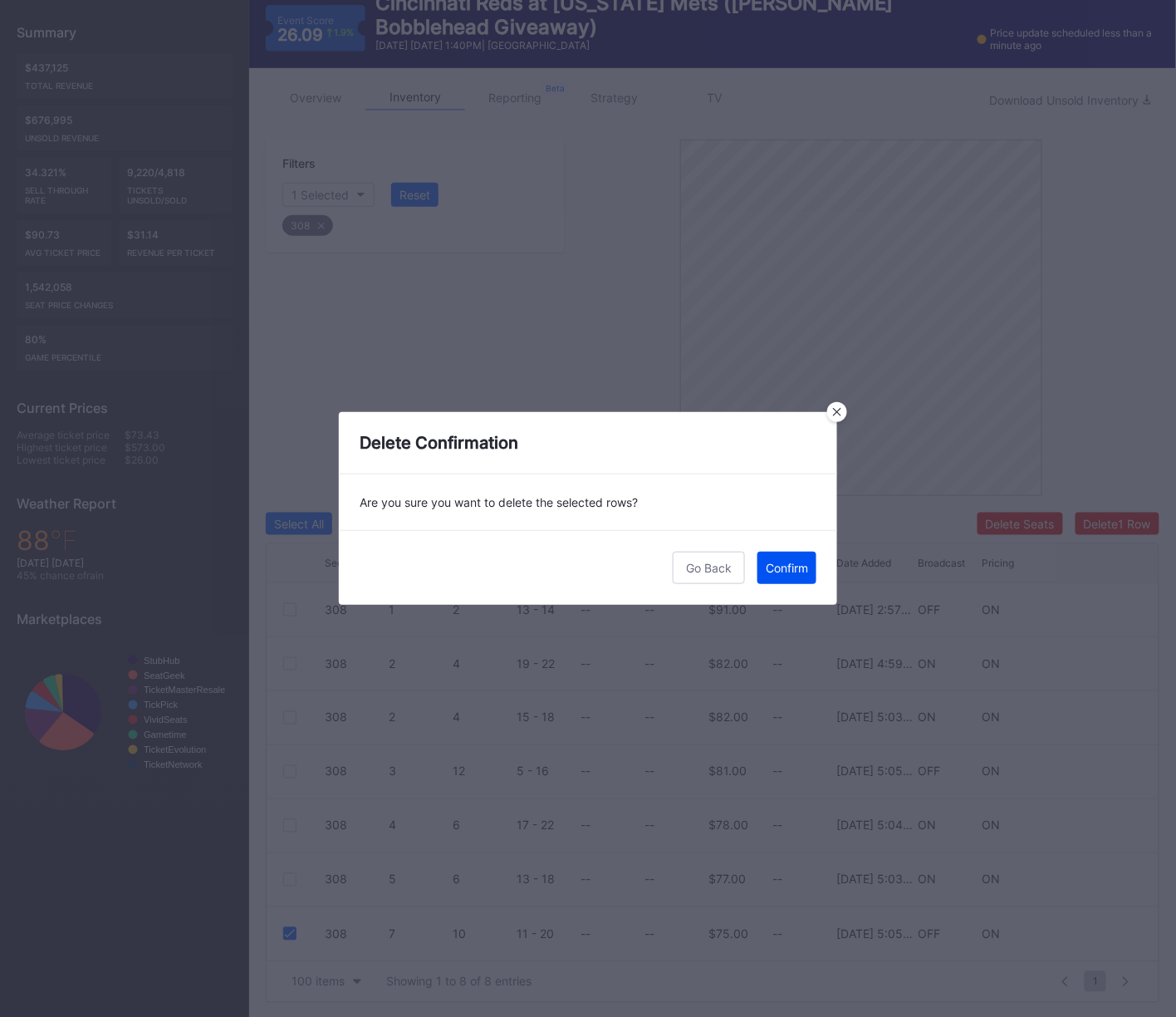 click on "Confirm" at bounding box center (786, 567) 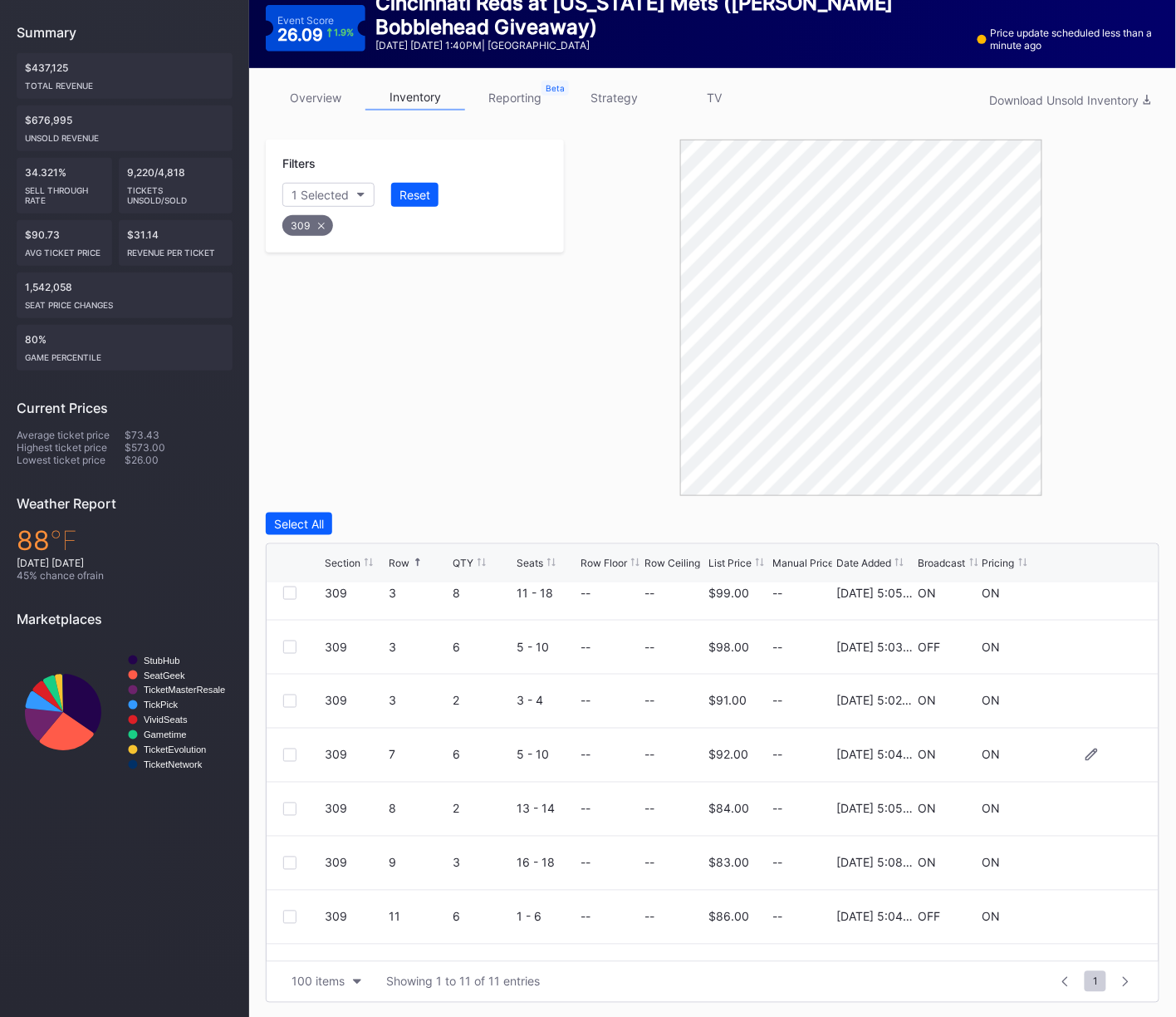 scroll, scrollTop: 214, scrollLeft: 0, axis: vertical 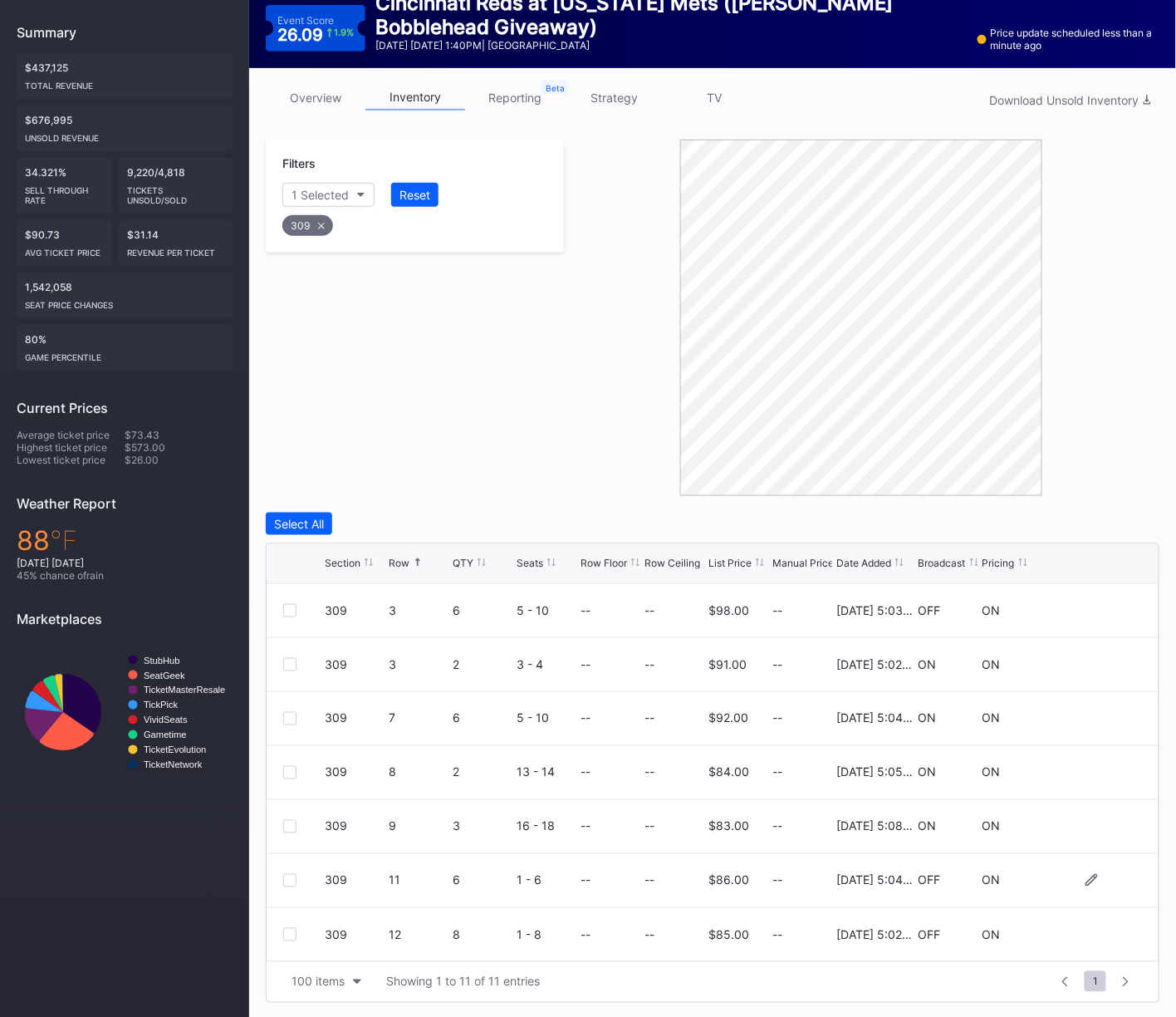 click at bounding box center (290, 881) 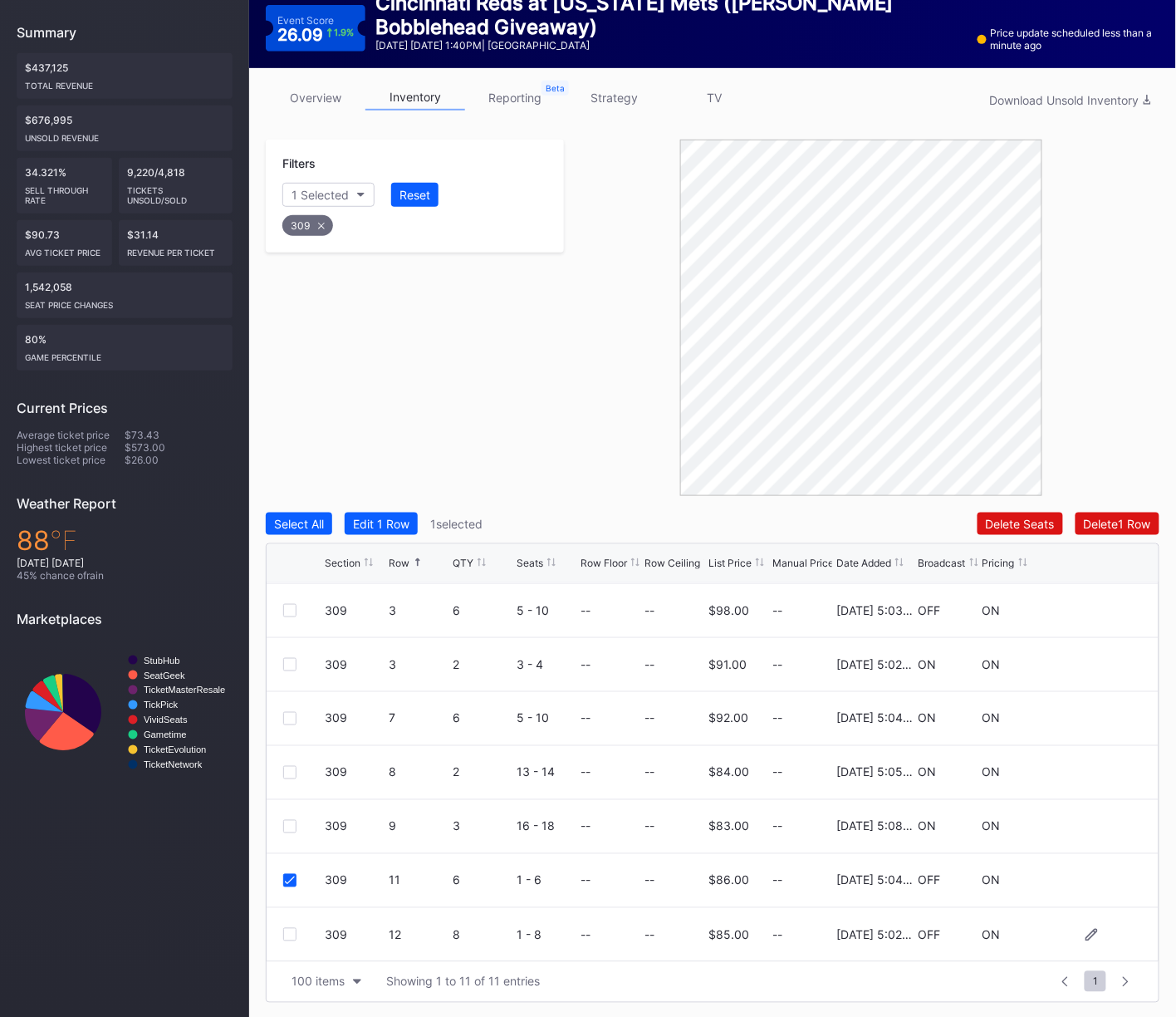 click at bounding box center (290, 935) 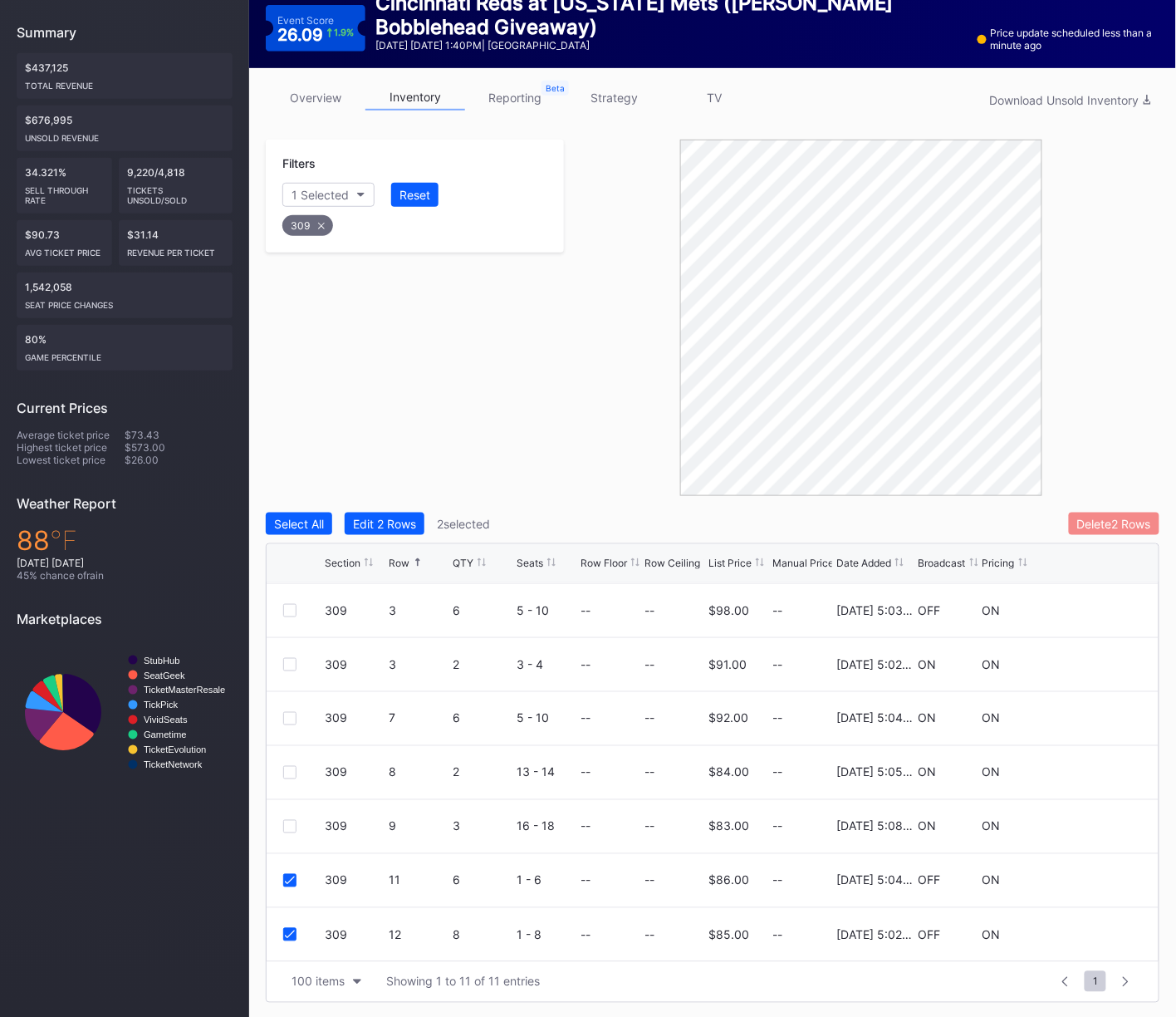 click on "Delete  2   Rows" at bounding box center (1114, 523) 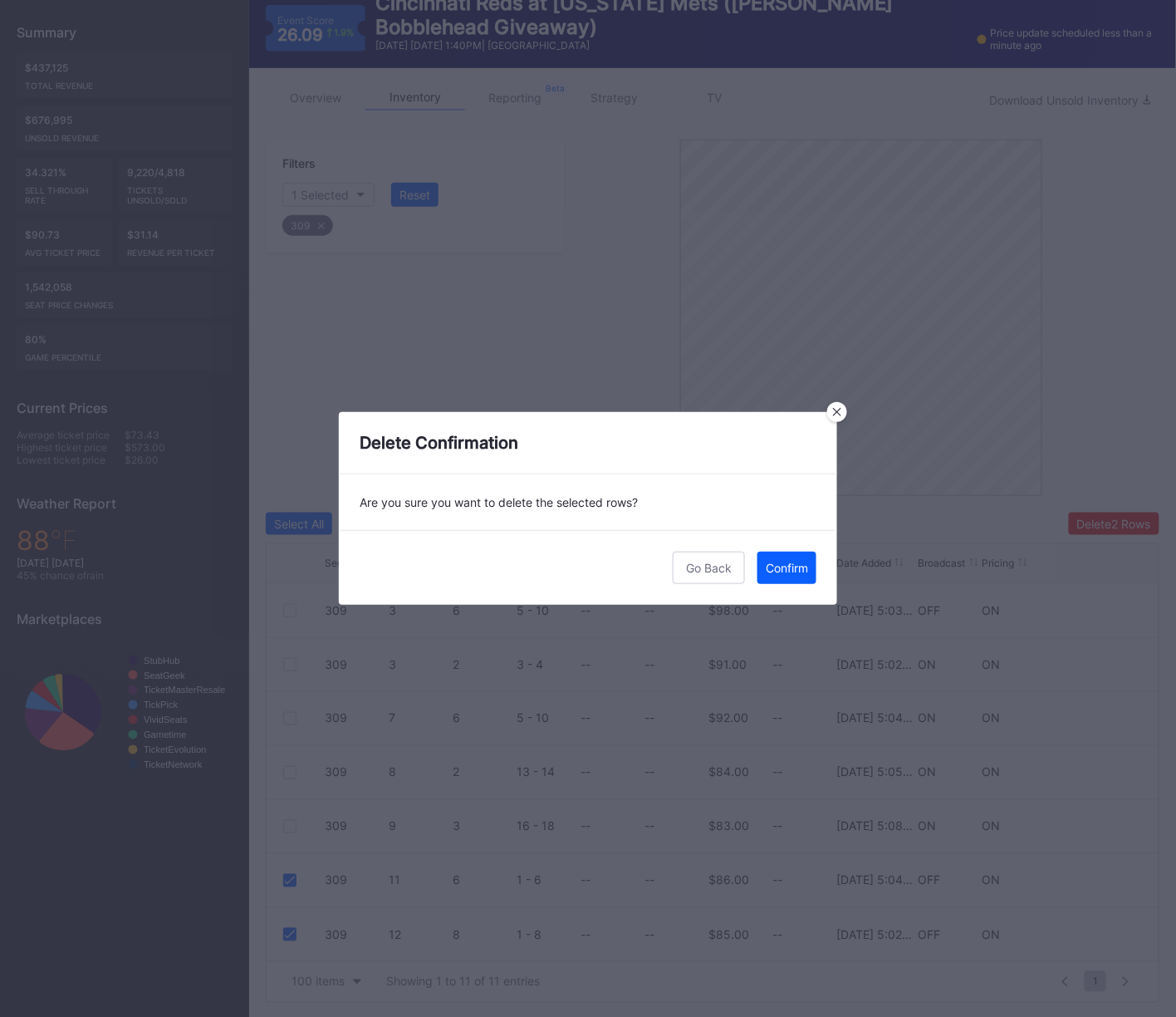 drag, startPoint x: 786, startPoint y: 569, endPoint x: 777, endPoint y: 568, distance: 9.055385 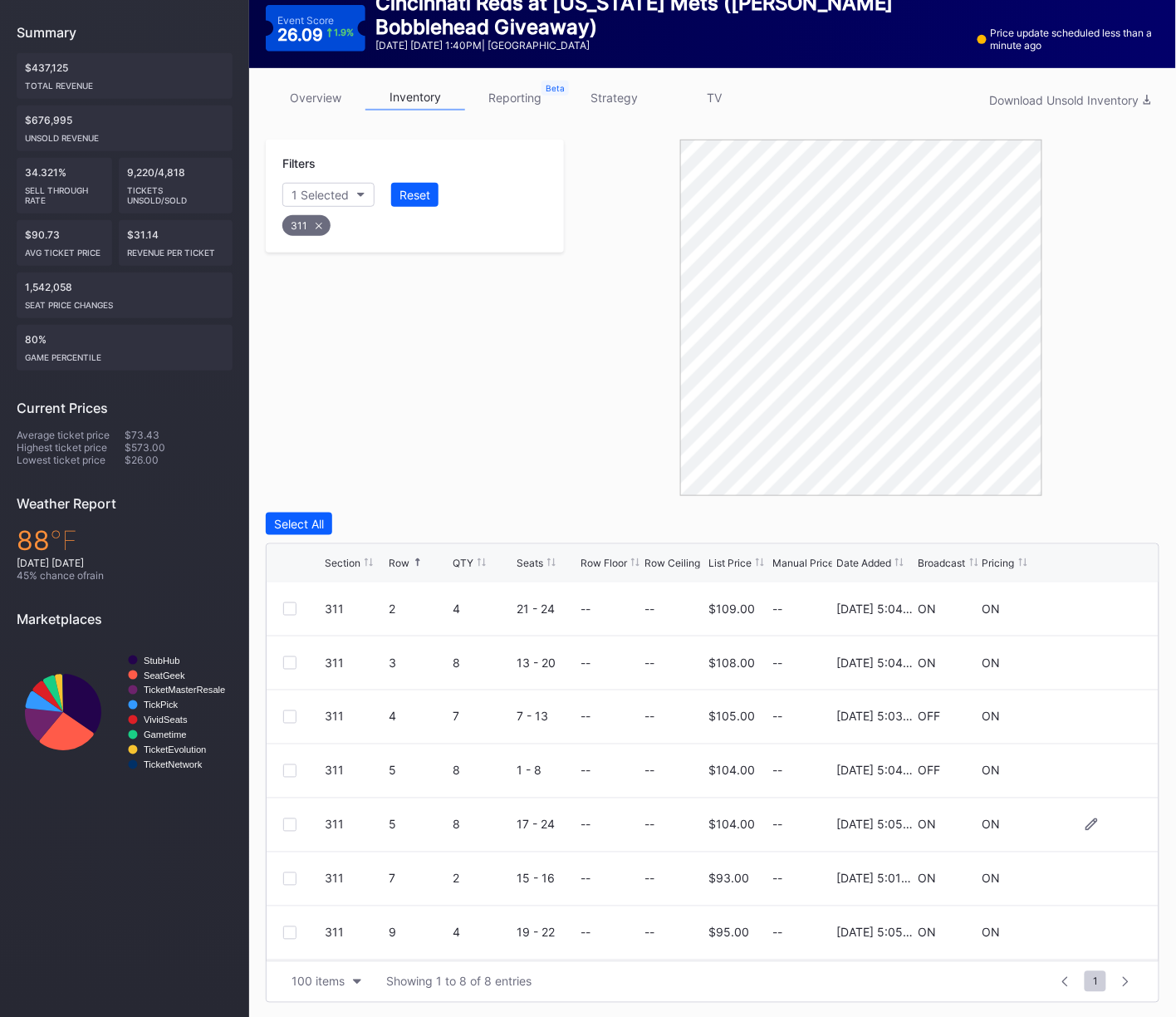 scroll, scrollTop: 53, scrollLeft: 0, axis: vertical 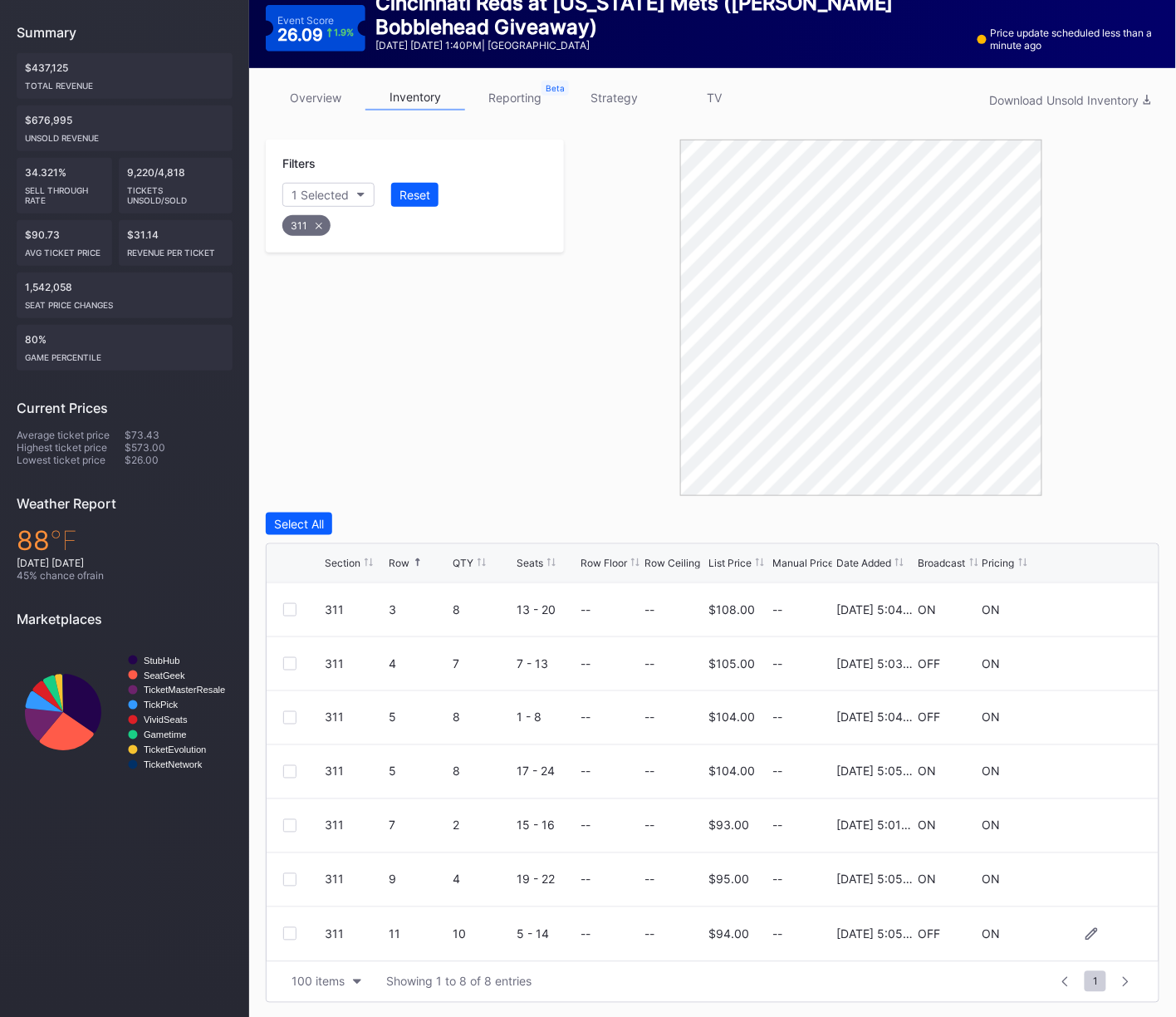 drag, startPoint x: 287, startPoint y: 931, endPoint x: 306, endPoint y: 921, distance: 21.470911 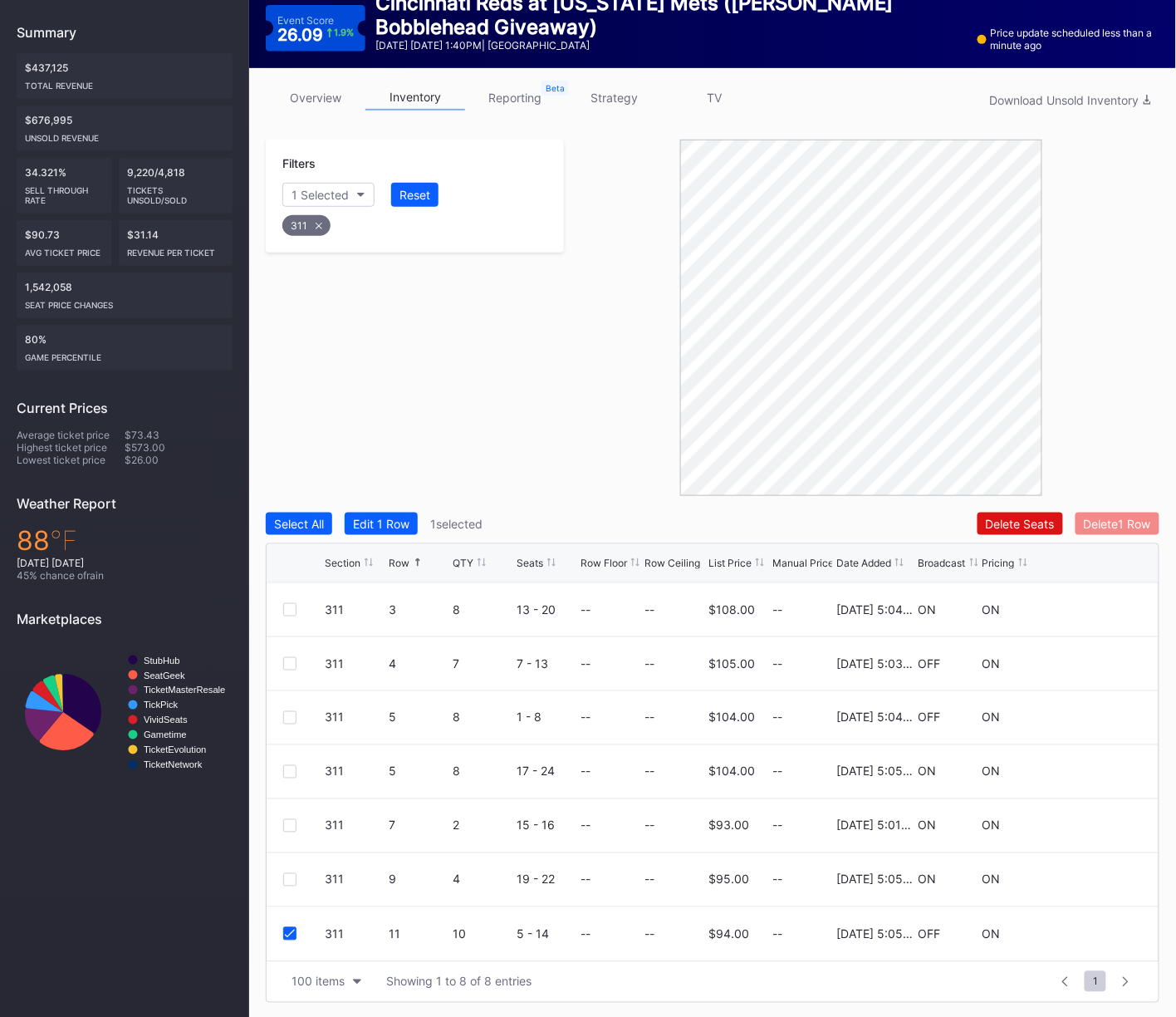 click on "Delete  1   Row" at bounding box center (1117, 523) 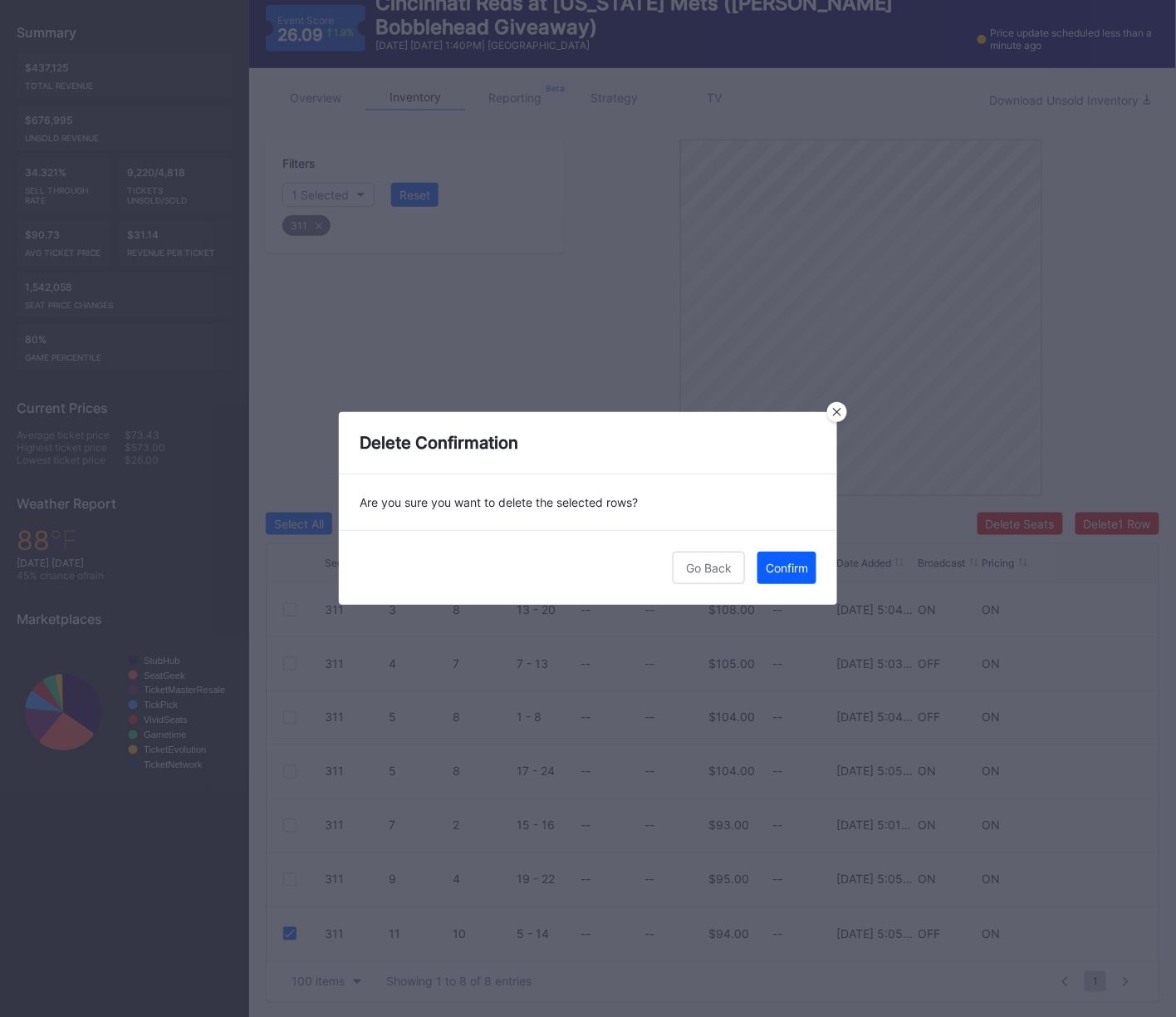 click on "Confirm" at bounding box center [786, 567] 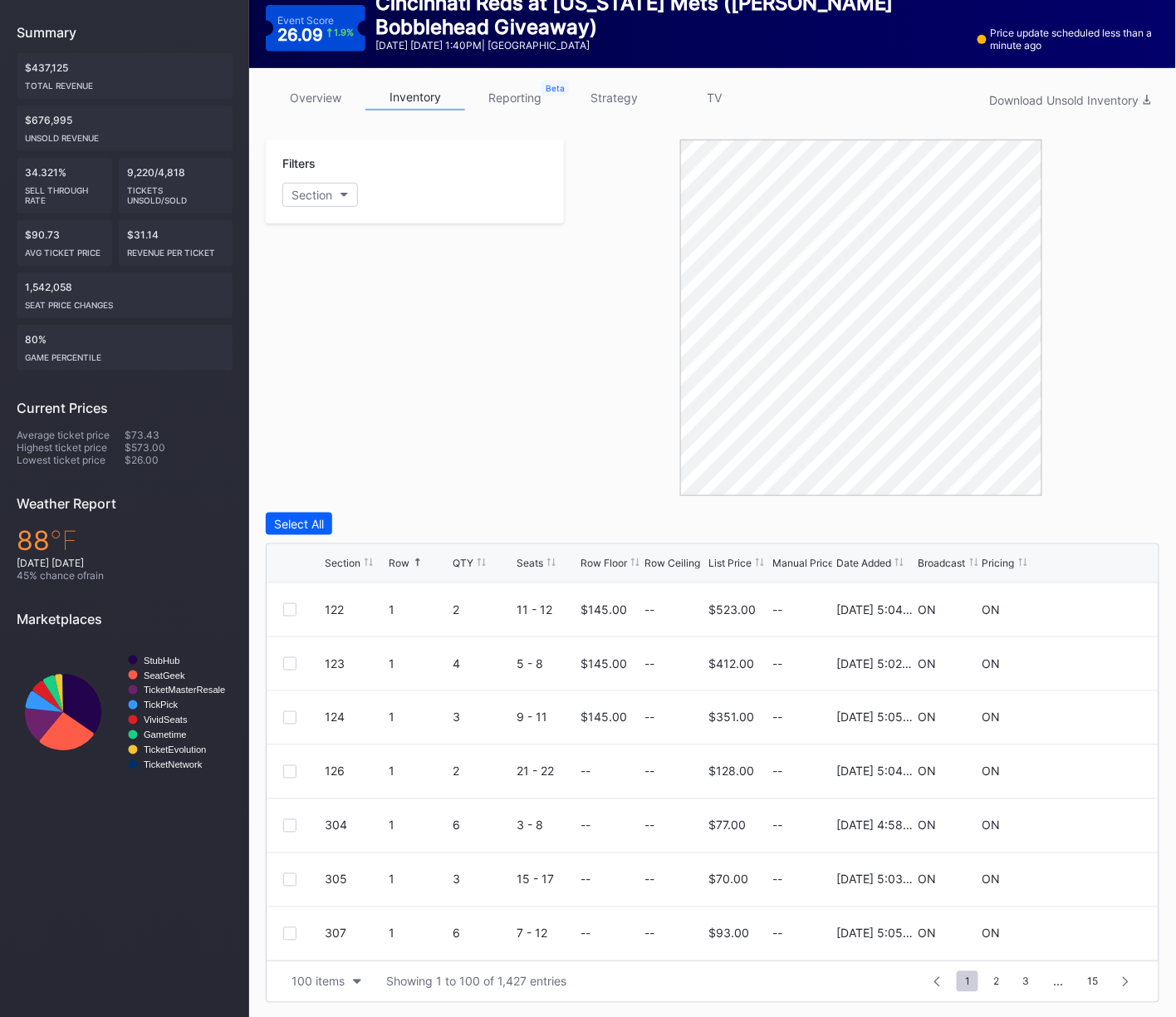 scroll, scrollTop: 0, scrollLeft: 0, axis: both 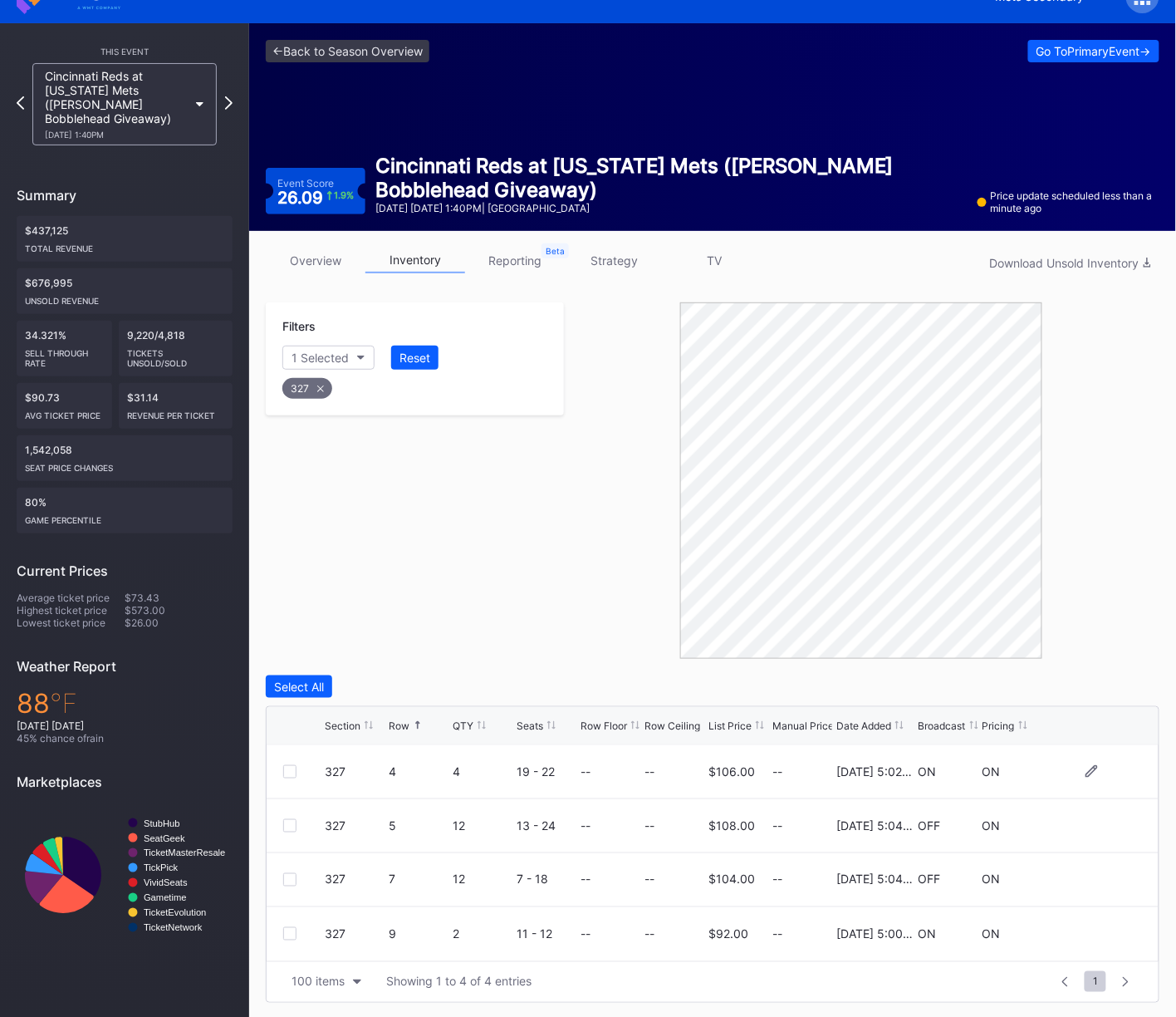 drag, startPoint x: 293, startPoint y: 878, endPoint x: 505, endPoint y: 789, distance: 229.9239 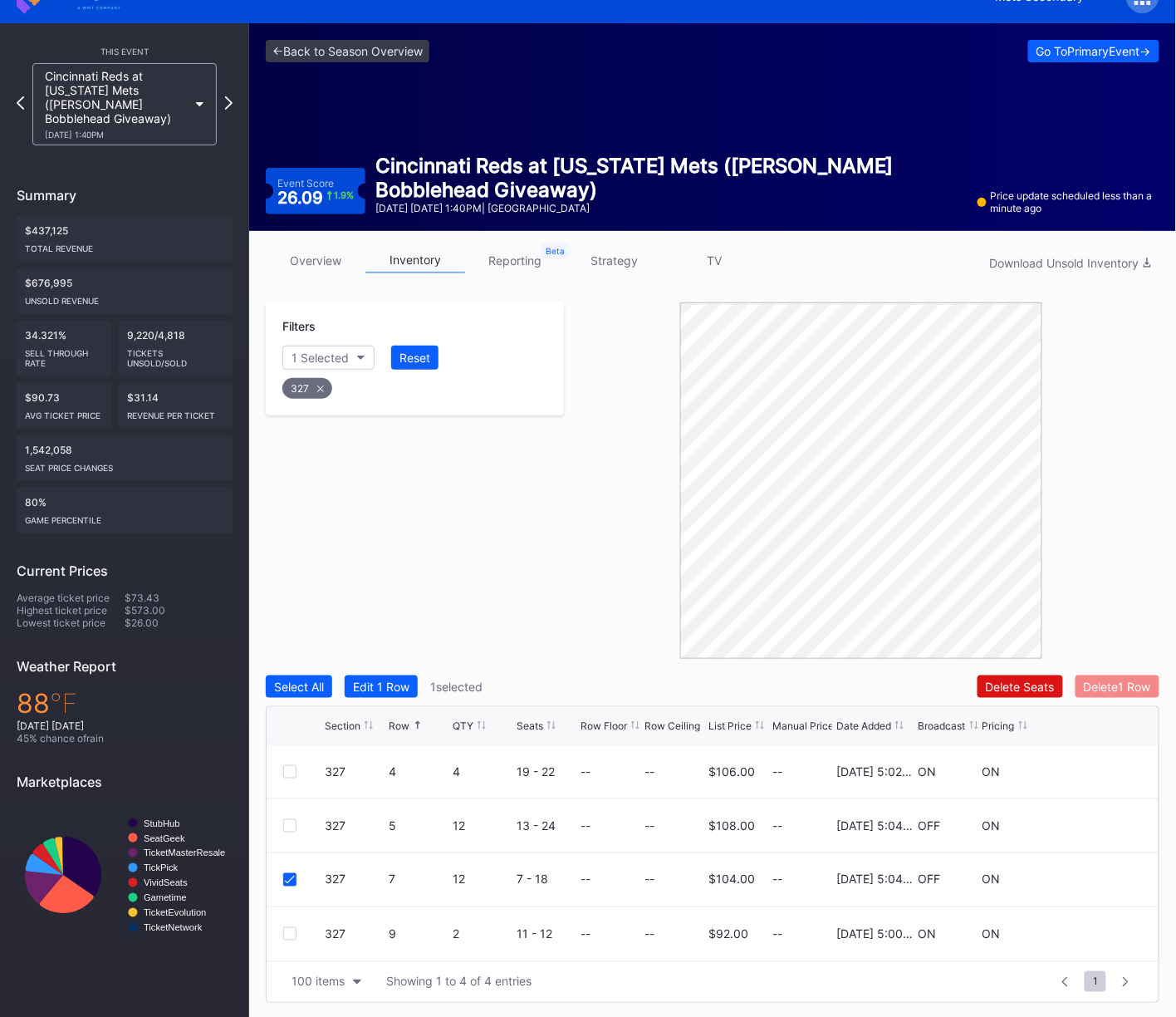 click on "Delete  1   Row" at bounding box center (1117, 686) 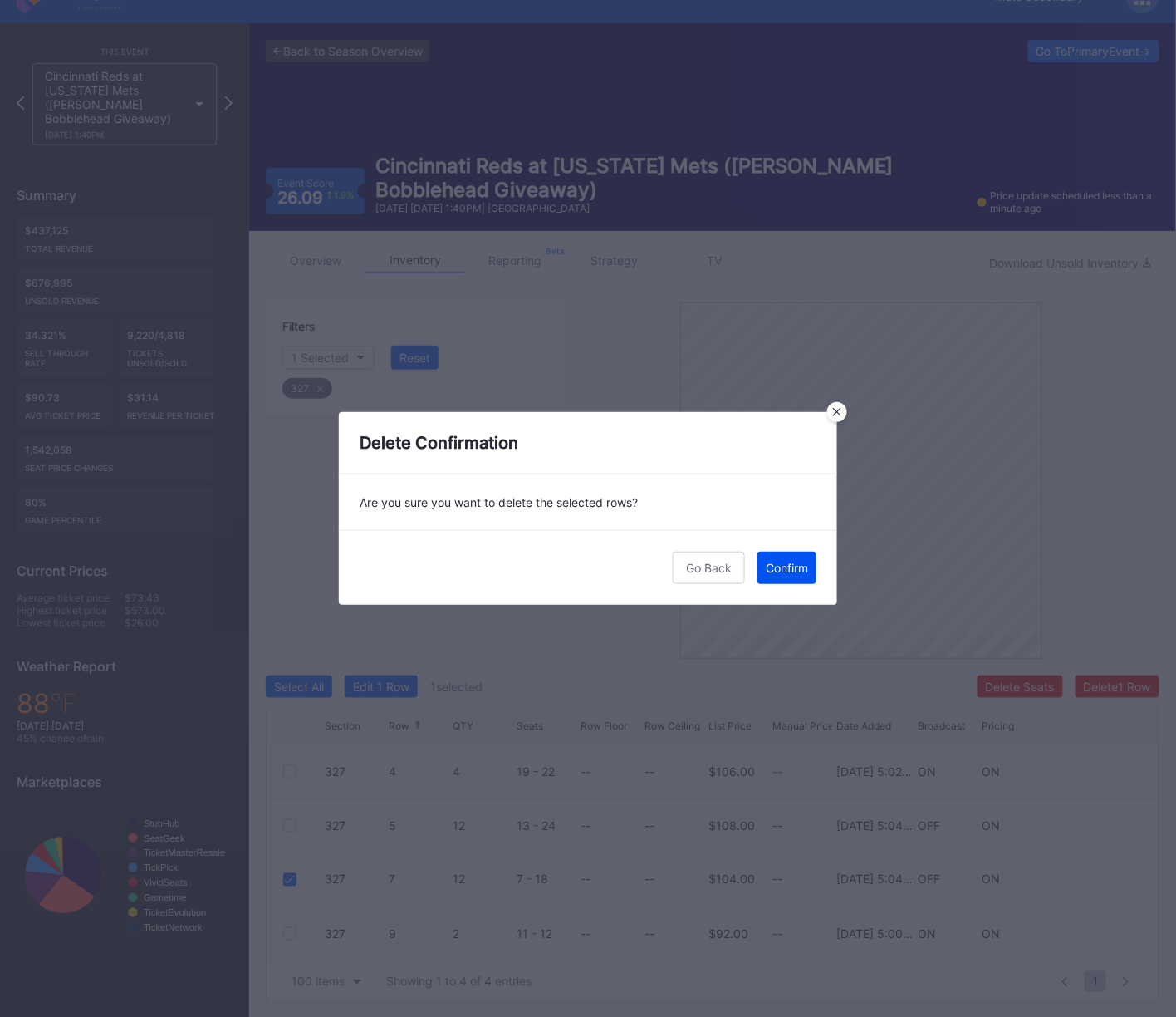 click on "Confirm" at bounding box center (786, 567) 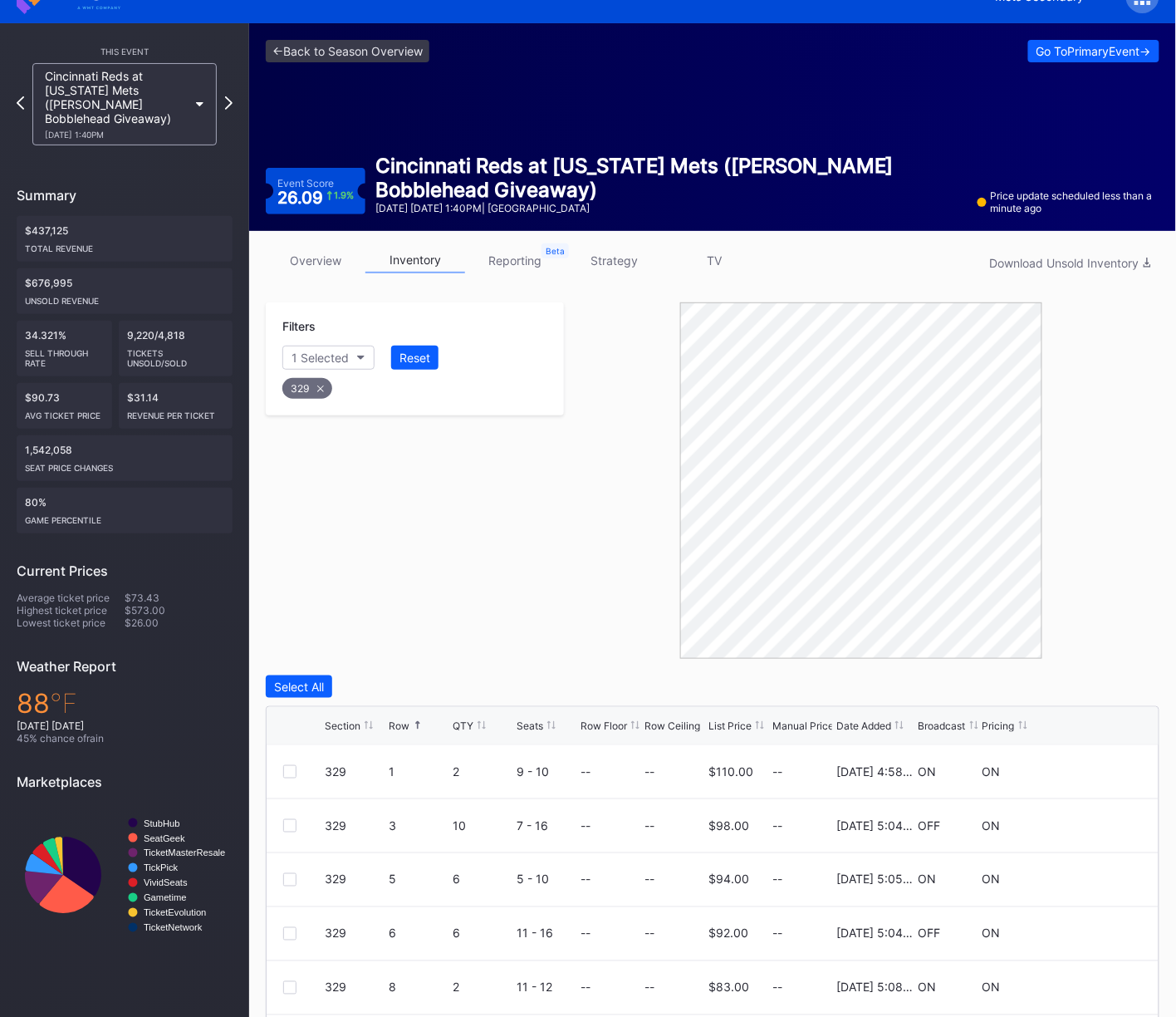 scroll, scrollTop: 194, scrollLeft: 0, axis: vertical 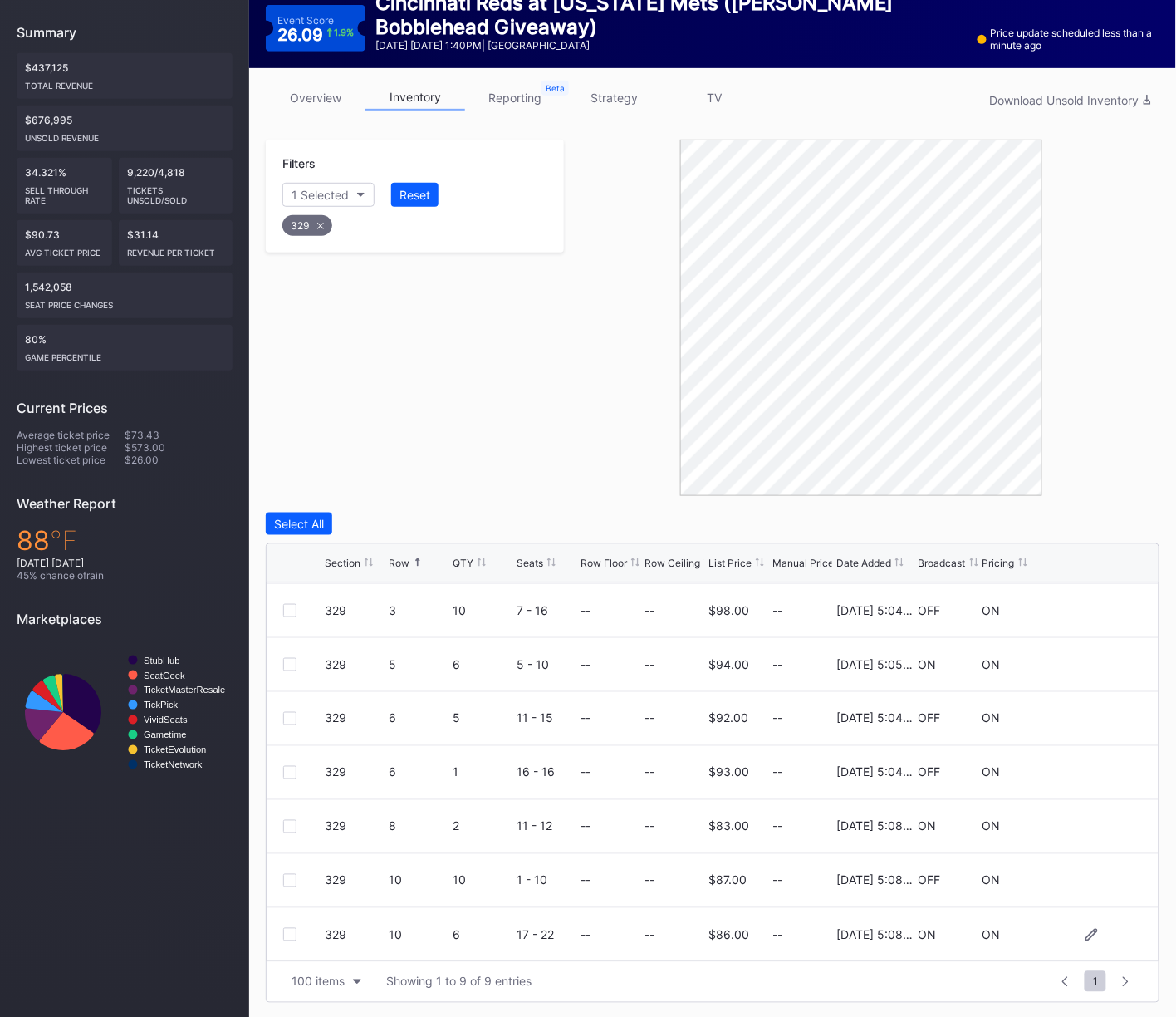 drag, startPoint x: 288, startPoint y: 881, endPoint x: 293, endPoint y: 934, distance: 53.23533 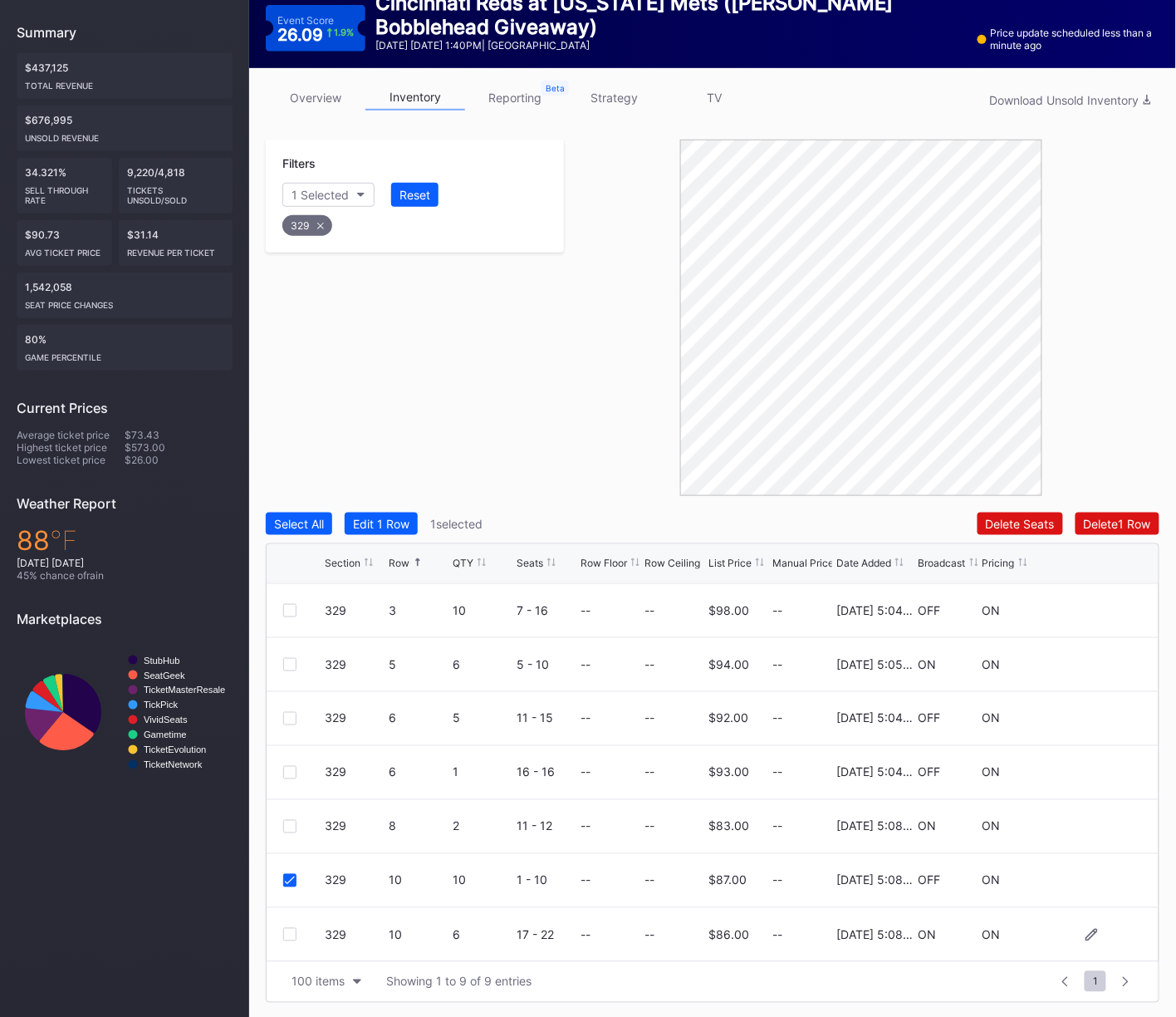 click at bounding box center (290, 935) 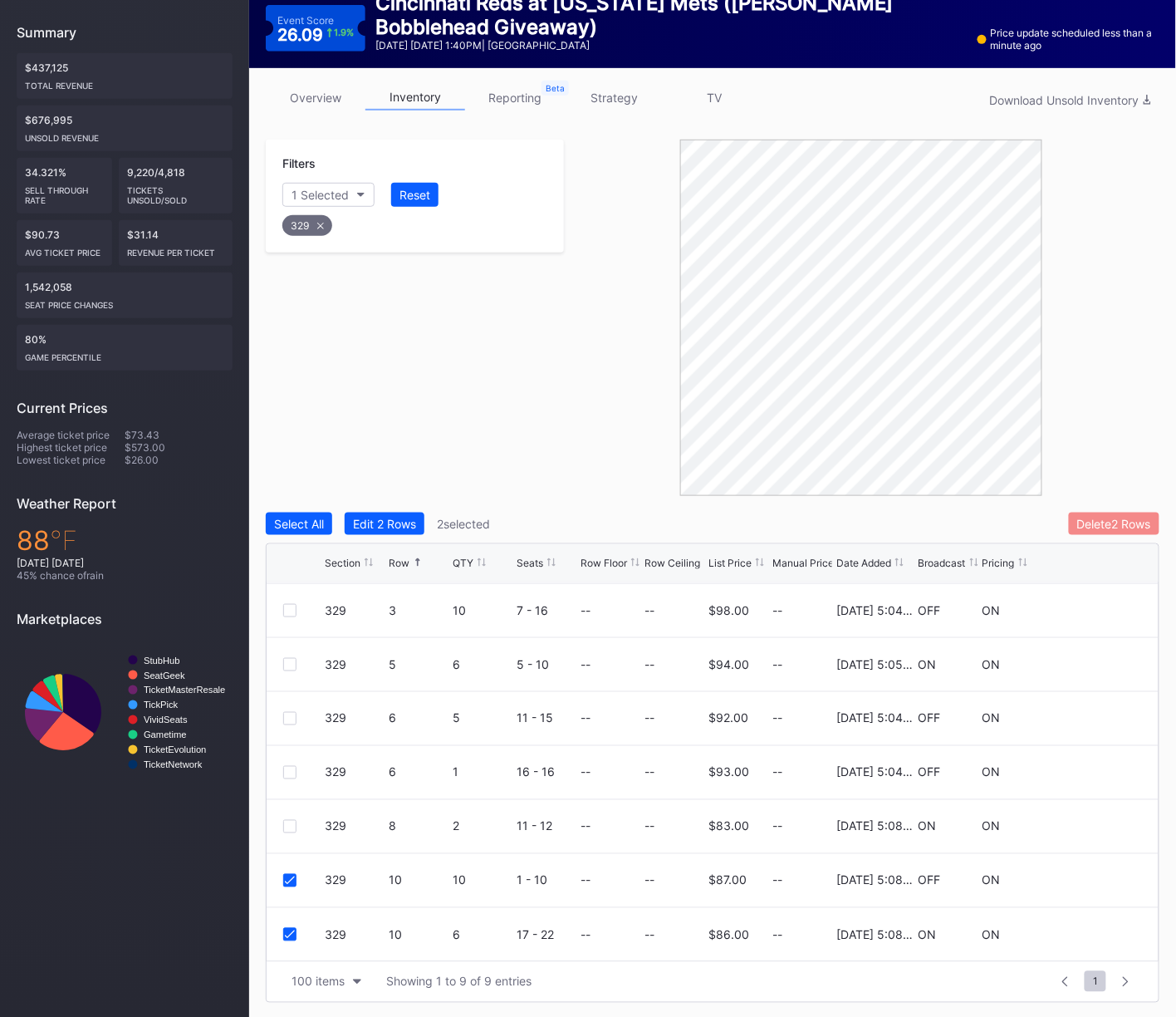 click on "Delete  2   Rows" at bounding box center [1114, 523] 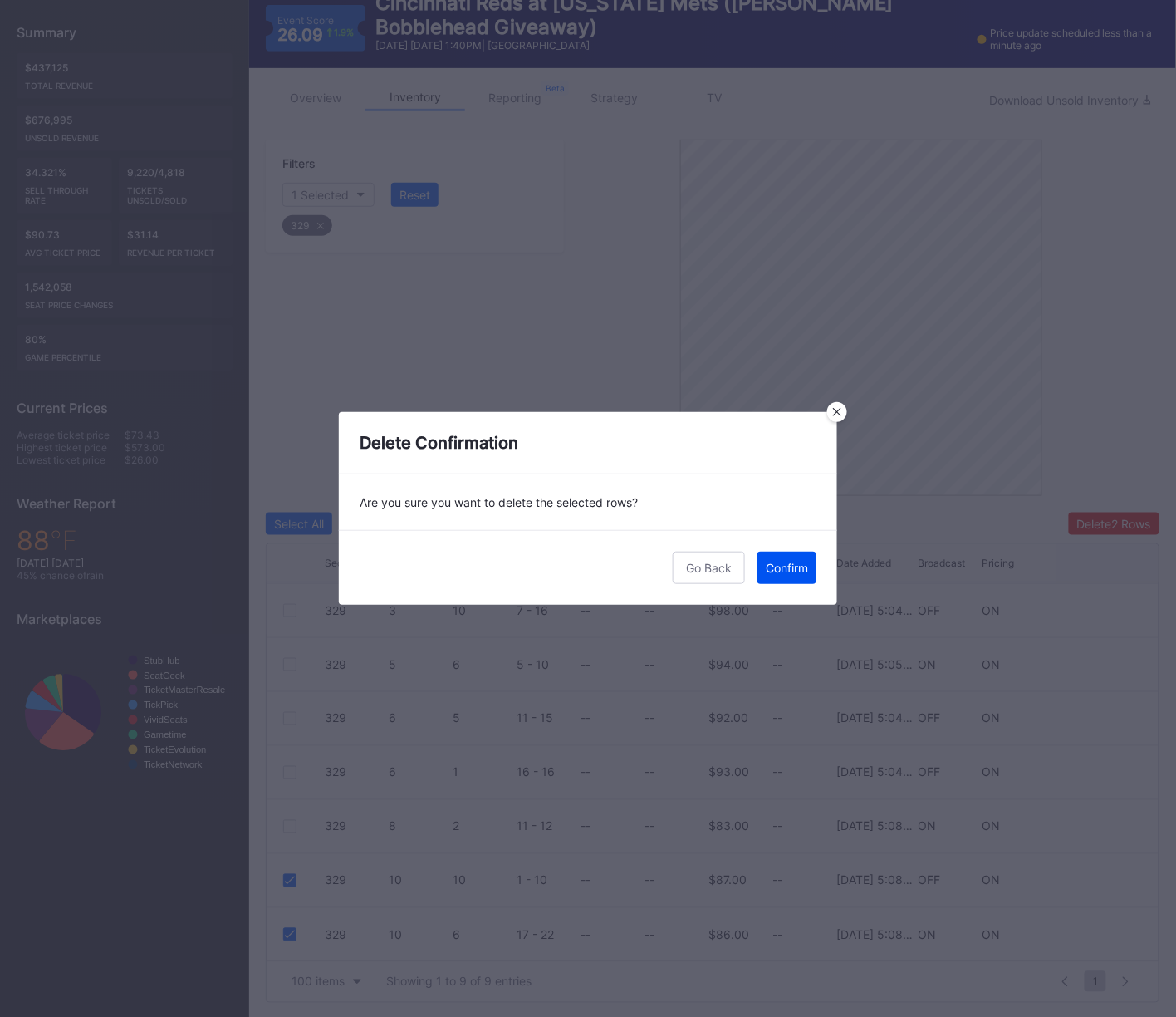 click on "Confirm" at bounding box center (786, 567) 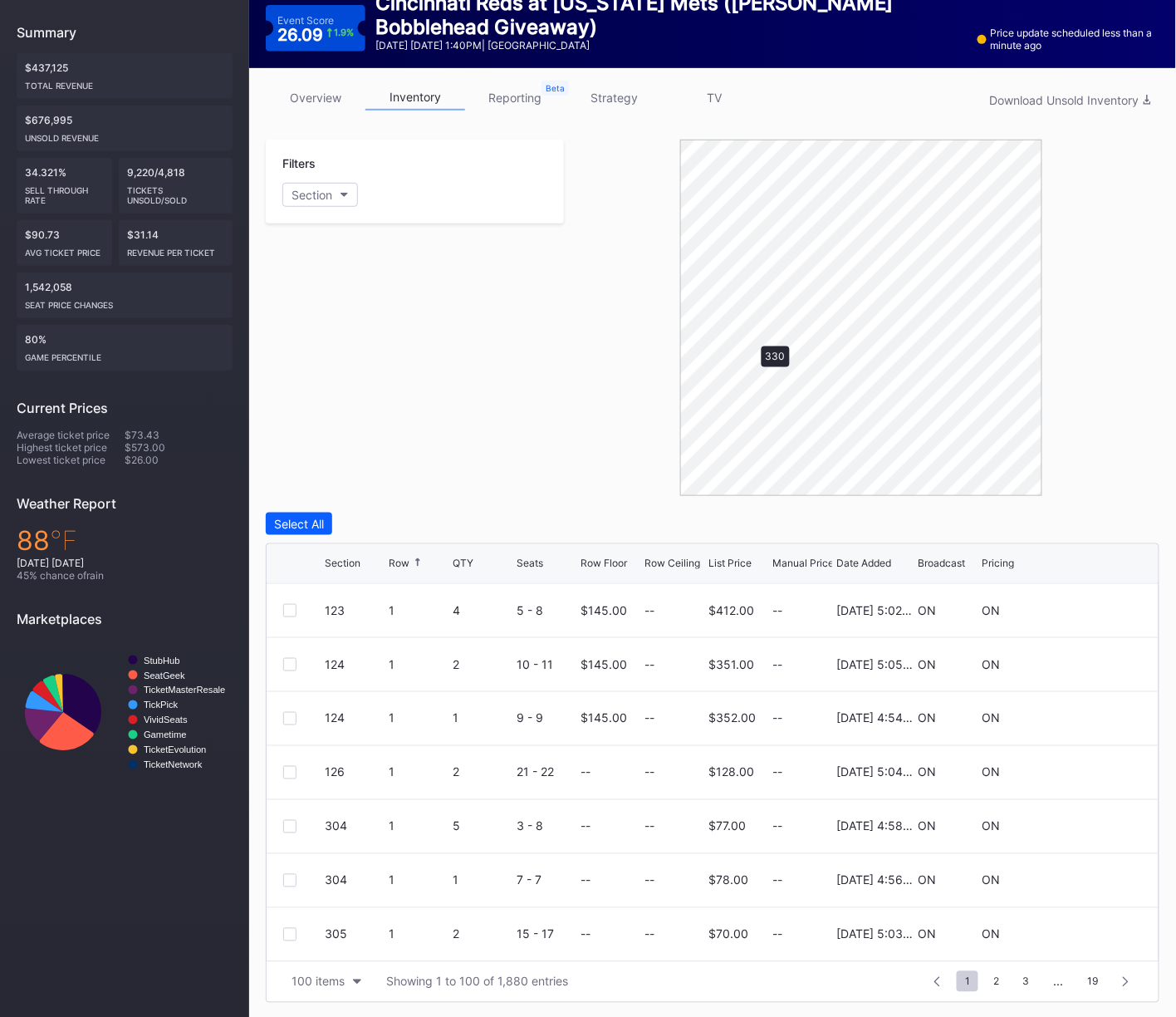 scroll, scrollTop: 0, scrollLeft: 0, axis: both 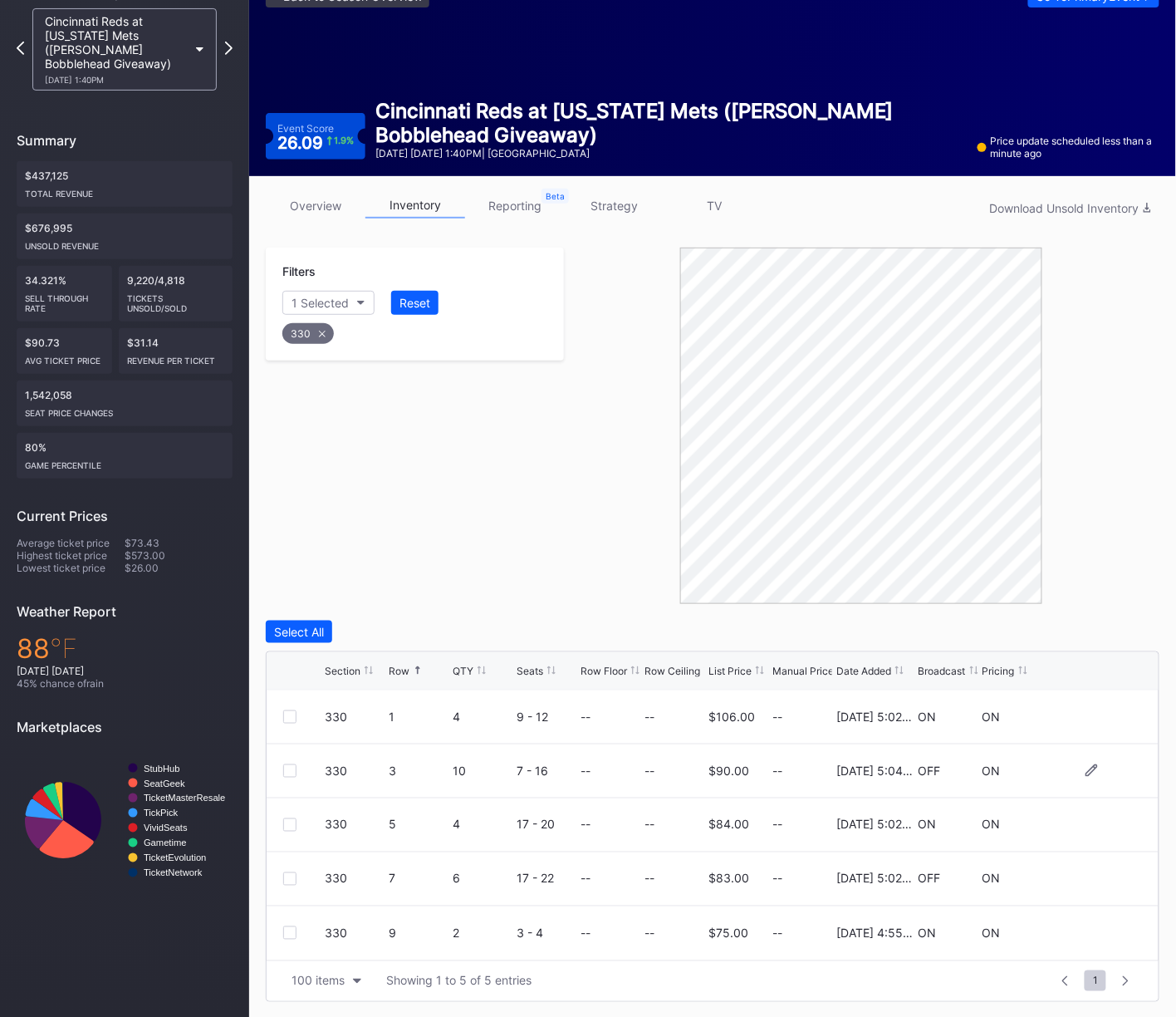 click at bounding box center (290, 771) 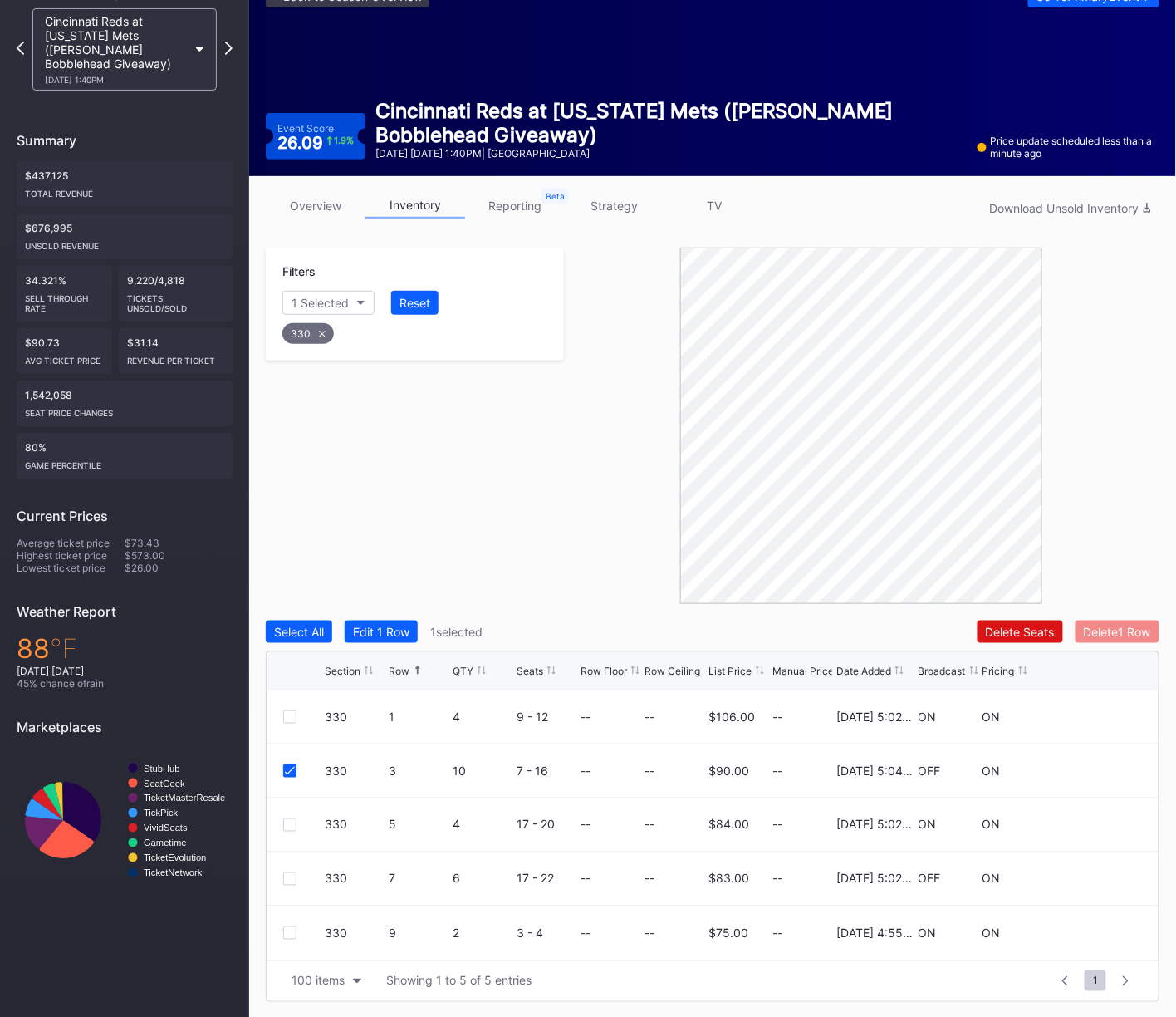 click on "Delete  1   Row" at bounding box center (1117, 631) 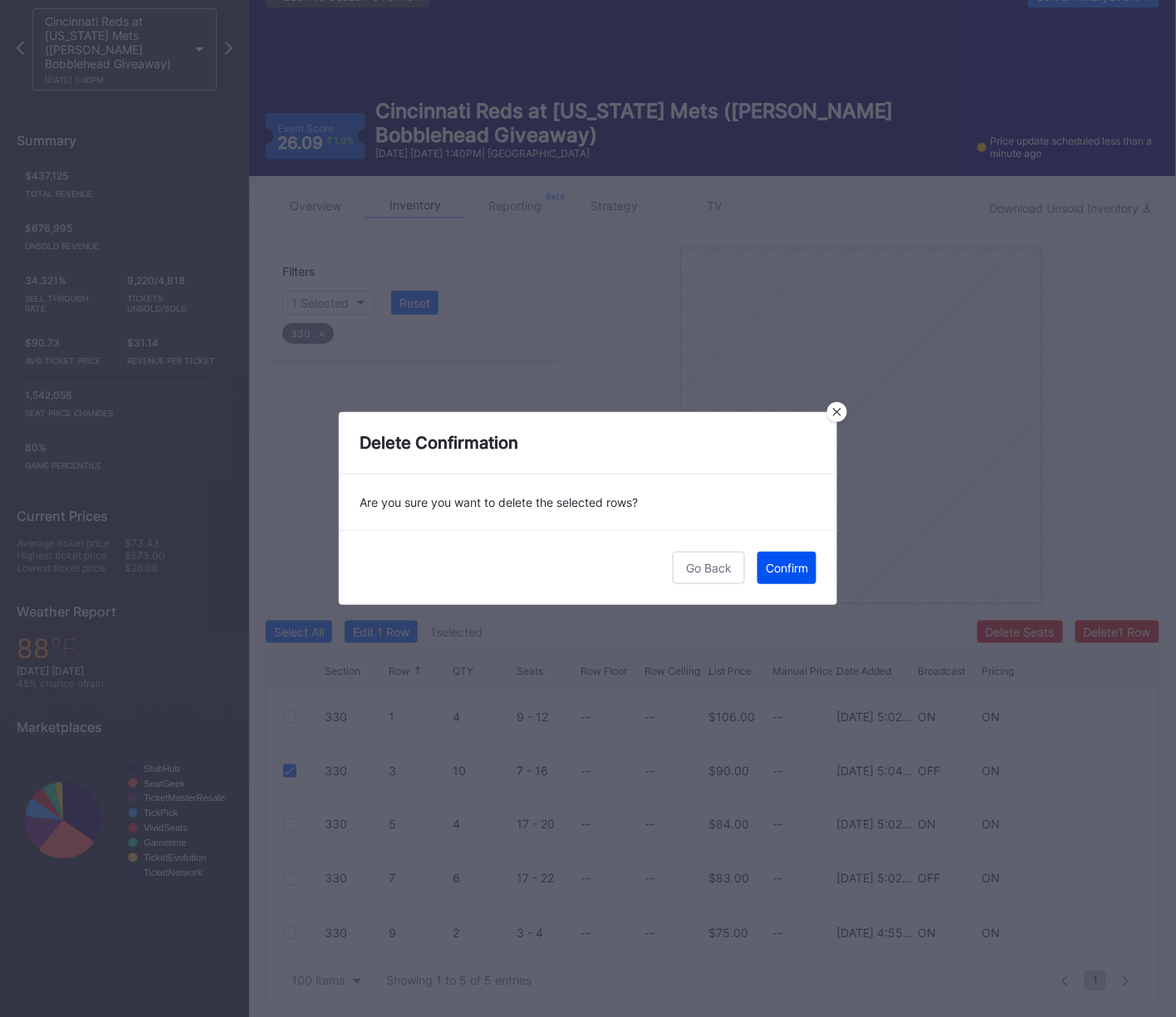 click on "Confirm" at bounding box center (786, 567) 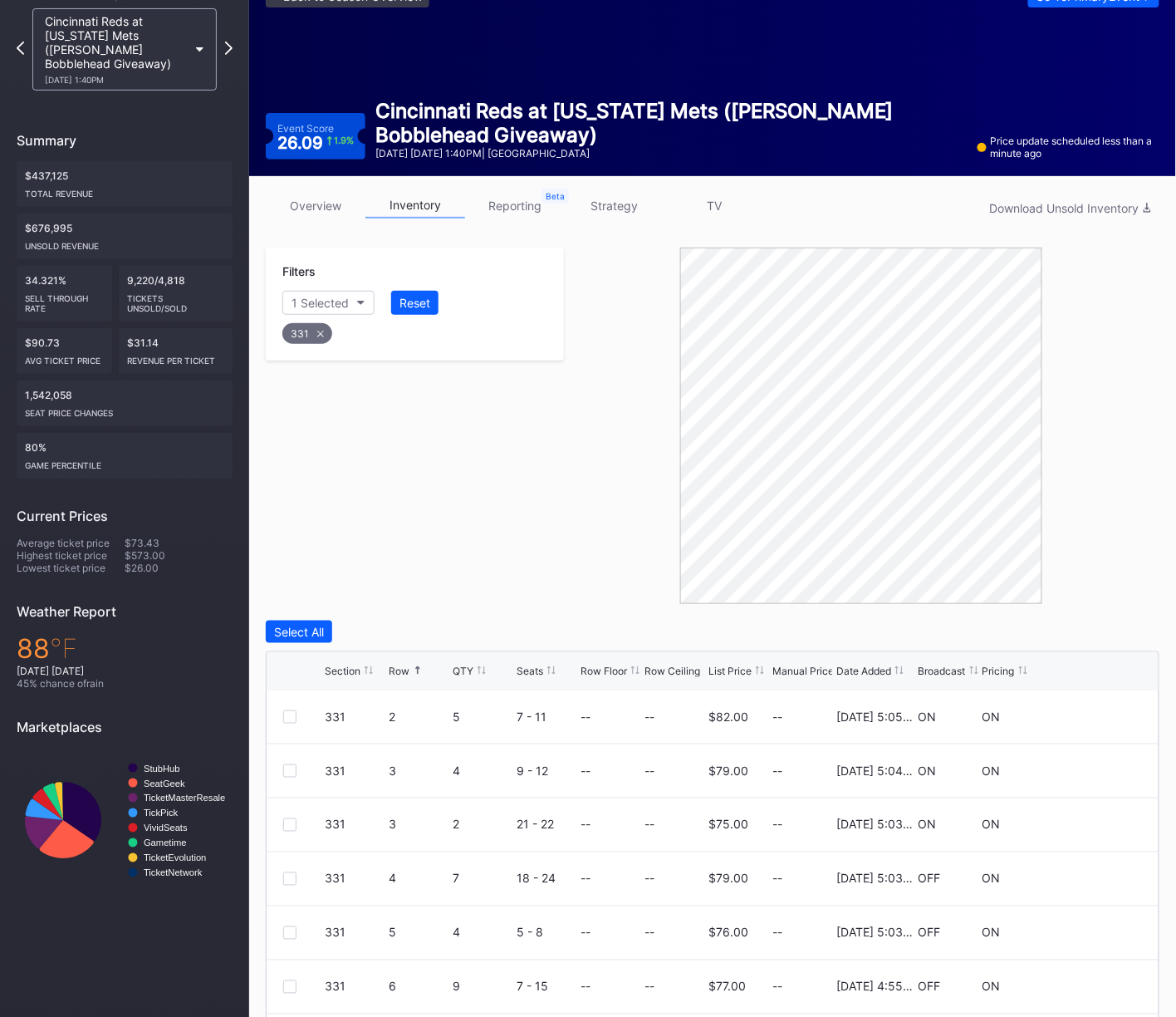 scroll, scrollTop: 194, scrollLeft: 0, axis: vertical 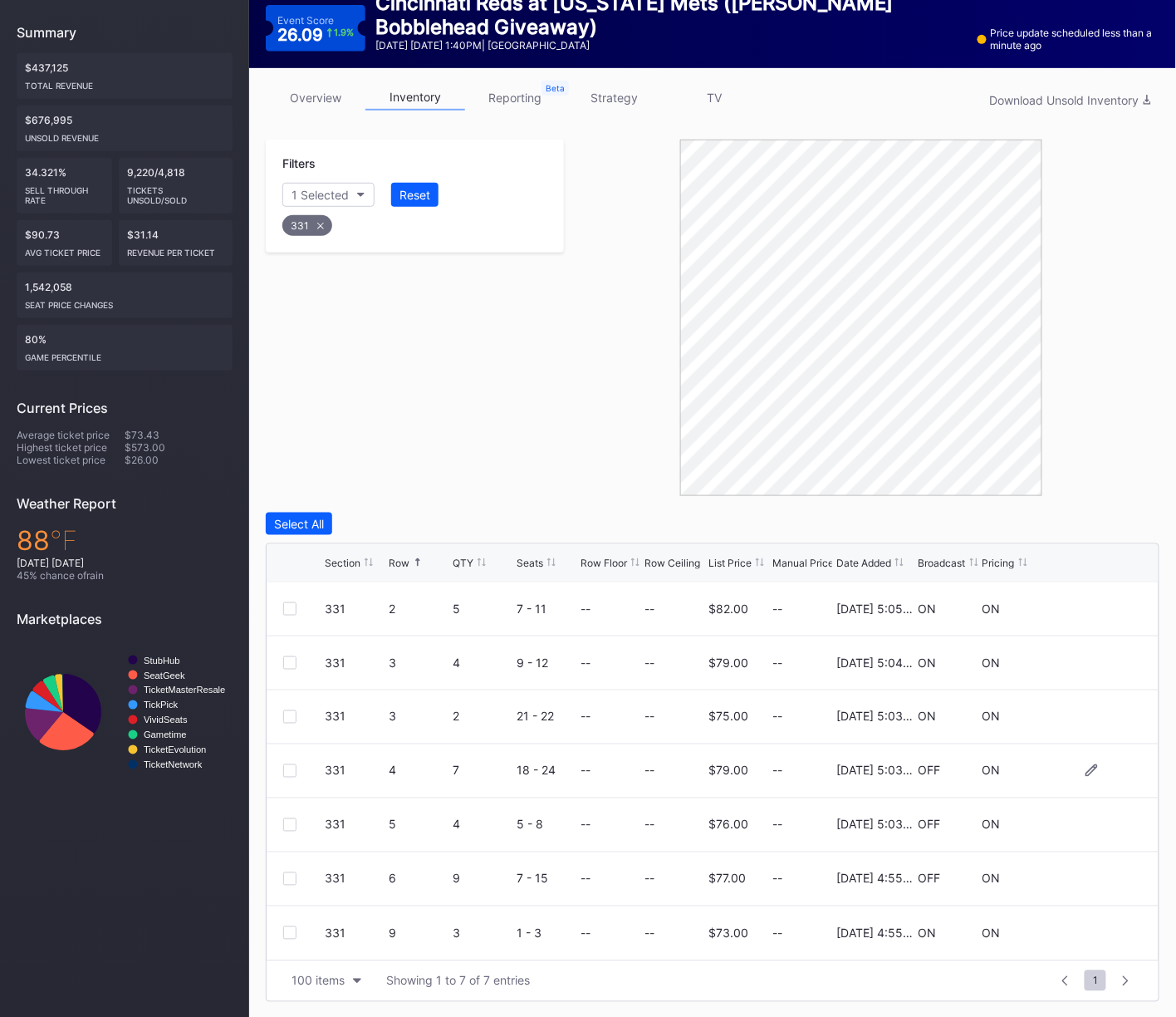 click at bounding box center [290, 771] 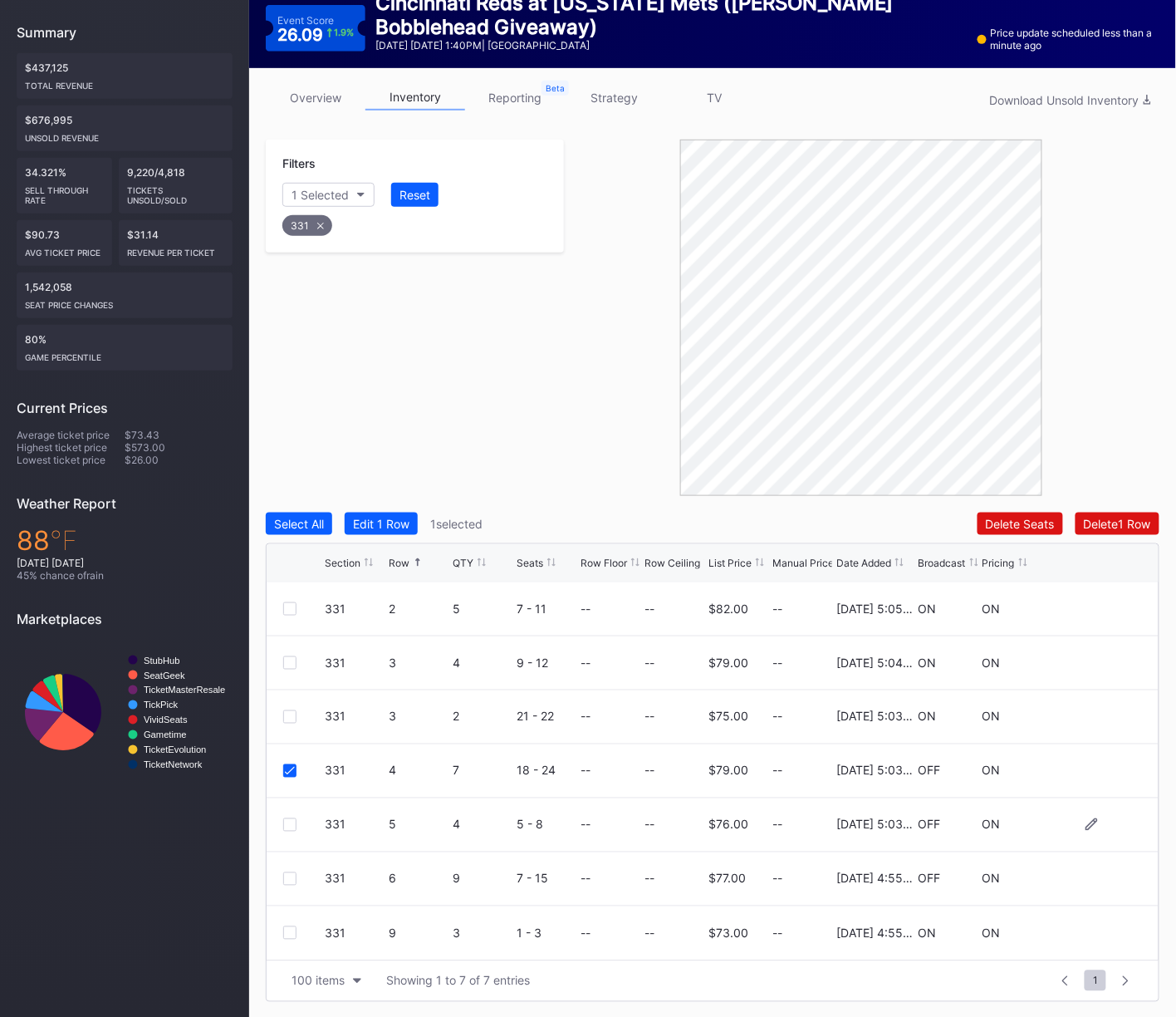 click at bounding box center (290, 825) 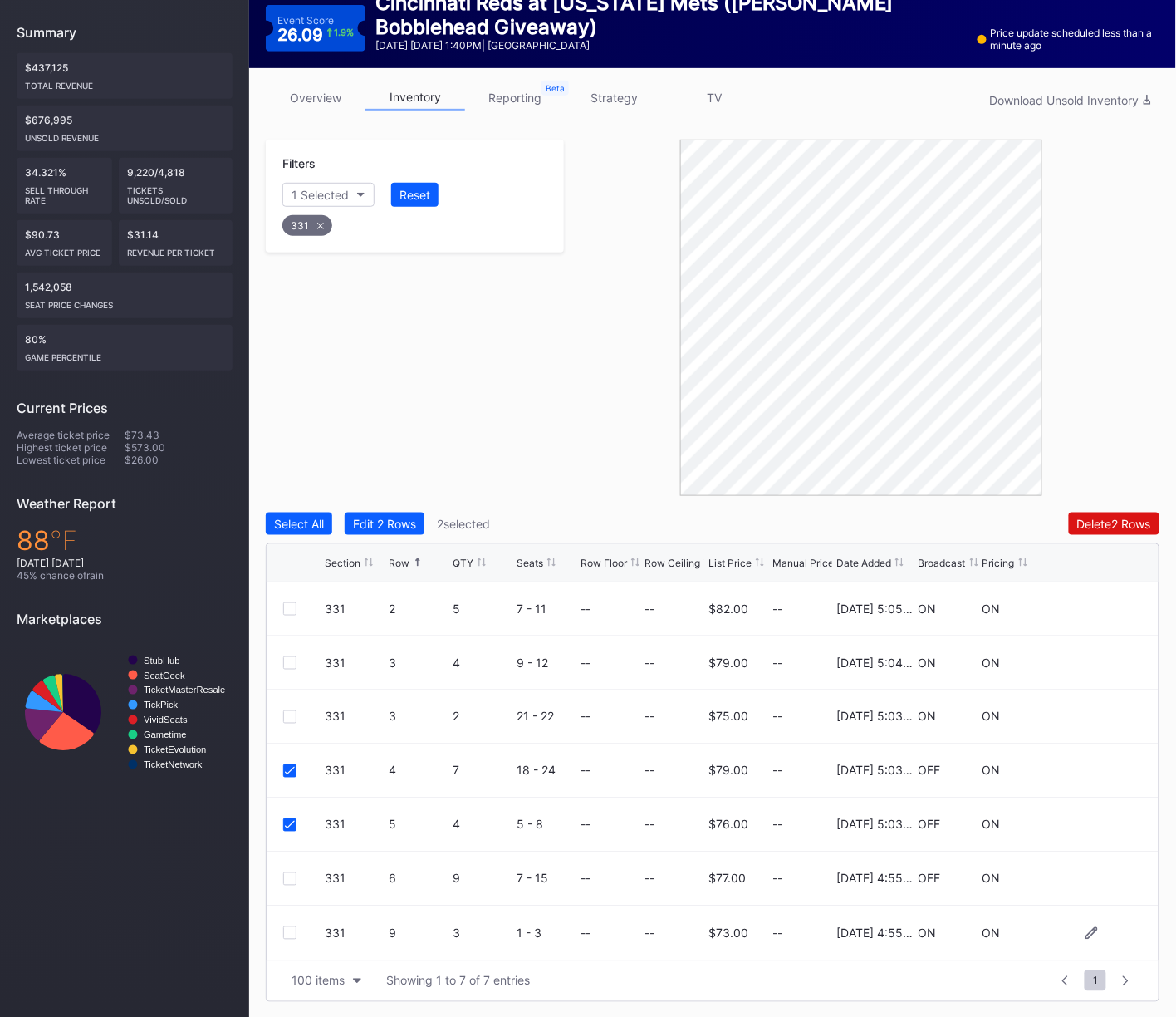 click at bounding box center [290, 933] 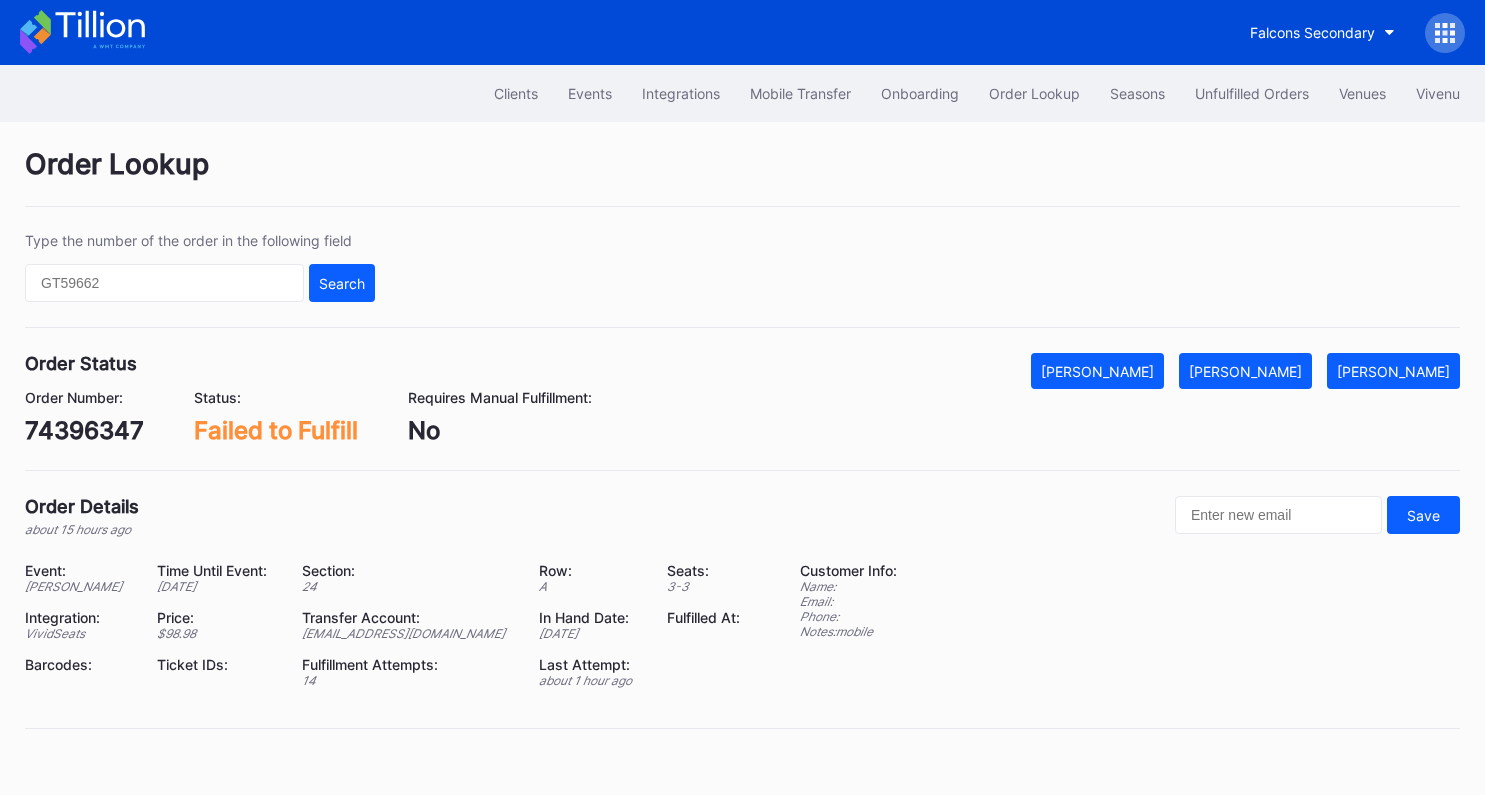 scroll, scrollTop: 0, scrollLeft: 0, axis: both 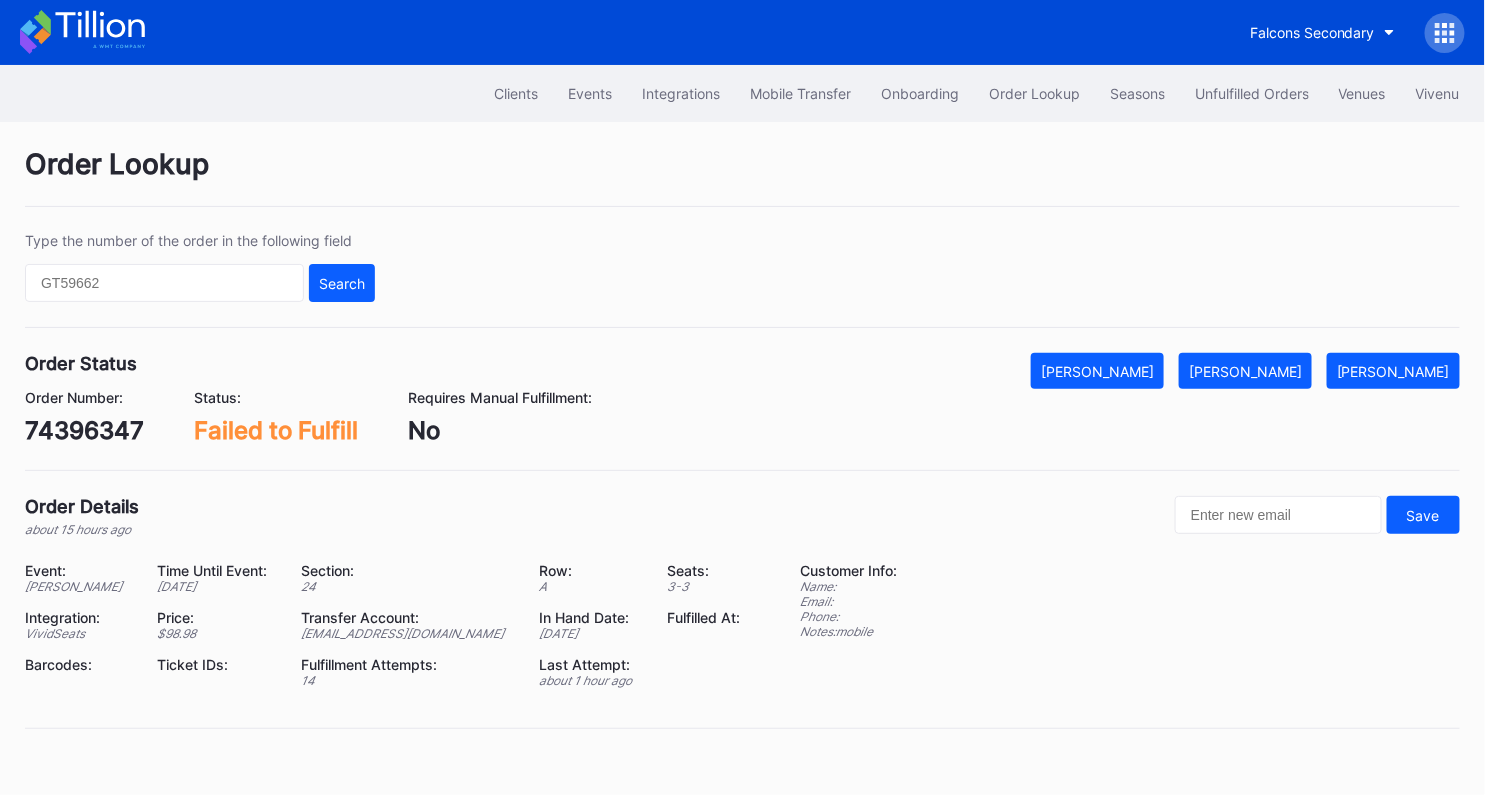 click on "74396347" at bounding box center (84, 430) 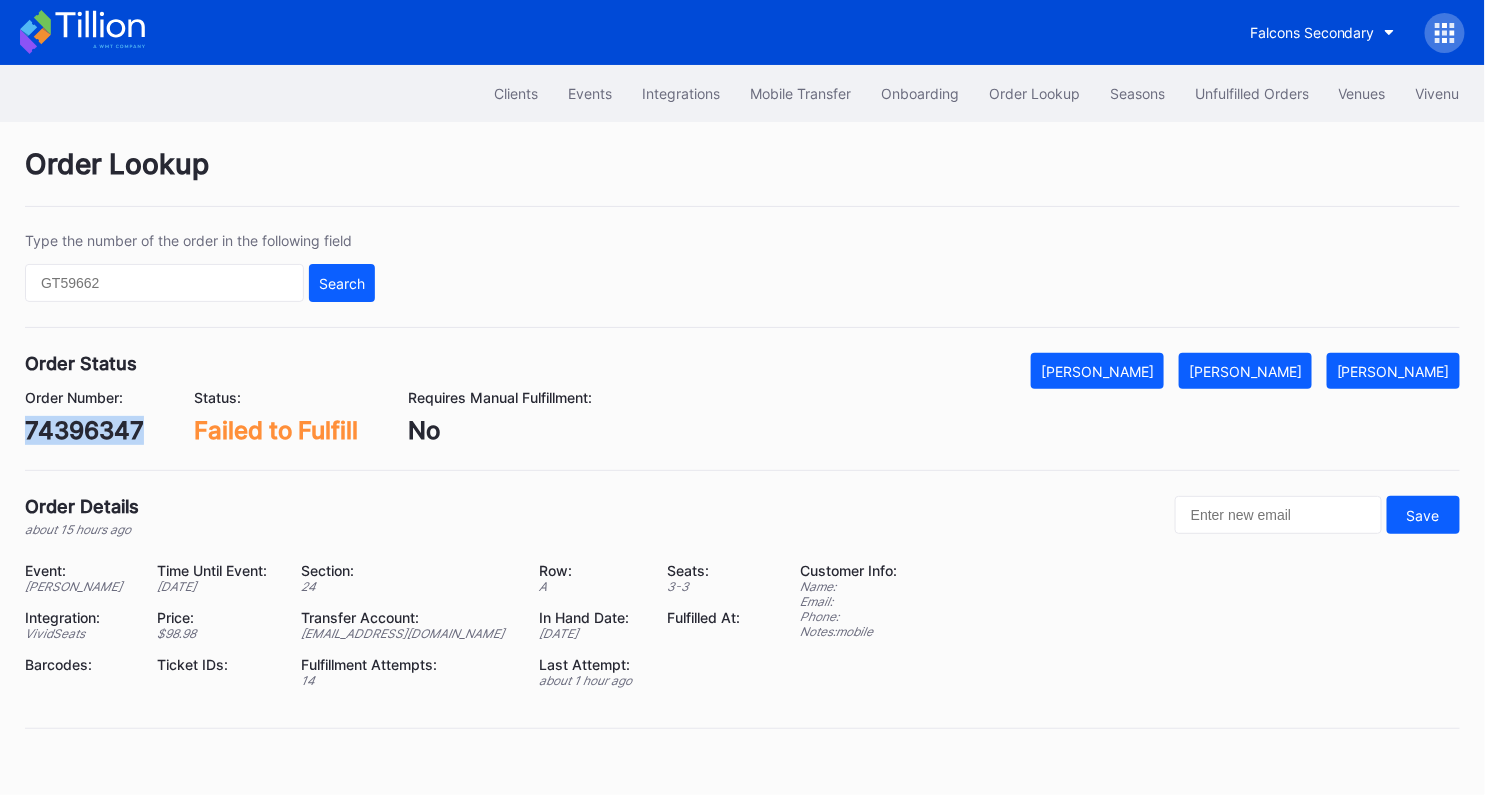 copy on "74396347" 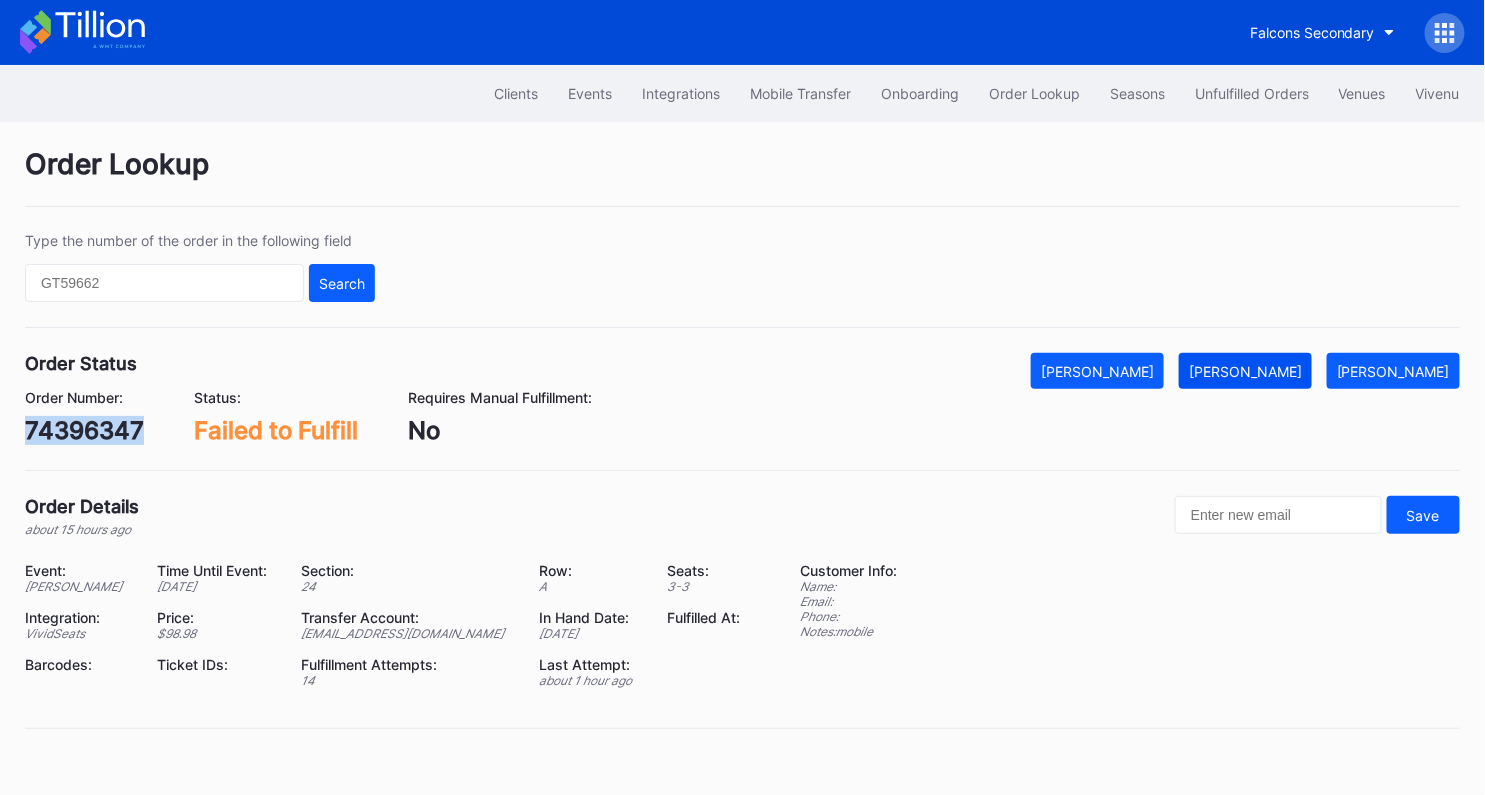click on "[PERSON_NAME]" at bounding box center (1245, 371) 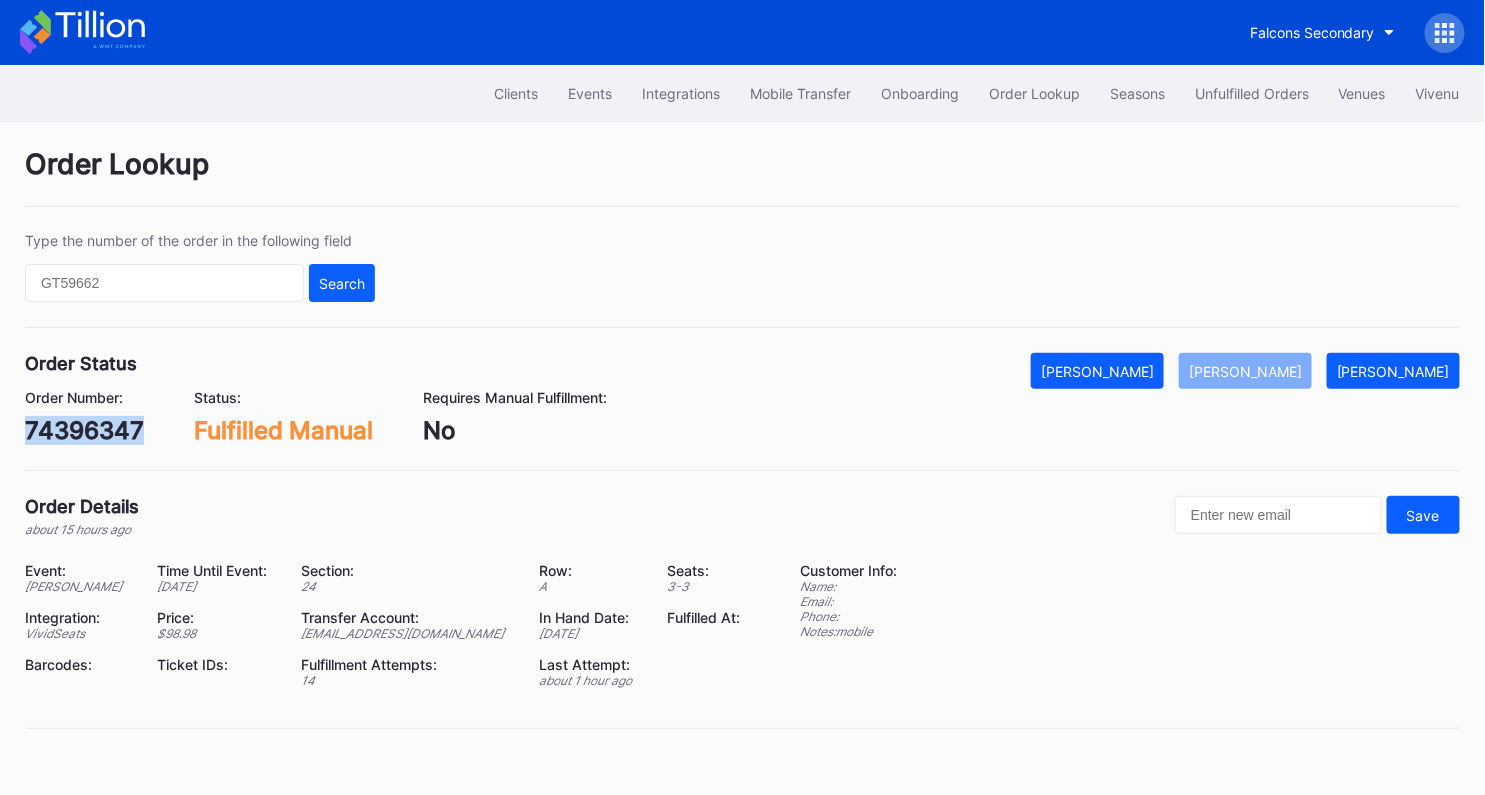 copy on "74396347" 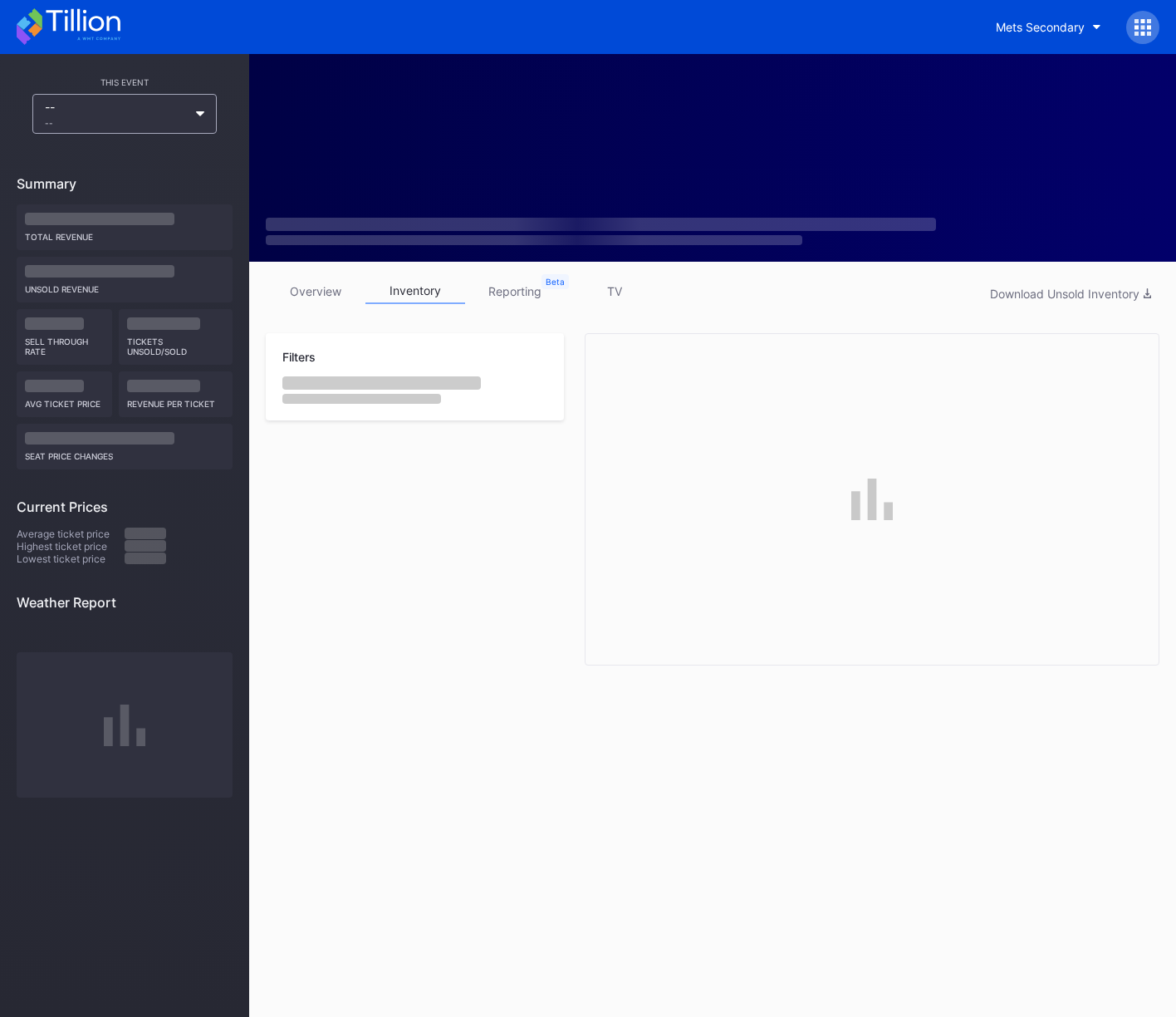 scroll, scrollTop: 0, scrollLeft: 0, axis: both 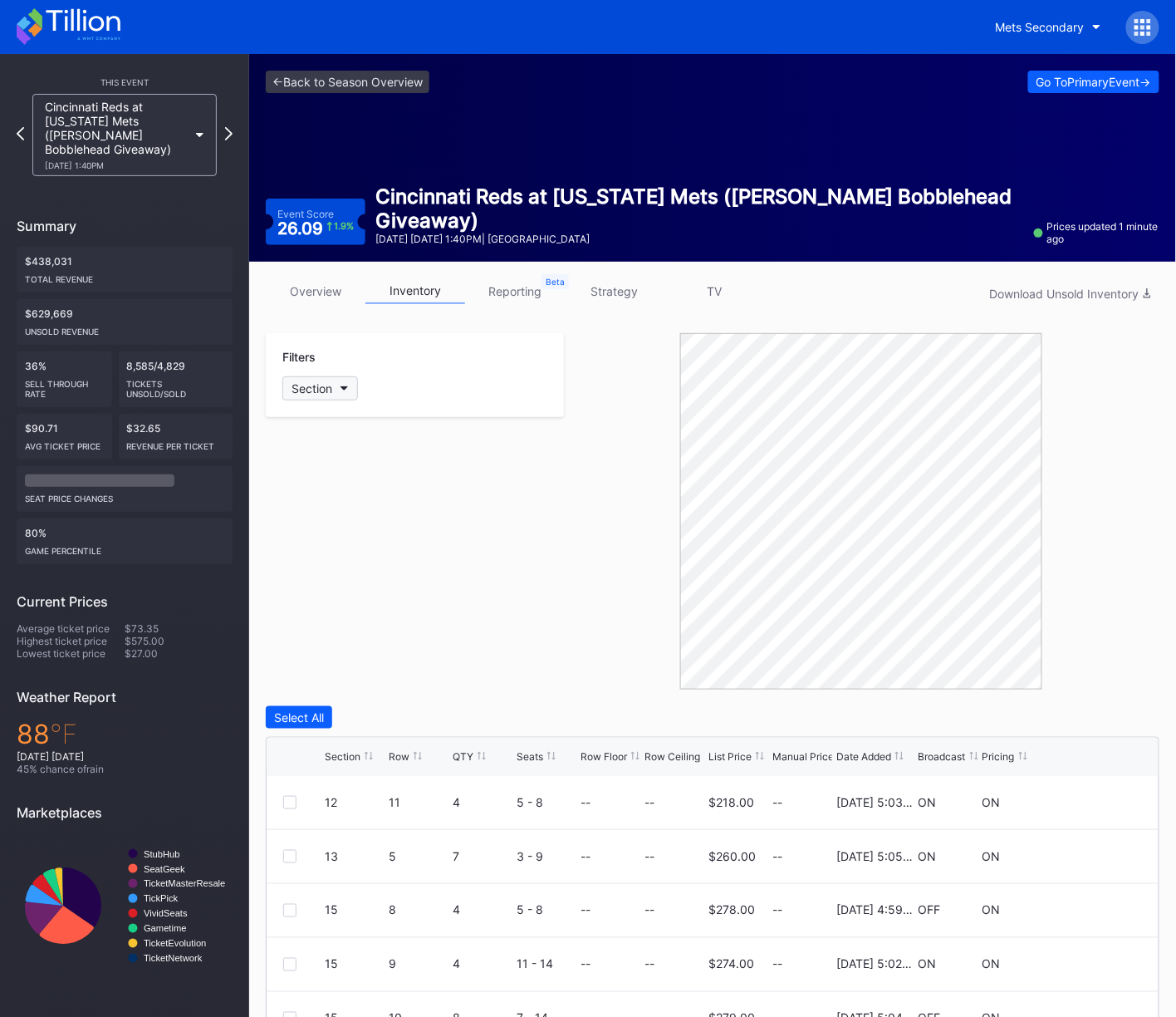 click on "Section" at bounding box center [320, 388] 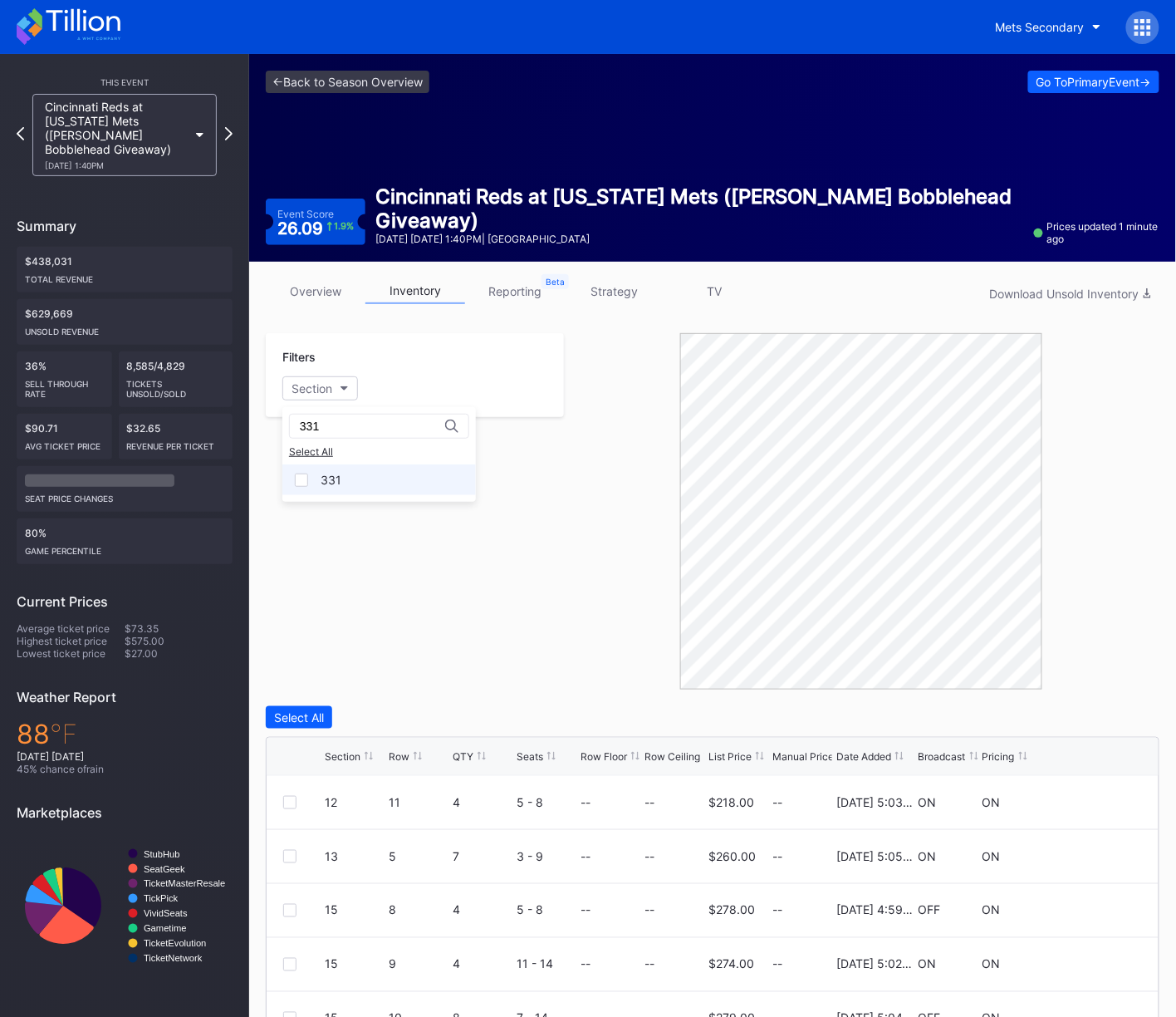 type on "331" 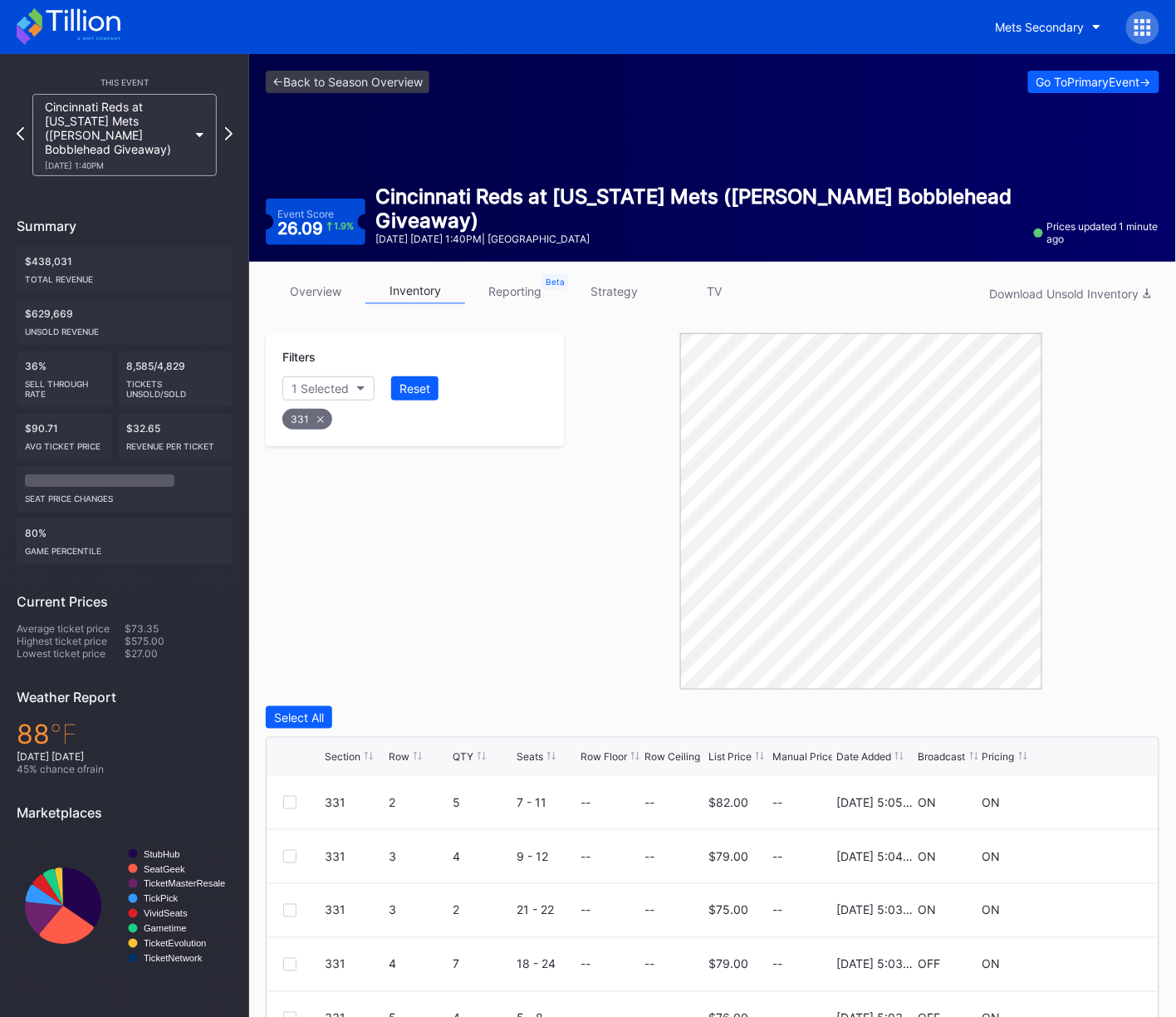 scroll, scrollTop: 194, scrollLeft: 0, axis: vertical 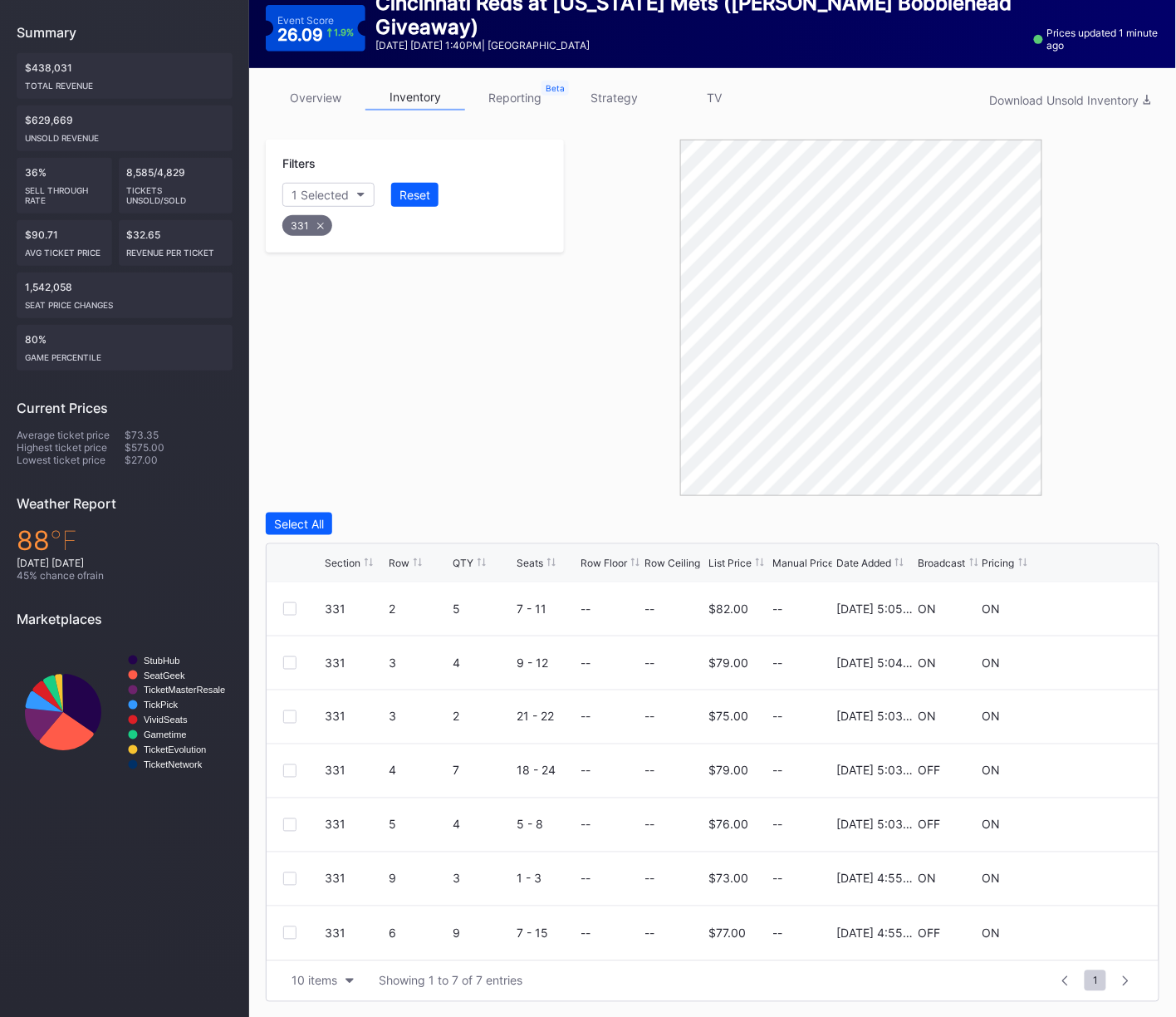 click on "Row" at bounding box center (399, 563) 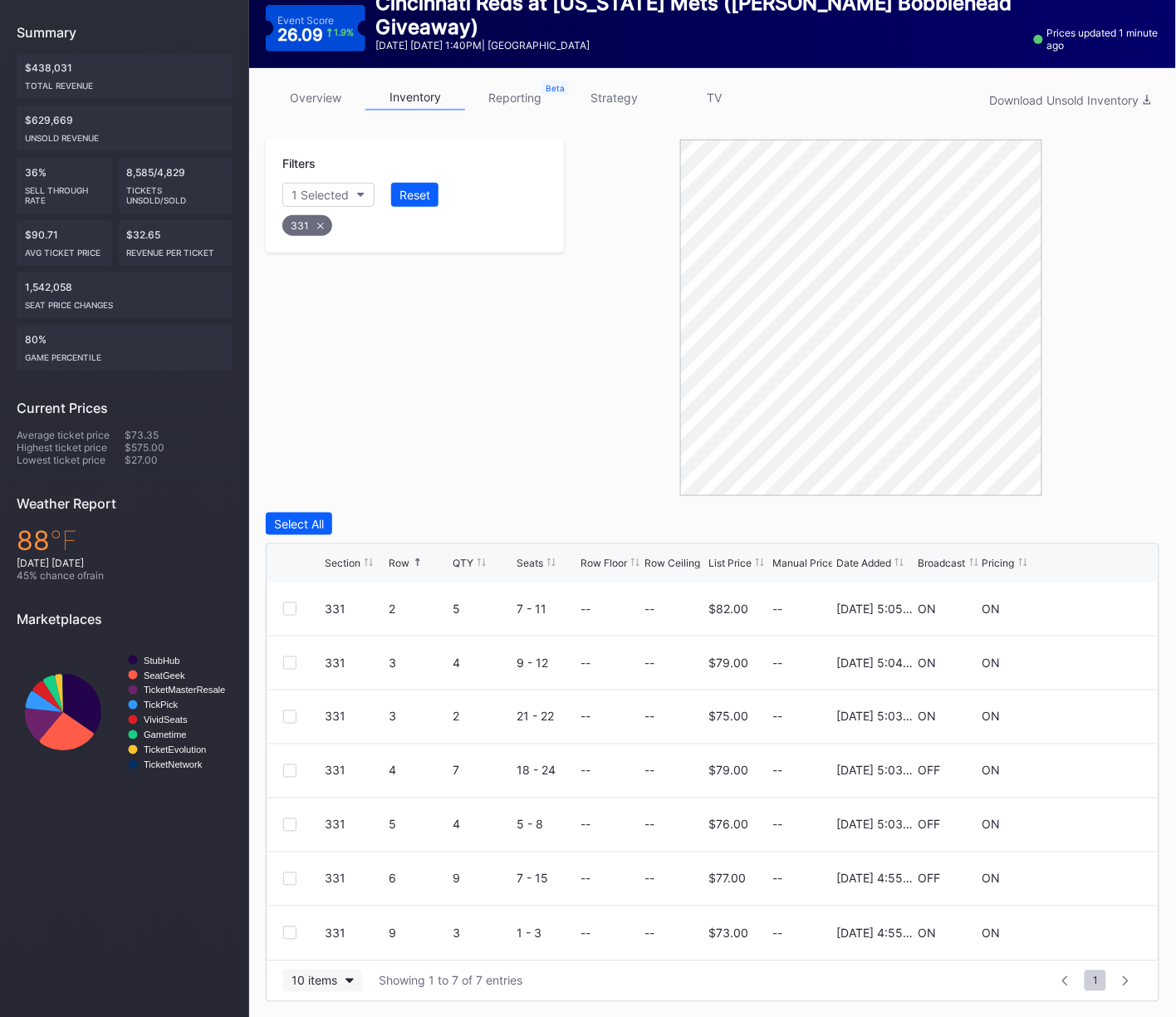 click on "10 items" at bounding box center [322, 980] 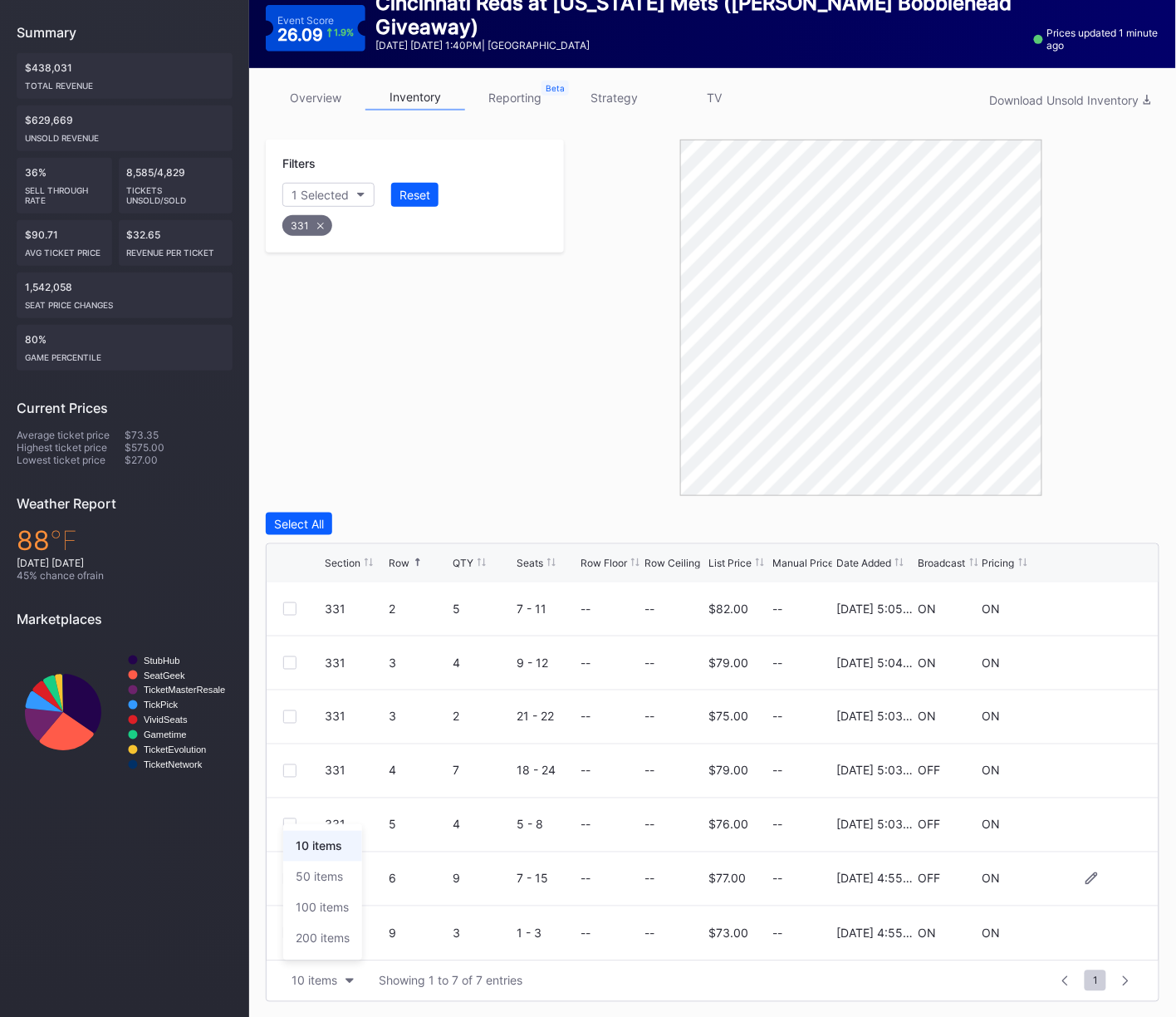 click on "100 items" at bounding box center (322, 907) 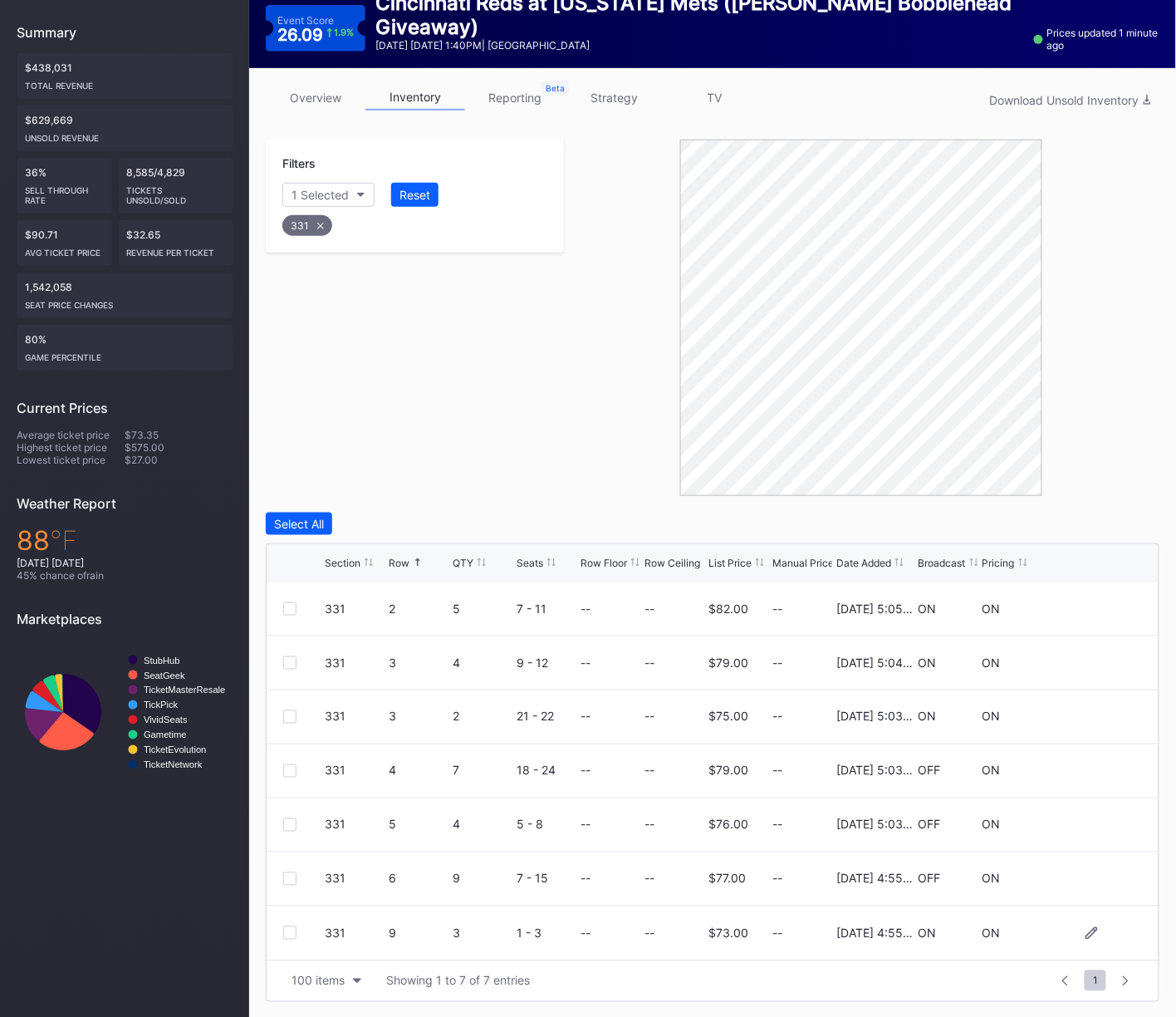 click at bounding box center [290, 933] 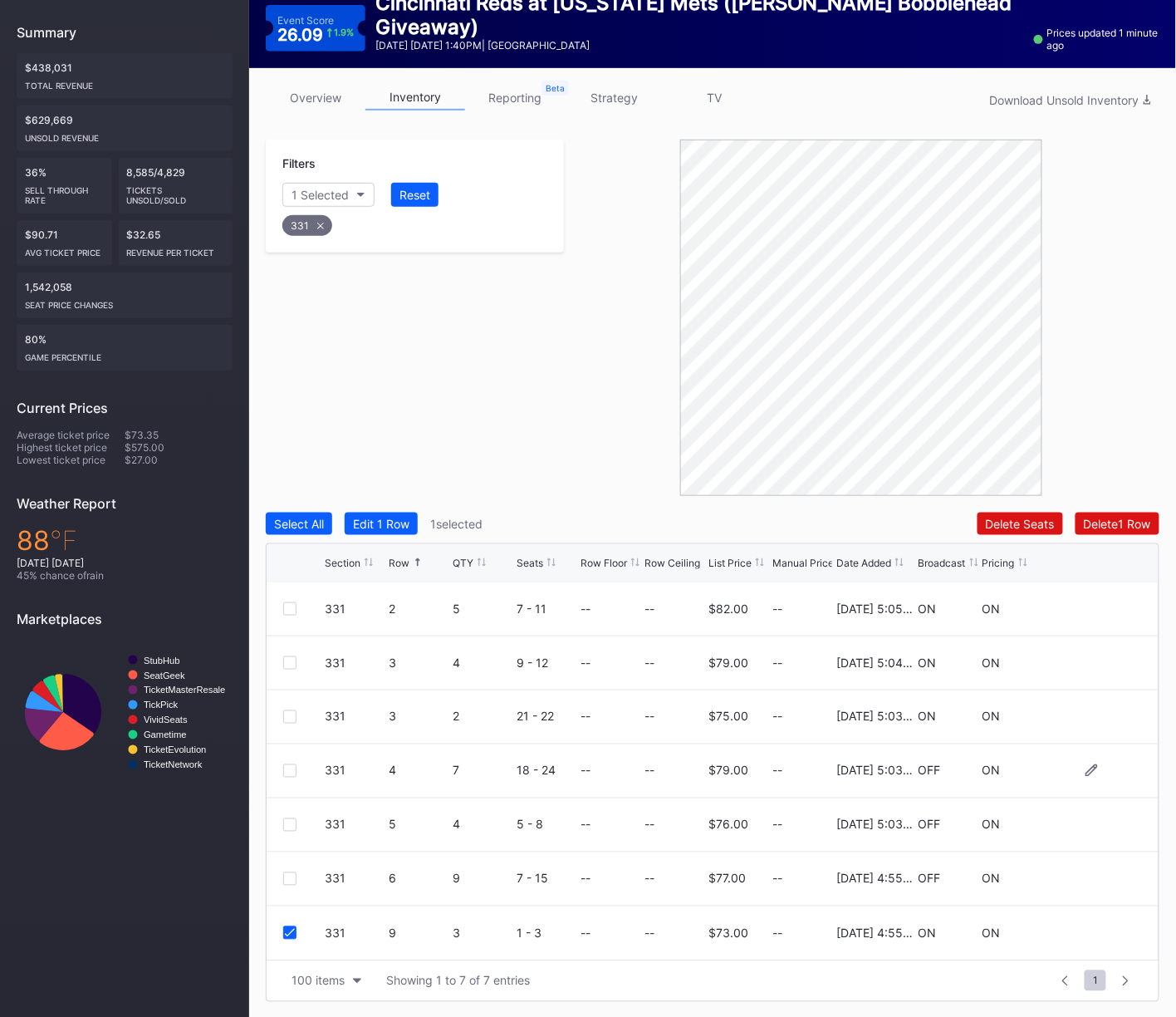 click on "331 4 7 18 - 24 -- -- $79.00 -- 11/25/2024 5:03PM OFF ON" at bounding box center (713, 771) 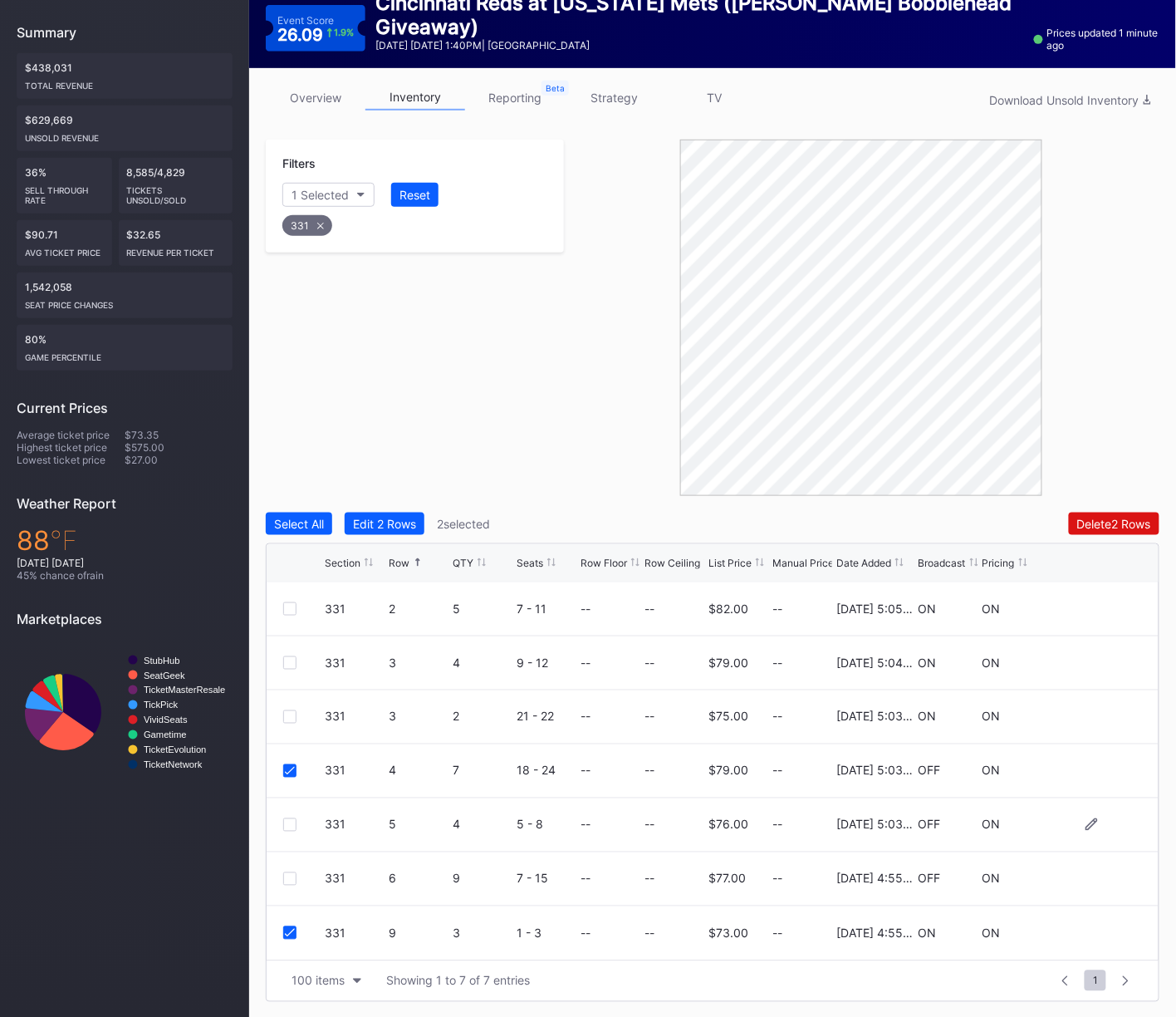 click at bounding box center (290, 825) 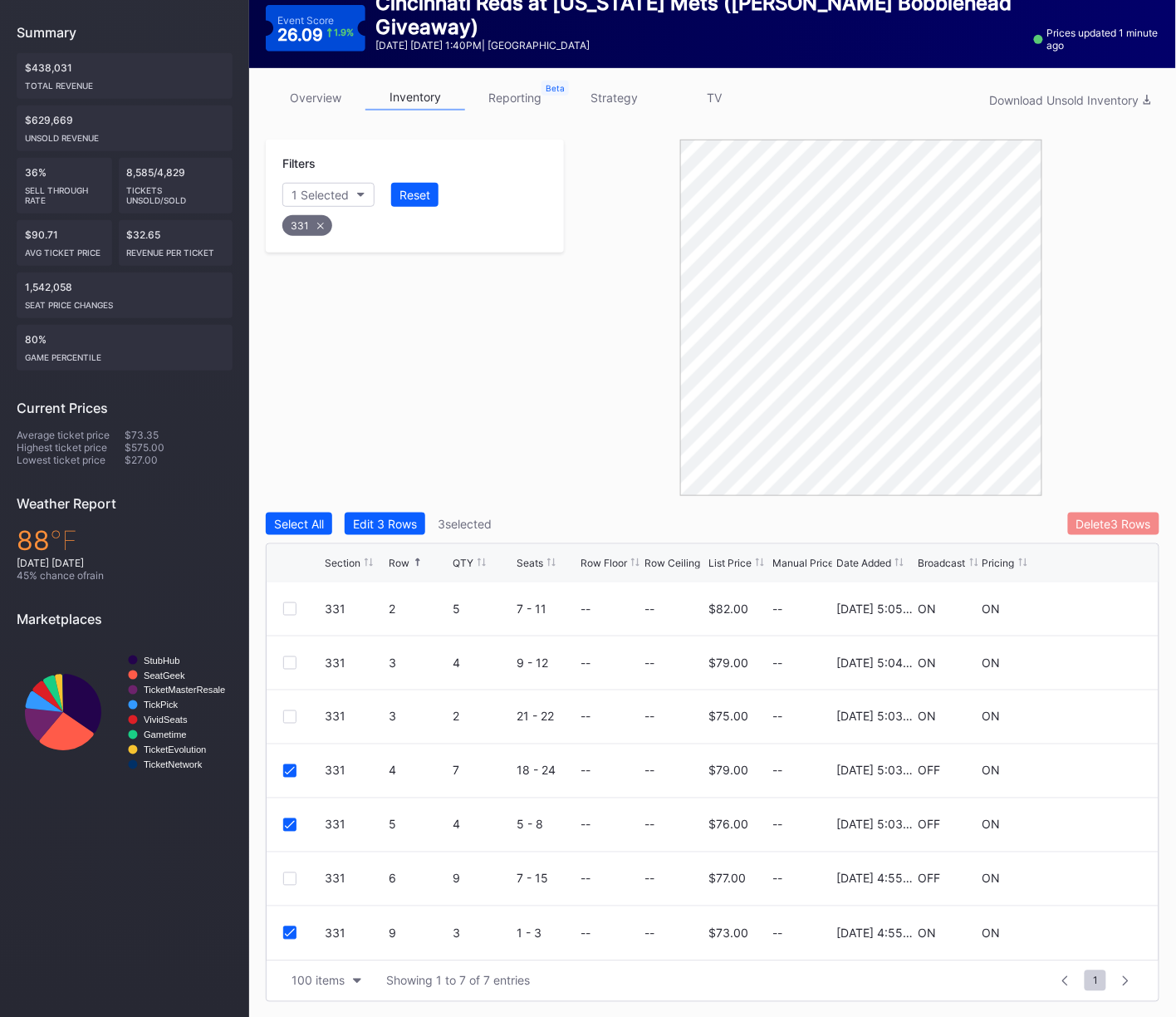 click on "Delete  3   Rows" at bounding box center [1114, 523] 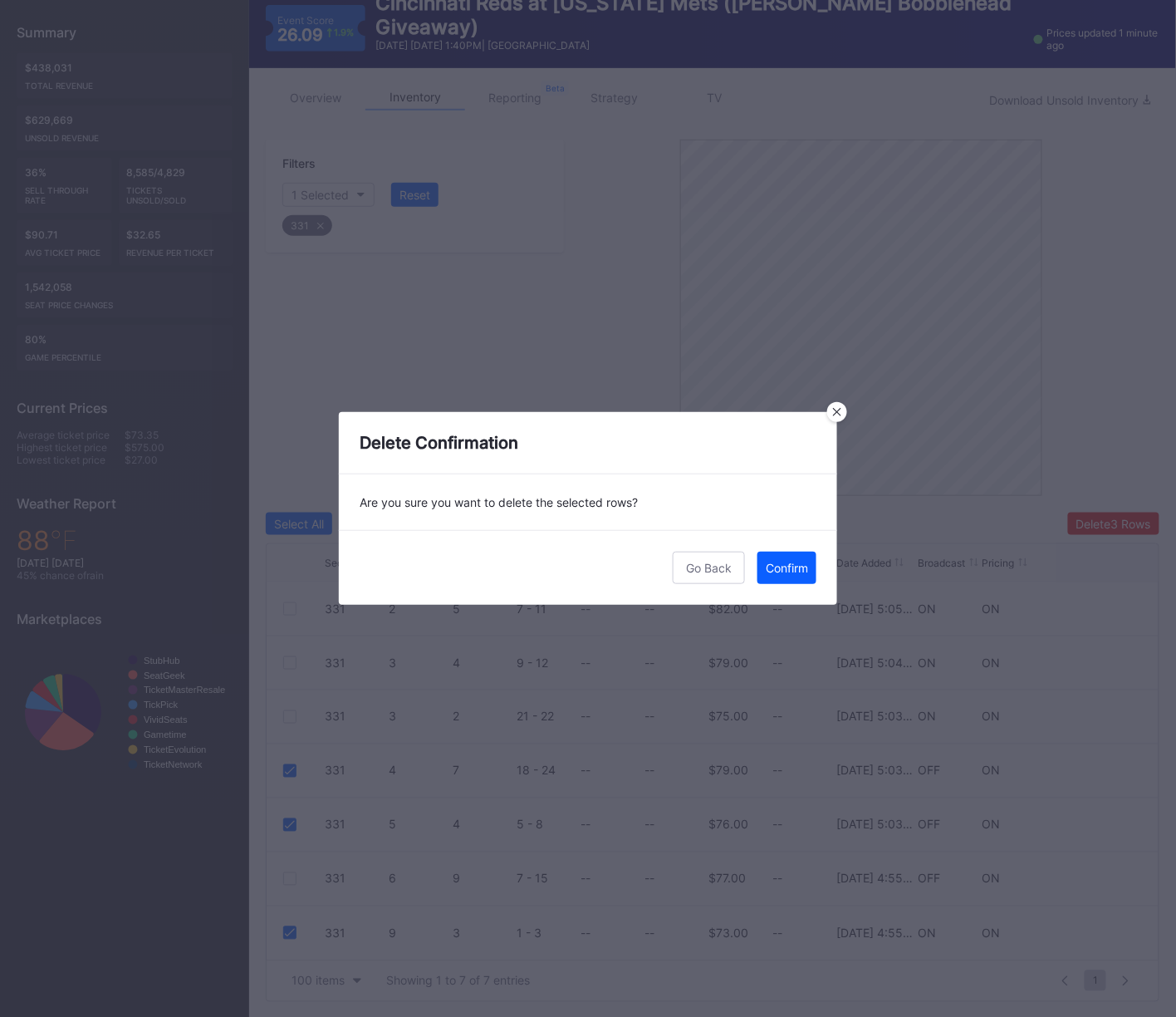 click on "Confirm" at bounding box center [786, 567] 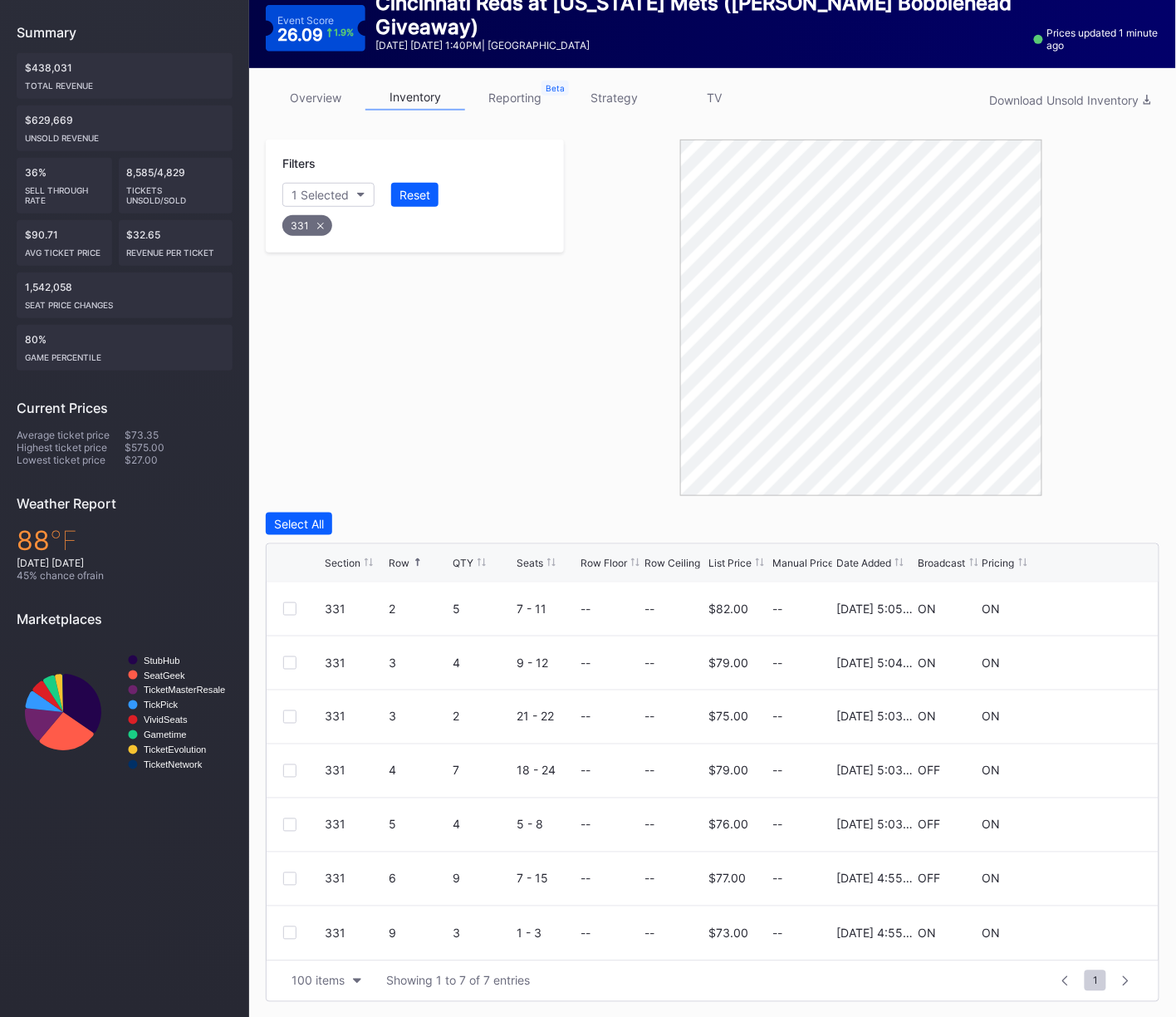click 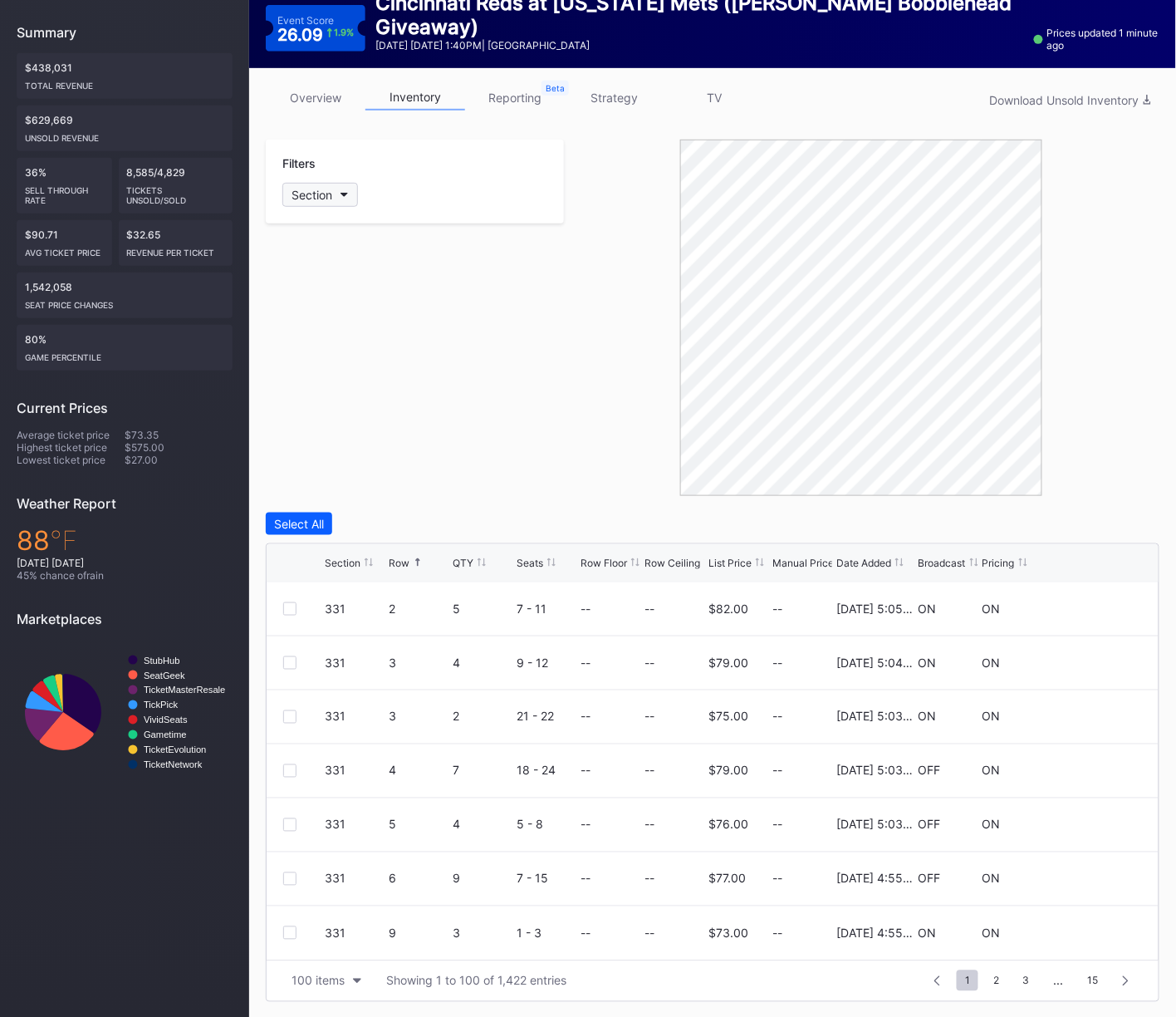 click on "Section" at bounding box center [311, 194] 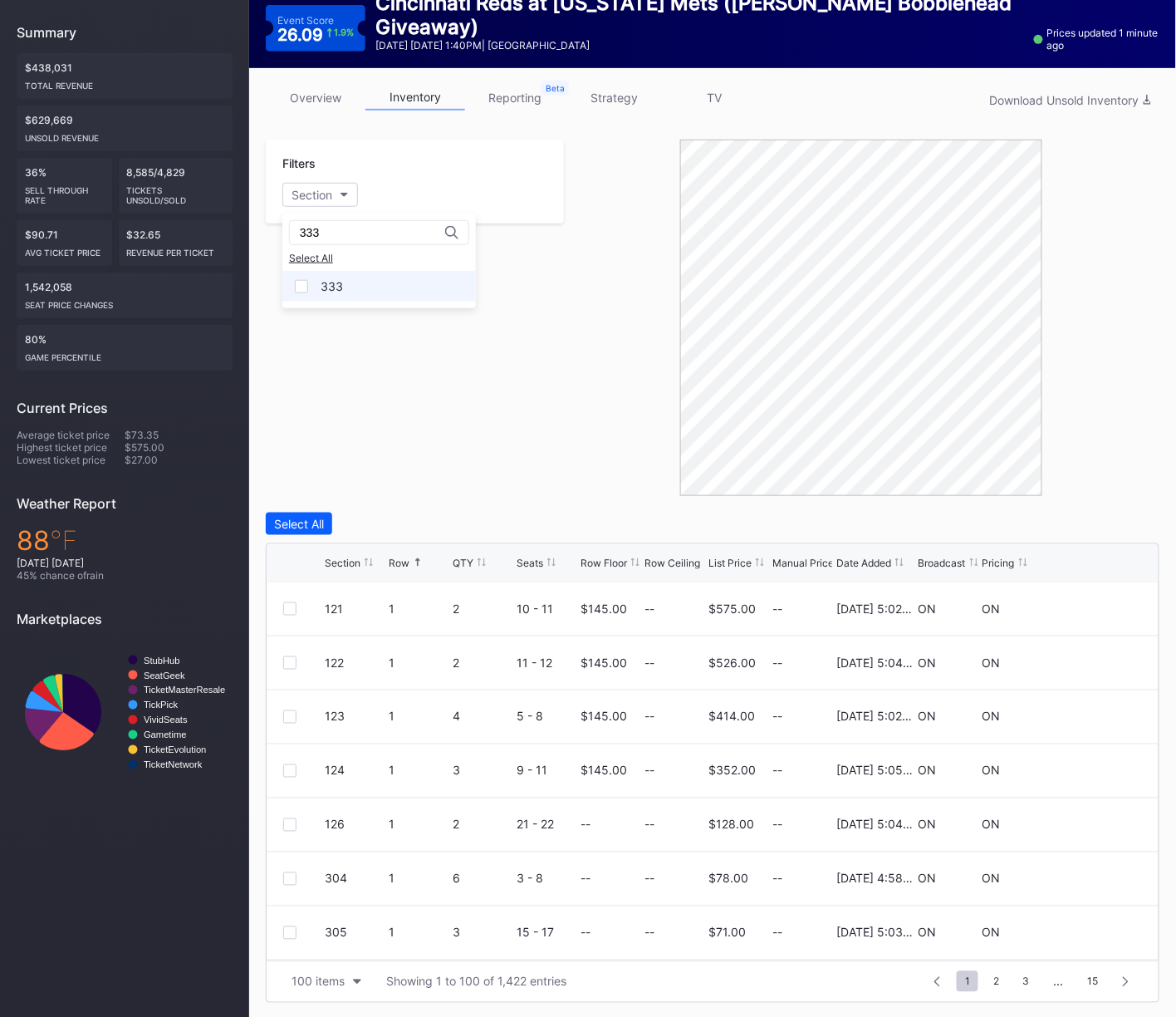 type on "333" 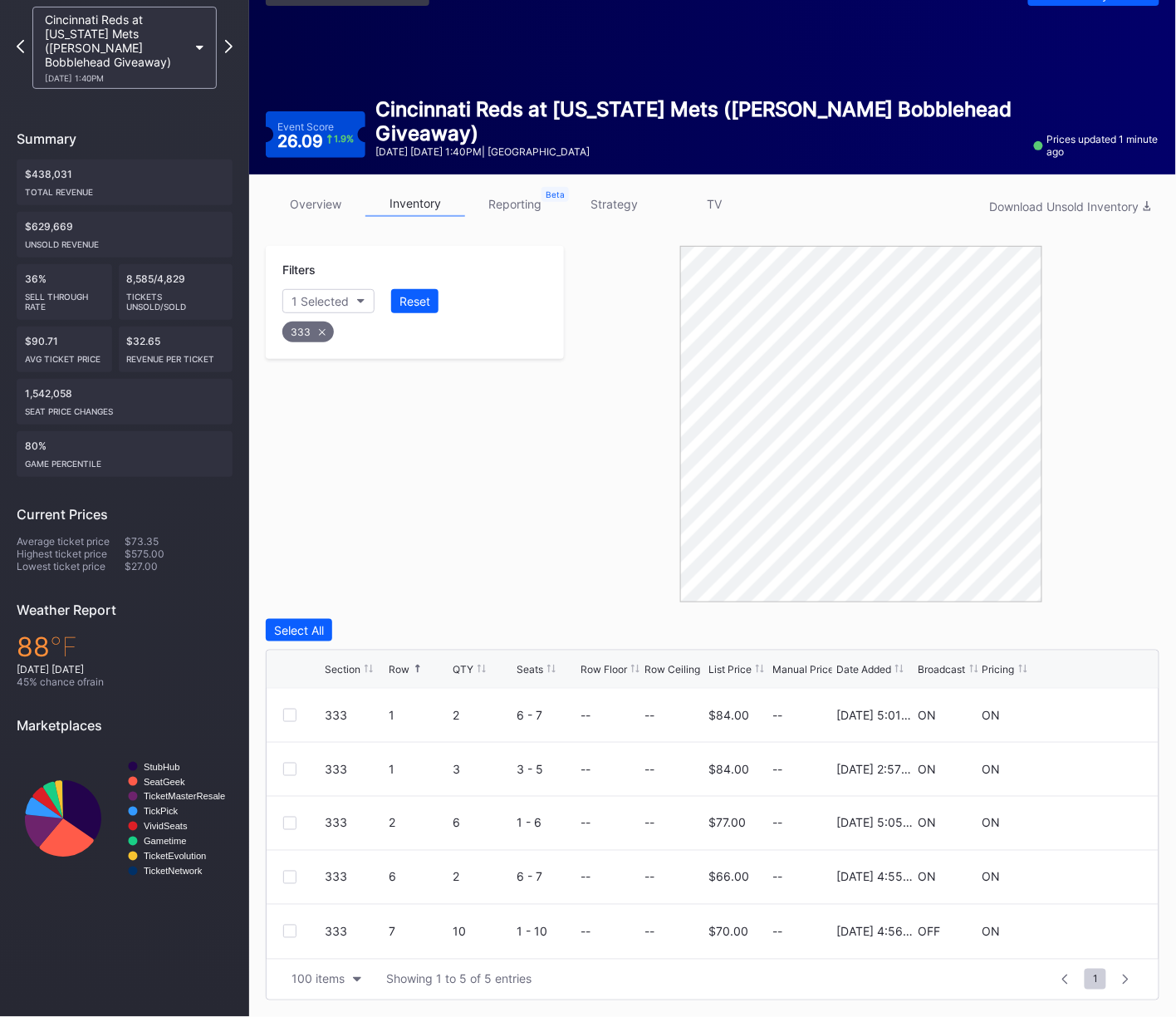 scroll, scrollTop: 86, scrollLeft: 0, axis: vertical 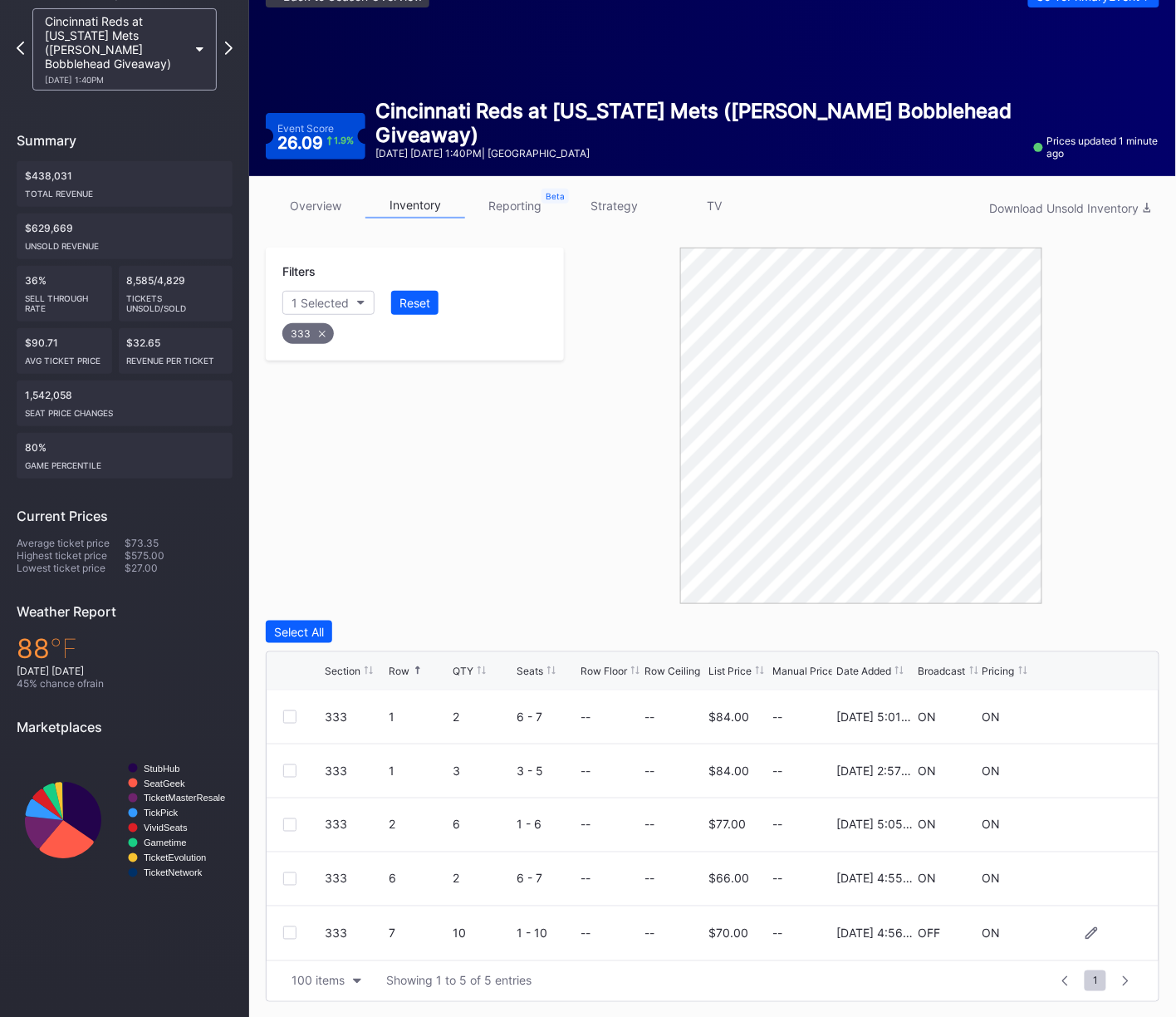 click at bounding box center [290, 933] 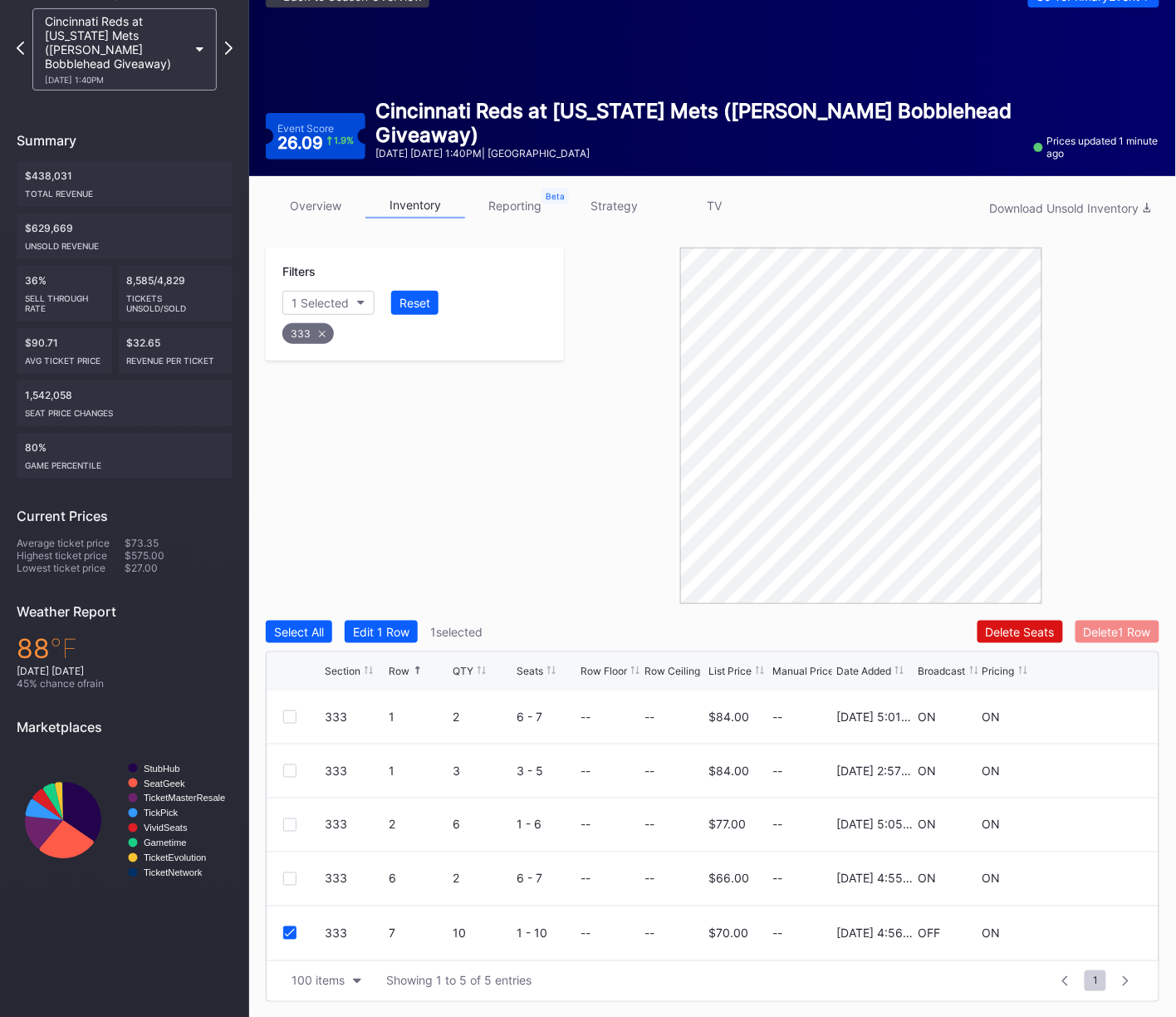 click on "Delete  1   Row" at bounding box center [1117, 631] 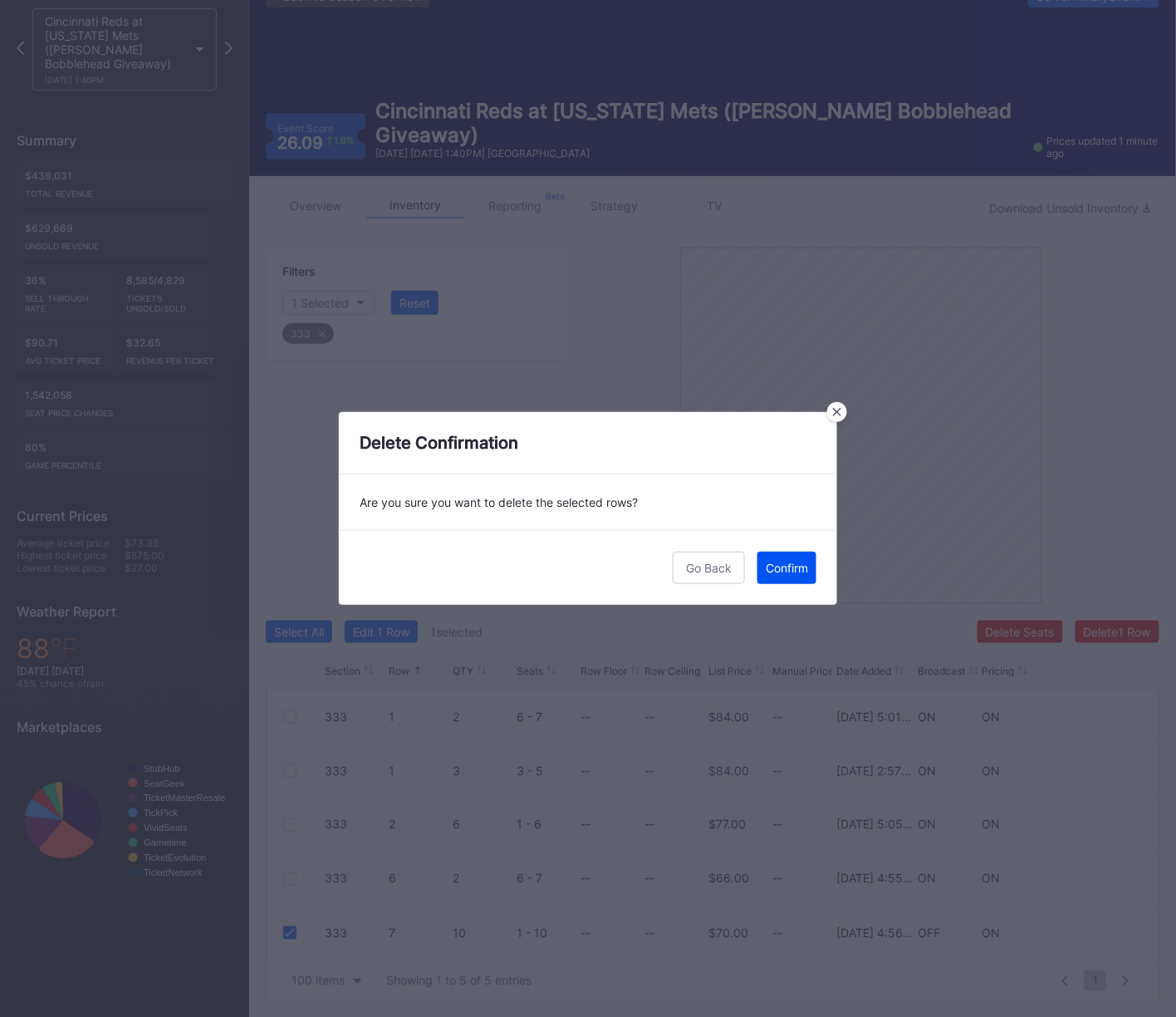 click on "Confirm" at bounding box center [786, 567] 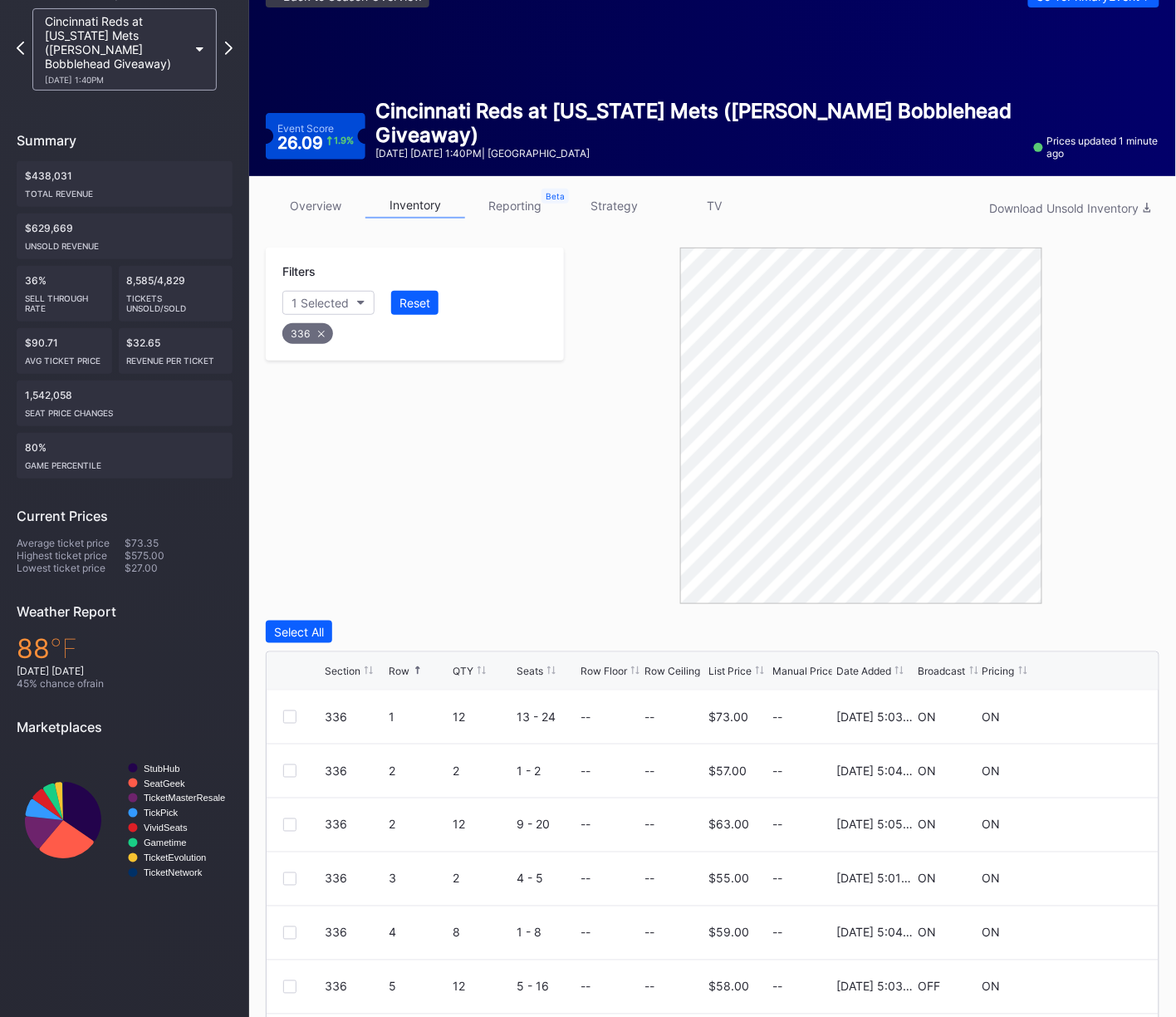 scroll, scrollTop: 194, scrollLeft: 0, axis: vertical 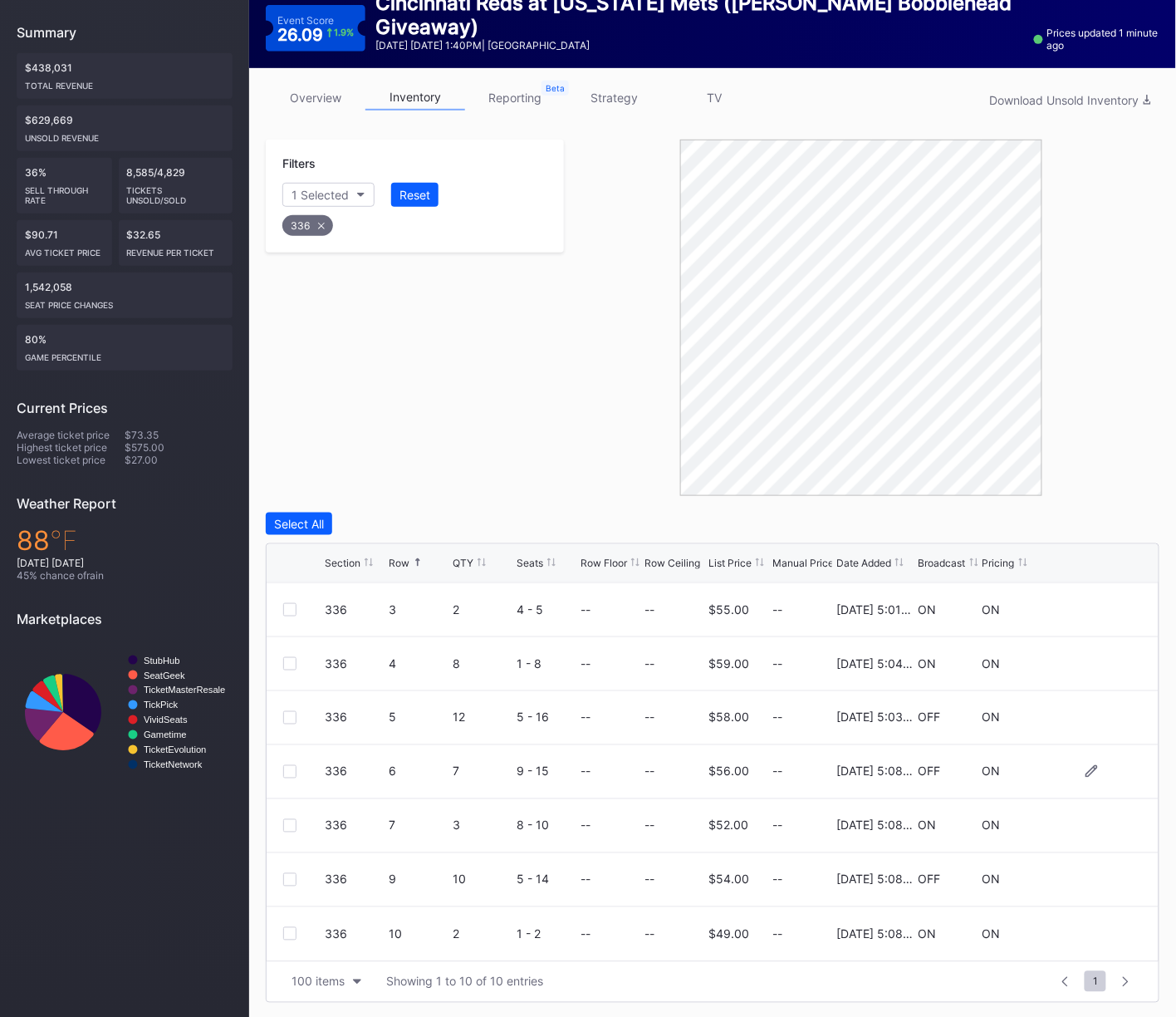 click at bounding box center [290, 772] 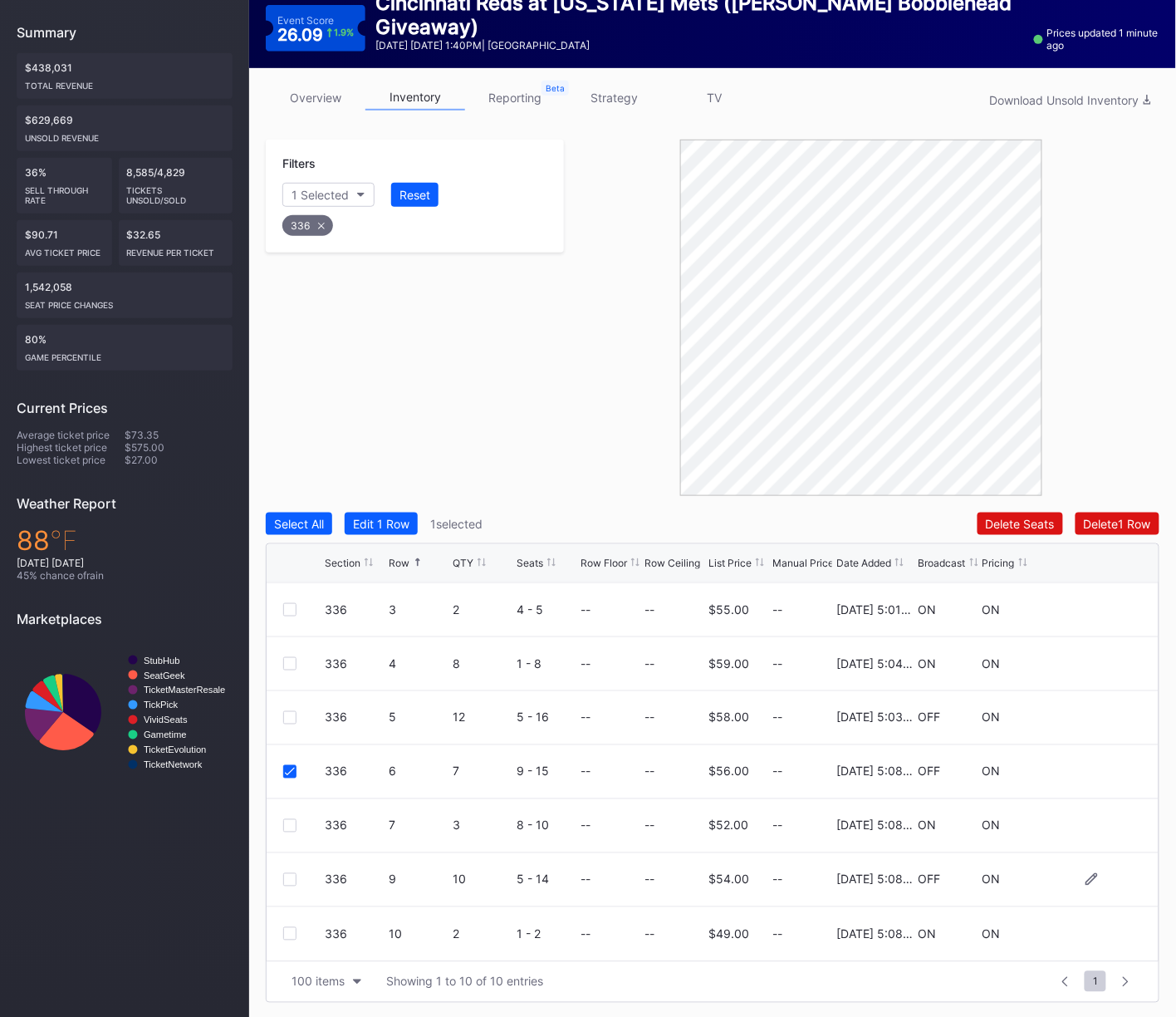 click at bounding box center [290, 880] 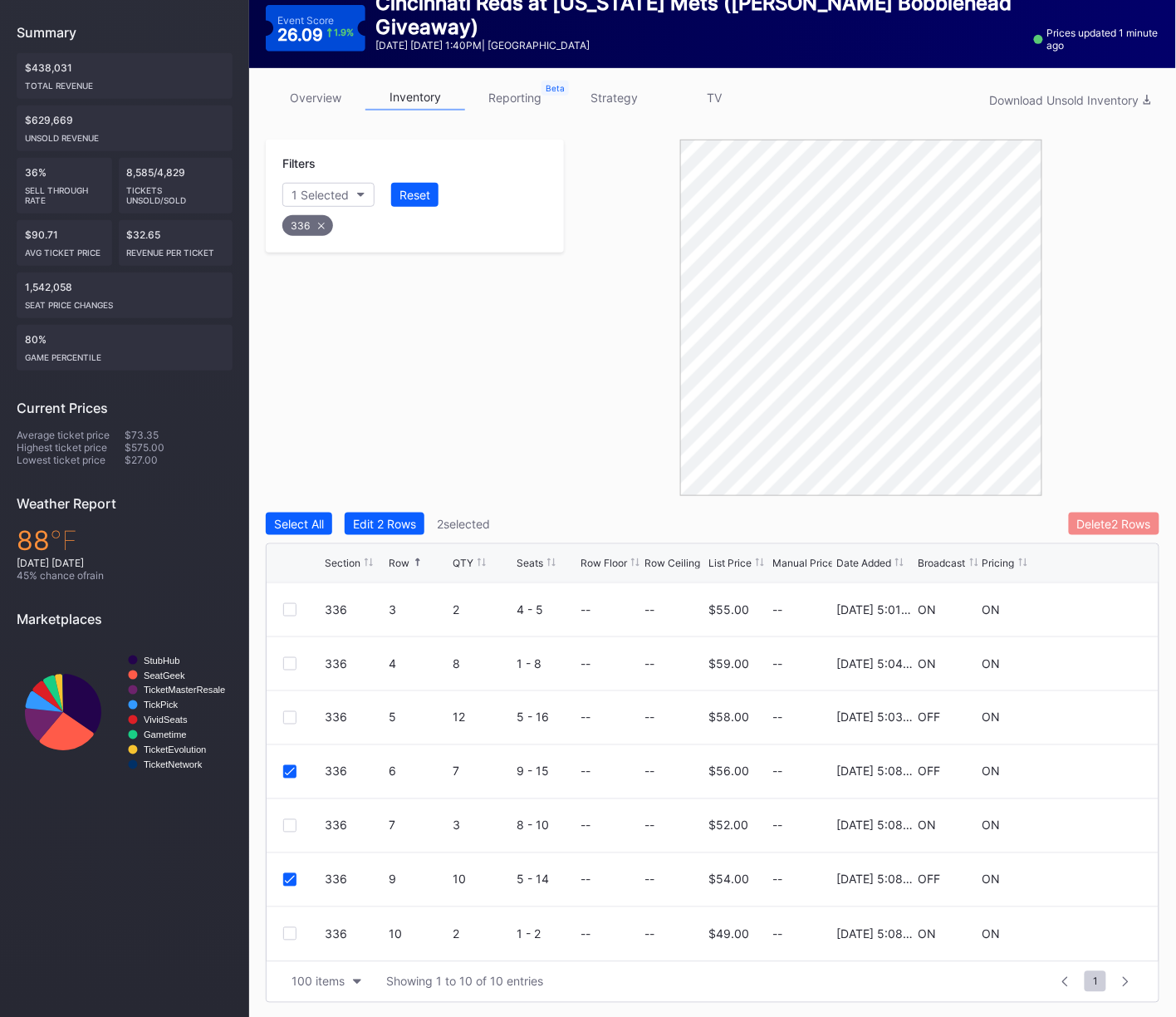 click on "Delete  2   Rows" at bounding box center [1114, 523] 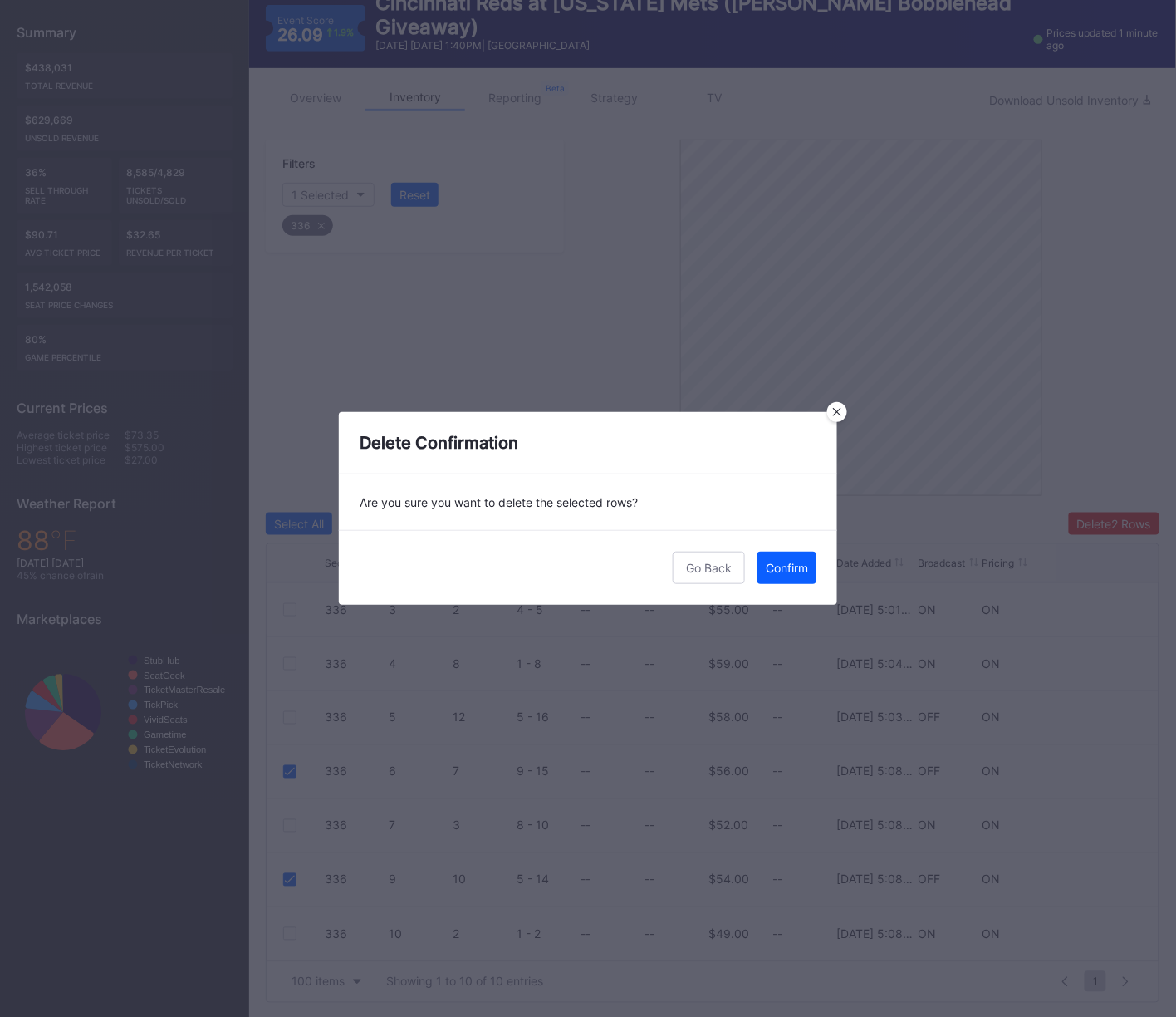 click on "Confirm" at bounding box center (786, 567) 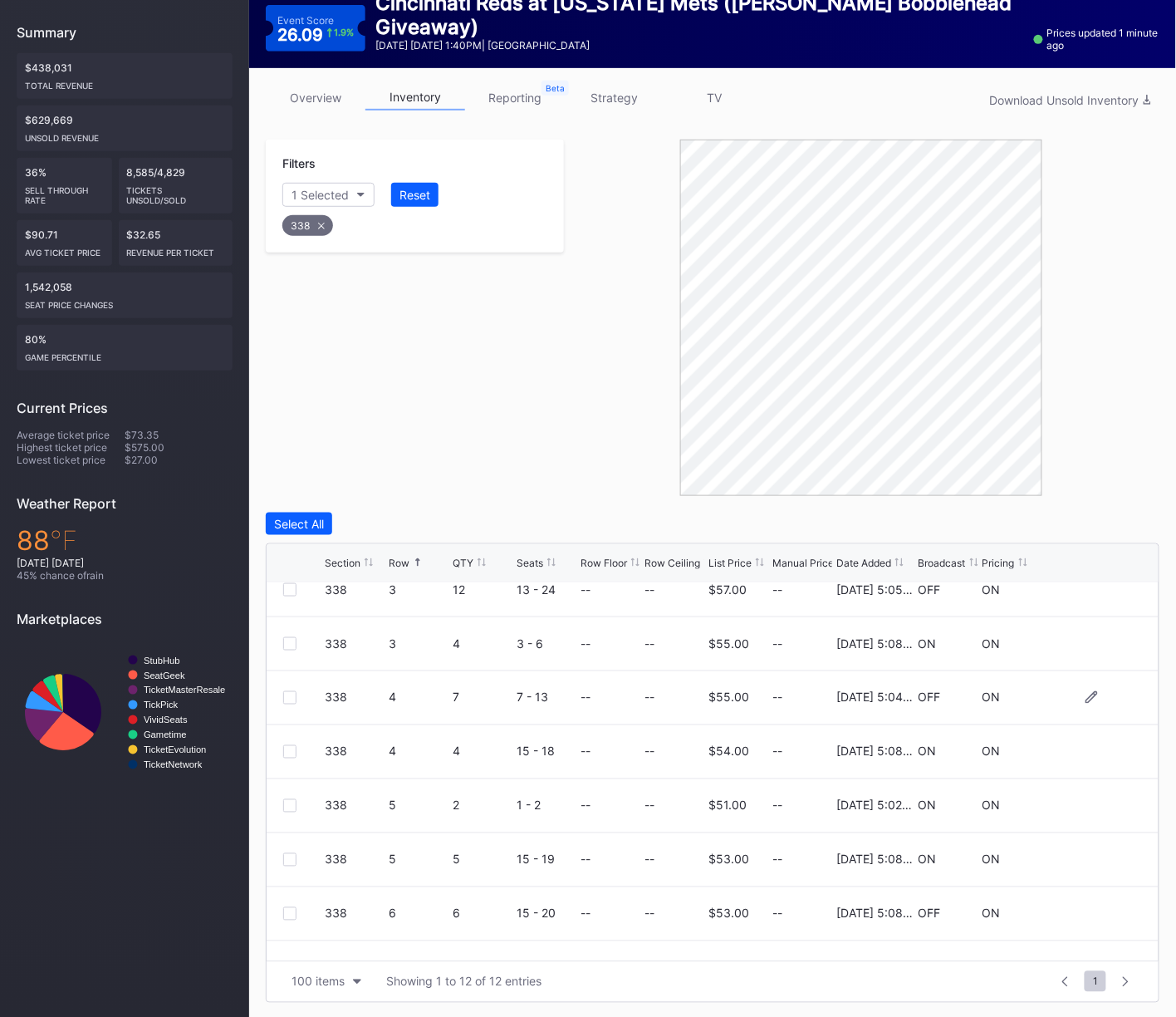 scroll, scrollTop: 269, scrollLeft: 0, axis: vertical 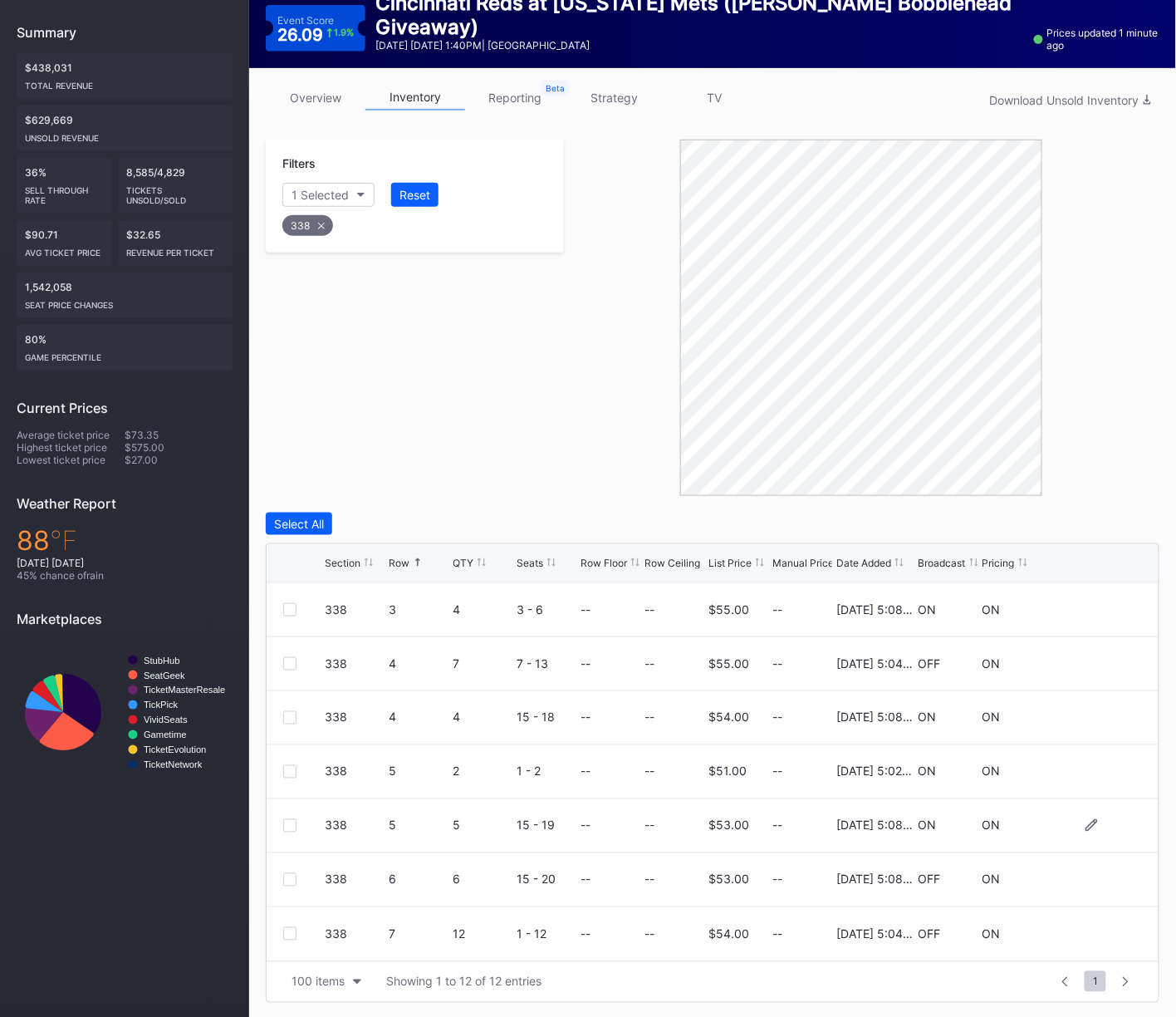 click at bounding box center [290, 826] 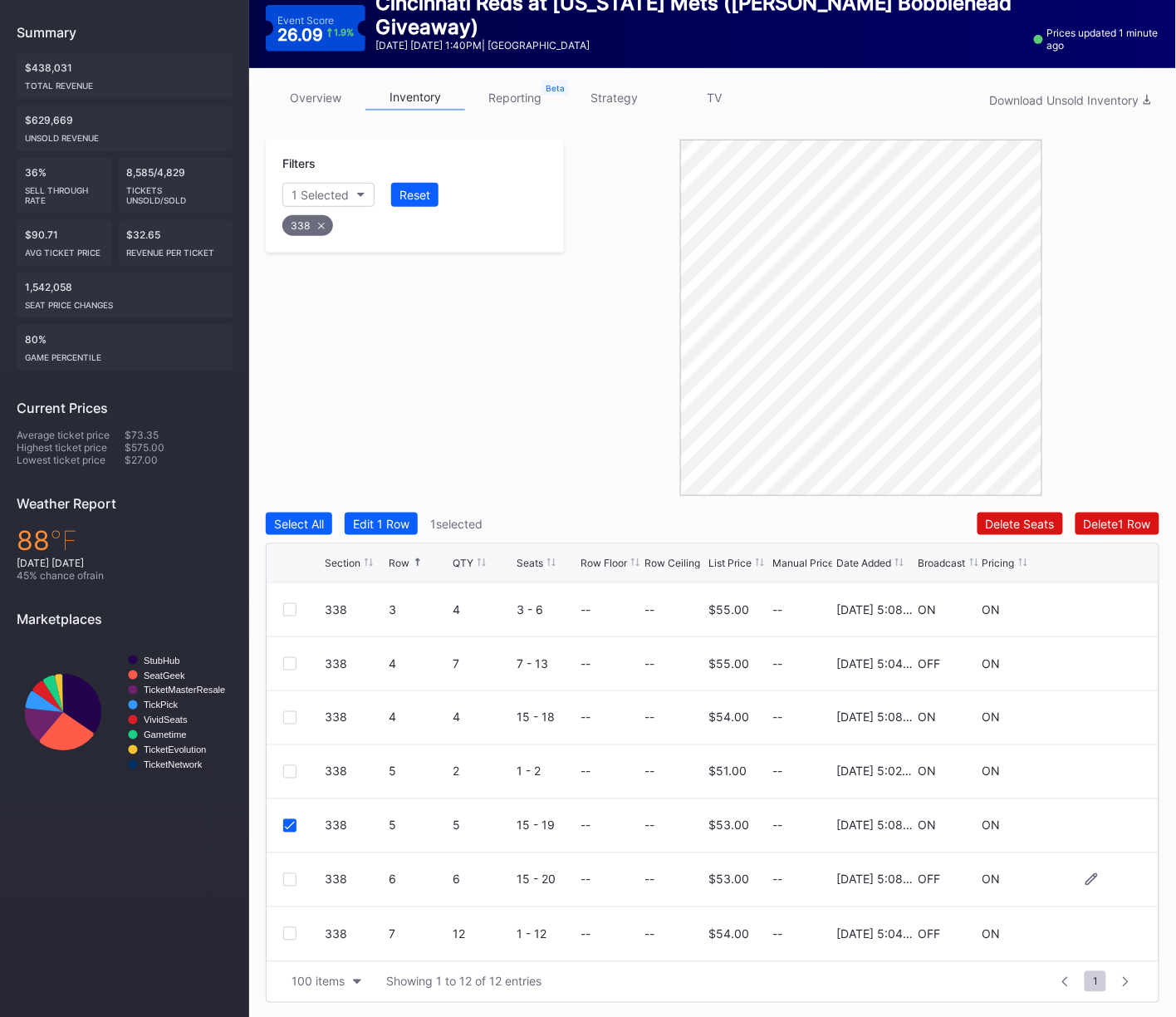 click on "338 6 6 15 - 20 -- -- $53.00 -- 2/14/2025 5:08PM OFF ON" at bounding box center (713, 880) 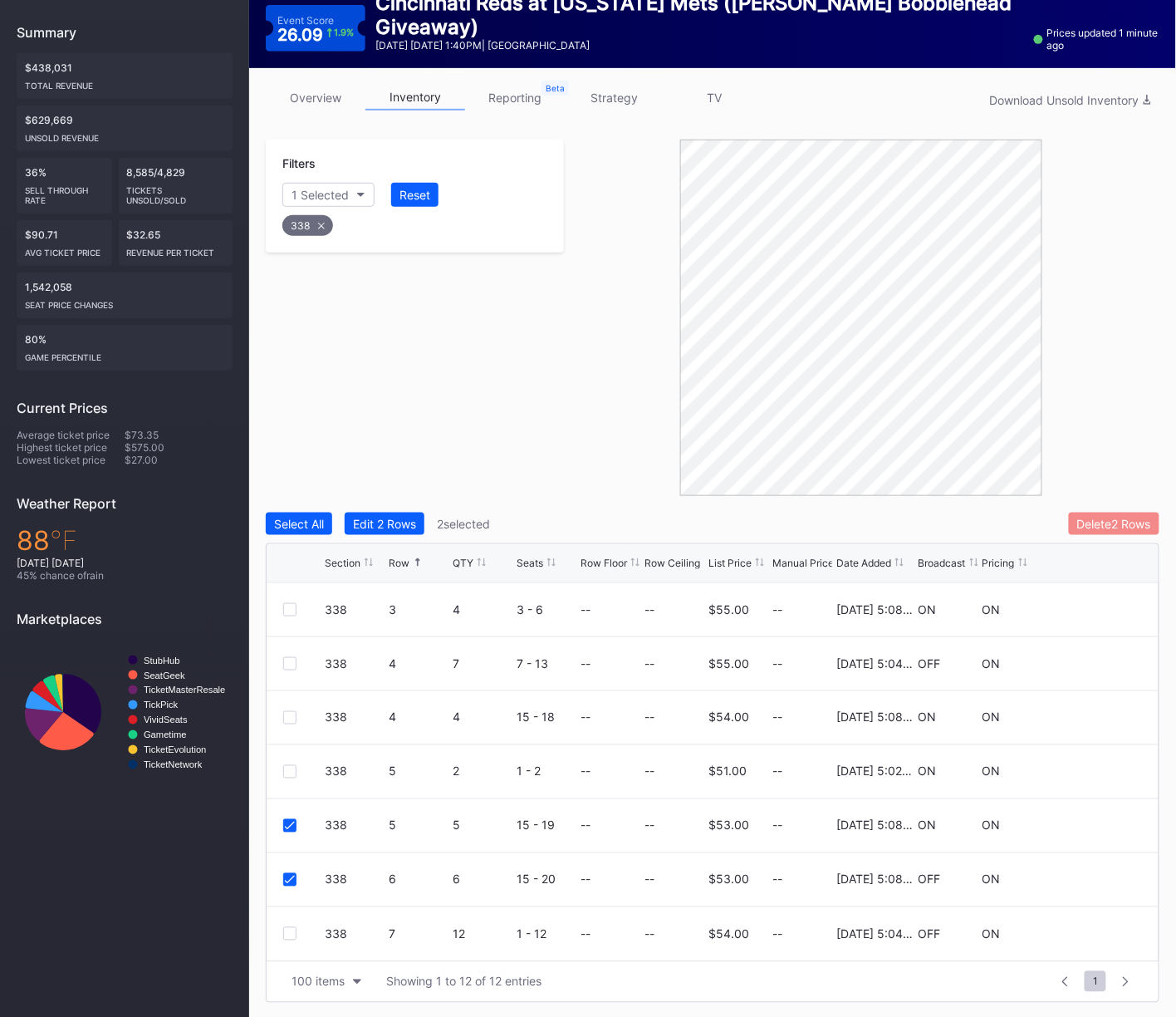 click on "Delete  2   Rows" at bounding box center (1114, 523) 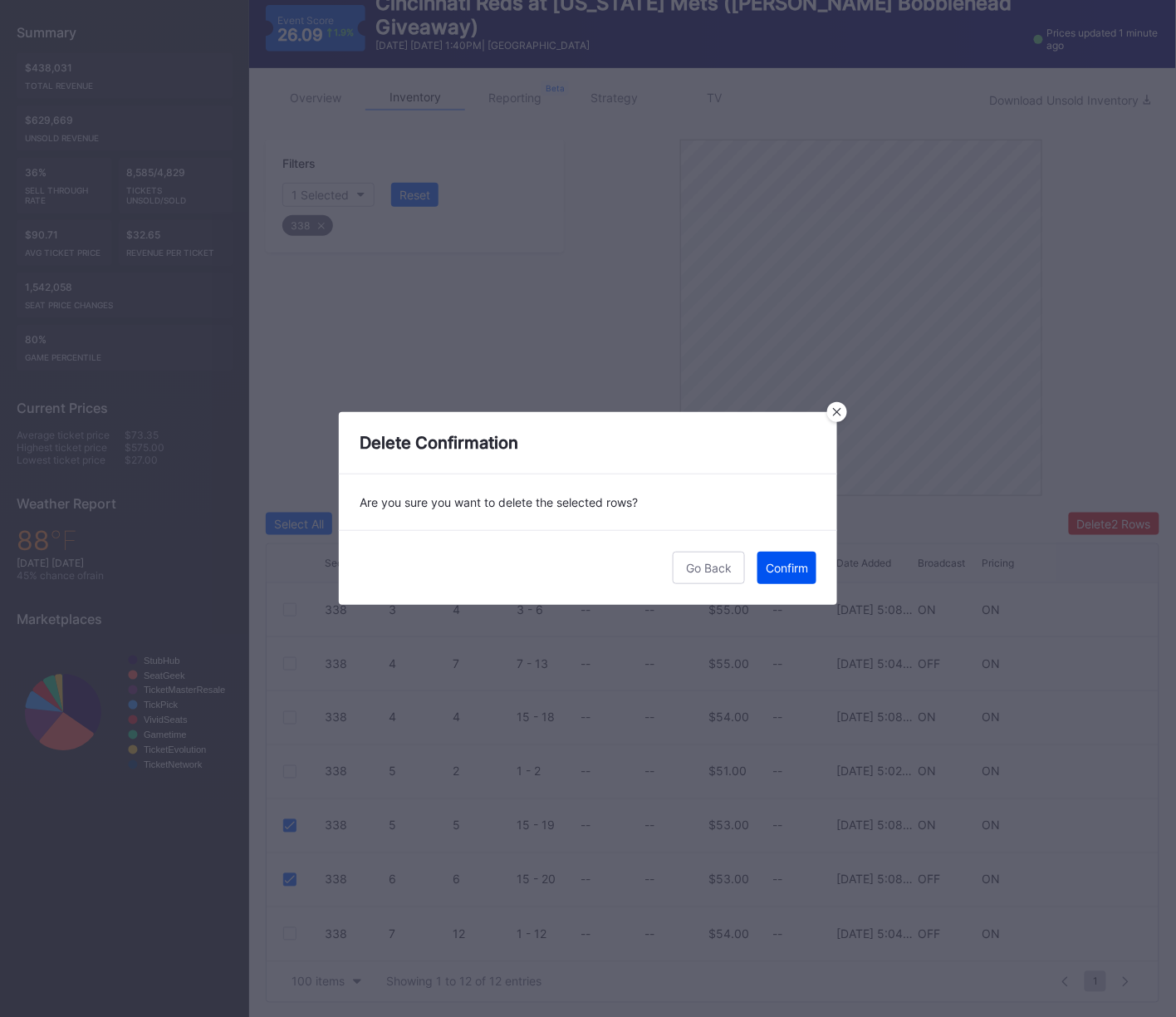 click on "Confirm" at bounding box center [786, 567] 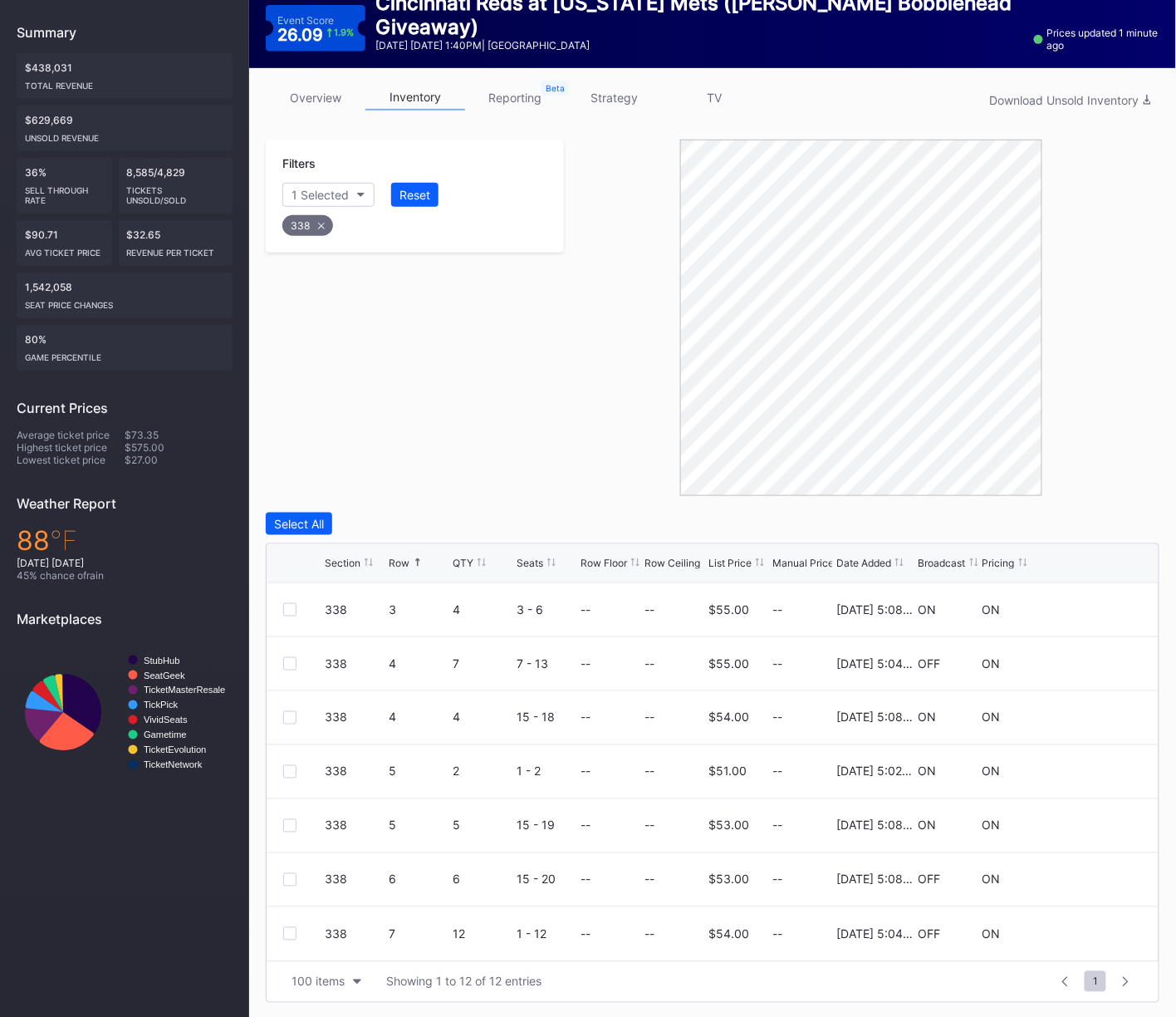 click 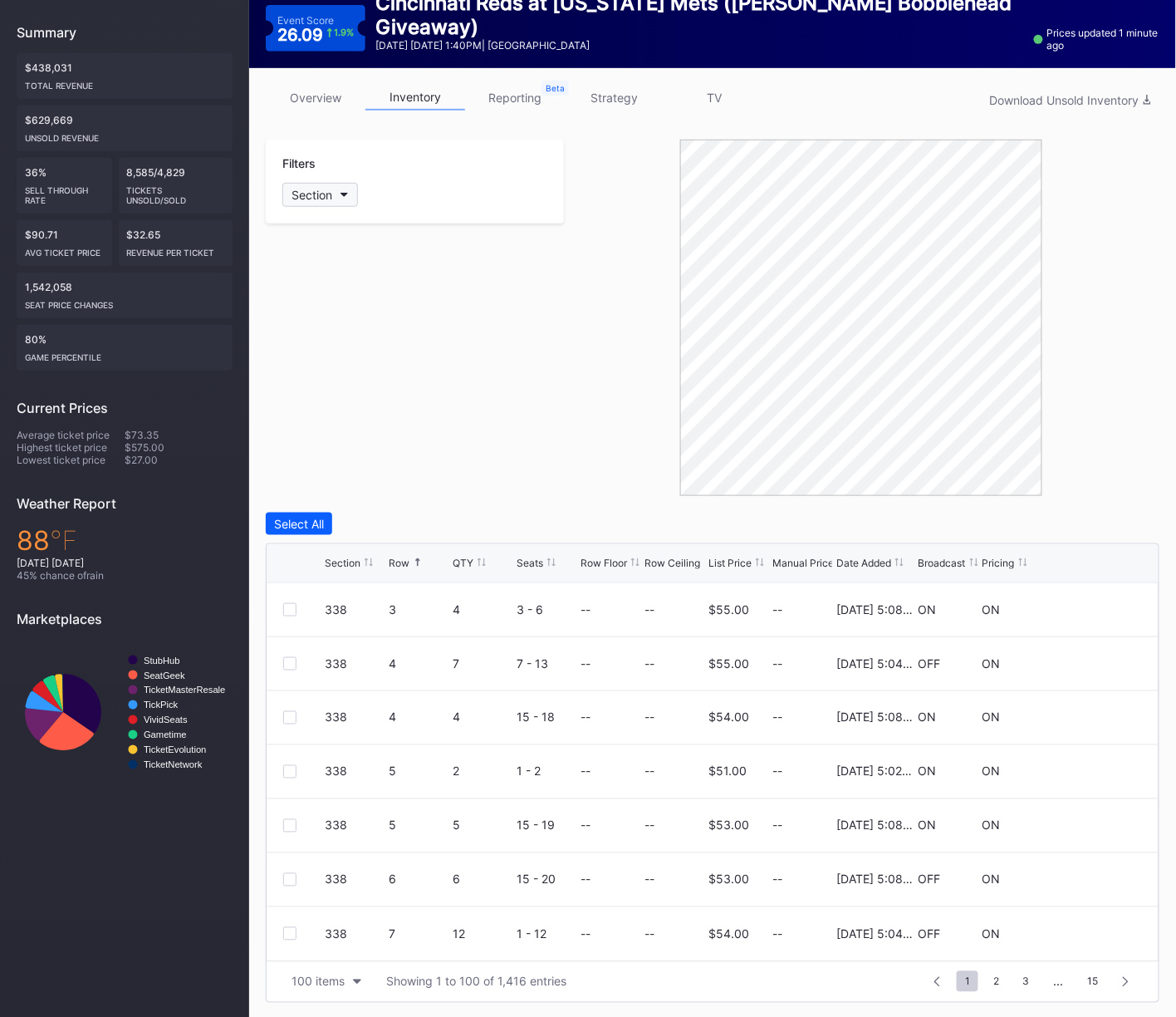 click on "Section" at bounding box center [311, 194] 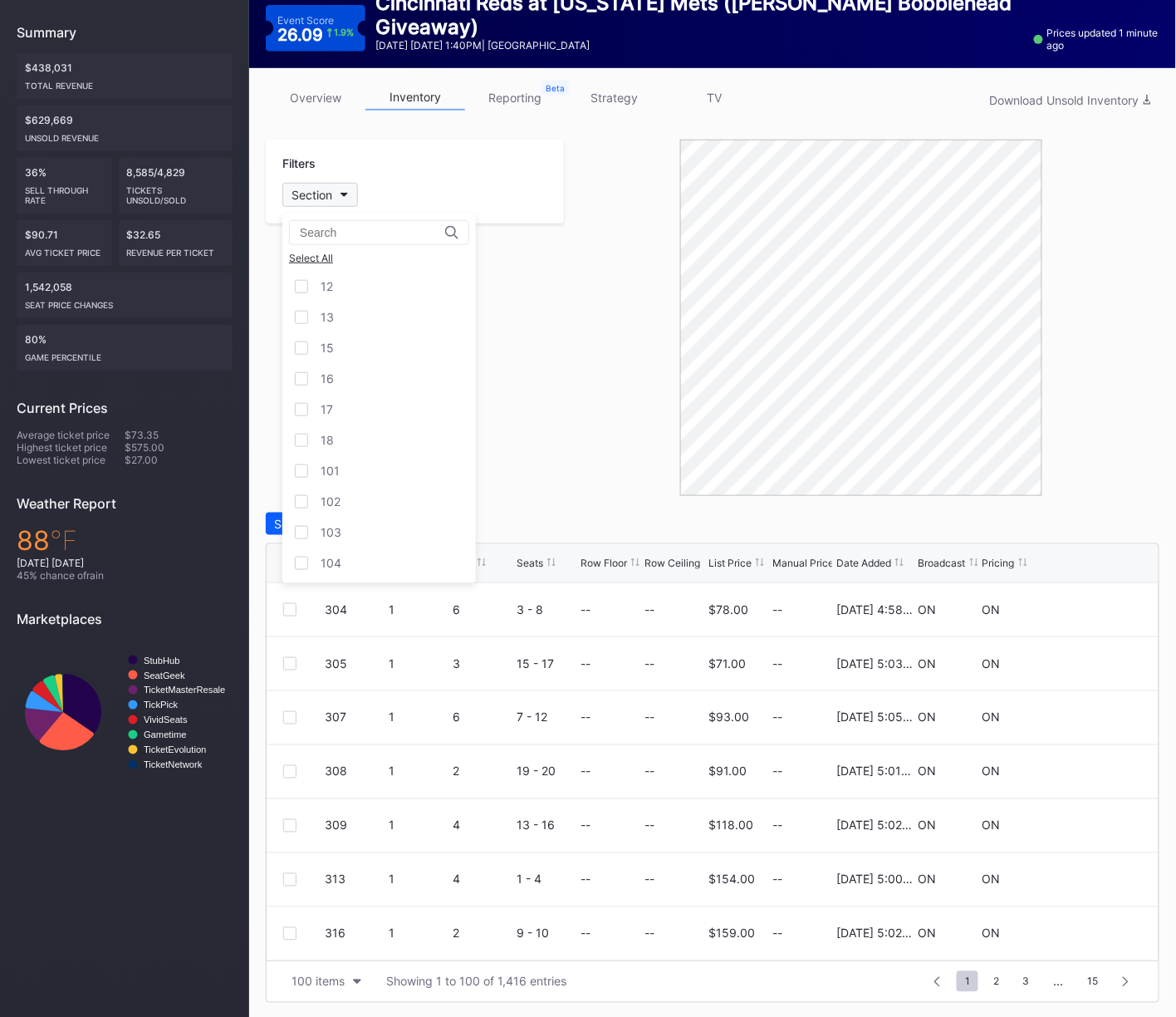 scroll, scrollTop: 0, scrollLeft: 0, axis: both 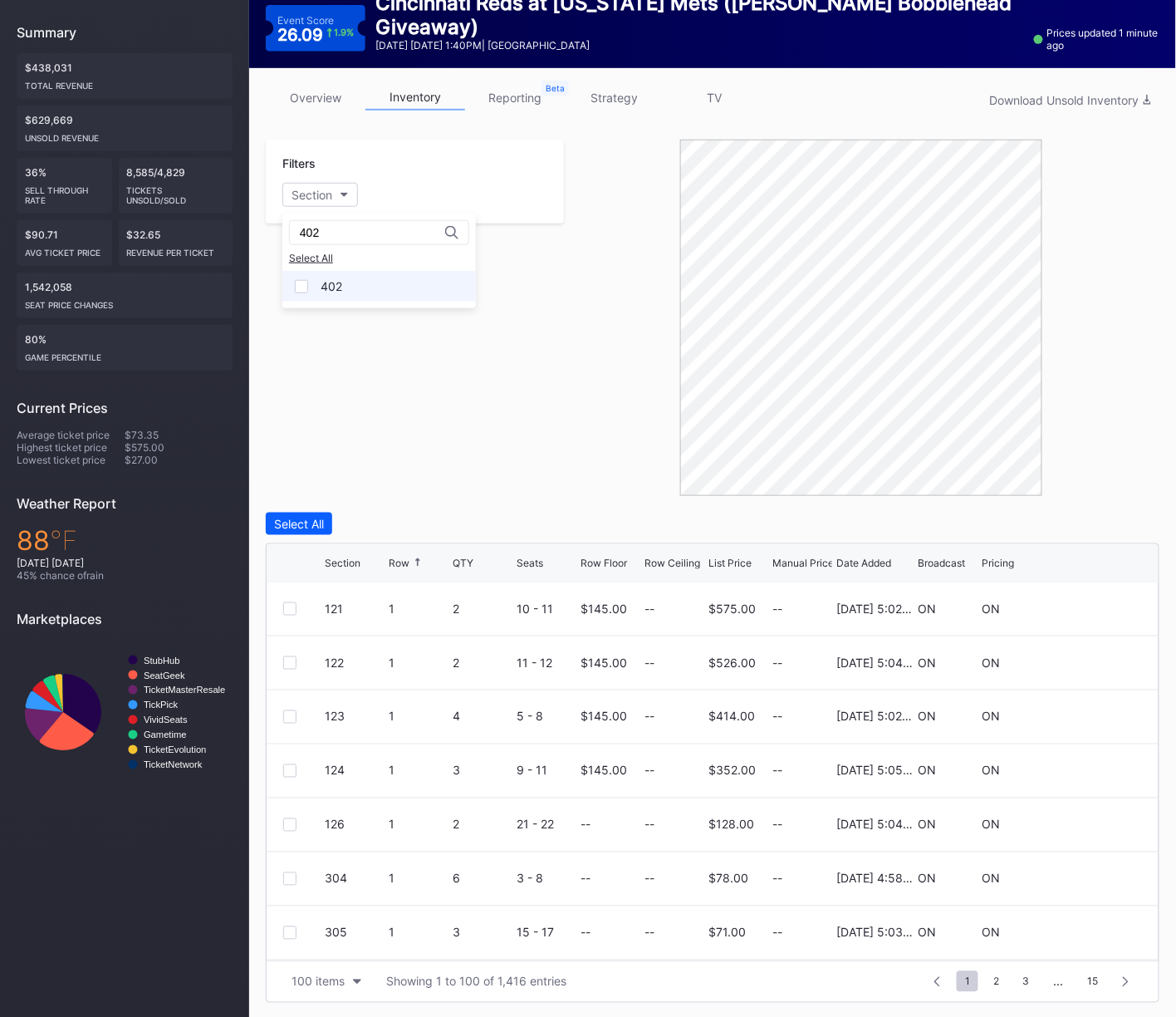 type on "402" 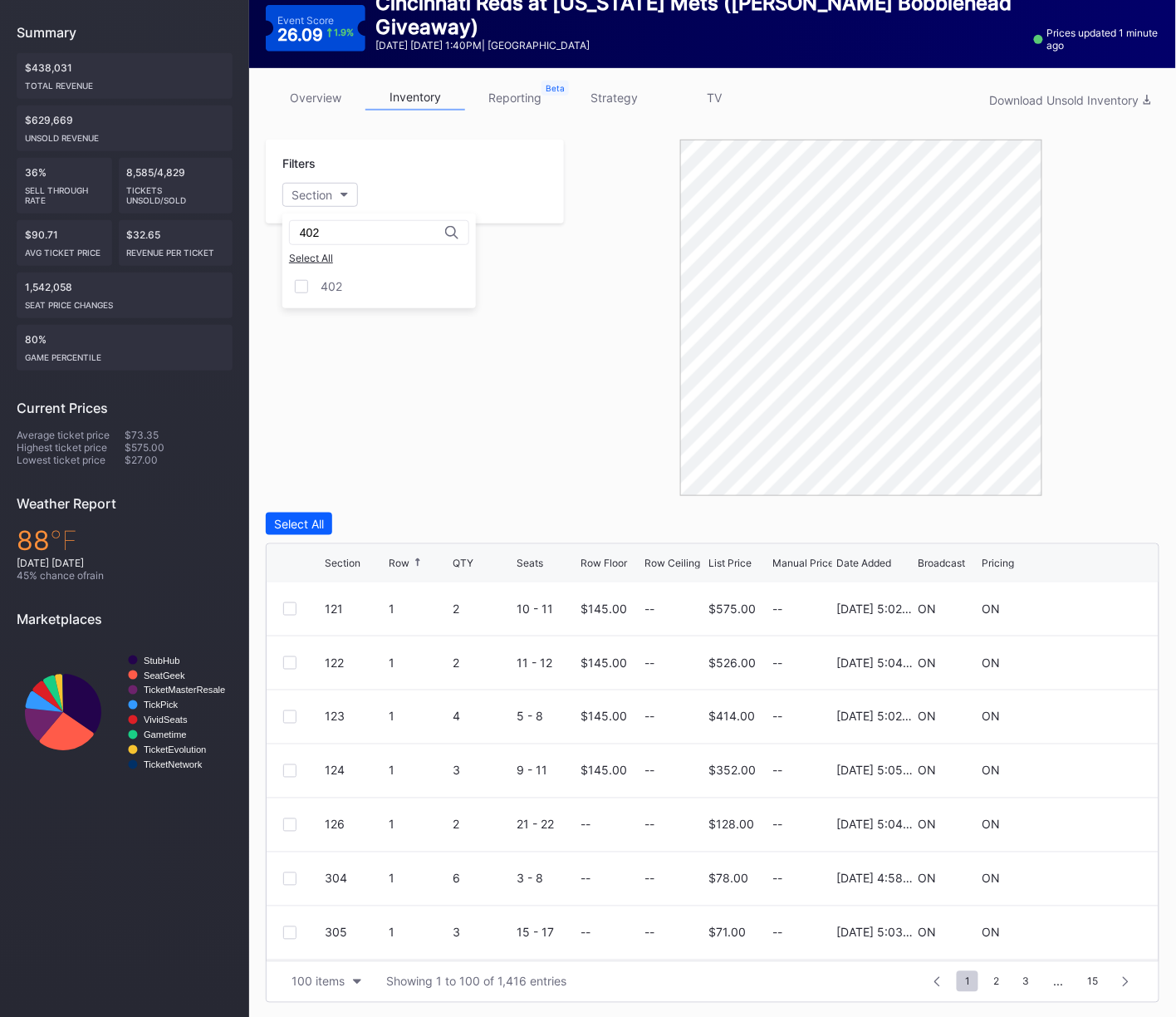 drag, startPoint x: 326, startPoint y: 290, endPoint x: 365, endPoint y: 351, distance: 72.40166 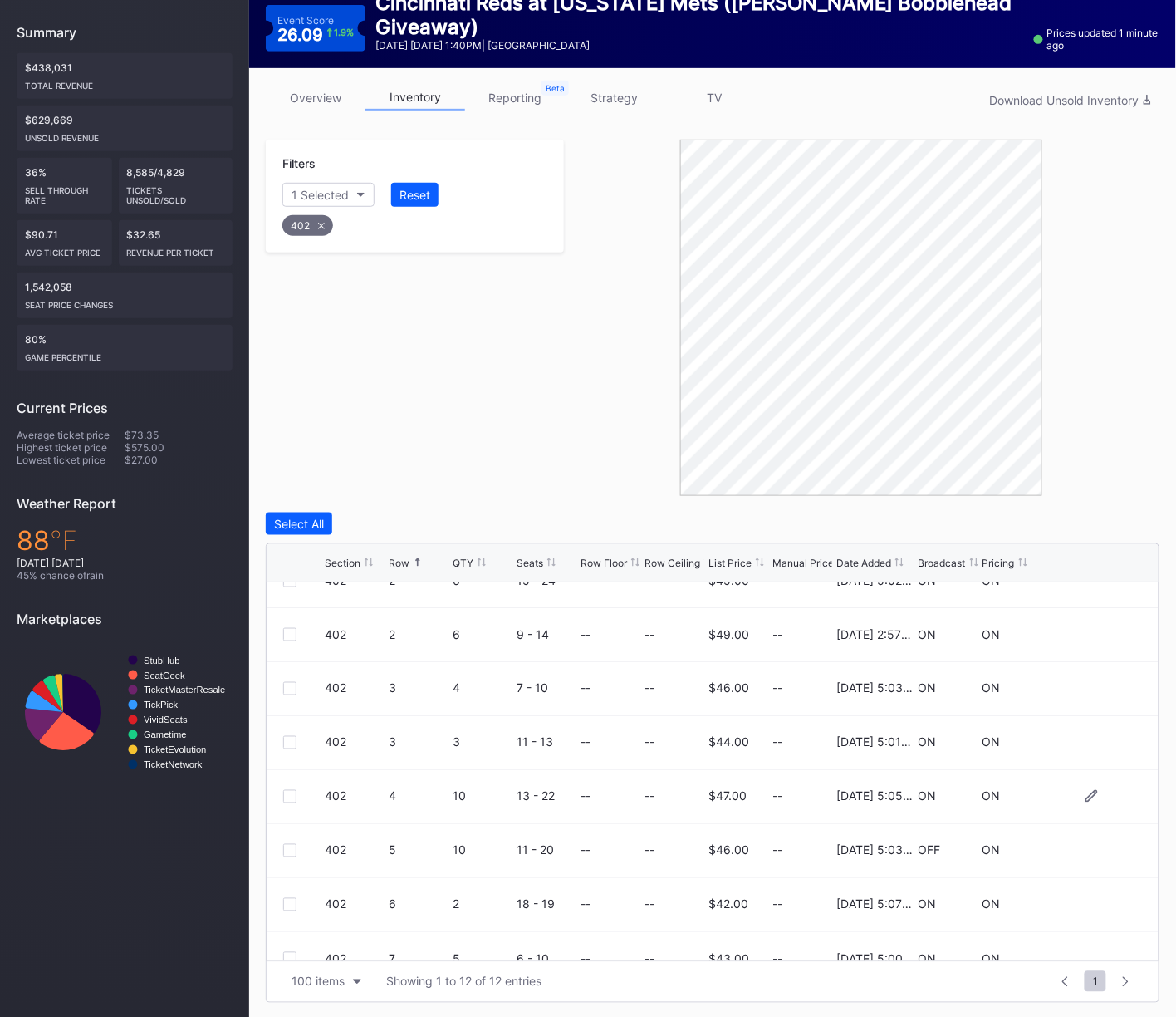 scroll, scrollTop: 269, scrollLeft: 0, axis: vertical 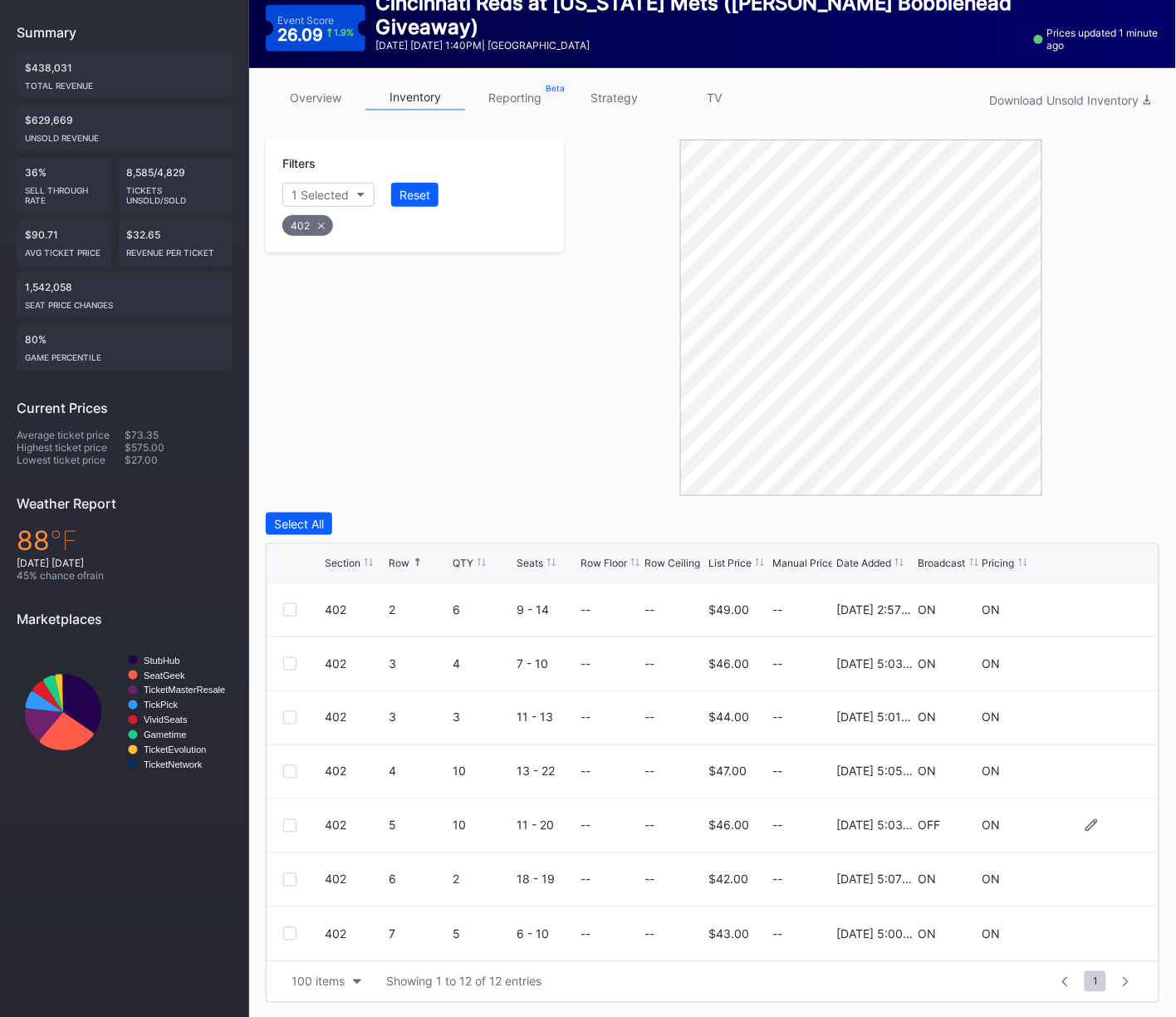 click at bounding box center [290, 826] 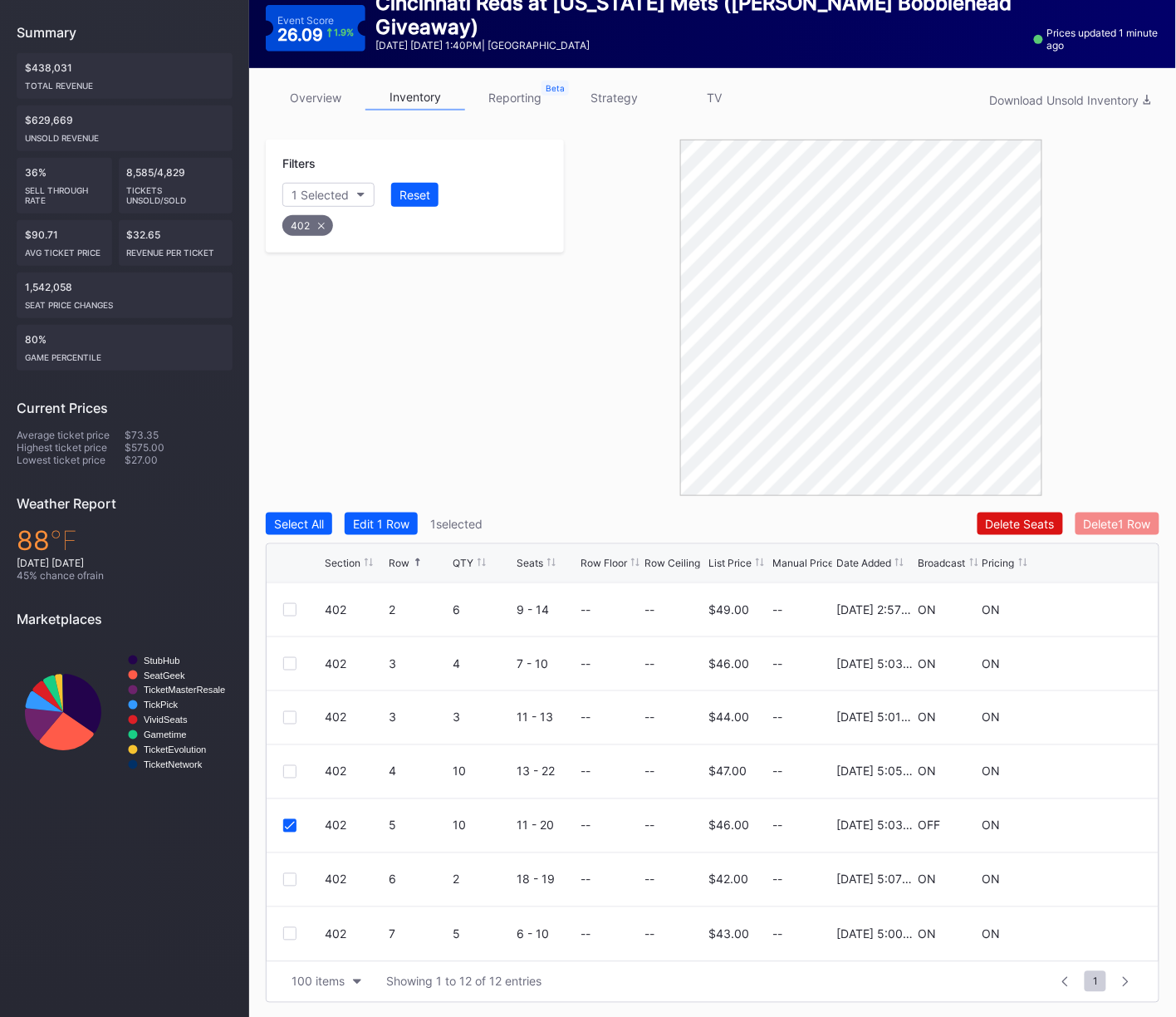 click on "Delete  1   Row" at bounding box center (1117, 523) 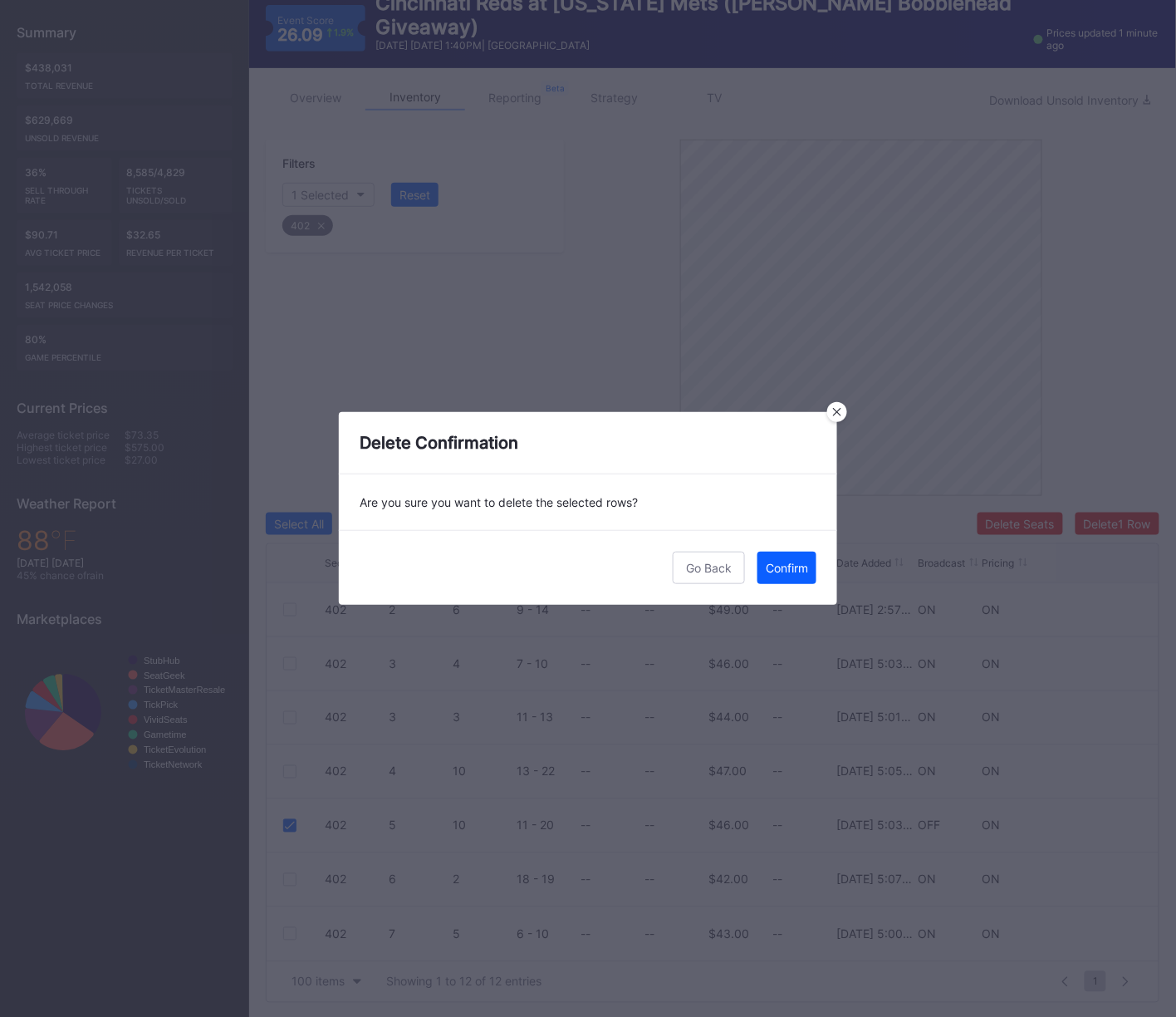 click on "Confirm" at bounding box center [786, 567] 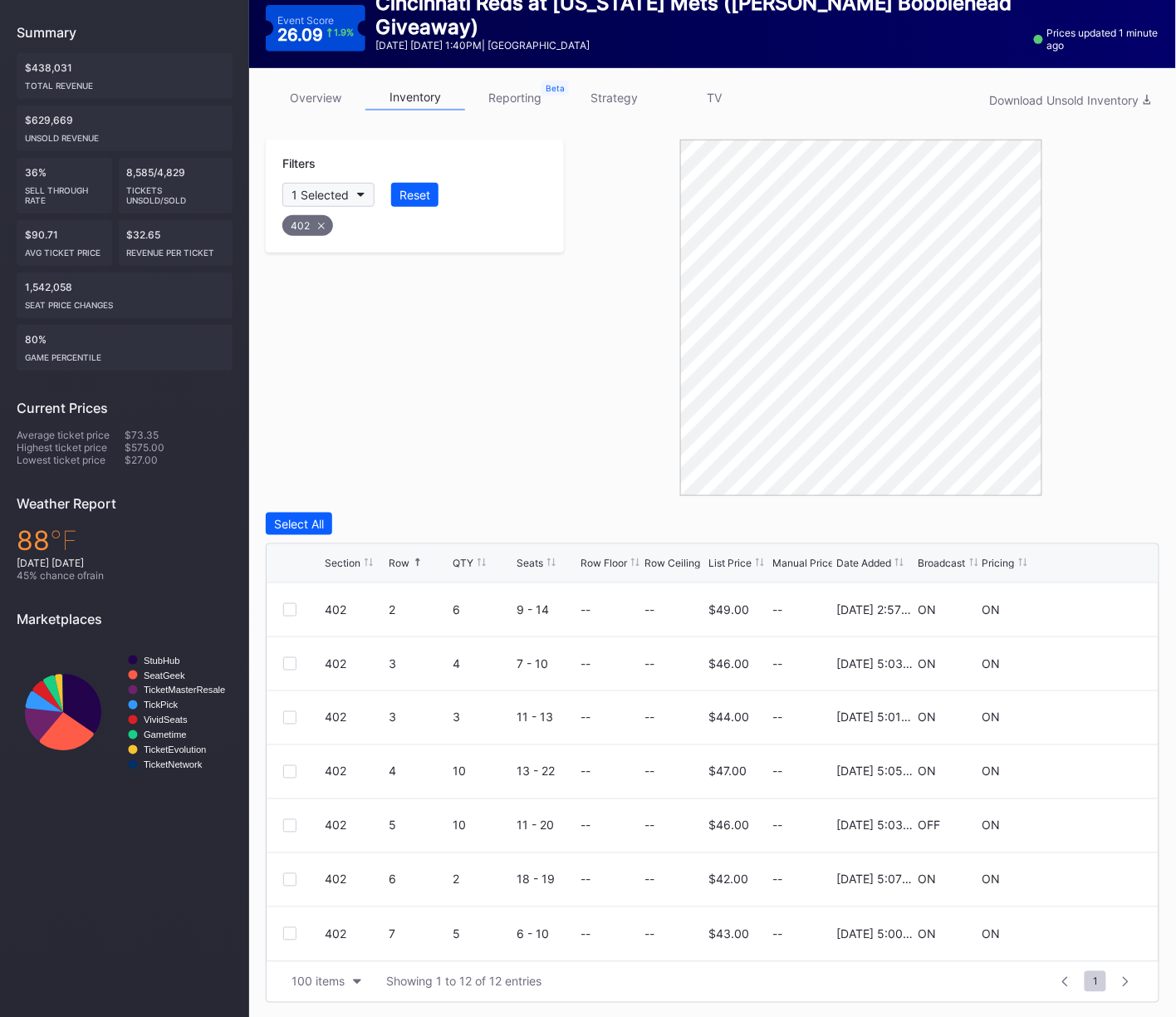 click 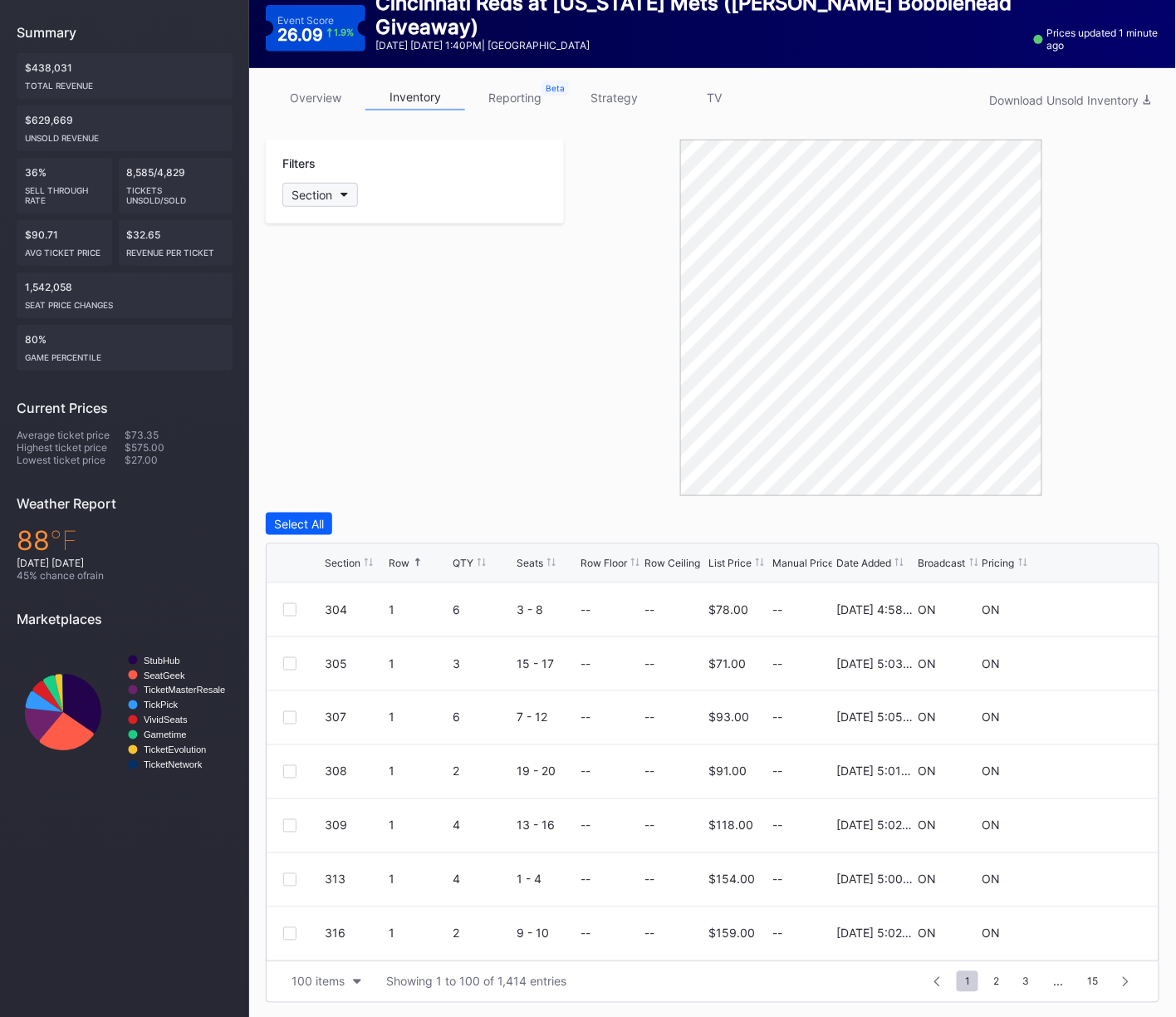 scroll, scrollTop: 0, scrollLeft: 0, axis: both 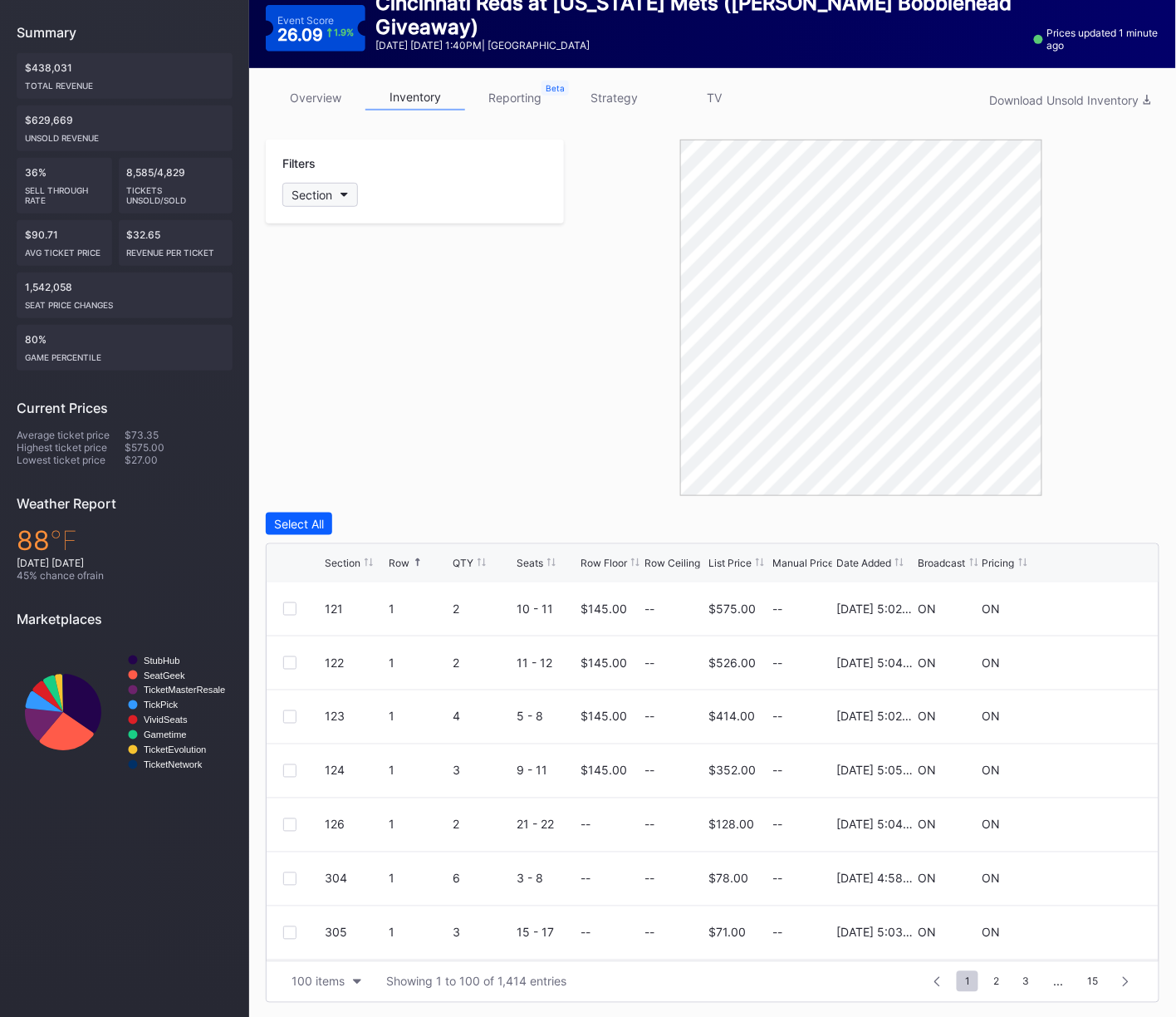 click on "Section" at bounding box center (311, 194) 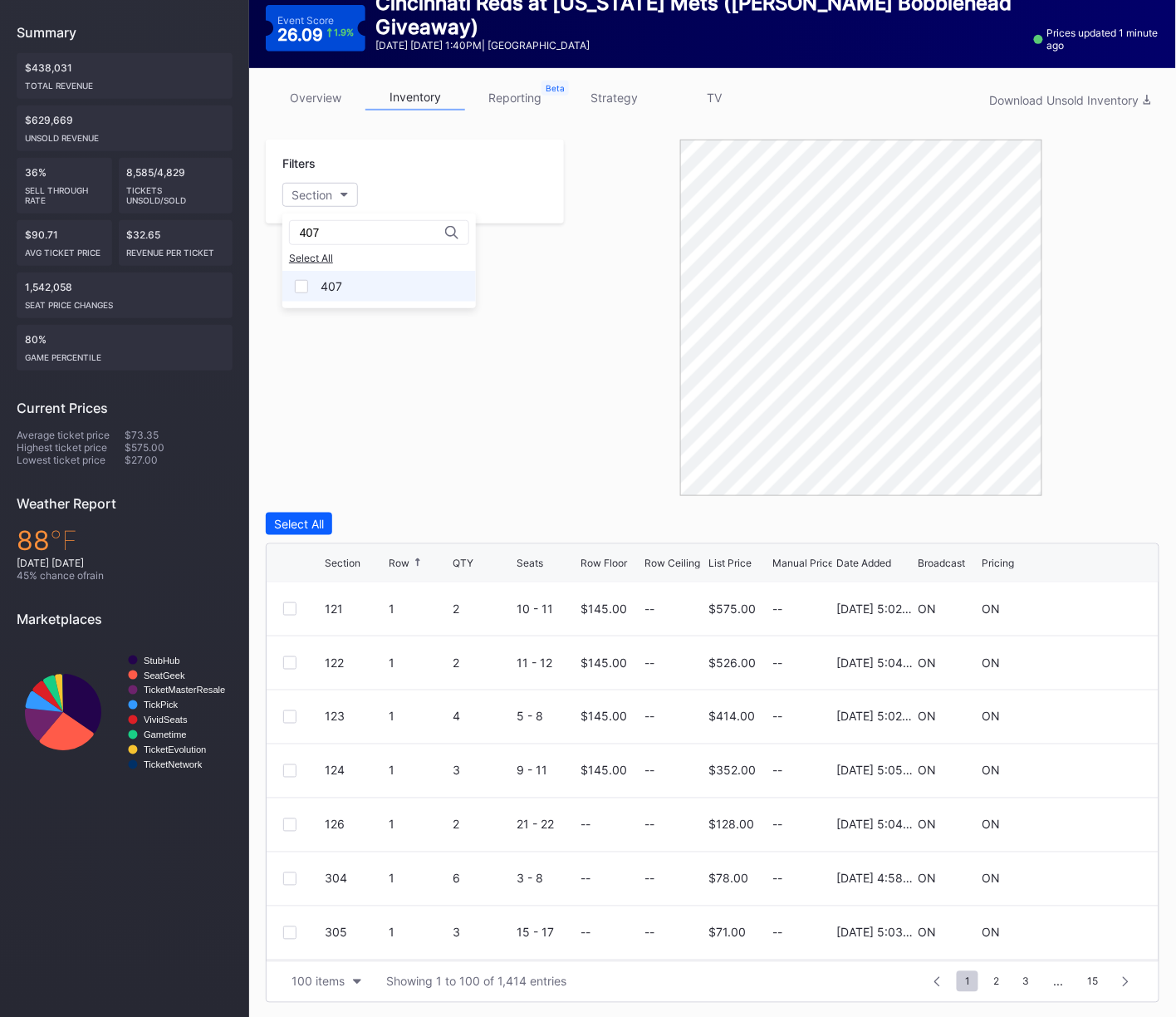 type on "407" 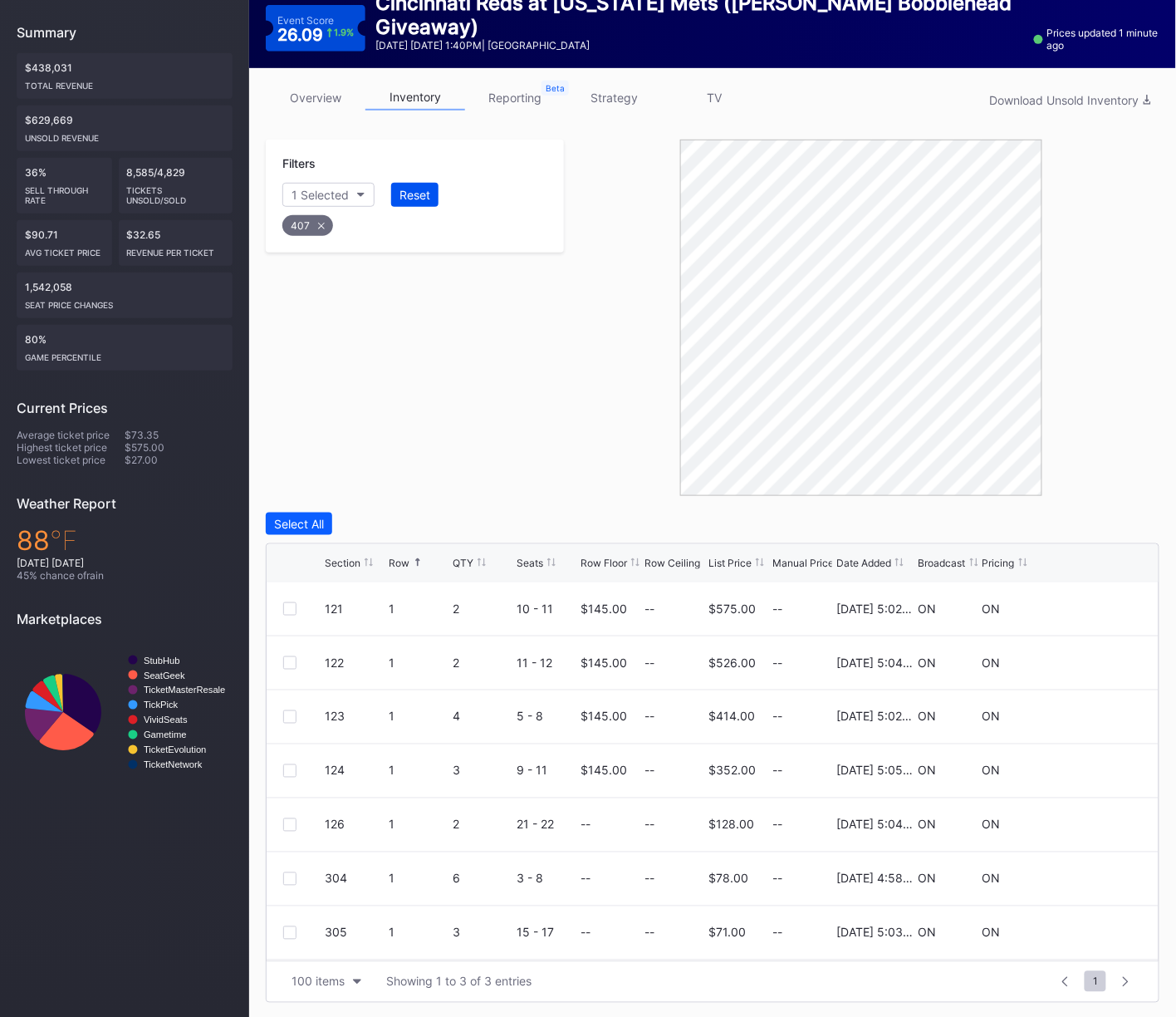 scroll, scrollTop: 0, scrollLeft: 0, axis: both 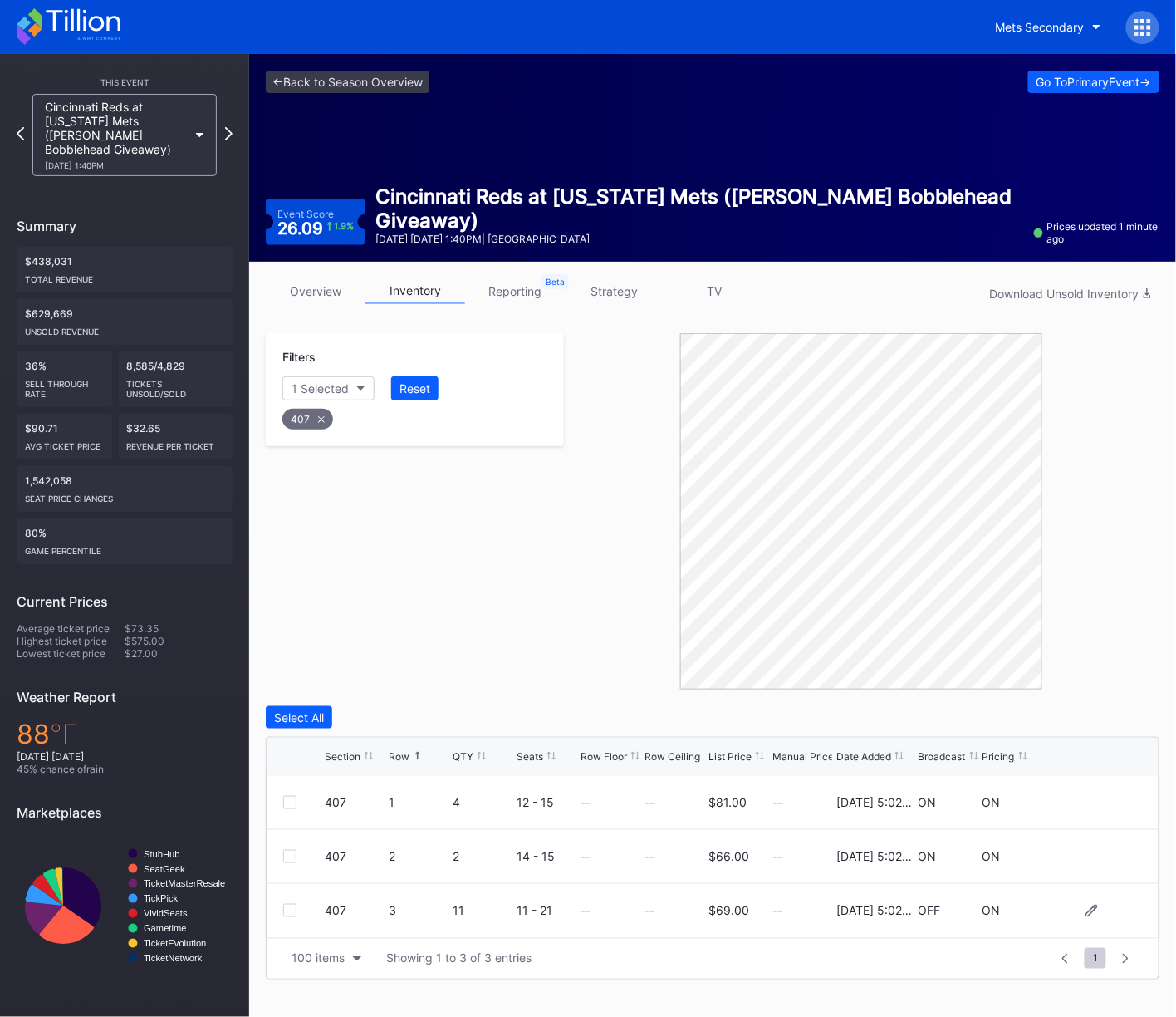 drag, startPoint x: 291, startPoint y: 910, endPoint x: 331, endPoint y: 900, distance: 41.23106 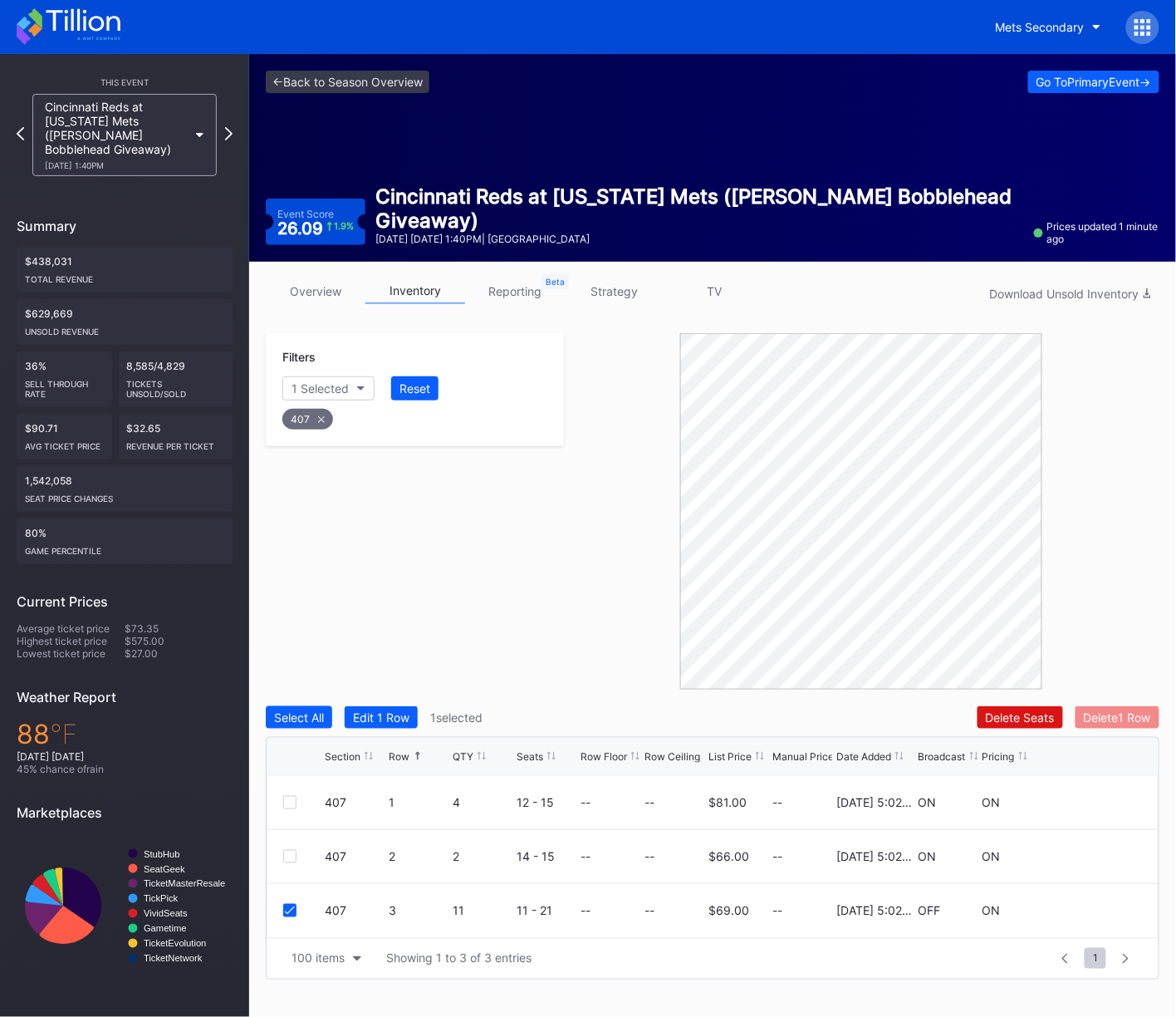 click on "Delete  1   Row" at bounding box center [1117, 717] 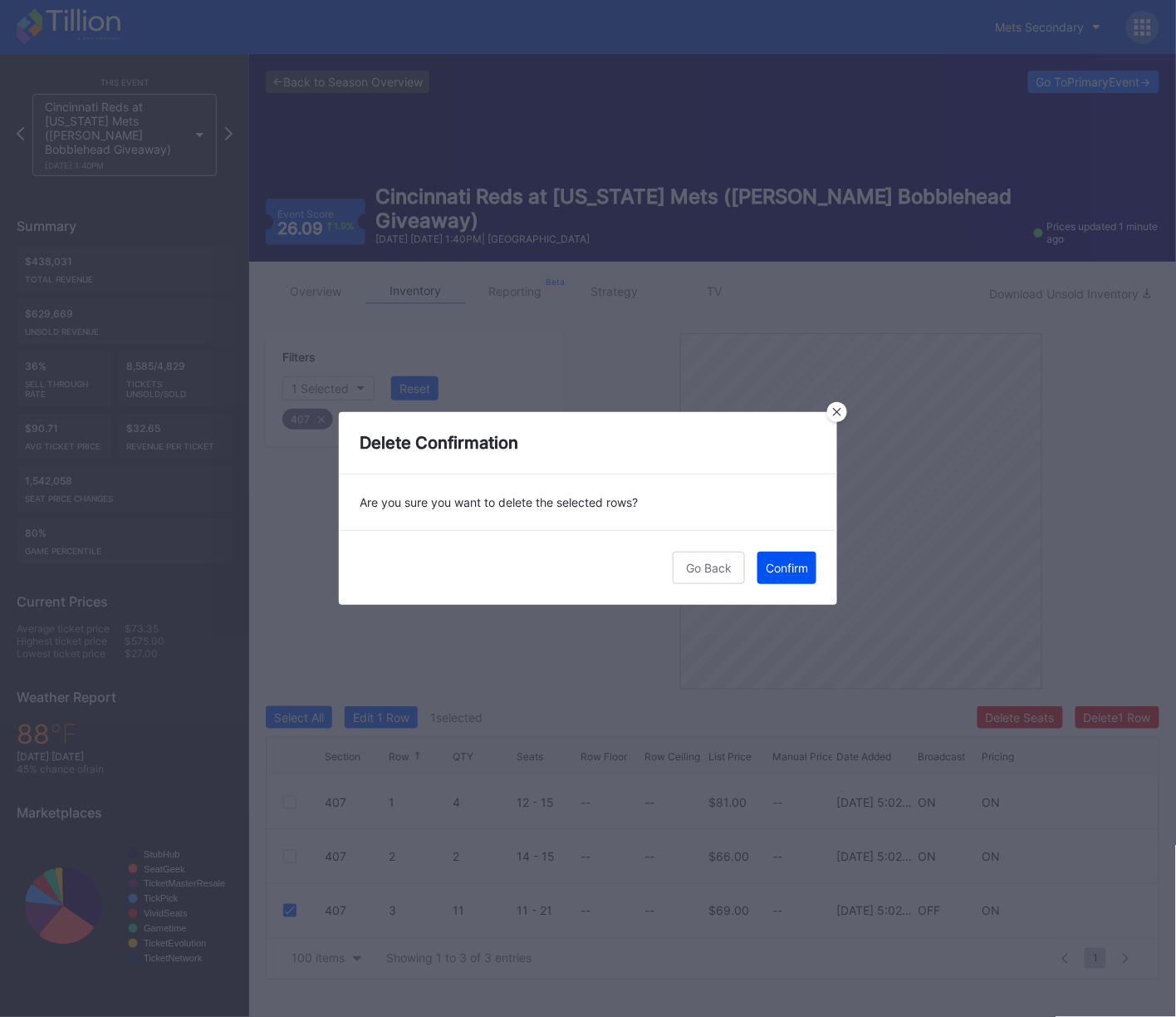 click on "Confirm" at bounding box center (786, 567) 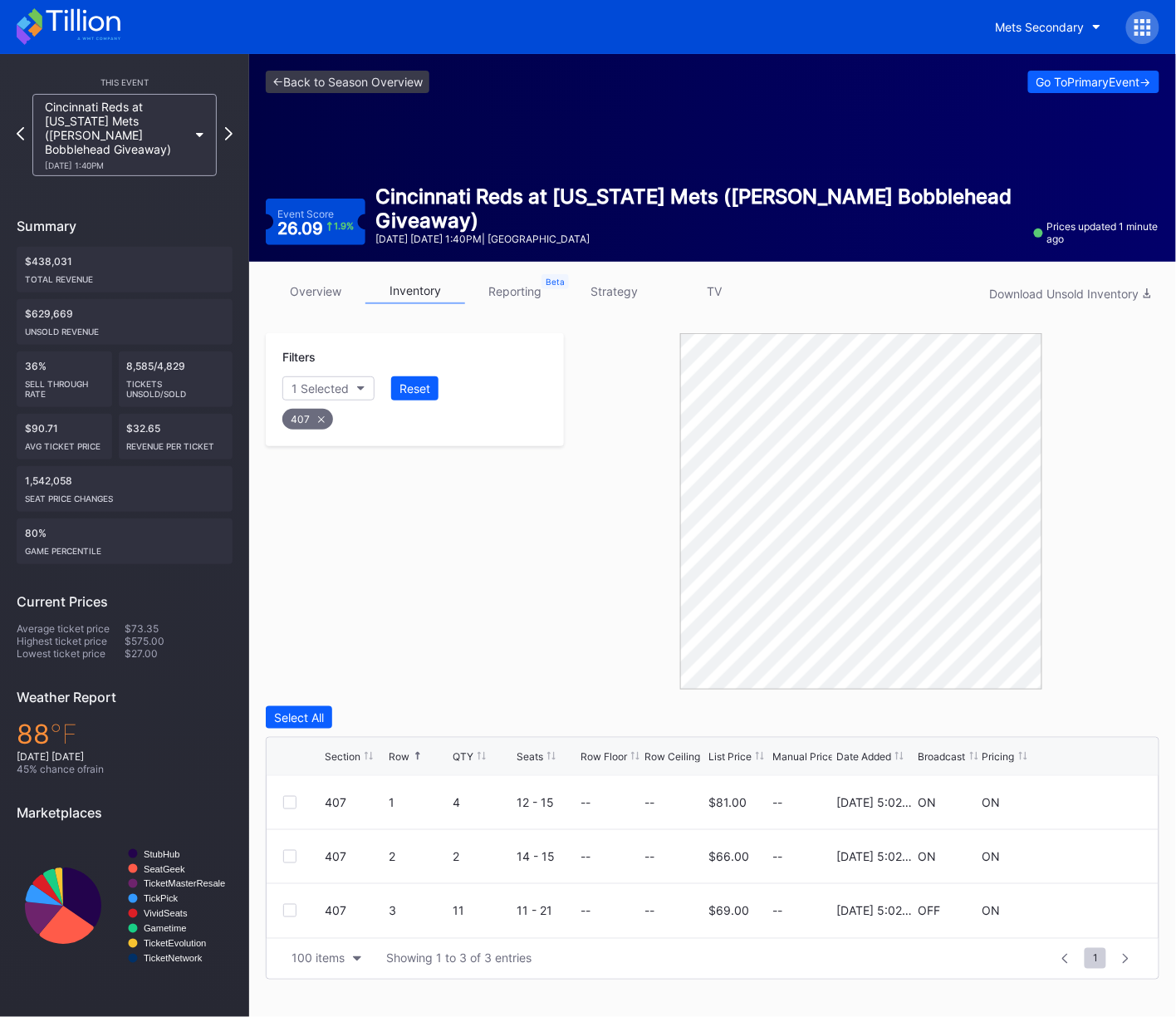 click on "407" at bounding box center (307, 419) 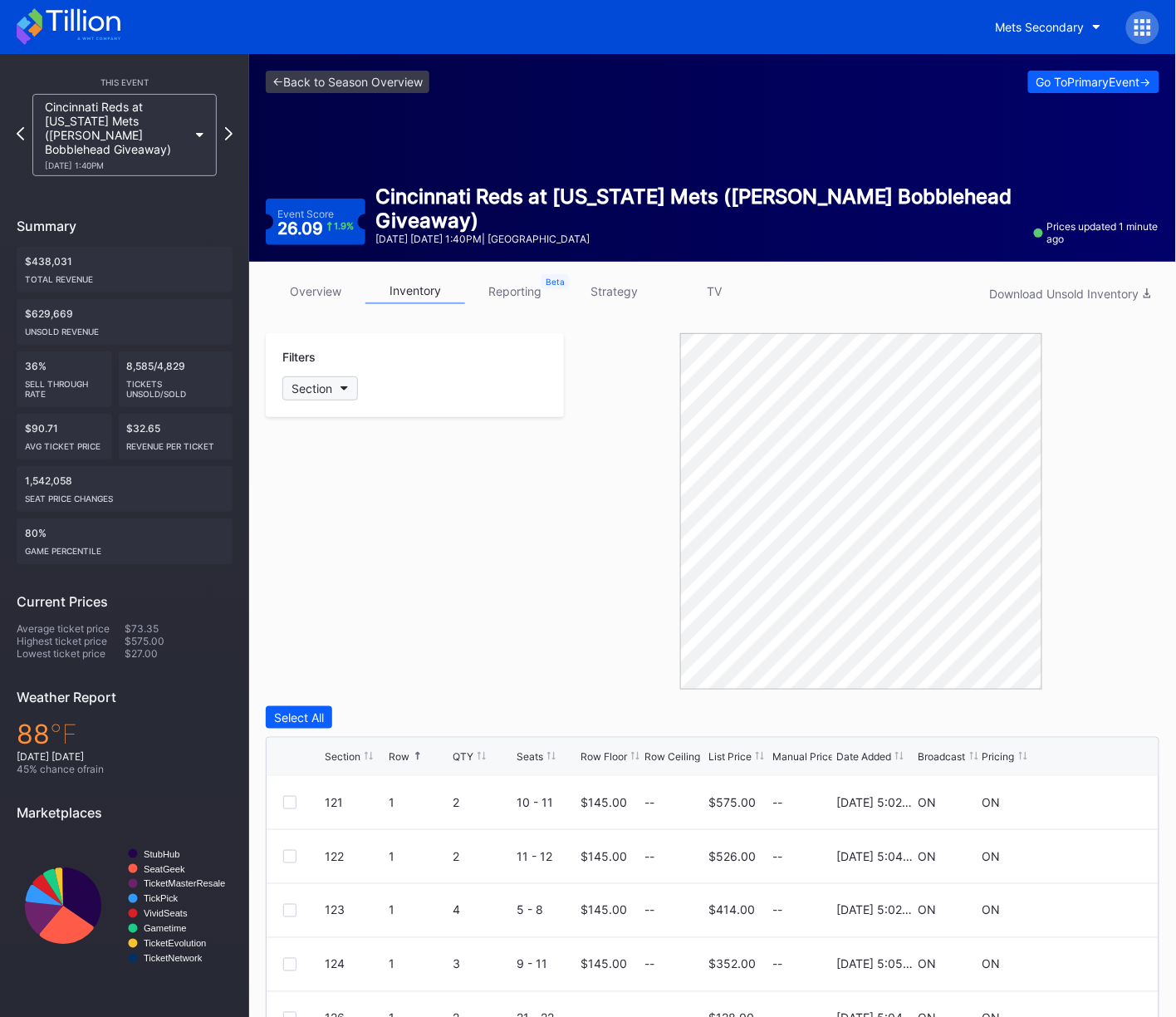 click on "Section" at bounding box center [311, 388] 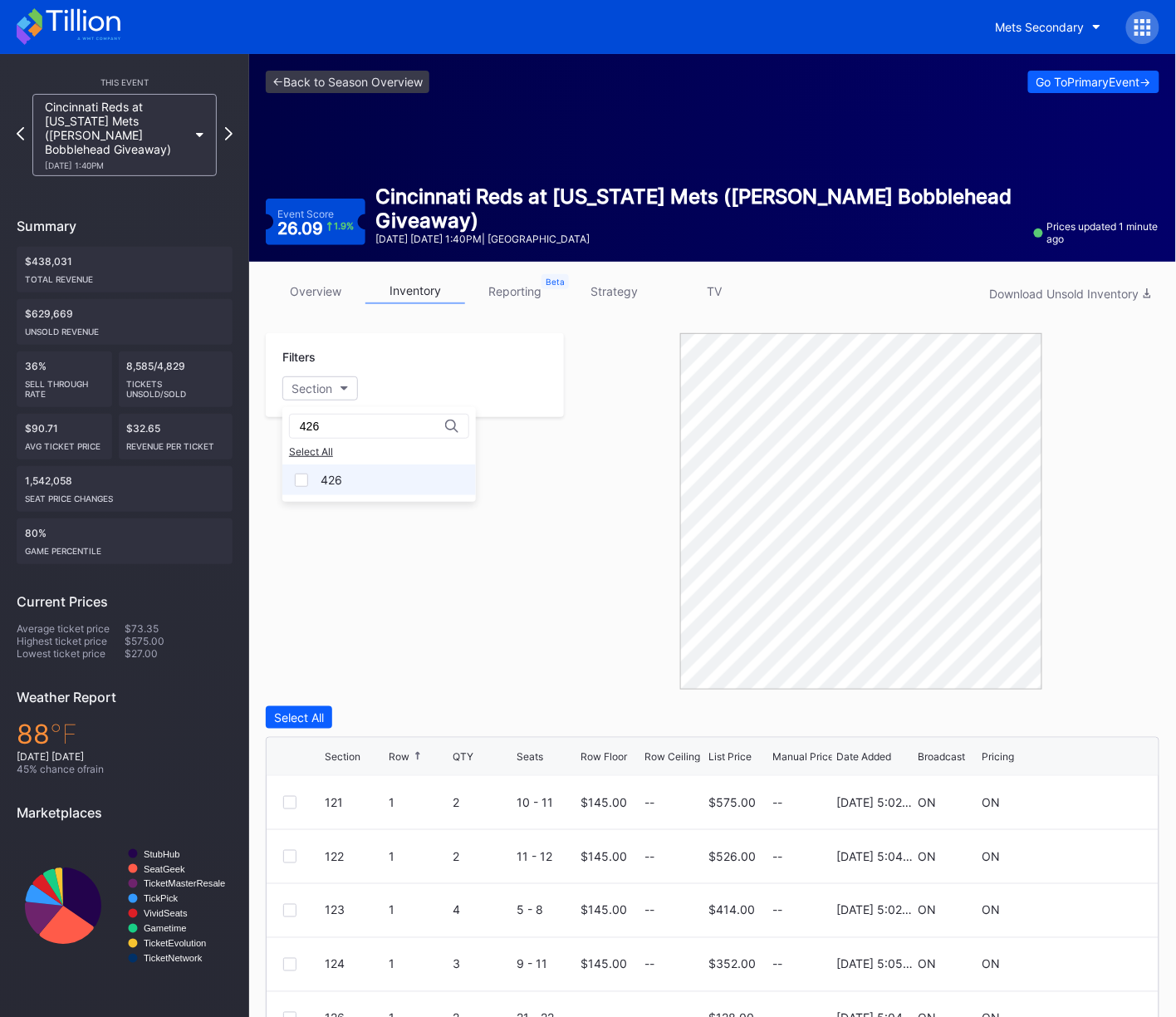 type on "426" 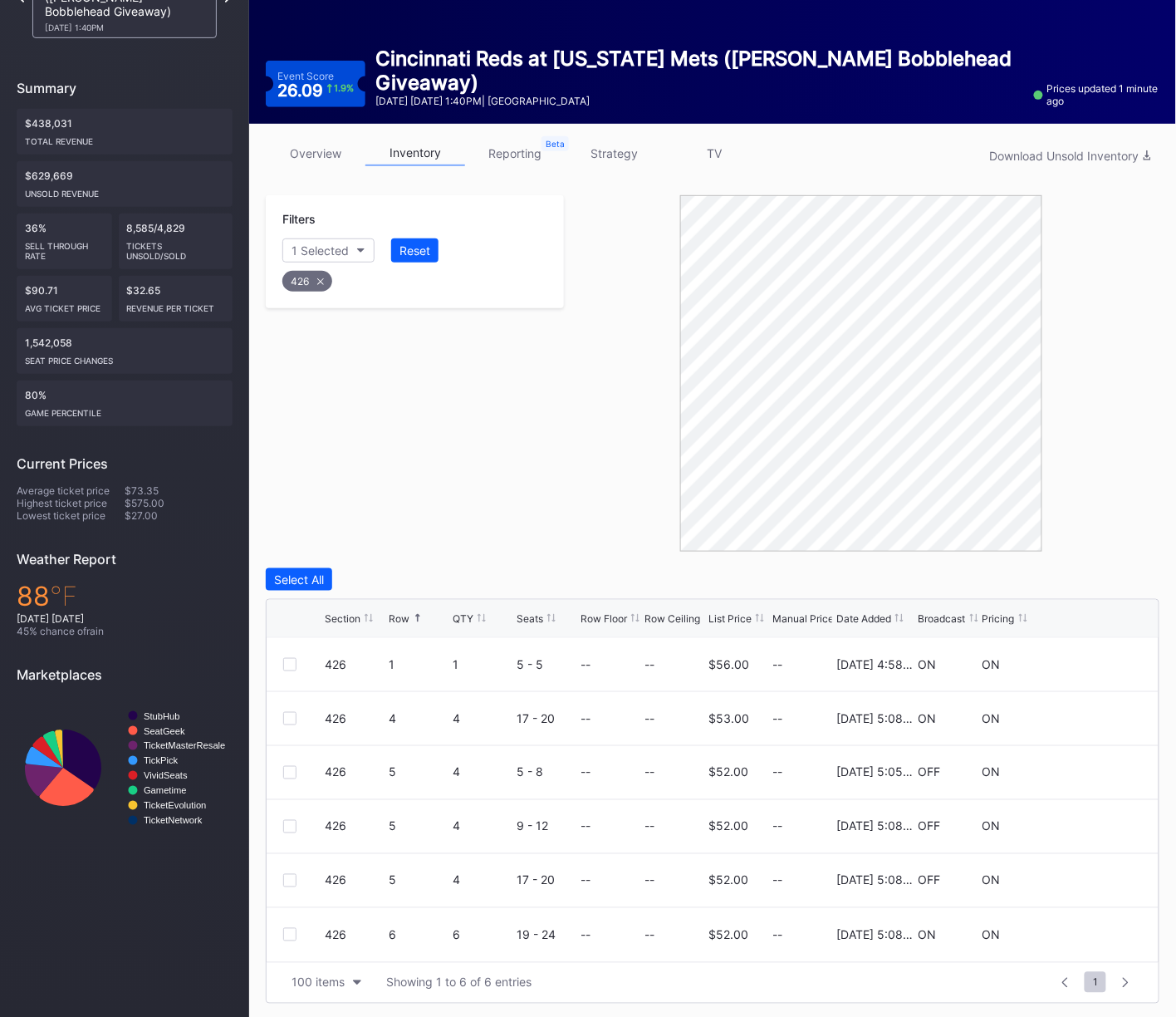 scroll, scrollTop: 139, scrollLeft: 0, axis: vertical 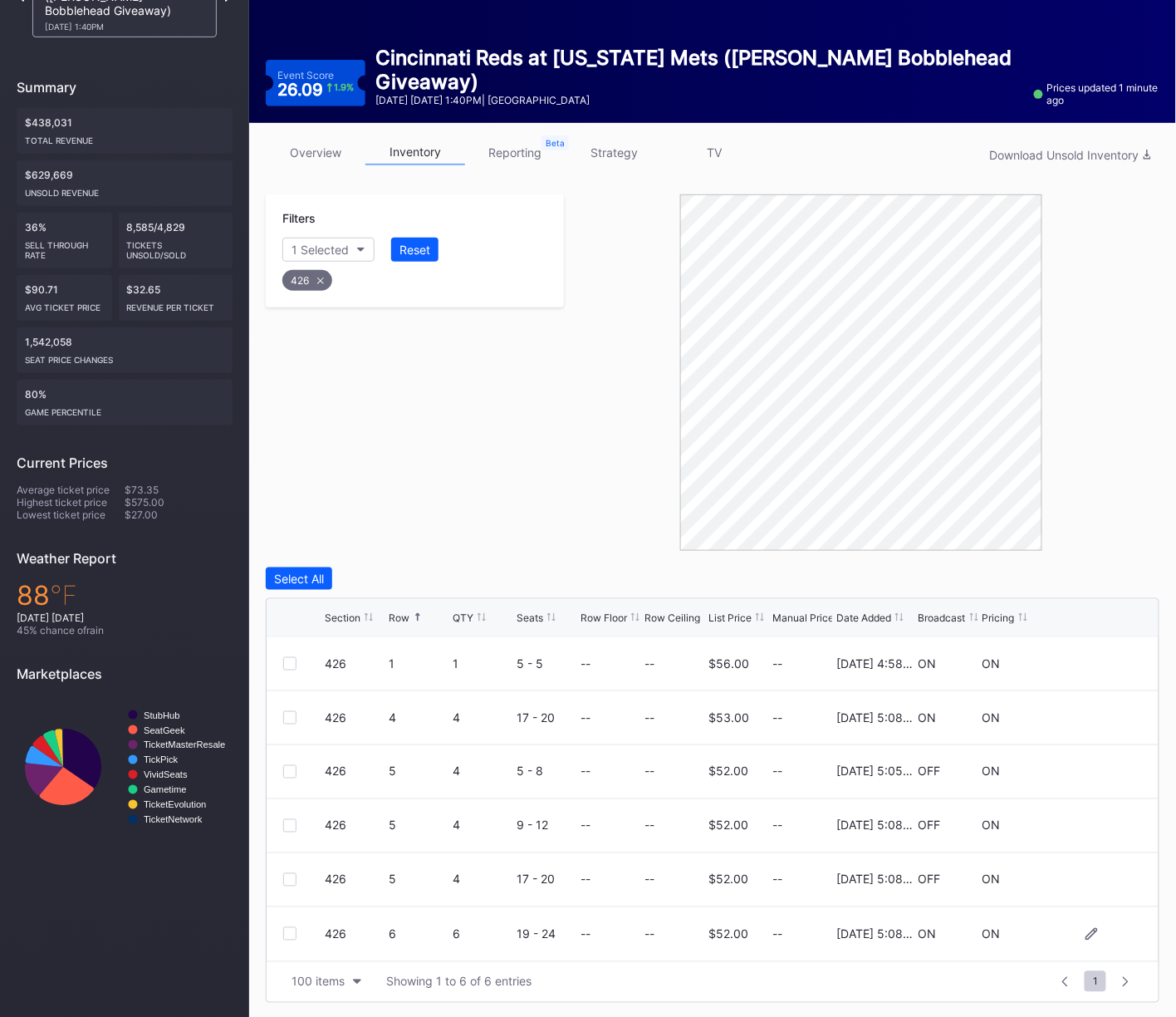 click at bounding box center (290, 934) 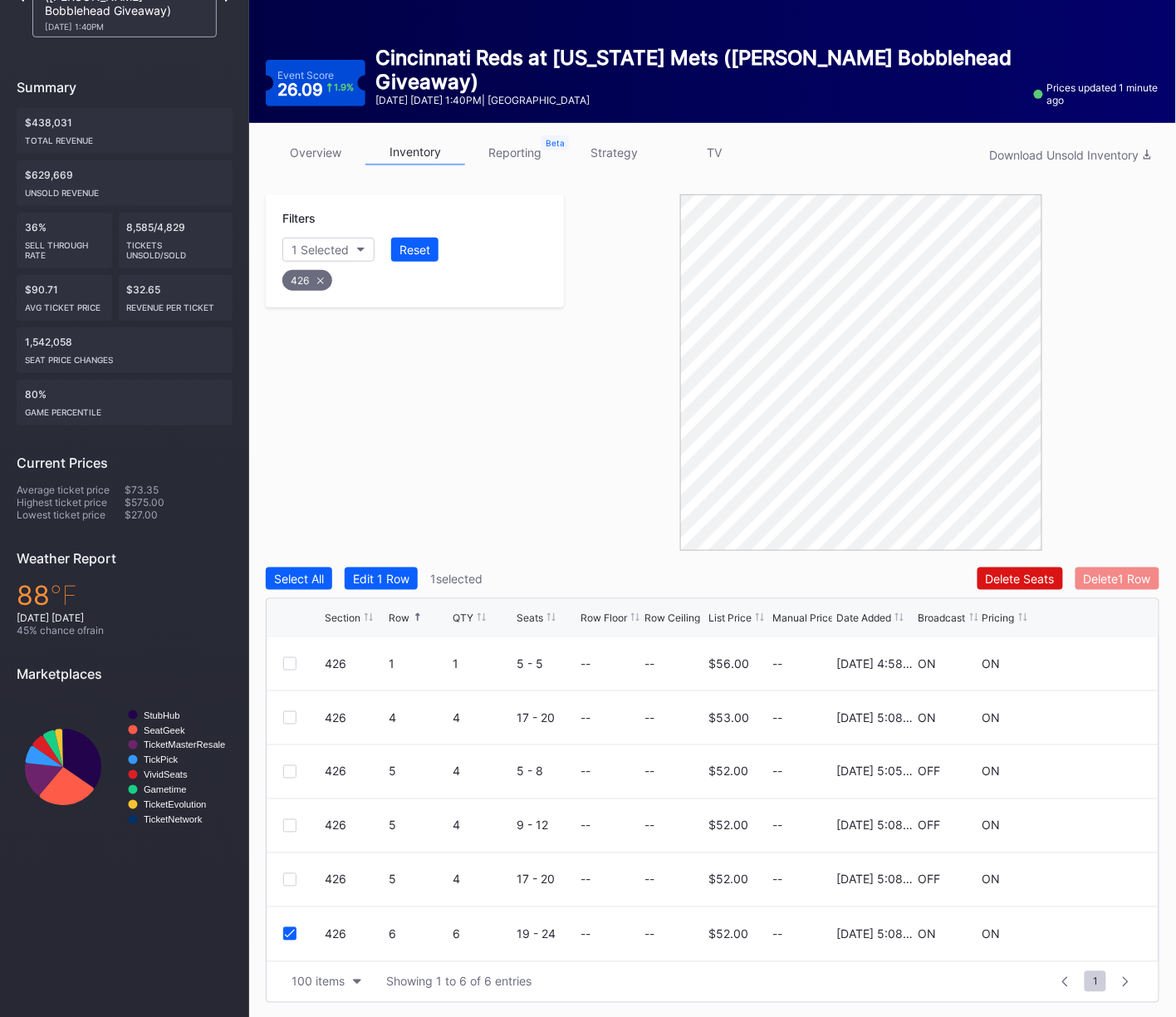 click on "Delete  1   Row" at bounding box center [1117, 578] 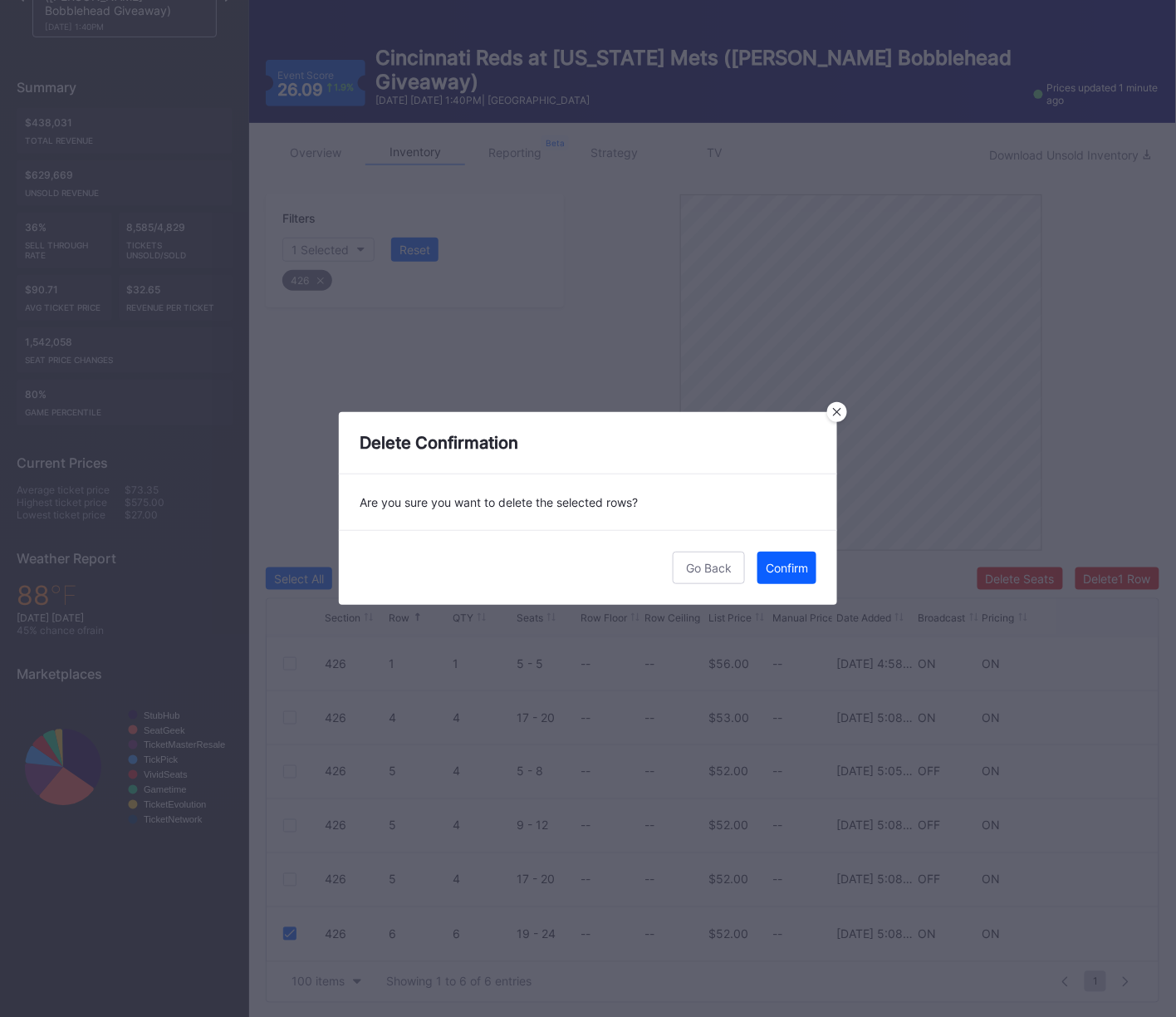 click on "Confirm" at bounding box center [786, 567] 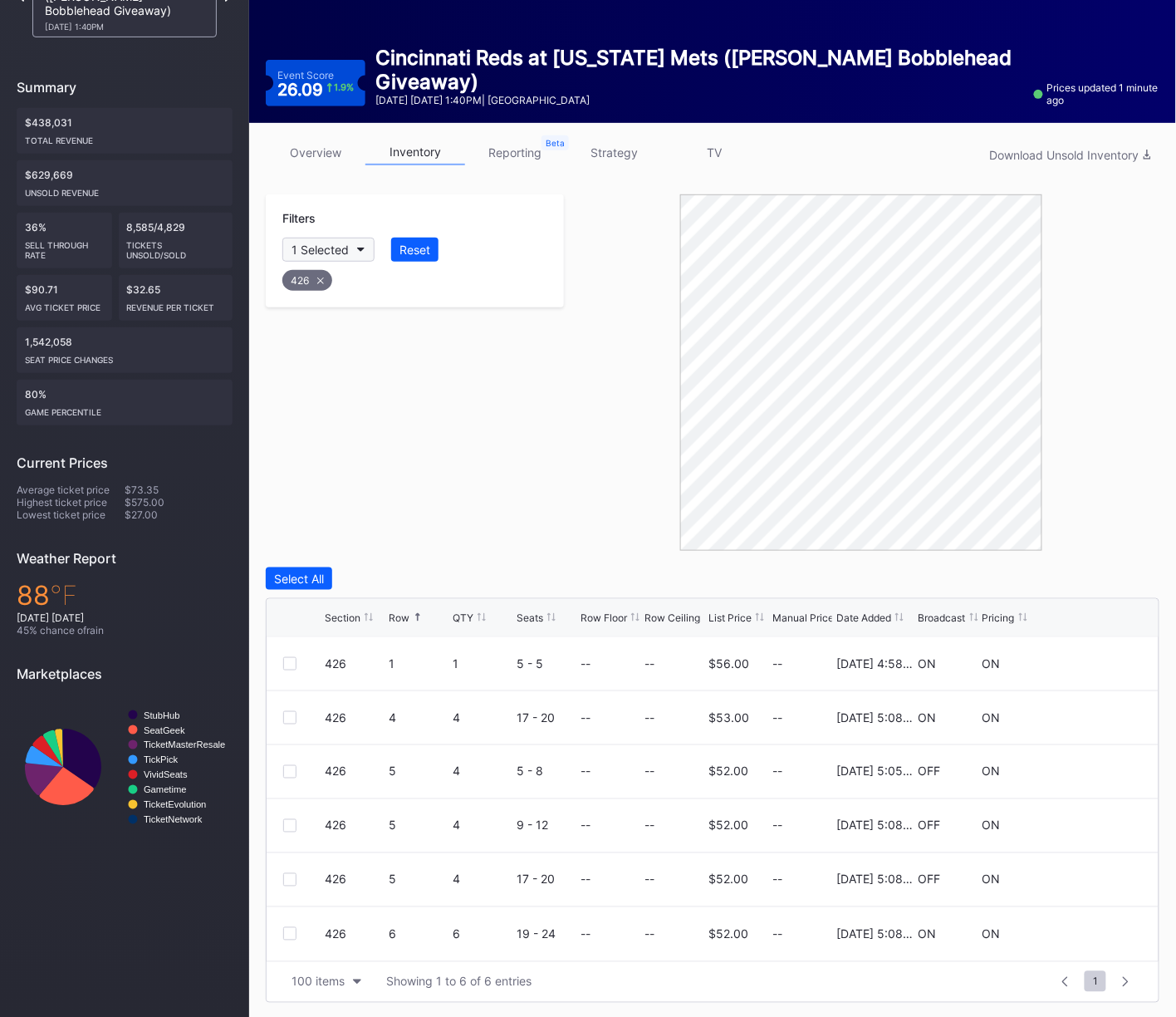 click on "426" at bounding box center [307, 280] 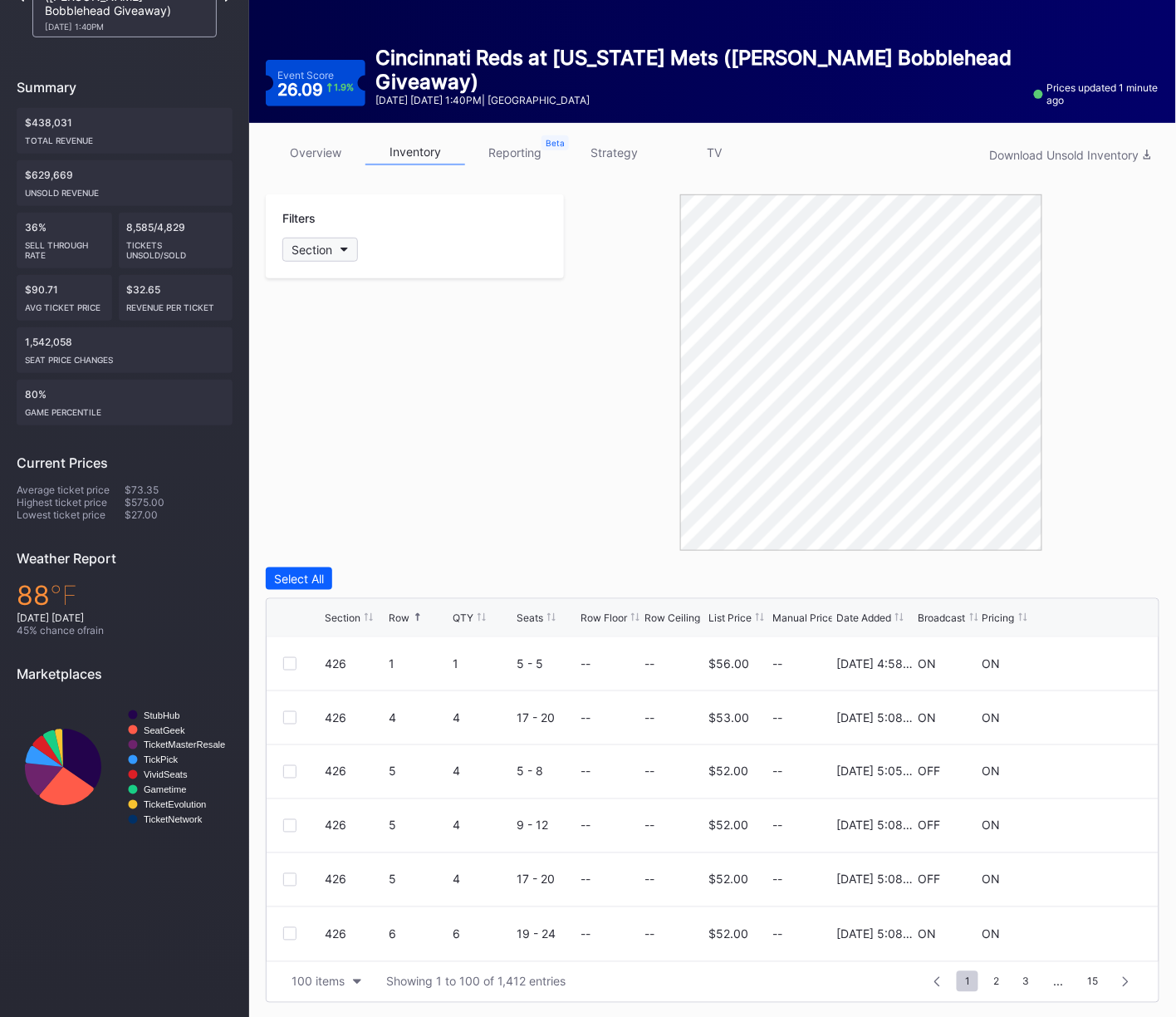 click on "Section" at bounding box center (311, 249) 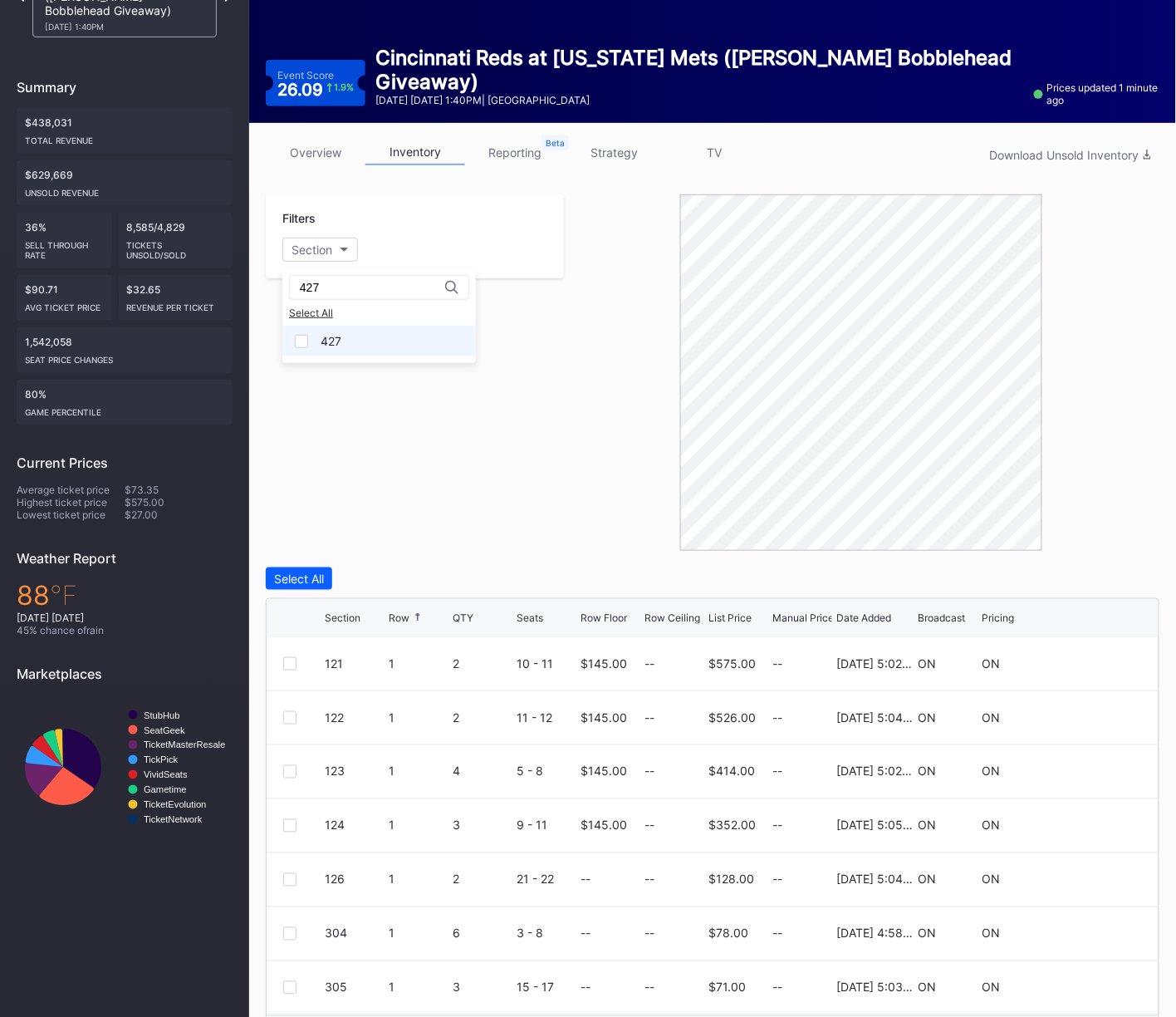 type on "427" 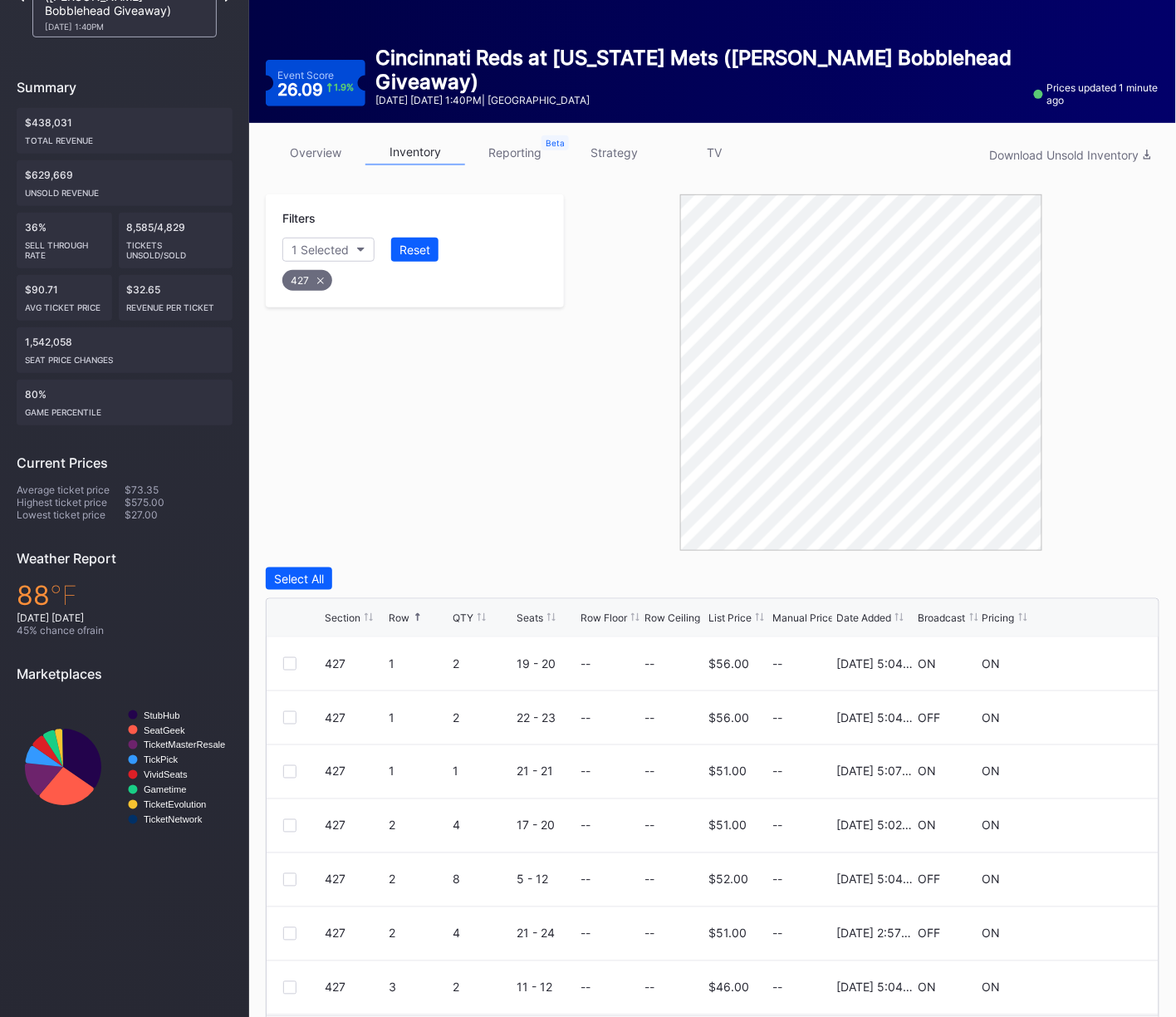 scroll, scrollTop: 194, scrollLeft: 0, axis: vertical 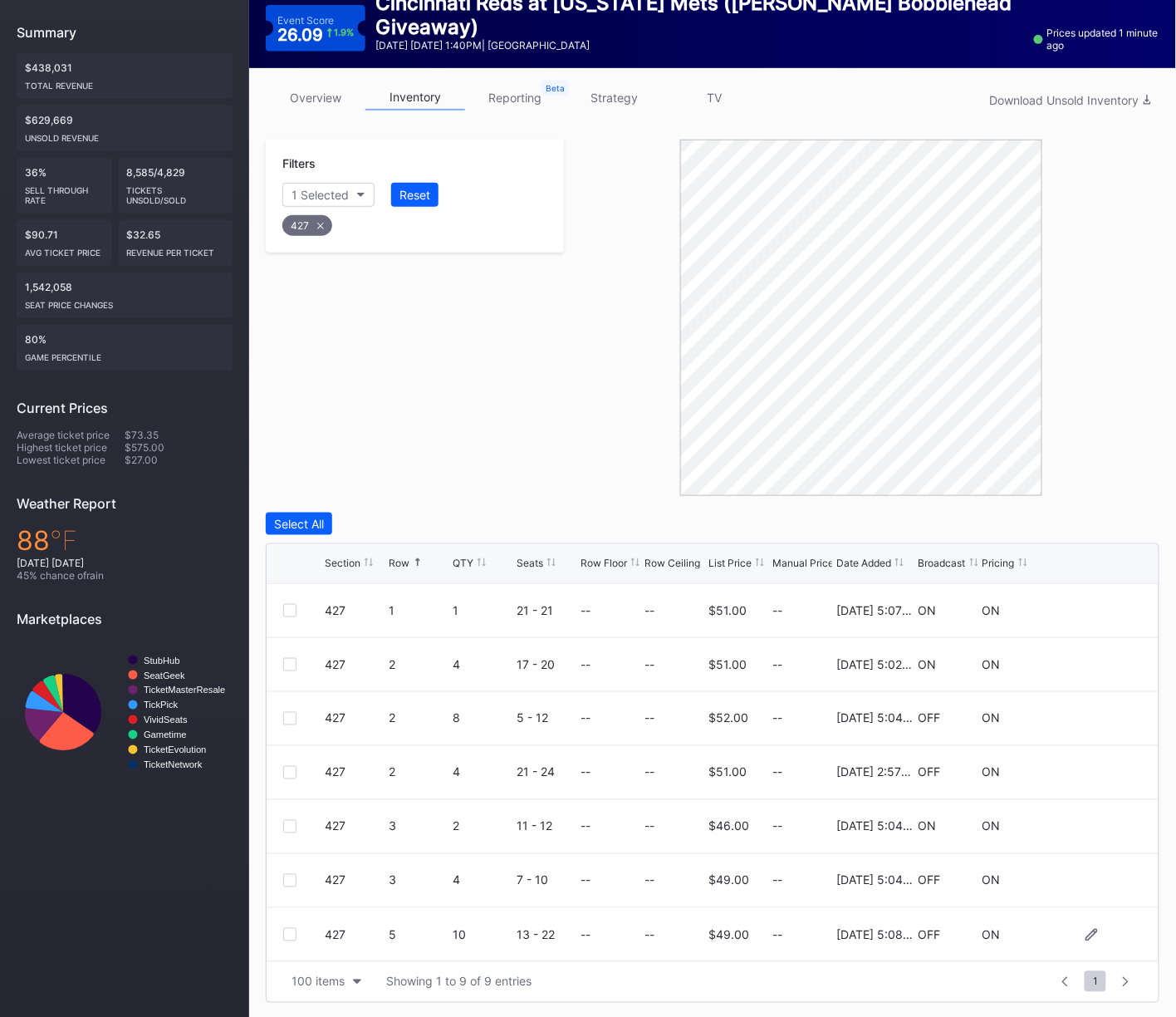 click at bounding box center [290, 935] 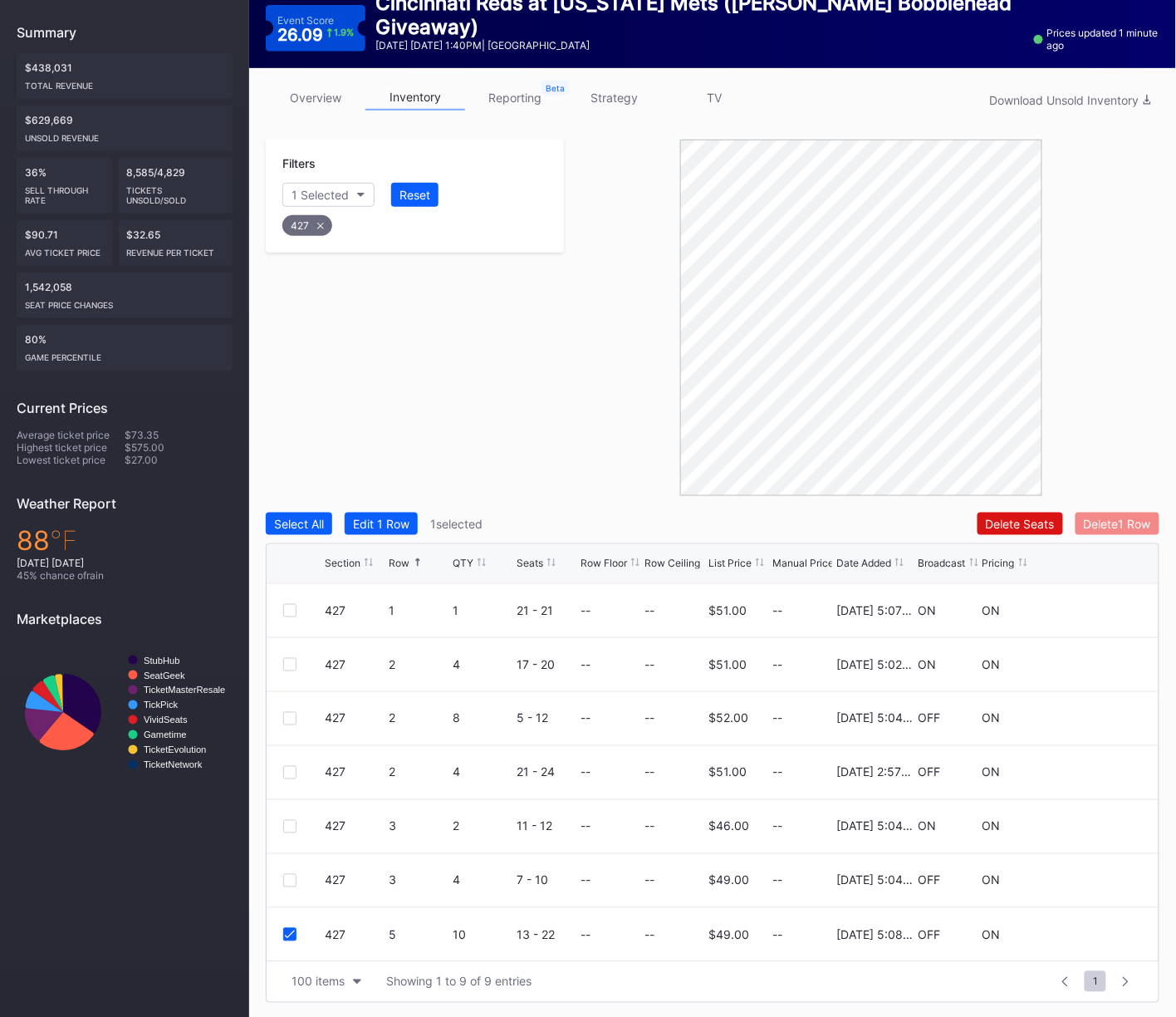 click on "Delete  1   Row" at bounding box center (1117, 523) 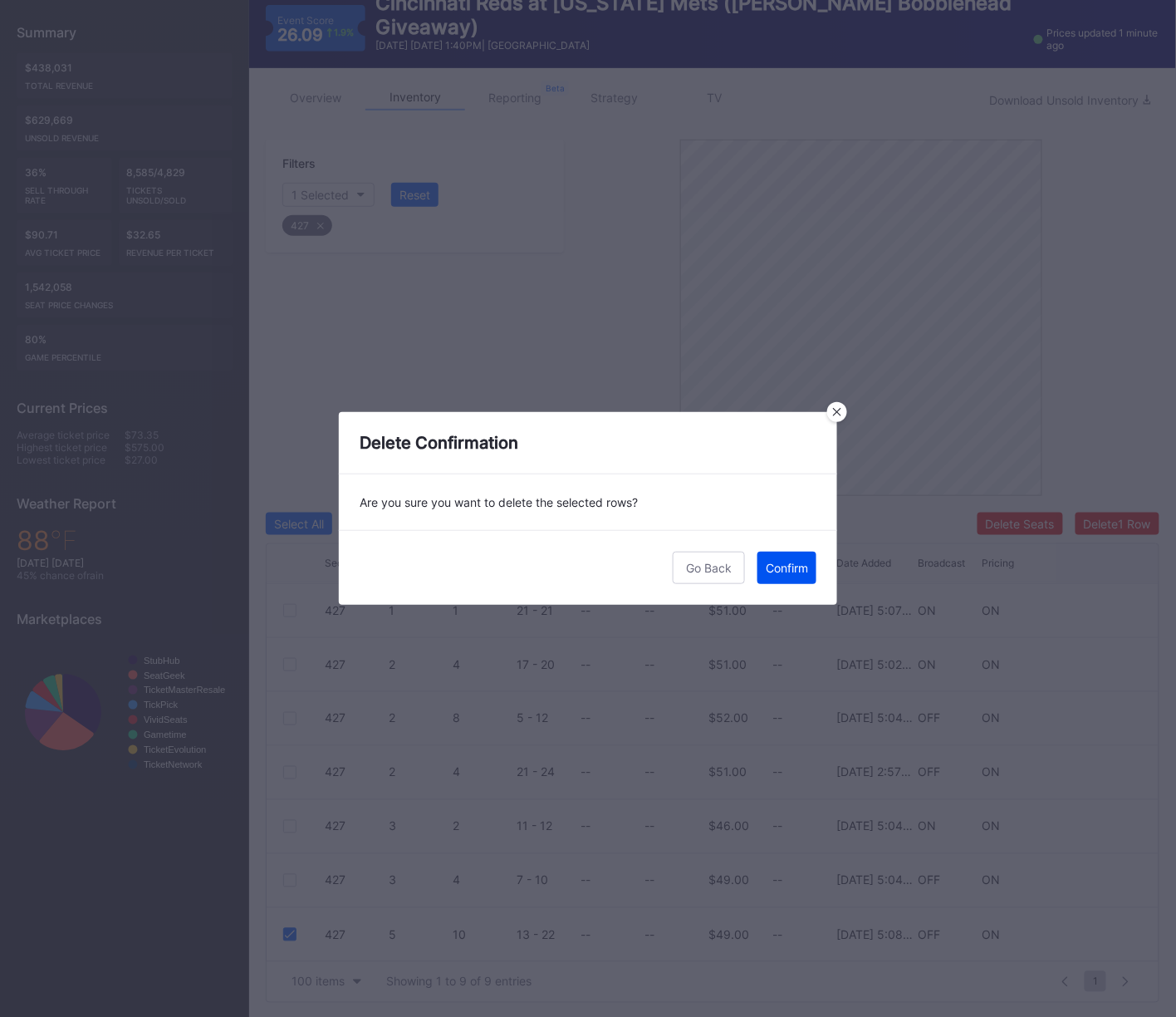 click on "Confirm" at bounding box center (786, 567) 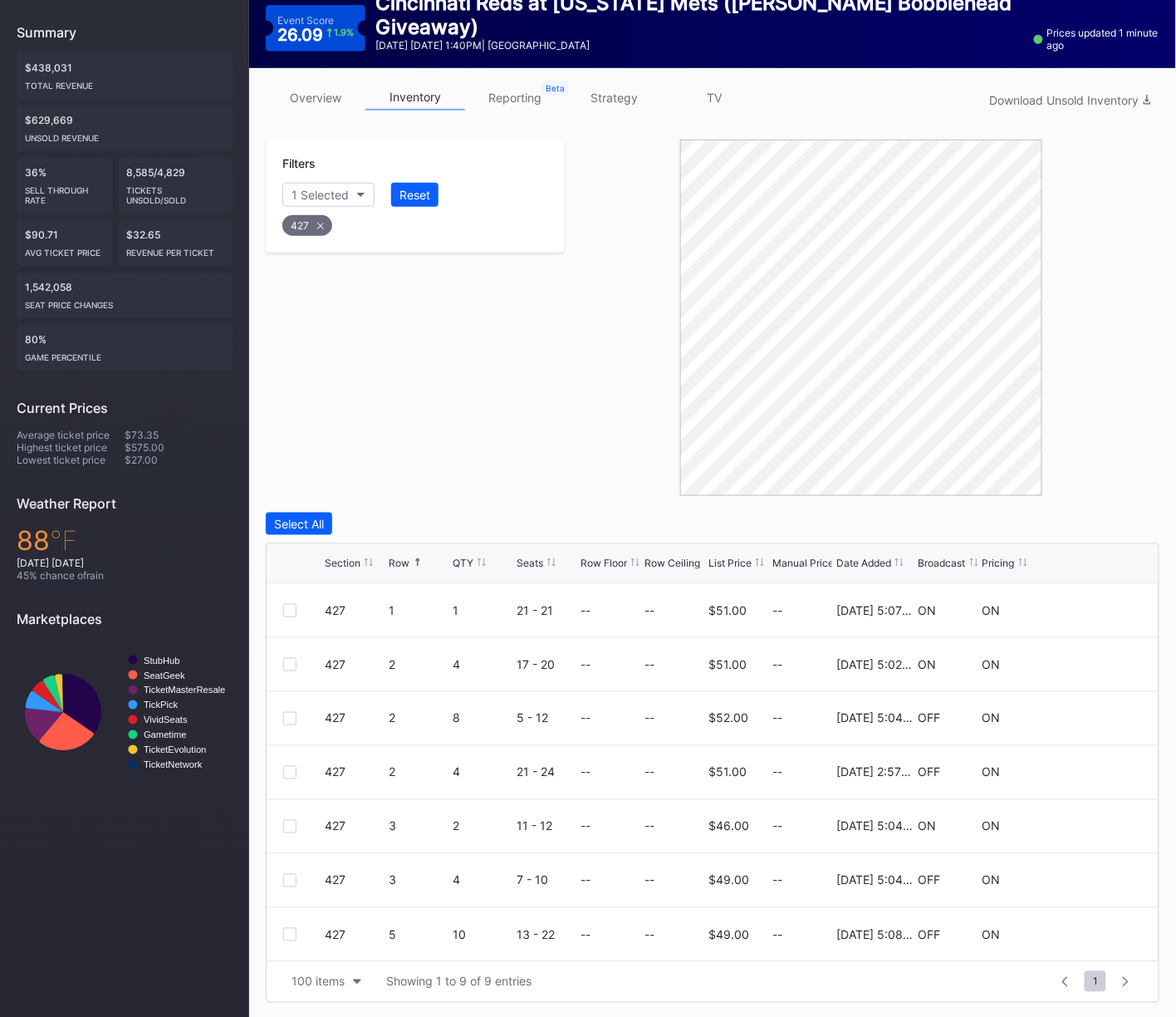click on "Filters 1 Selected Reset 427" at bounding box center (414, 317) 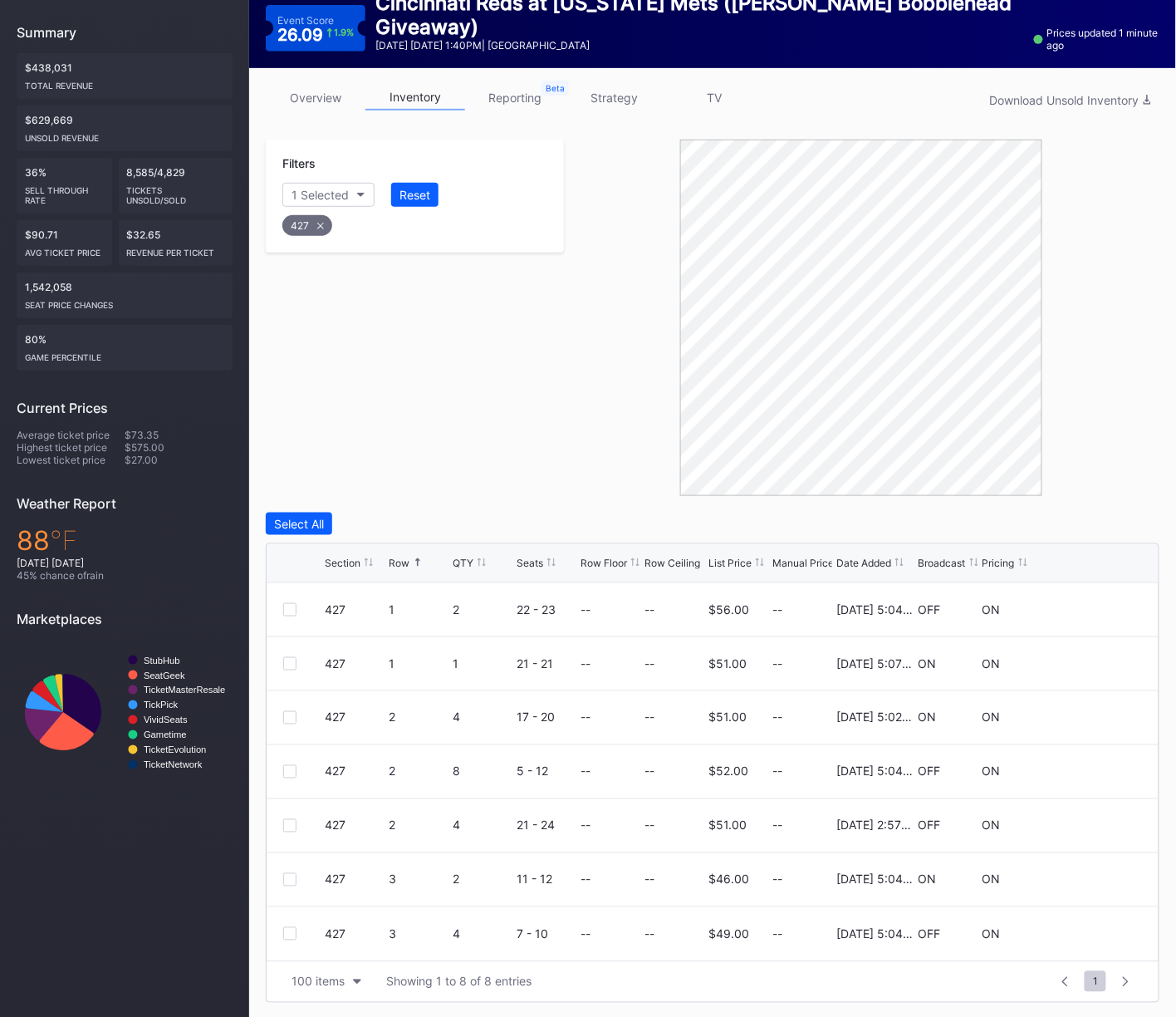 scroll, scrollTop: 0, scrollLeft: 0, axis: both 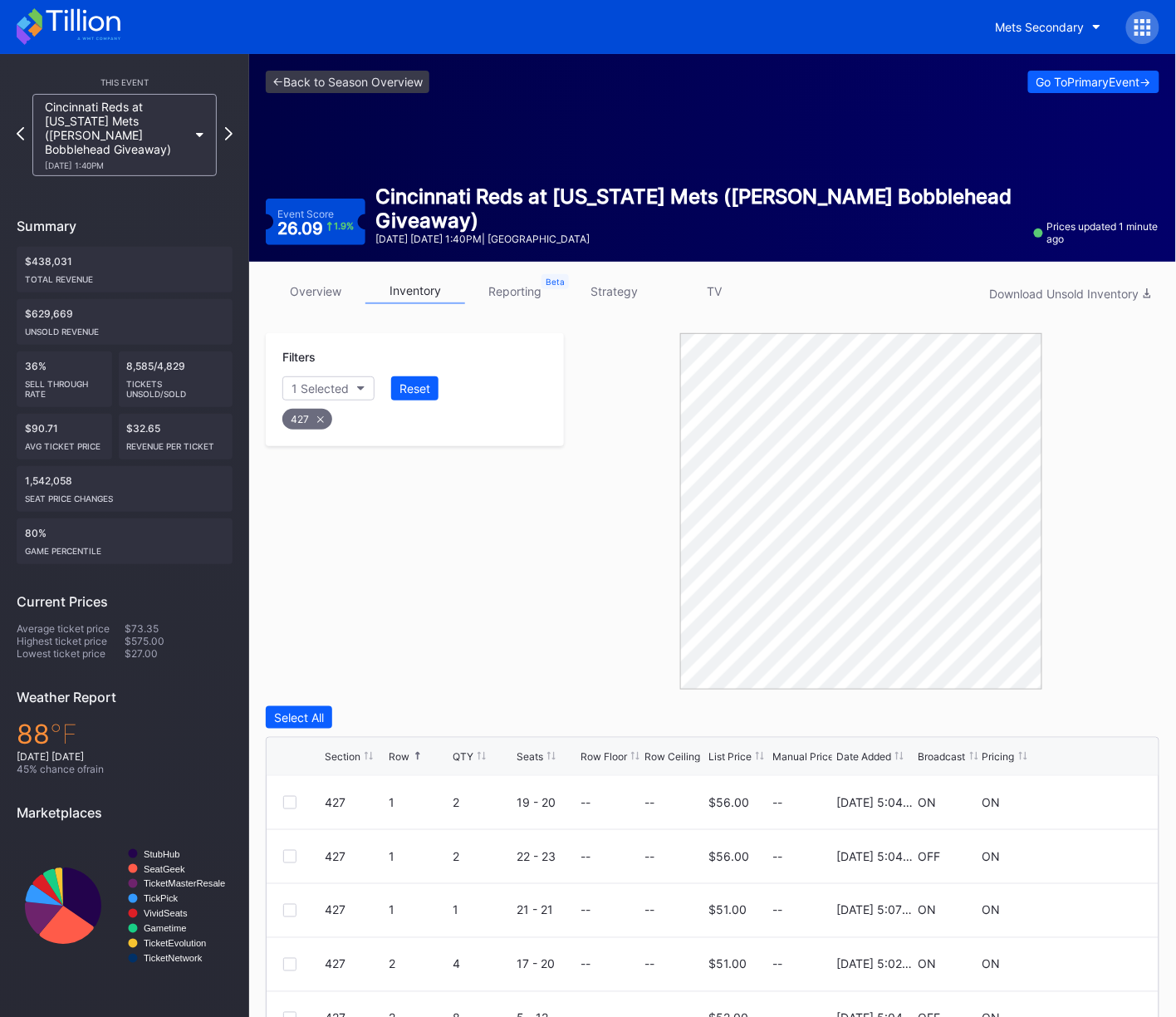click at bounding box center [1143, 27] 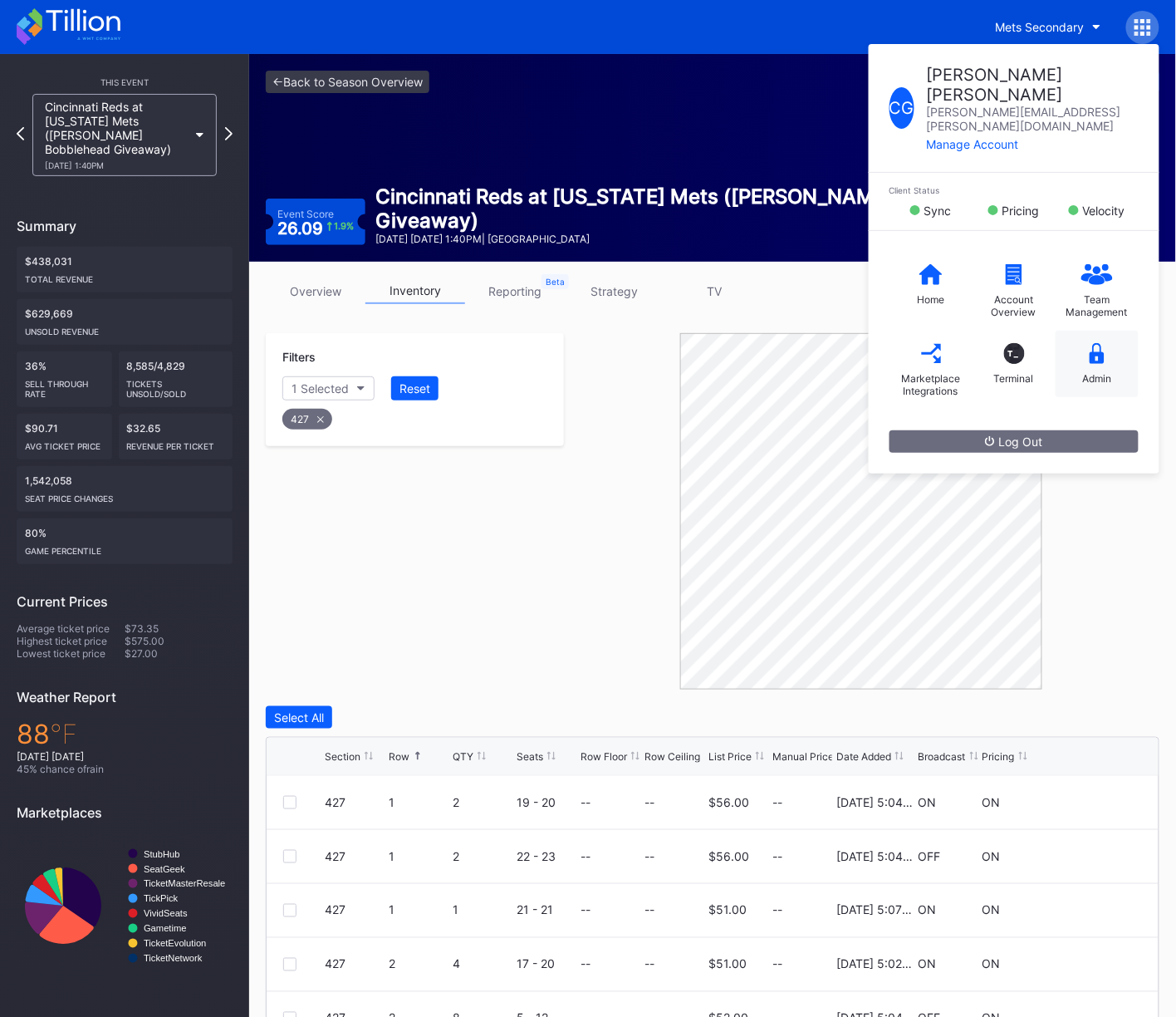 click on "Admin" at bounding box center (1097, 378) 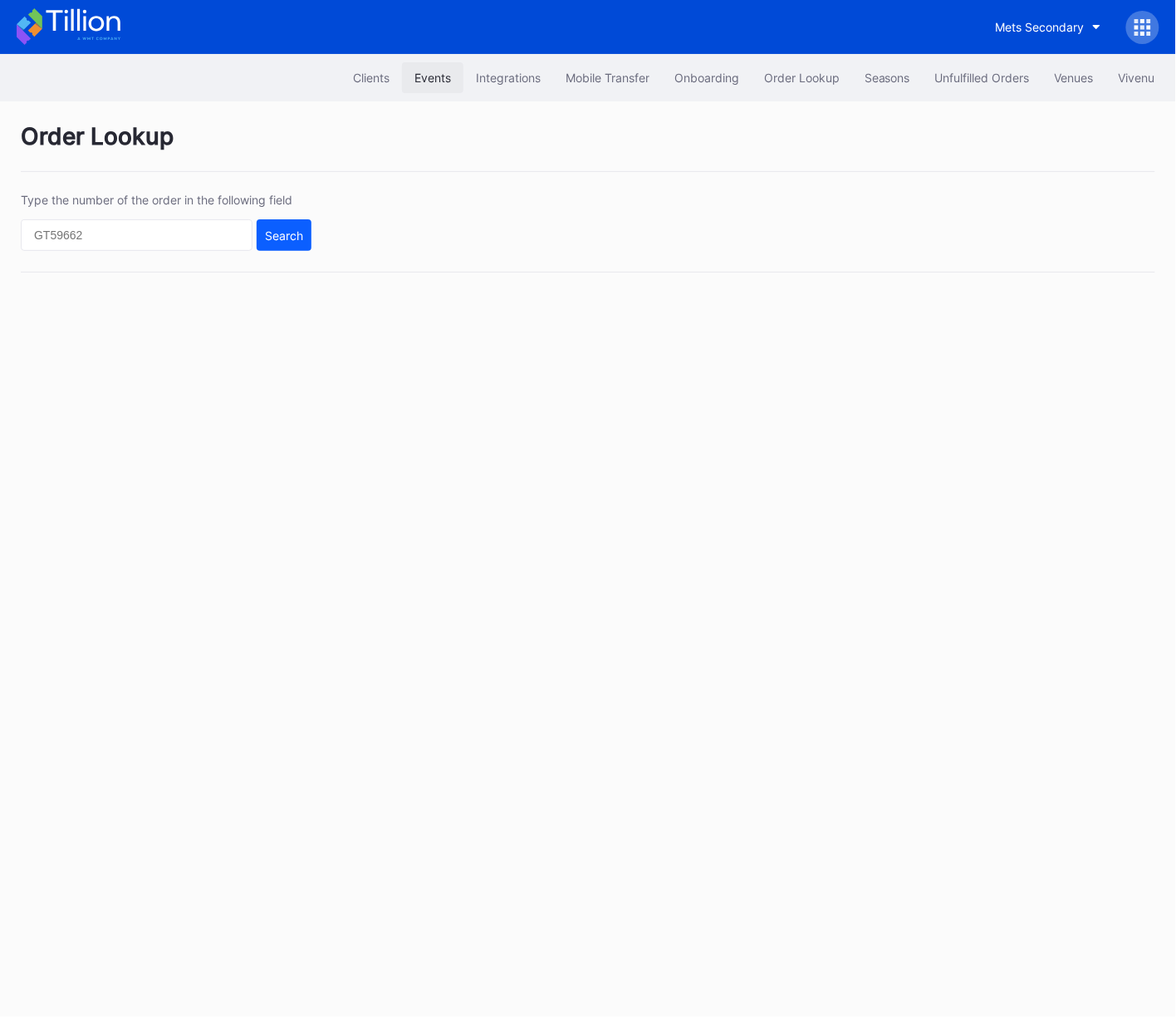 click on "Events" at bounding box center (433, 77) 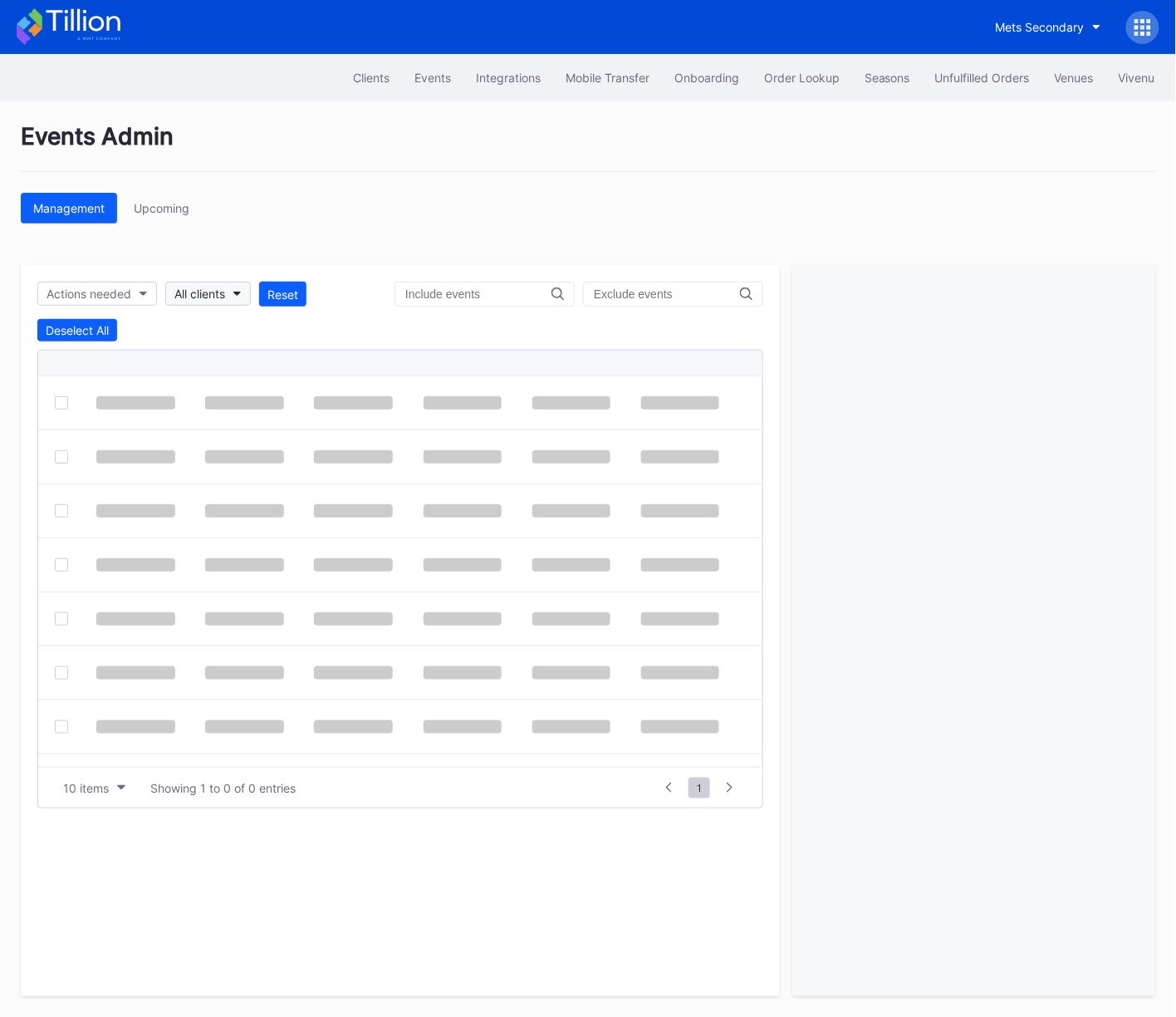 click on "All clients" at bounding box center [199, 293] 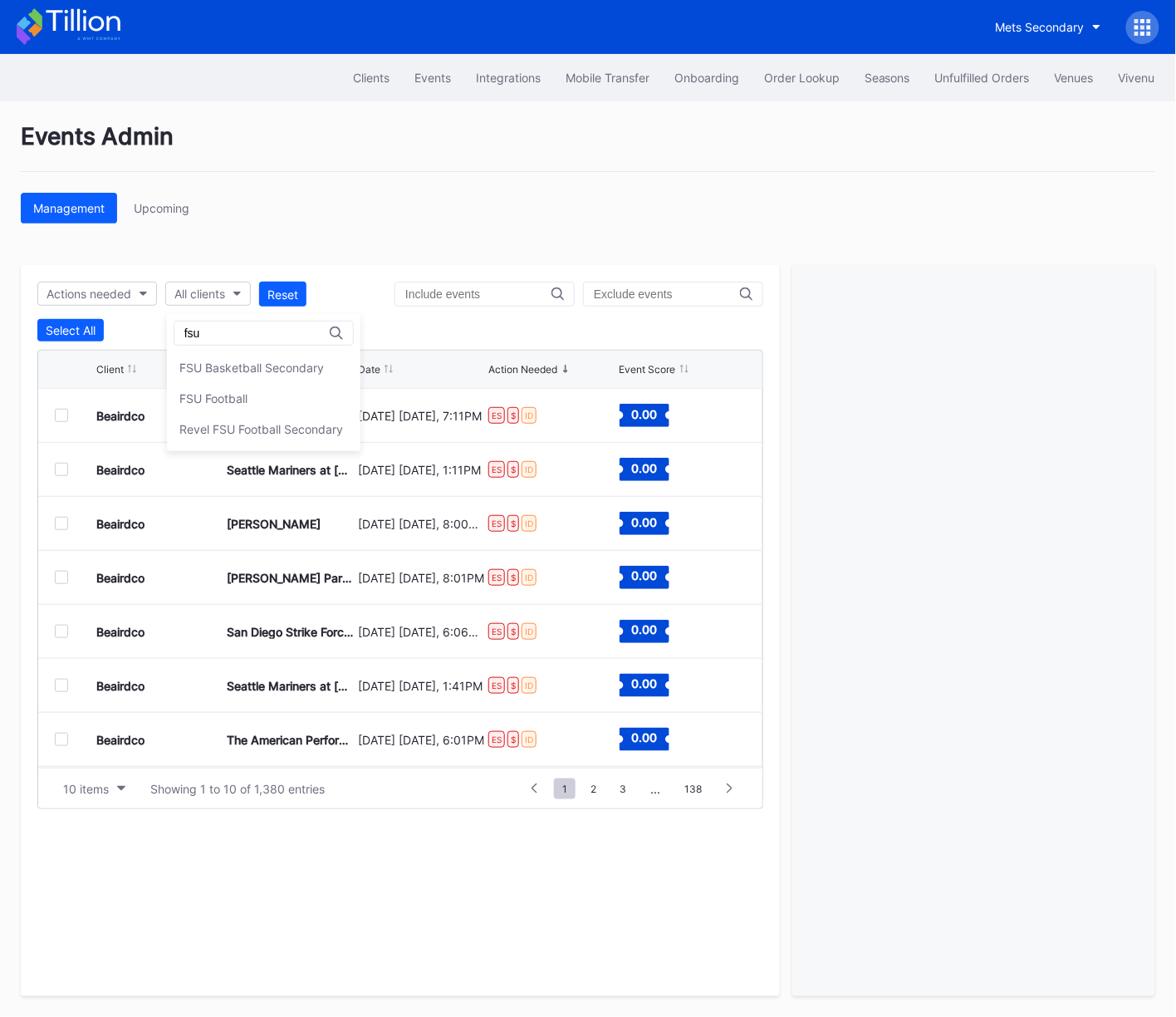 type on "fsu" 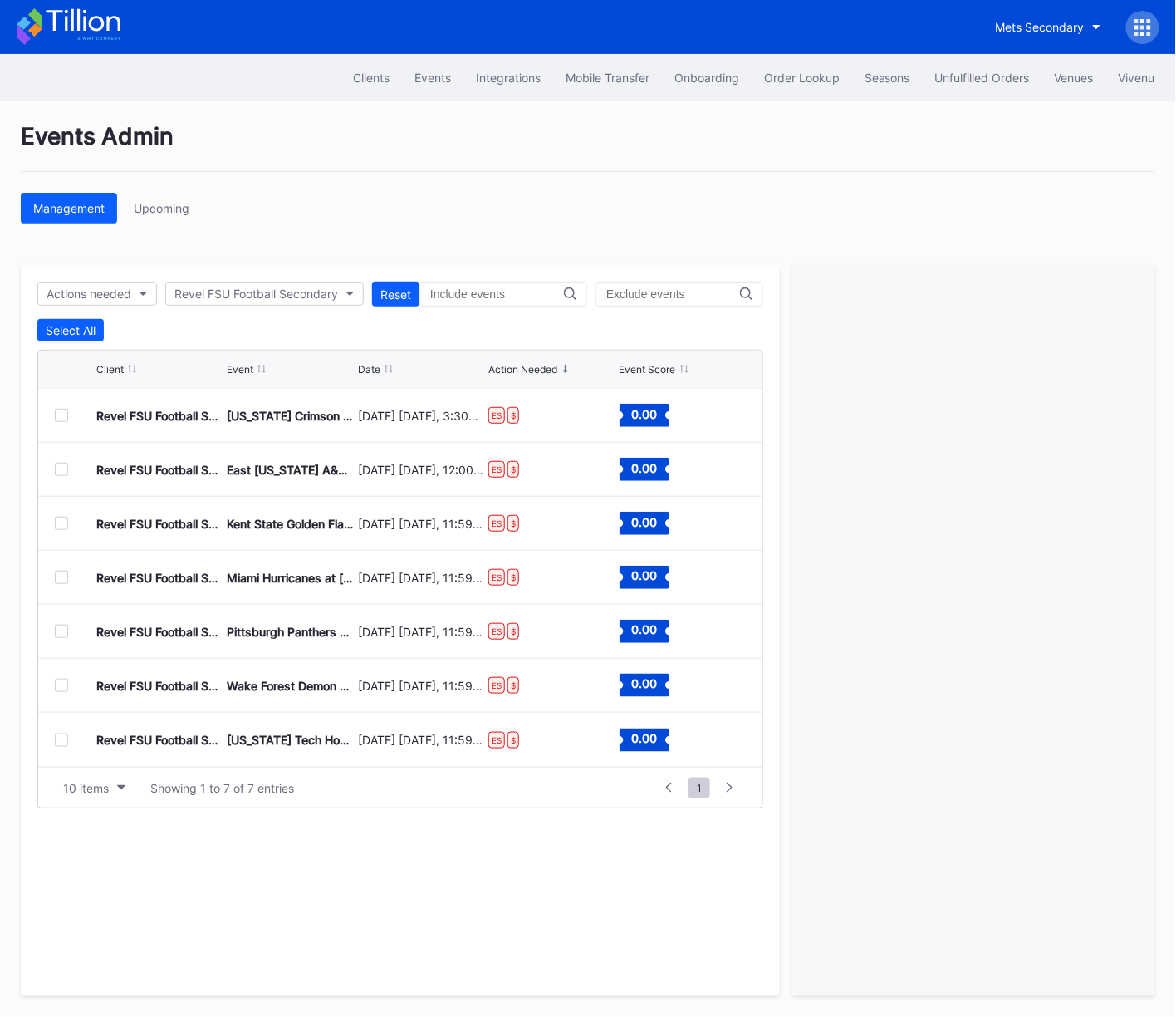 click at bounding box center (61, 415) 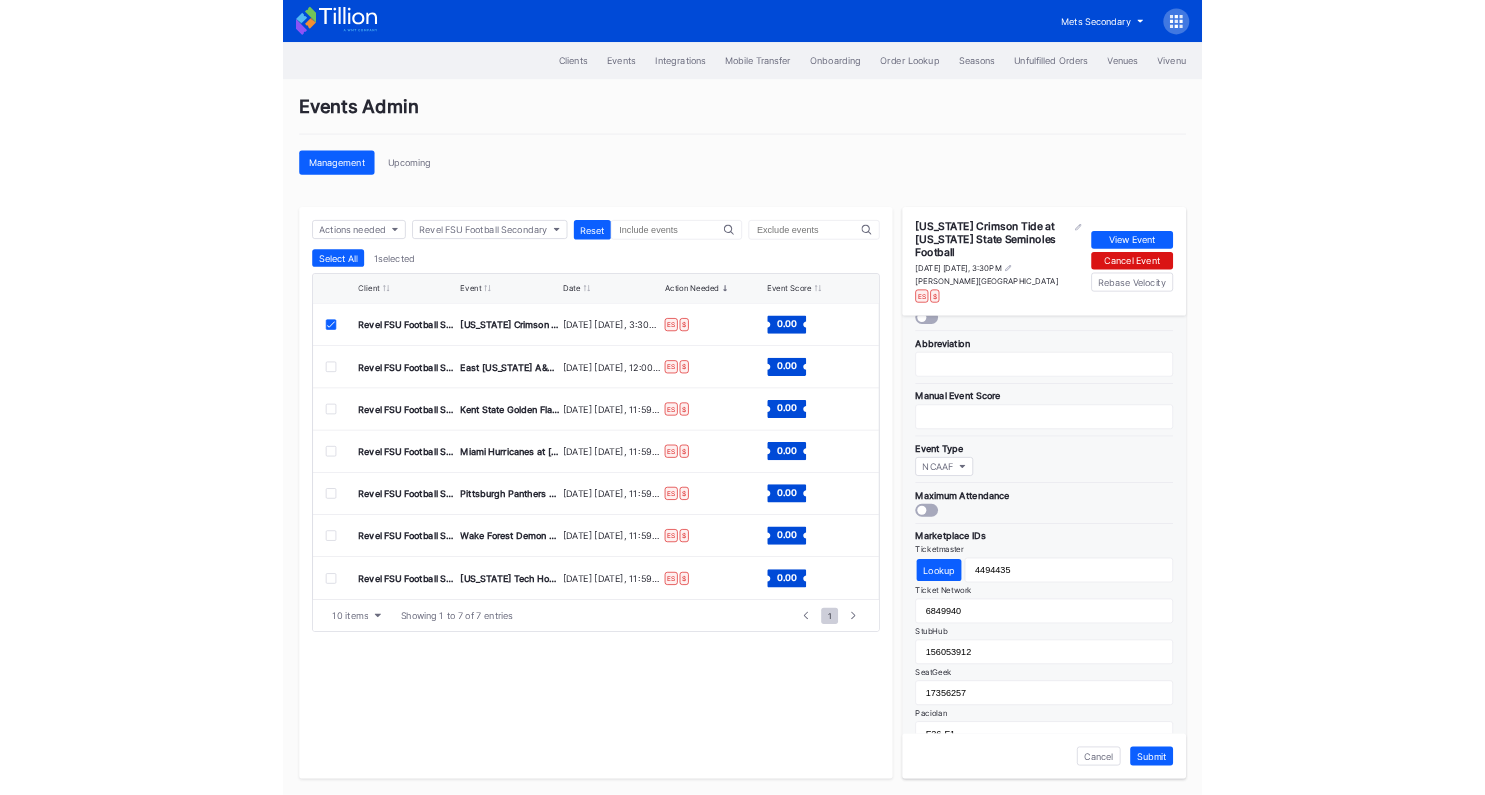 scroll, scrollTop: 0, scrollLeft: 0, axis: both 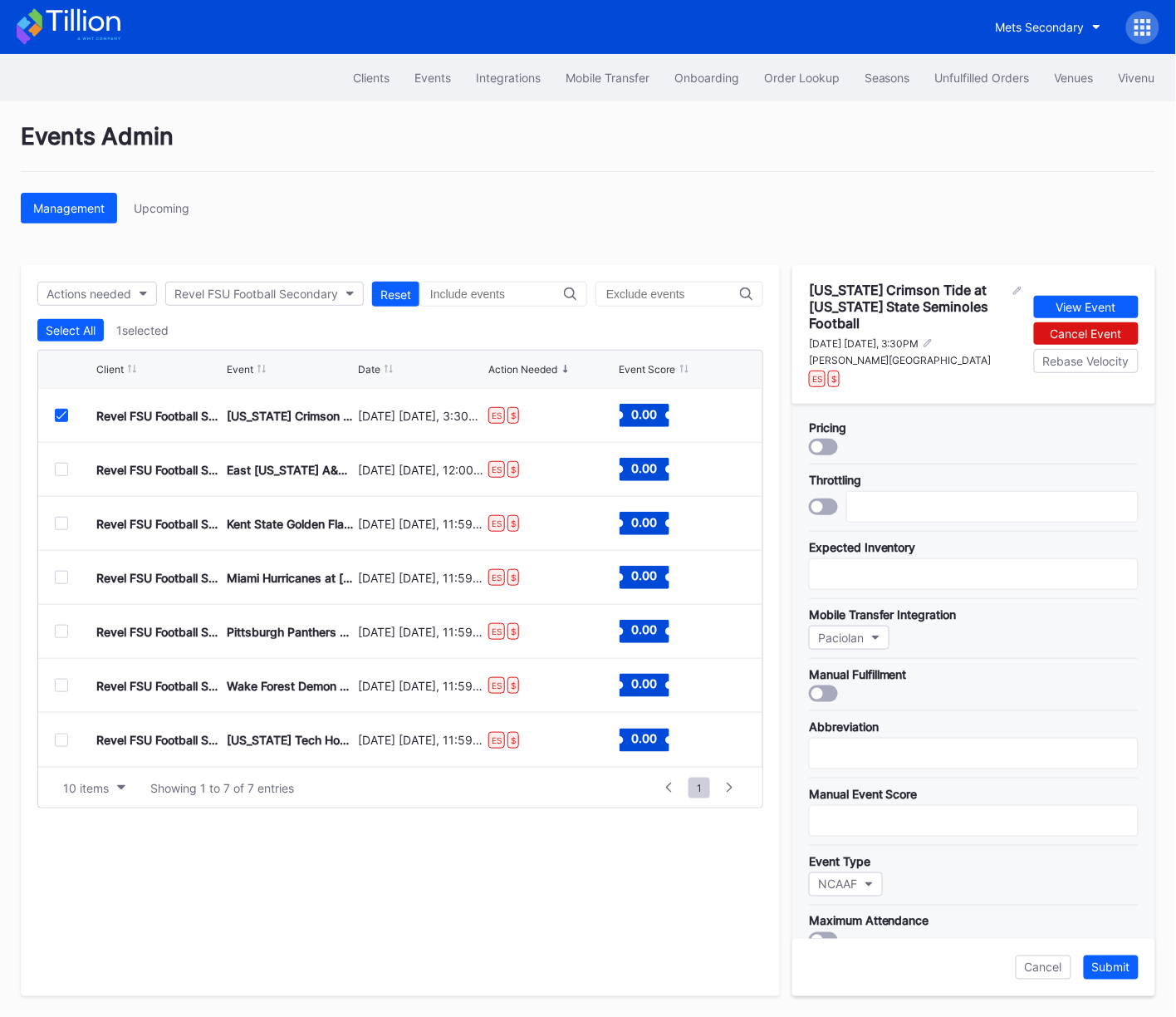 click on "Events Admin Management Upcoming Actions needed Revel FSU Football Secondary Reset Select All 1  selected Client Event Date Action Needed Event Score Revel FSU Football Secondary Alabama Crimson Tide at Florida State Seminoles Football August 30 Saturday, 3:30PM ES $ 0.00 Revel FSU Football Secondary East Texas A&M Lions at Florida State Seminoles Football September 6 Saturday, 12:00PM ES $ 0.00 Revel FSU Football Secondary Kent State Golden Flashes at Florida State Seminoles Football September 20 Saturday, 11:59PM ES $ 0.00 Revel FSU Football Secondary Miami Hurricanes at Florida State Seminoles Football October 4 Saturday, 11:59PM ES $ 0.00 Revel FSU Football Secondary Pittsburgh Panthers at Florida State Seminoles Football October 11 Saturday, 11:59PM ES $ 0.00 Revel FSU Football Secondary Wake Forest Demon Deacons at Florida State Seminoles Football November 1 Saturday, 11:59PM ES $ 0.00 Revel FSU Football Secondary Virginia Tech Hokies at Florida State Seminoles Football November 15 Saturday, 11:59PM ES" at bounding box center (588, 559) 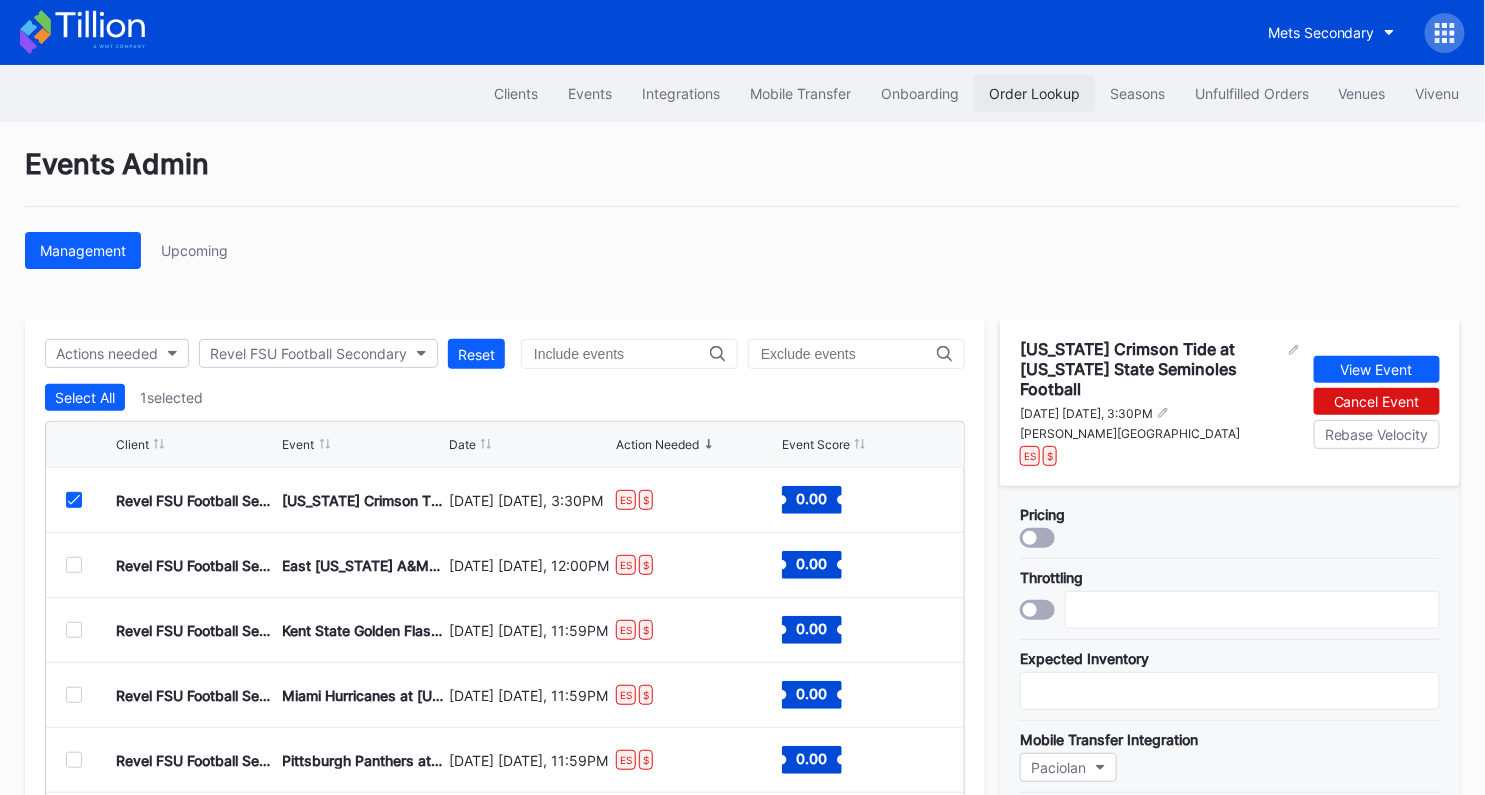 click on "Order Lookup" at bounding box center (1034, 93) 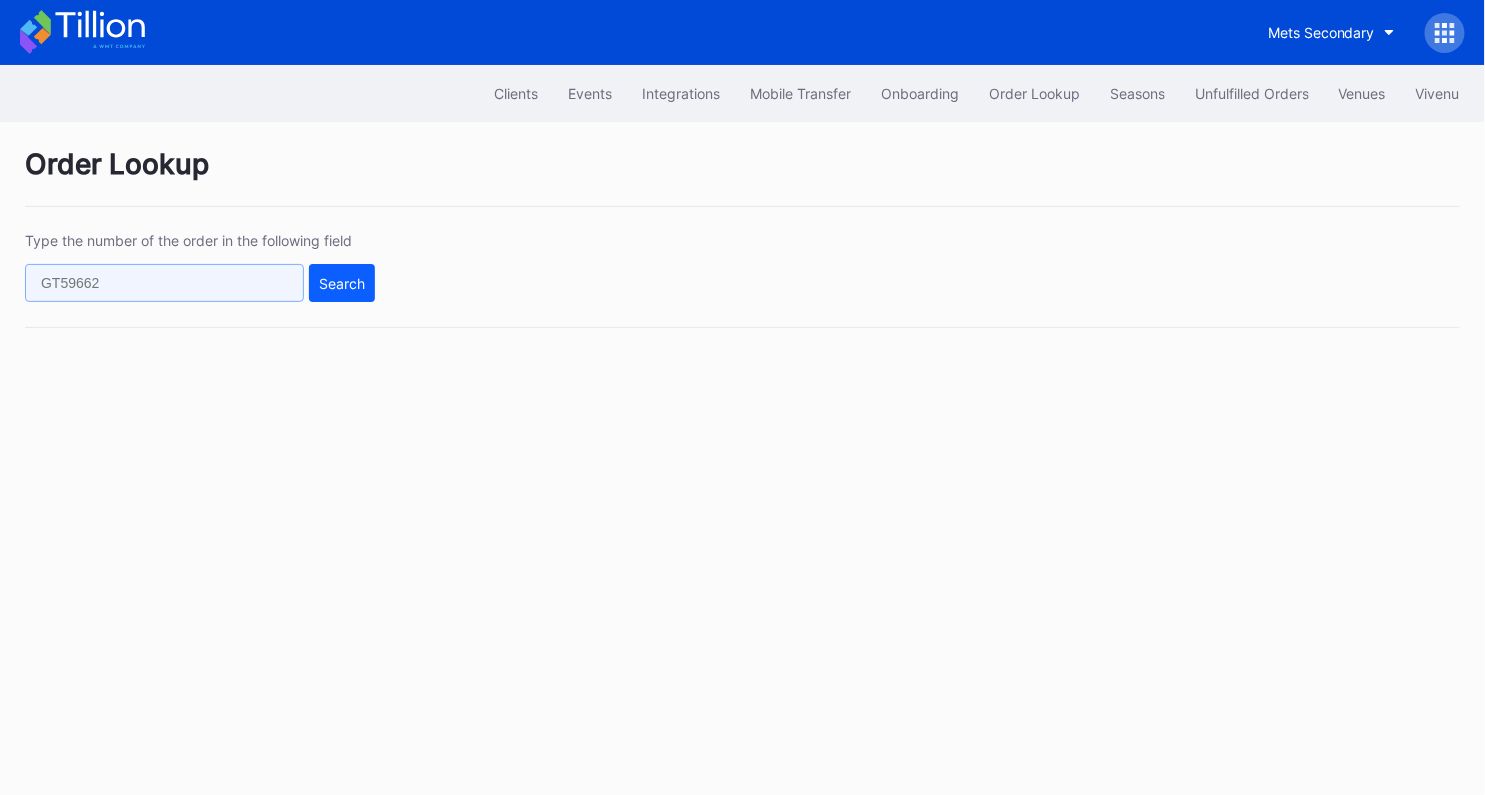 click at bounding box center [164, 283] 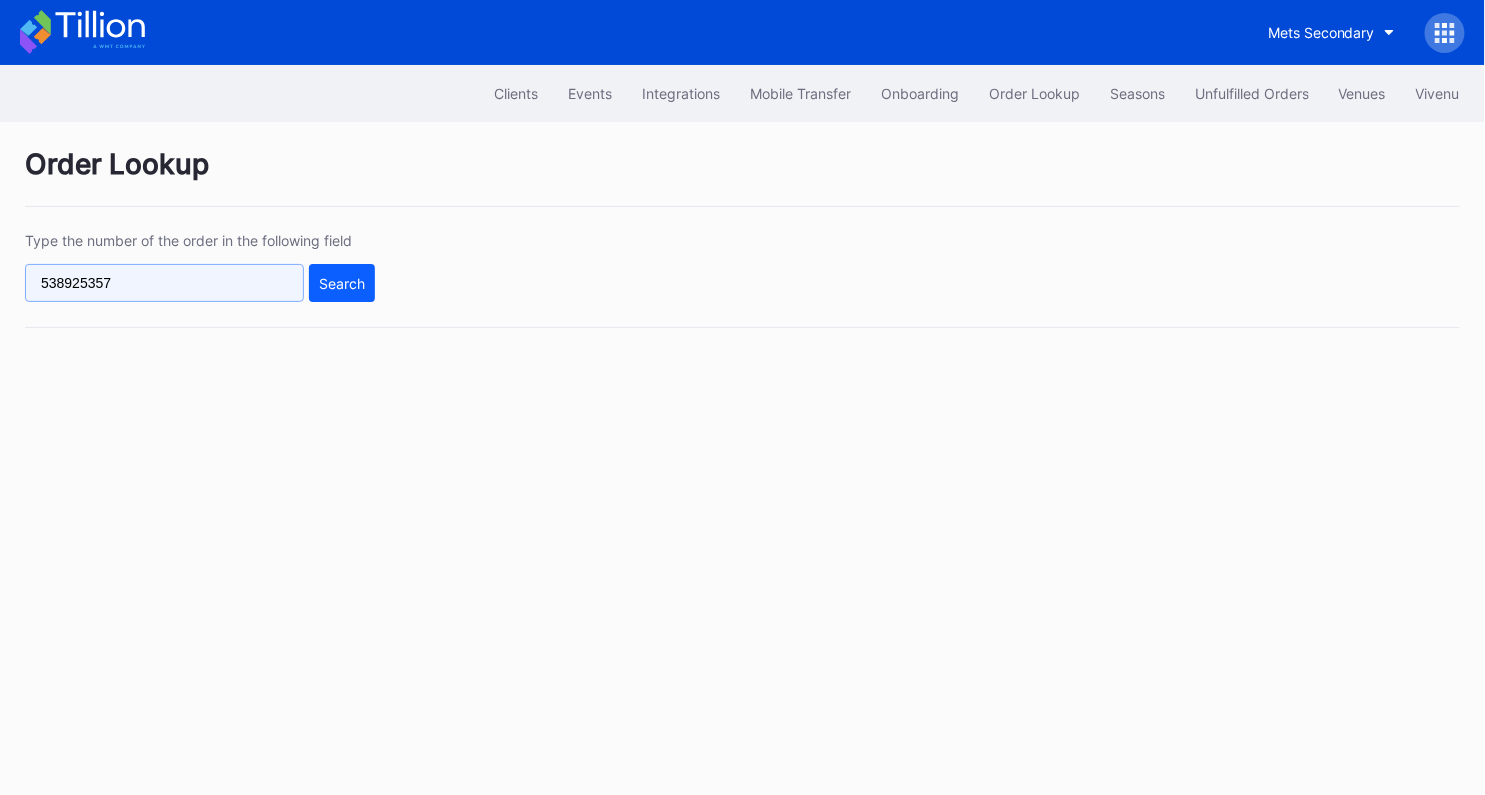 type on "538925357" 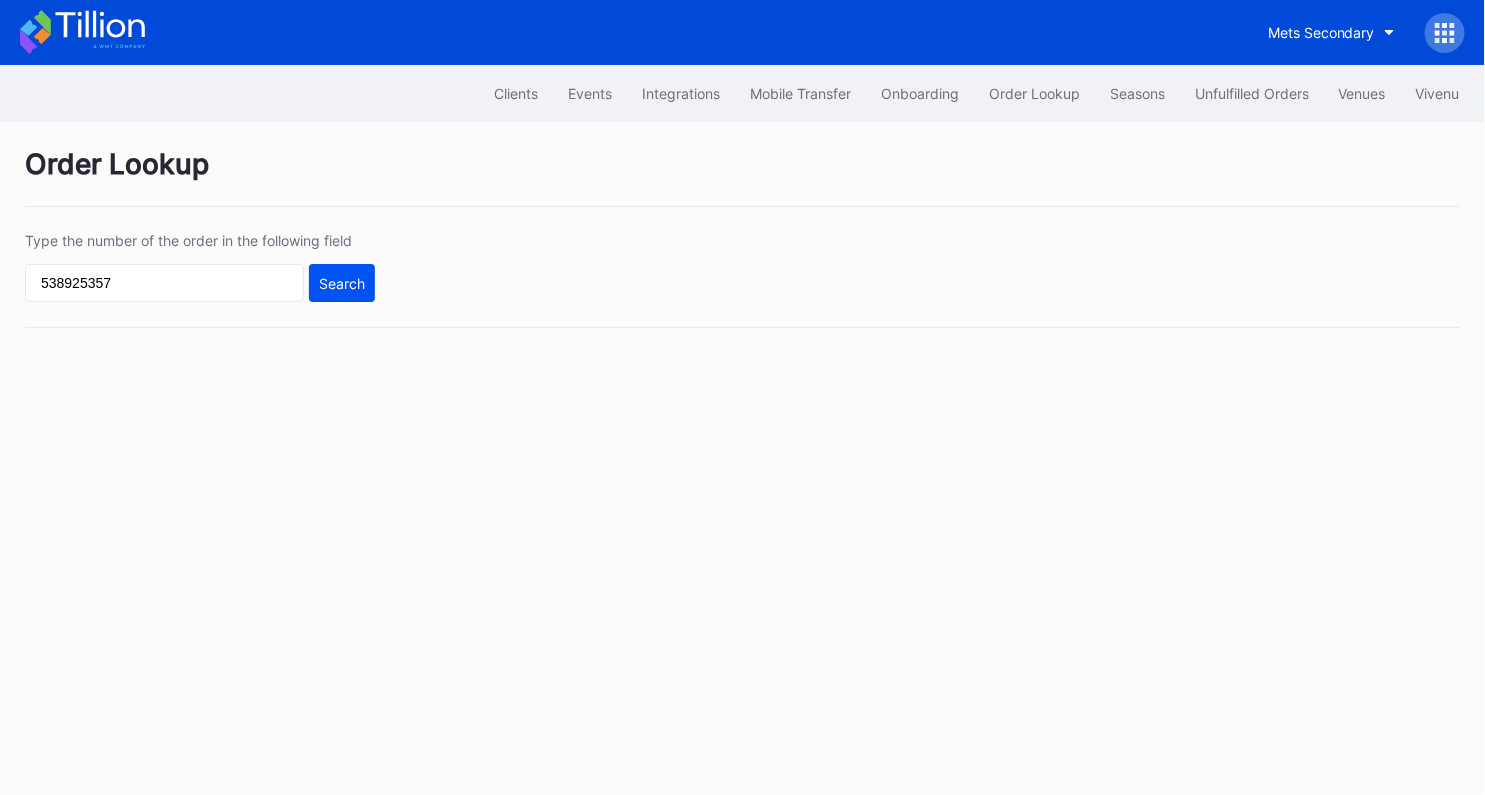 click on "Search" at bounding box center [342, 283] 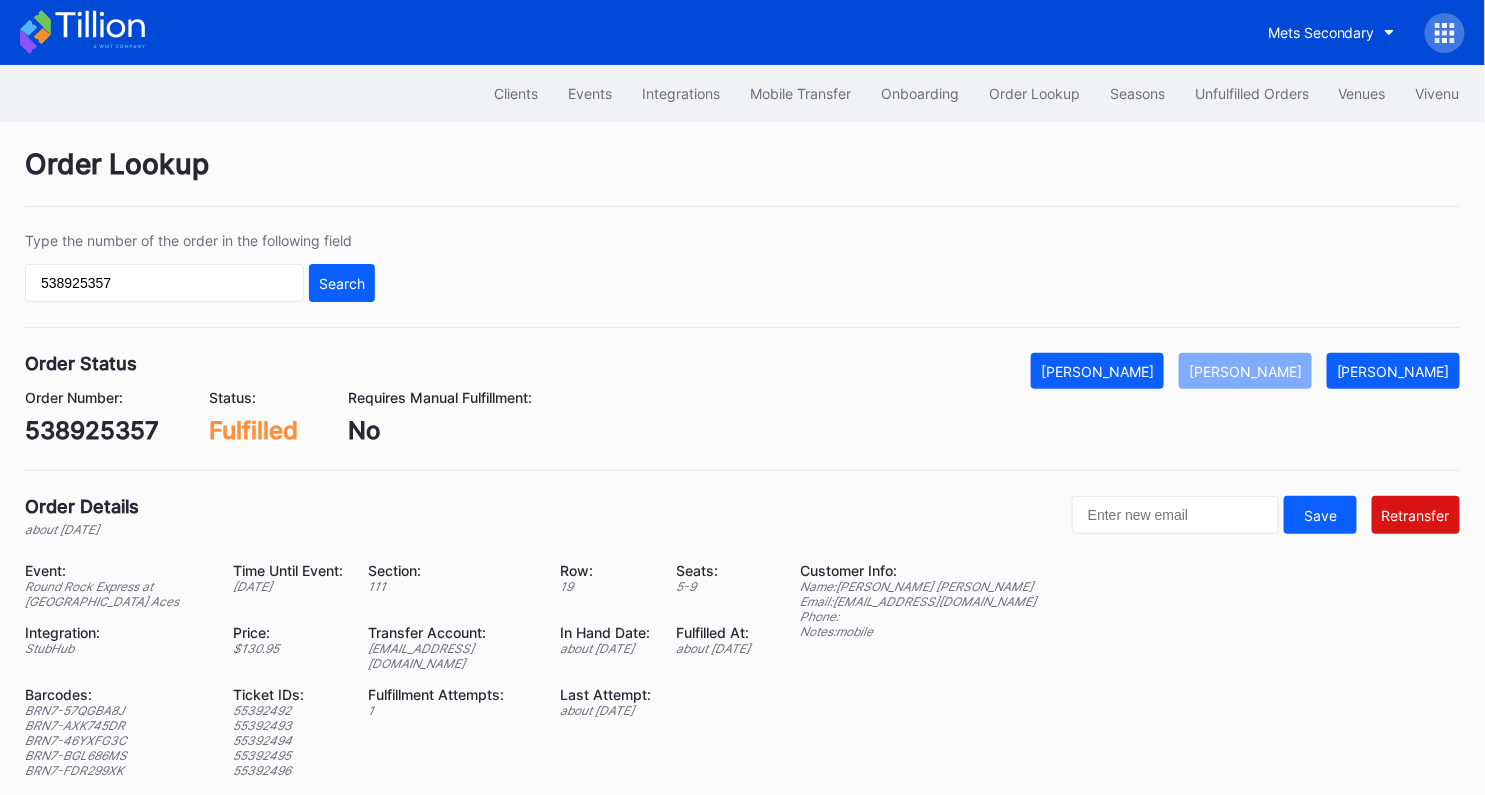 click on "Type the number of the order in the following field 538925357 Search" at bounding box center [742, 280] 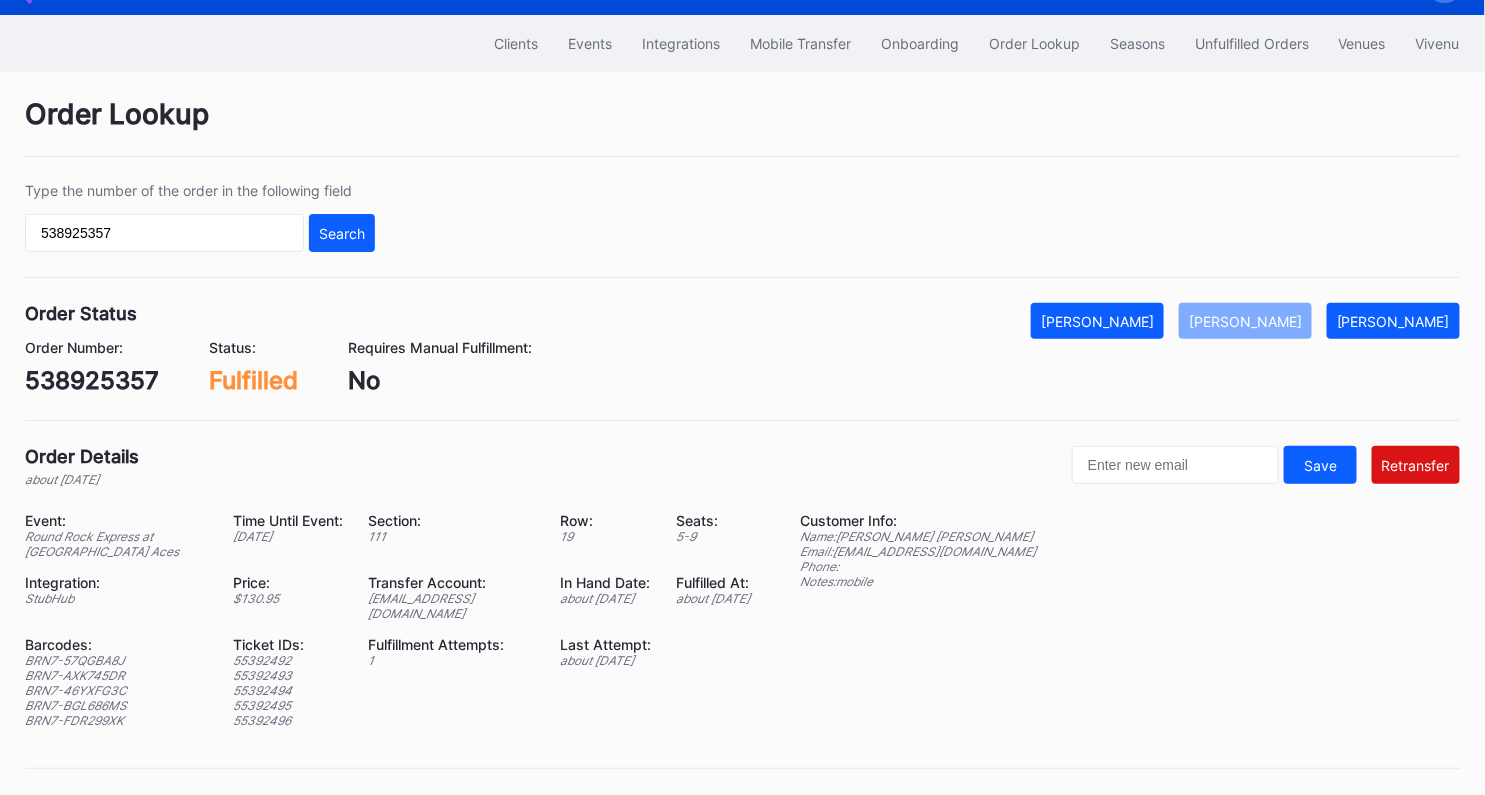 scroll, scrollTop: 50, scrollLeft: 0, axis: vertical 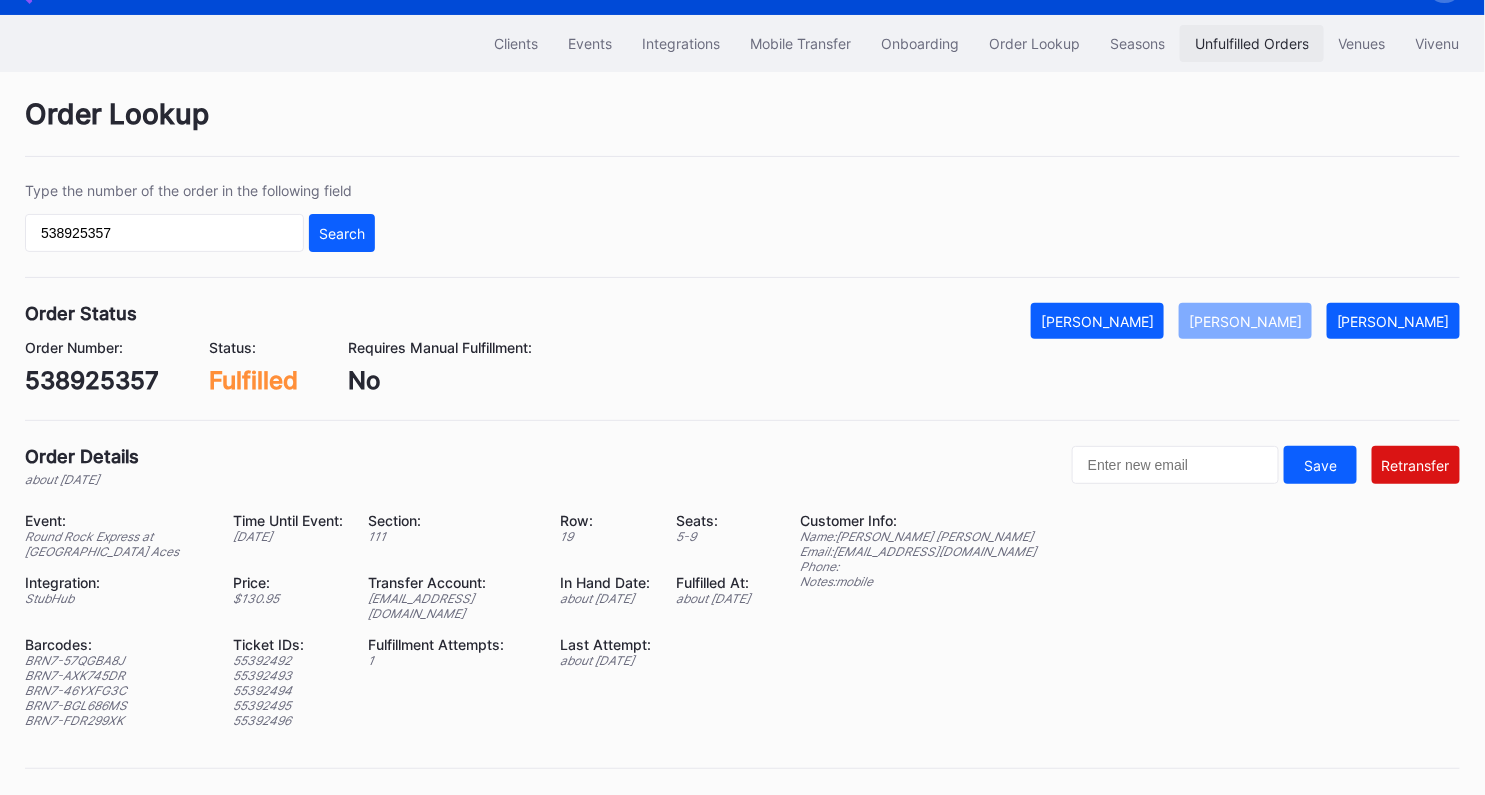 click on "Unfulfilled Orders" at bounding box center [1252, 43] 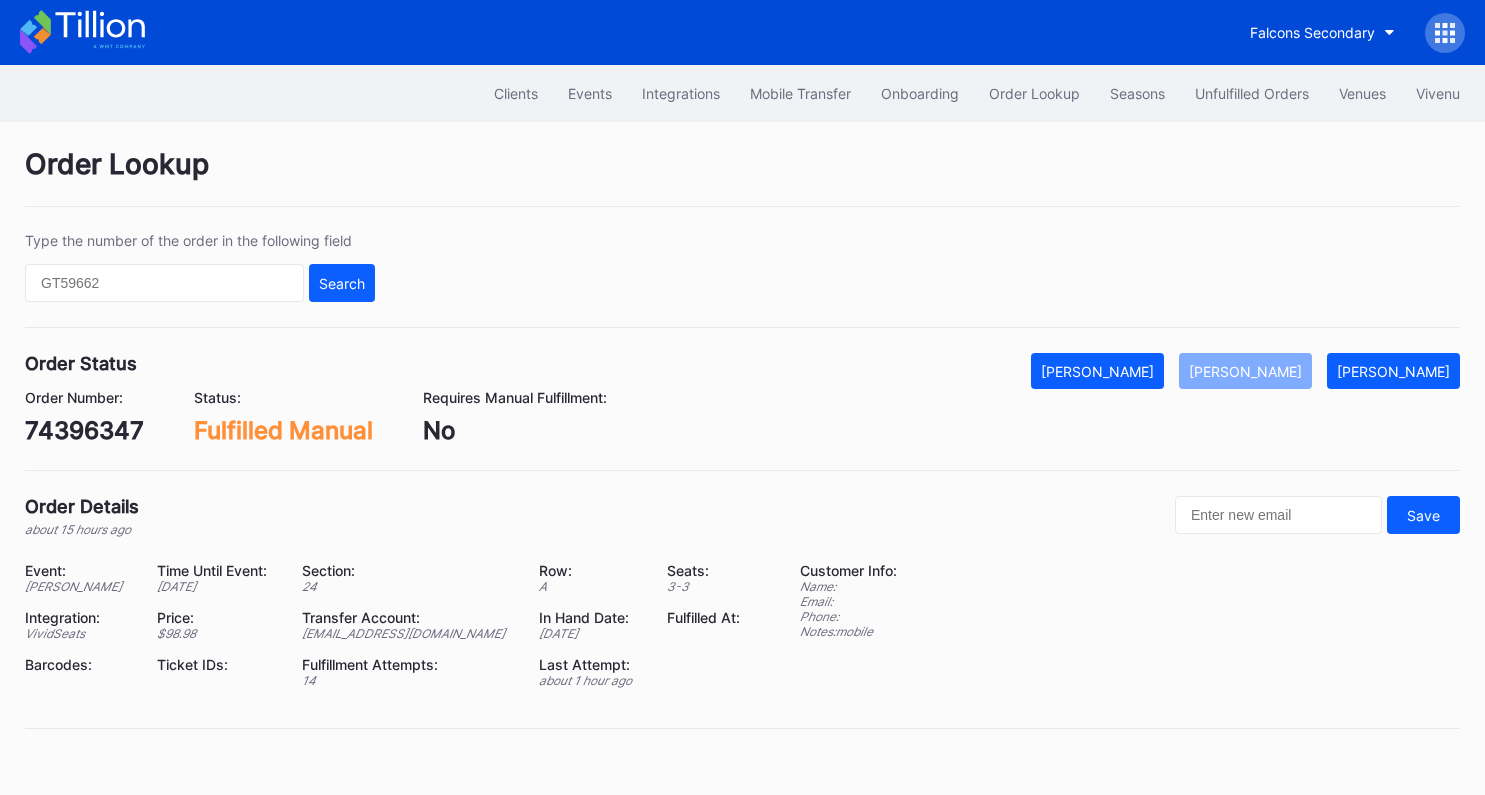 scroll, scrollTop: 0, scrollLeft: 0, axis: both 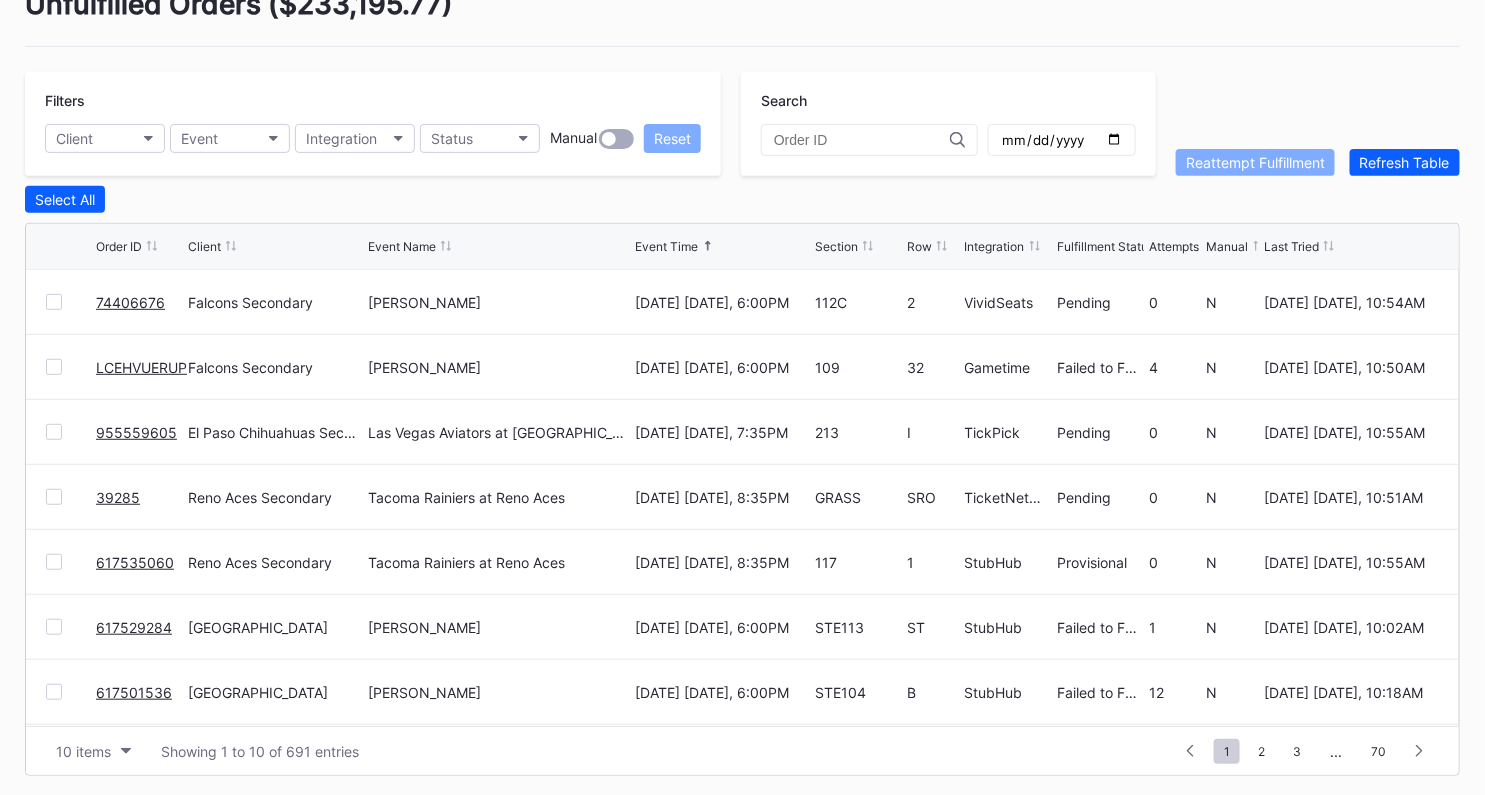 click on "LCEHVUERUP" at bounding box center (141, 367) 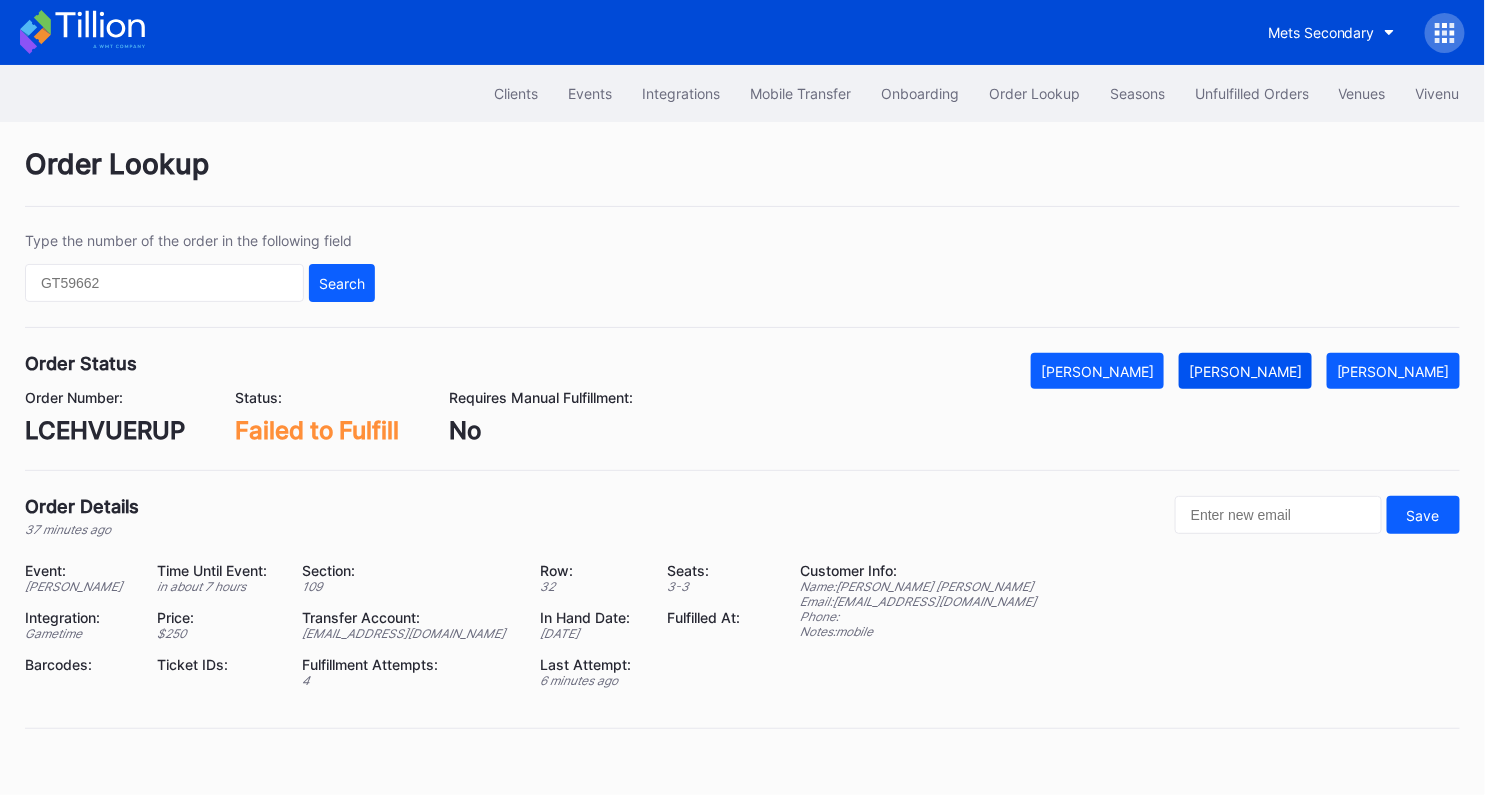click on "Mark Fulfilled" at bounding box center [1245, 371] 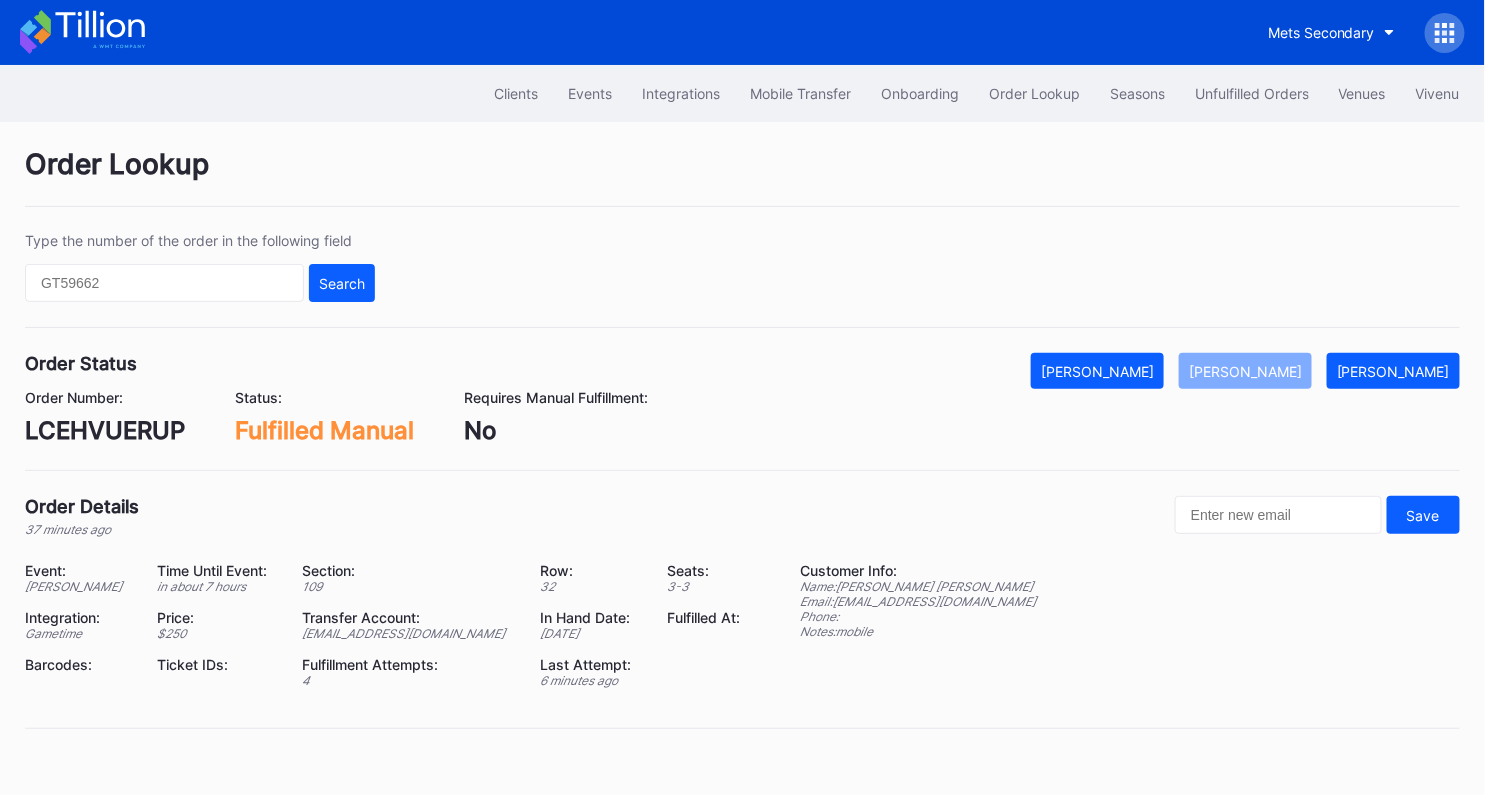 click on "LCEHVUERUP" at bounding box center (105, 430) 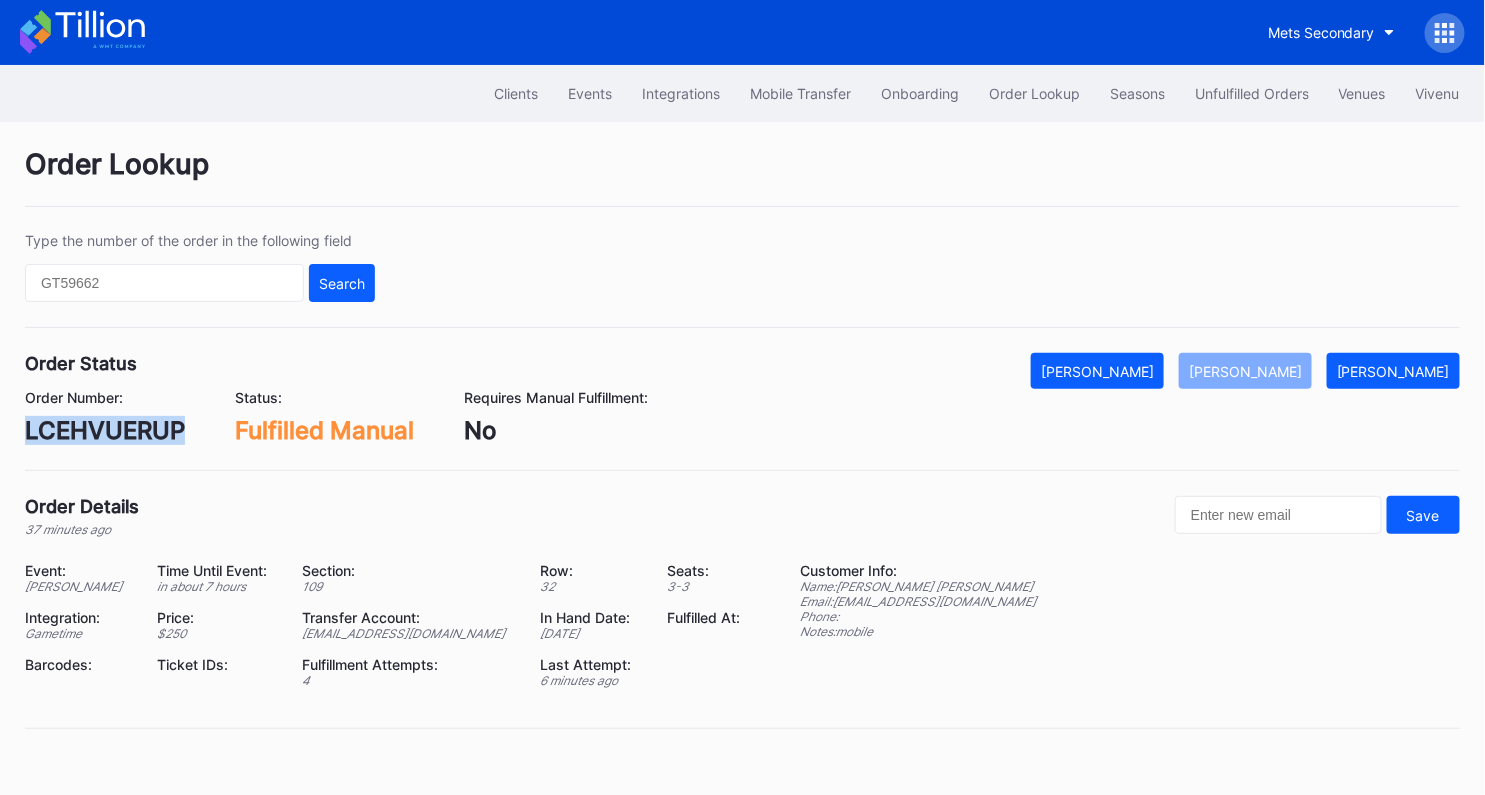 click on "LCEHVUERUP" at bounding box center (105, 430) 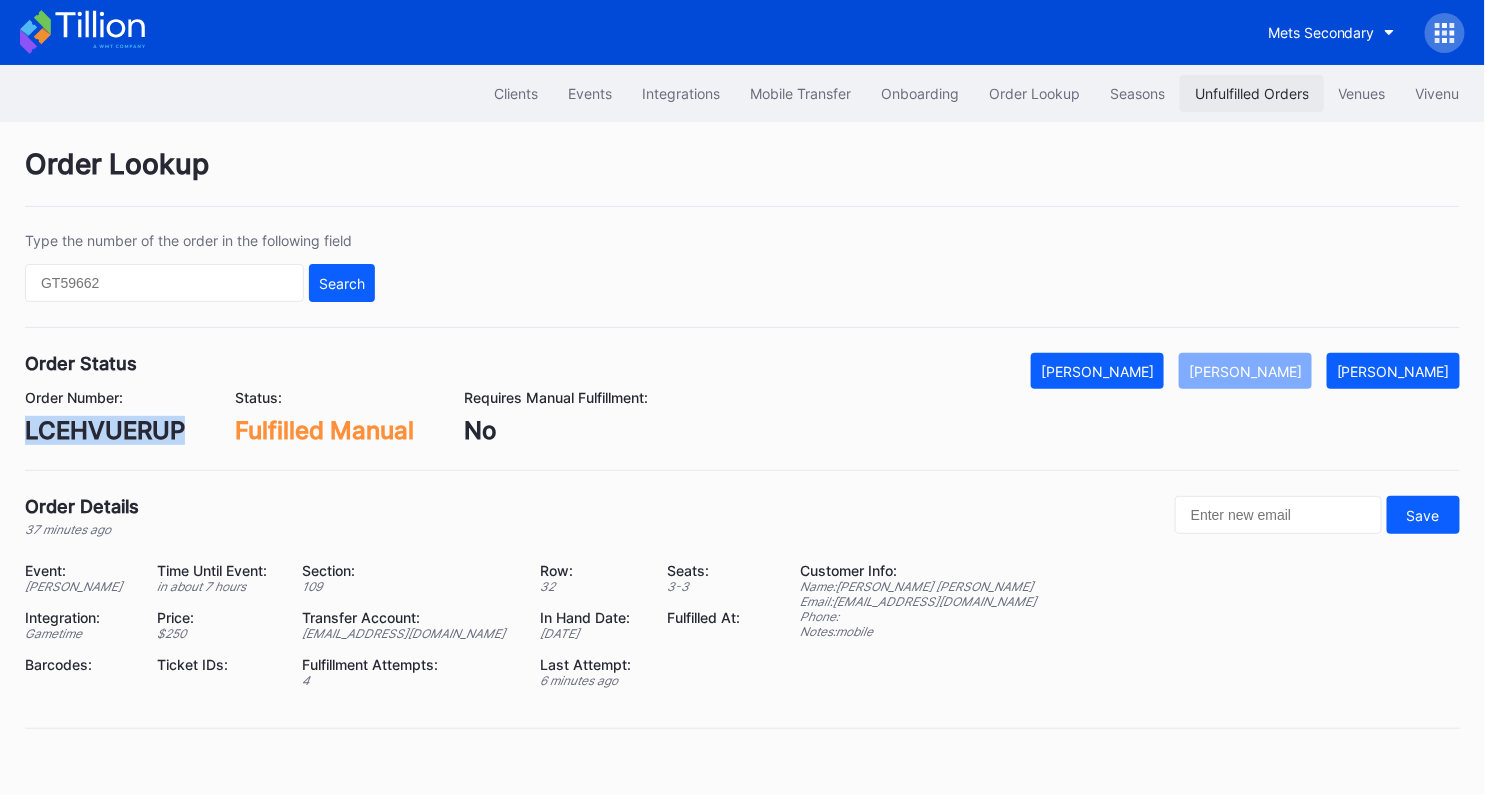 click on "Unfulfilled Orders" at bounding box center [1252, 93] 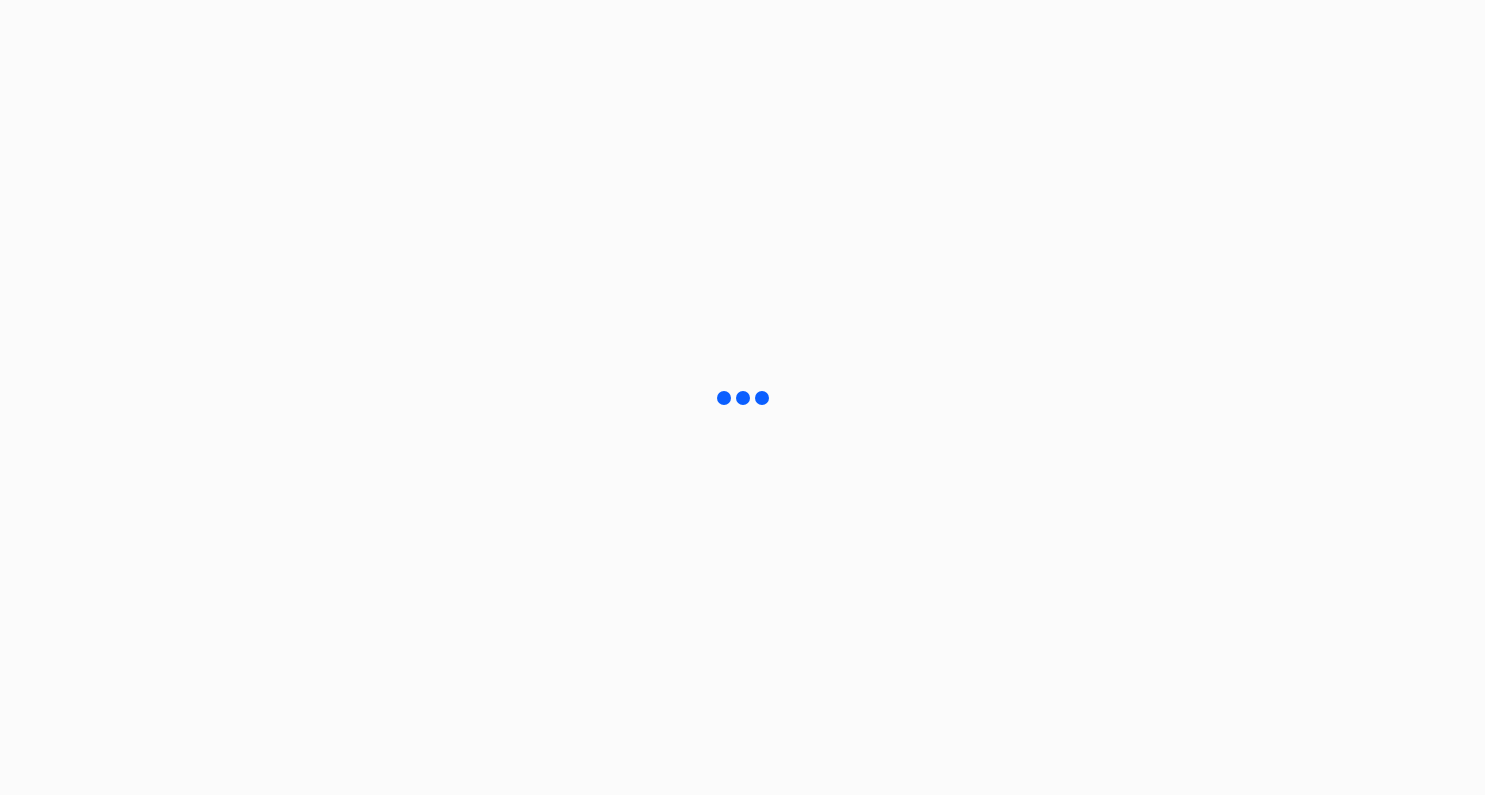 scroll, scrollTop: 0, scrollLeft: 0, axis: both 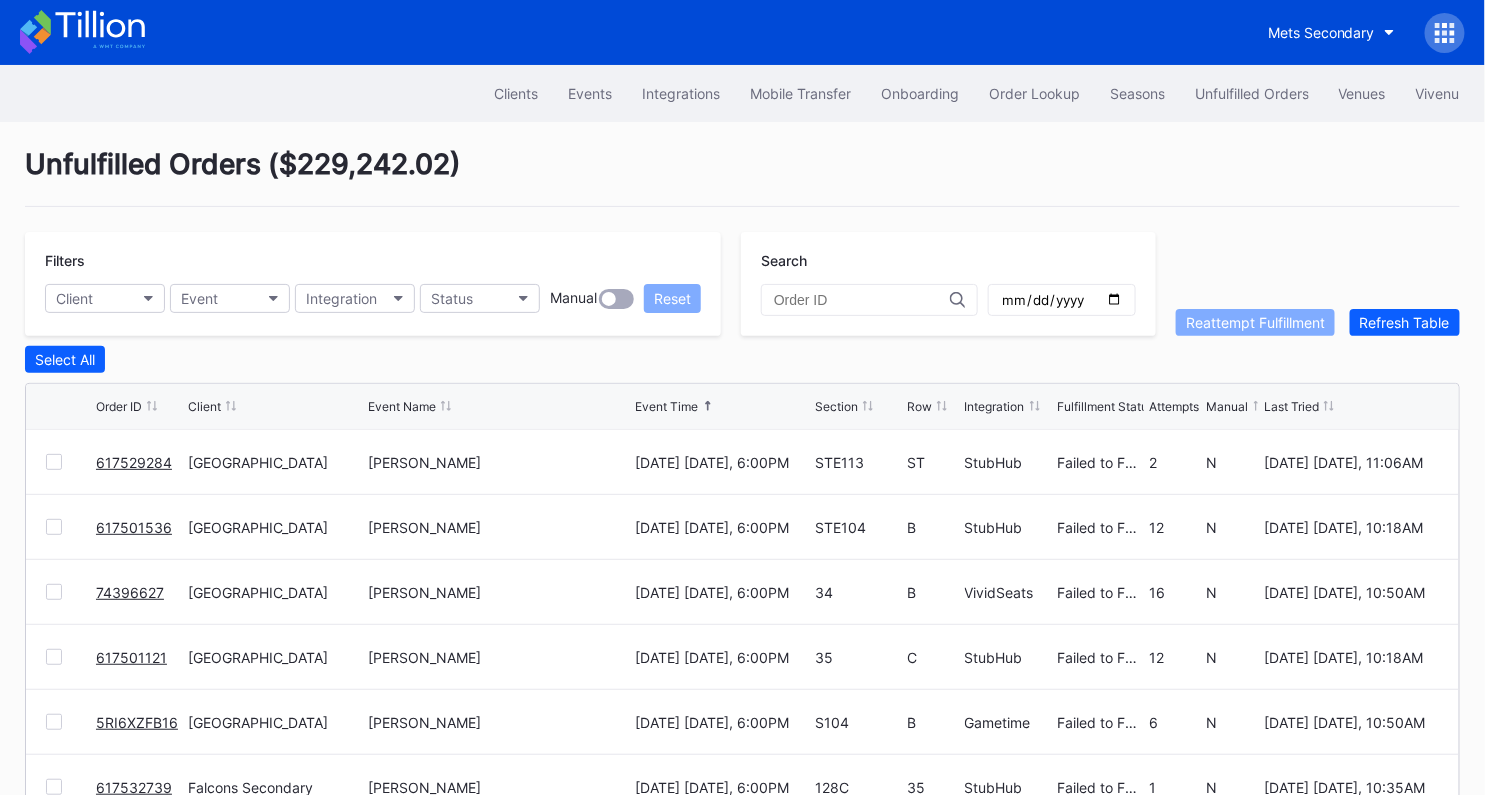 click 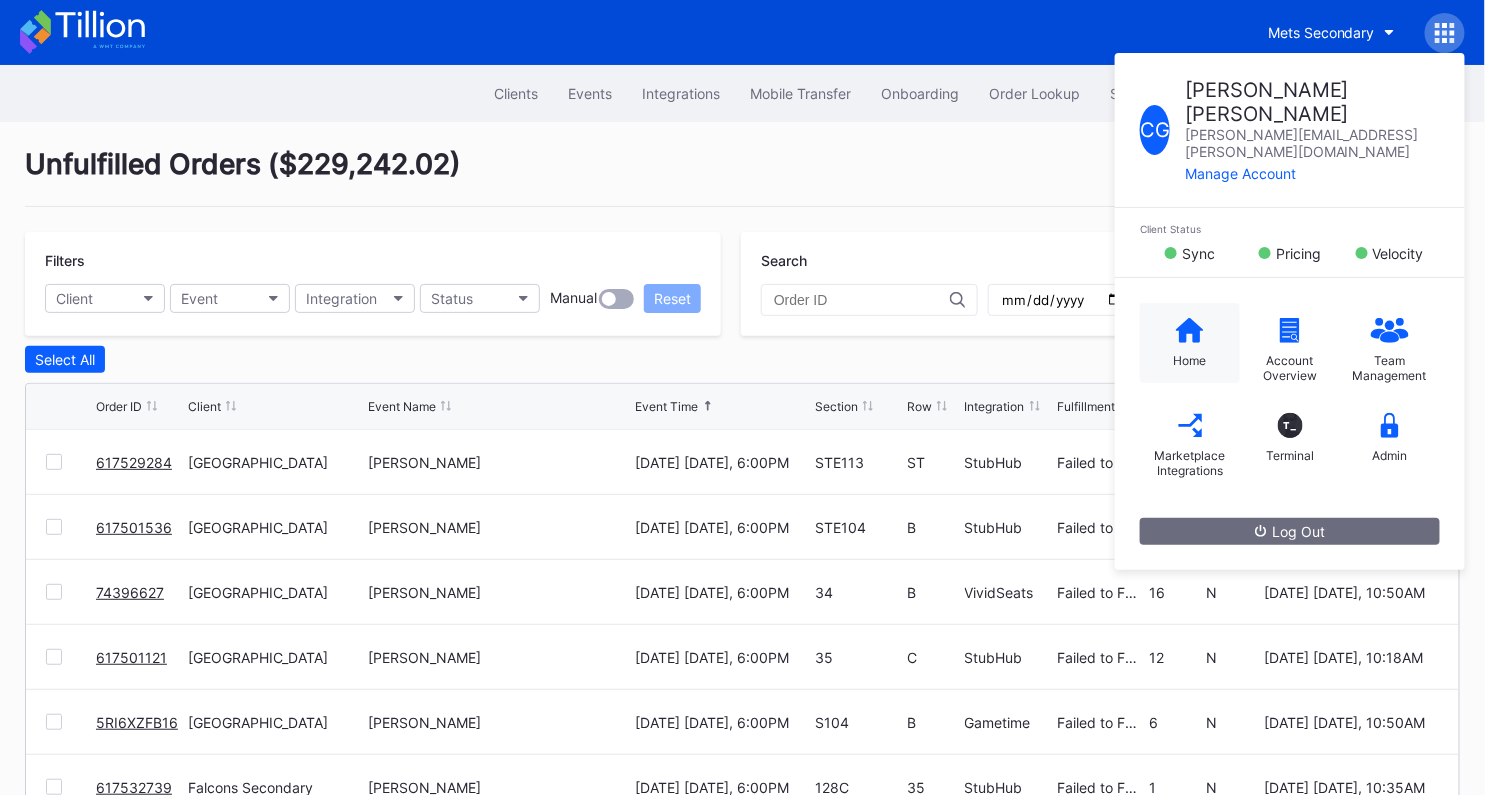 click on "Home" at bounding box center [1190, 343] 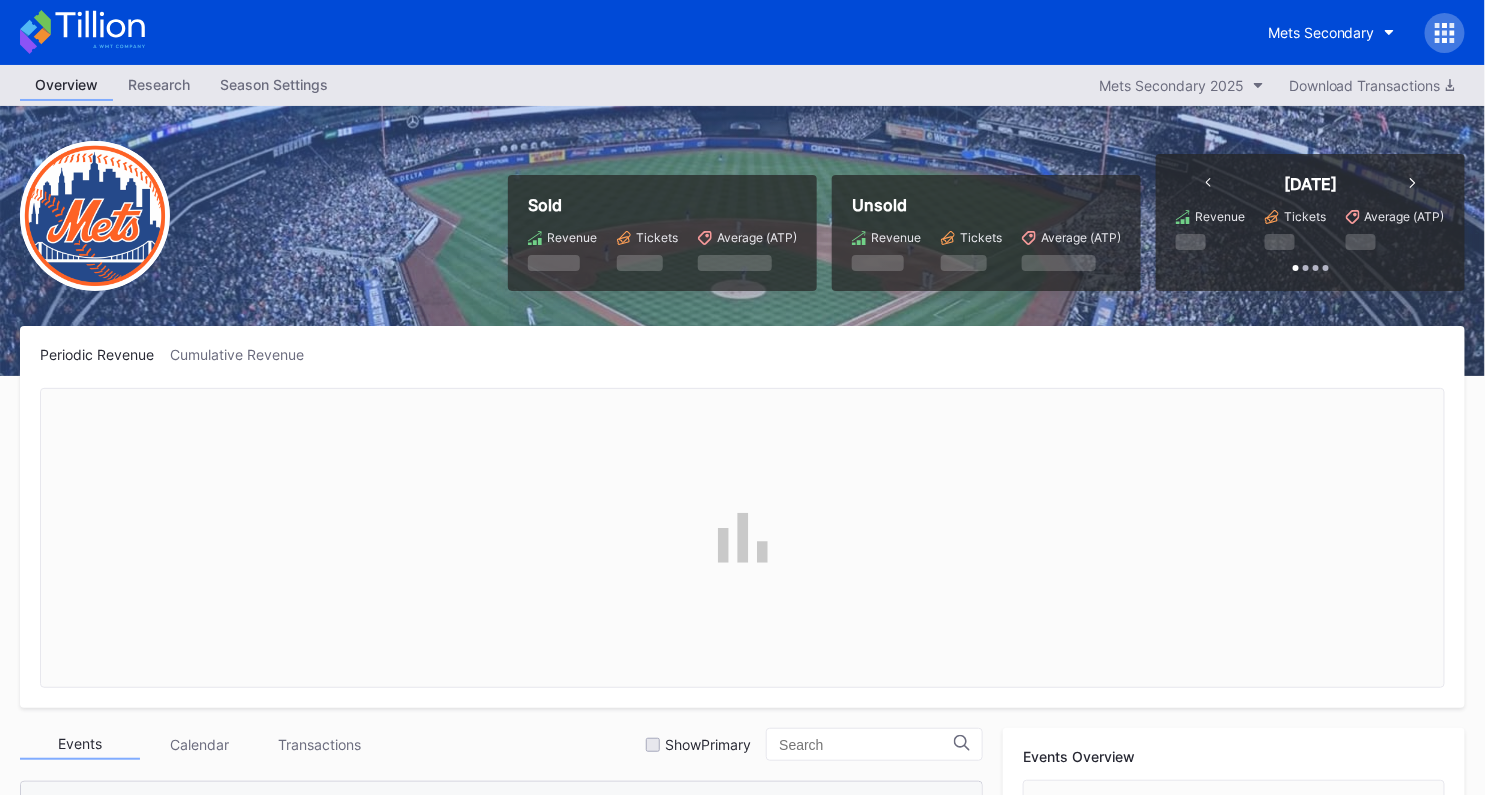 scroll, scrollTop: 3055, scrollLeft: 0, axis: vertical 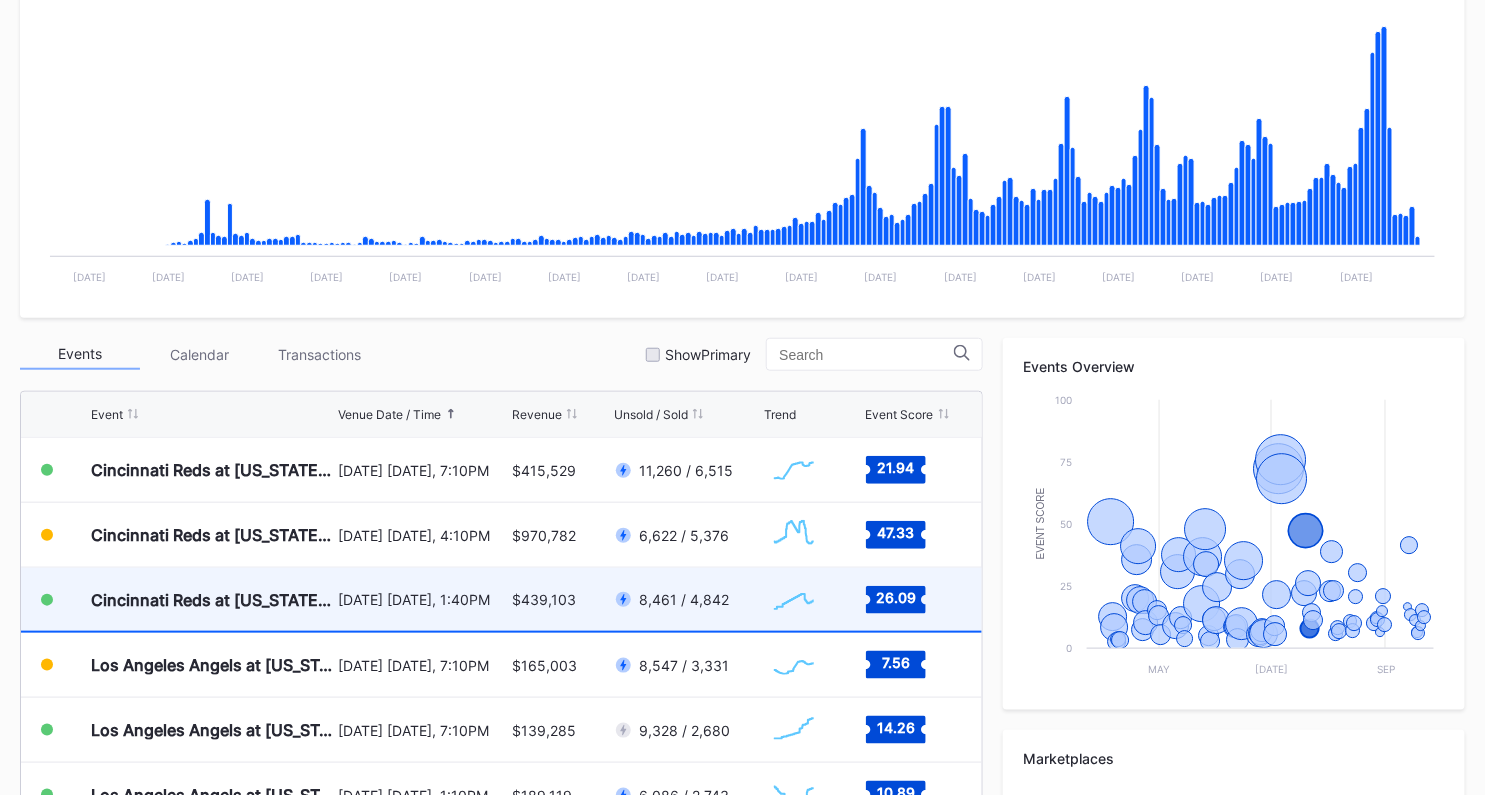 click on "July 20 Sunday, 1:40PM" at bounding box center (422, 599) 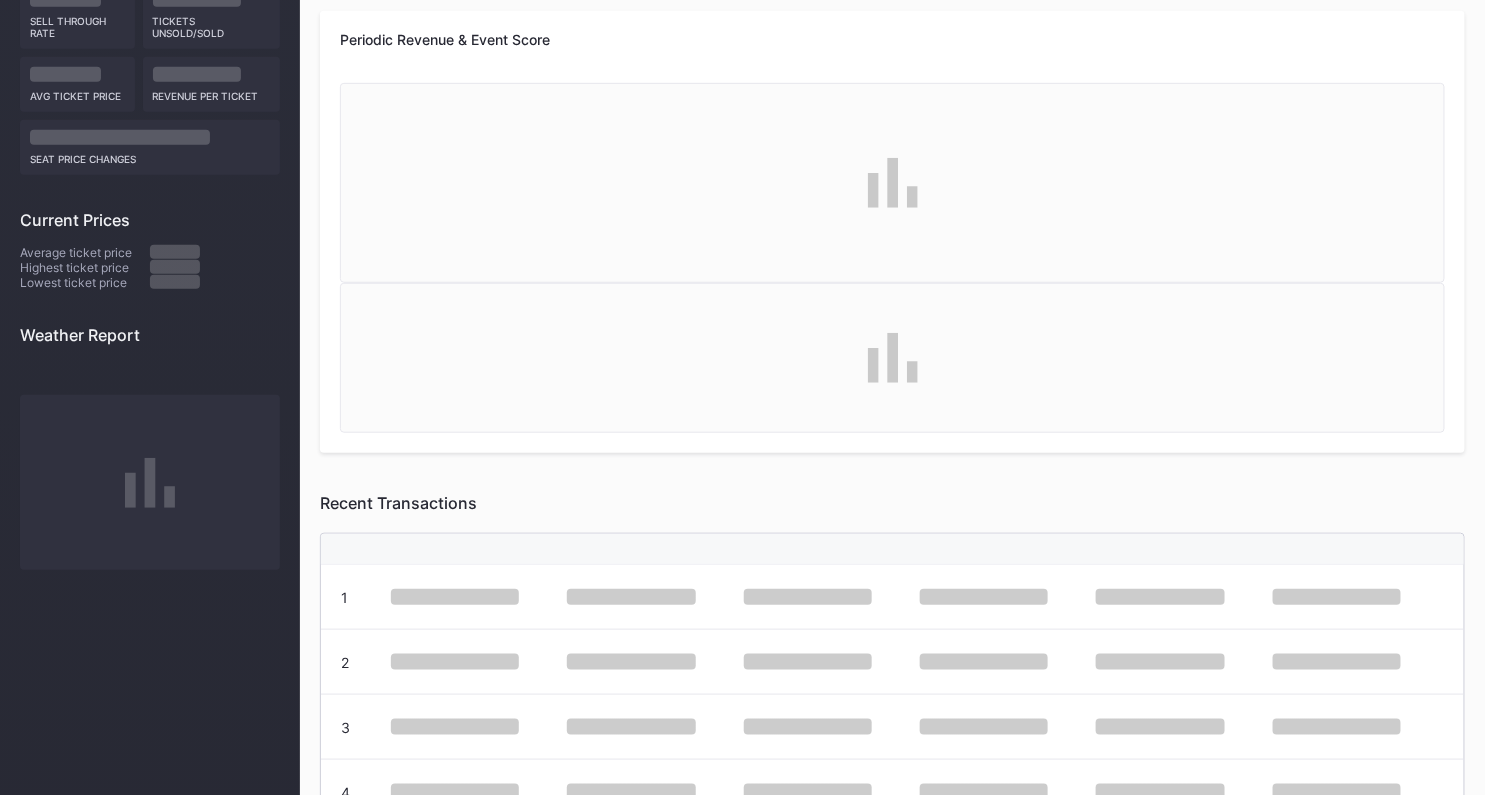 scroll, scrollTop: 0, scrollLeft: 0, axis: both 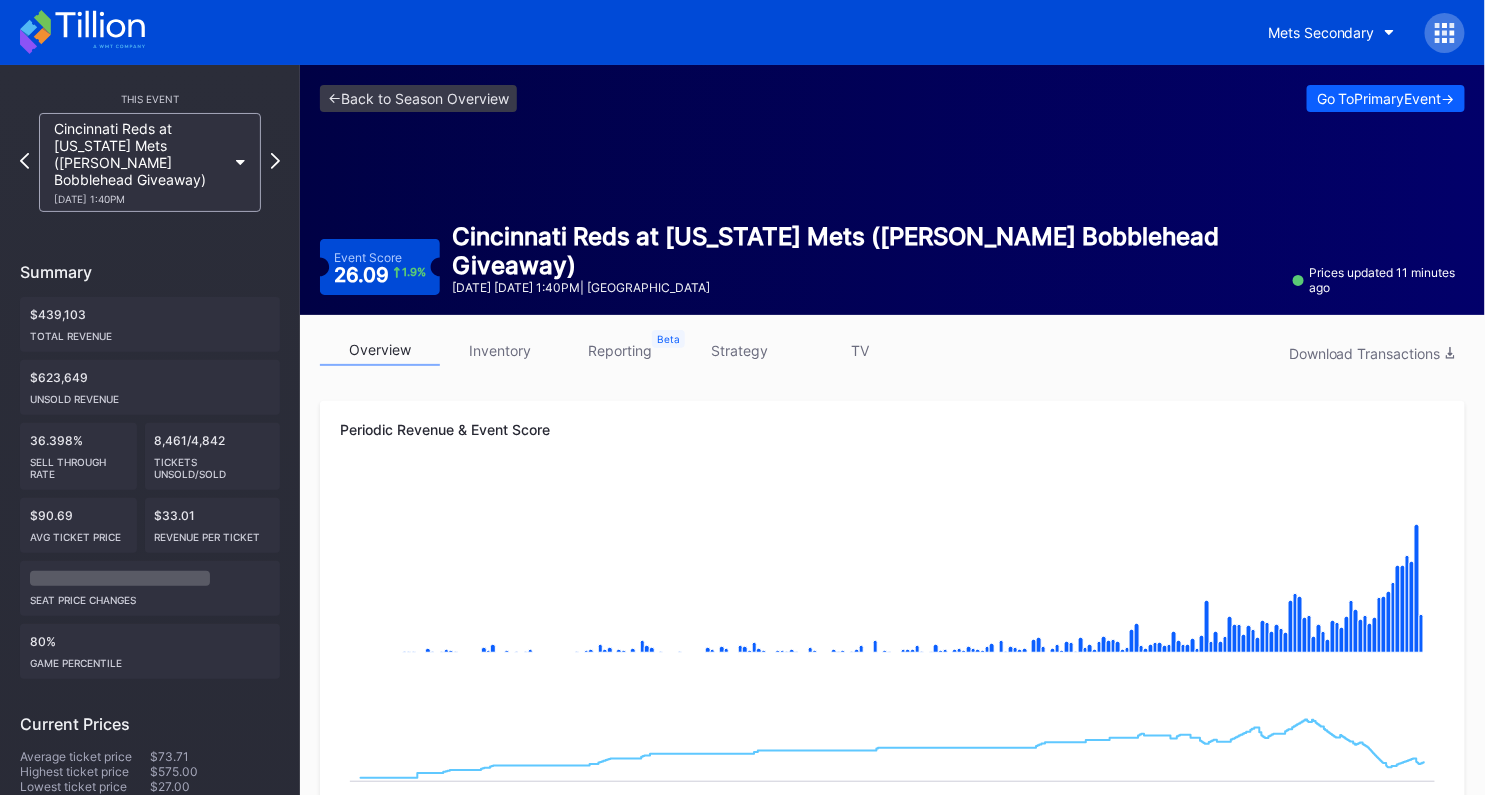 click on "reporting" at bounding box center [620, 350] 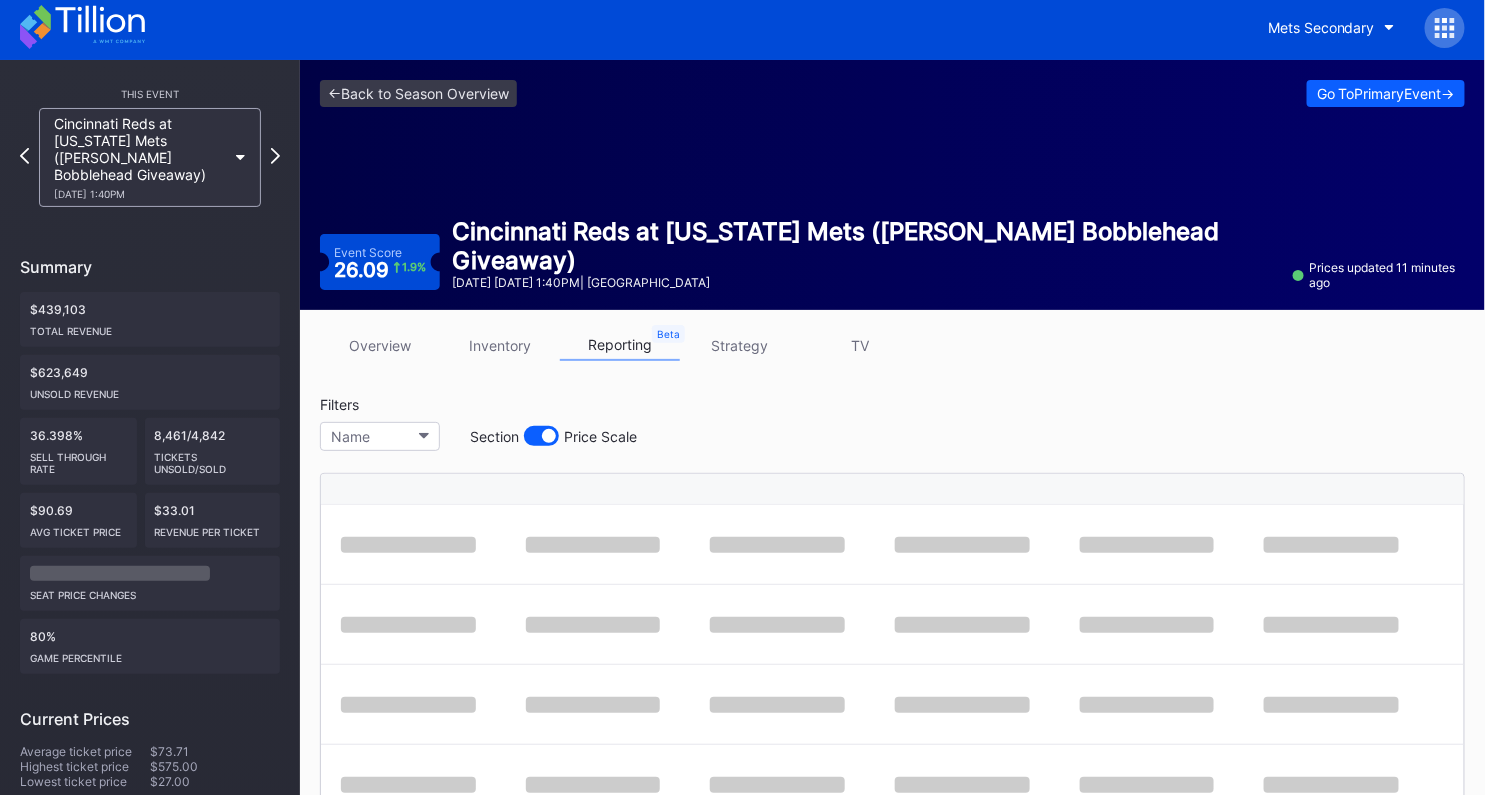 scroll, scrollTop: 0, scrollLeft: 0, axis: both 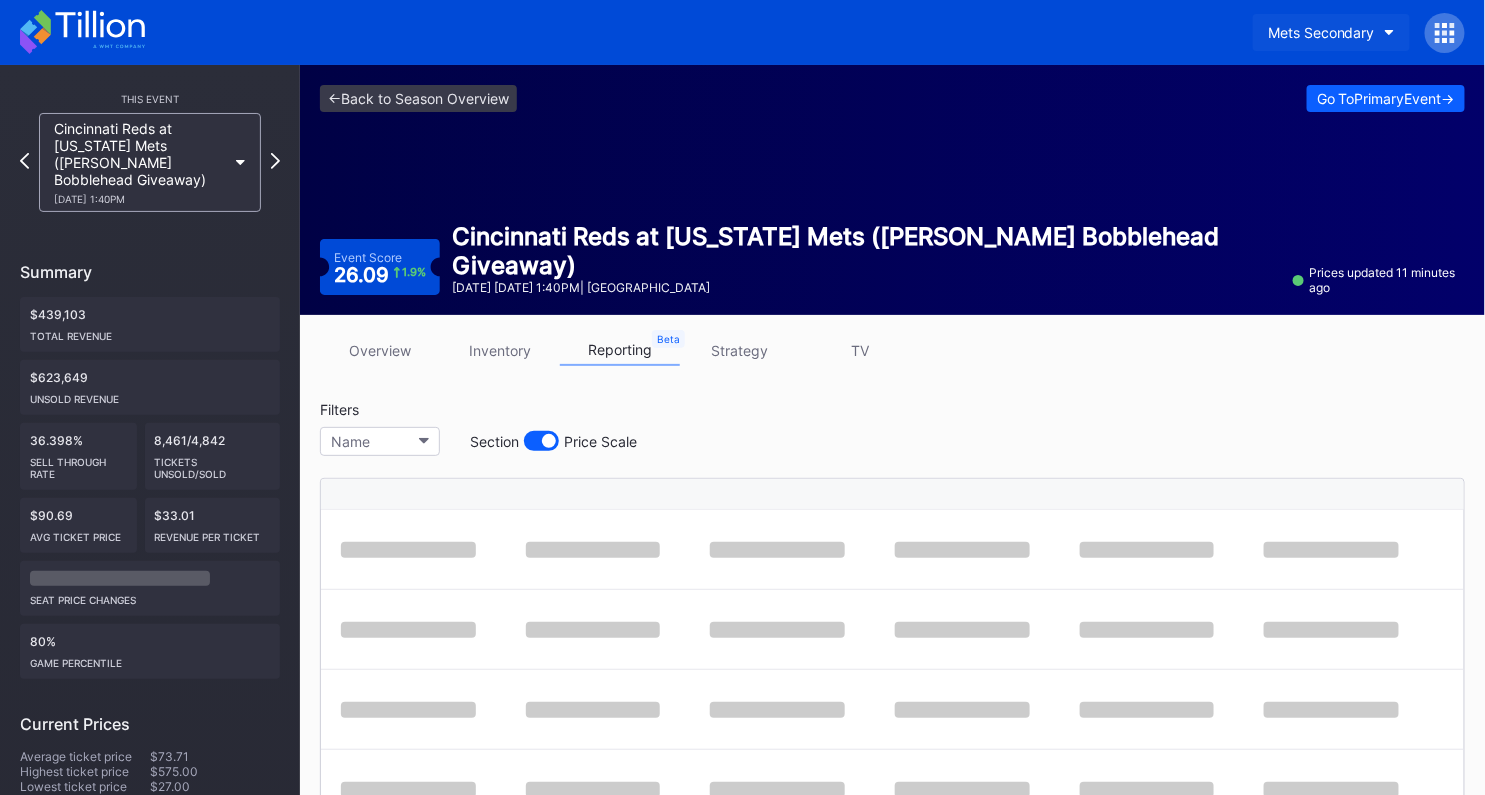 click on "Mets Secondary" at bounding box center [1321, 32] 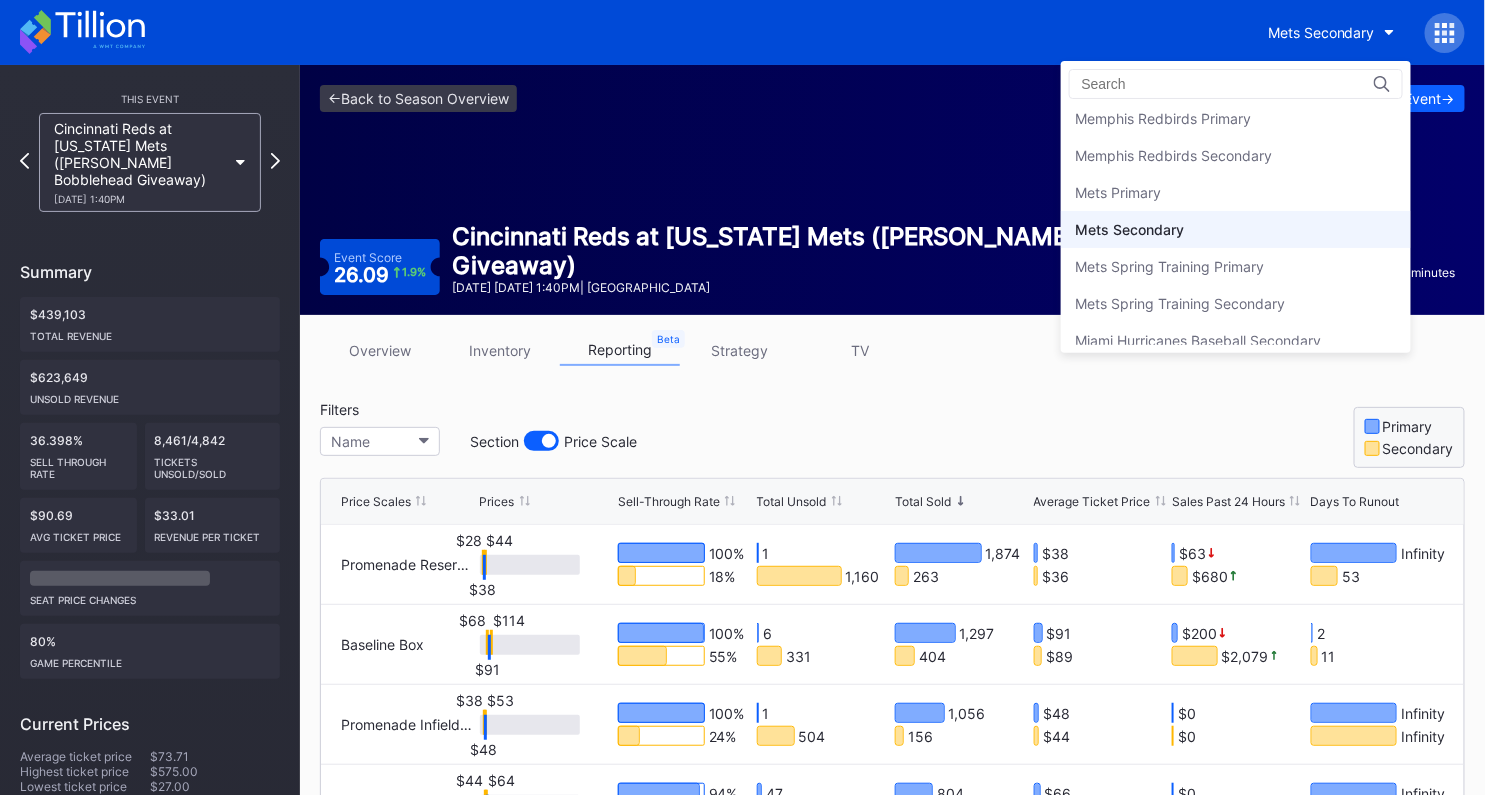 scroll, scrollTop: 2925, scrollLeft: 0, axis: vertical 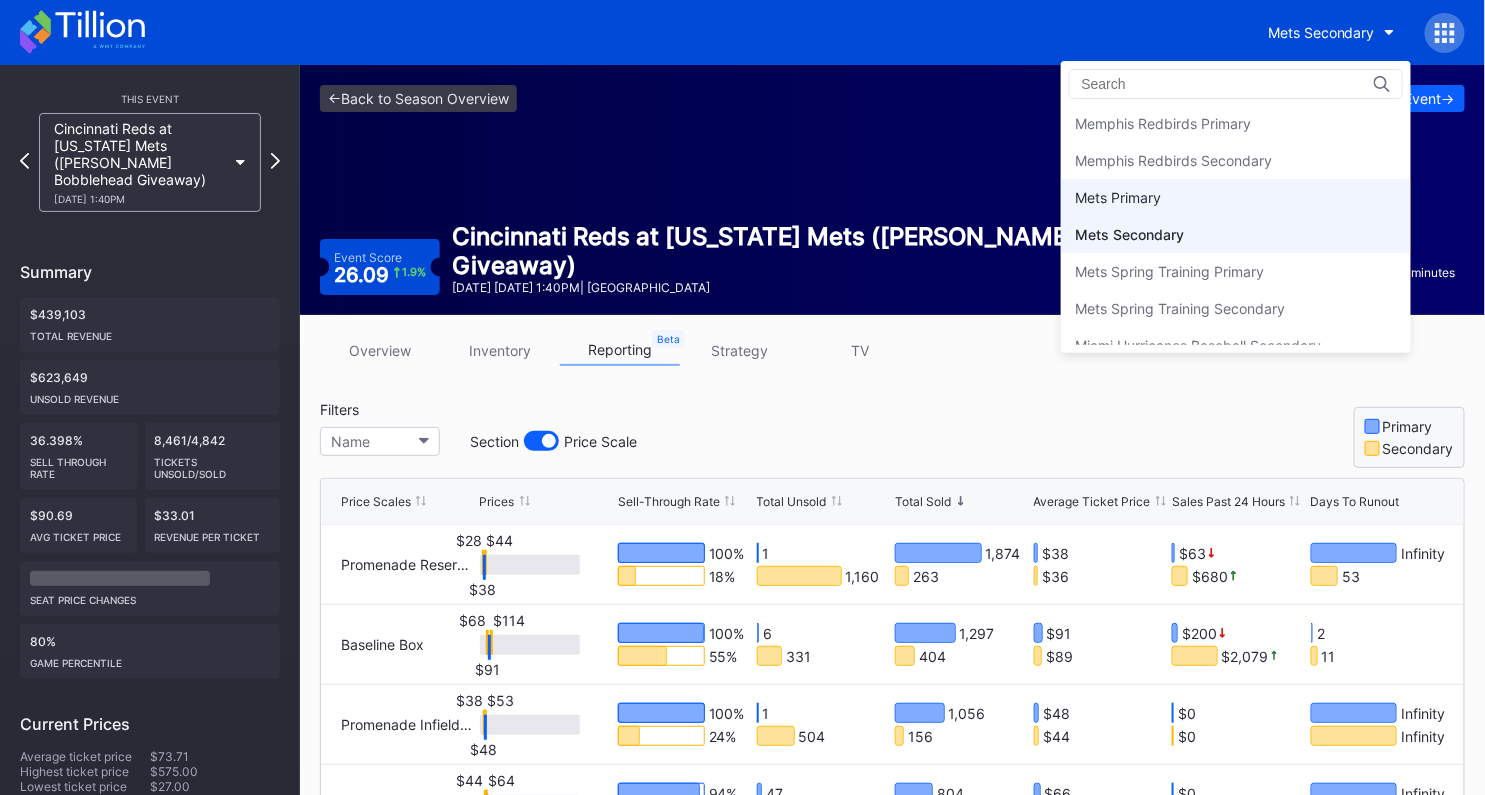 click on "Mets Primary" at bounding box center (1119, 197) 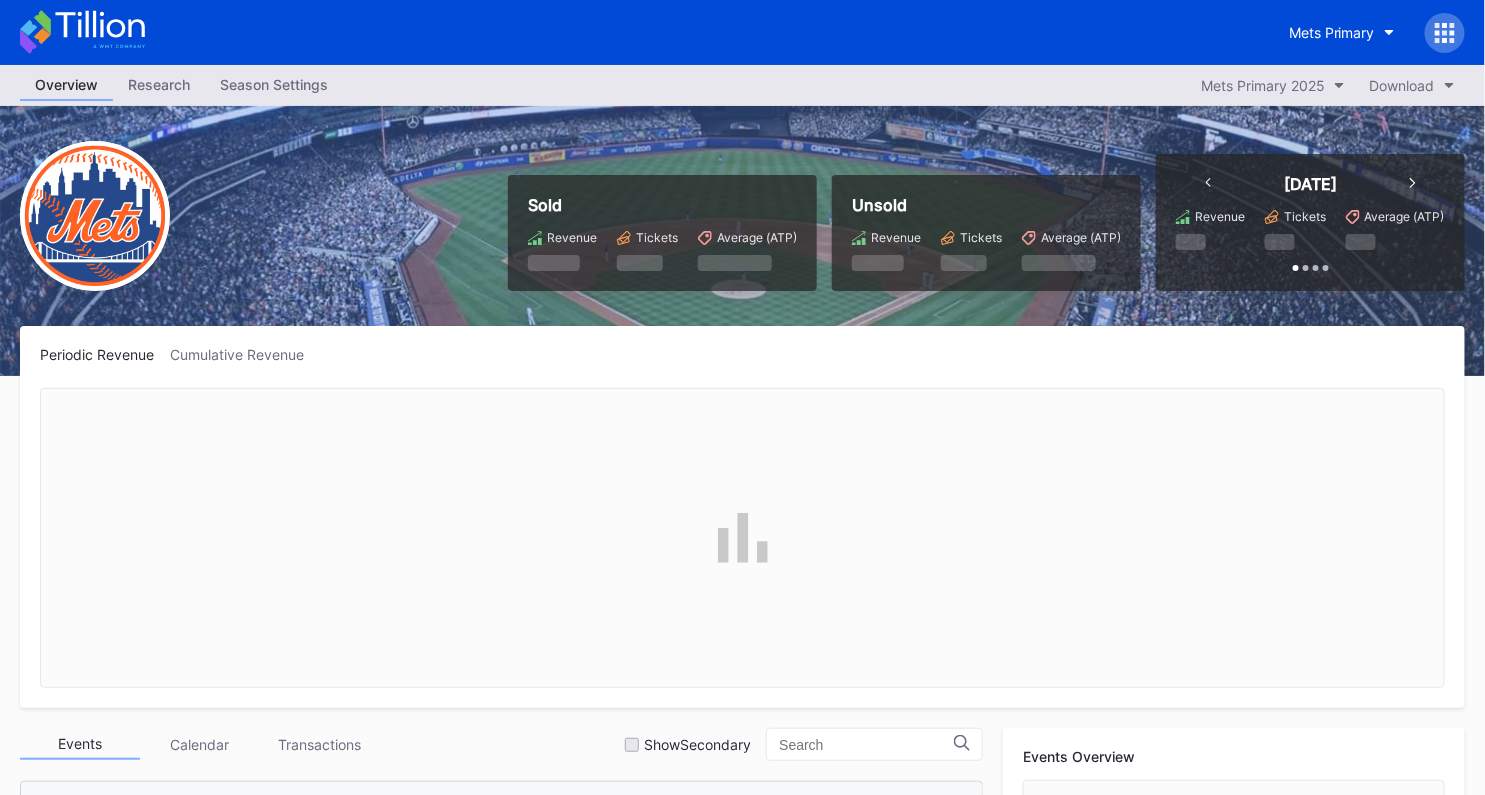 scroll, scrollTop: 3055, scrollLeft: 0, axis: vertical 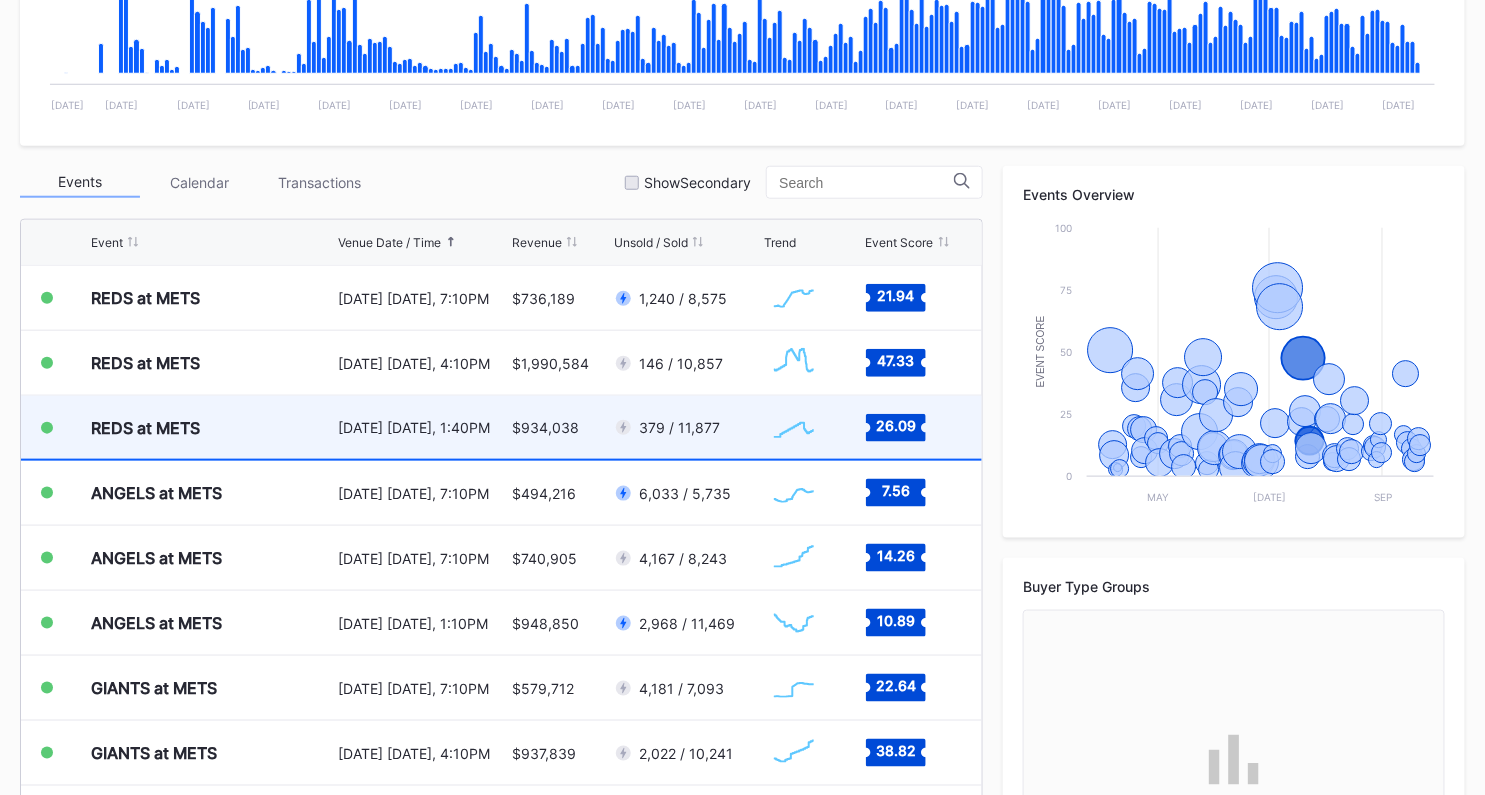 click on "July 20 Sunday, 1:40PM" at bounding box center (422, 427) 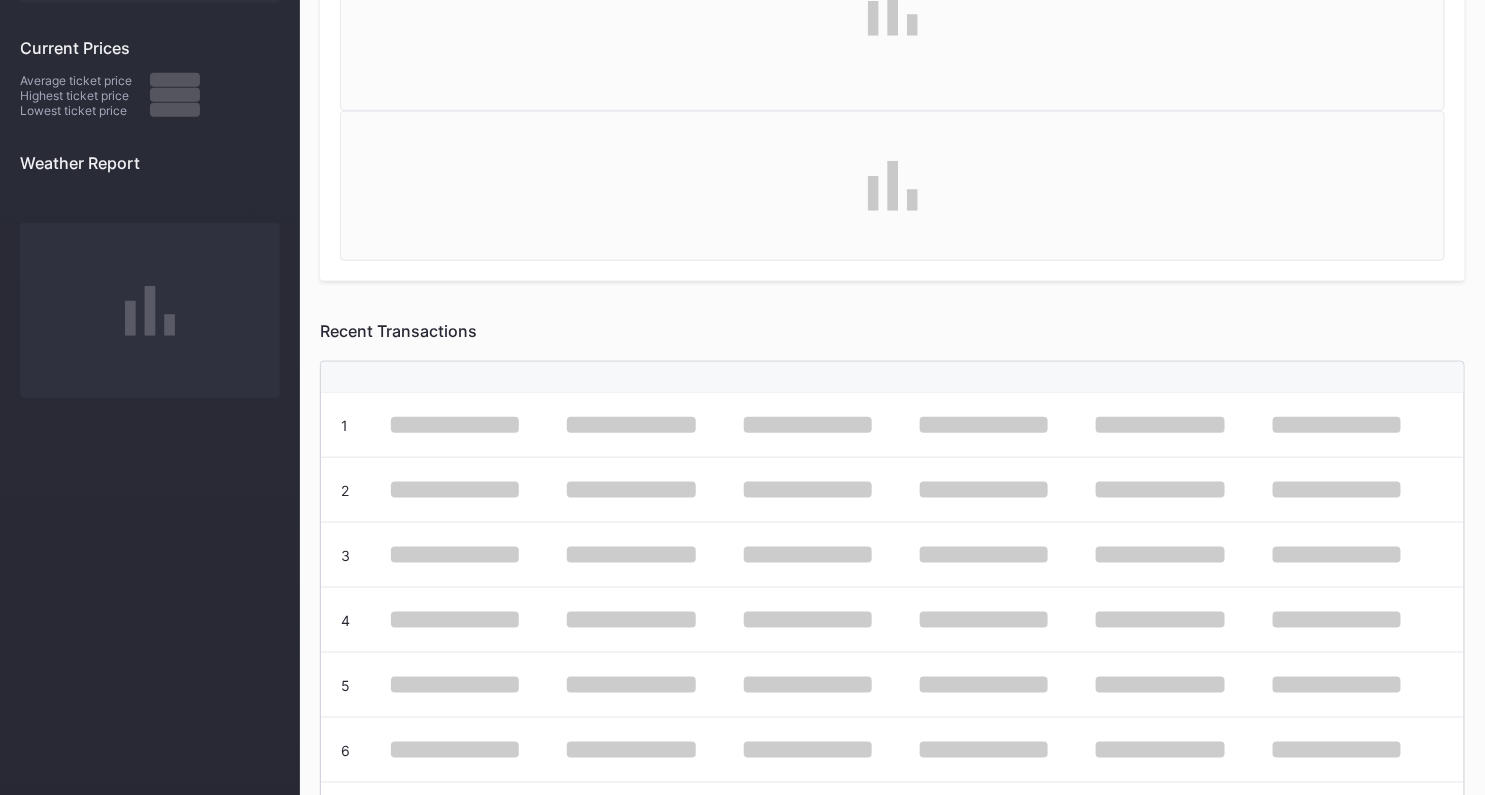 scroll, scrollTop: 0, scrollLeft: 0, axis: both 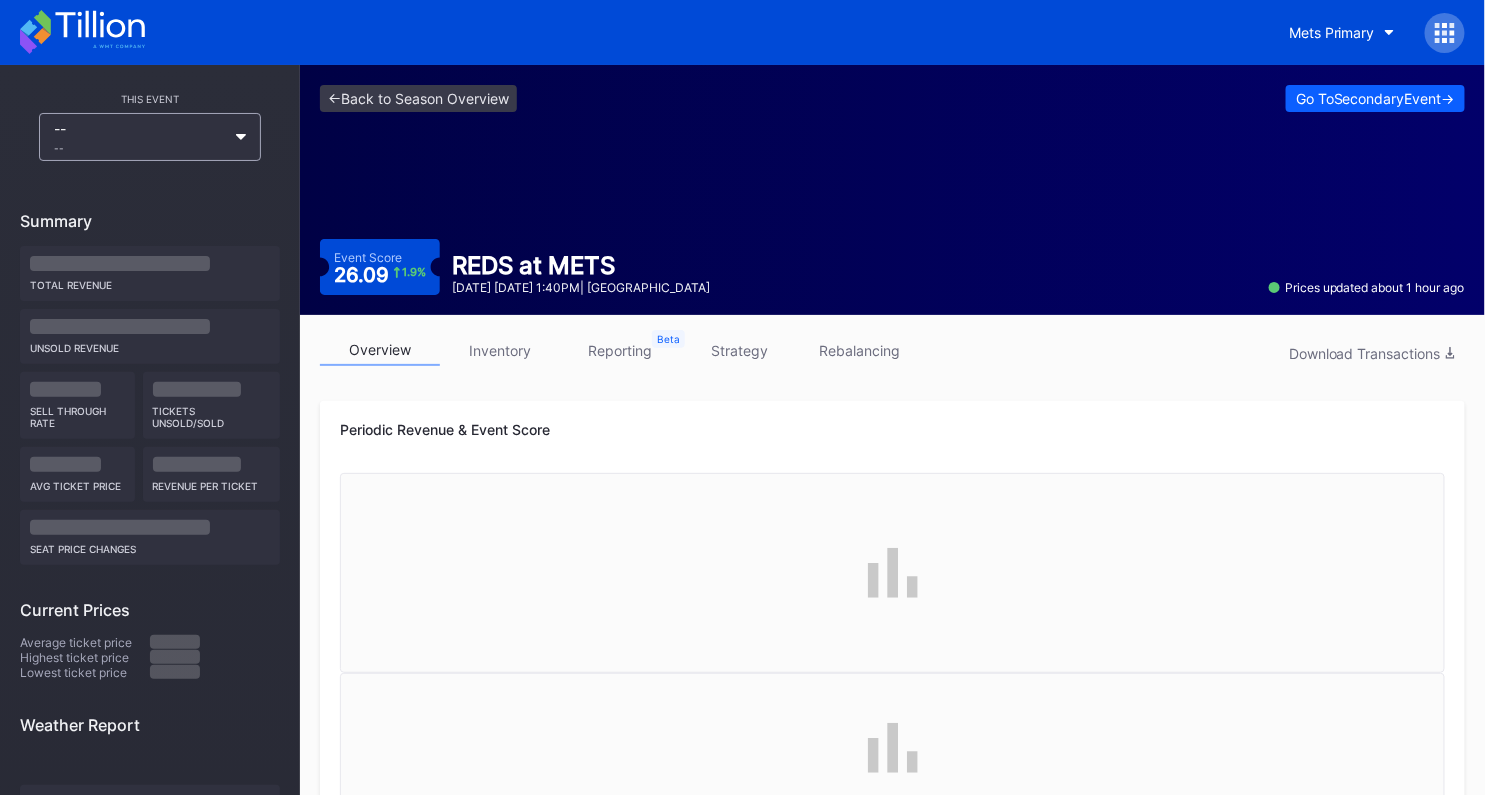 click on "rebalancing" at bounding box center [860, 350] 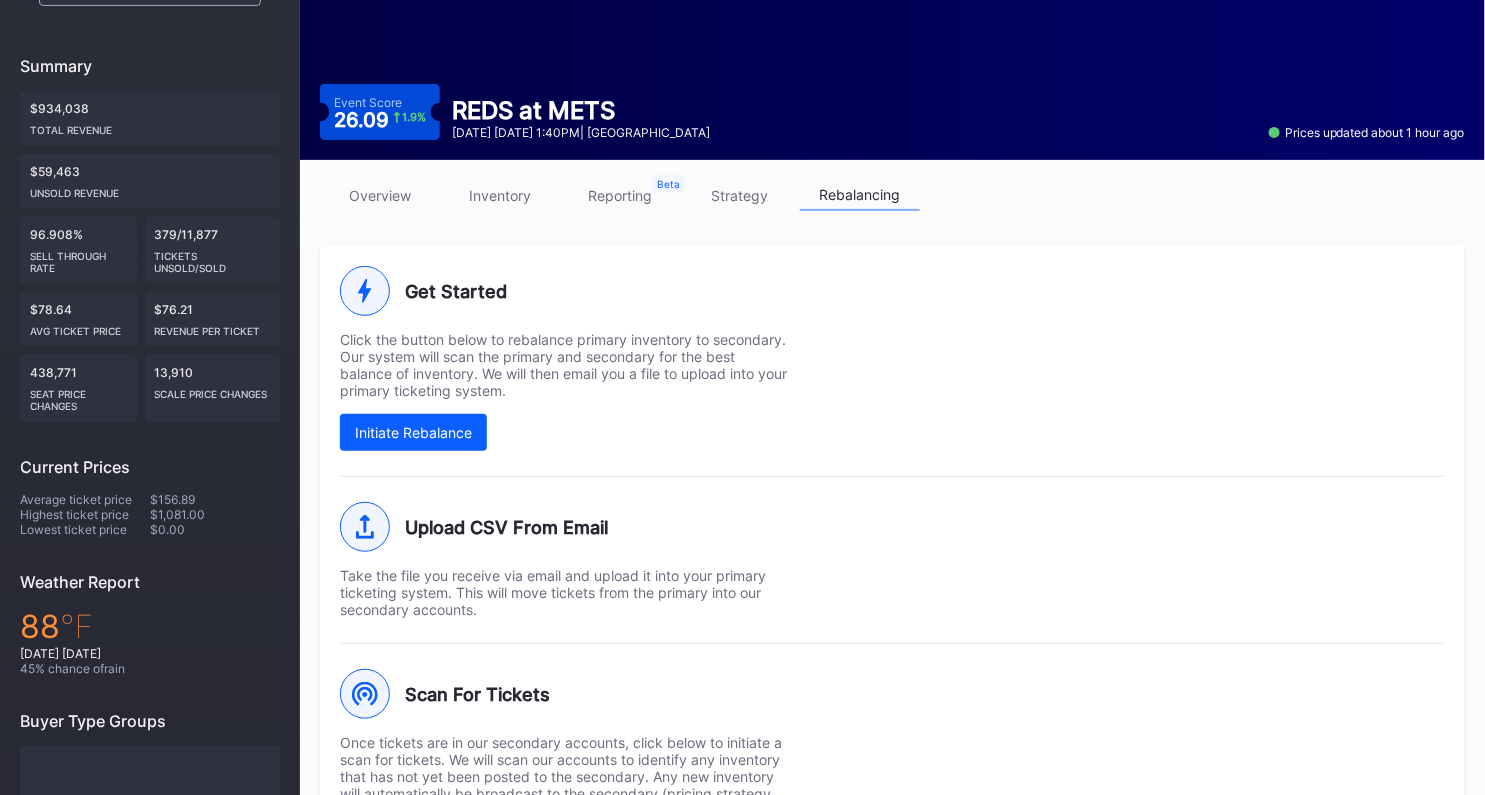 scroll, scrollTop: 0, scrollLeft: 0, axis: both 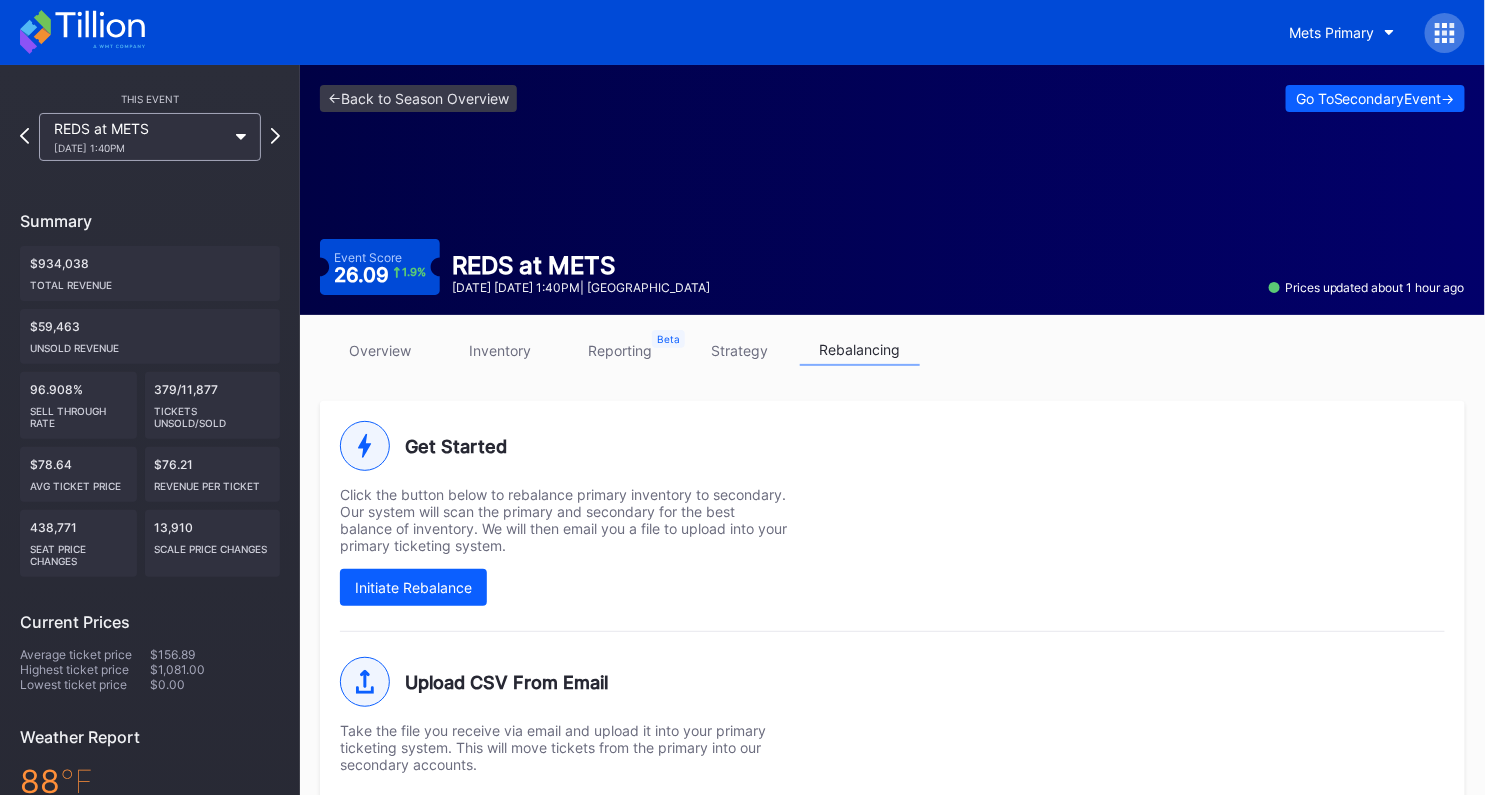 click 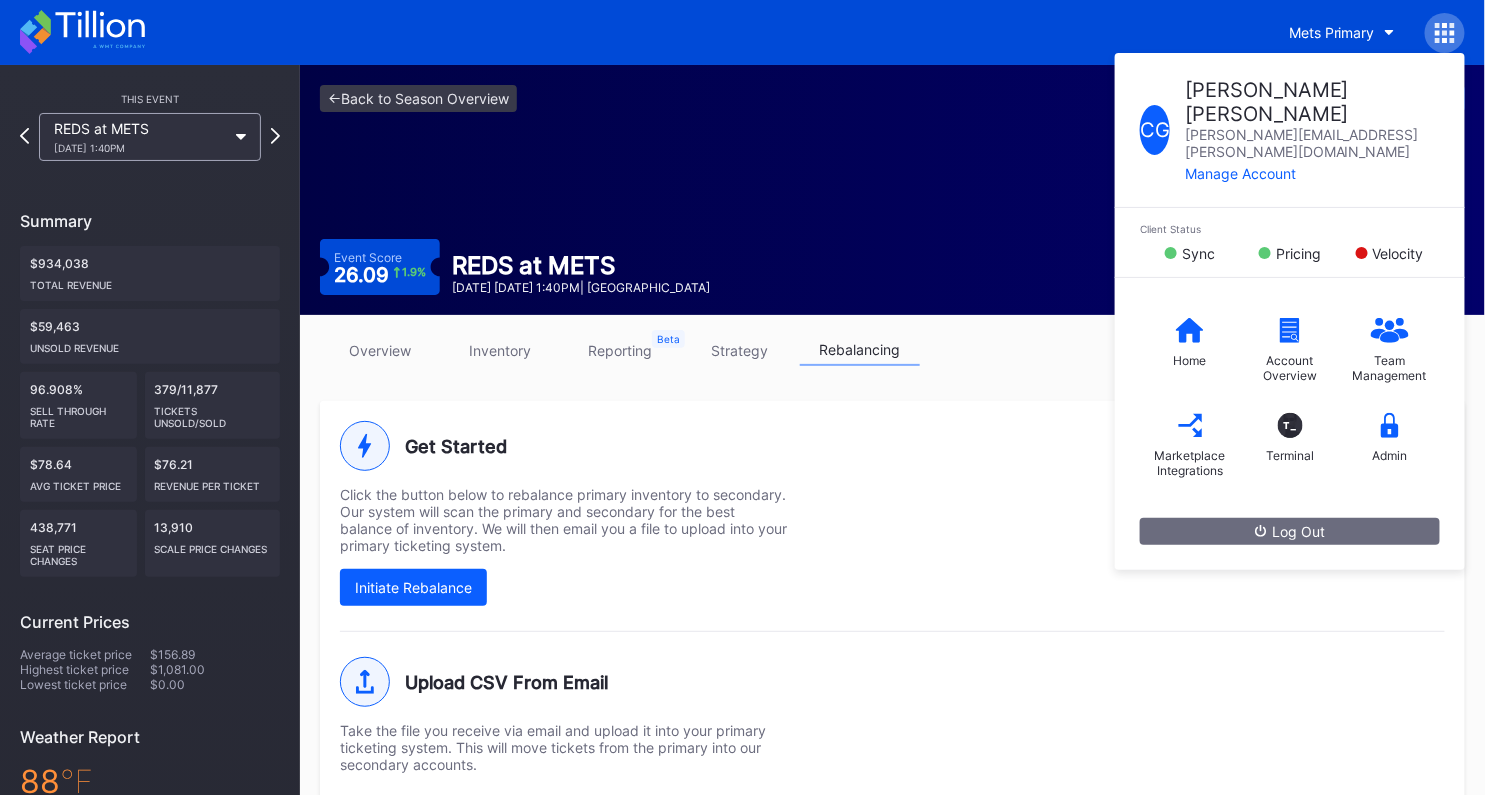 click on "overview inventory reporting strategy rebalancing" at bounding box center (892, 355) 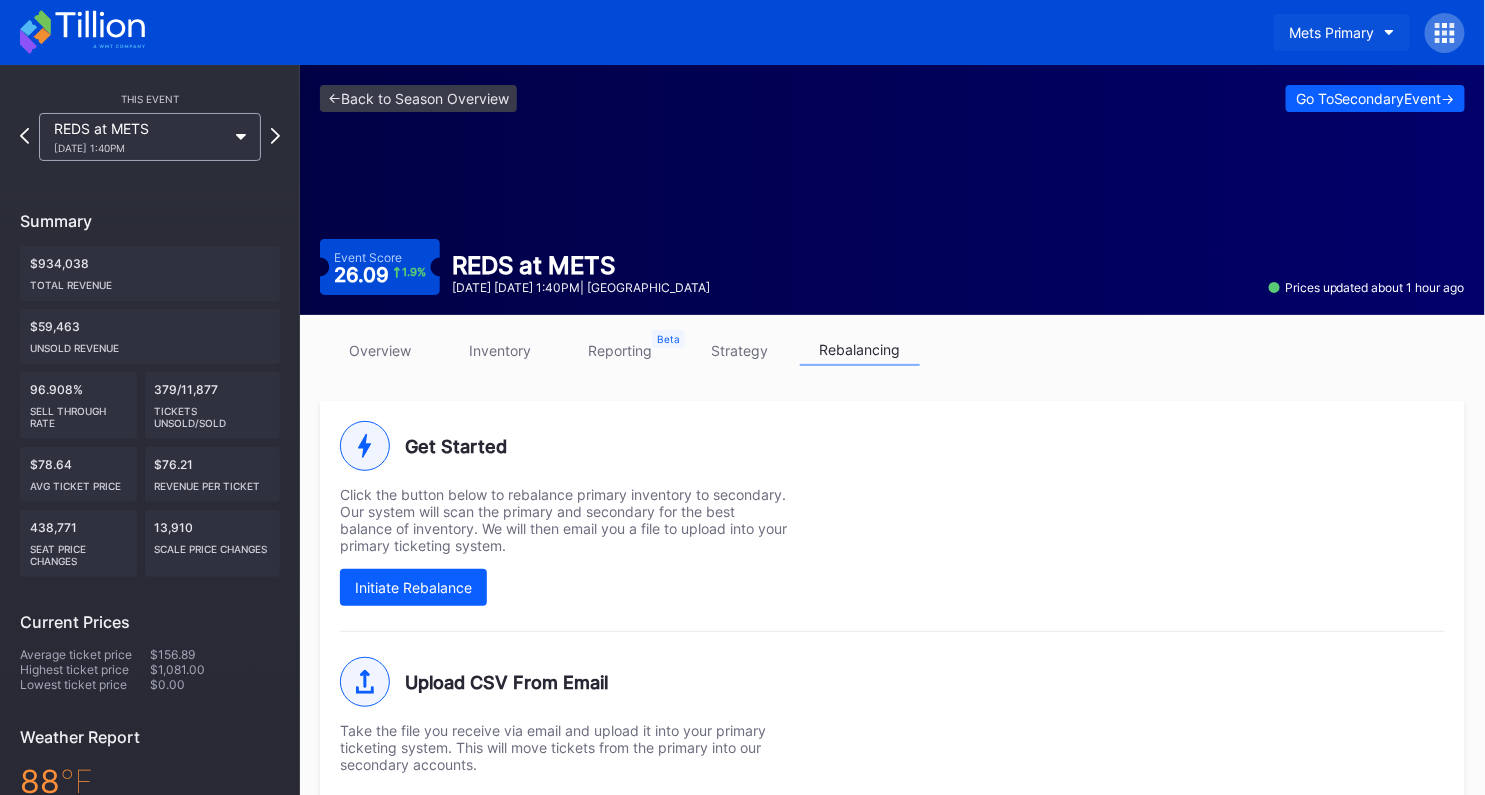 click on "Mets Primary" at bounding box center (1332, 32) 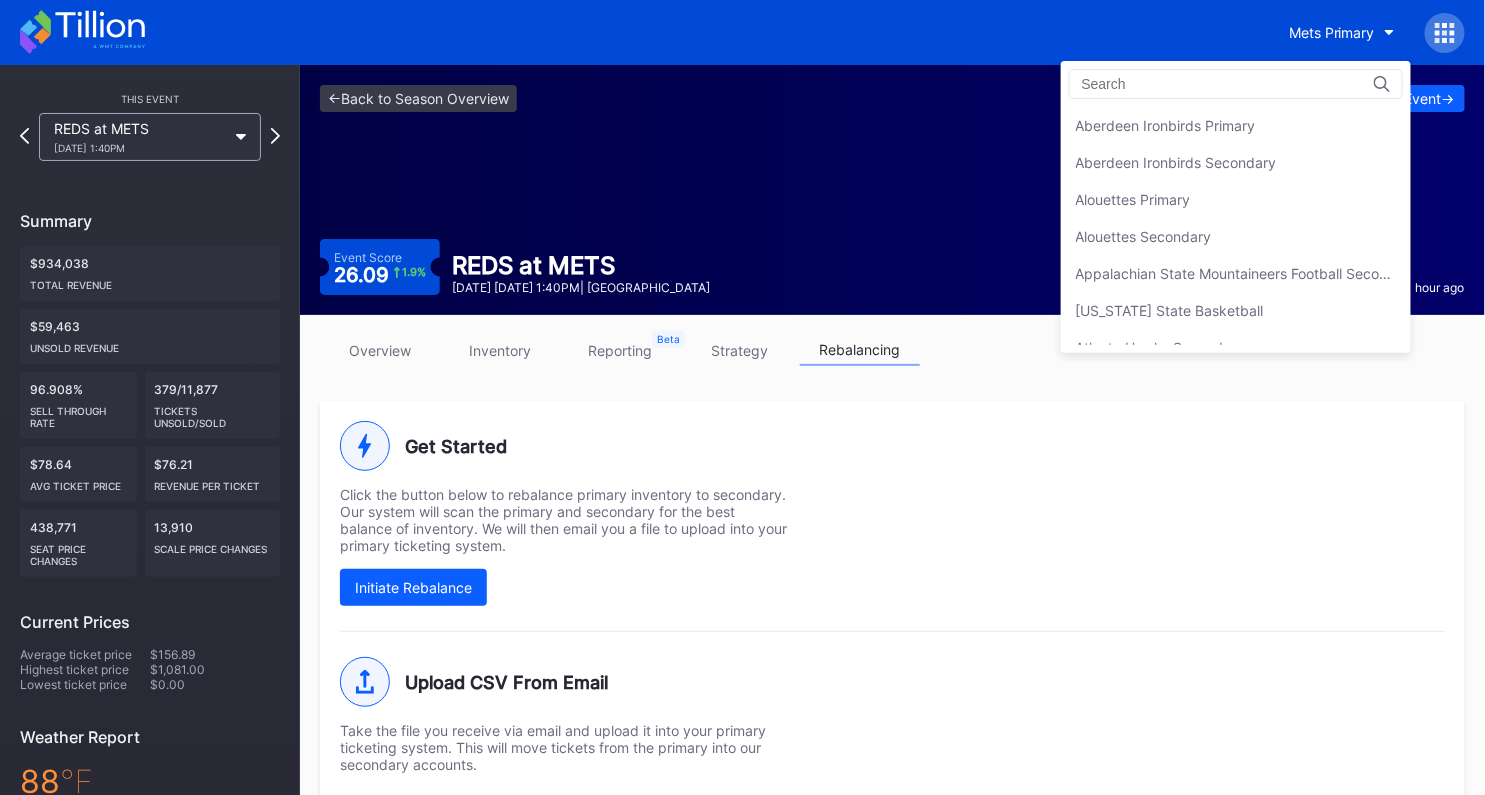 scroll, scrollTop: 2970, scrollLeft: 0, axis: vertical 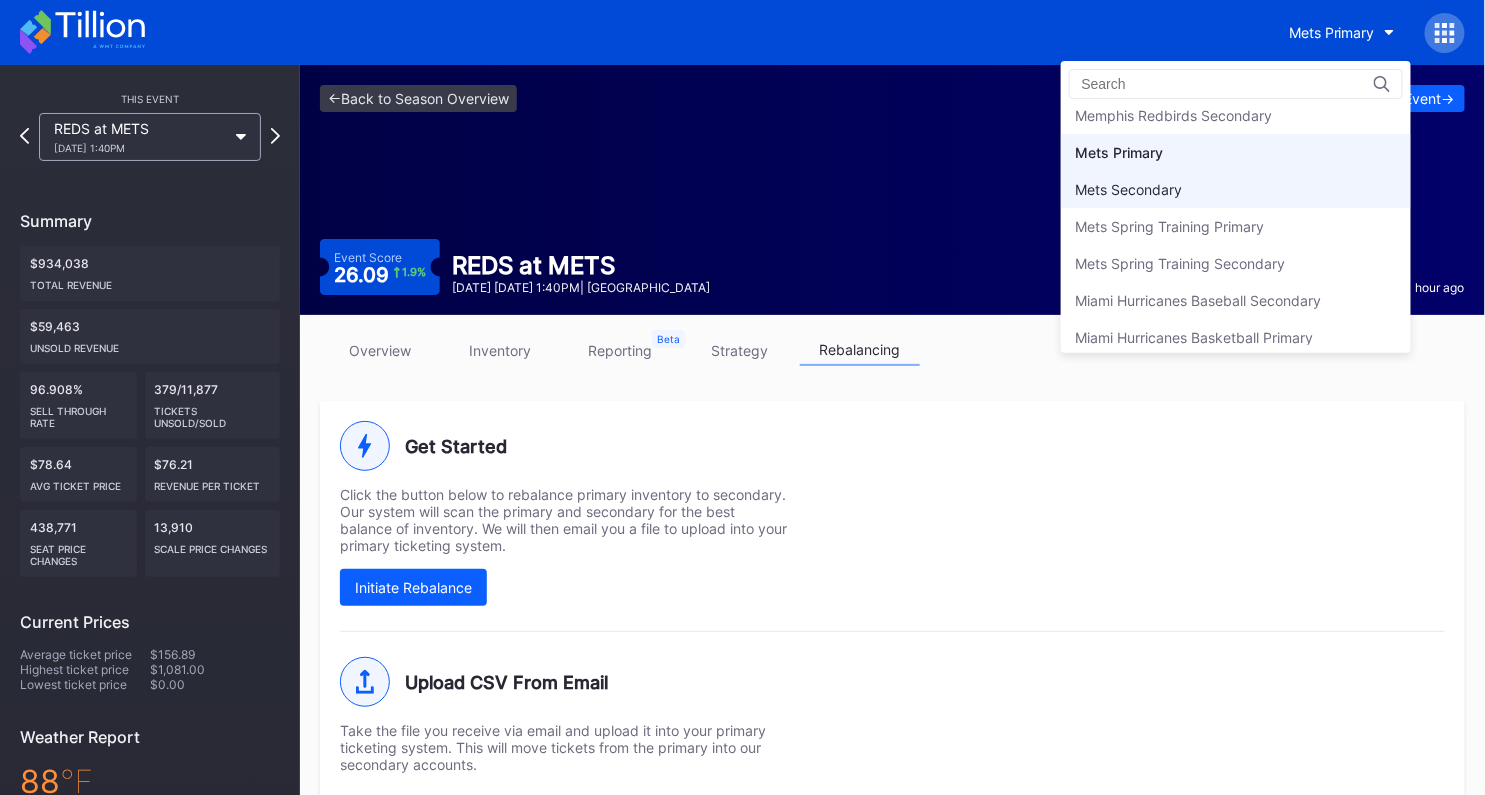 click on "Mets Secondary" at bounding box center [1236, 189] 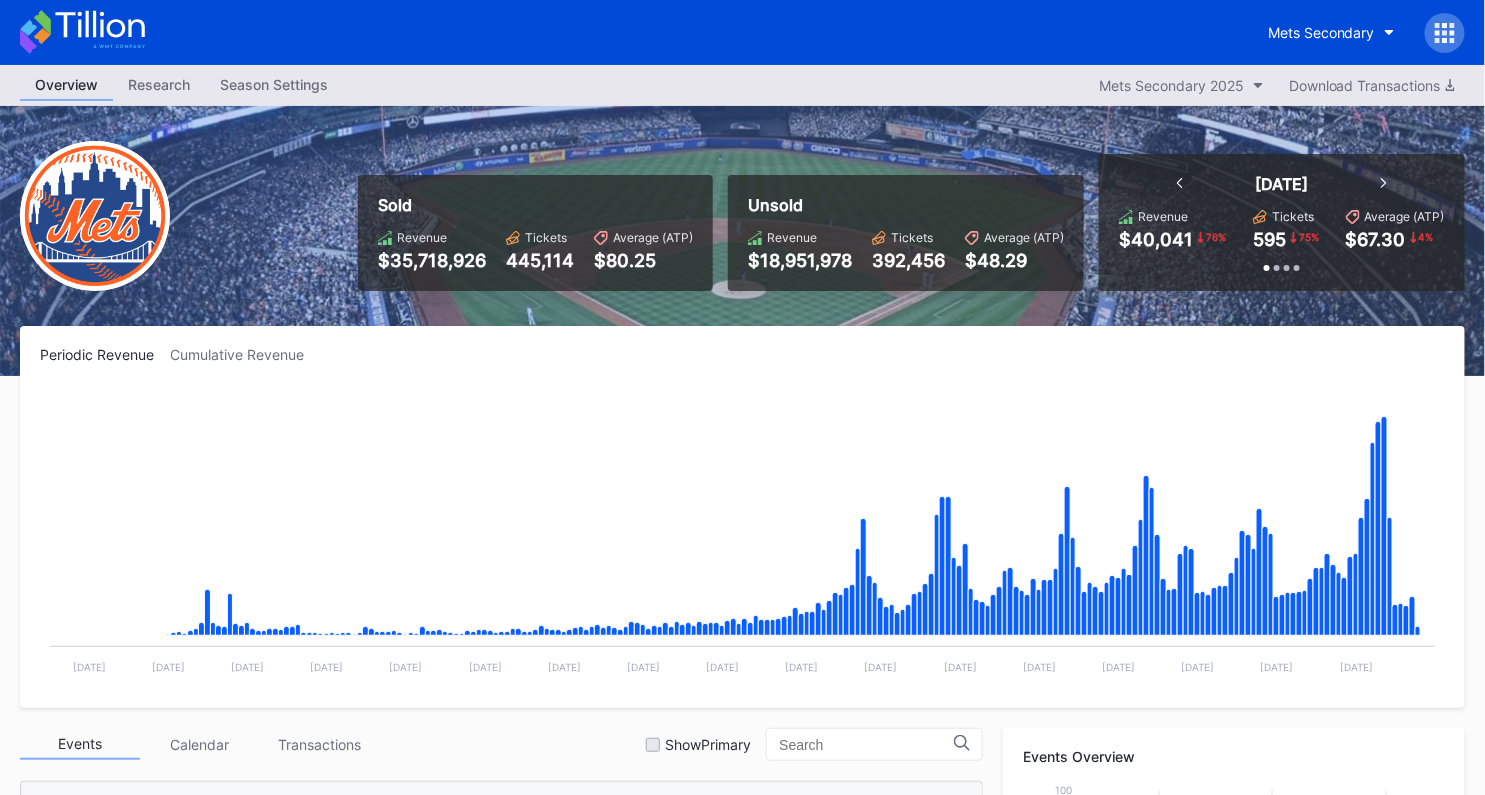 scroll, scrollTop: 3055, scrollLeft: 0, axis: vertical 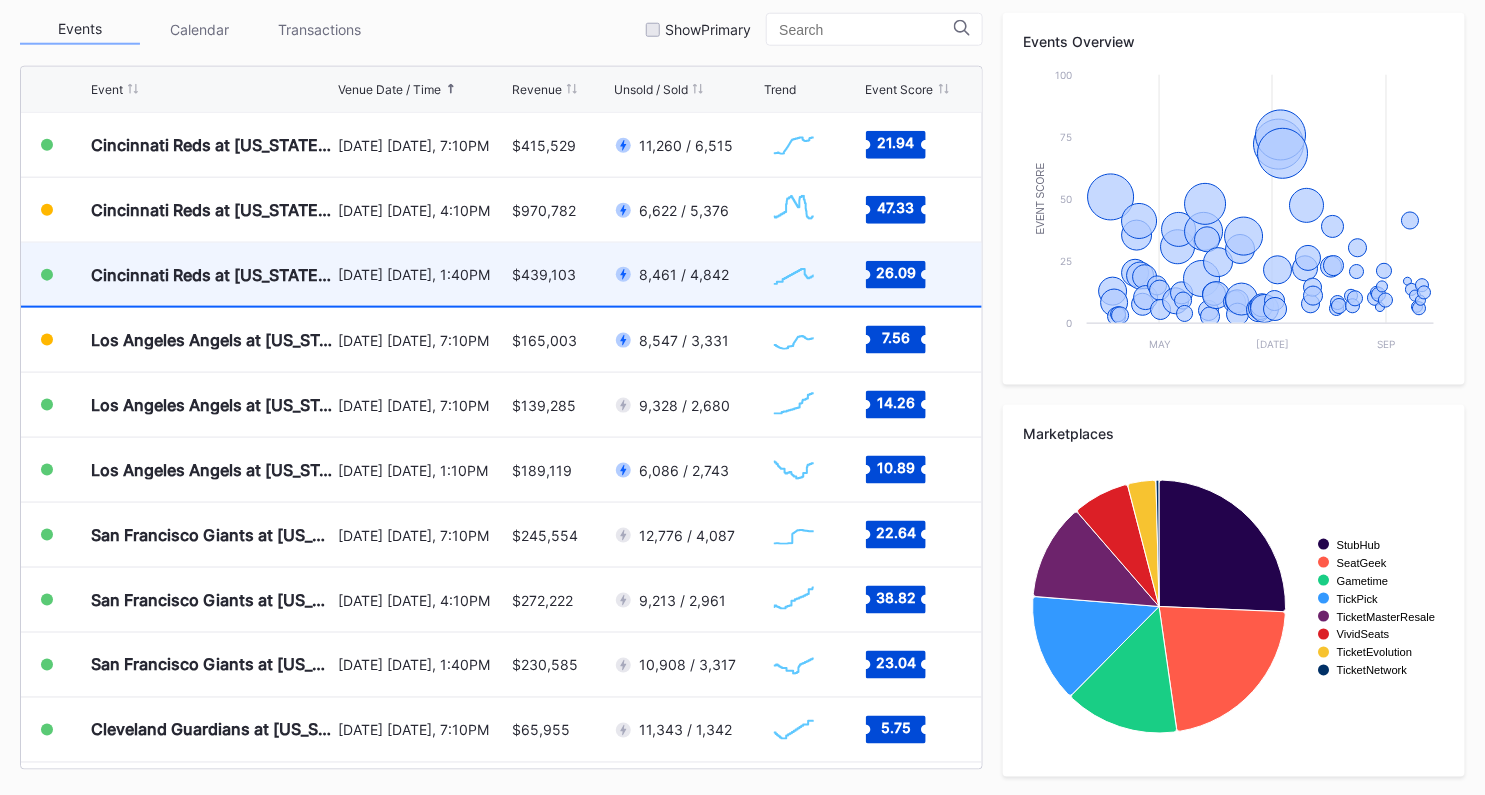 click on "July 20 Sunday, 1:40PM" at bounding box center [422, 274] 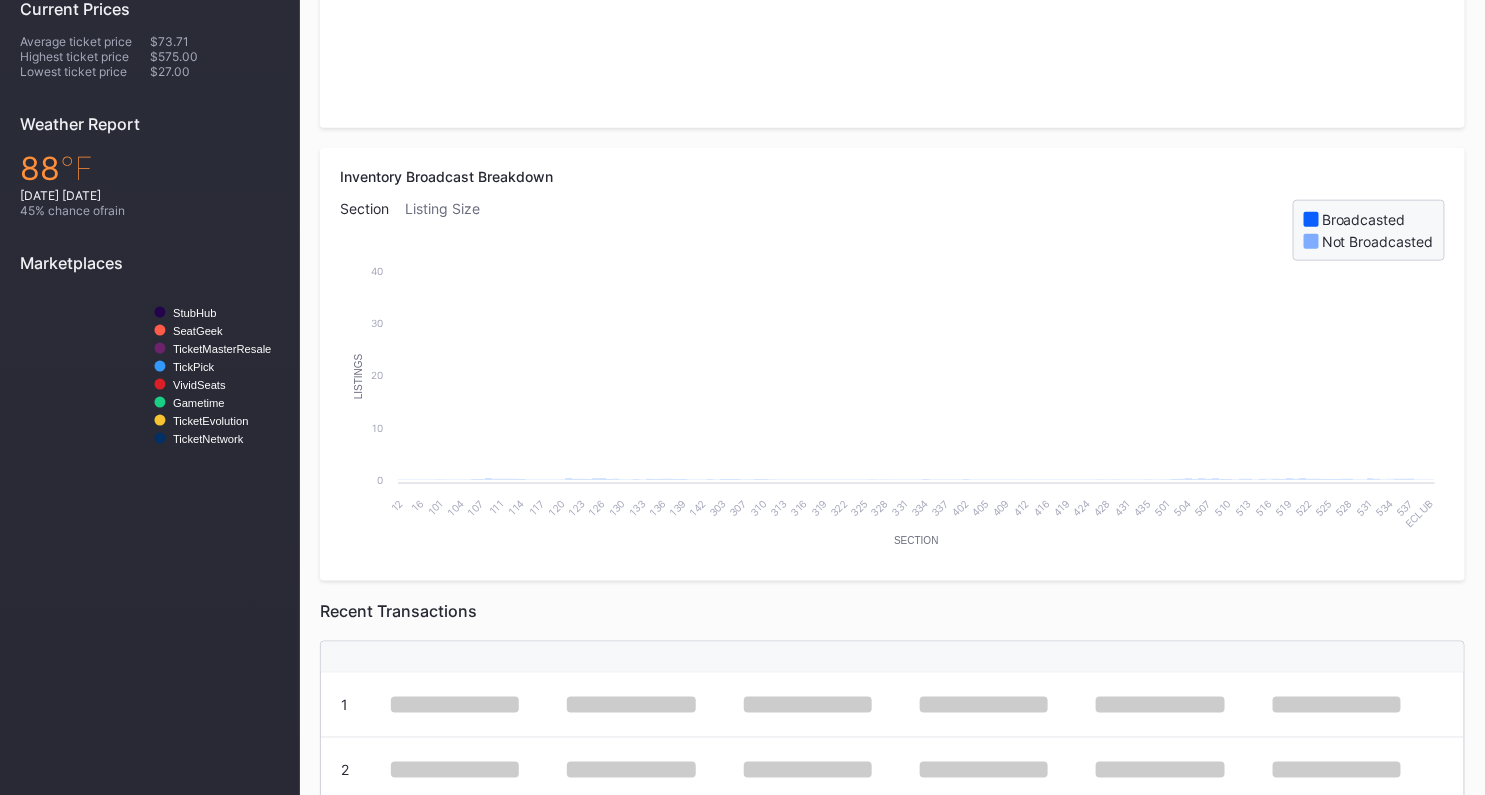 scroll, scrollTop: 0, scrollLeft: 0, axis: both 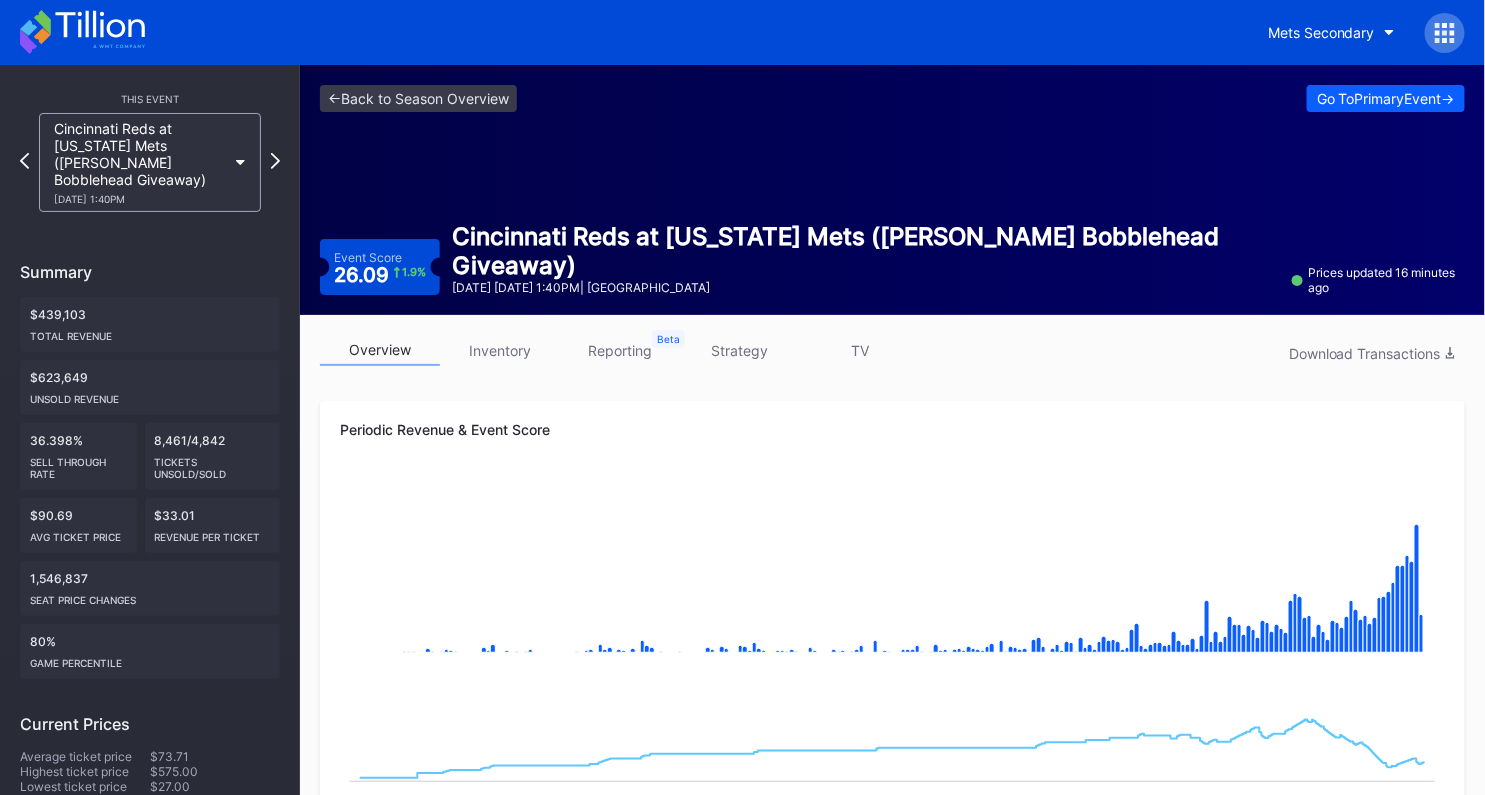 click on "inventory" at bounding box center [500, 350] 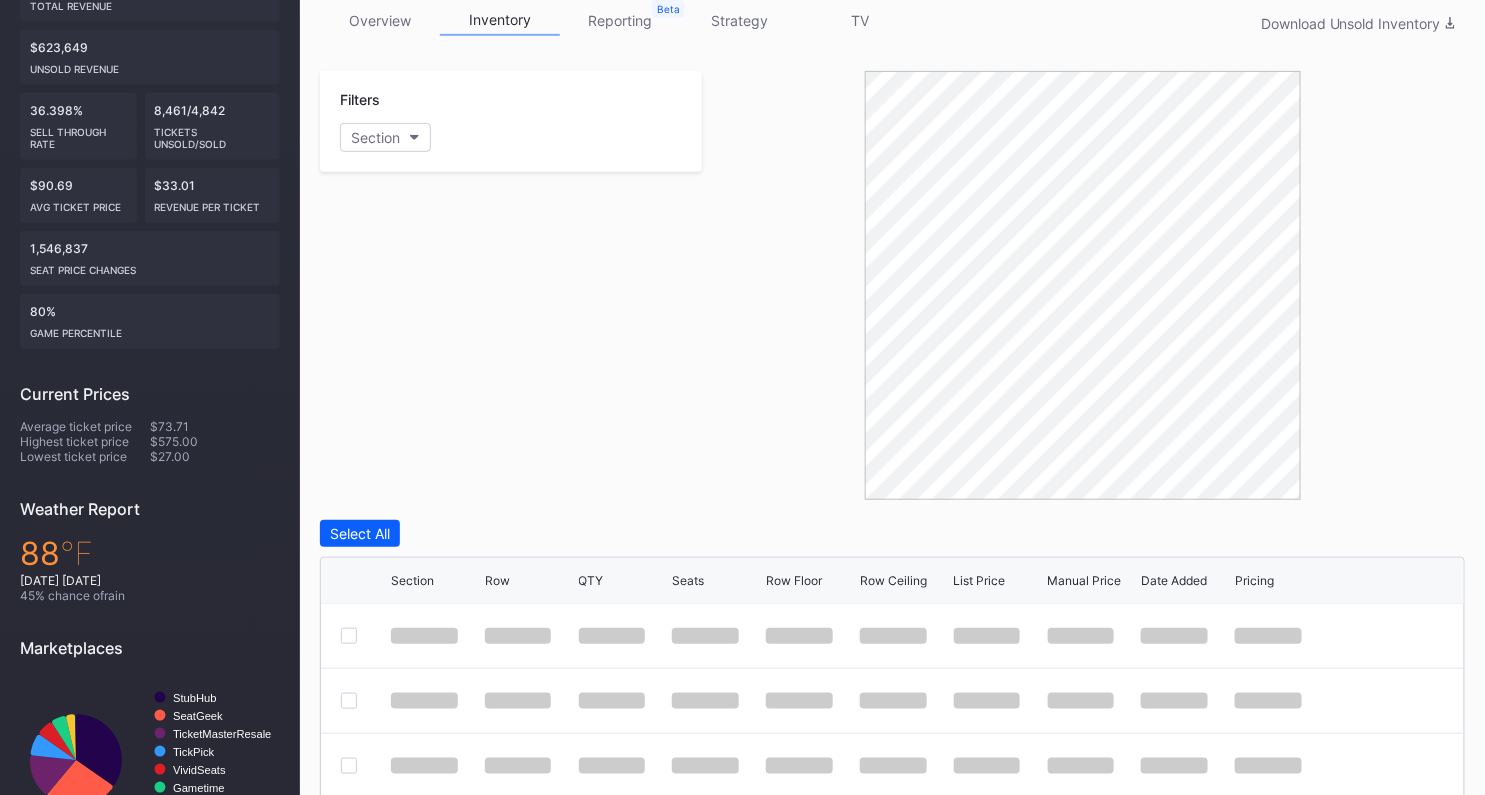 scroll, scrollTop: 374, scrollLeft: 0, axis: vertical 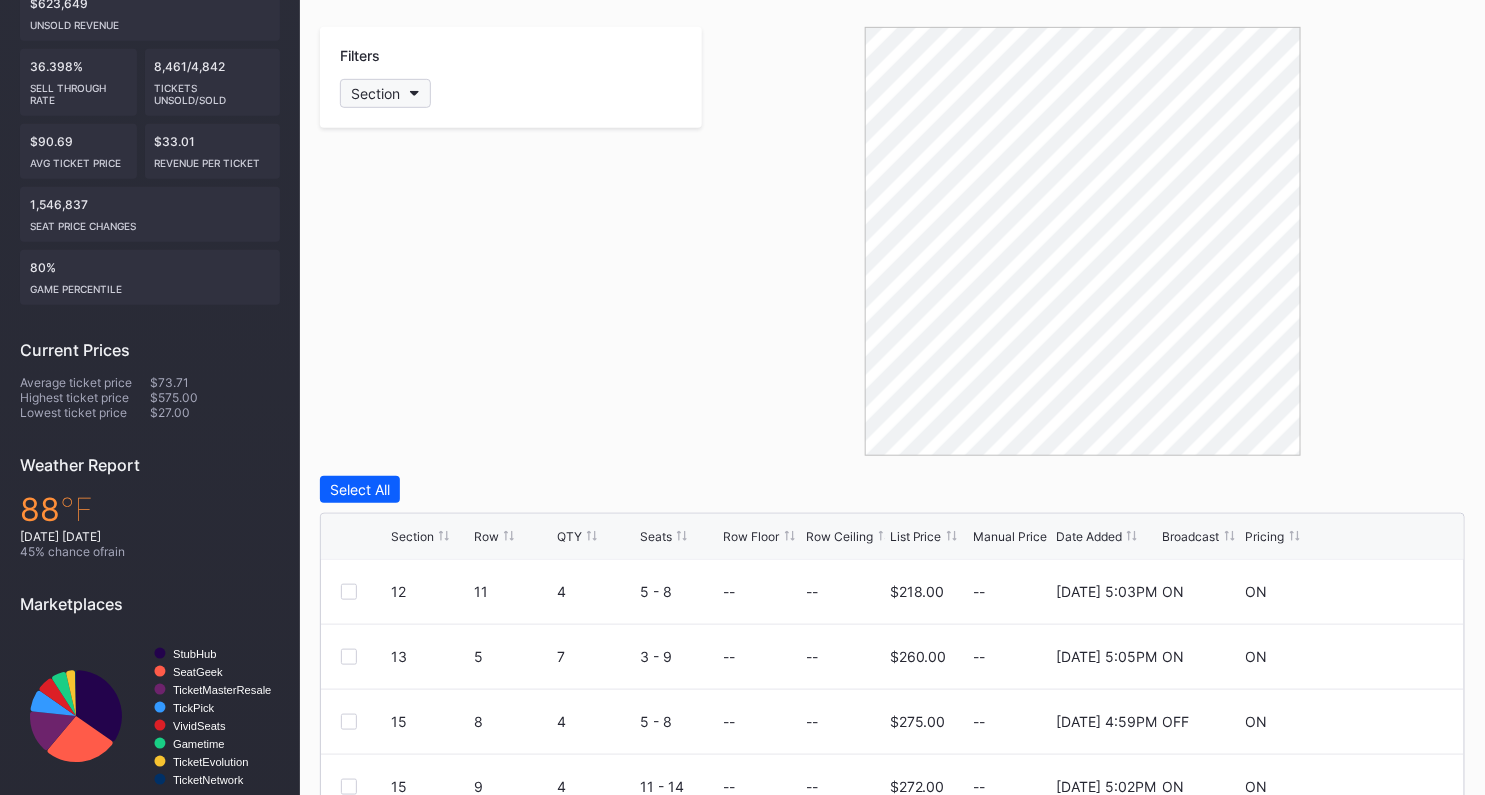click on "Section" at bounding box center [375, 93] 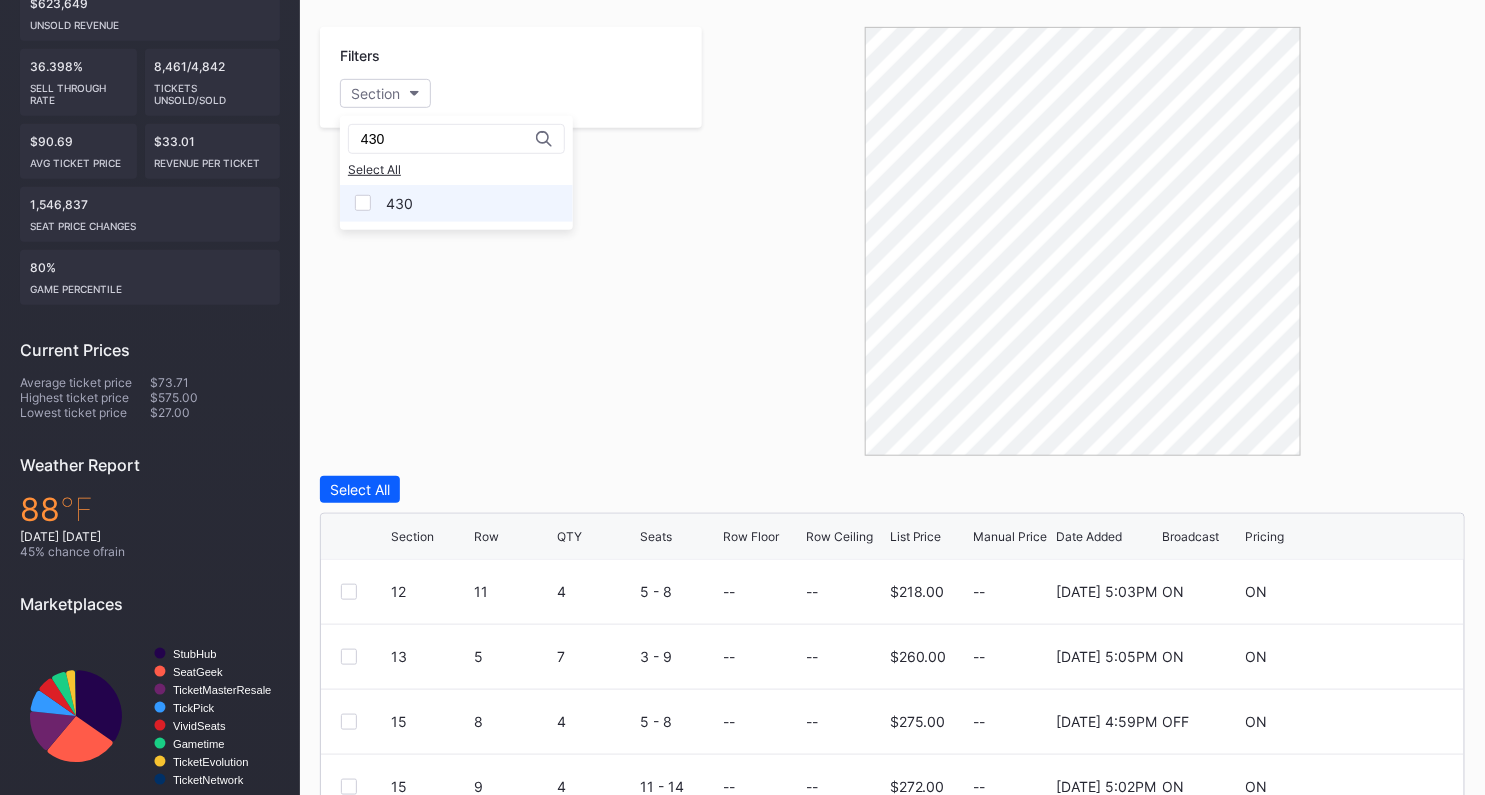 type on "430" 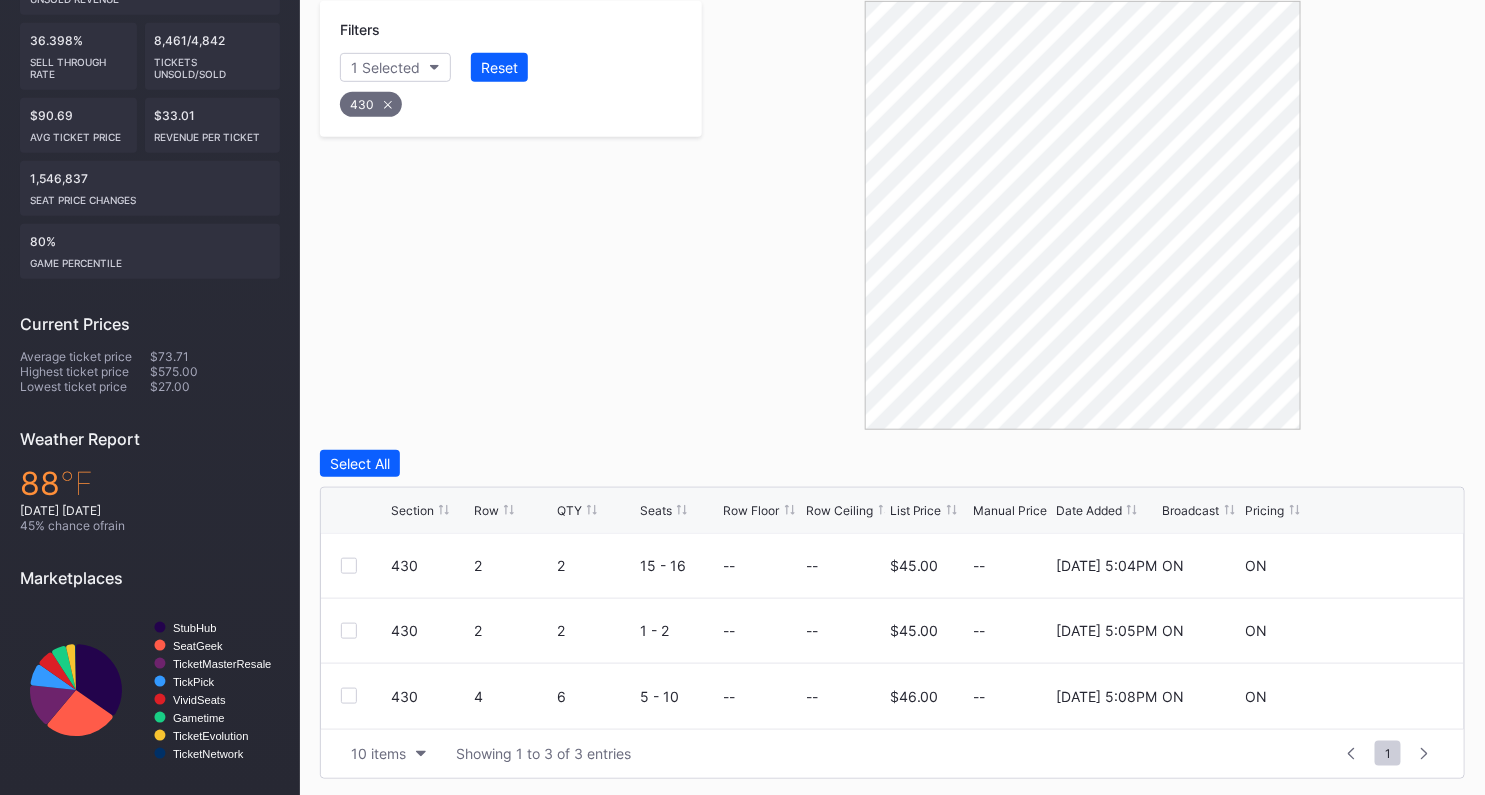 scroll, scrollTop: 0, scrollLeft: 0, axis: both 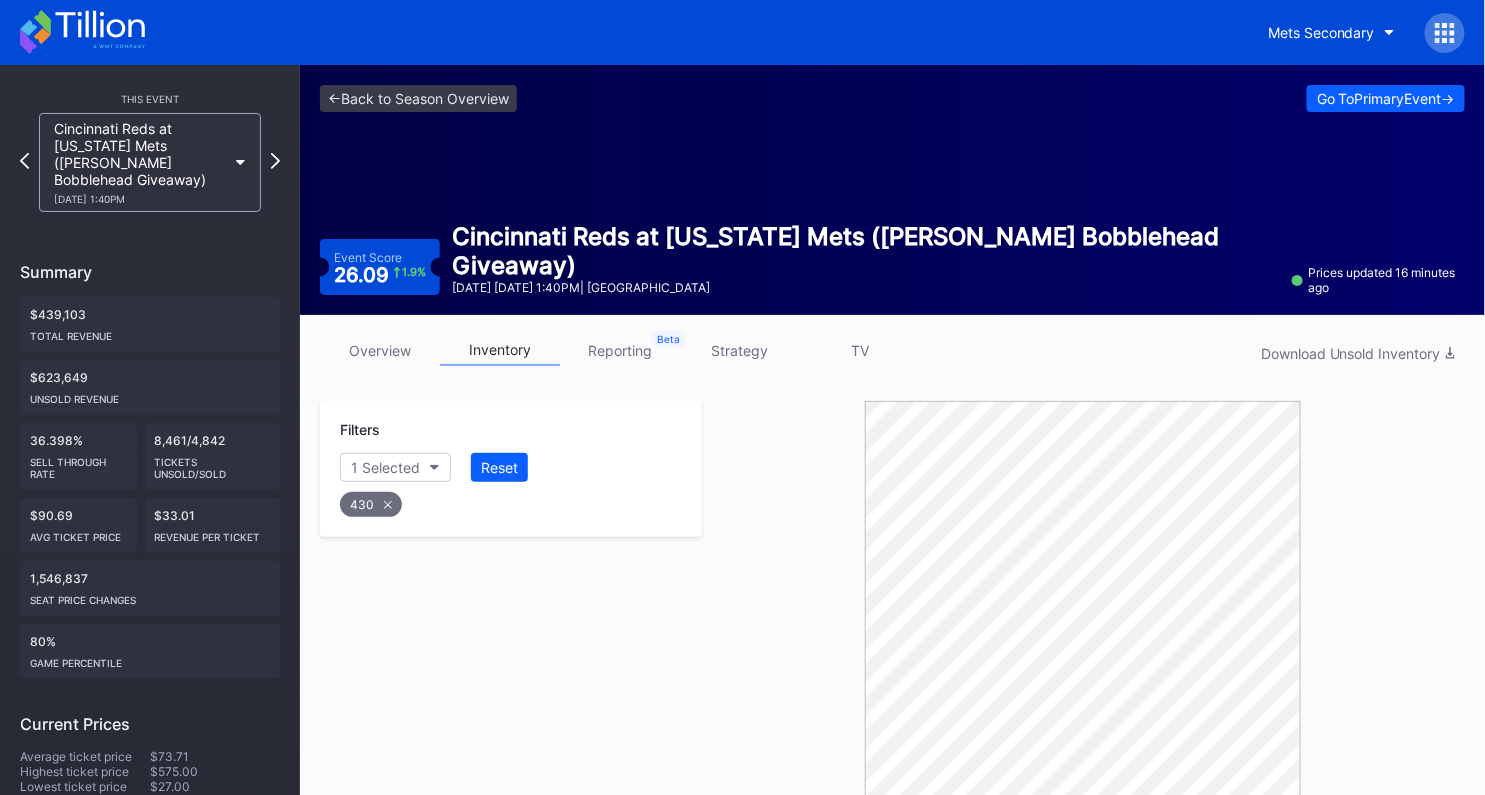 click 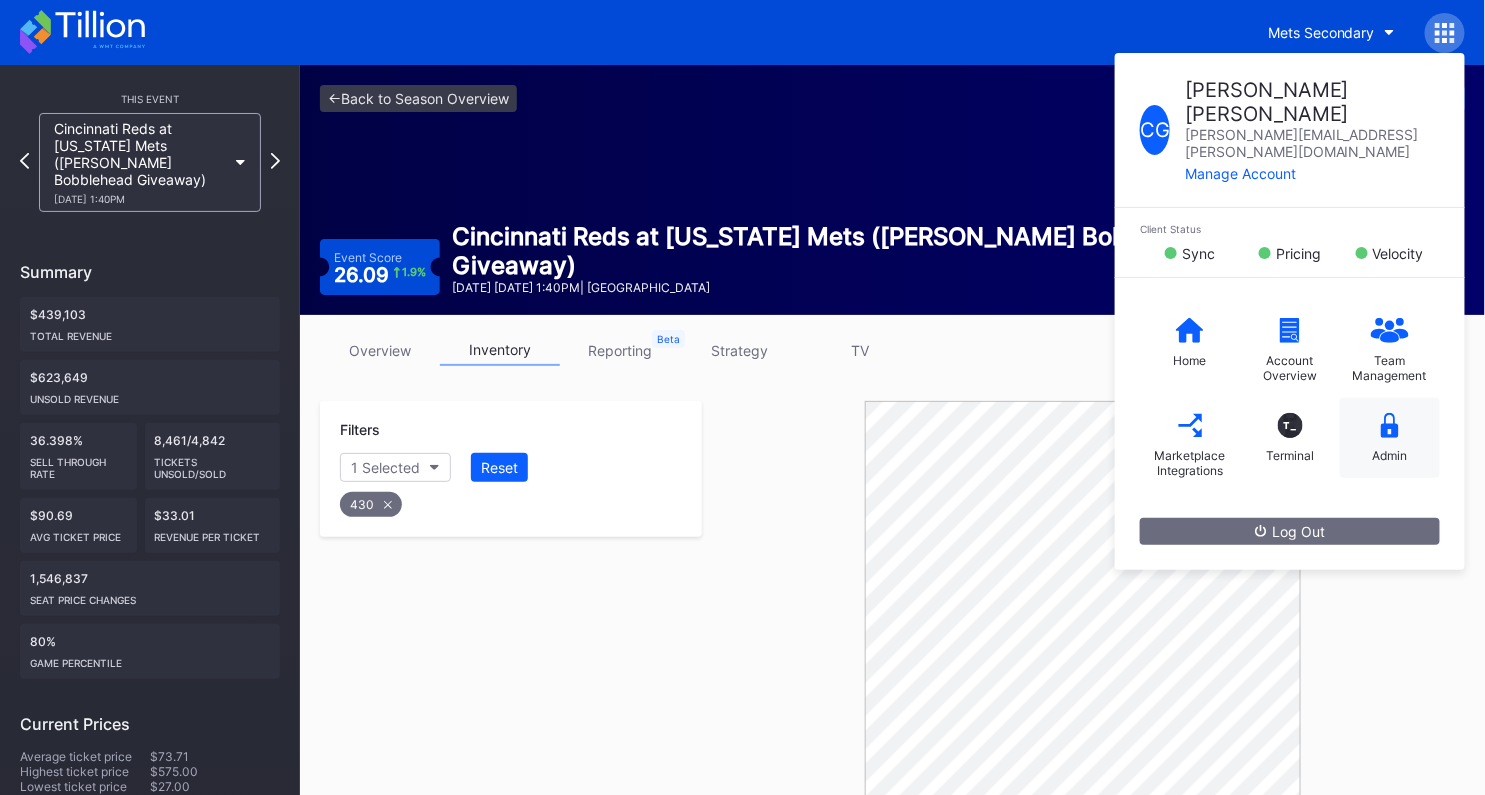 click on "Admin" at bounding box center (1390, 438) 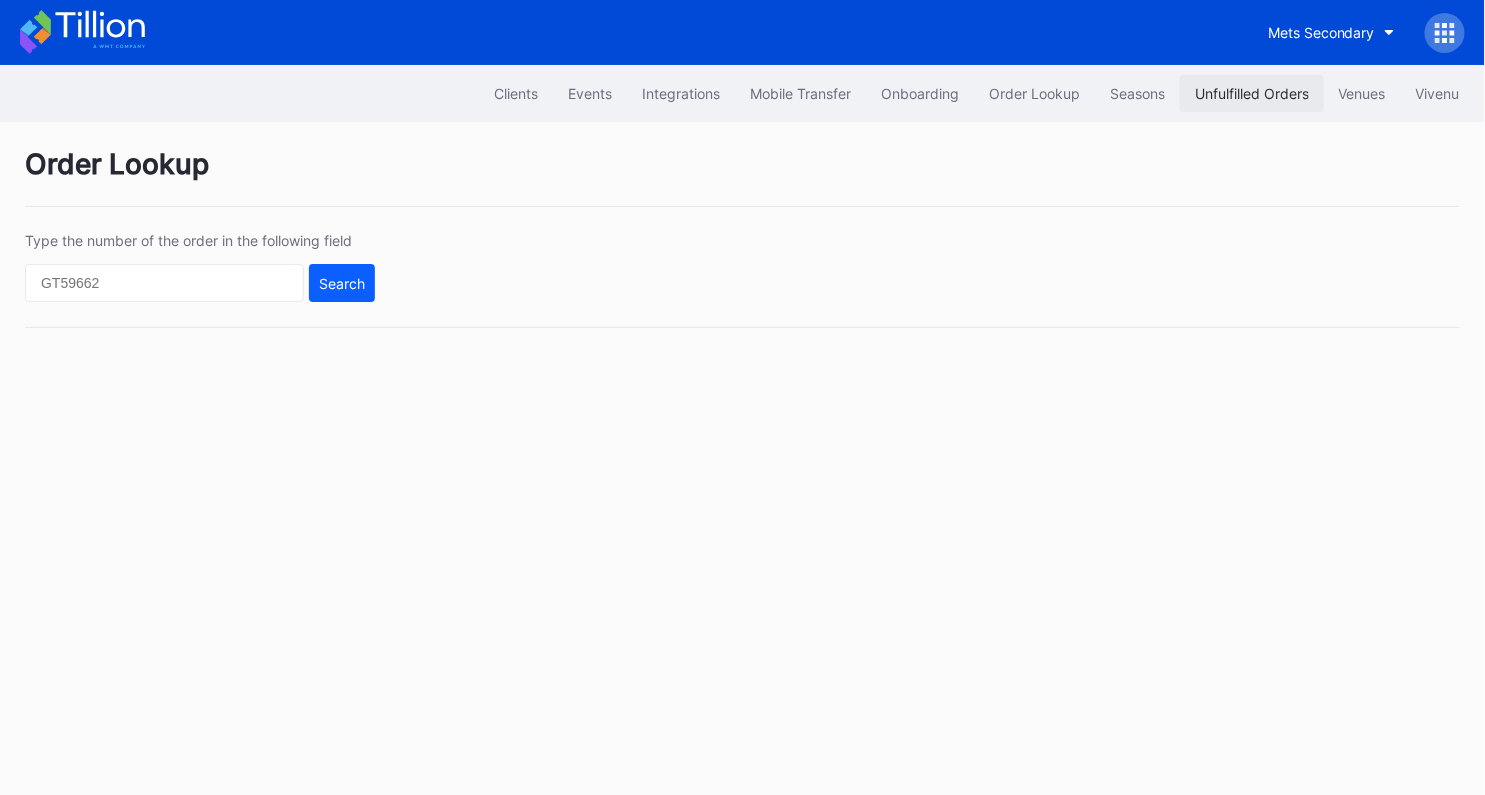 click on "Unfulfilled Orders" at bounding box center (1252, 93) 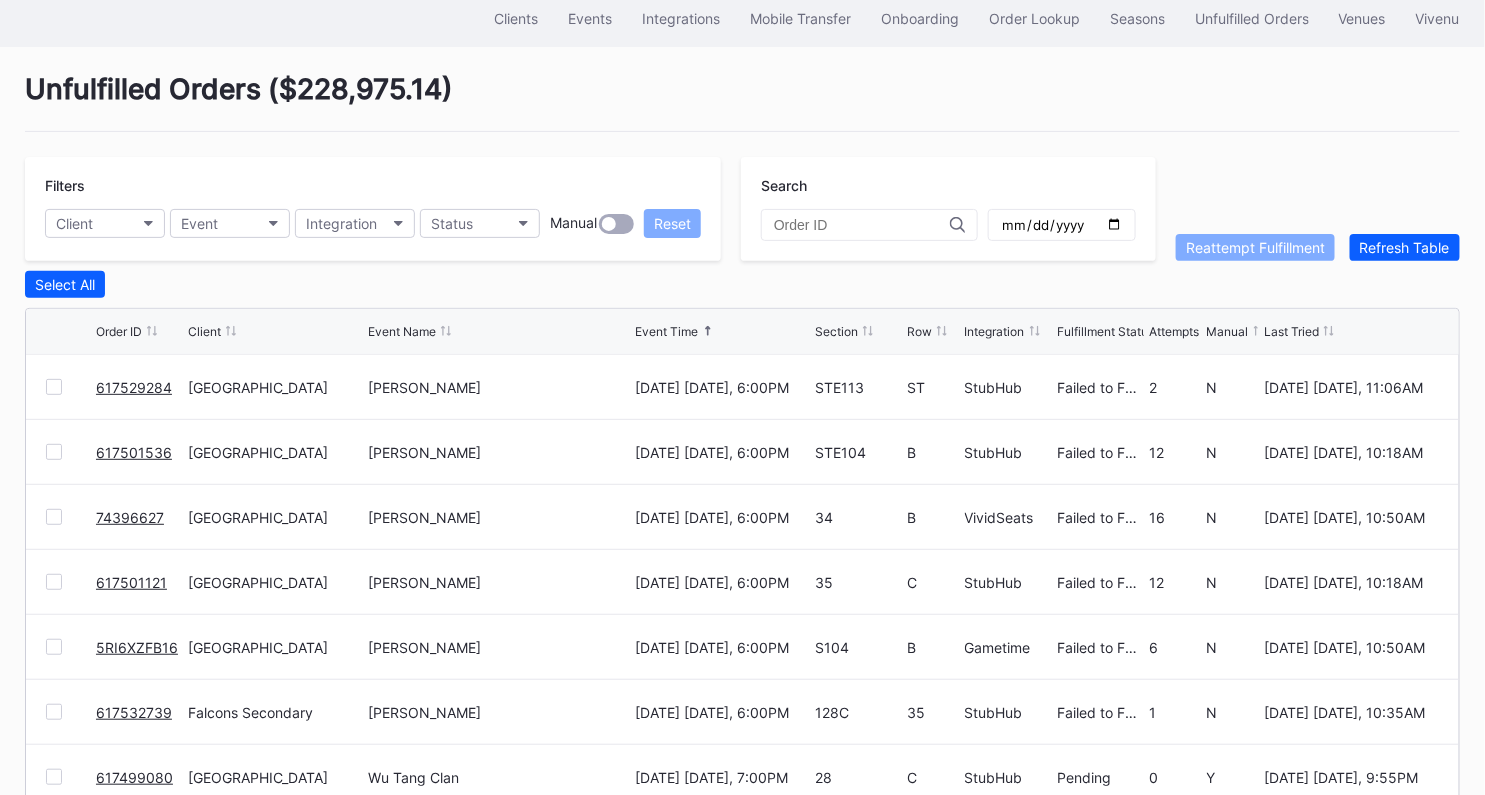 scroll, scrollTop: 160, scrollLeft: 0, axis: vertical 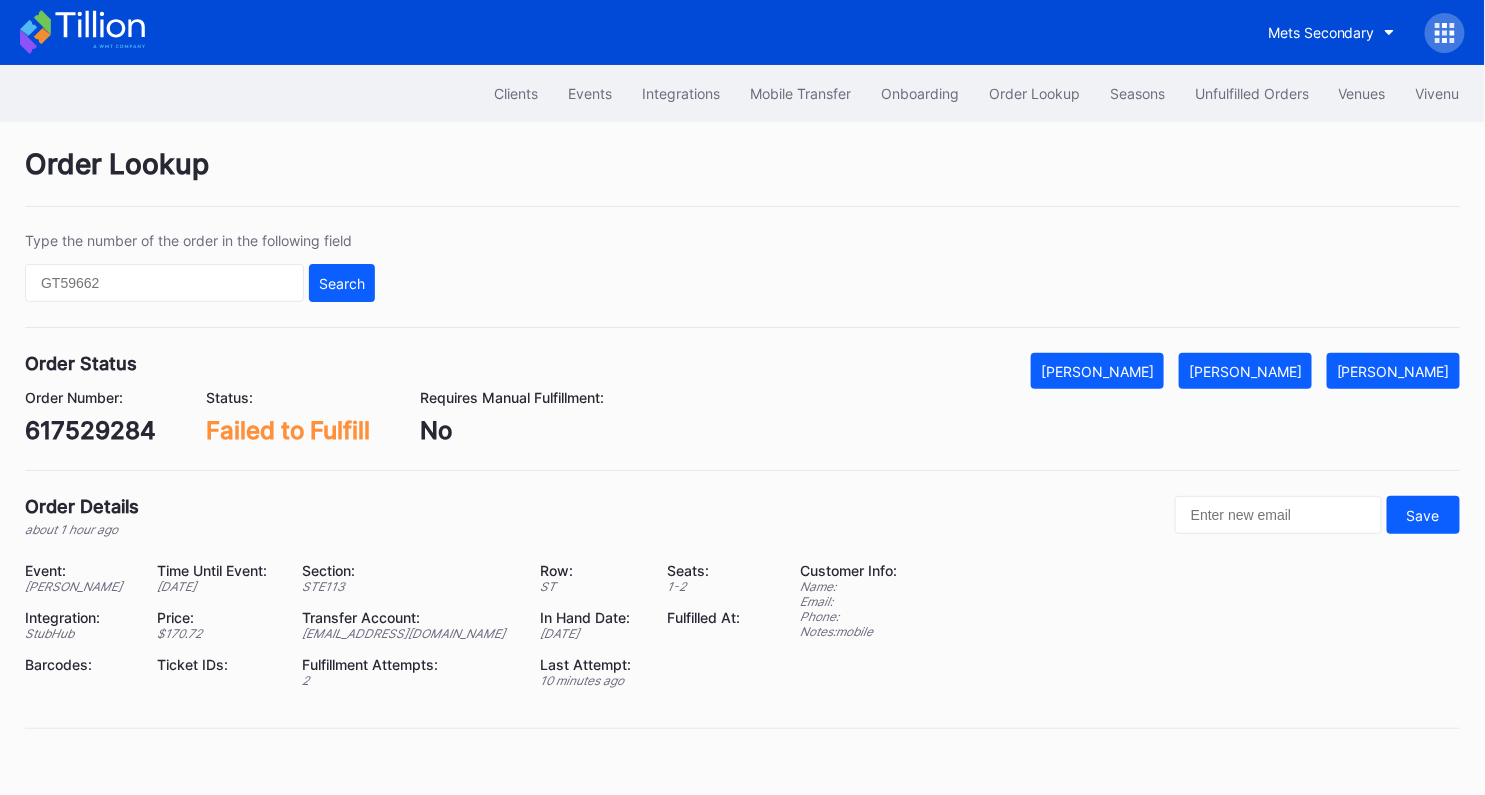 click on "617529284" at bounding box center [90, 430] 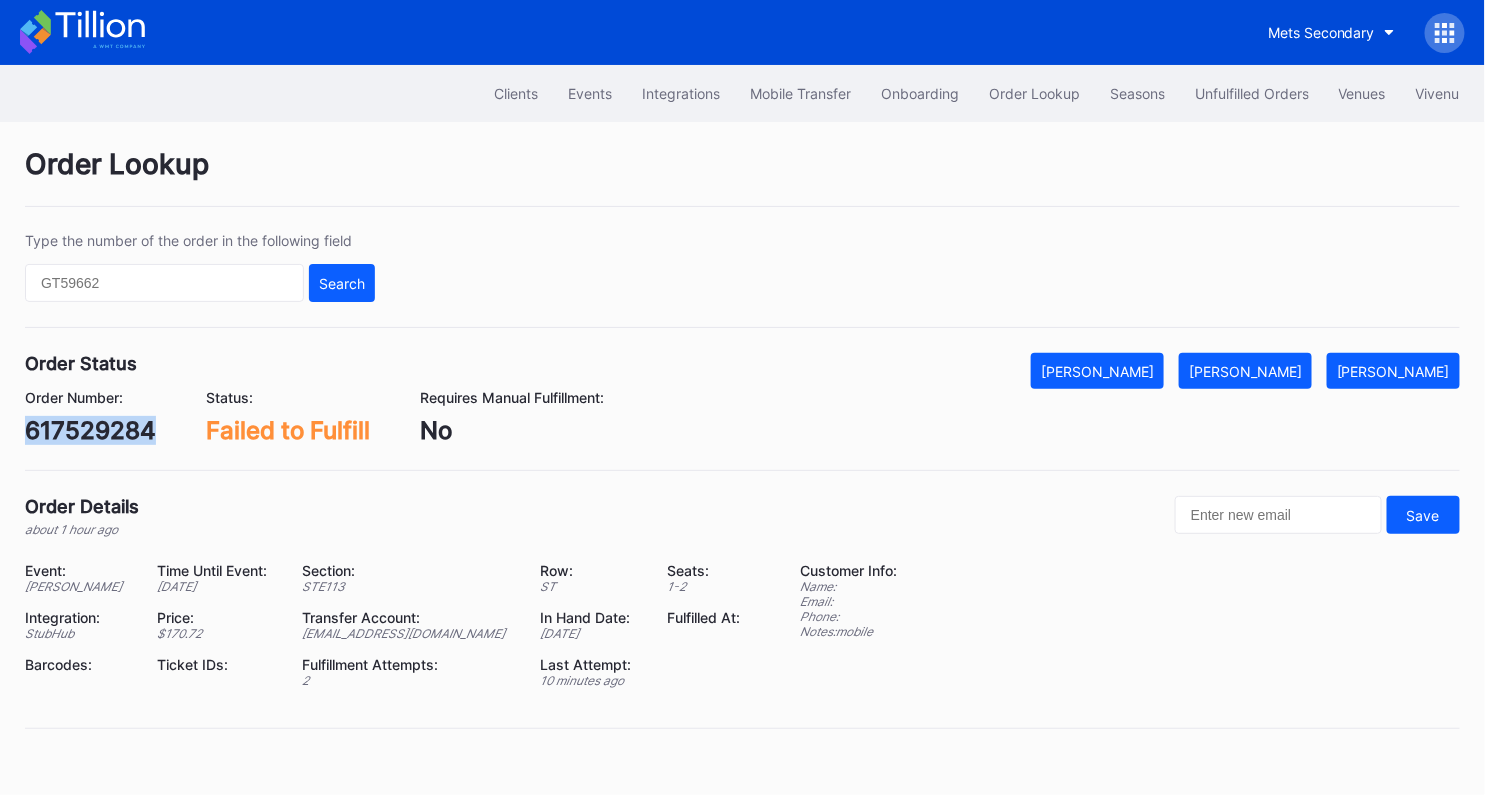 click on "617529284" at bounding box center [90, 430] 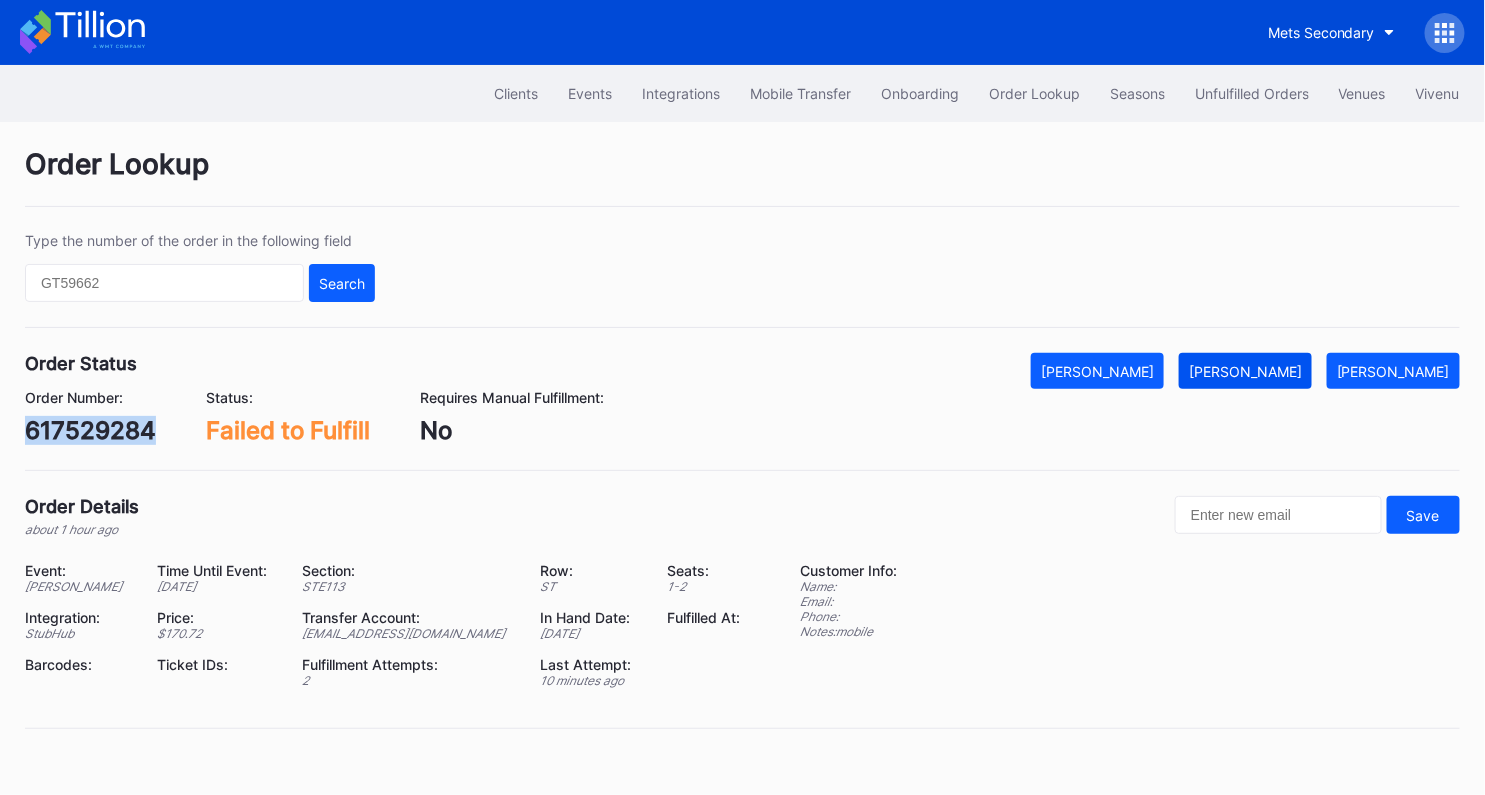 click on "[PERSON_NAME]" at bounding box center [1245, 371] 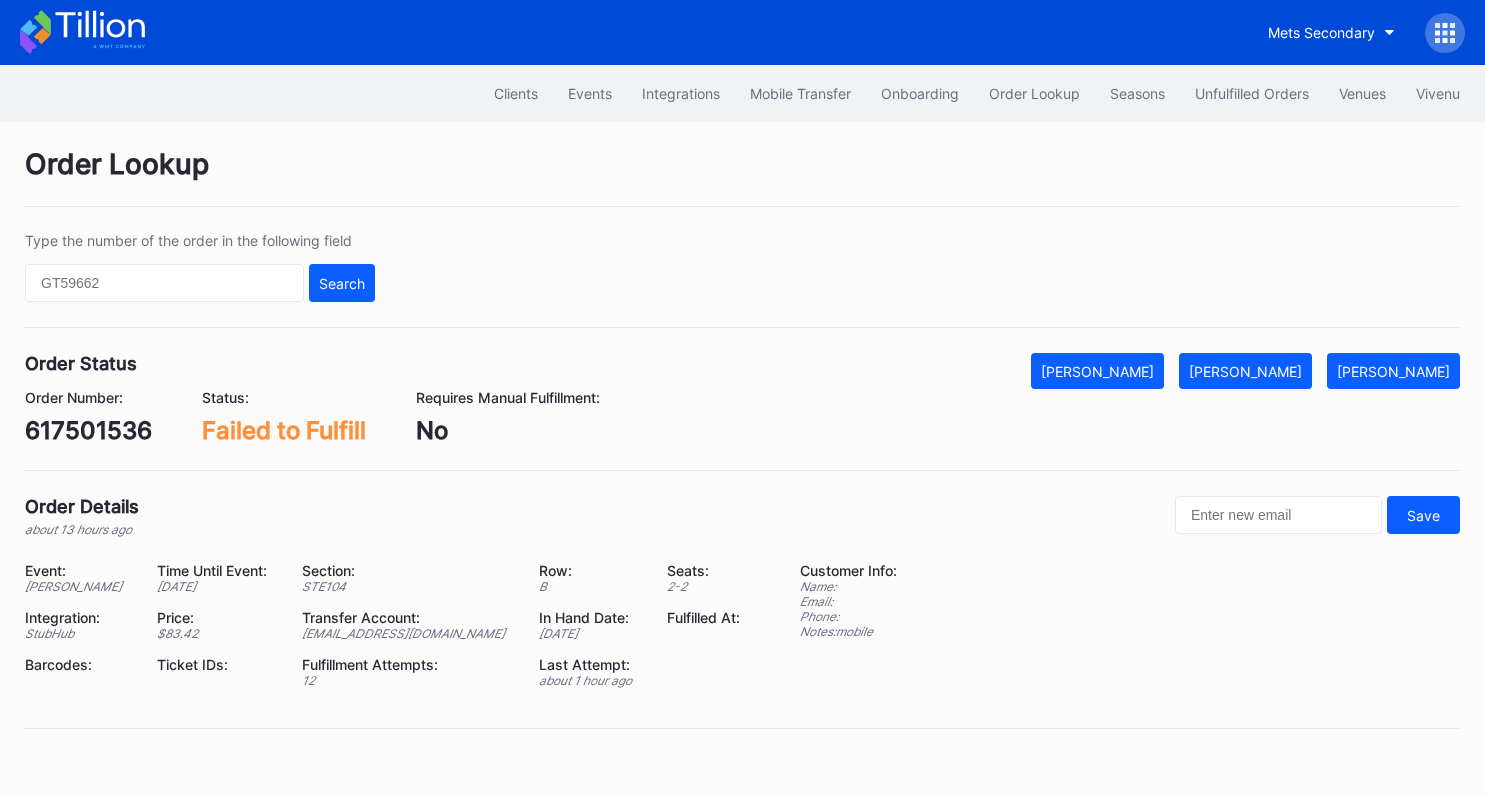 scroll, scrollTop: 0, scrollLeft: 0, axis: both 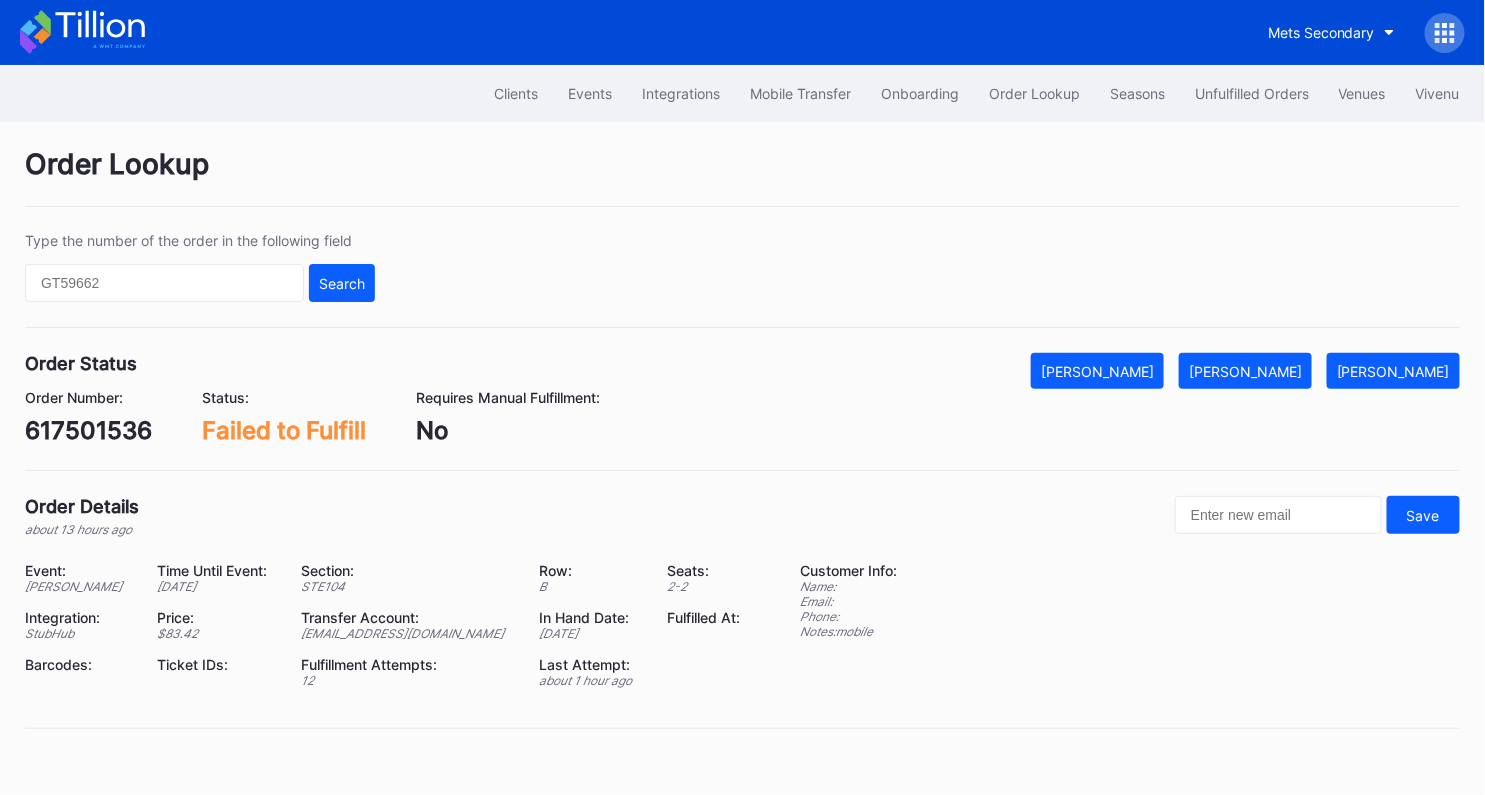 click on "617501536" at bounding box center (88, 430) 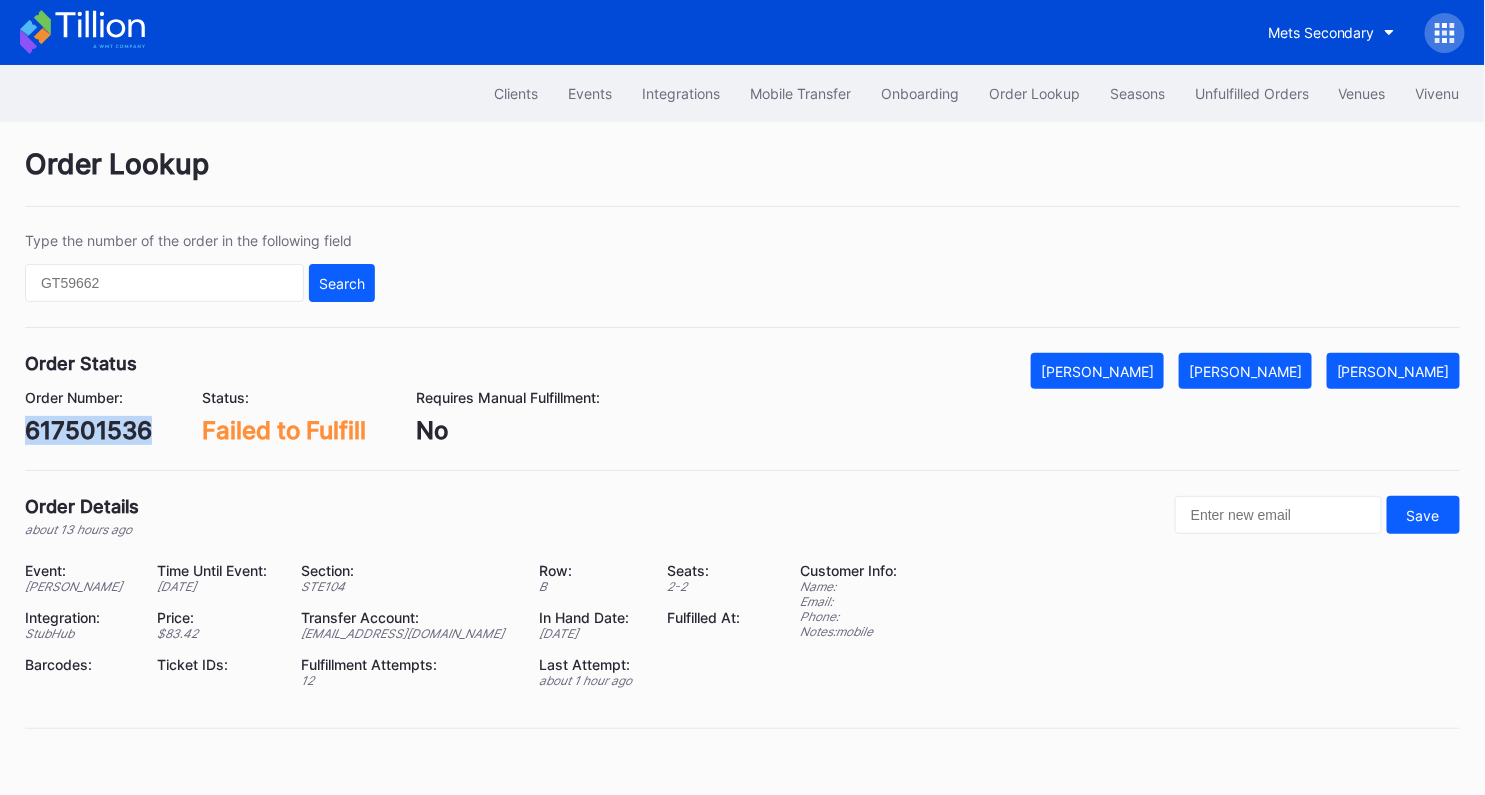 click on "617501536" at bounding box center [88, 430] 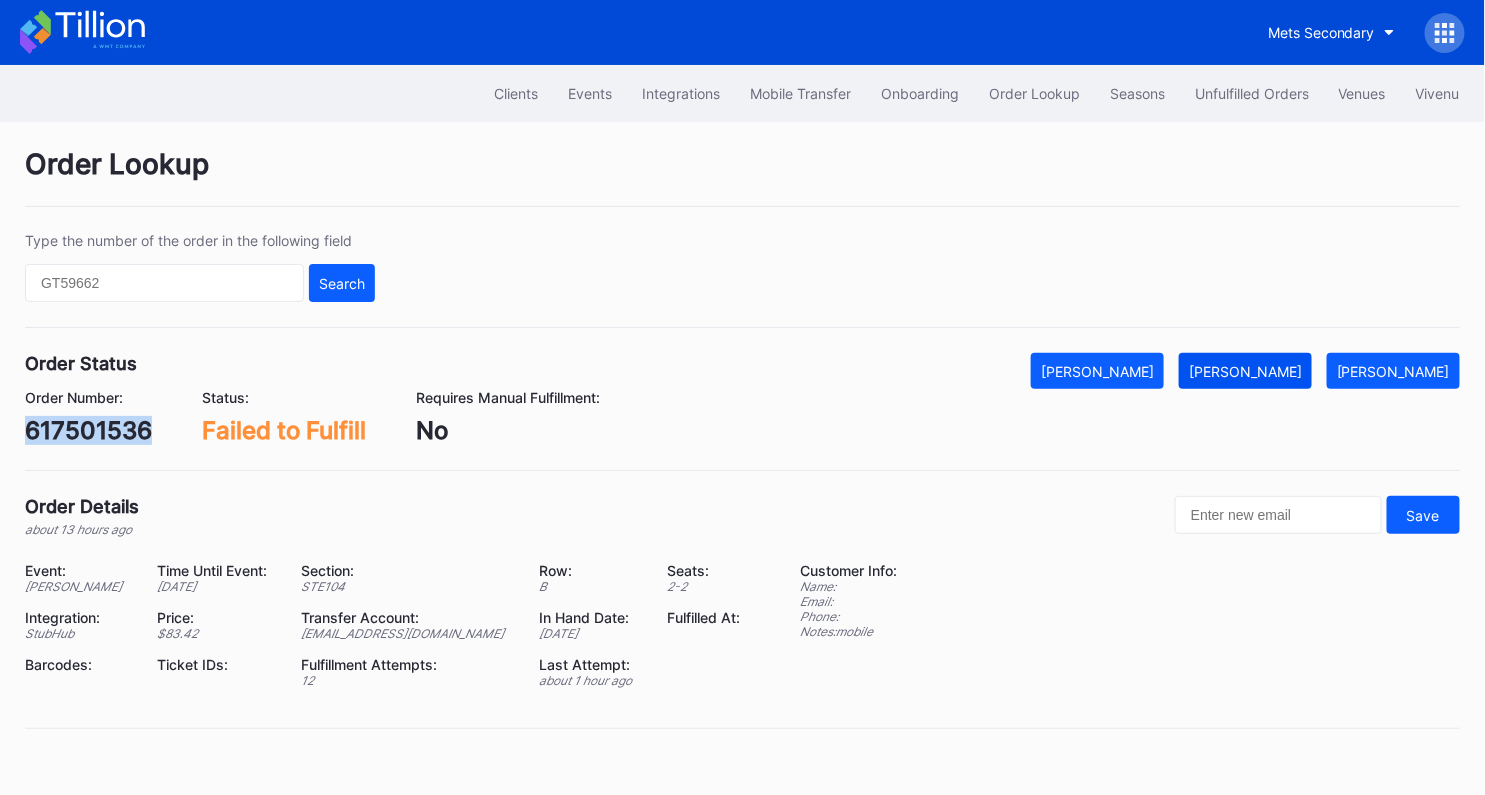 click on "[PERSON_NAME]" at bounding box center (1245, 371) 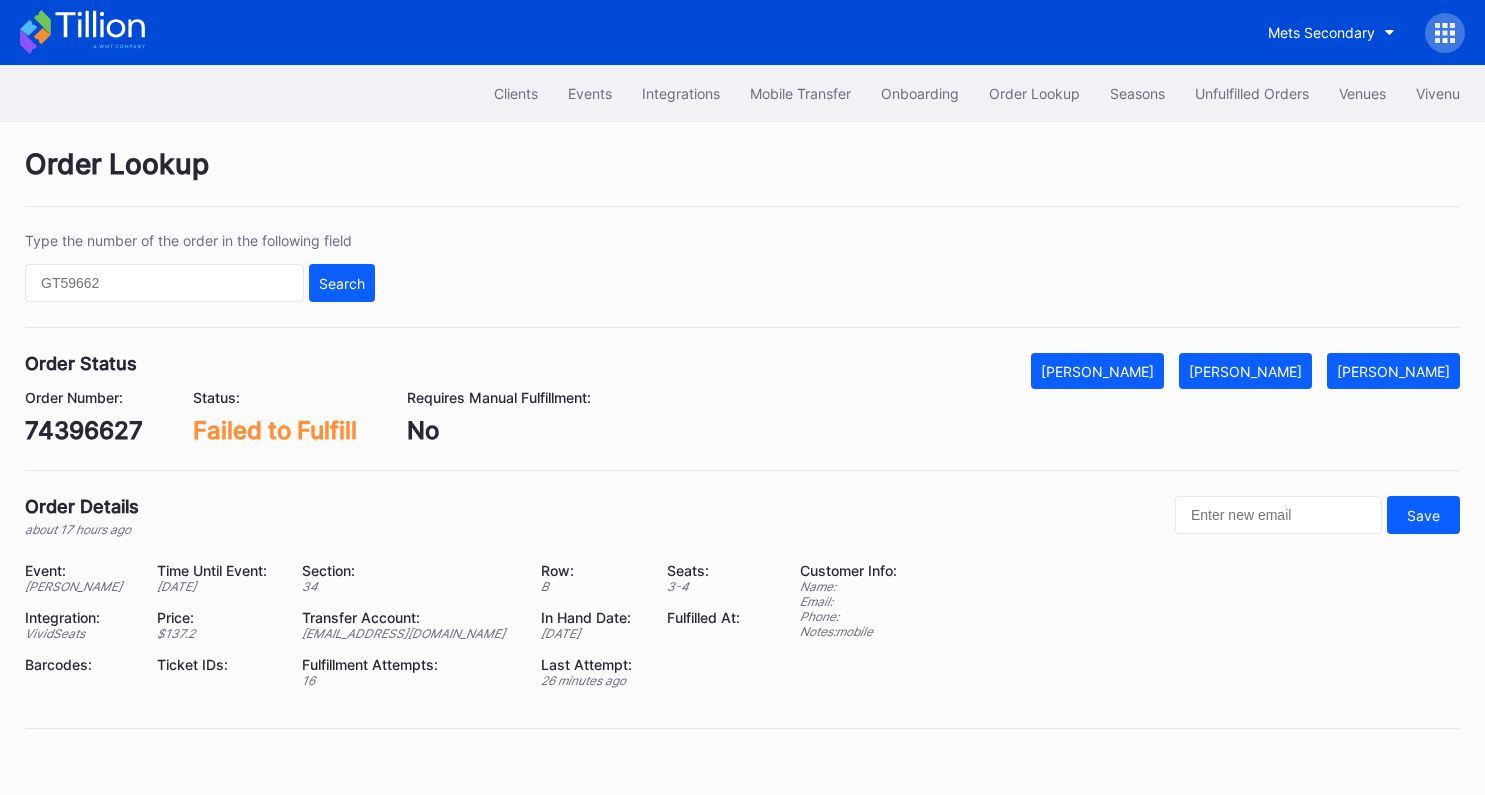 scroll, scrollTop: 0, scrollLeft: 0, axis: both 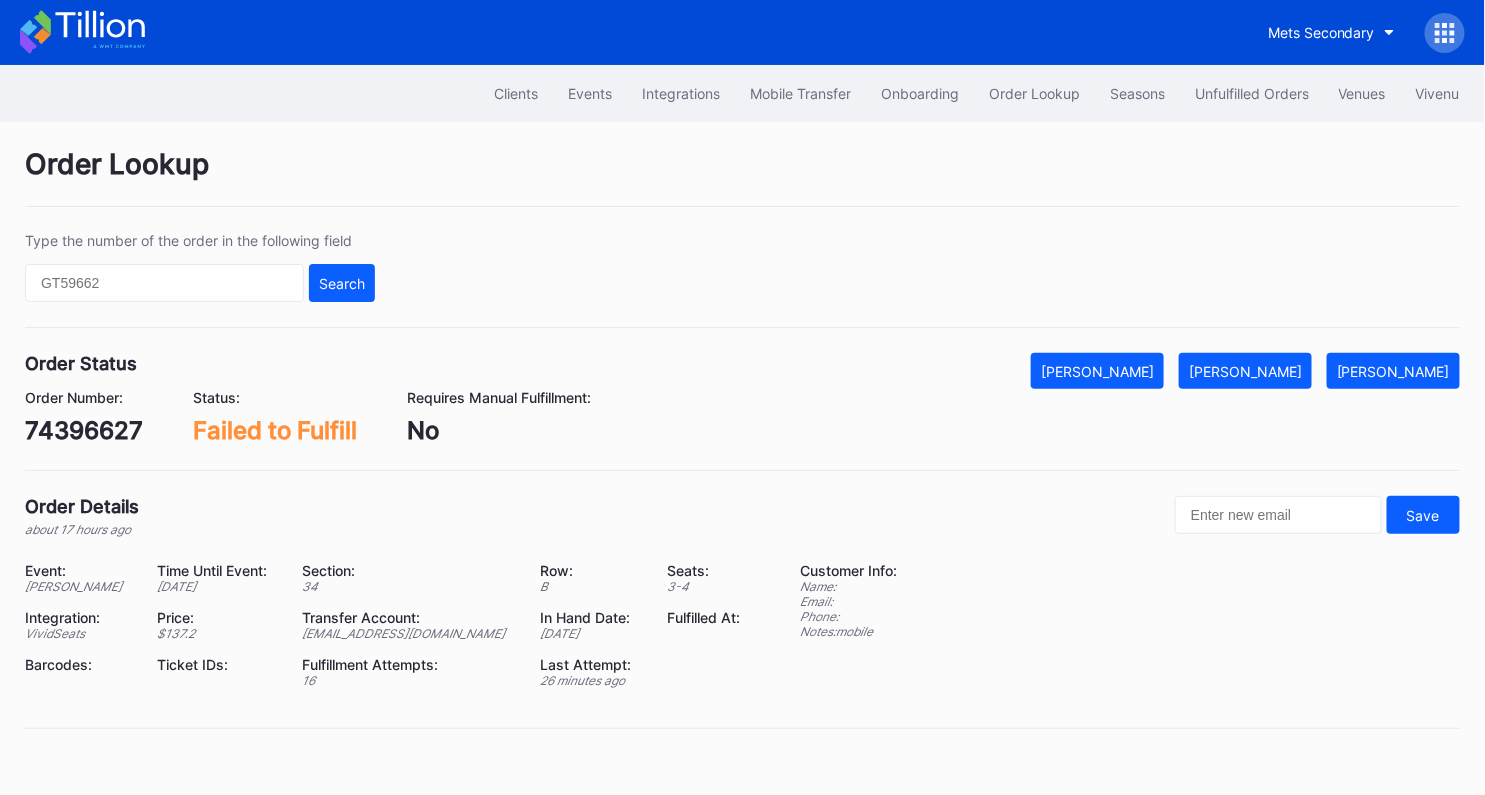 click on "74396627" at bounding box center [84, 430] 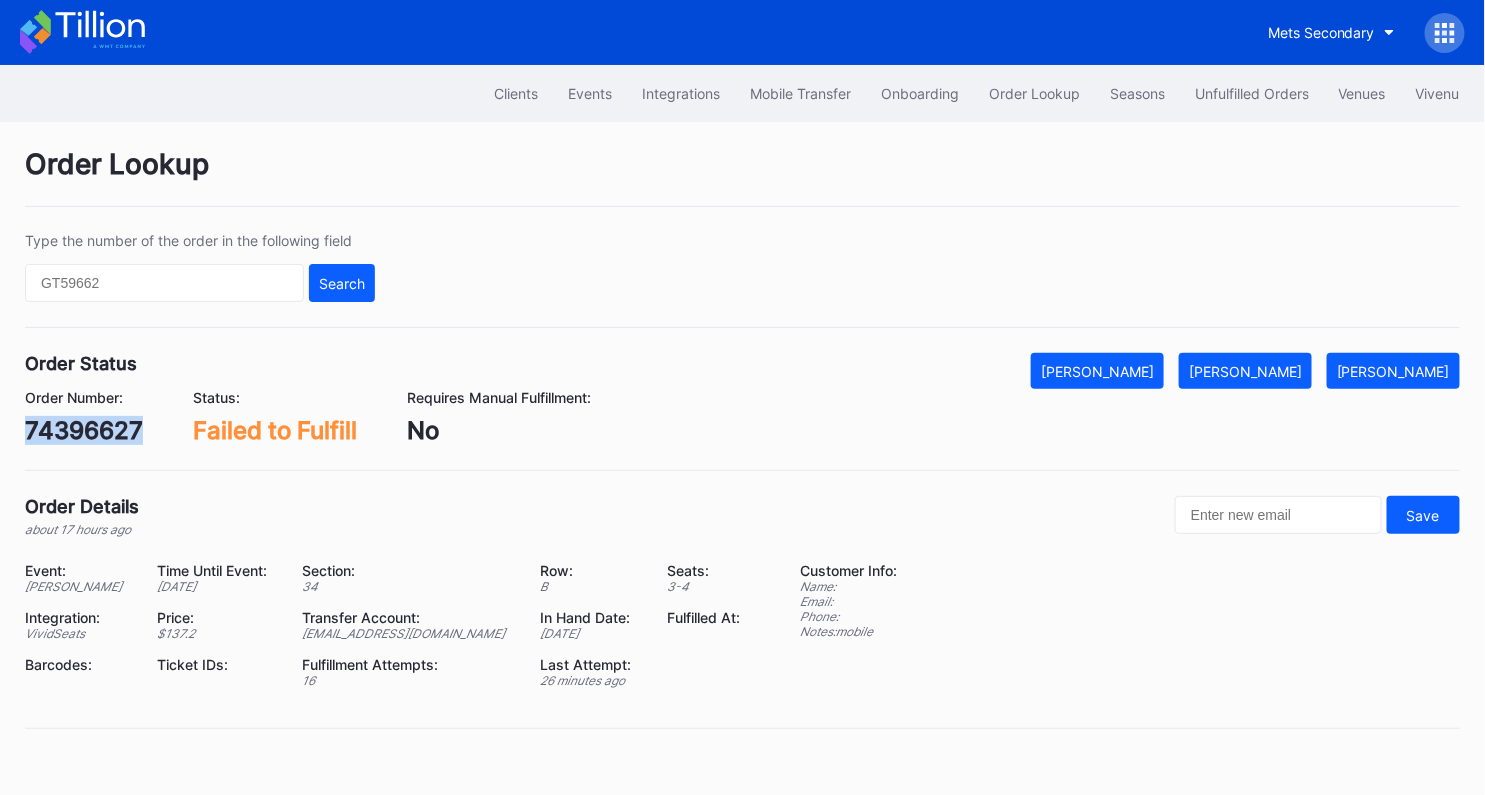 click on "74396627" at bounding box center (84, 430) 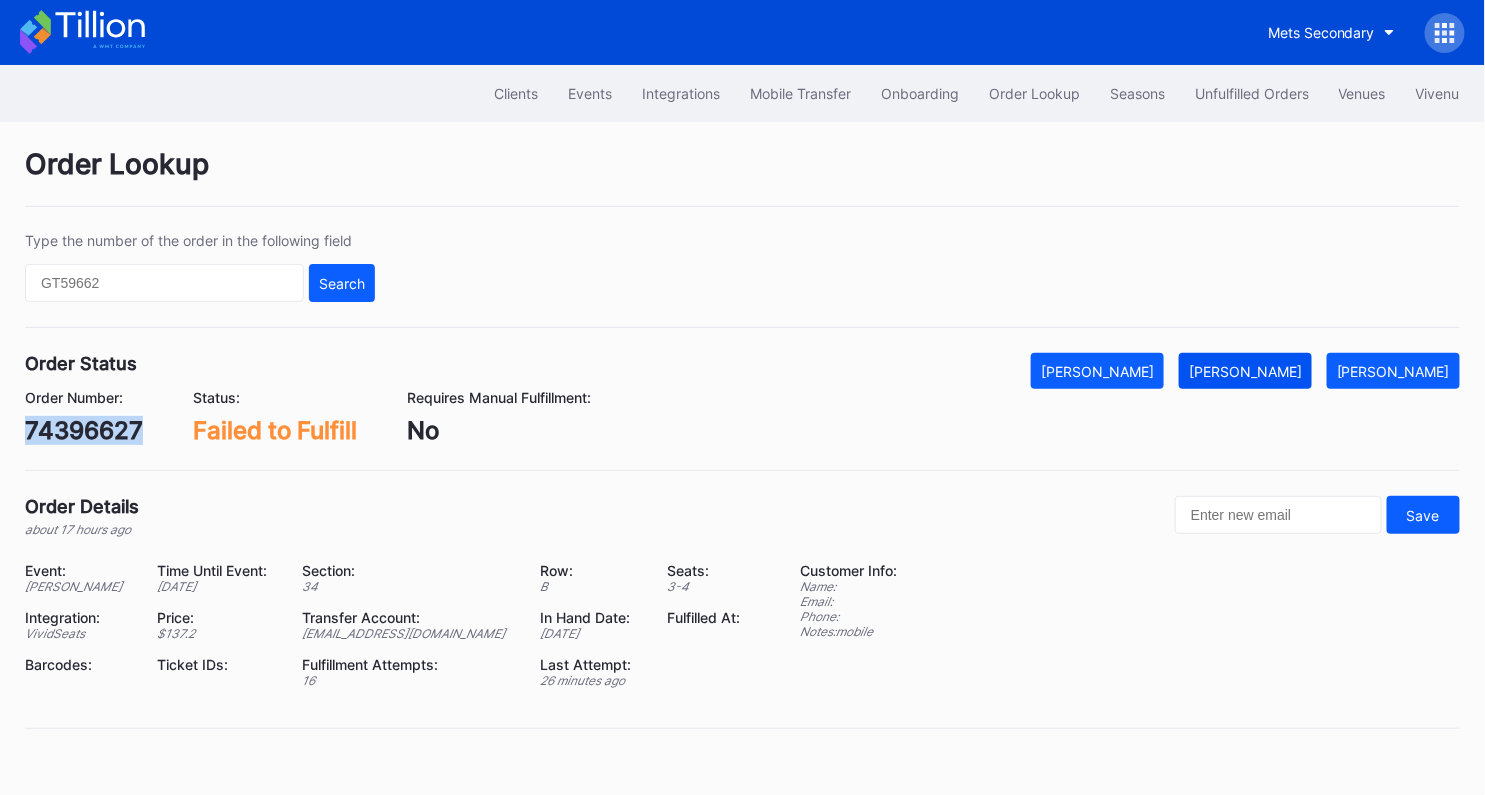 click on "[PERSON_NAME]" at bounding box center (1245, 371) 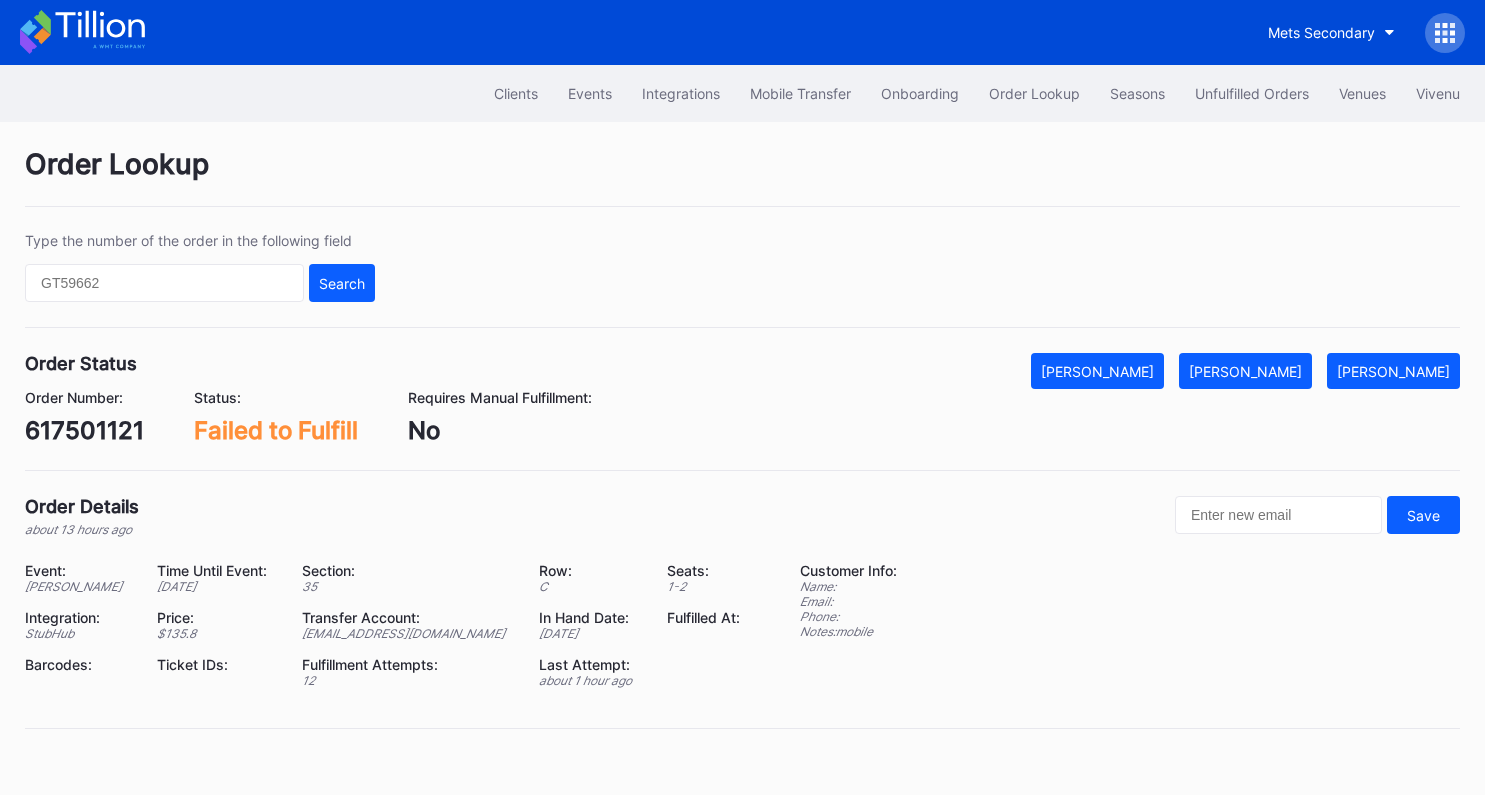 scroll, scrollTop: 0, scrollLeft: 0, axis: both 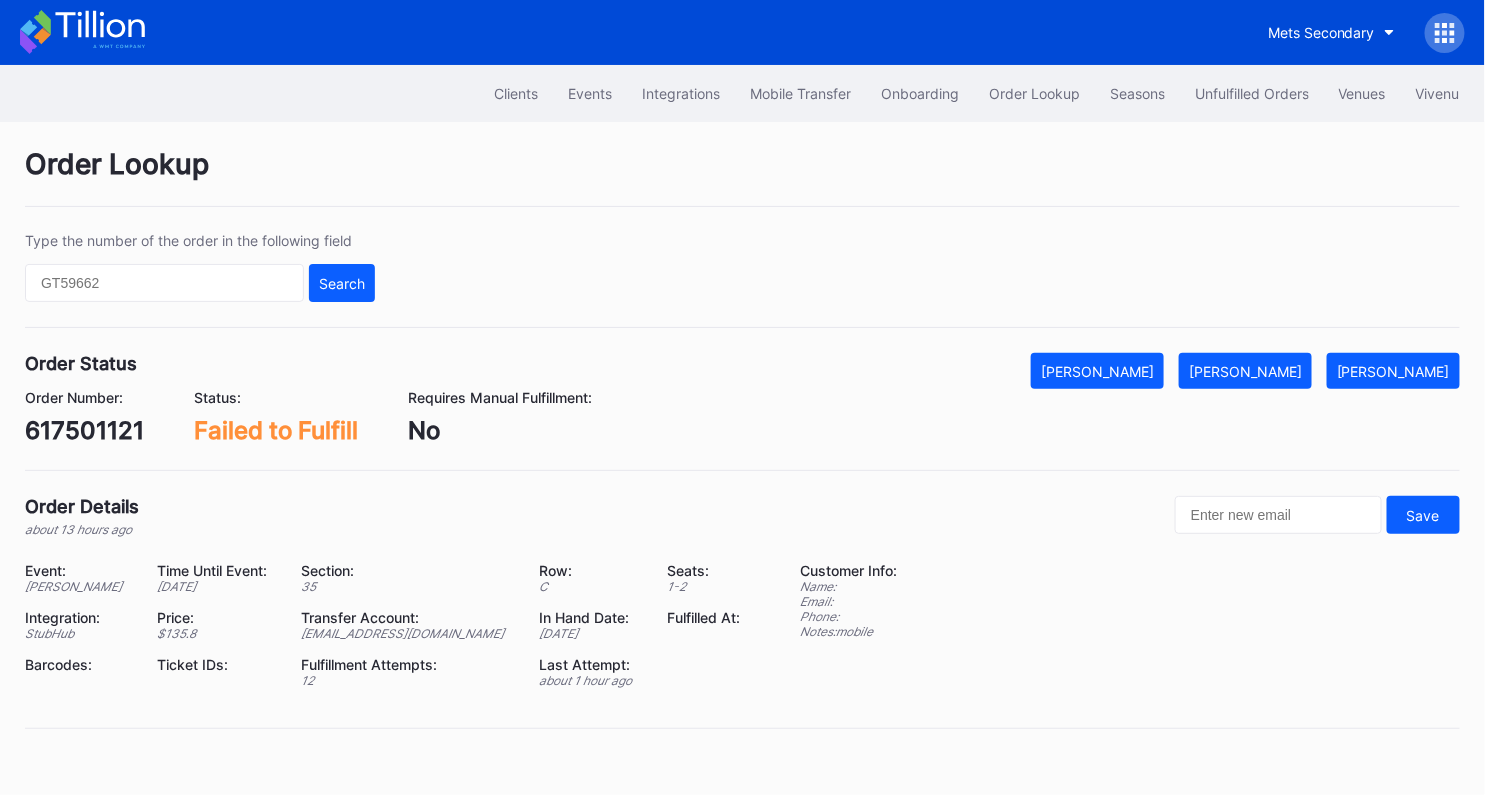 click on "617501121" at bounding box center (84, 430) 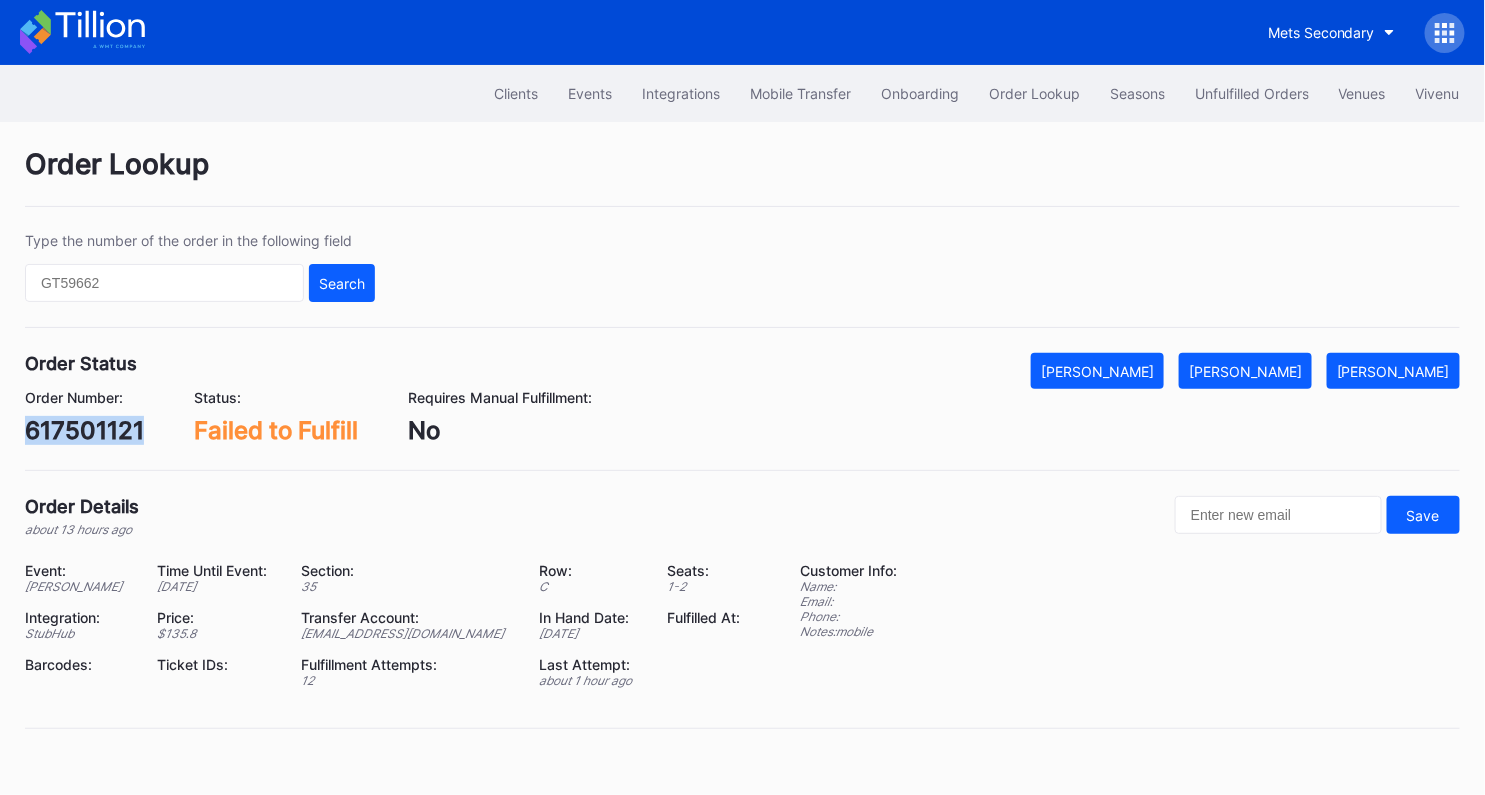 click on "617501121" at bounding box center [84, 430] 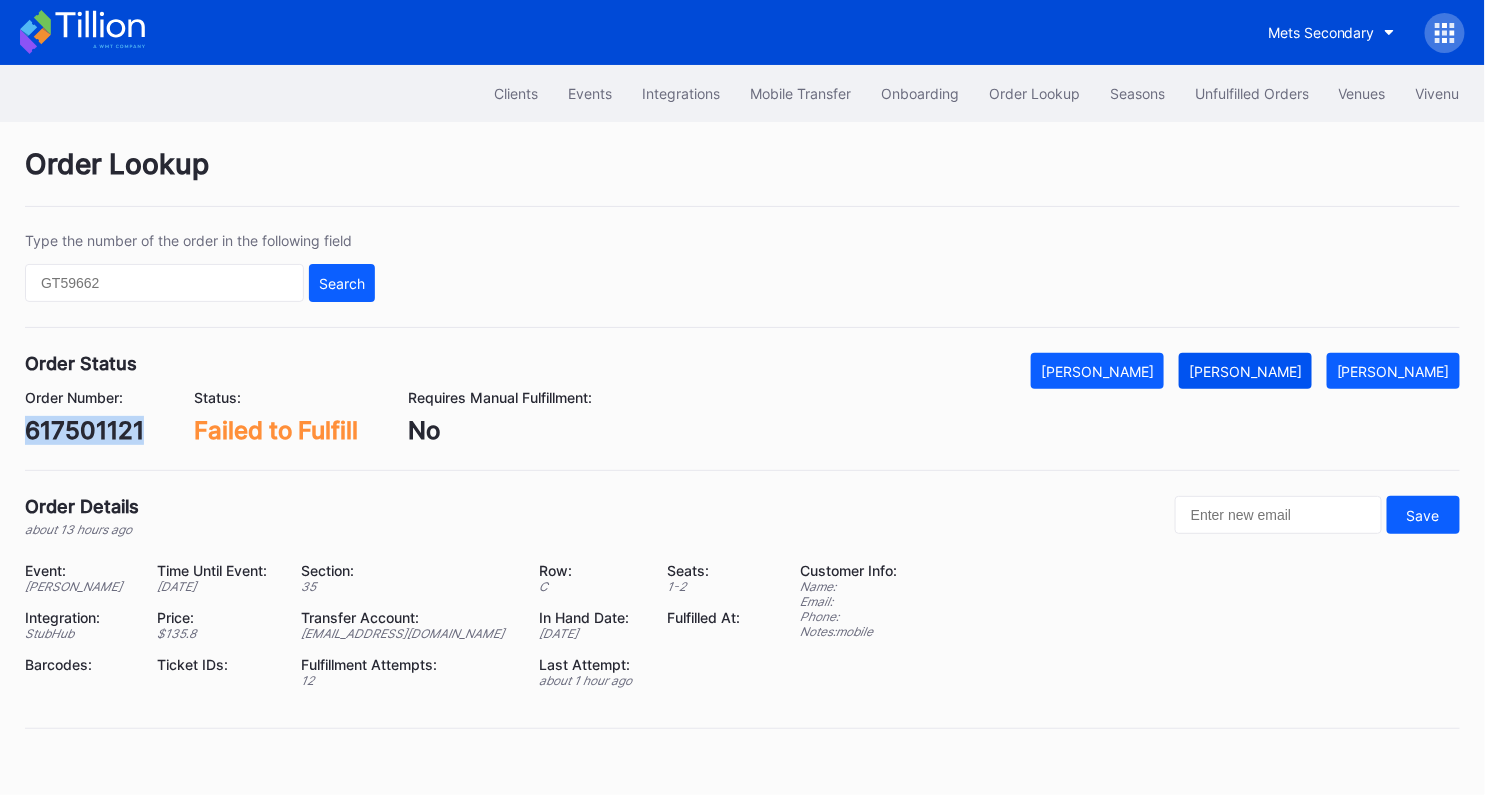 click on "[PERSON_NAME]" at bounding box center [1245, 371] 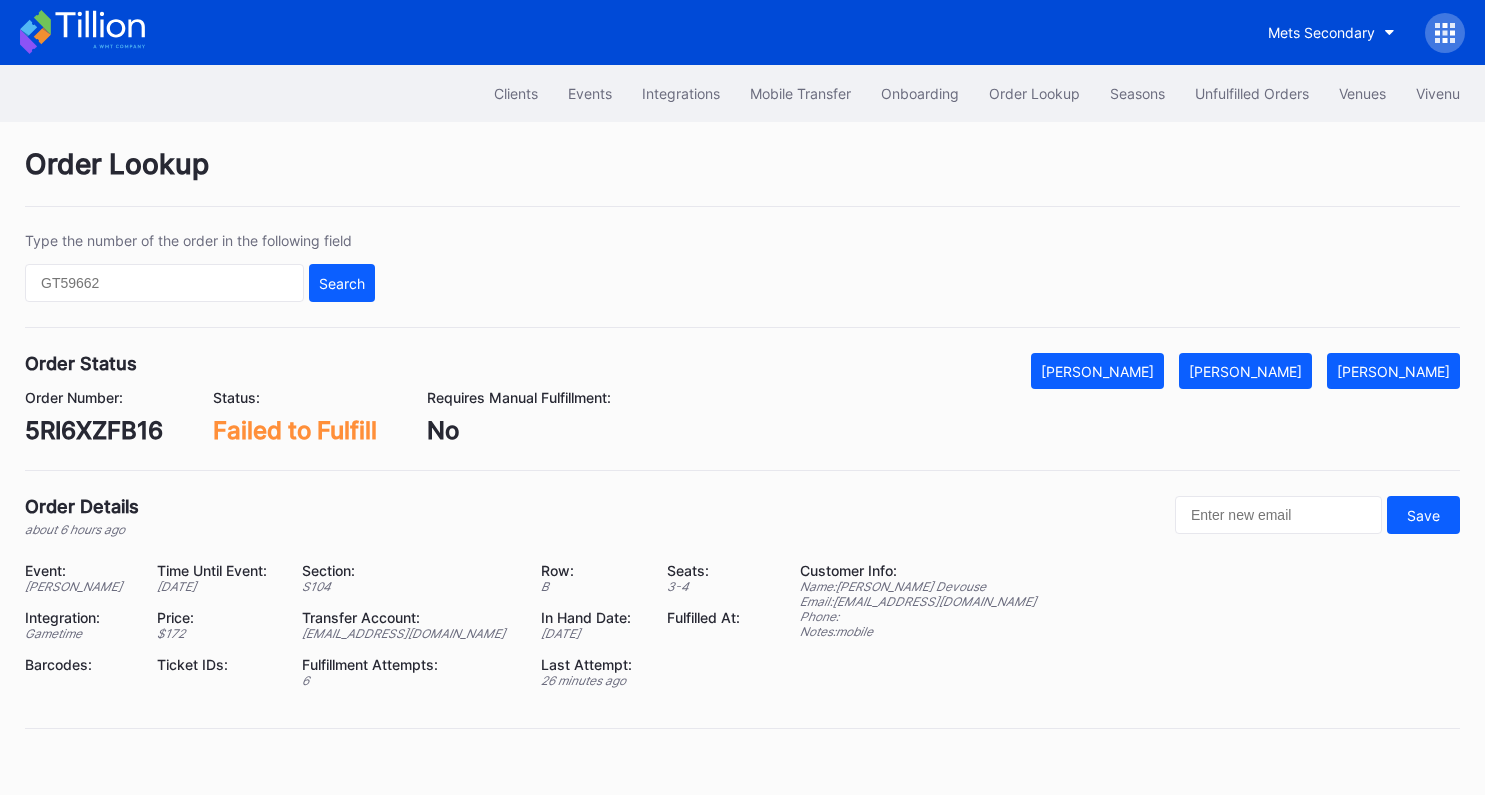 scroll, scrollTop: 0, scrollLeft: 0, axis: both 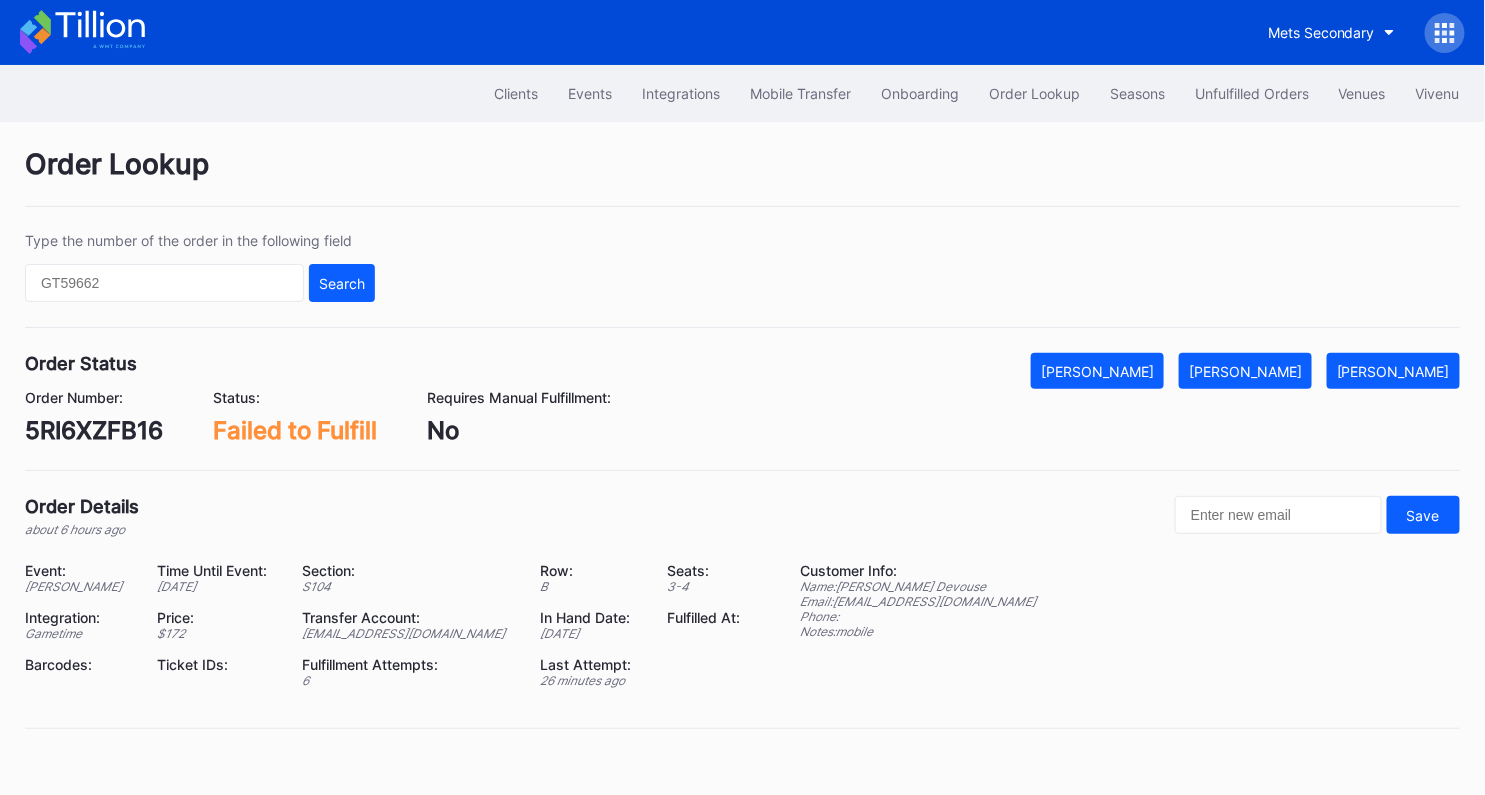 click on "5RI6XZFB16" at bounding box center [94, 430] 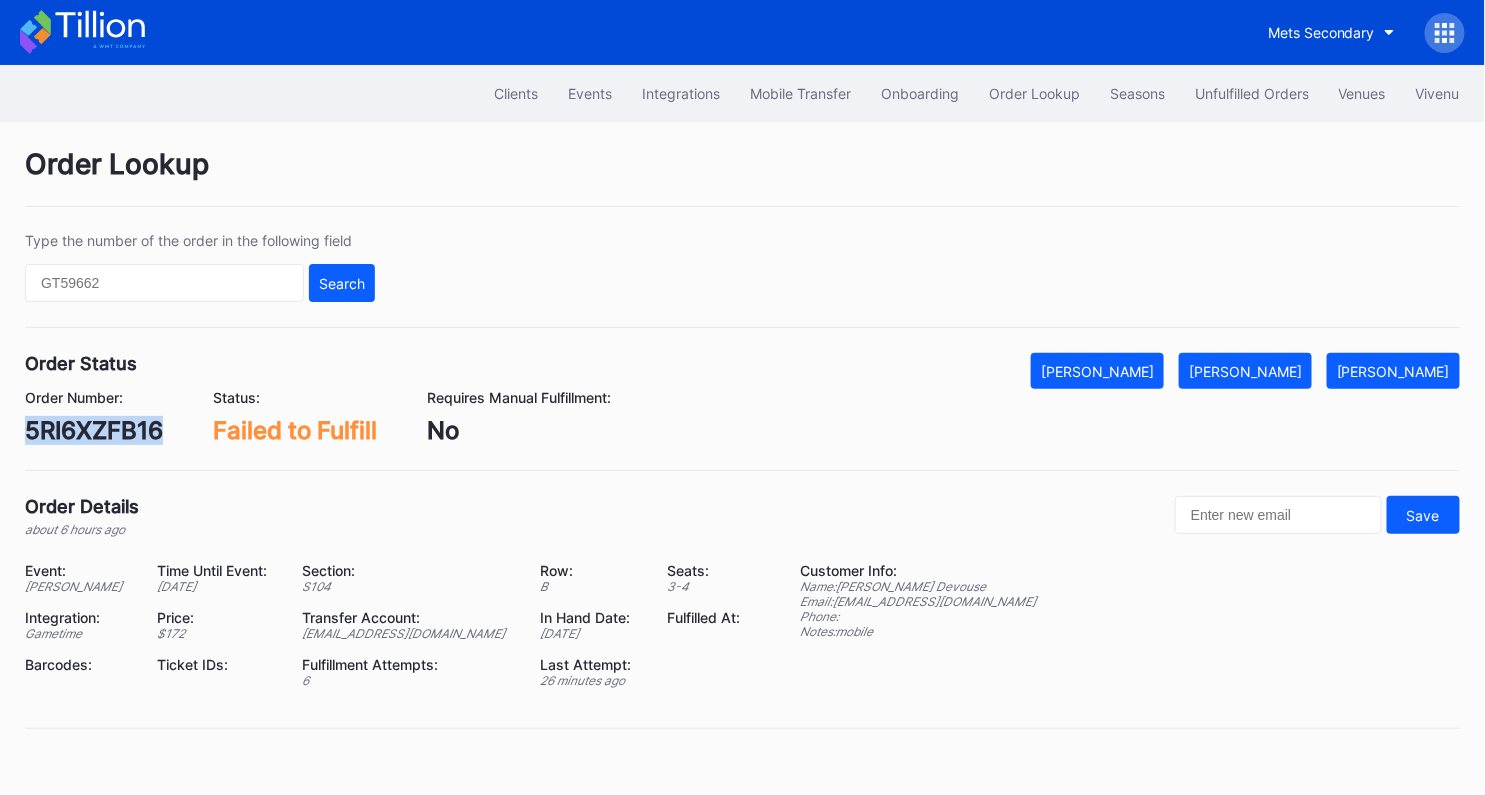 click on "5RI6XZFB16" at bounding box center [94, 430] 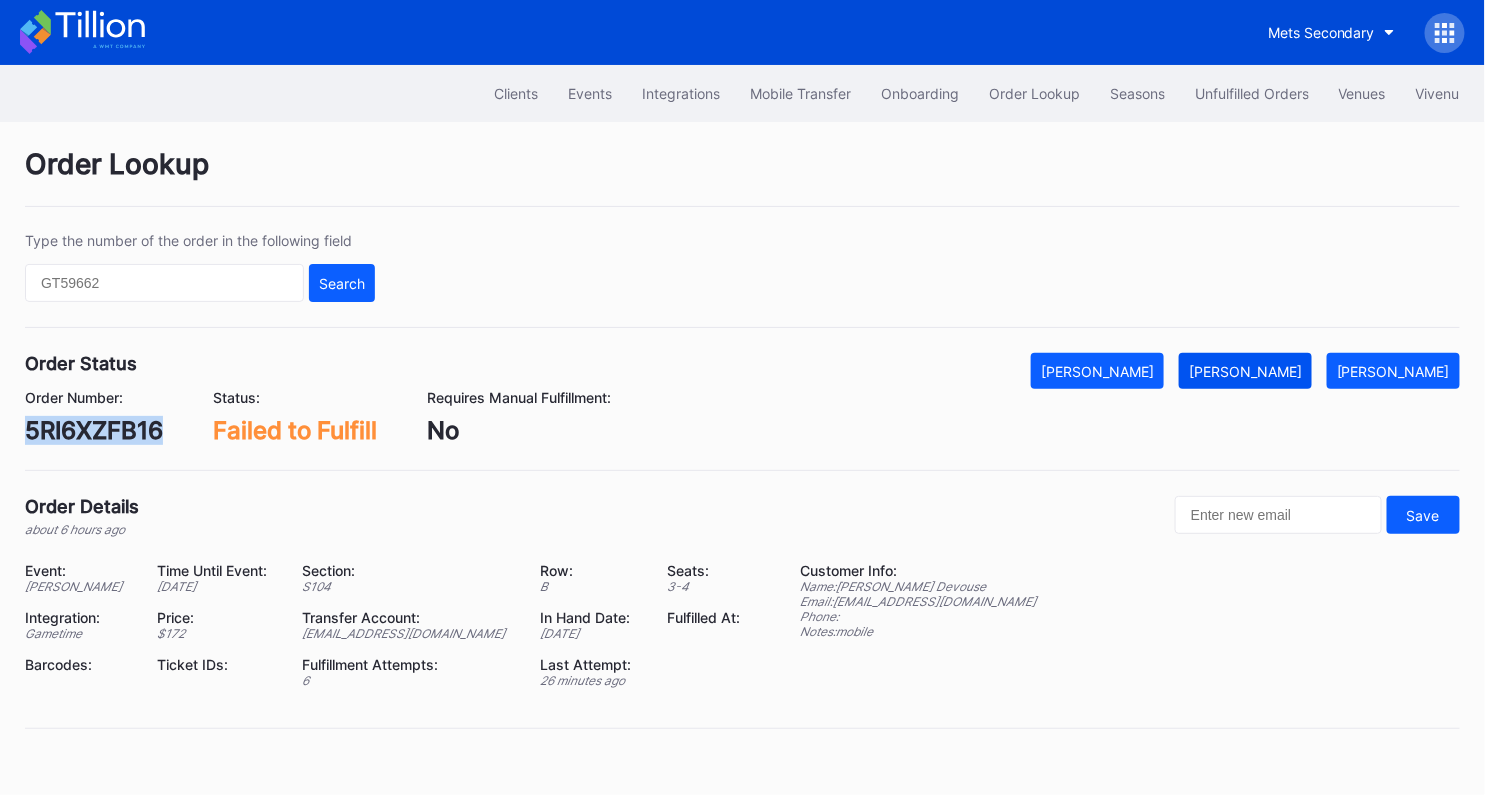 click on "[PERSON_NAME]" at bounding box center (1245, 371) 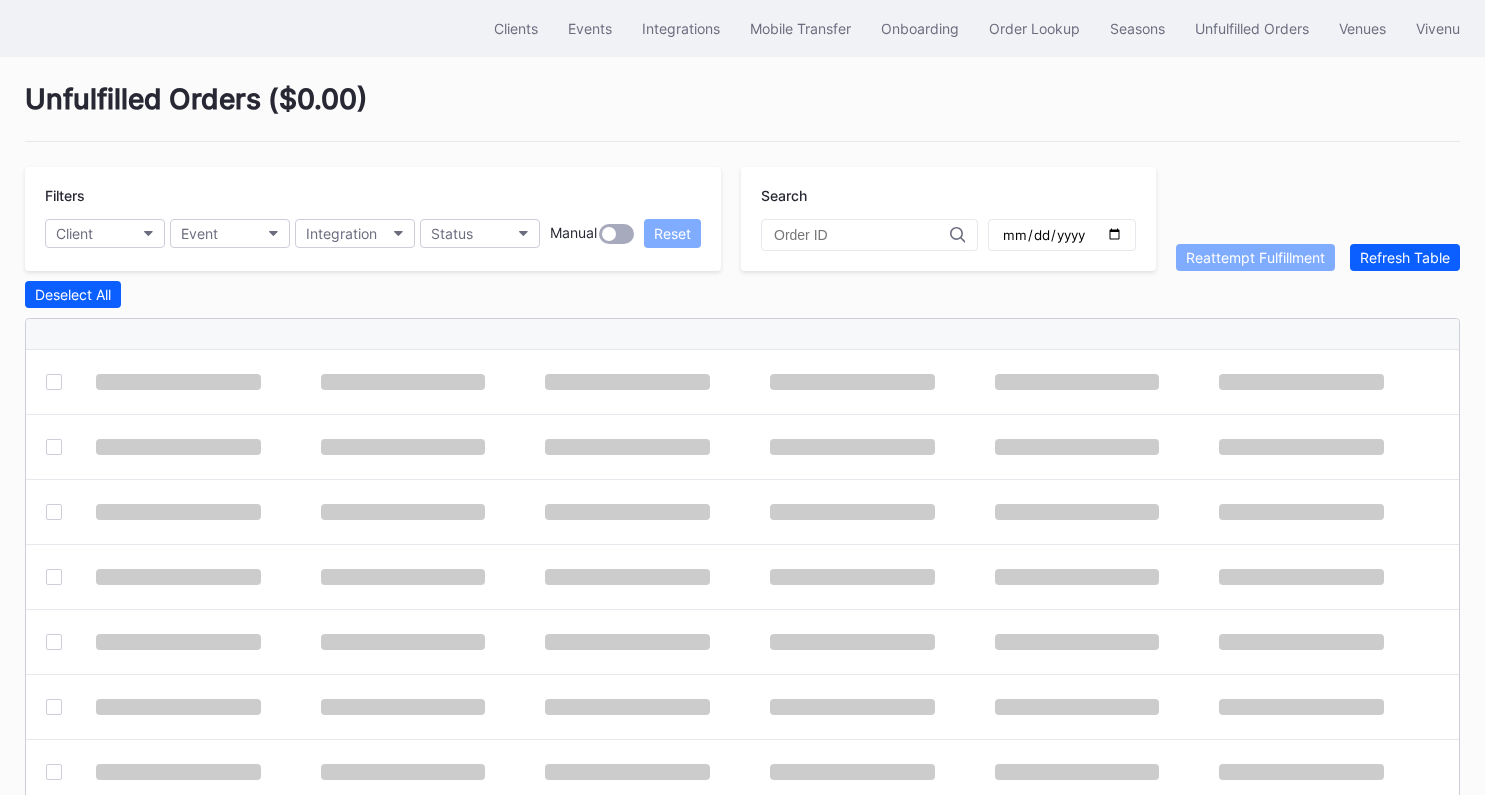 scroll, scrollTop: 0, scrollLeft: 0, axis: both 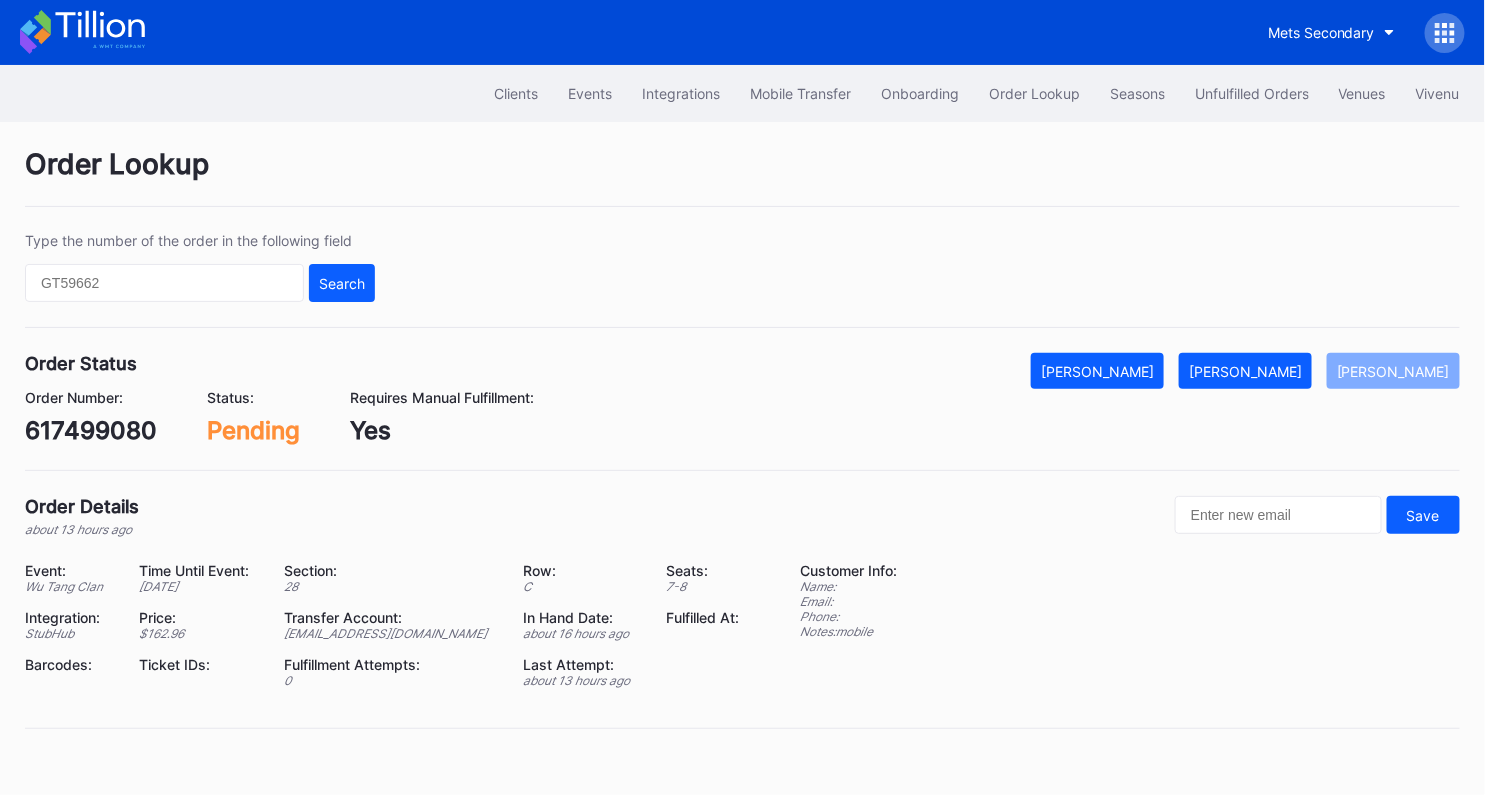 click on "617499080" at bounding box center [91, 430] 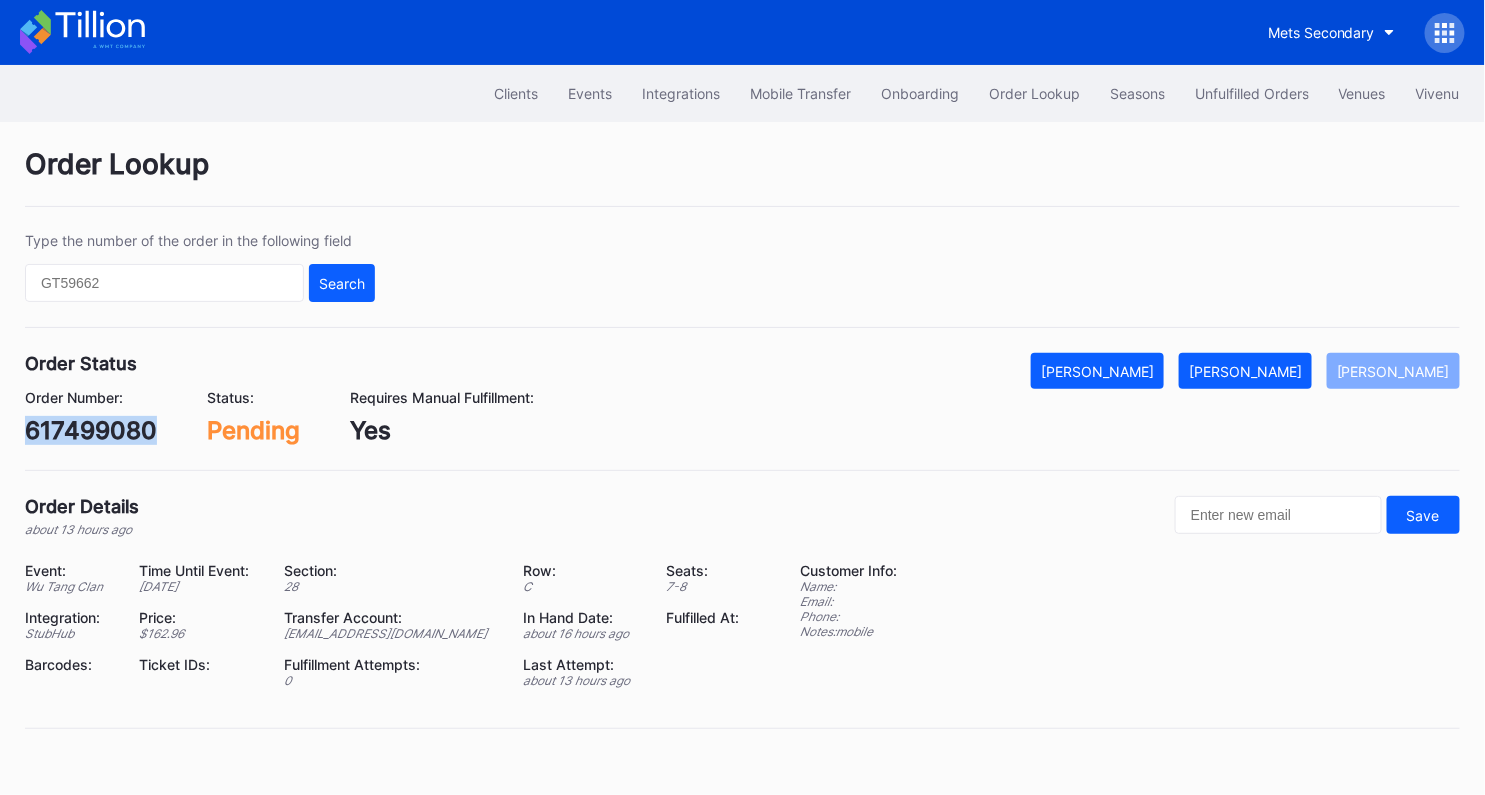 click on "617499080" at bounding box center (91, 430) 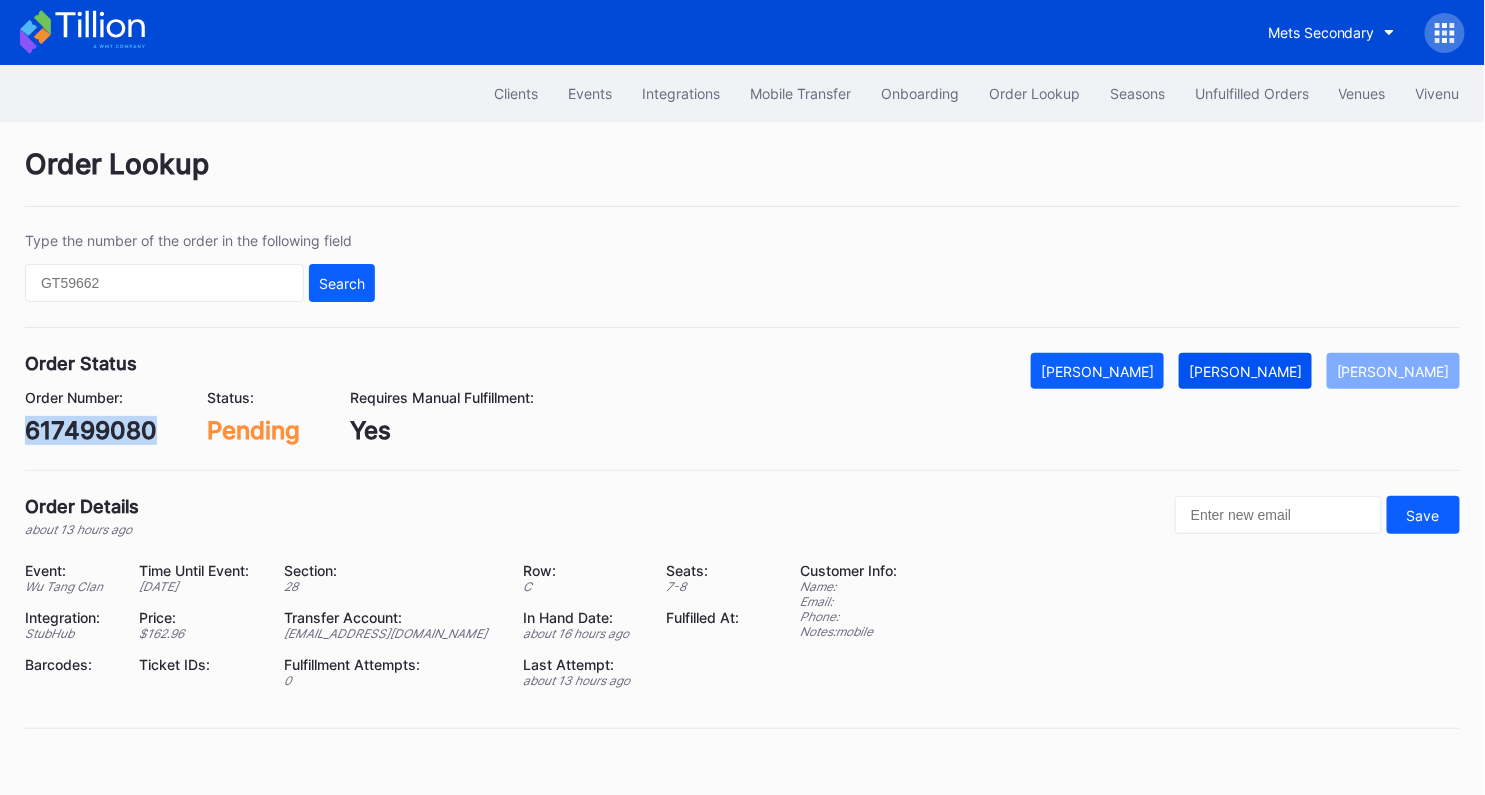 click on "[PERSON_NAME]" at bounding box center [1245, 371] 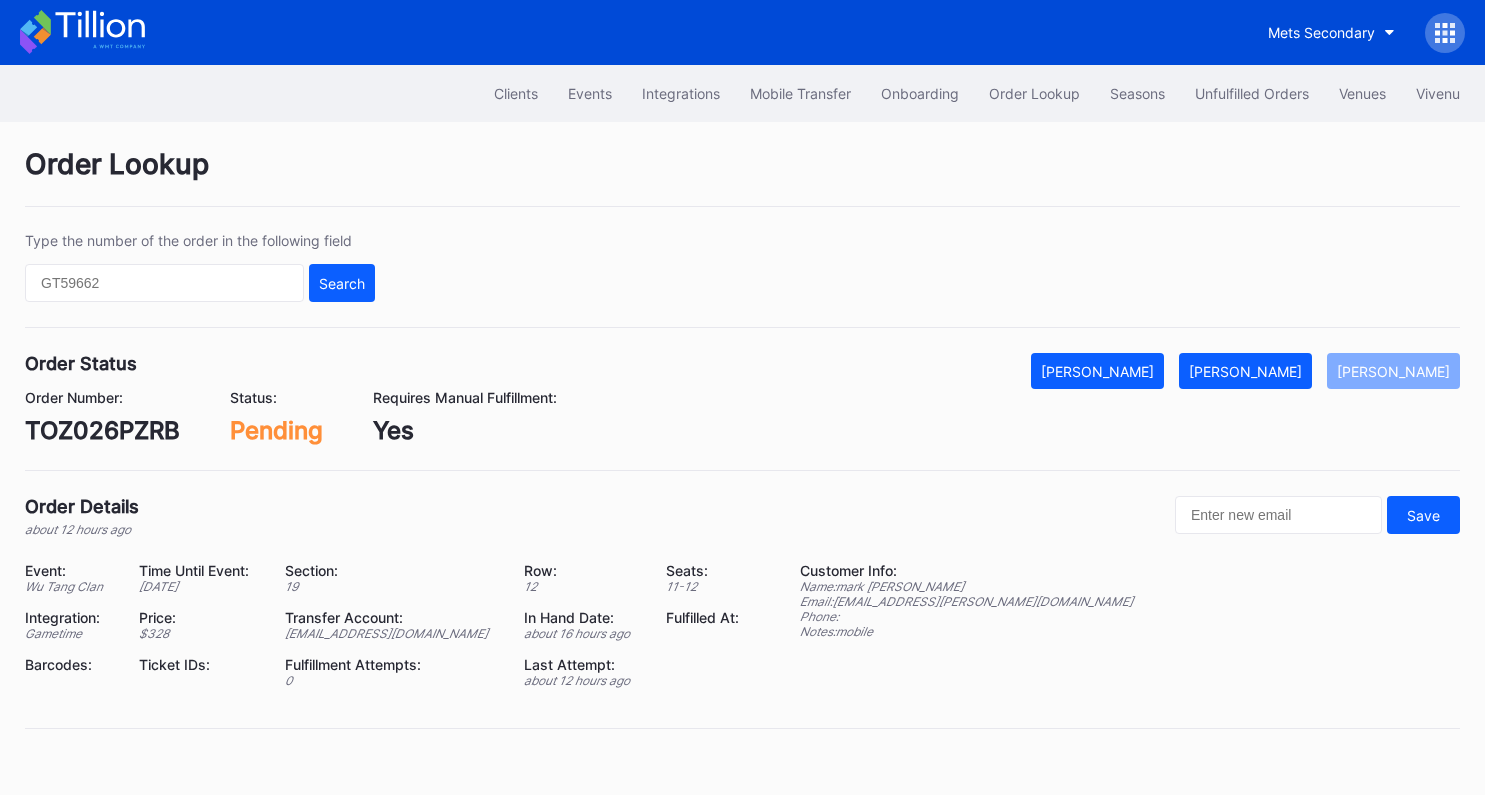 scroll, scrollTop: 0, scrollLeft: 0, axis: both 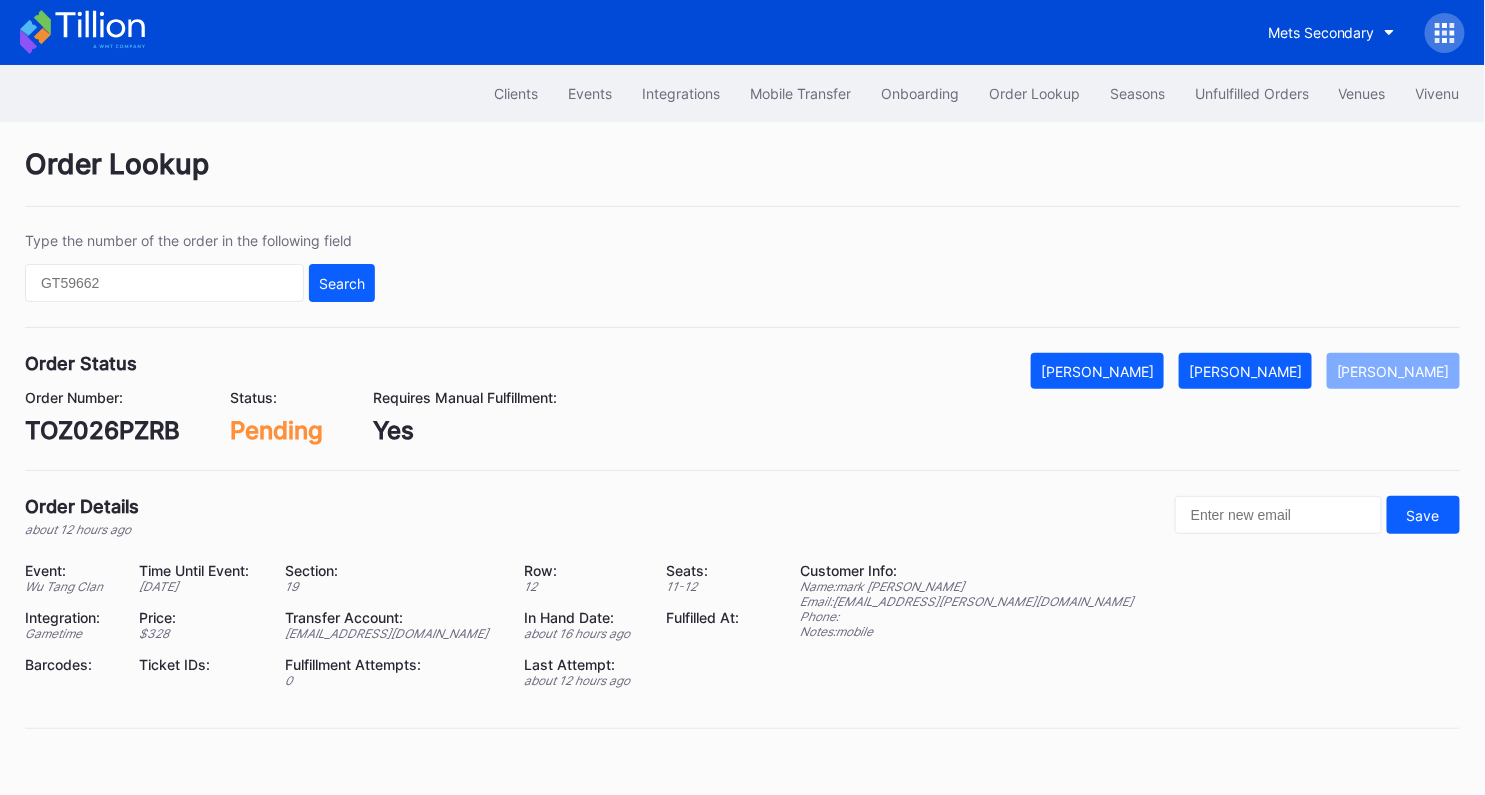 click on "Order Number: TOZ026PZRB" at bounding box center [102, 417] 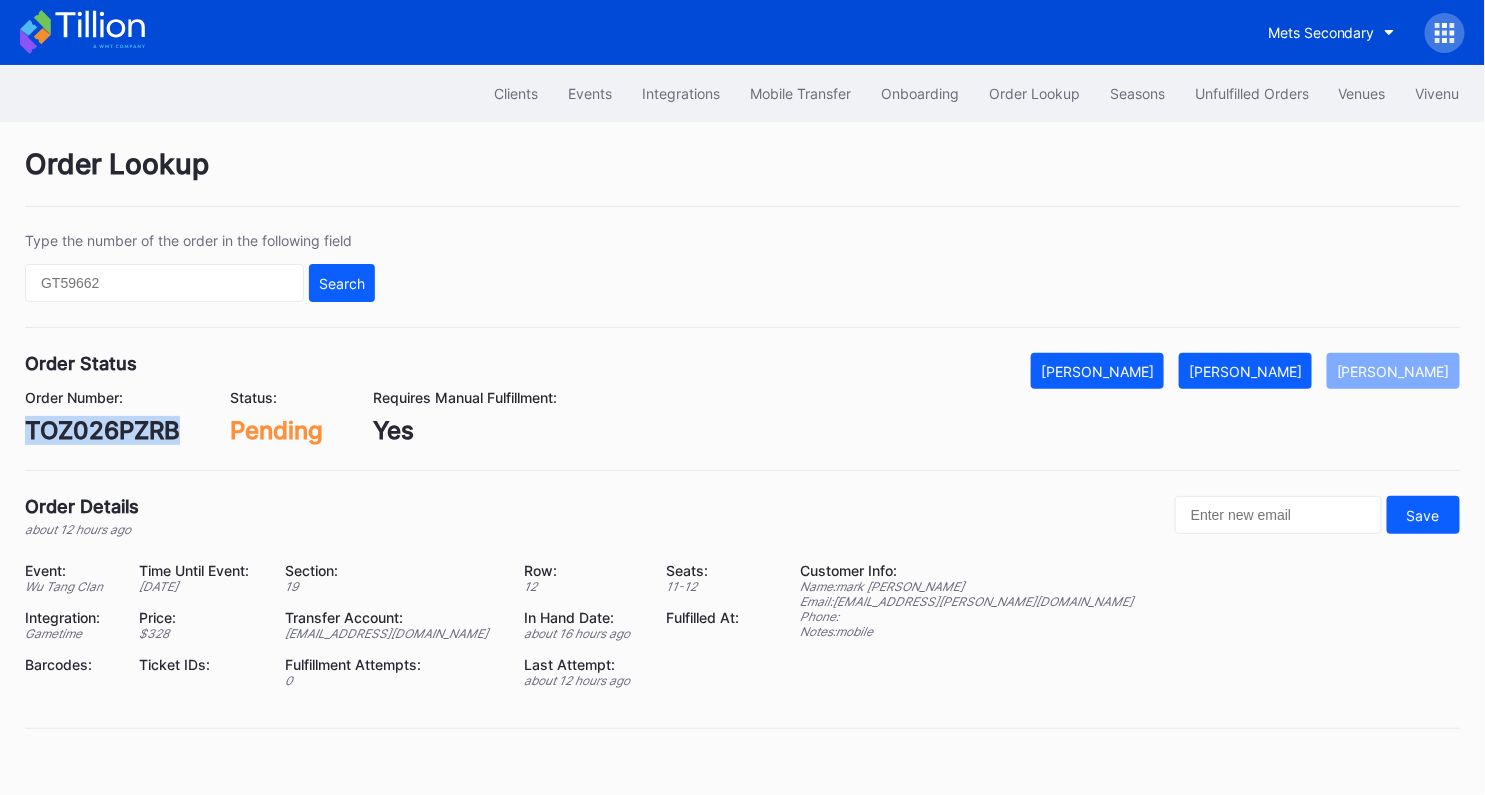 click on "TOZ026PZRB" at bounding box center (102, 430) 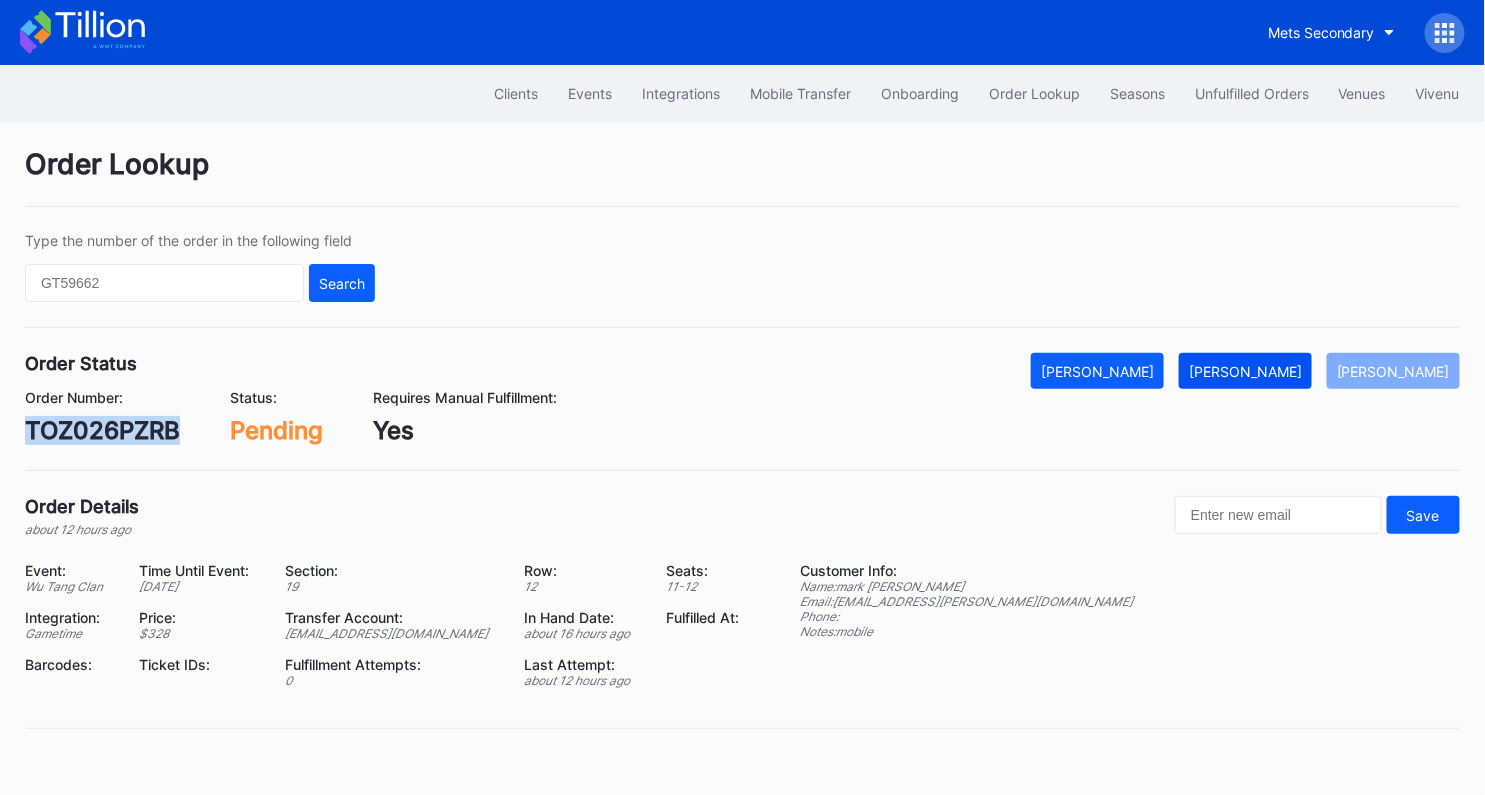 click on "Mark Fulfilled" at bounding box center [1245, 371] 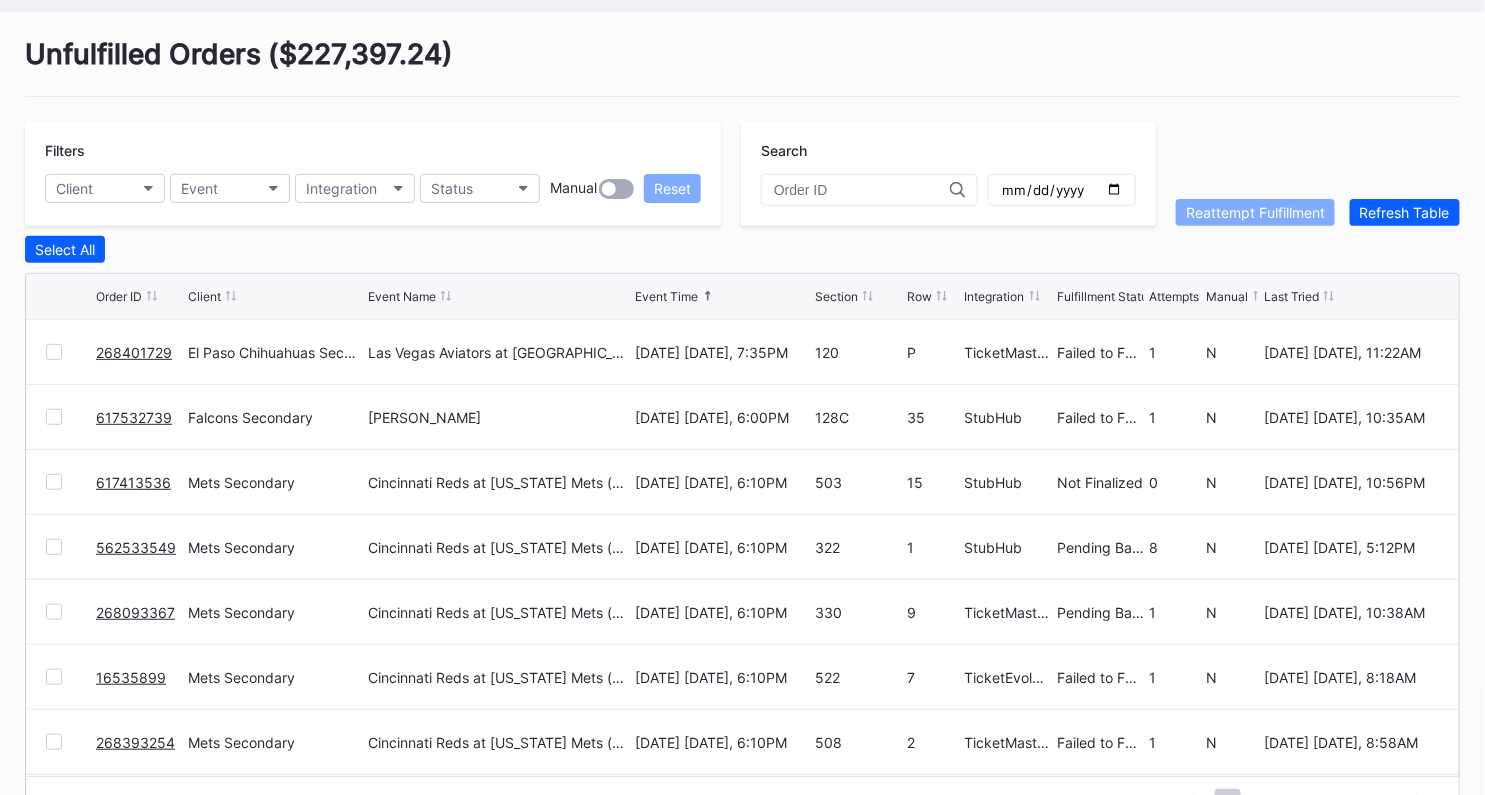 scroll, scrollTop: 160, scrollLeft: 0, axis: vertical 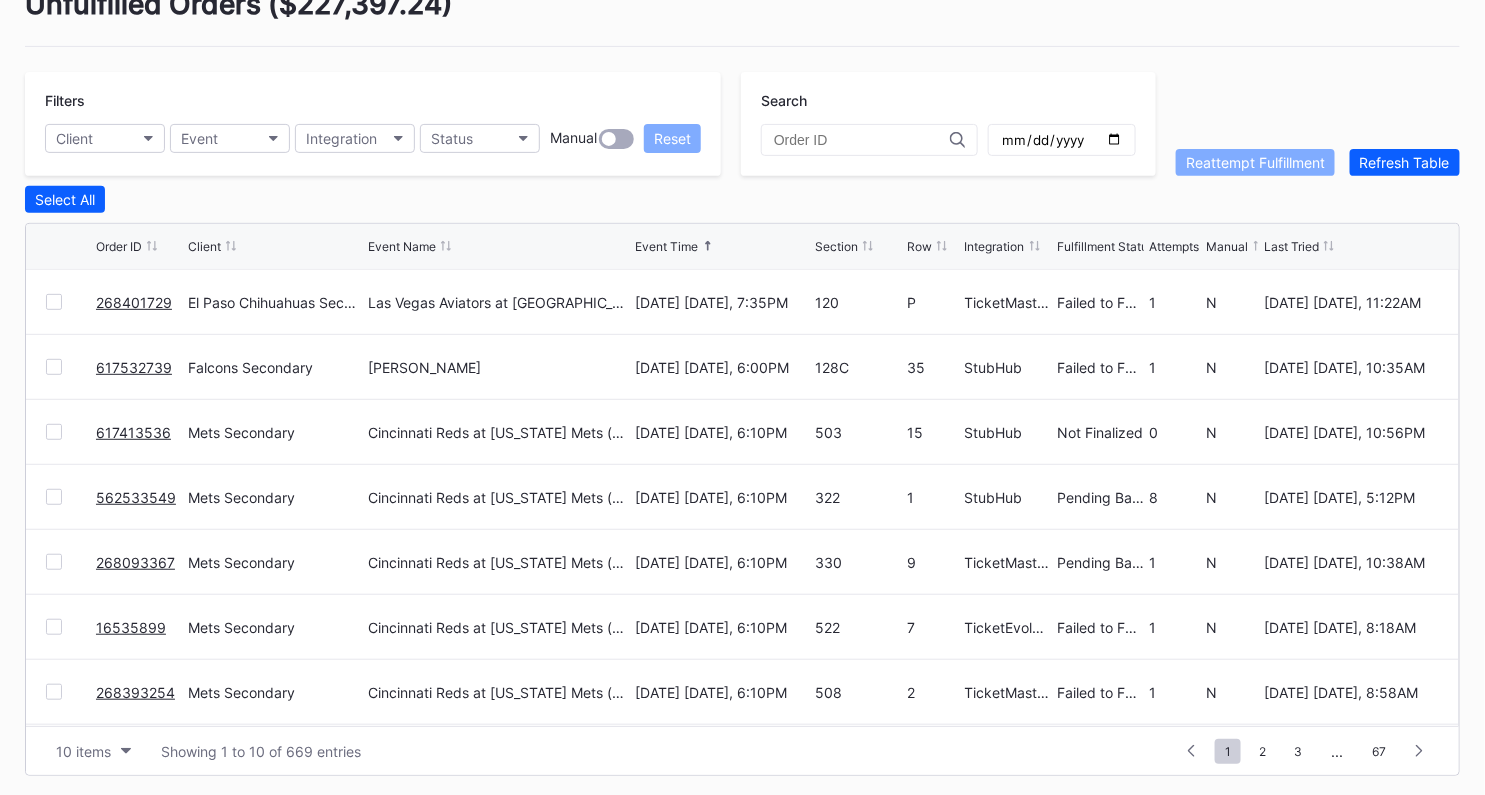 click at bounding box center [54, 302] 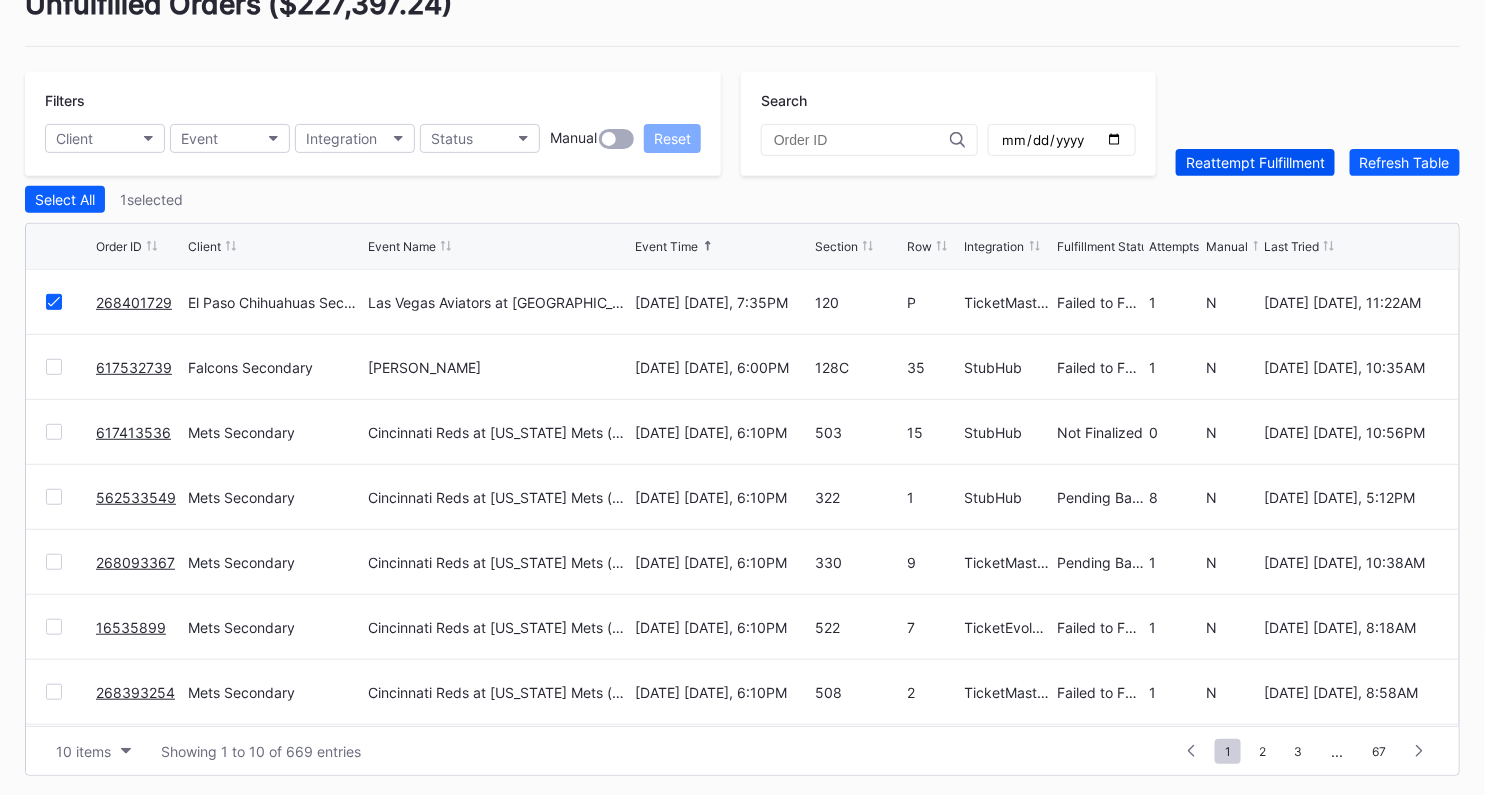click on "Reattempt Fulfillment" at bounding box center [1255, 162] 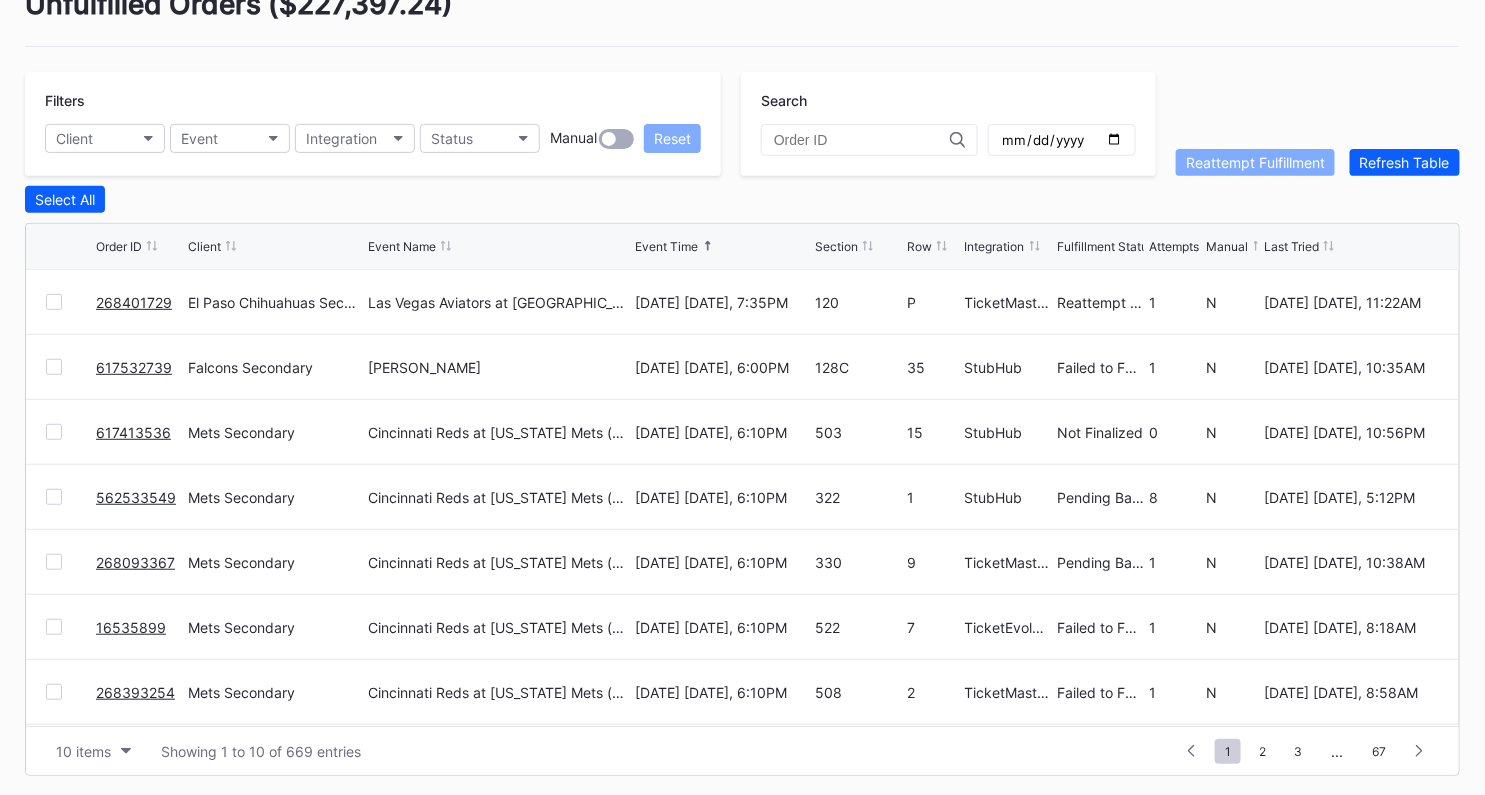 click on "617532739" at bounding box center [134, 367] 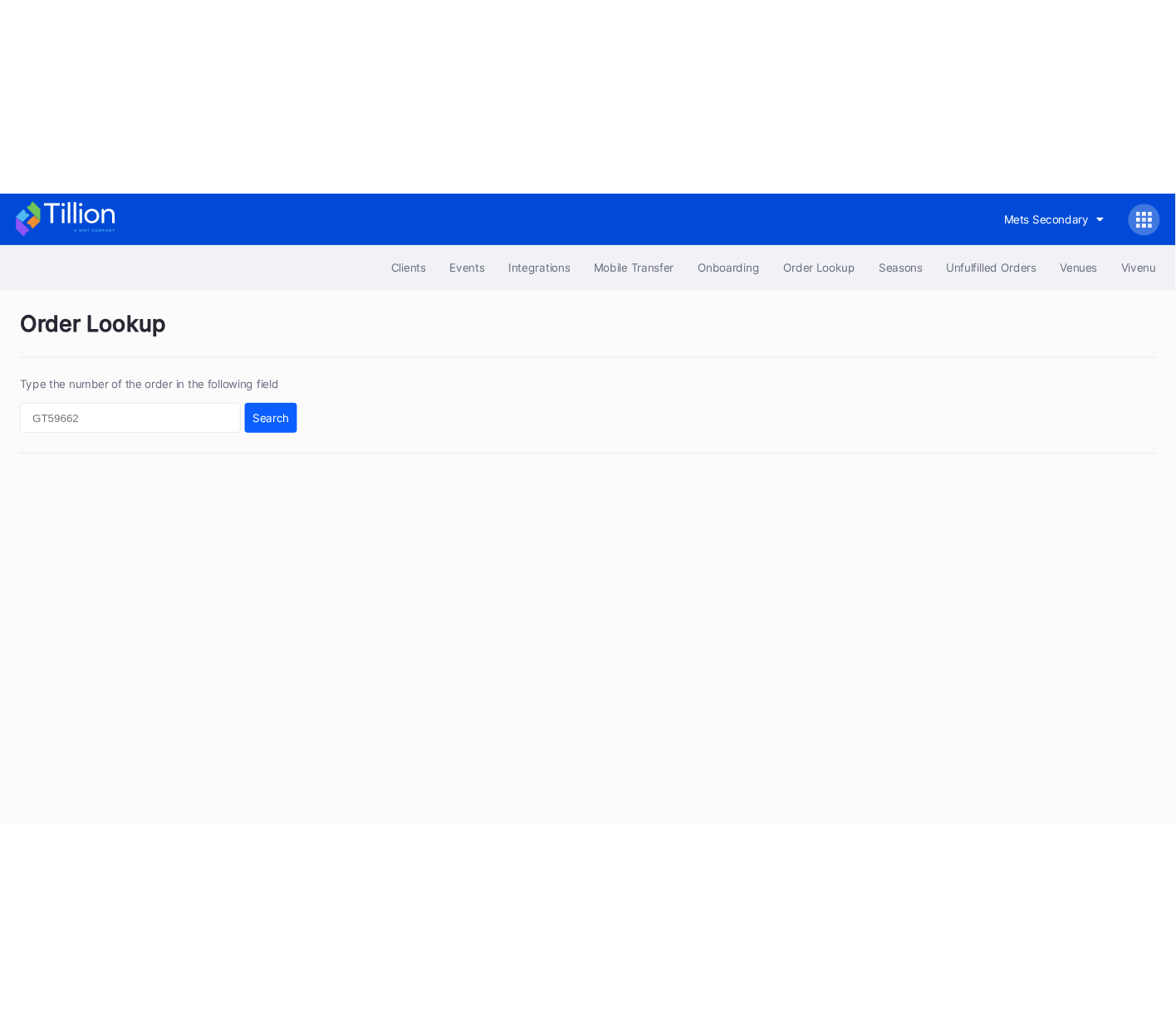 scroll, scrollTop: 0, scrollLeft: 0, axis: both 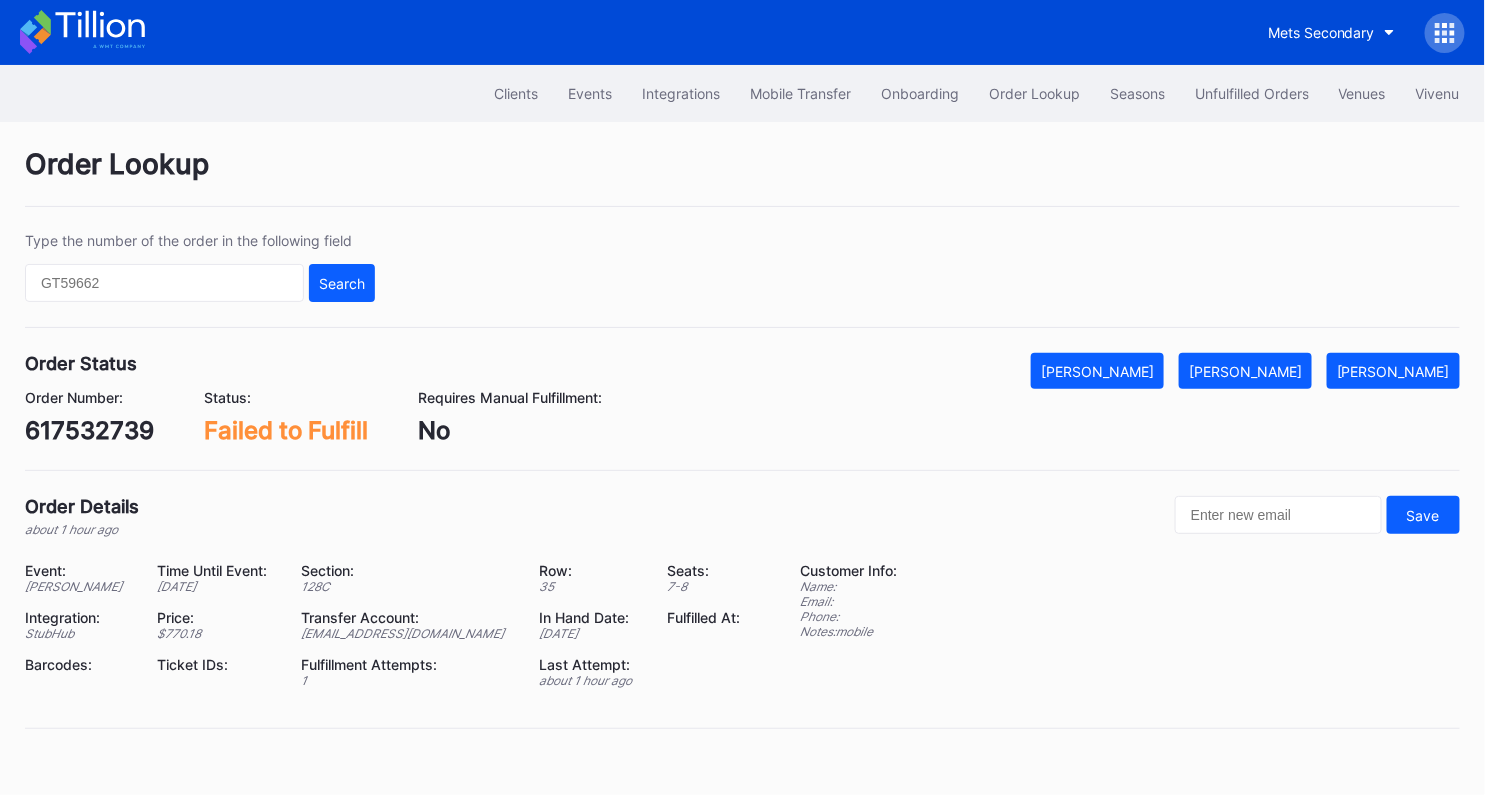 click on "617532739" at bounding box center (89, 430) 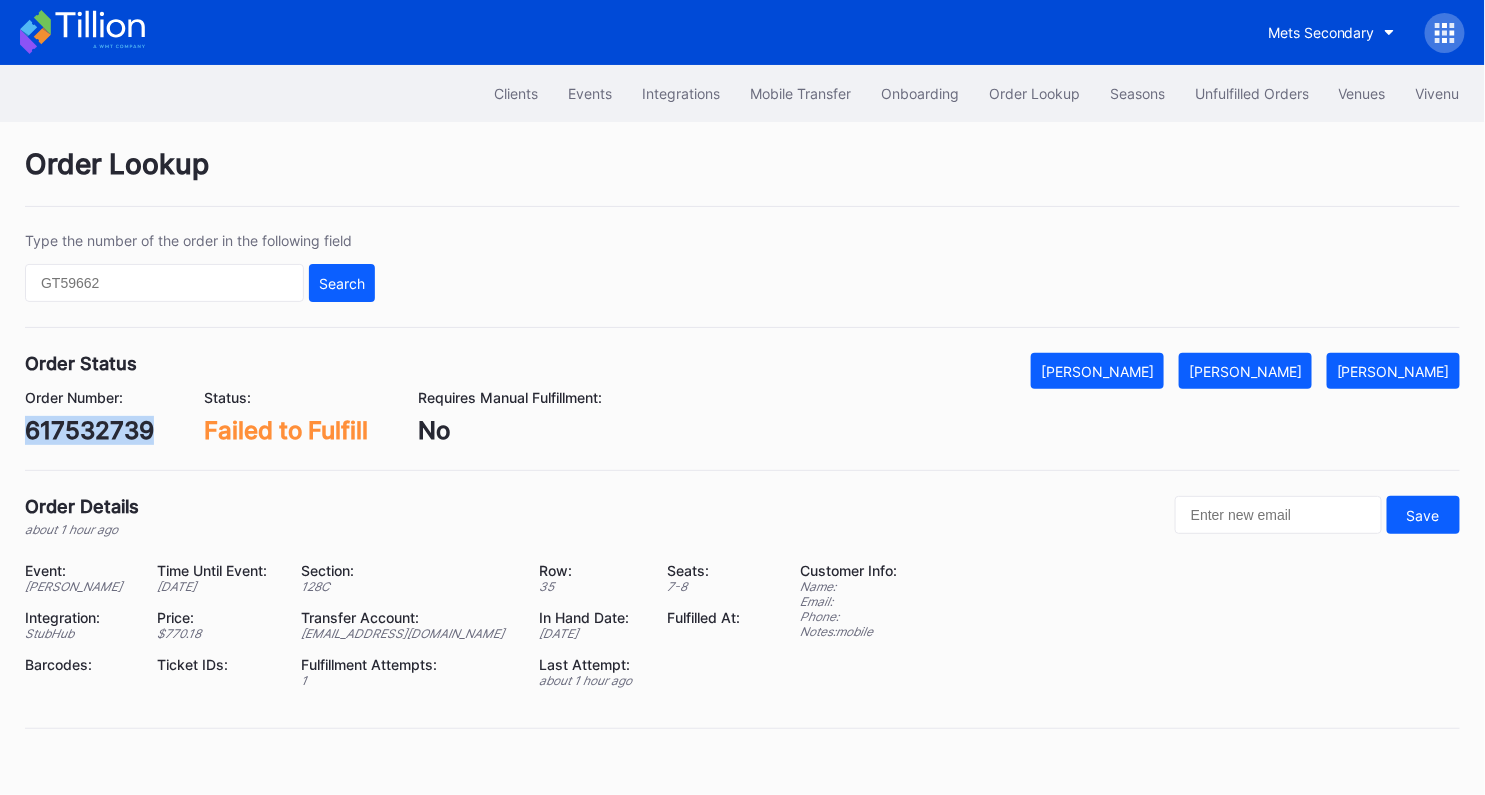 click on "617532739" at bounding box center [89, 430] 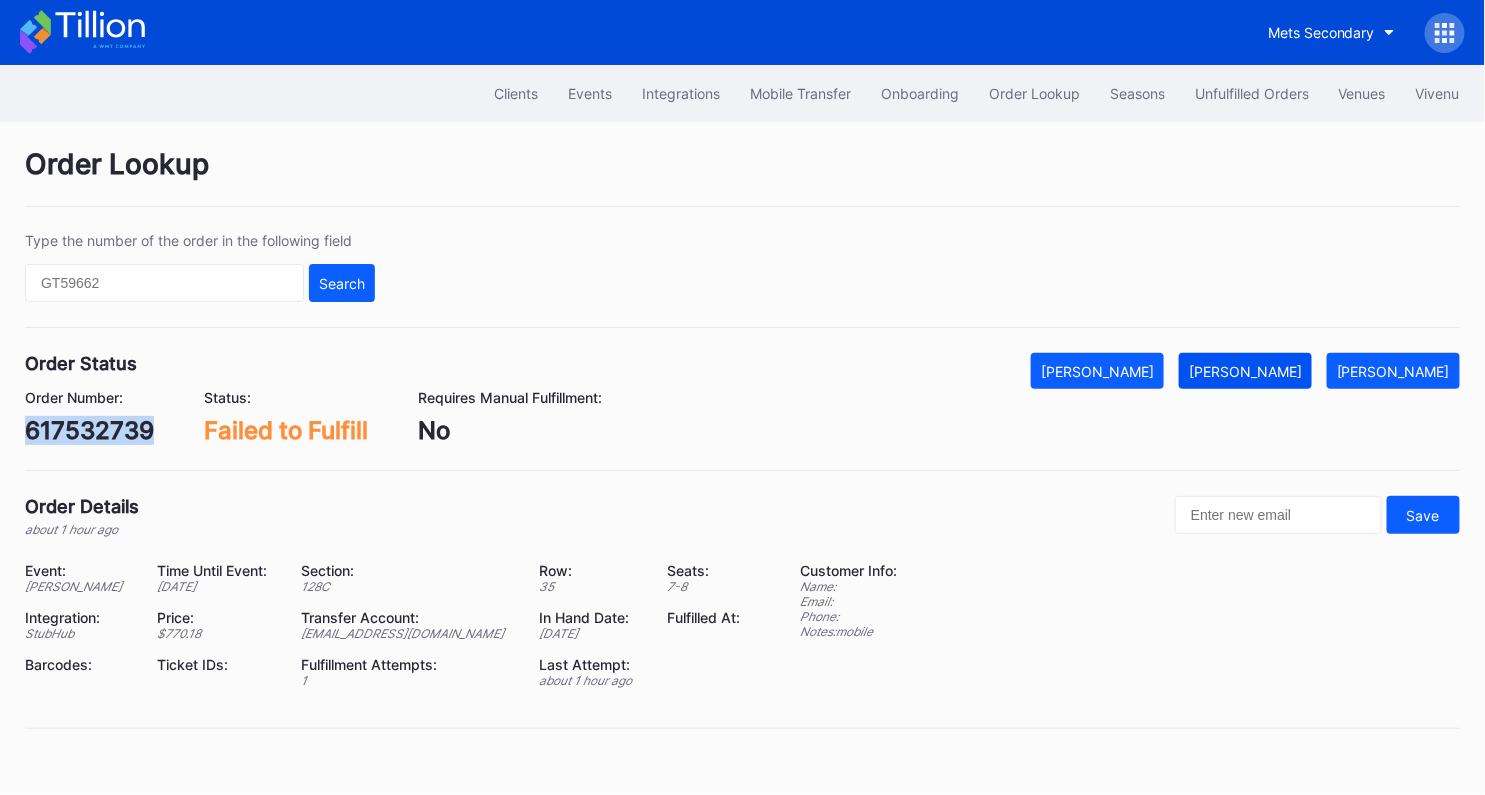 click on "[PERSON_NAME]" at bounding box center [1245, 371] 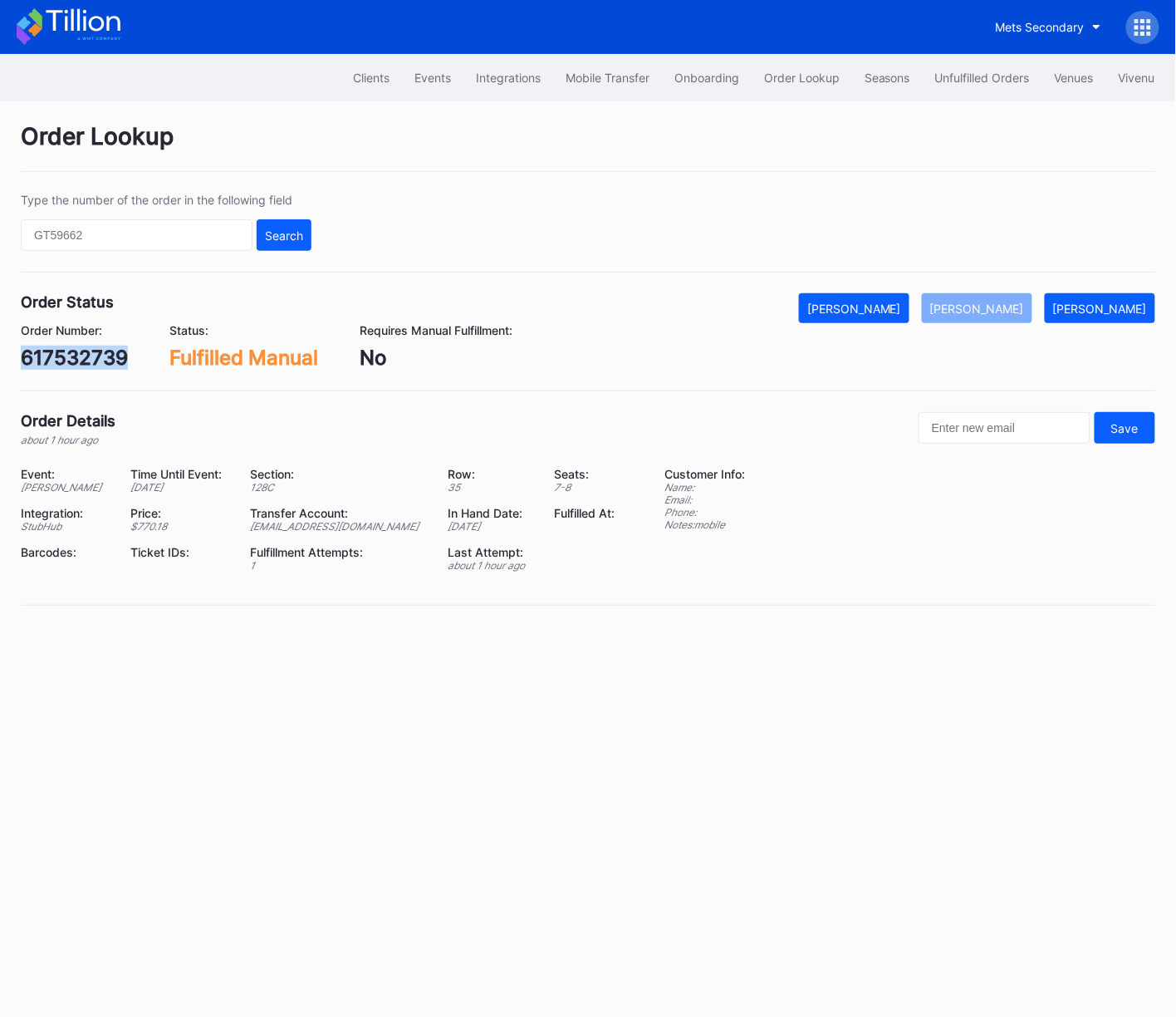 copy on "617532739" 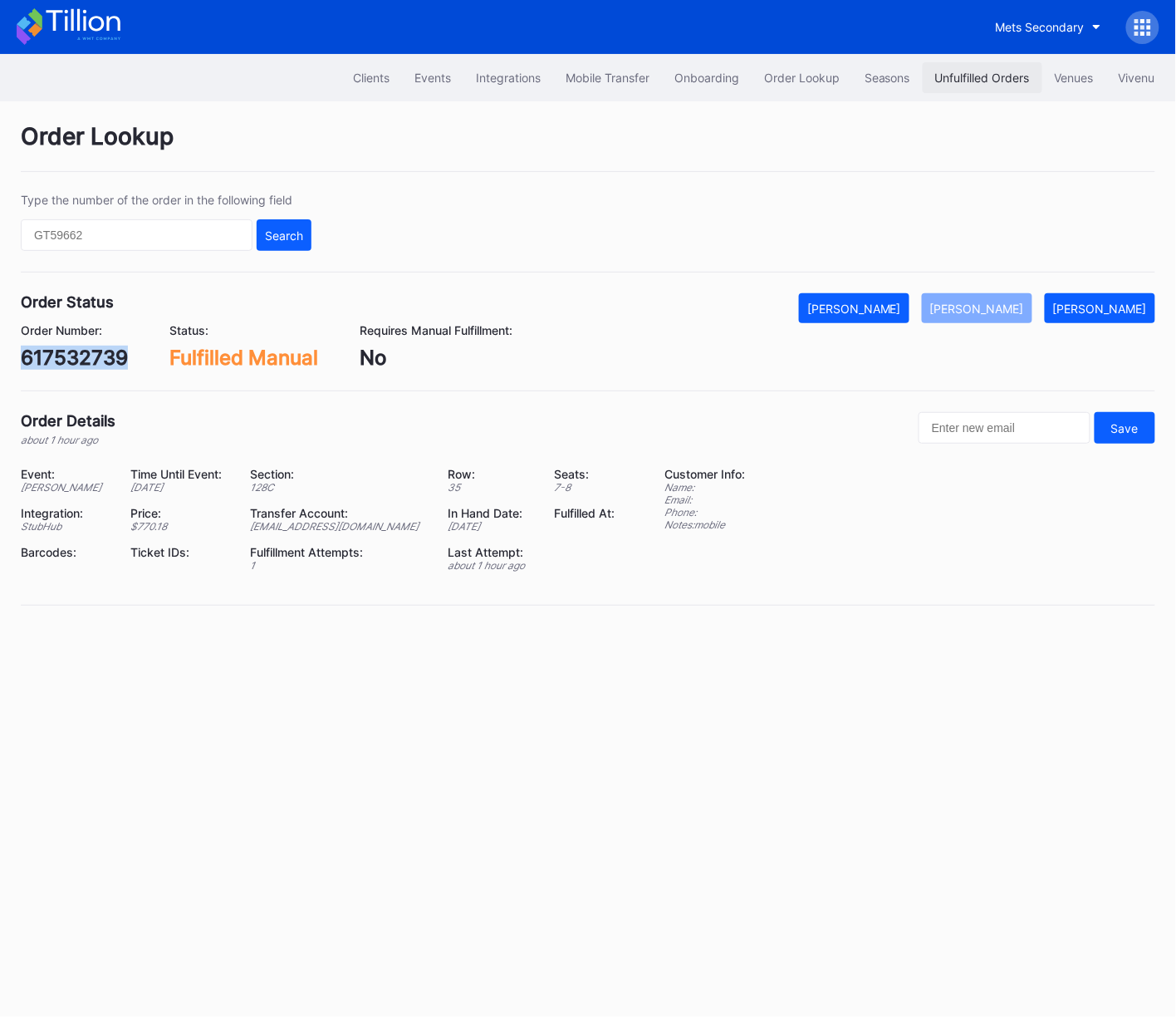 click on "Unfulfilled Orders" at bounding box center [982, 77] 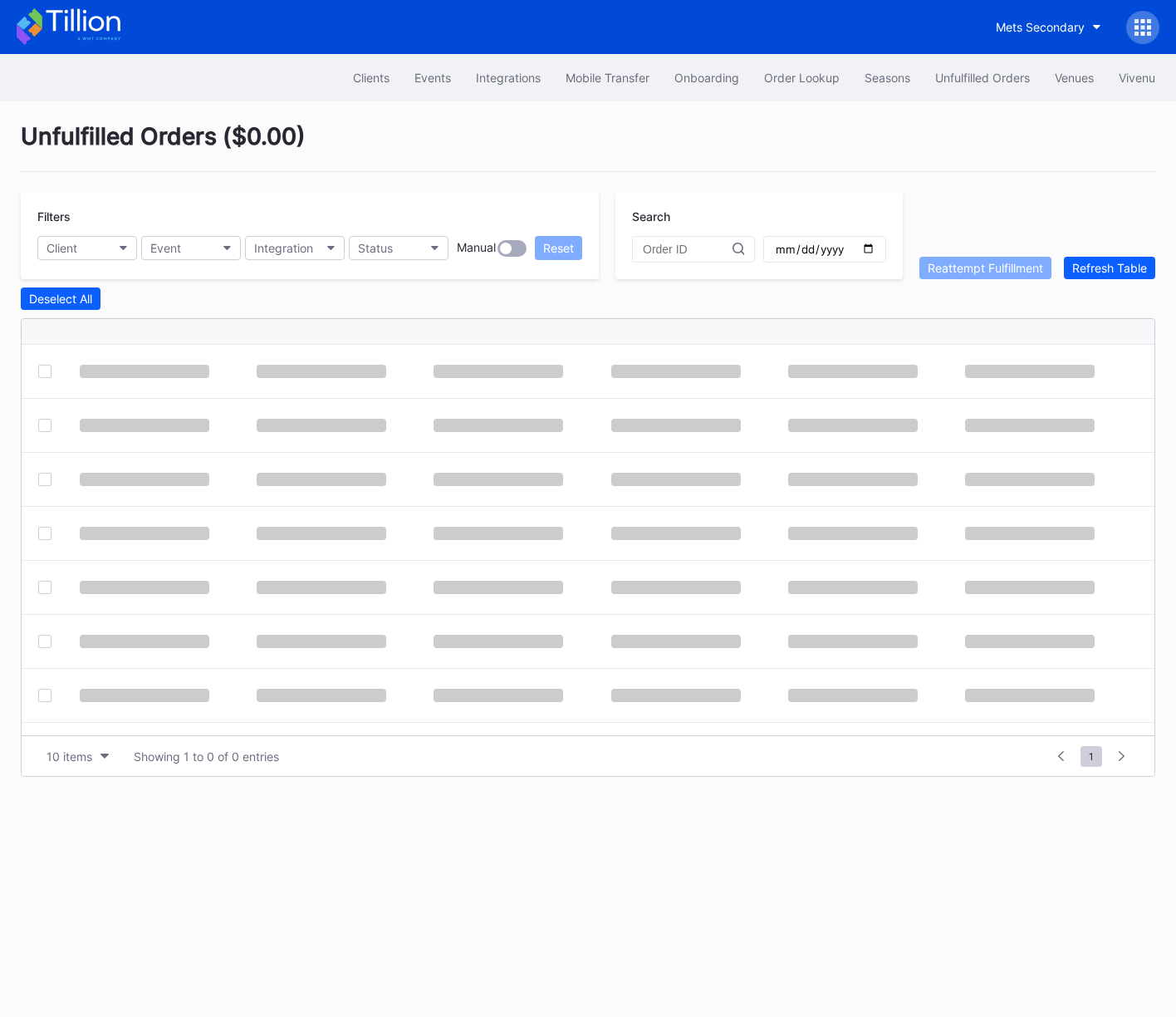 scroll, scrollTop: 0, scrollLeft: 0, axis: both 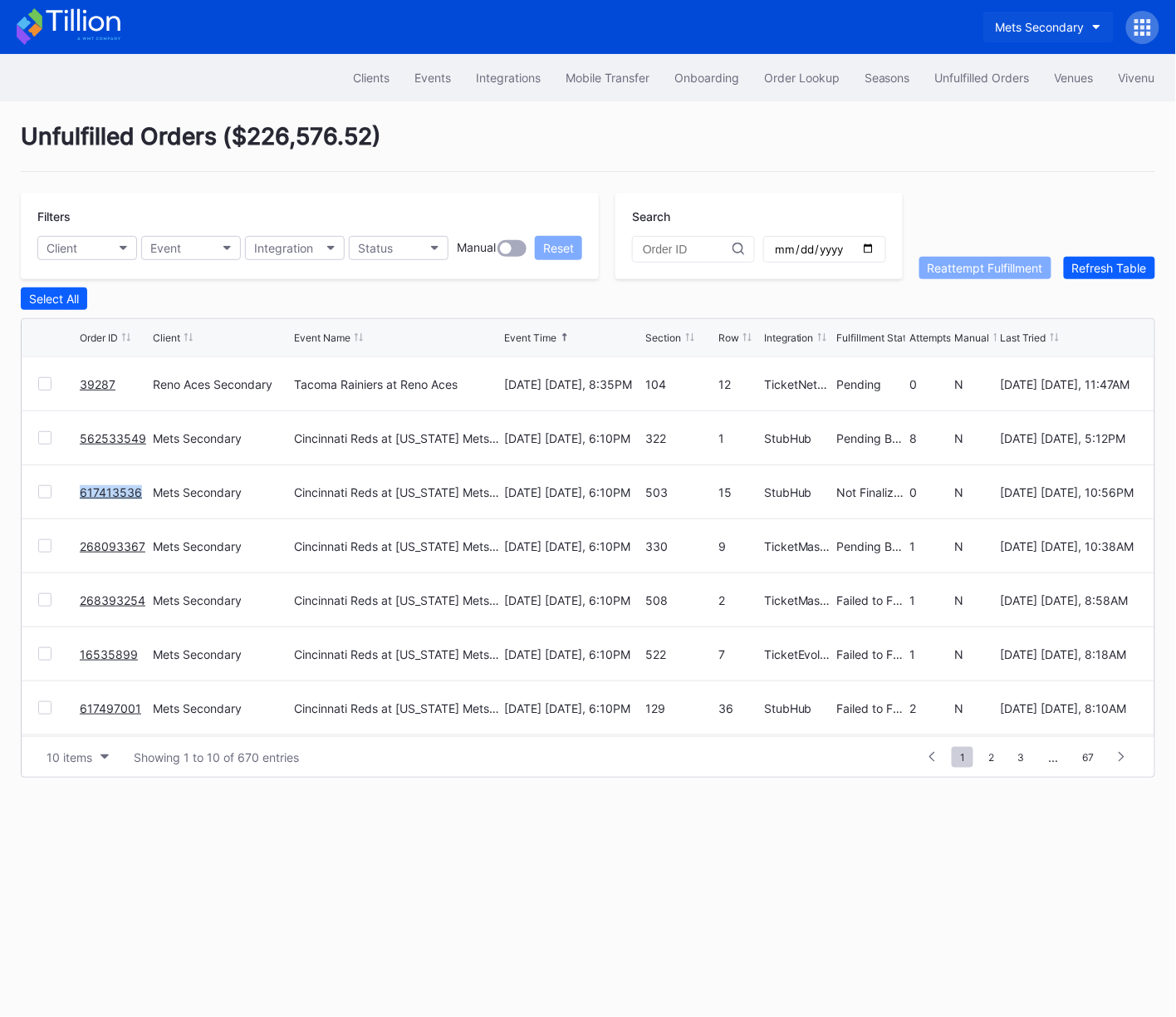 click on "Mets Secondary" at bounding box center [1040, 27] 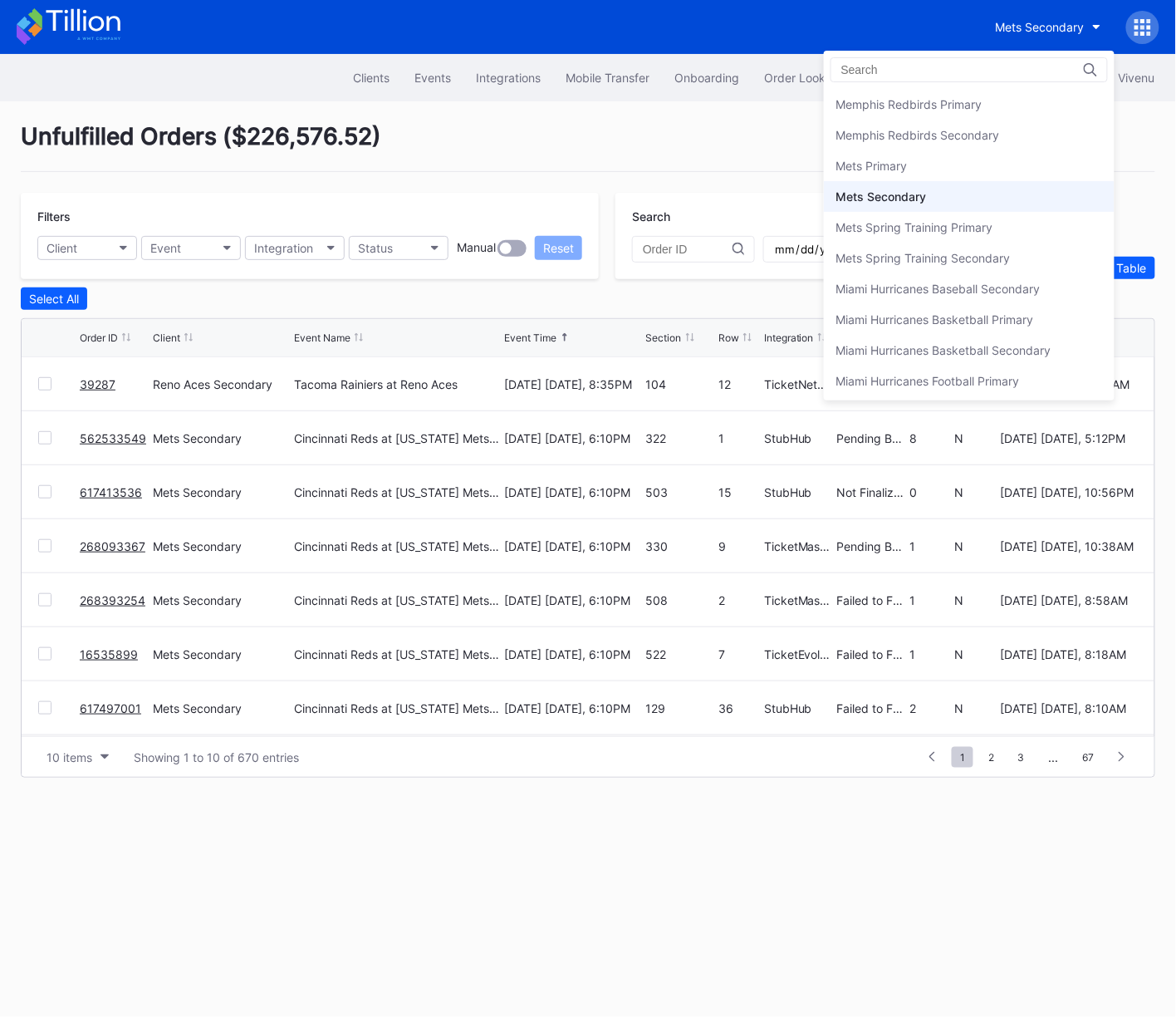 scroll, scrollTop: 2419, scrollLeft: 0, axis: vertical 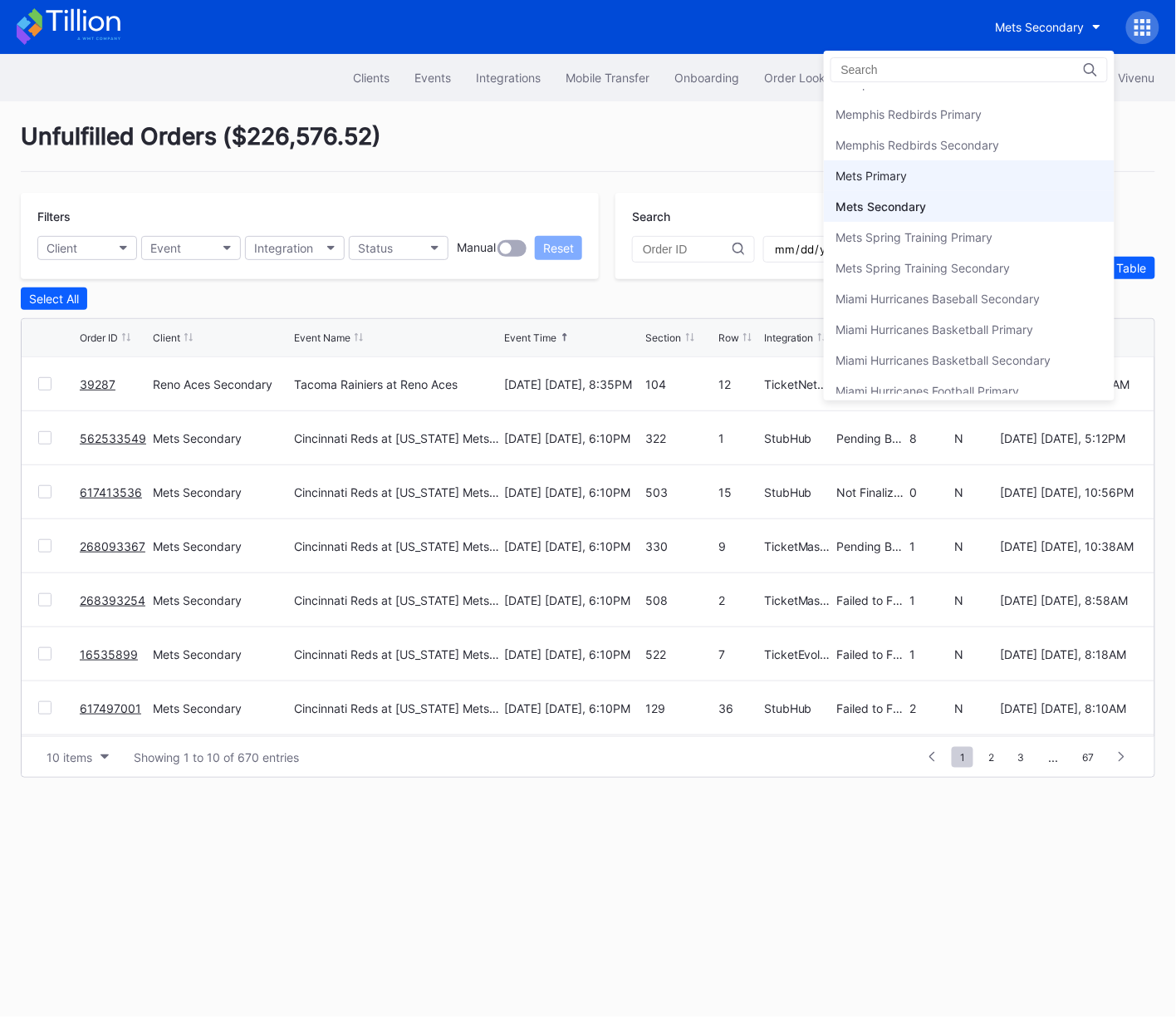 click on "Mets Primary" at bounding box center (872, 175) 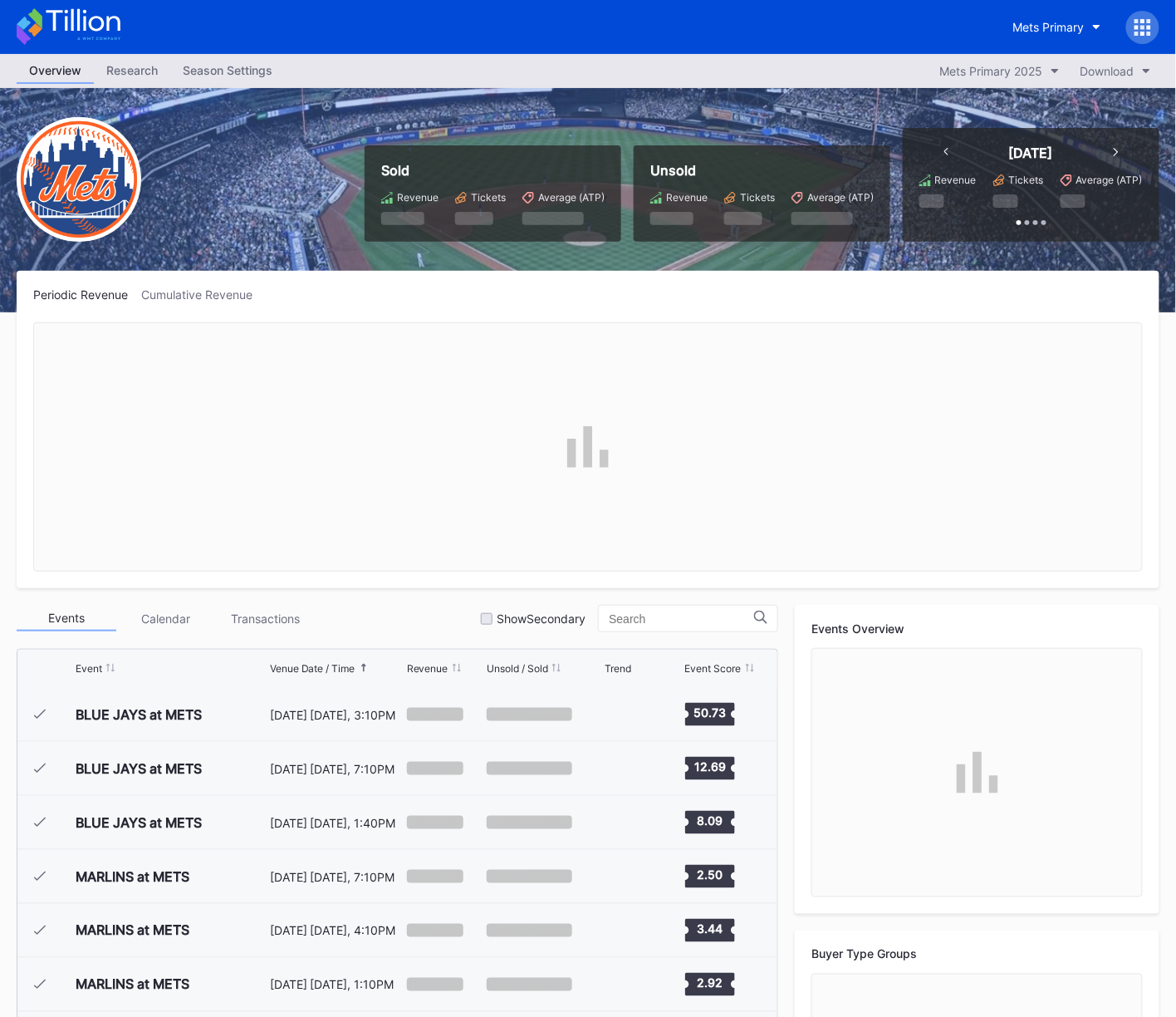 scroll, scrollTop: 2538, scrollLeft: 0, axis: vertical 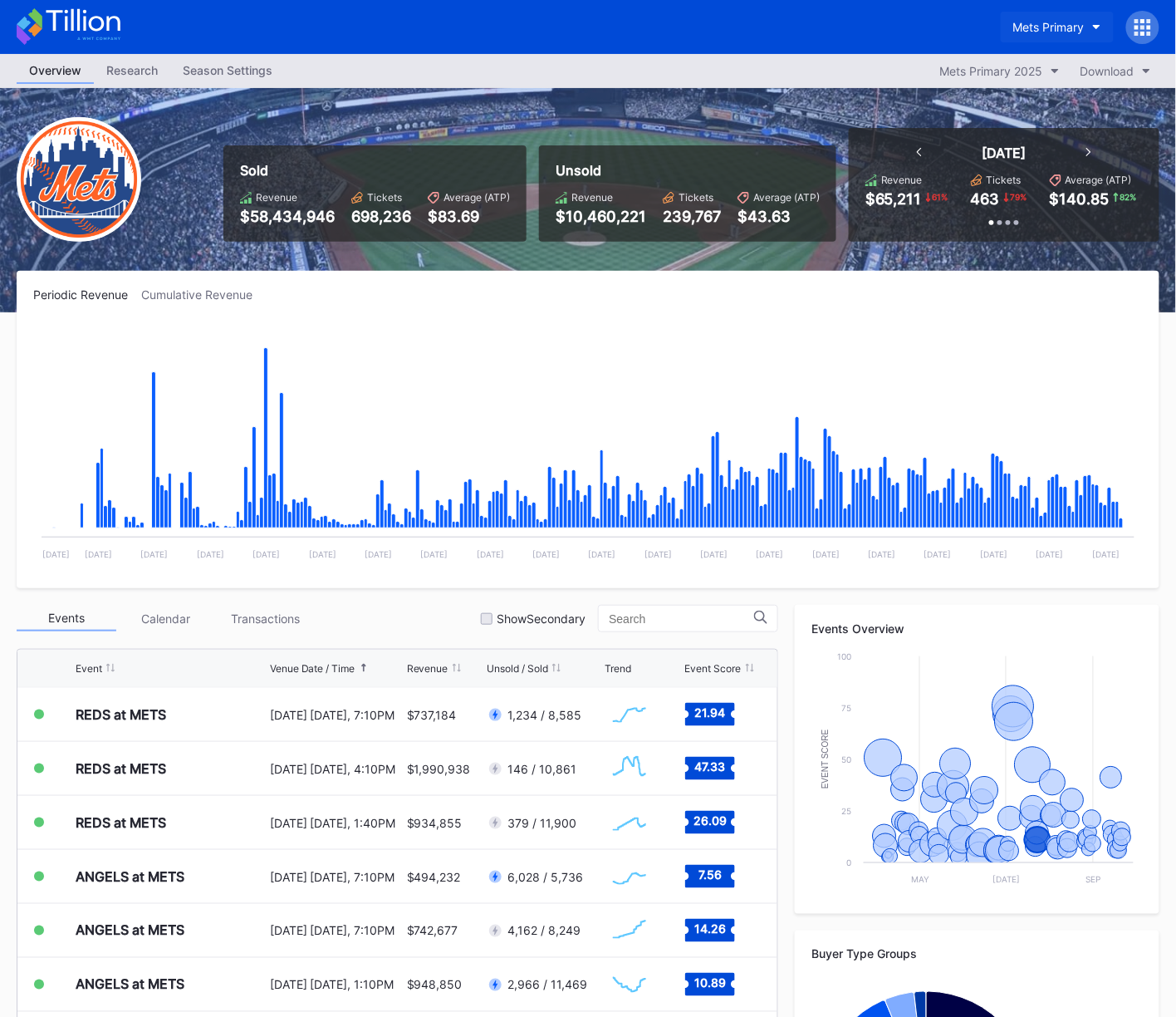 click on "Mets Primary" at bounding box center [1057, 27] 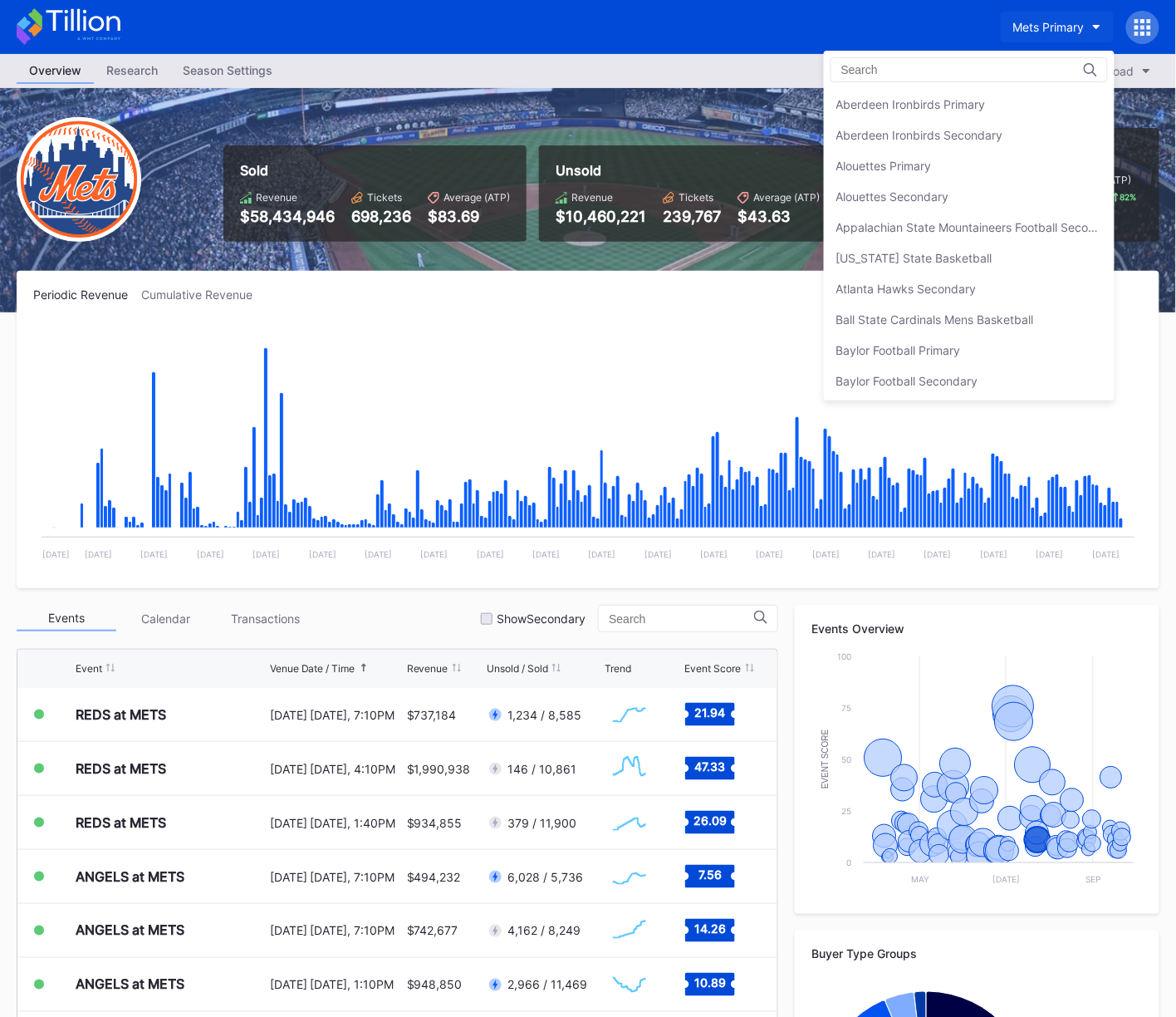 scroll, scrollTop: 2468, scrollLeft: 0, axis: vertical 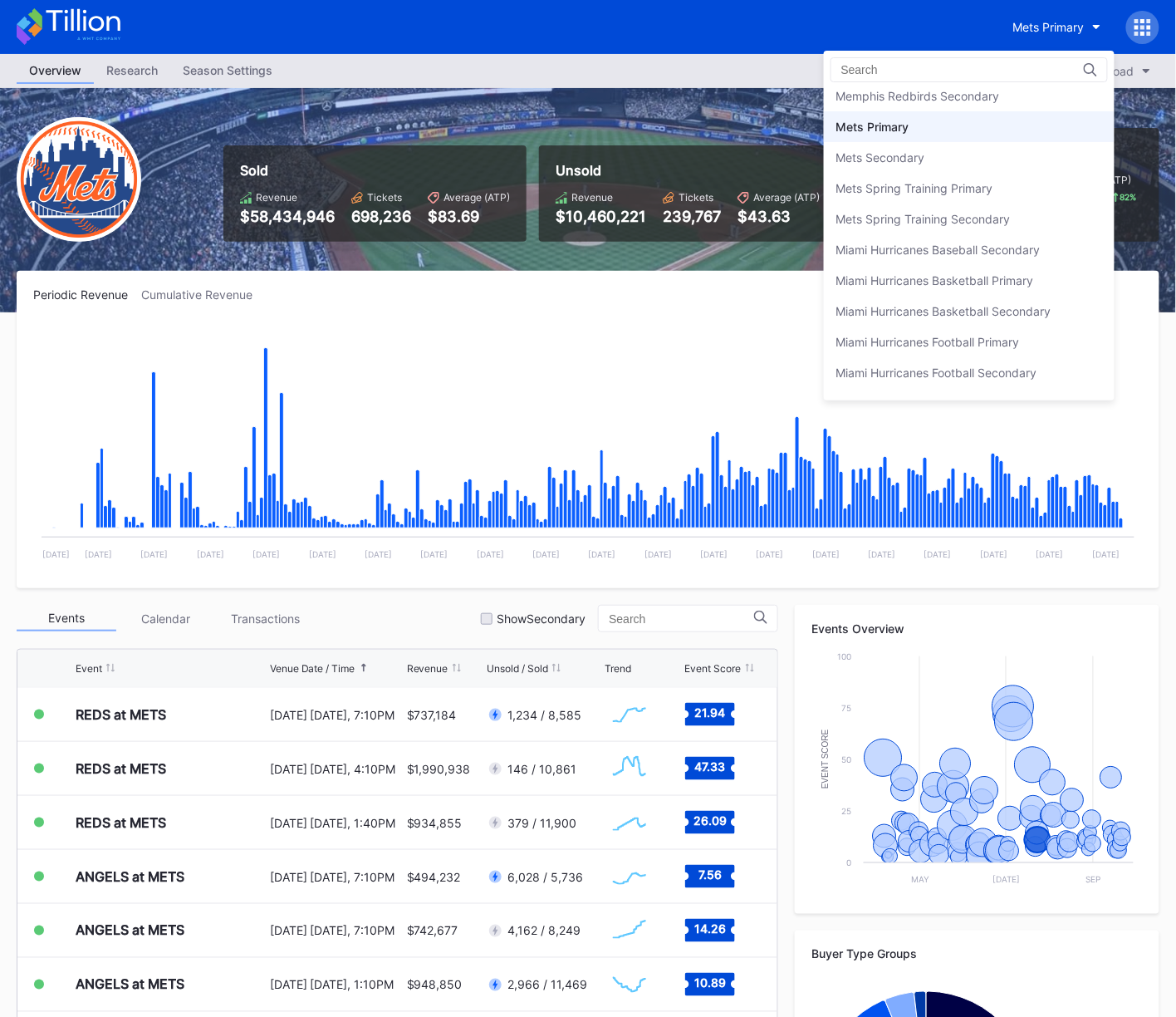 drag, startPoint x: 942, startPoint y: 127, endPoint x: 951, endPoint y: 122, distance: 10.29563 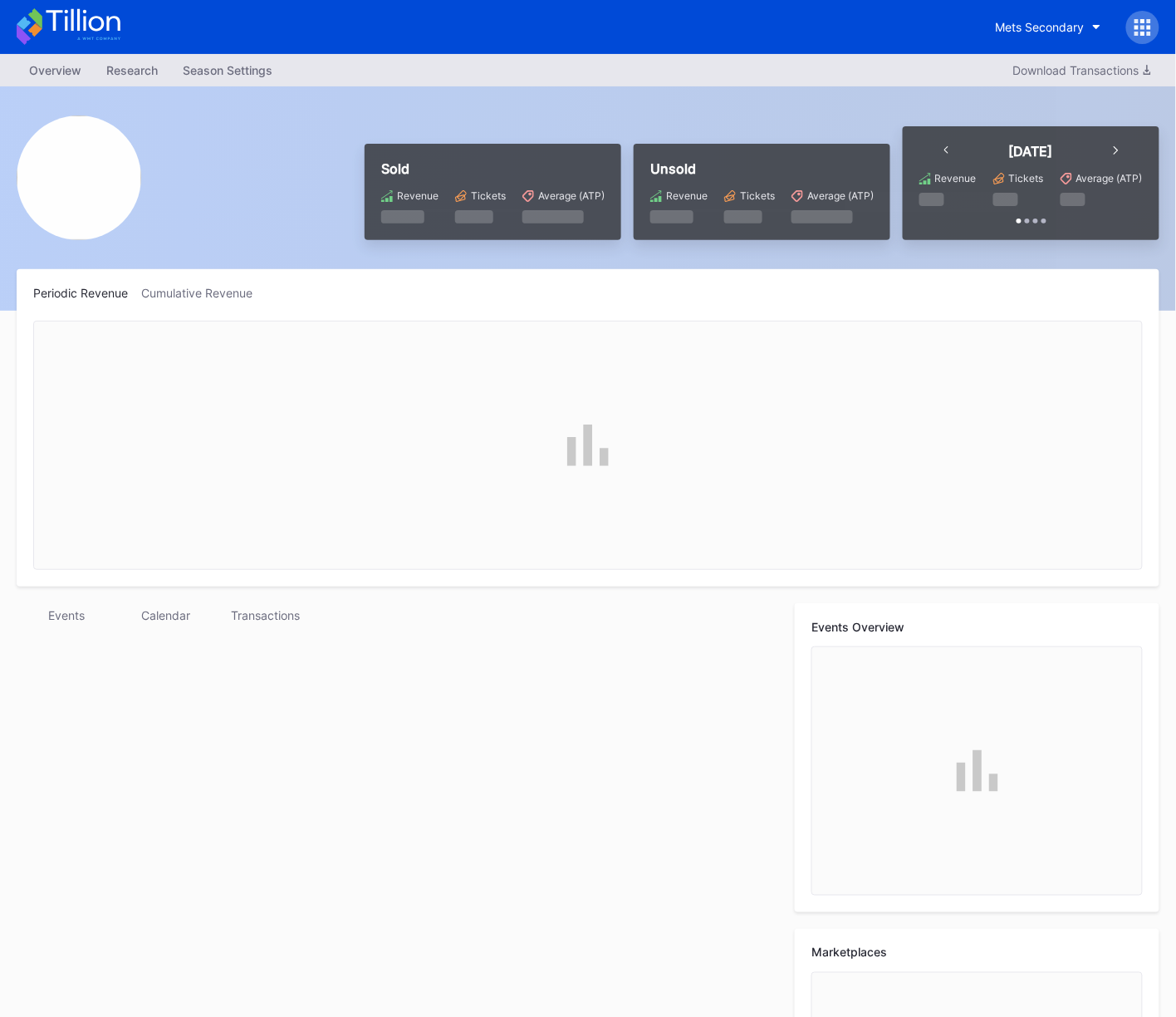 click 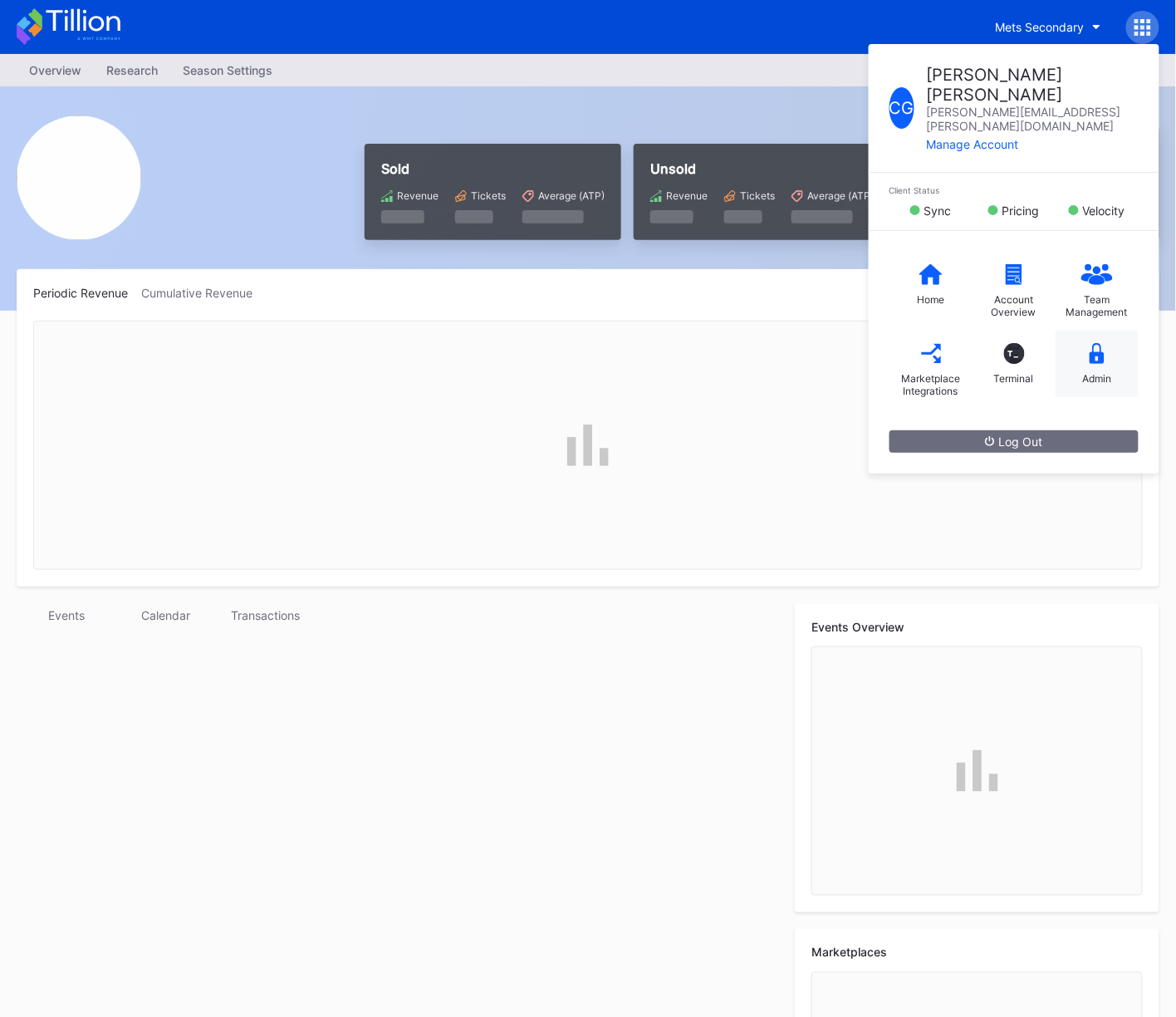 click on "Admin" at bounding box center (1097, 364) 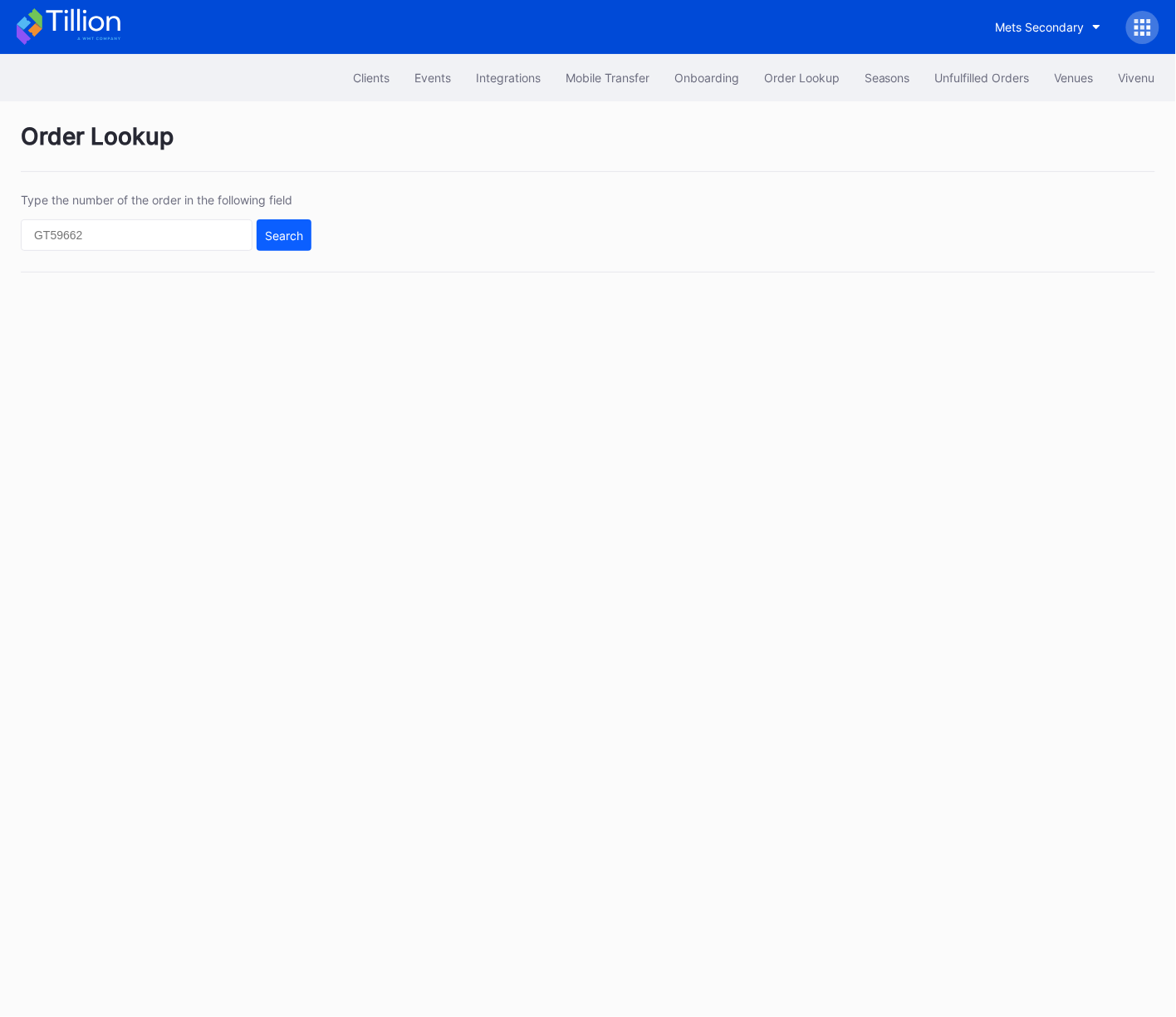 drag, startPoint x: 973, startPoint y: 83, endPoint x: 383, endPoint y: 9, distance: 594.62257 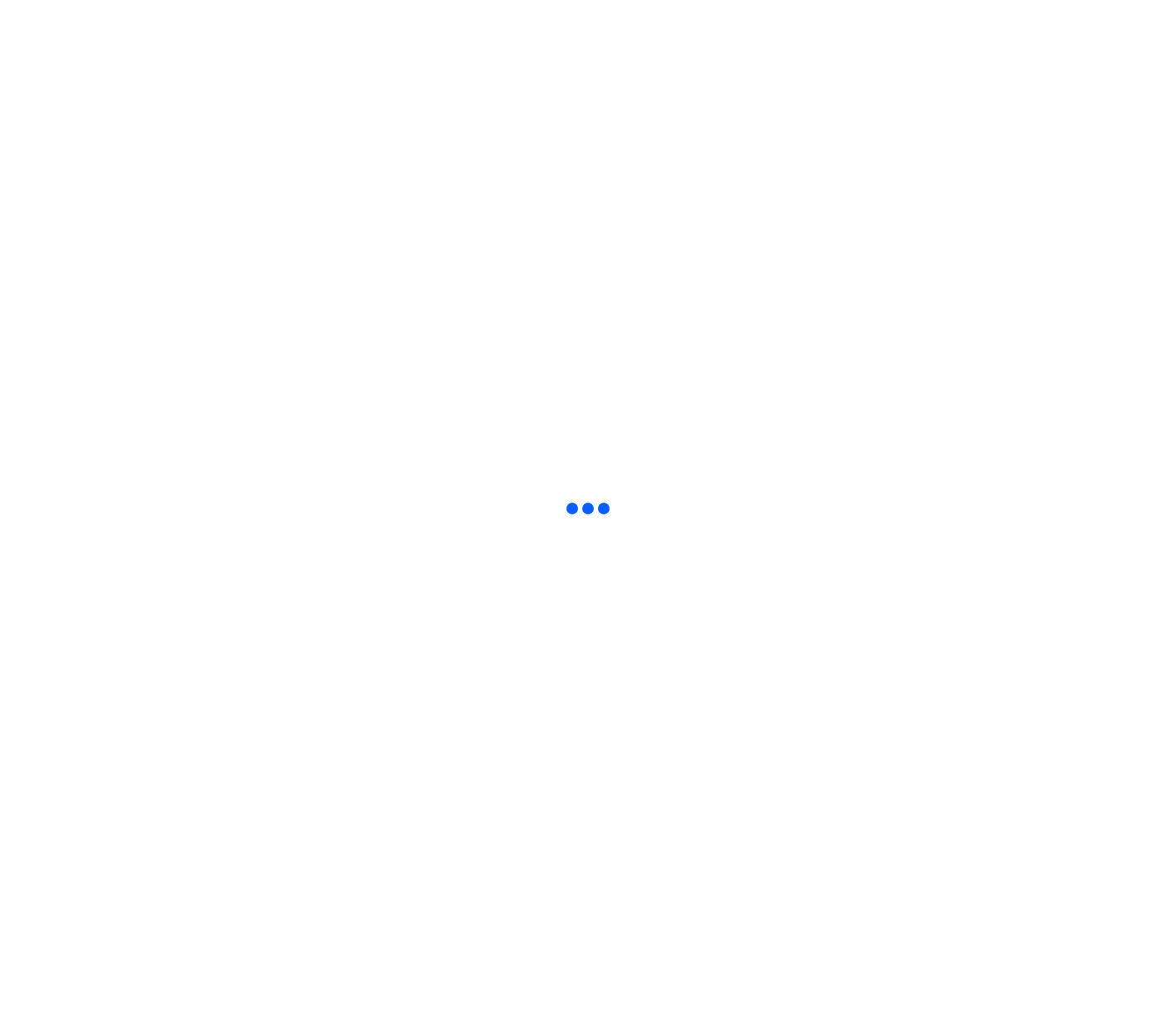 scroll, scrollTop: 0, scrollLeft: 0, axis: both 